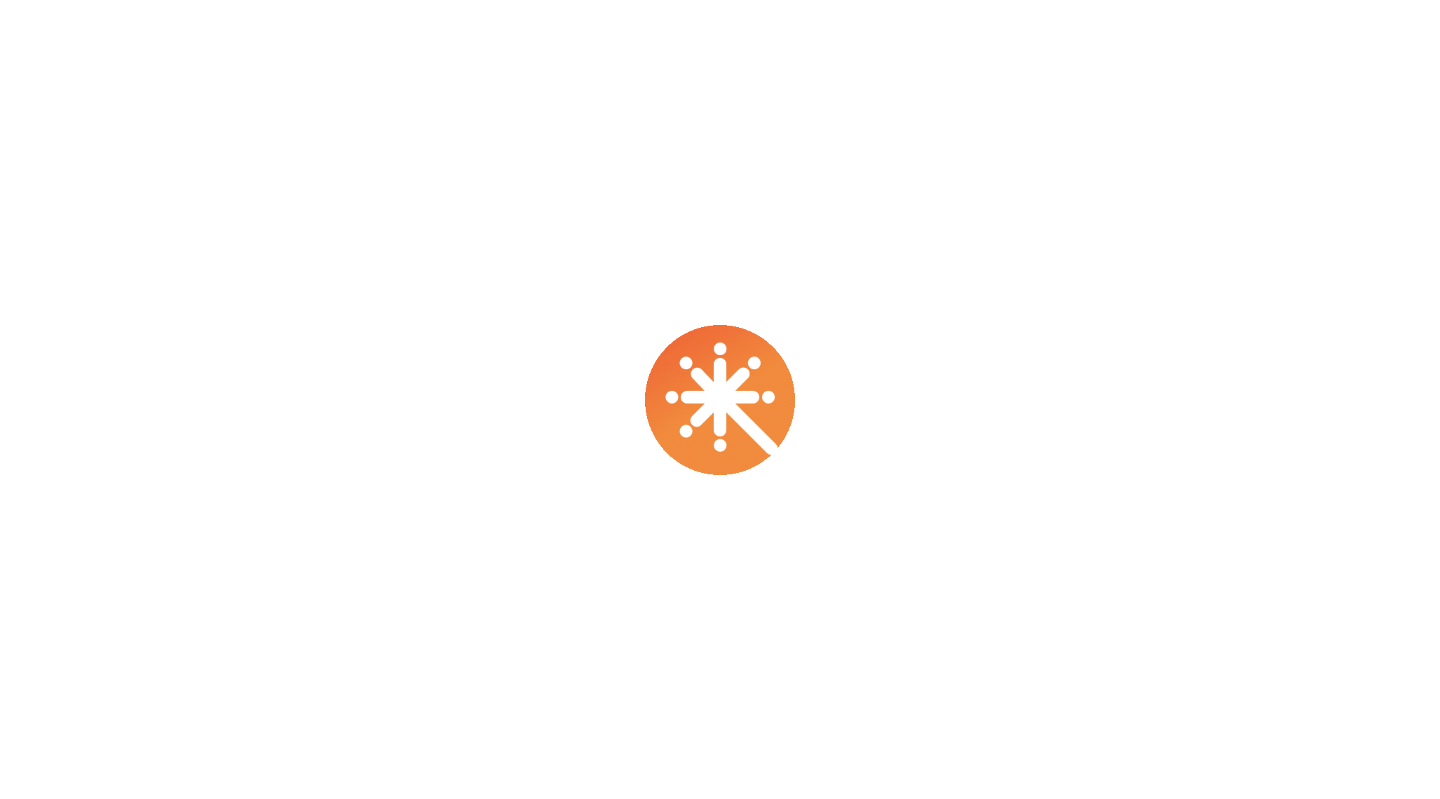 scroll, scrollTop: 0, scrollLeft: 0, axis: both 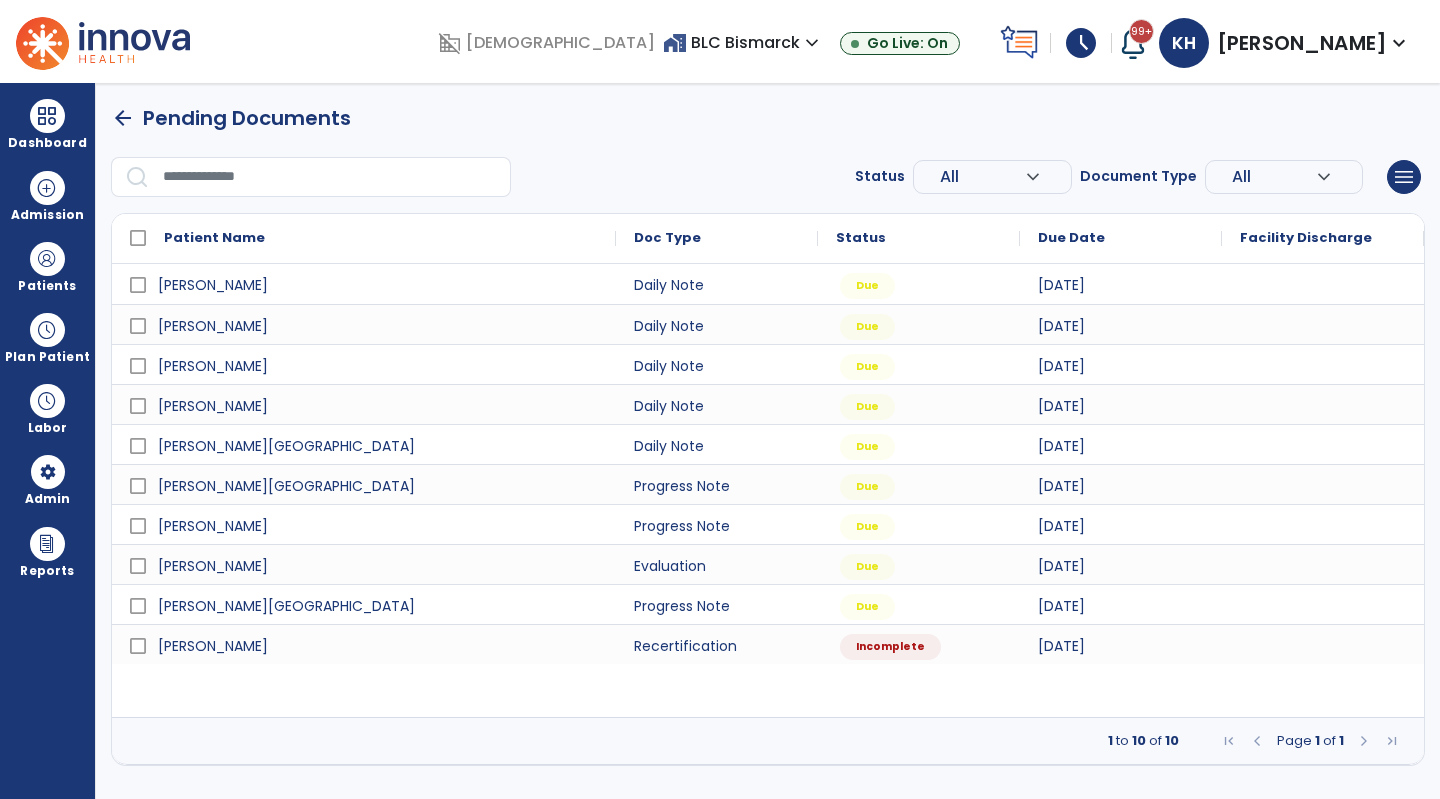 click on "schedule" at bounding box center (1081, 43) 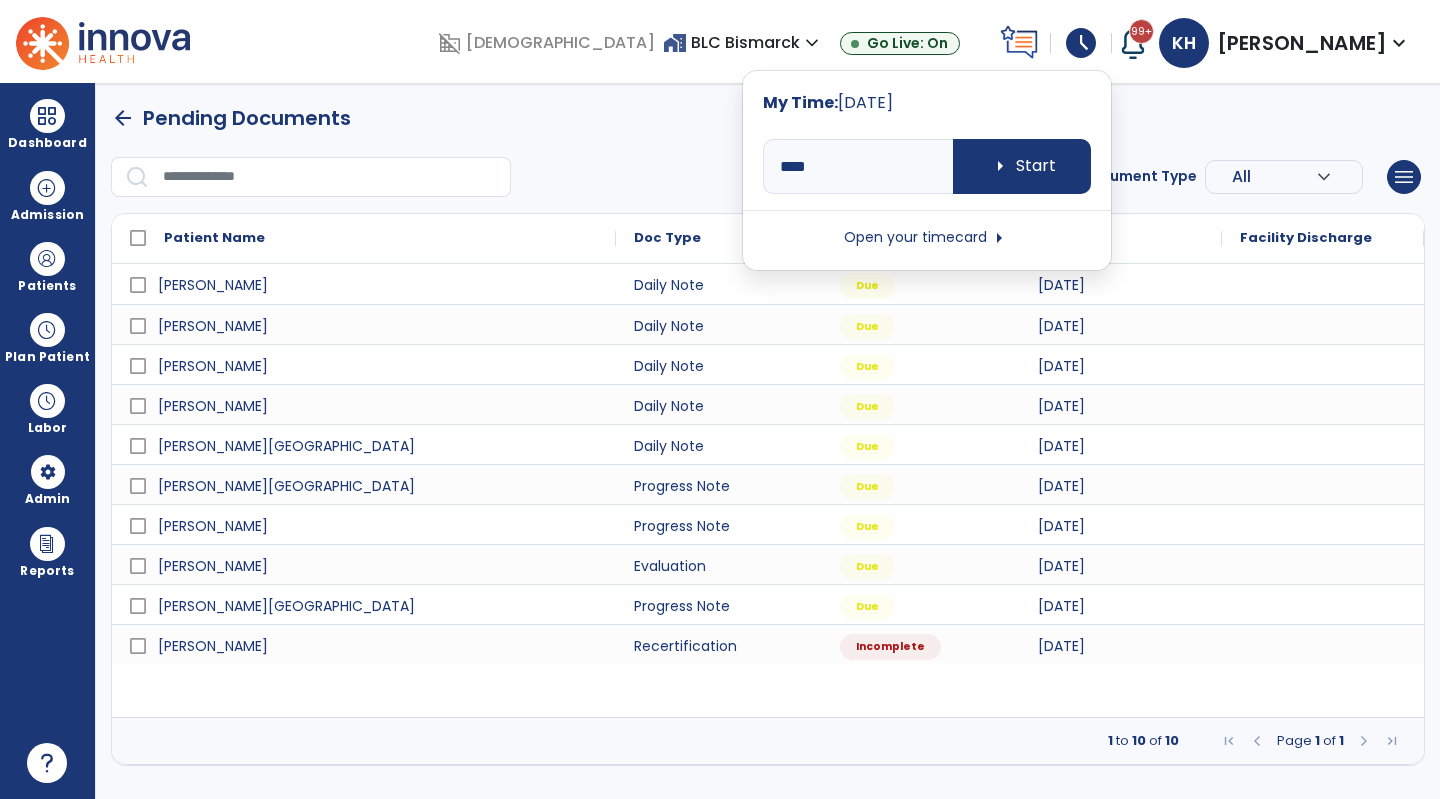 click at bounding box center (927, 135) 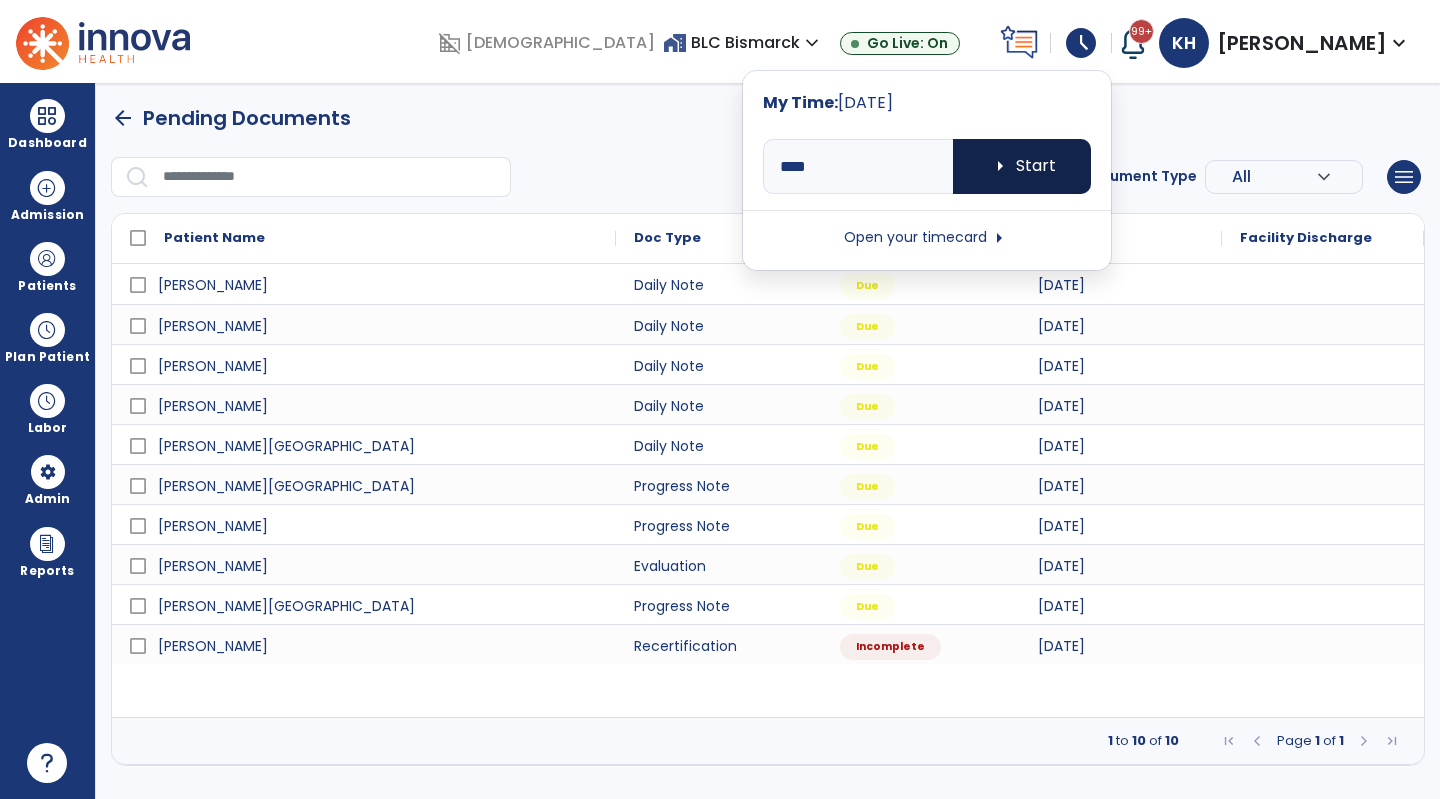 click on "arrow_right  Start" at bounding box center (1022, 166) 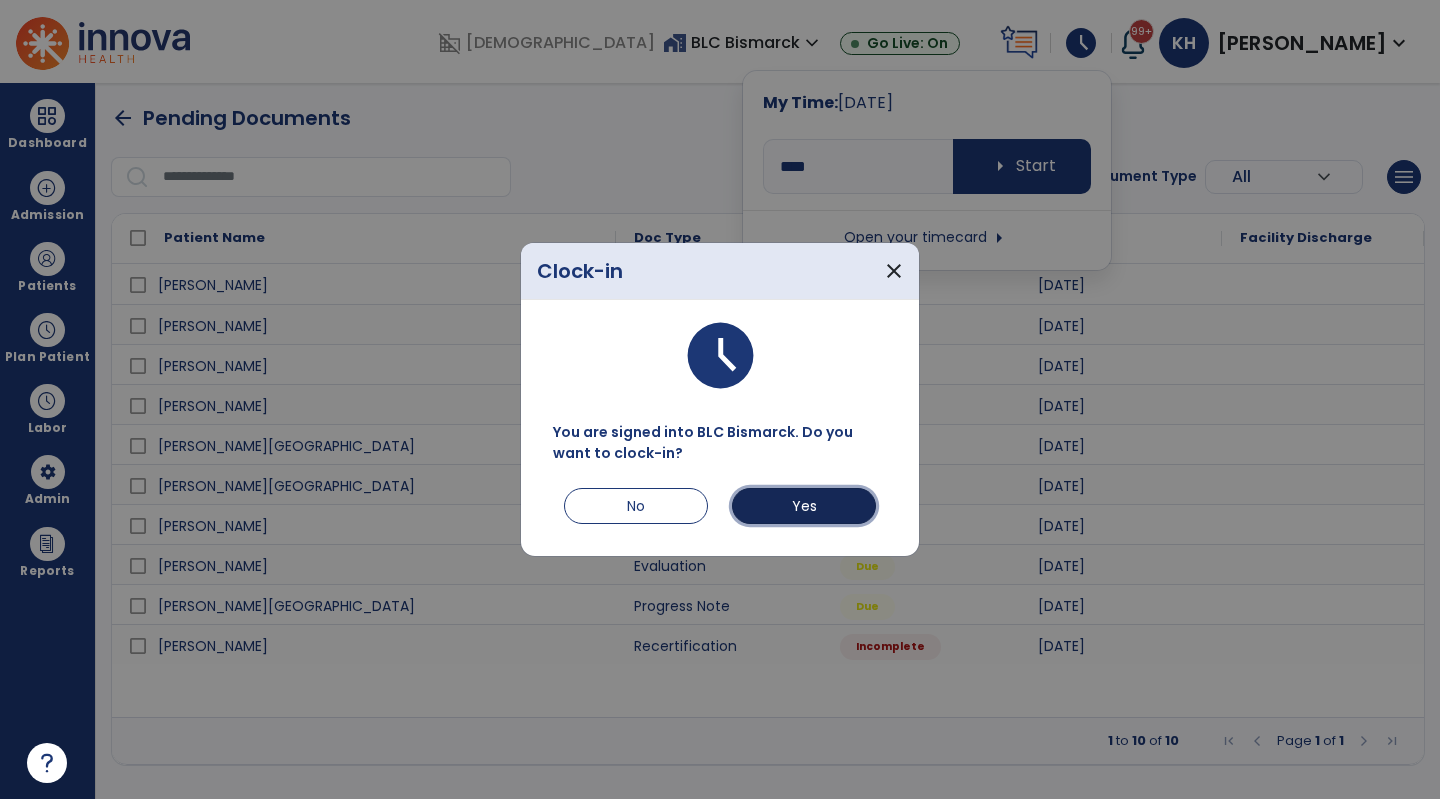 click on "Yes" at bounding box center [804, 506] 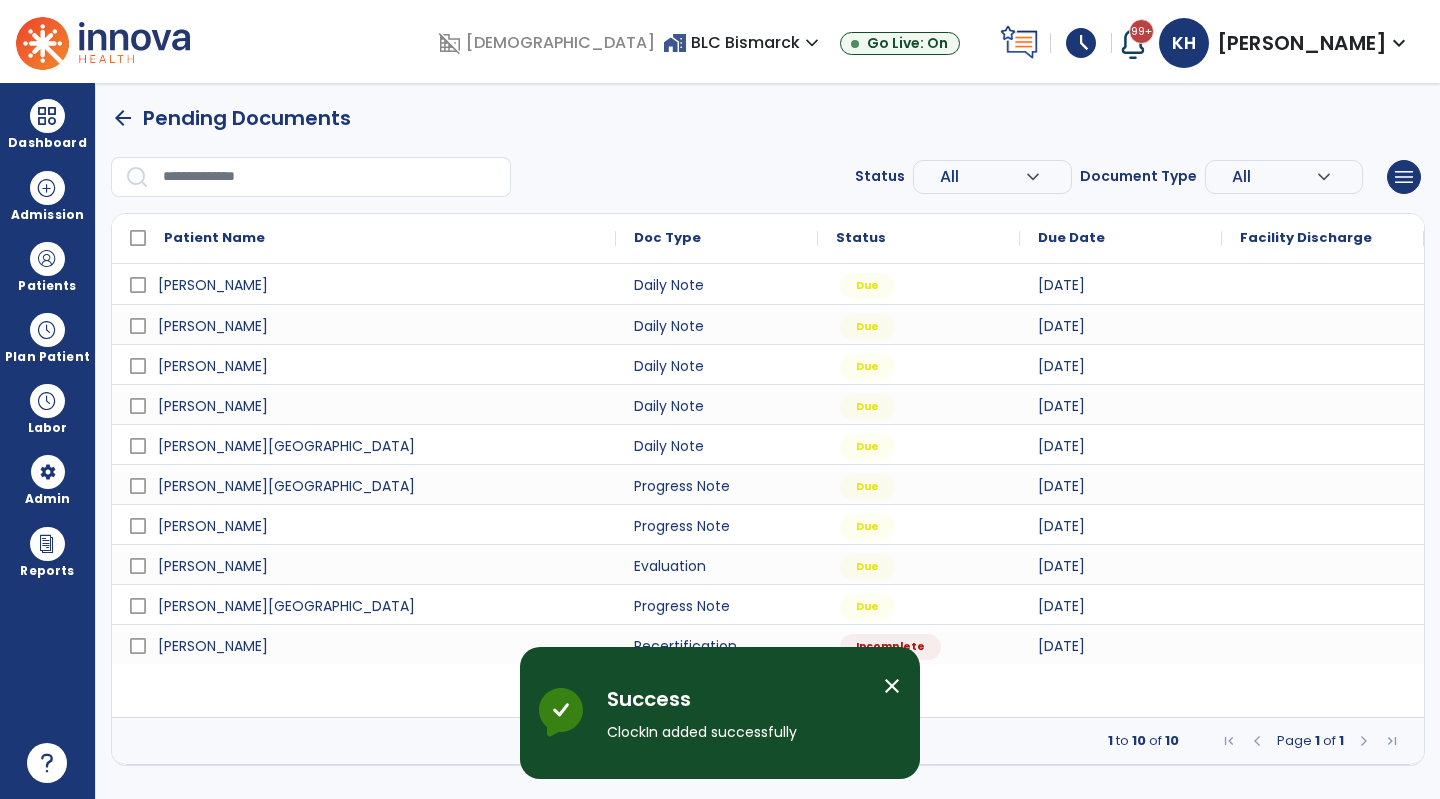 click at bounding box center [47, 116] 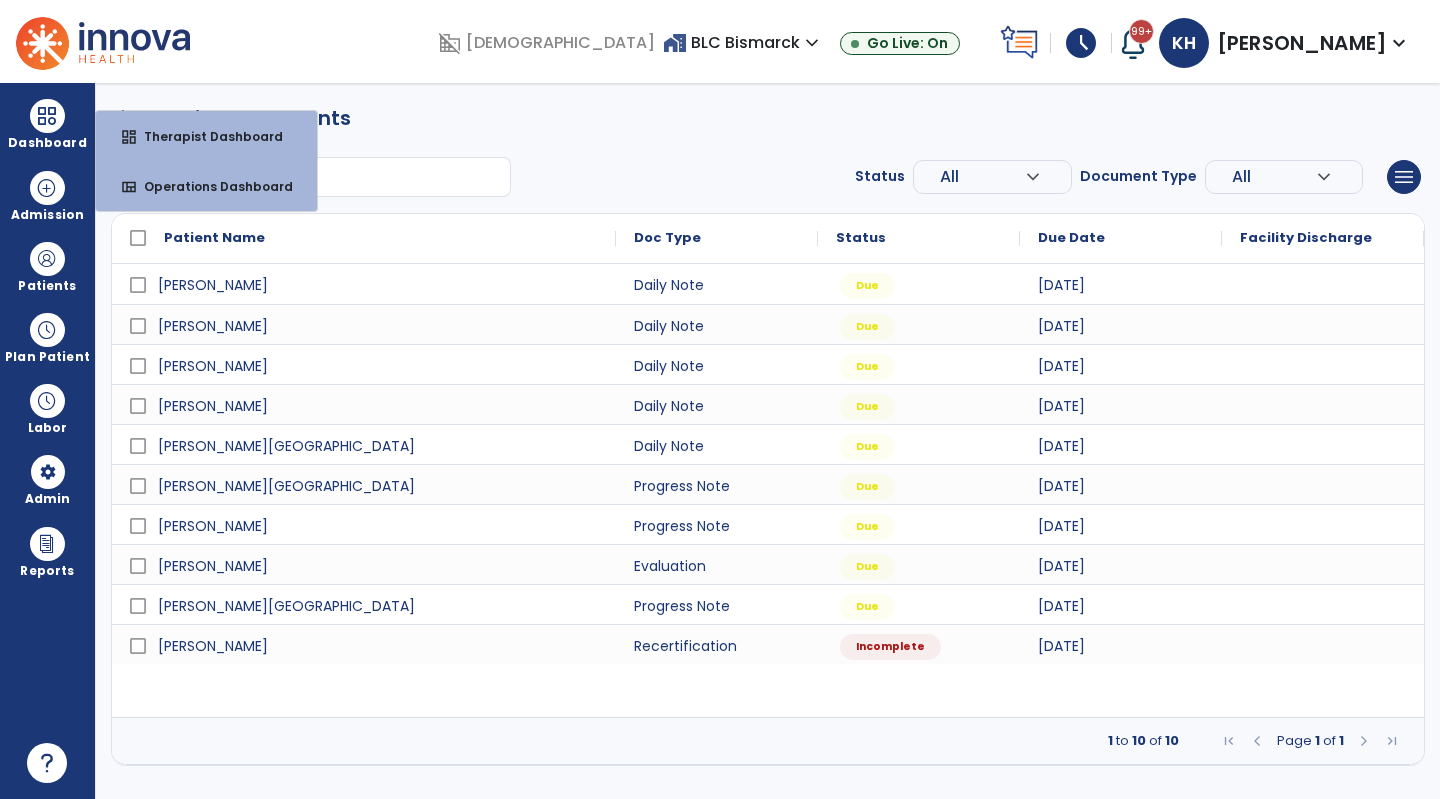 drag, startPoint x: 48, startPoint y: 340, endPoint x: 128, endPoint y: 359, distance: 82.2253 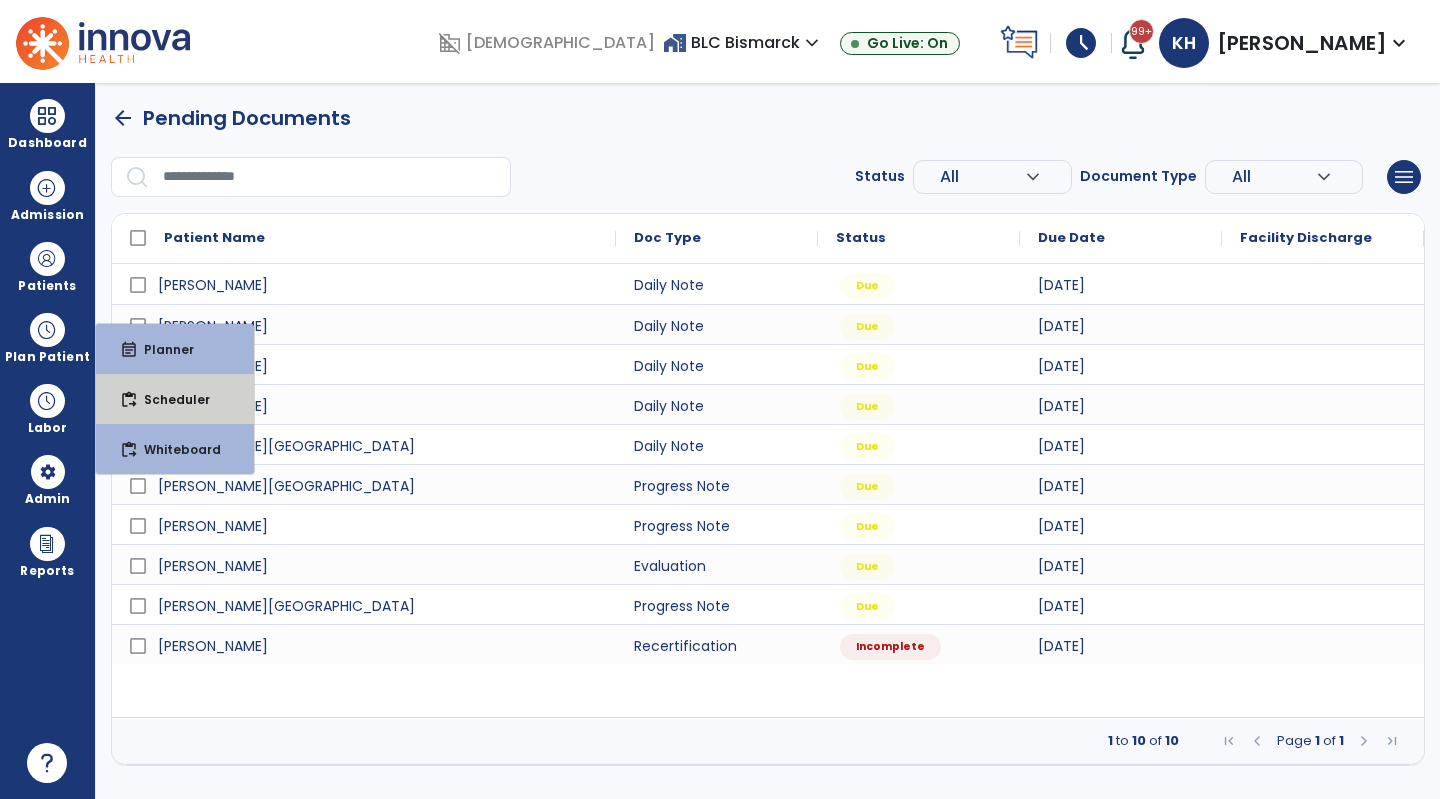 click on "Scheduler" at bounding box center (169, 399) 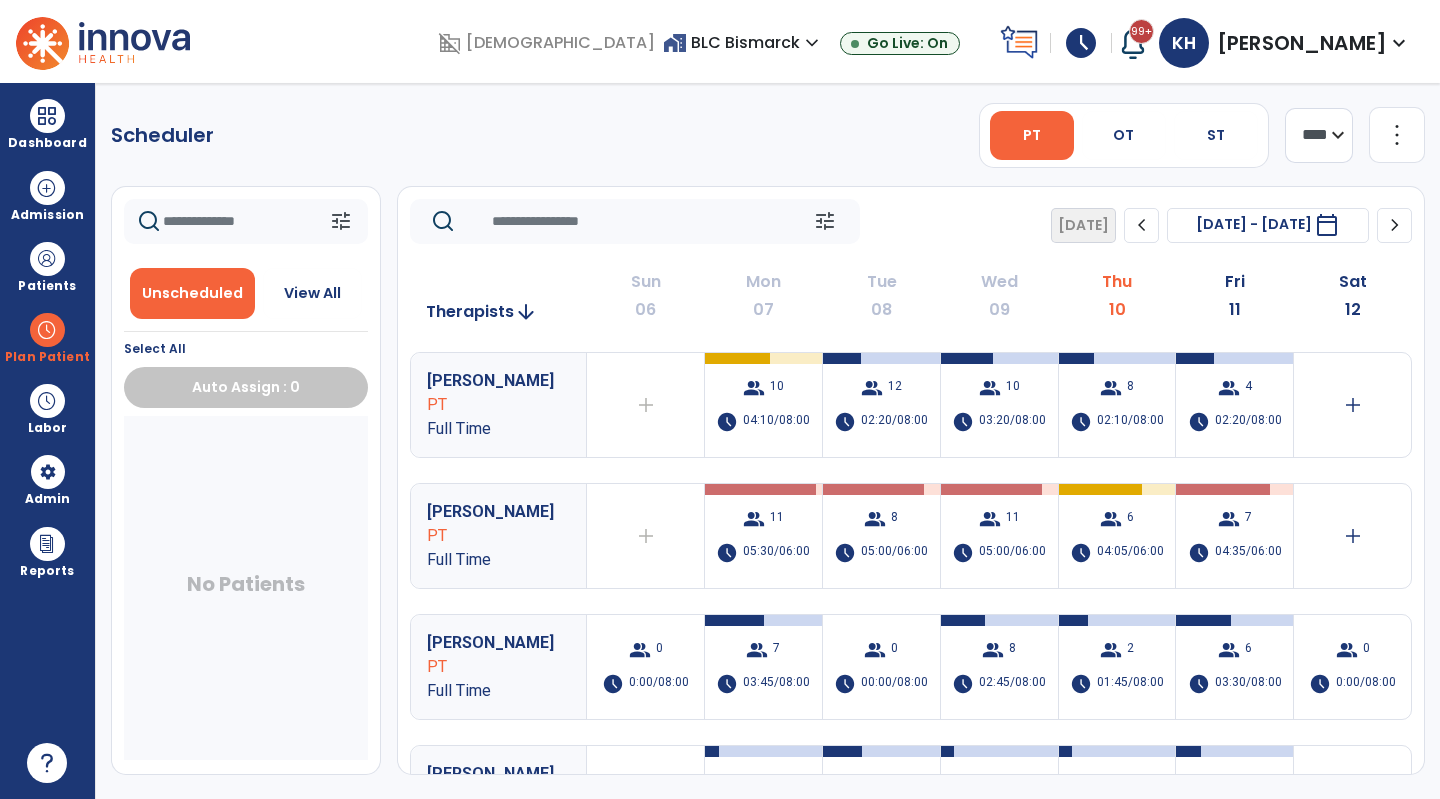 click on "group  8" at bounding box center (1117, 388) 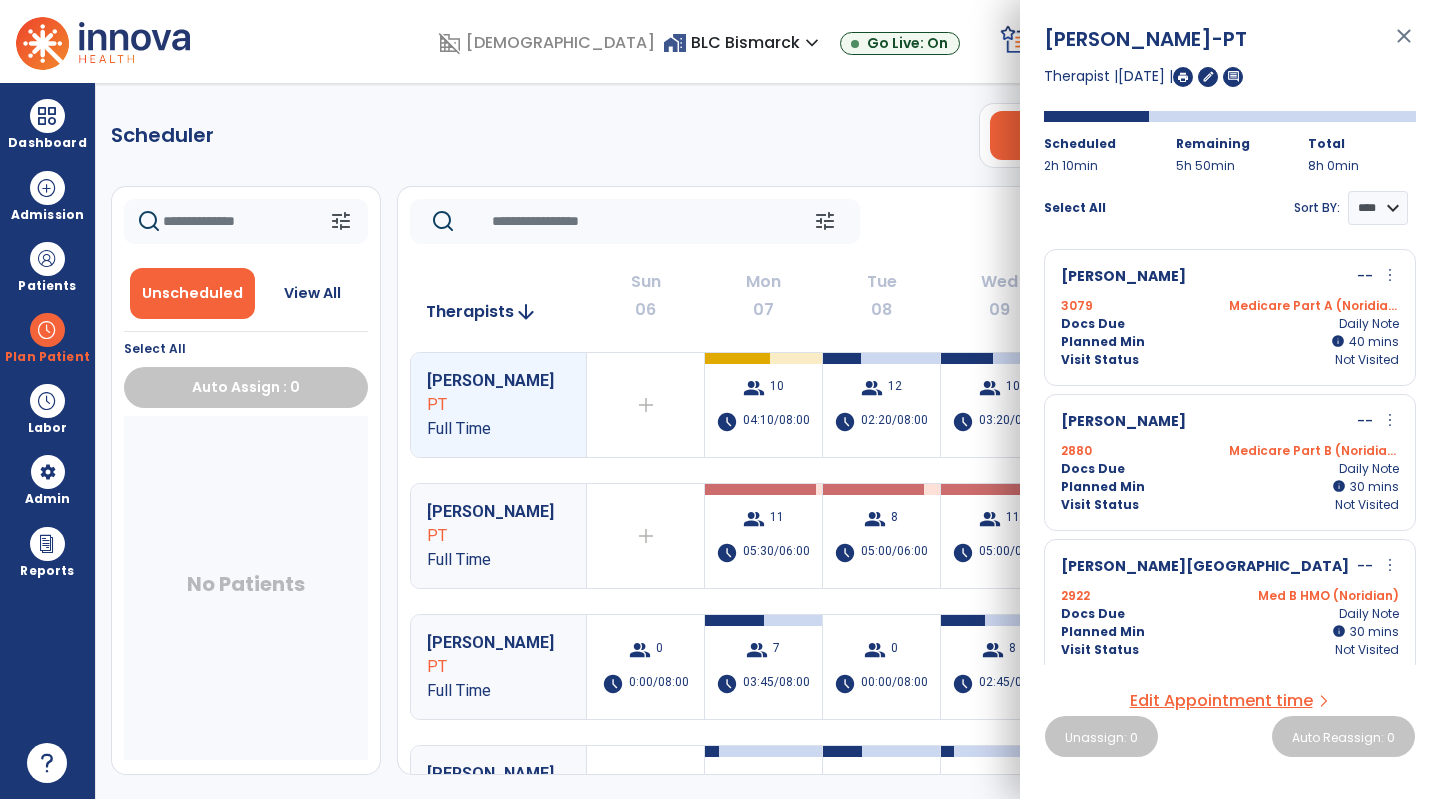 click at bounding box center [1183, 77] 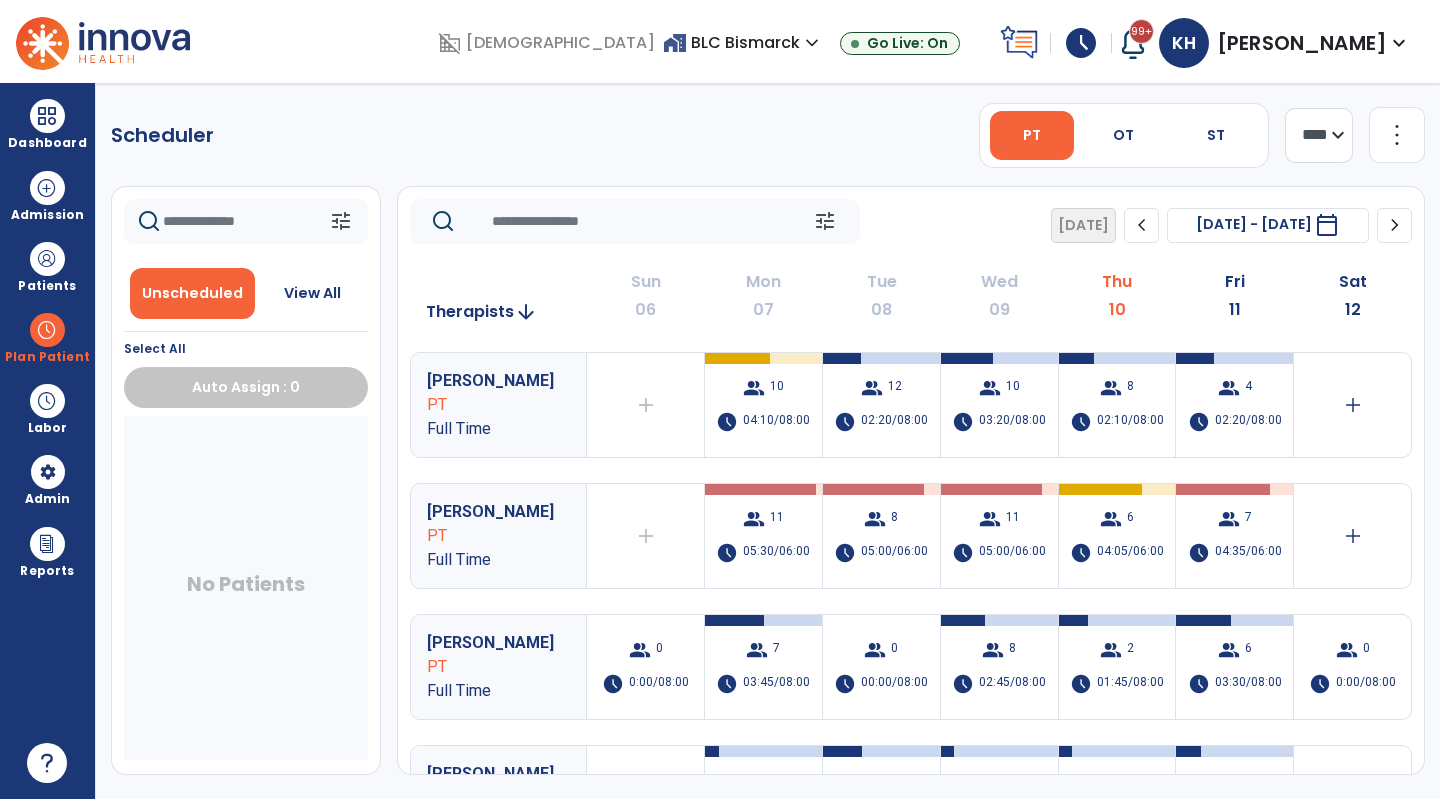 click on "group  6  schedule  04:05/06:00" at bounding box center [1117, 536] 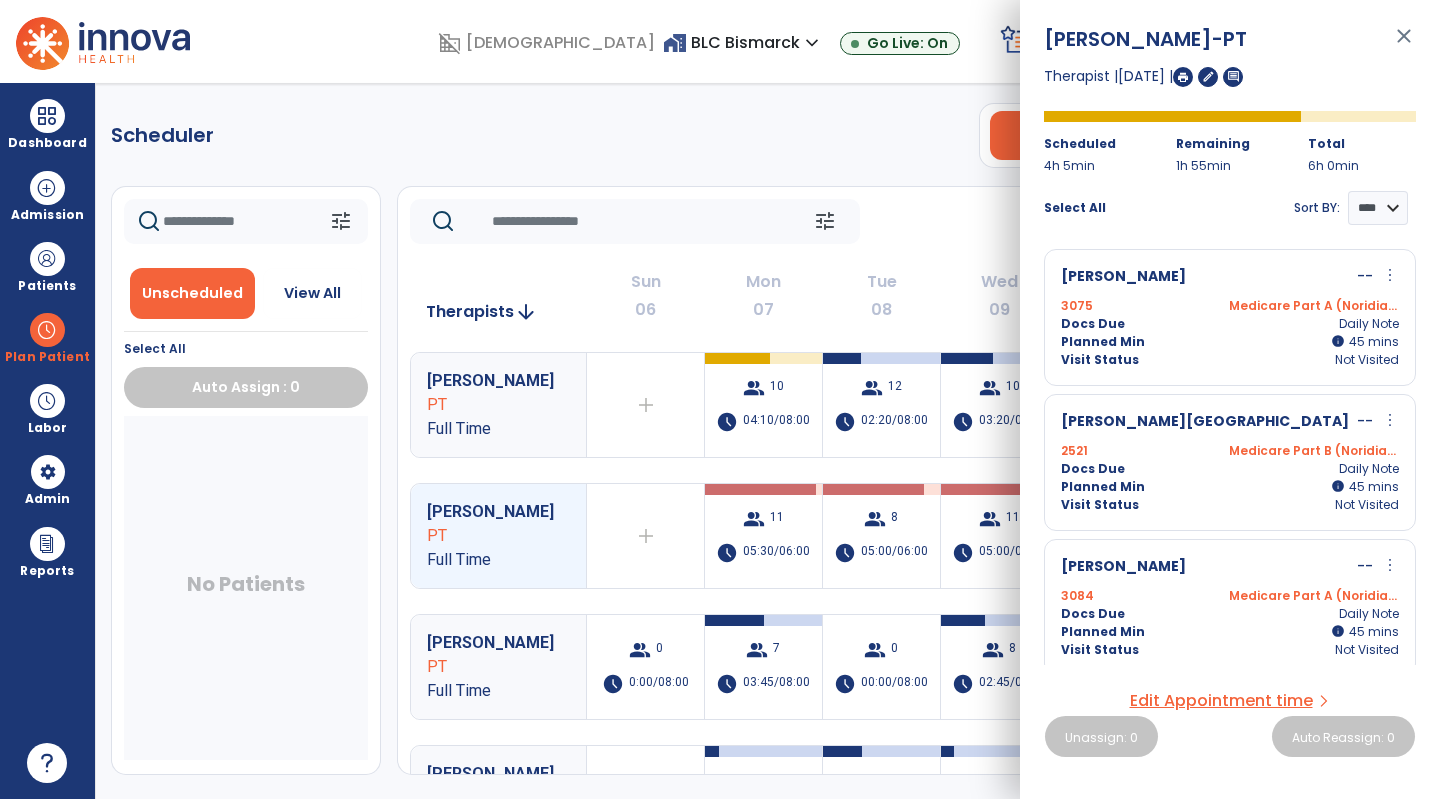 click at bounding box center [1183, 77] 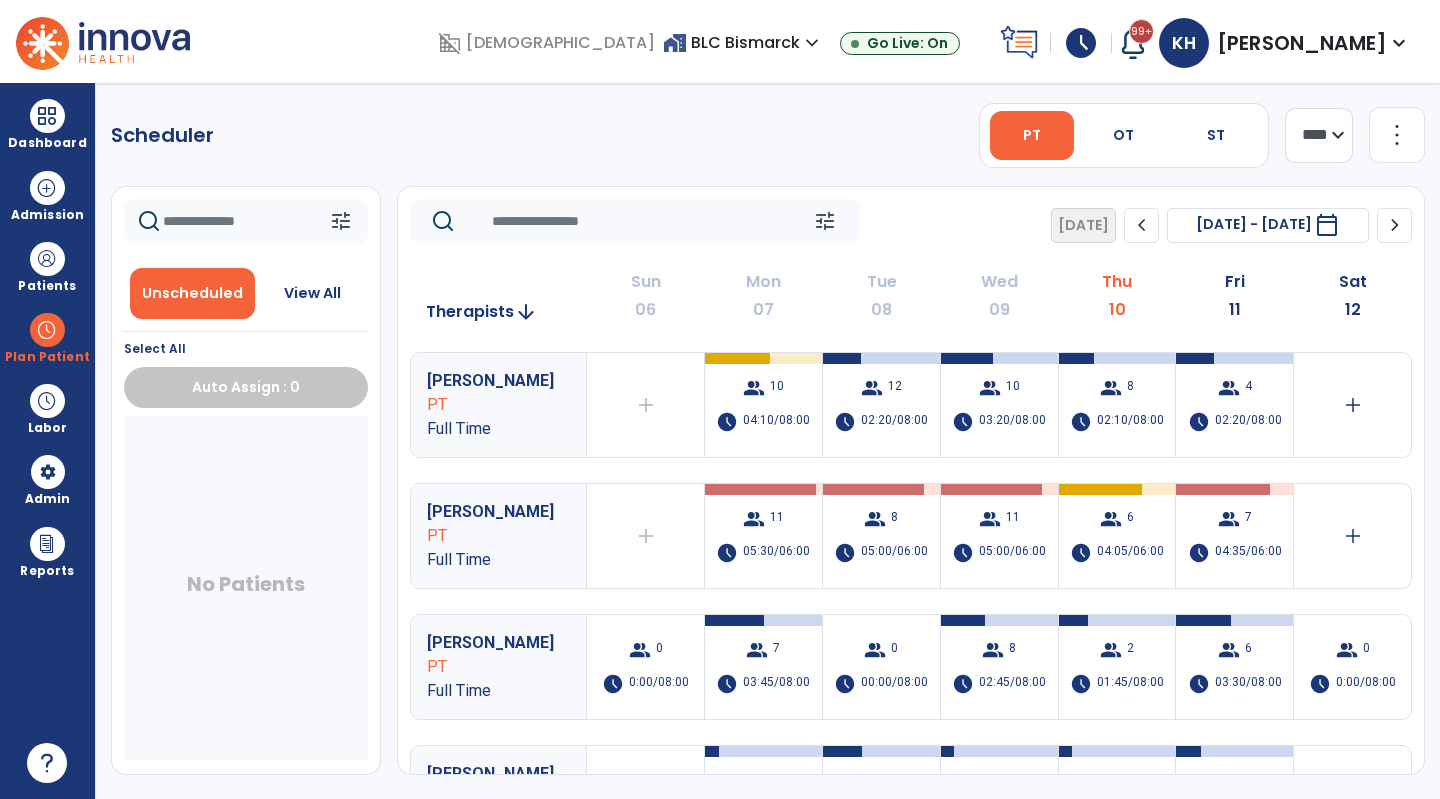 click at bounding box center (47, 116) 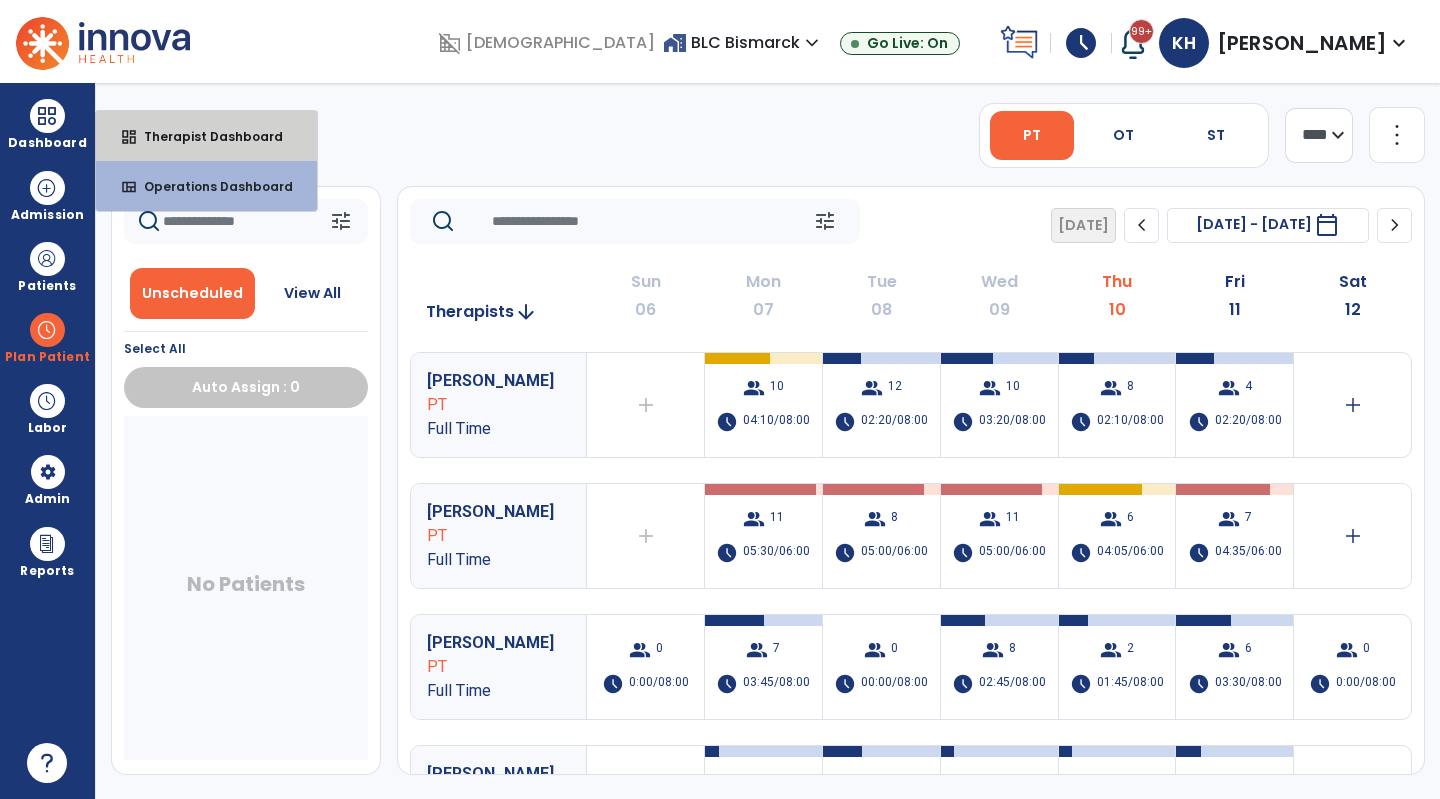 click on "dashboard  Therapist Dashboard" at bounding box center [206, 136] 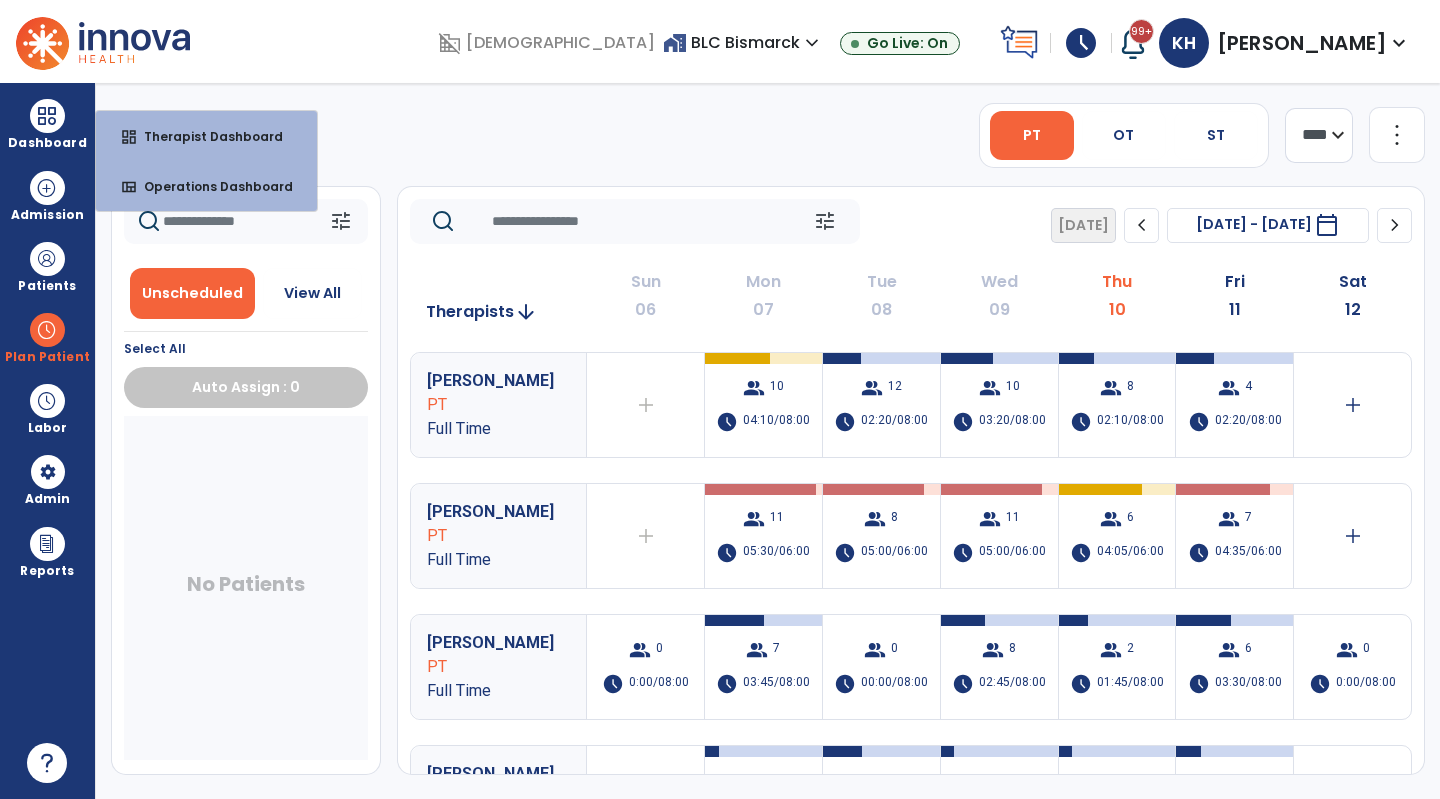 select on "****" 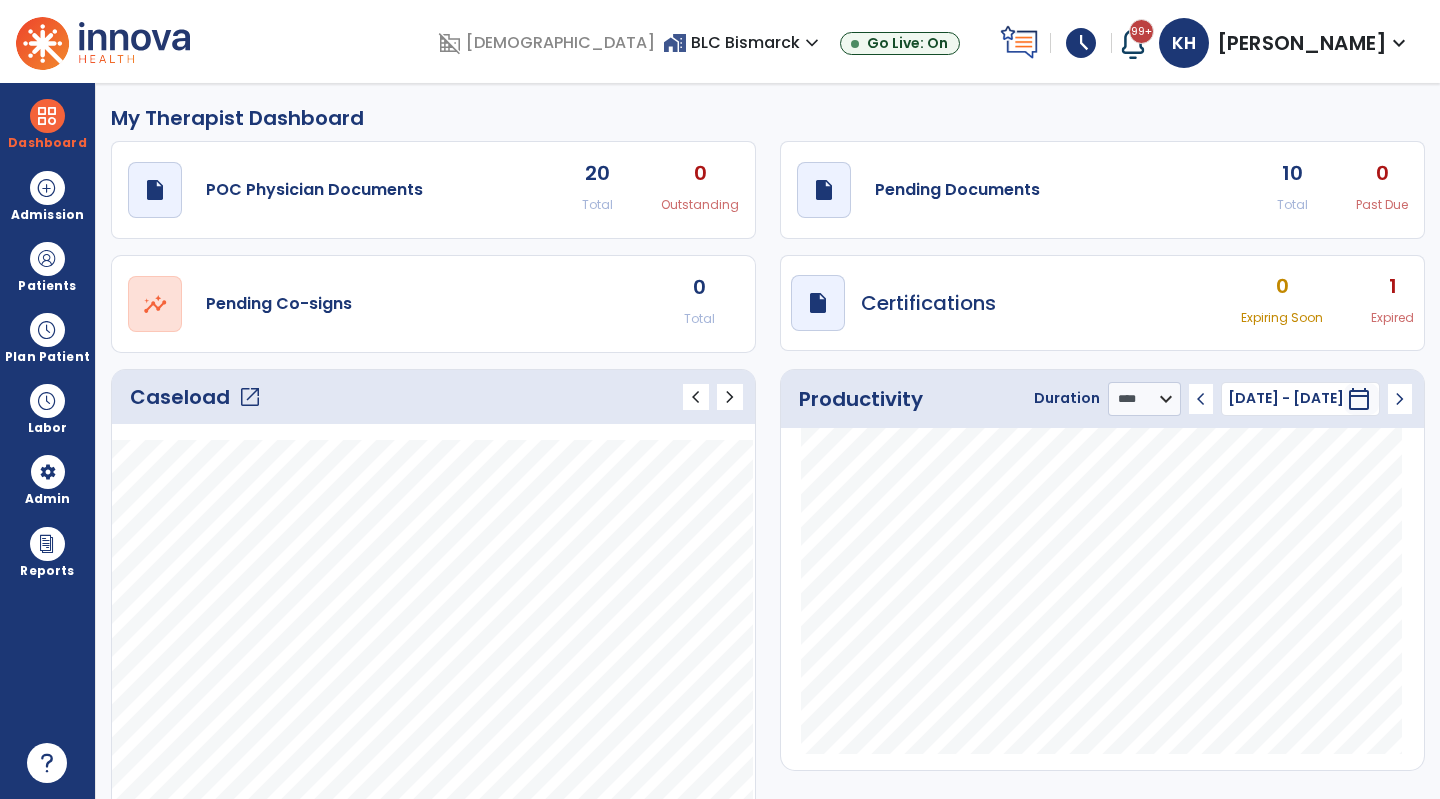 click on "draft   open_in_new  Pending Documents 10 Total 0 Past Due" 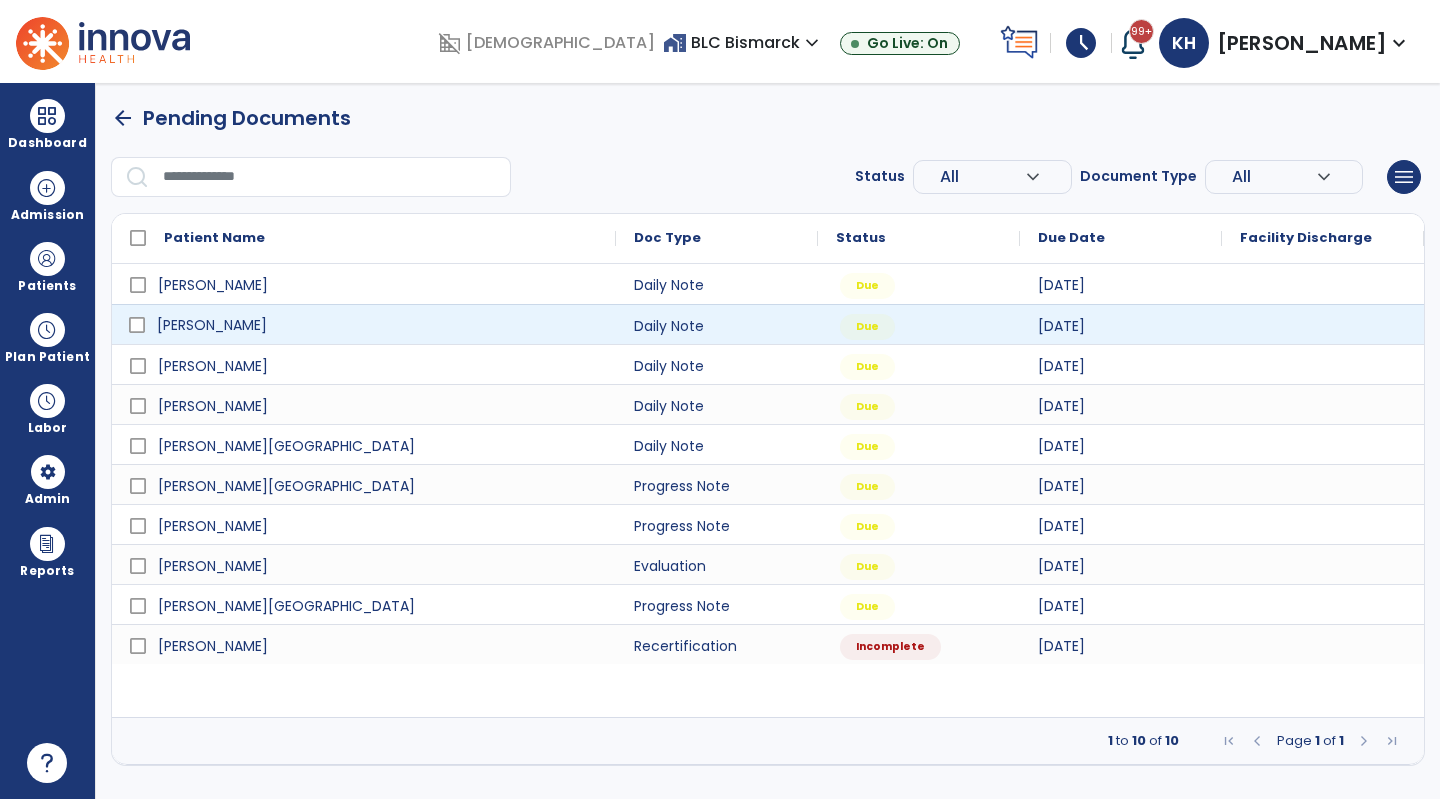 click on "[PERSON_NAME]" at bounding box center (212, 325) 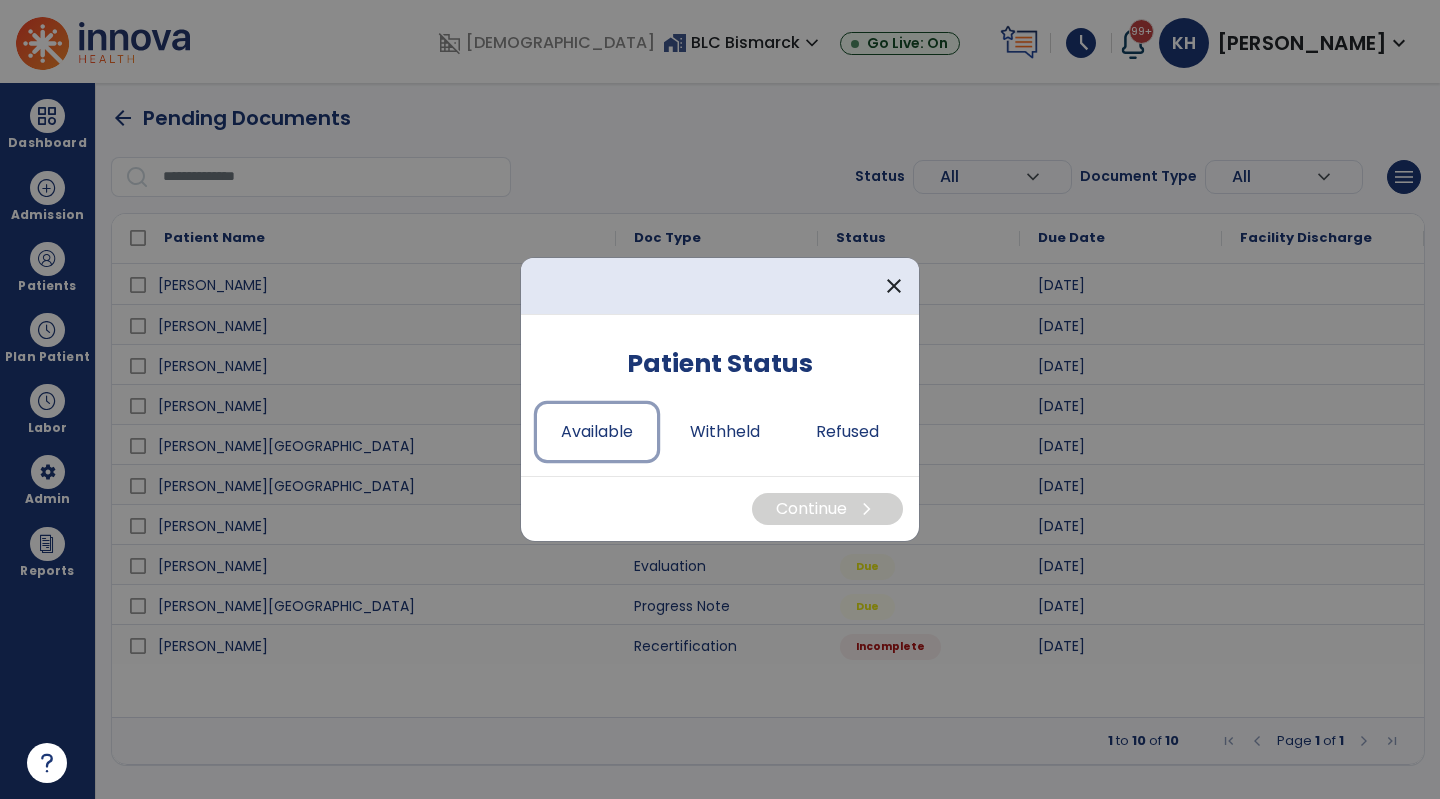 click on "Available" at bounding box center [597, 432] 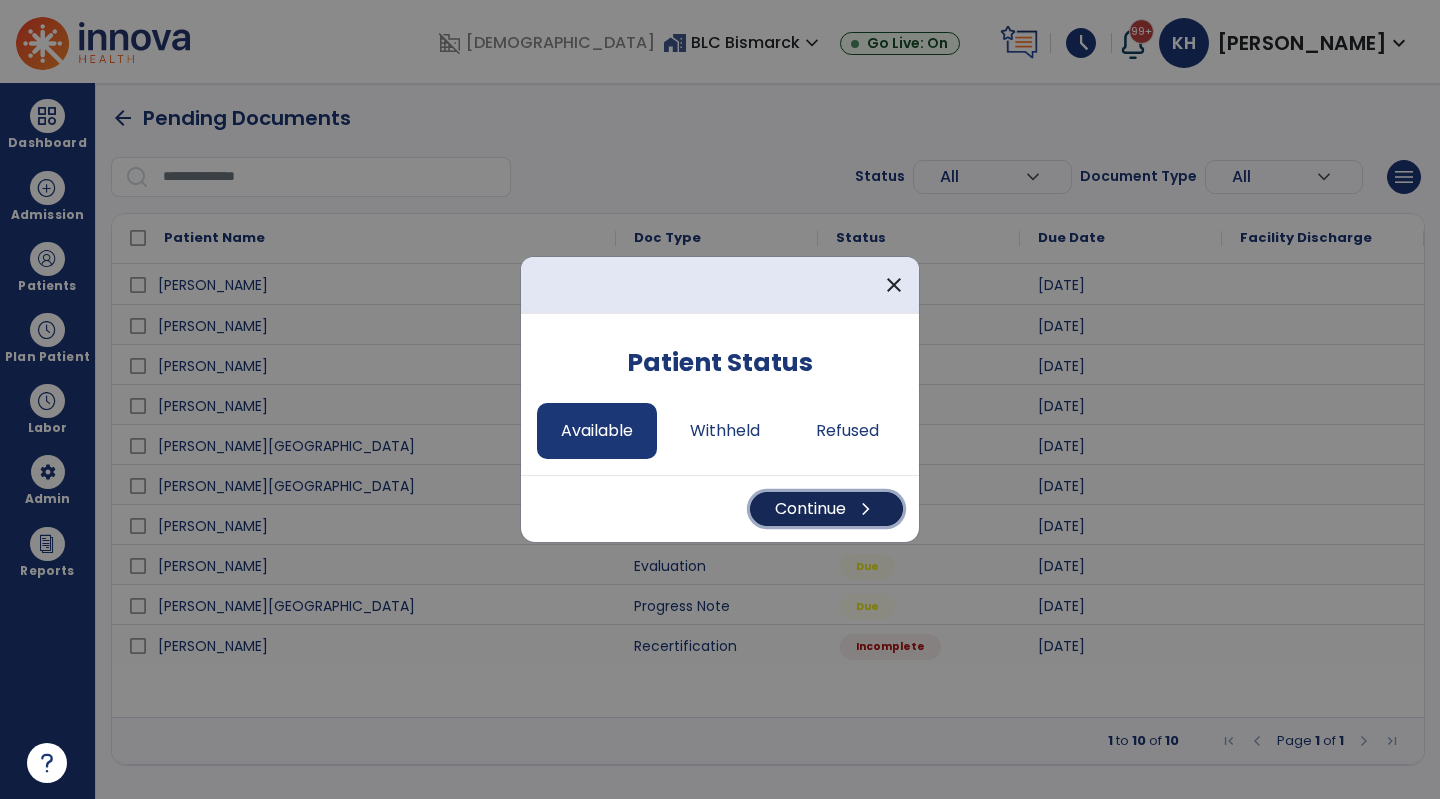 click on "Continue   chevron_right" at bounding box center (826, 509) 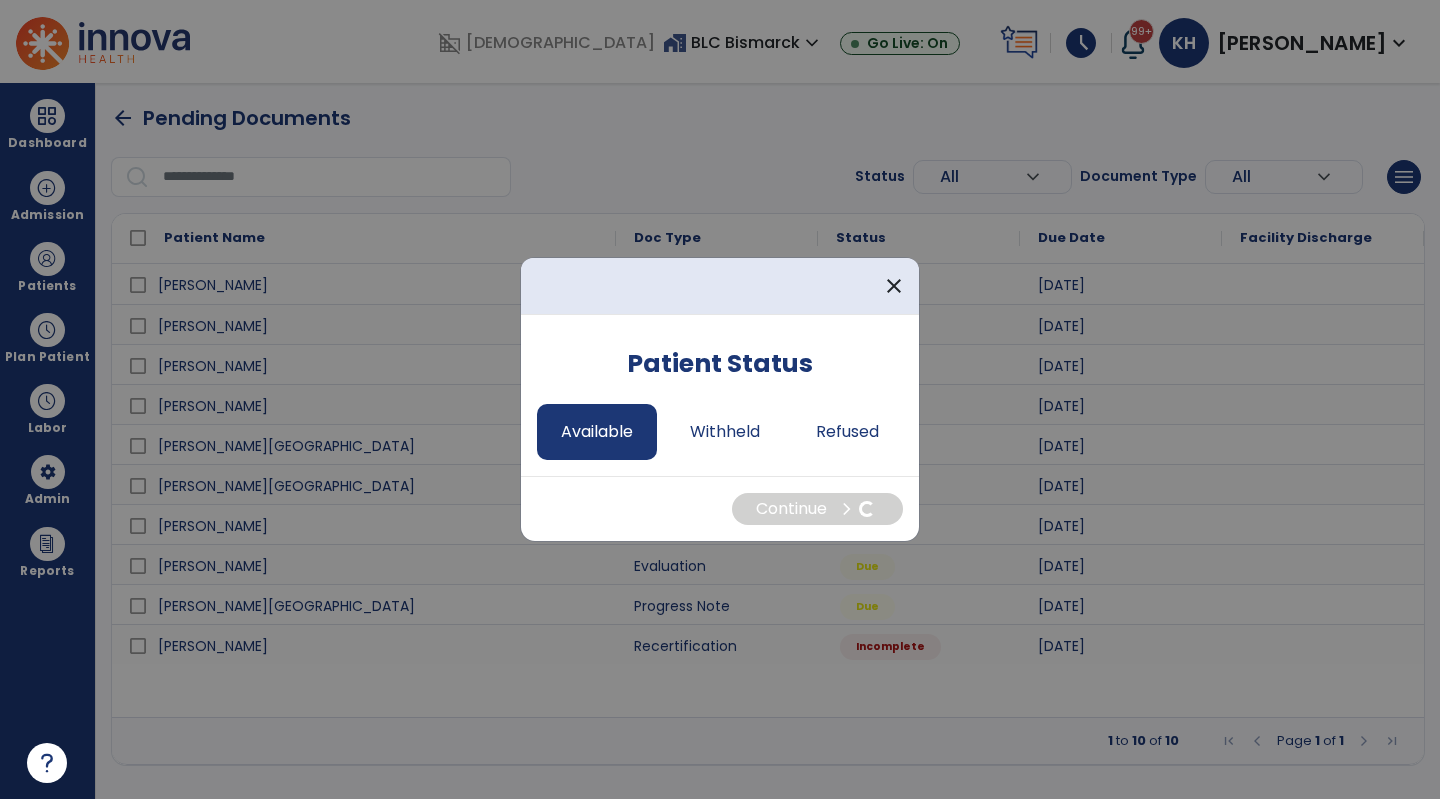 select on "*" 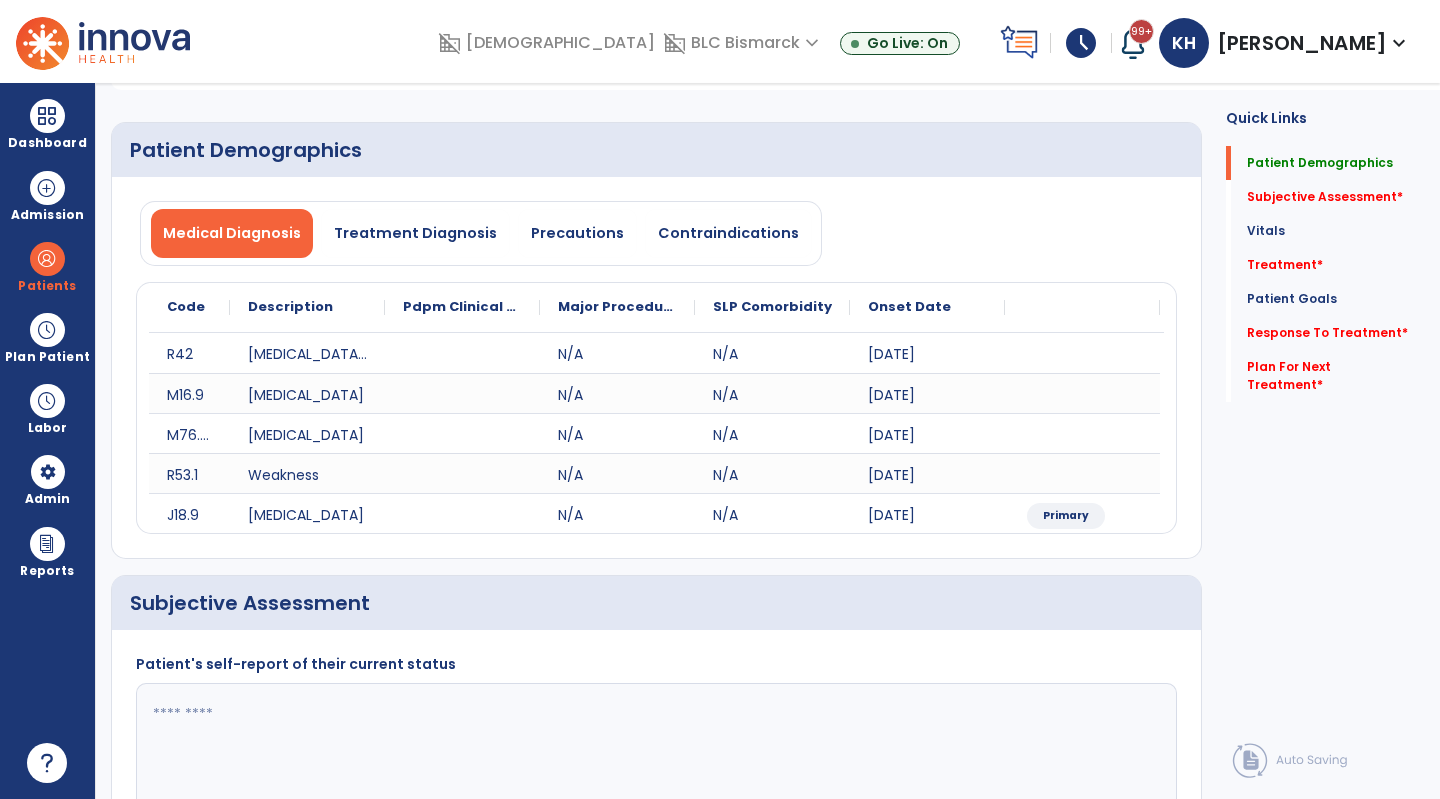 scroll, scrollTop: 300, scrollLeft: 0, axis: vertical 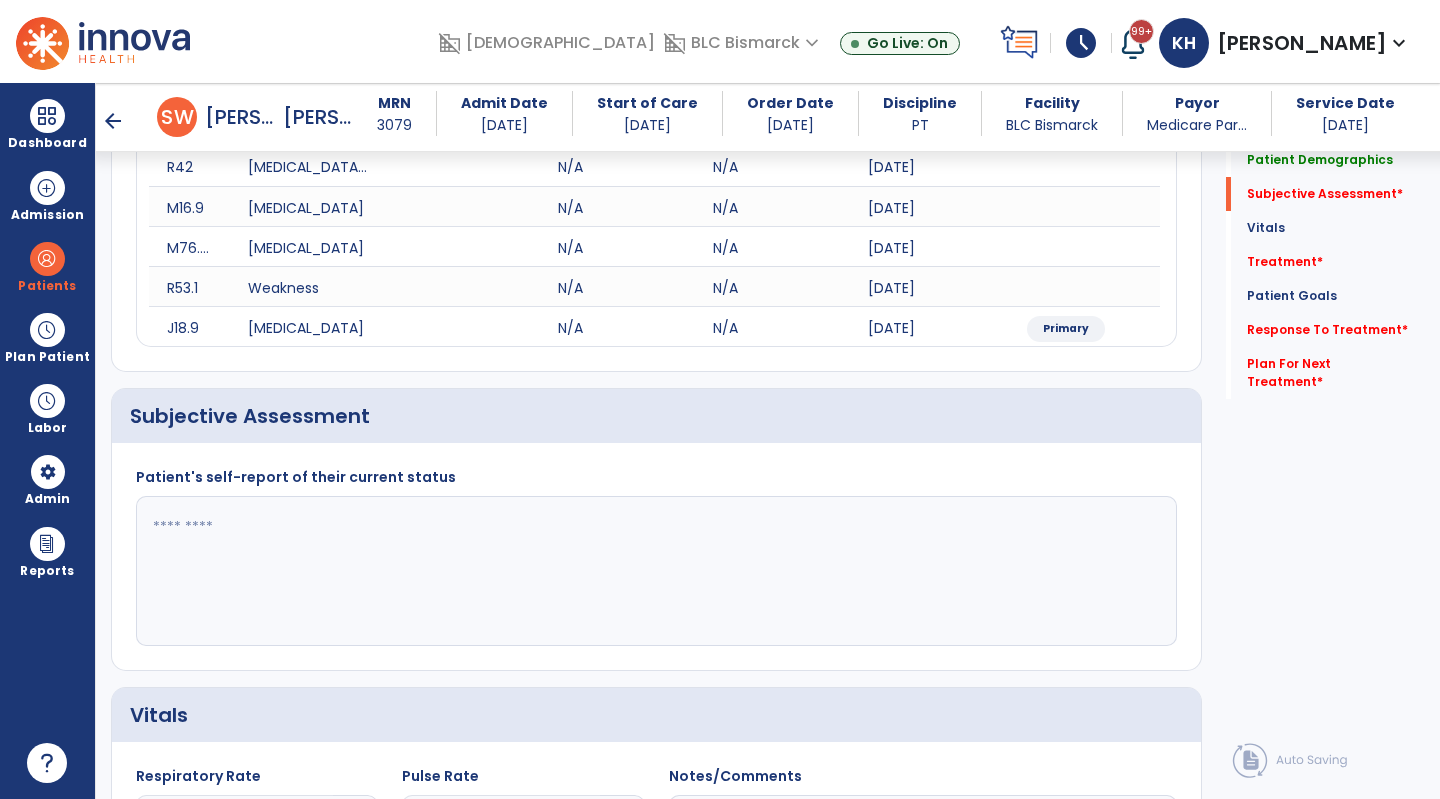 click 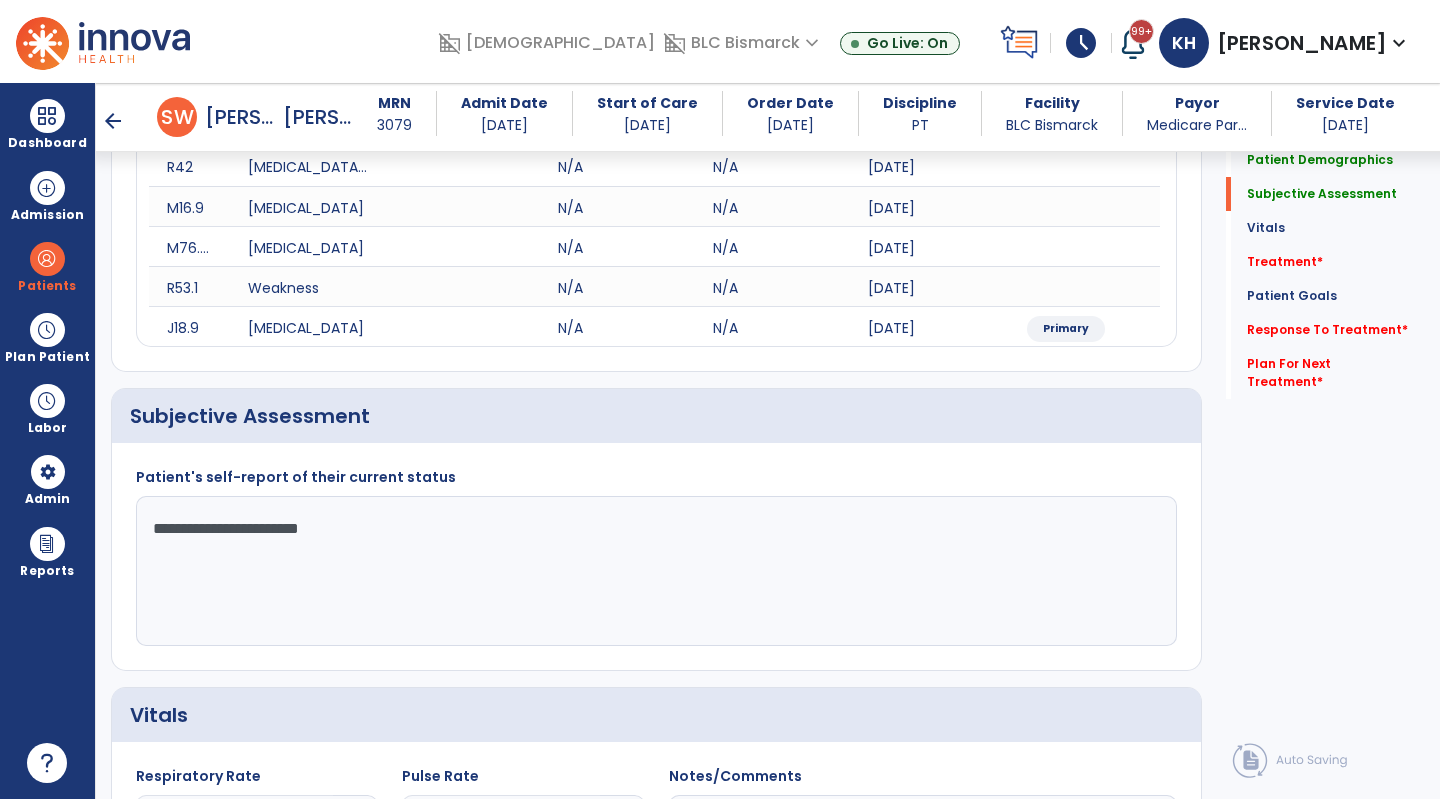 type on "**********" 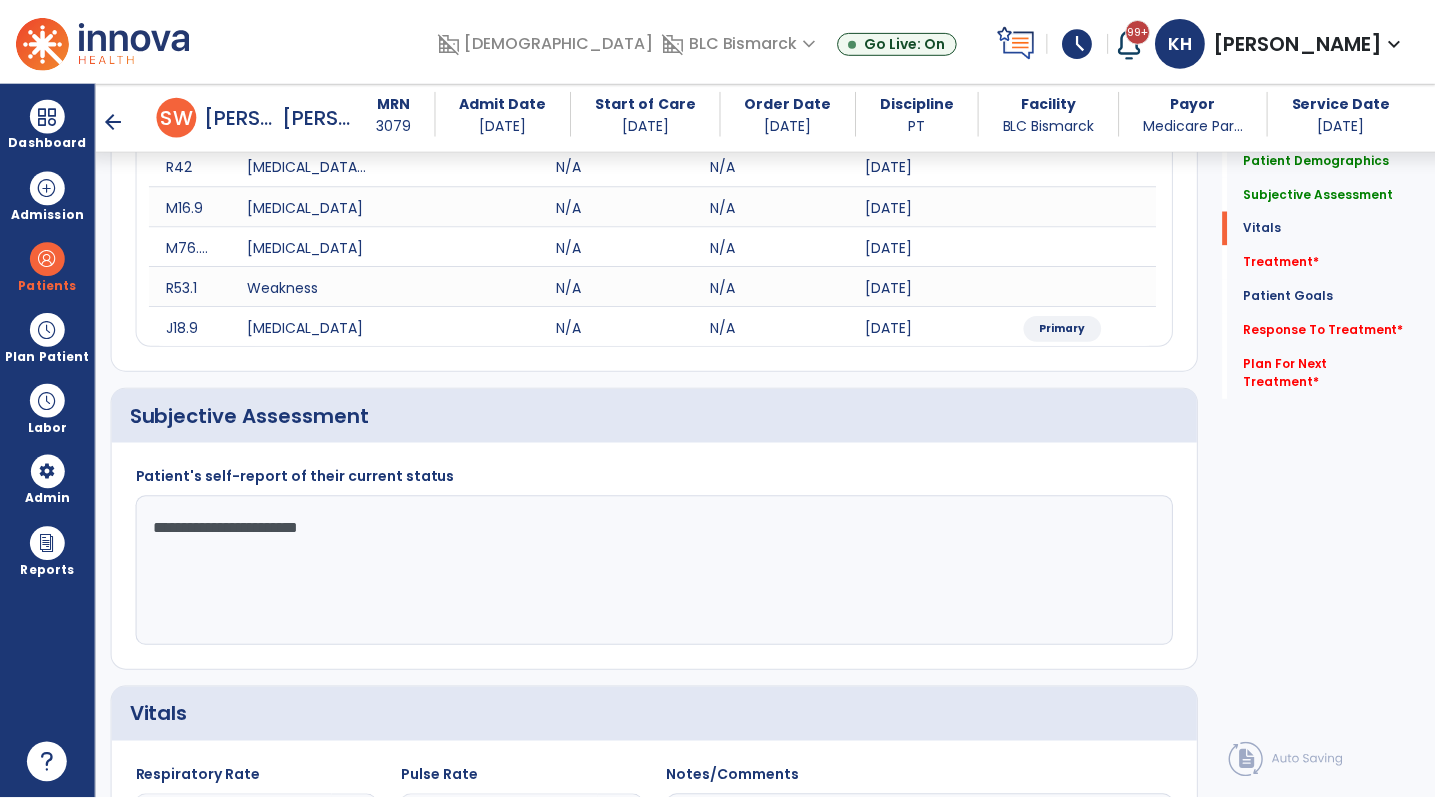 scroll, scrollTop: 800, scrollLeft: 0, axis: vertical 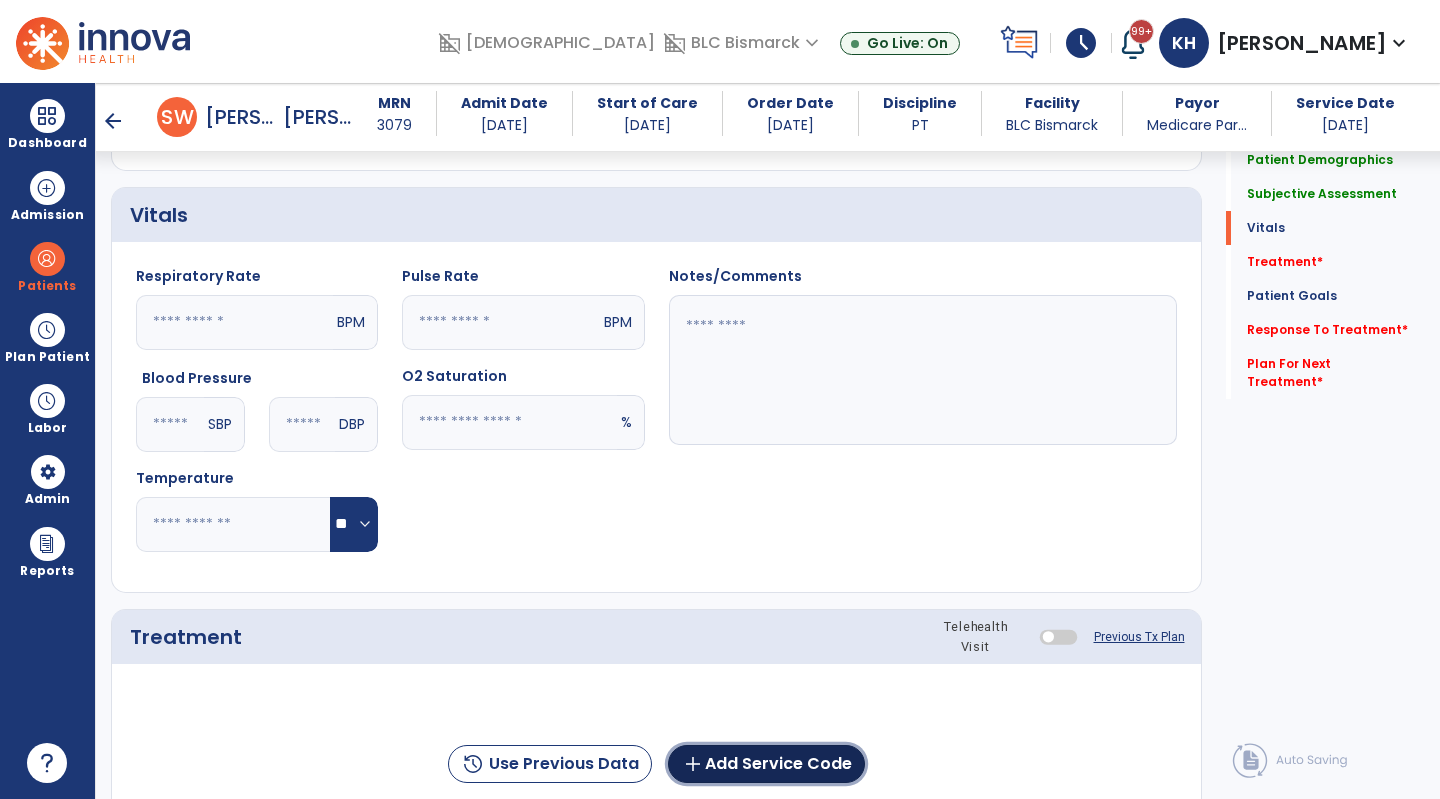 click on "add  Add Service Code" 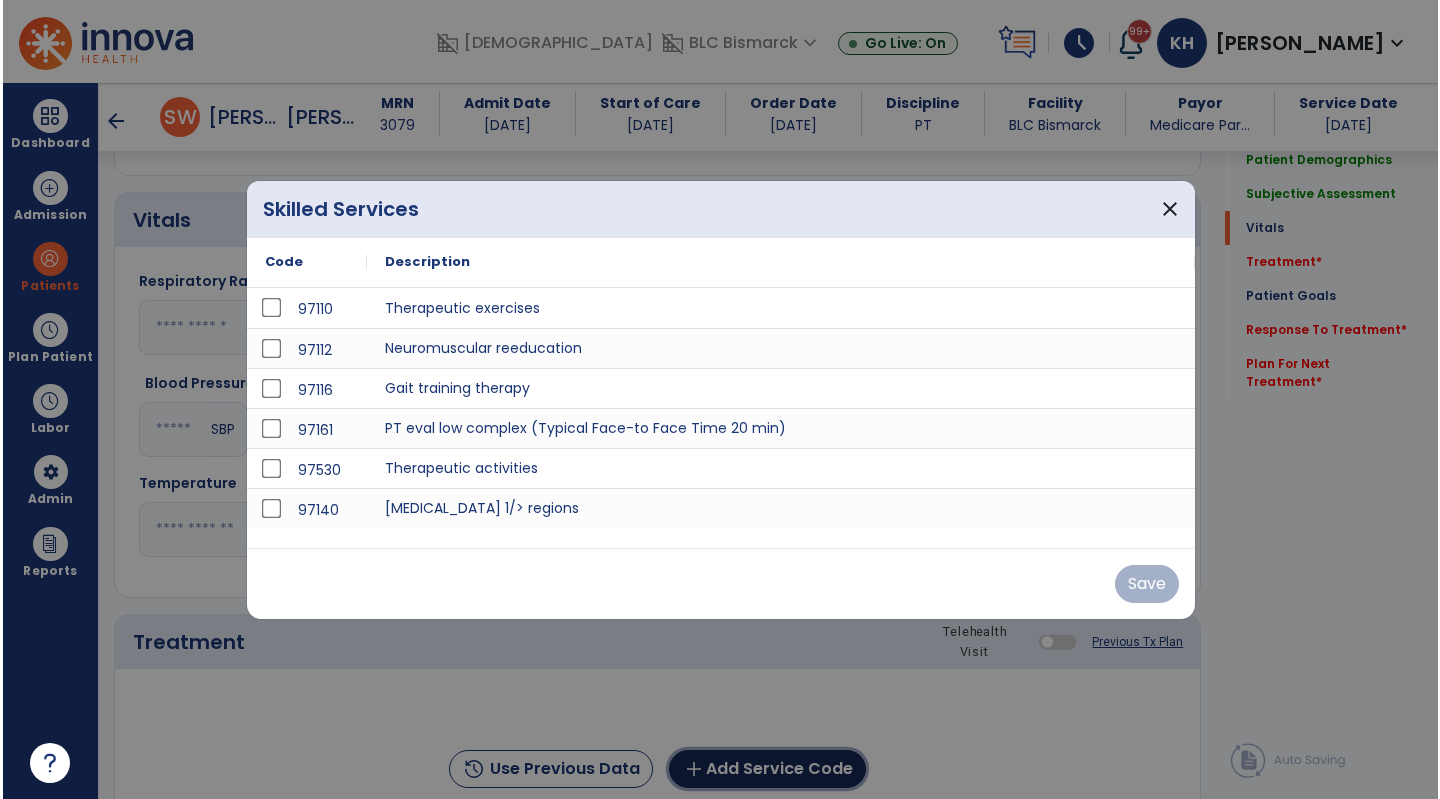 scroll, scrollTop: 800, scrollLeft: 0, axis: vertical 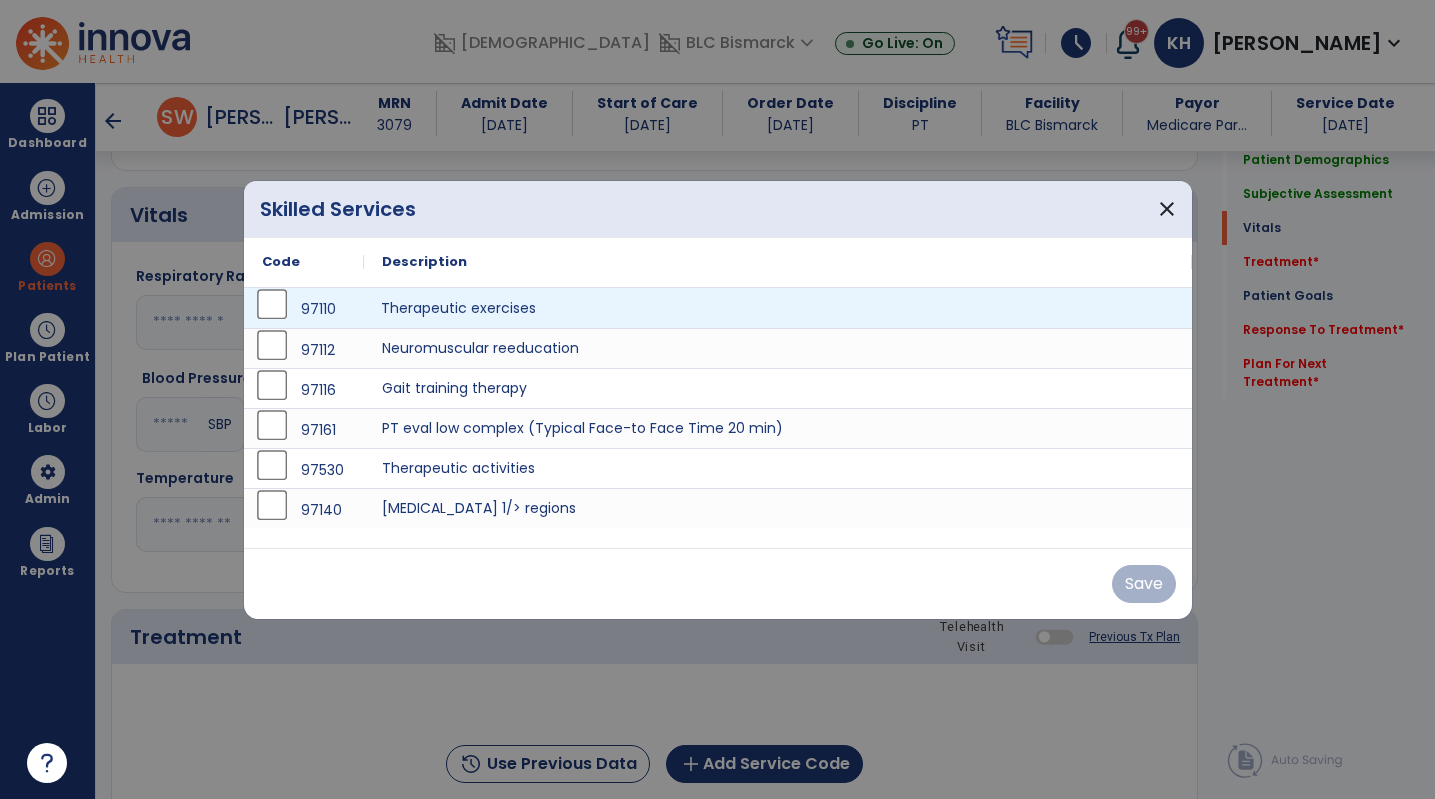 drag, startPoint x: 545, startPoint y: 319, endPoint x: 564, endPoint y: 327, distance: 20.615528 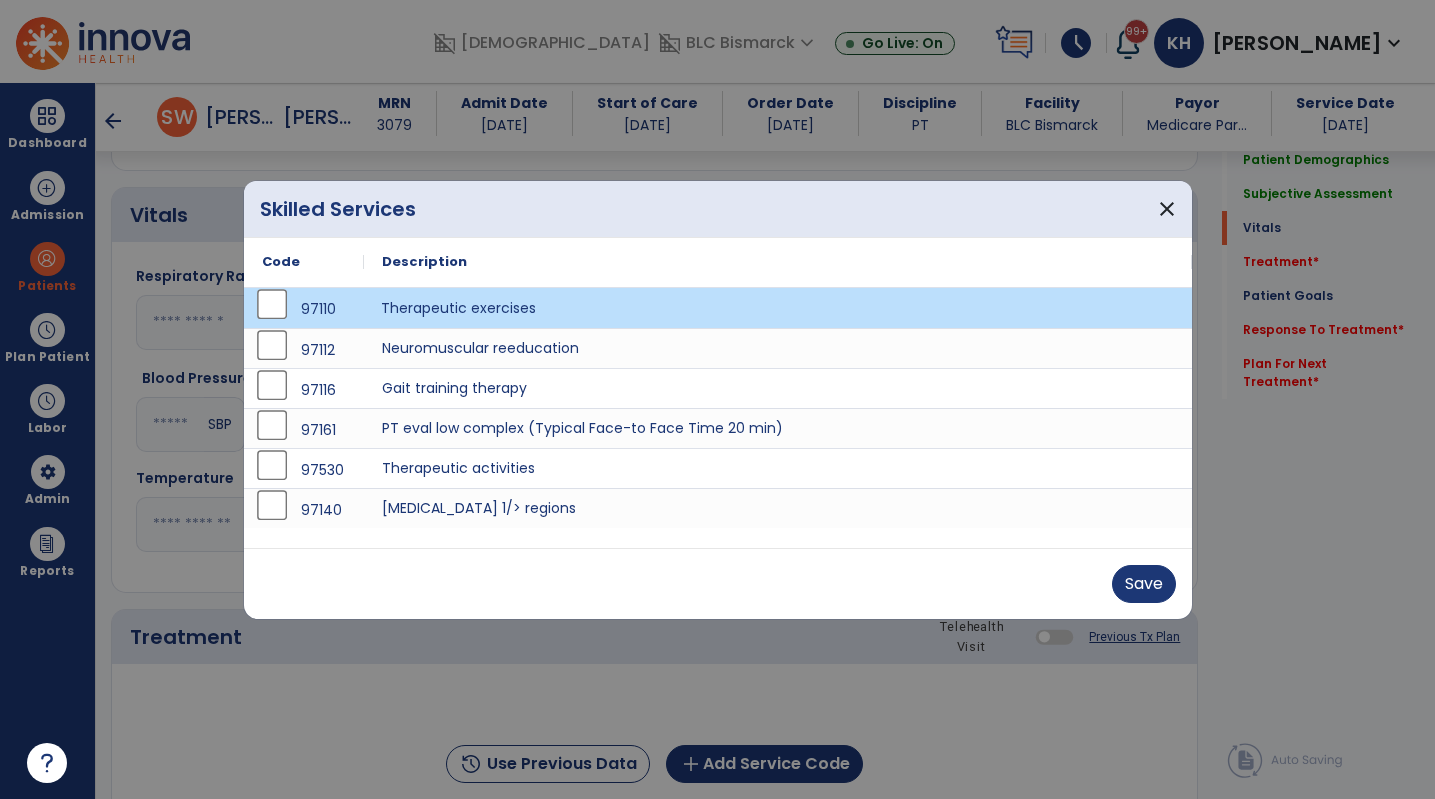 click on "Save" at bounding box center (718, 583) 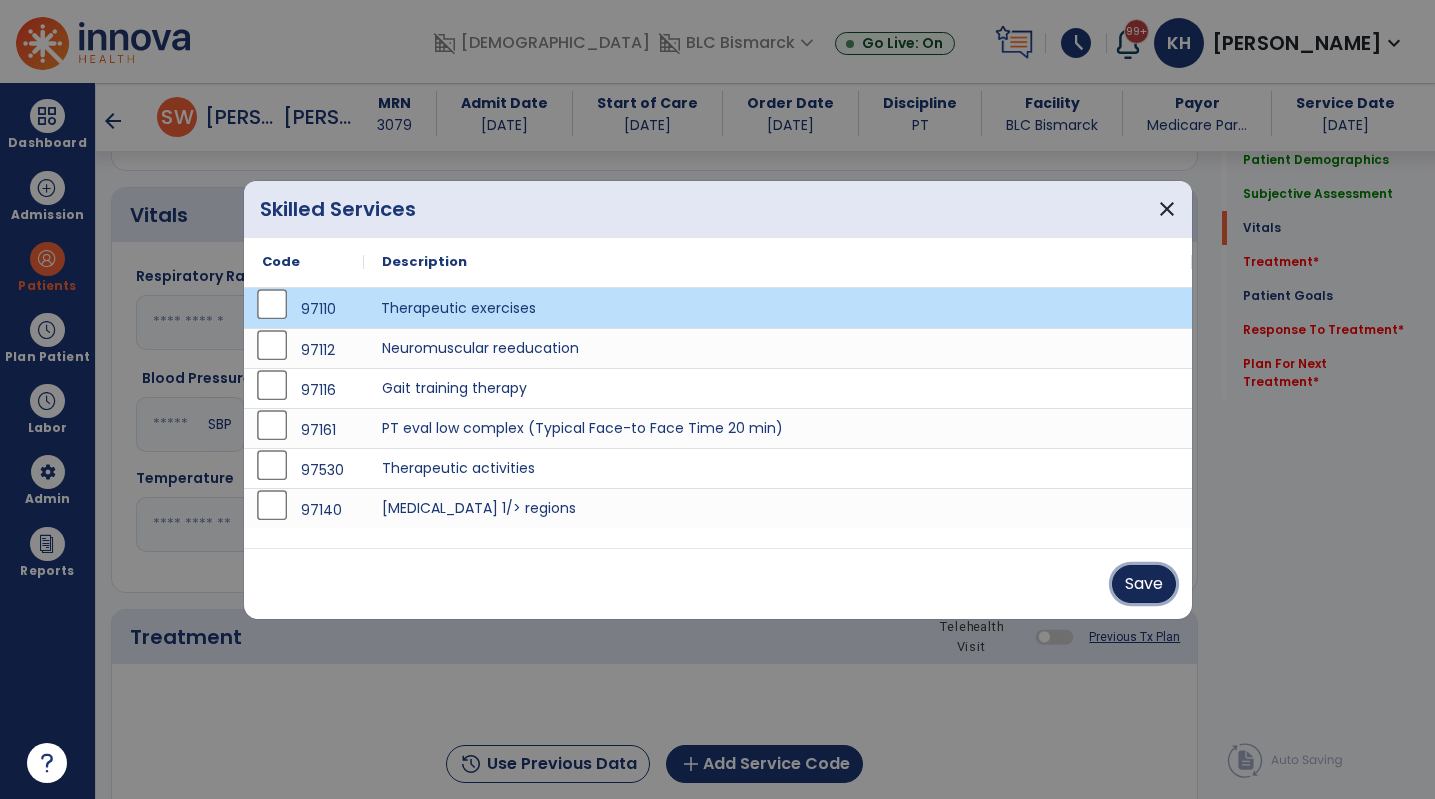click on "Save" at bounding box center (1144, 584) 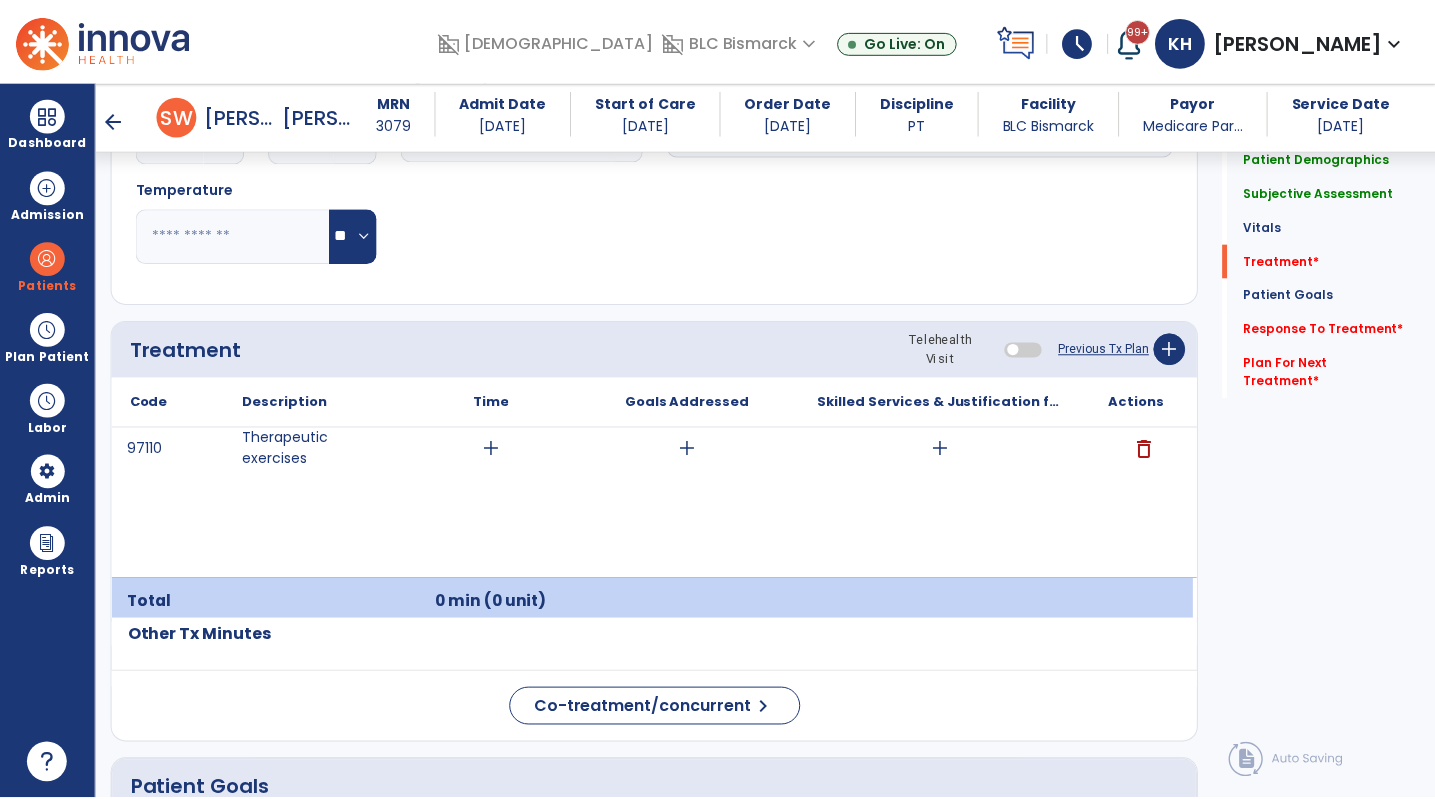 scroll, scrollTop: 1200, scrollLeft: 0, axis: vertical 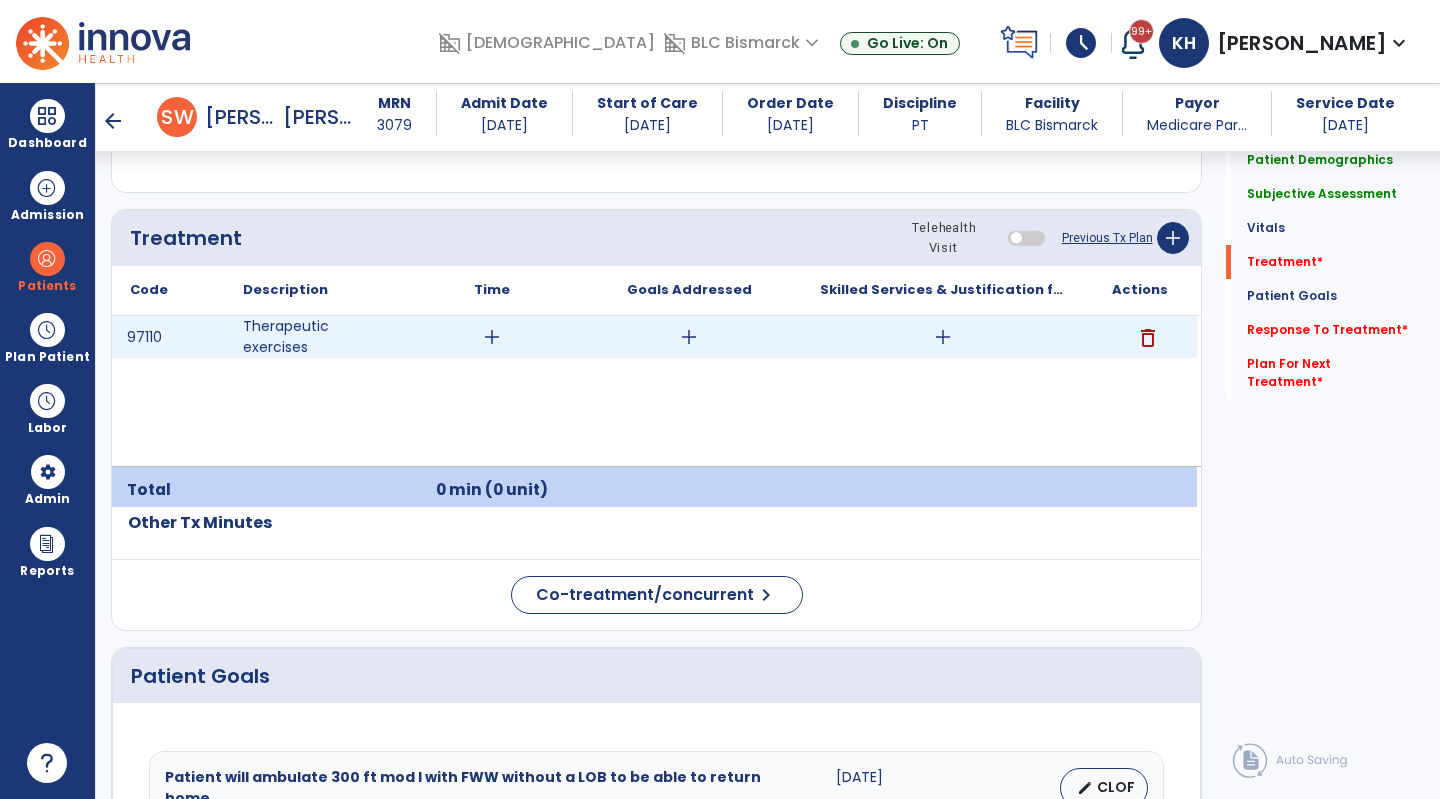 click on "add" at bounding box center (492, 337) 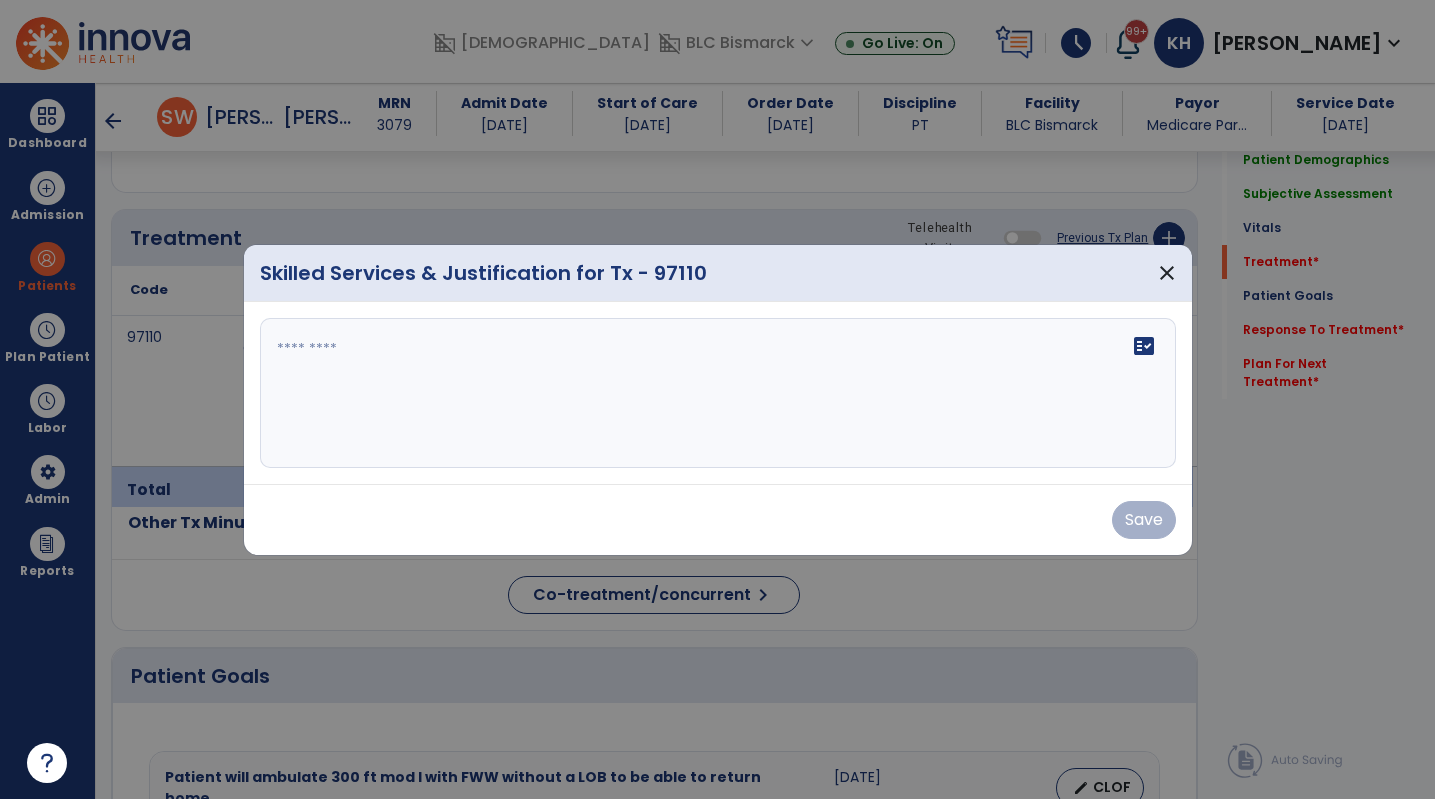 scroll, scrollTop: 1200, scrollLeft: 0, axis: vertical 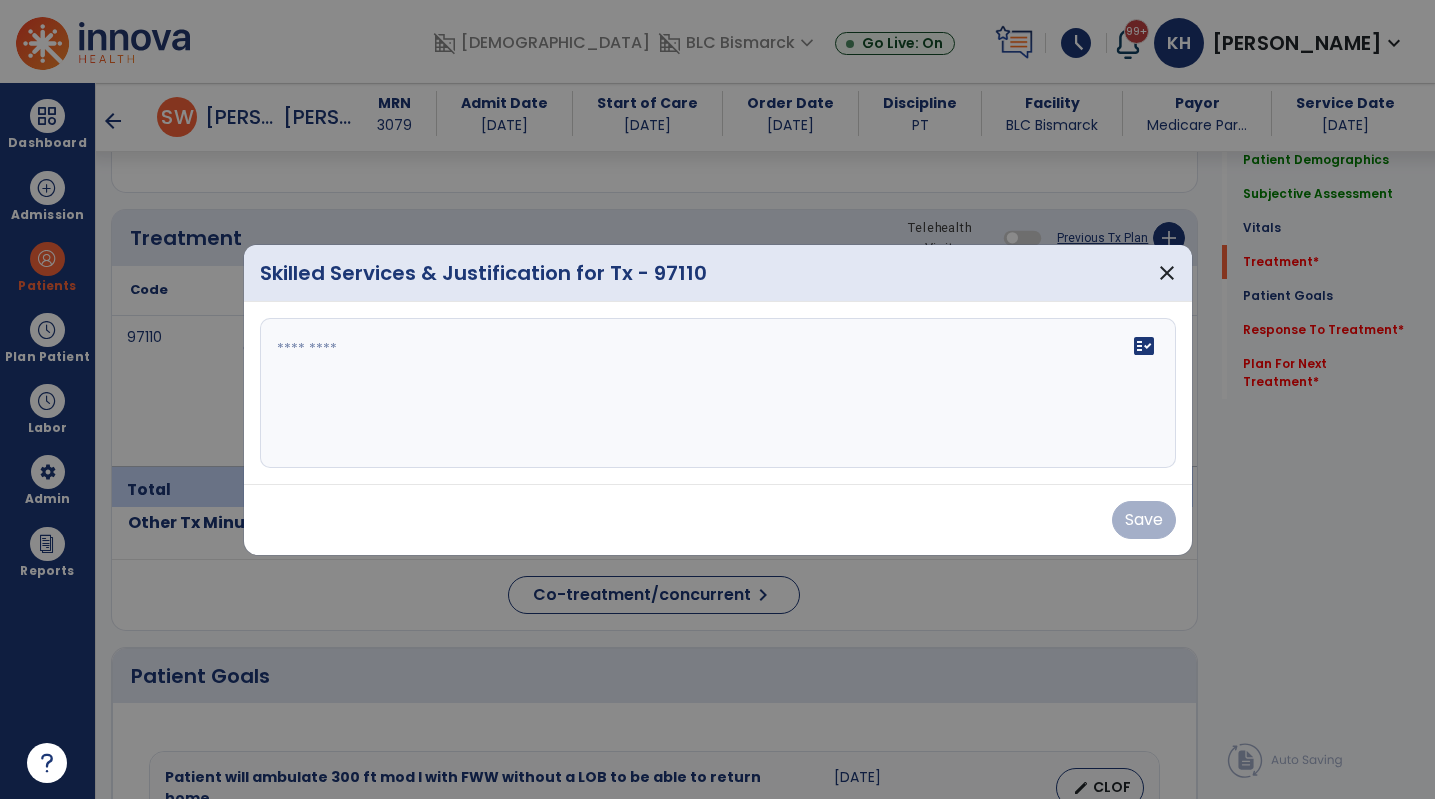 click at bounding box center [718, 393] 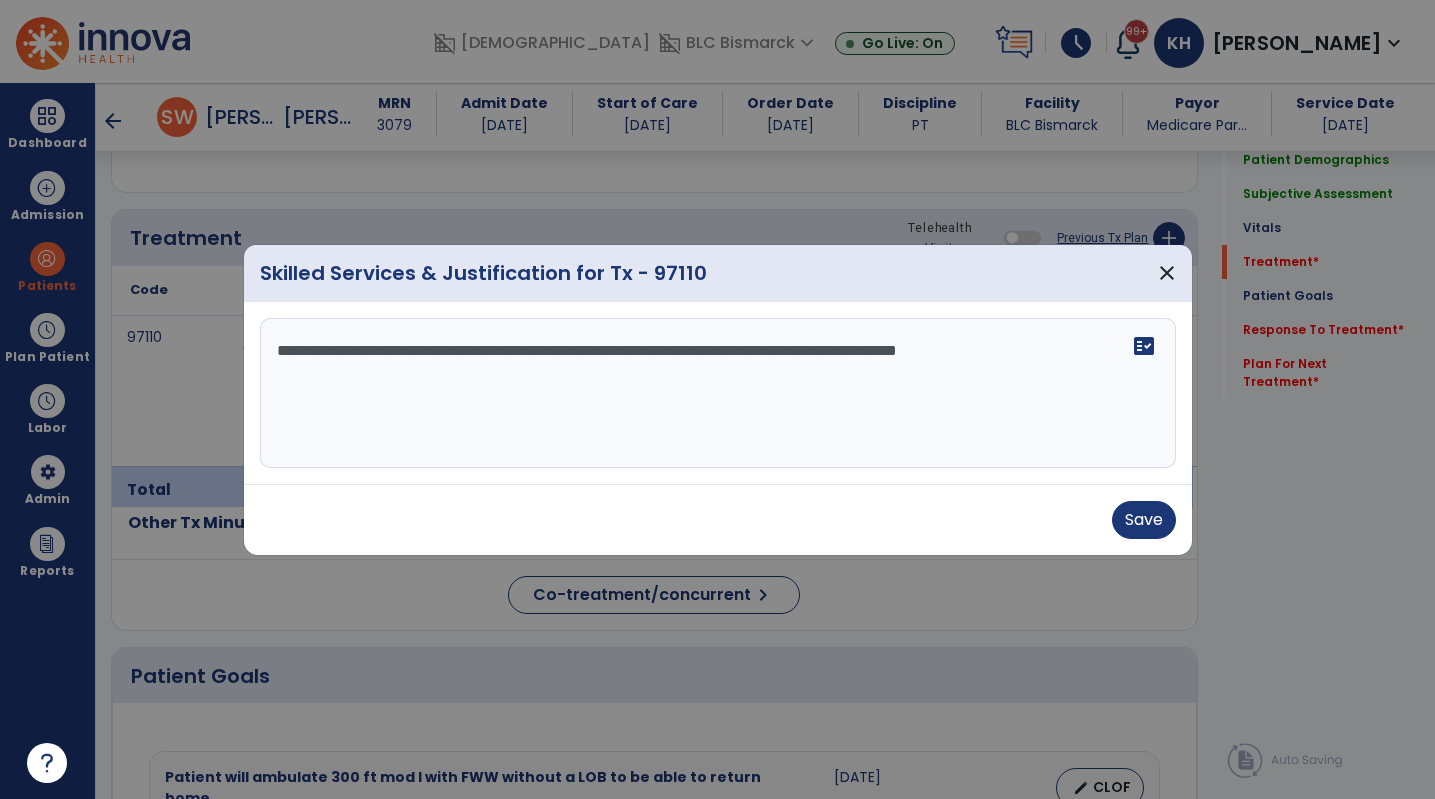 type on "**********" 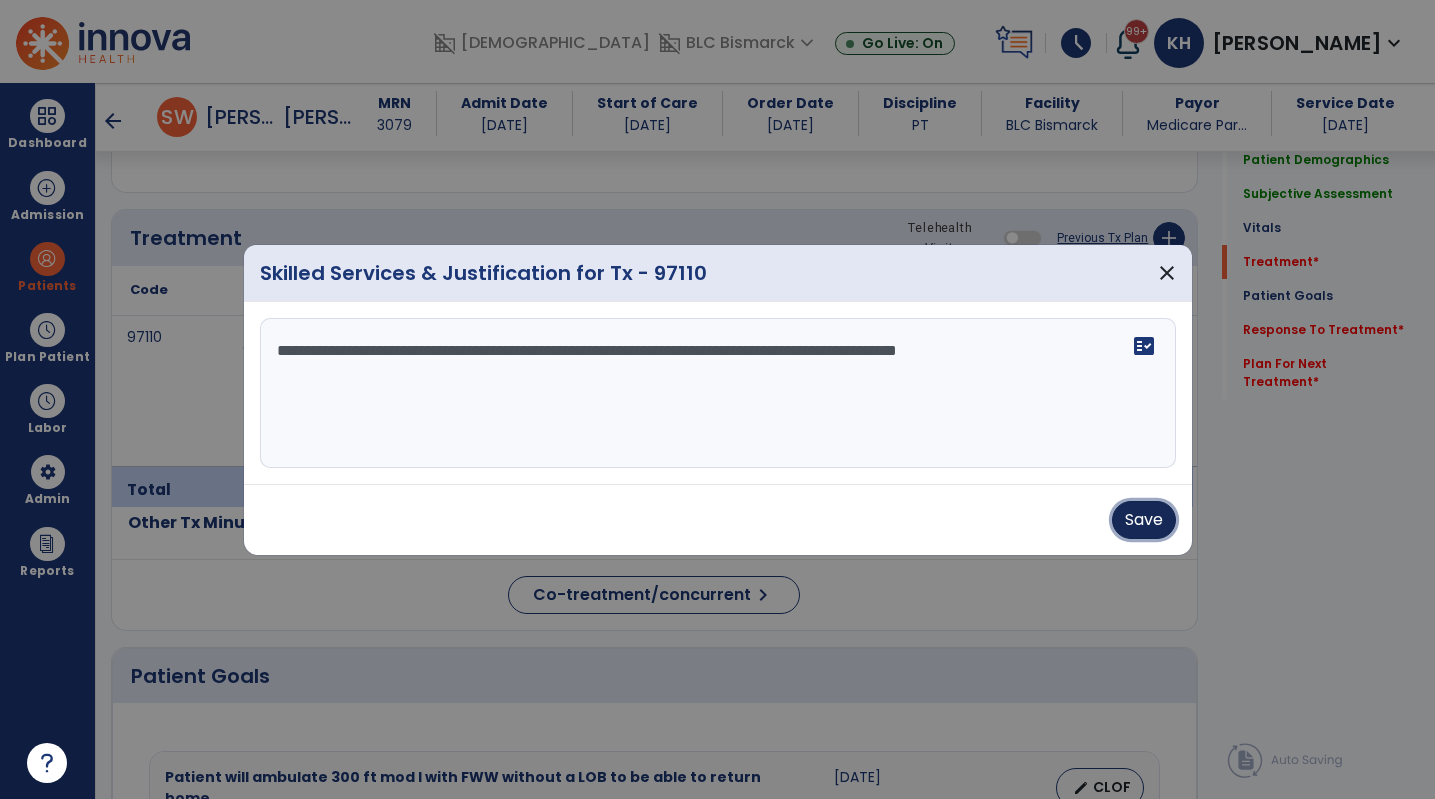 click on "Save" at bounding box center [1144, 520] 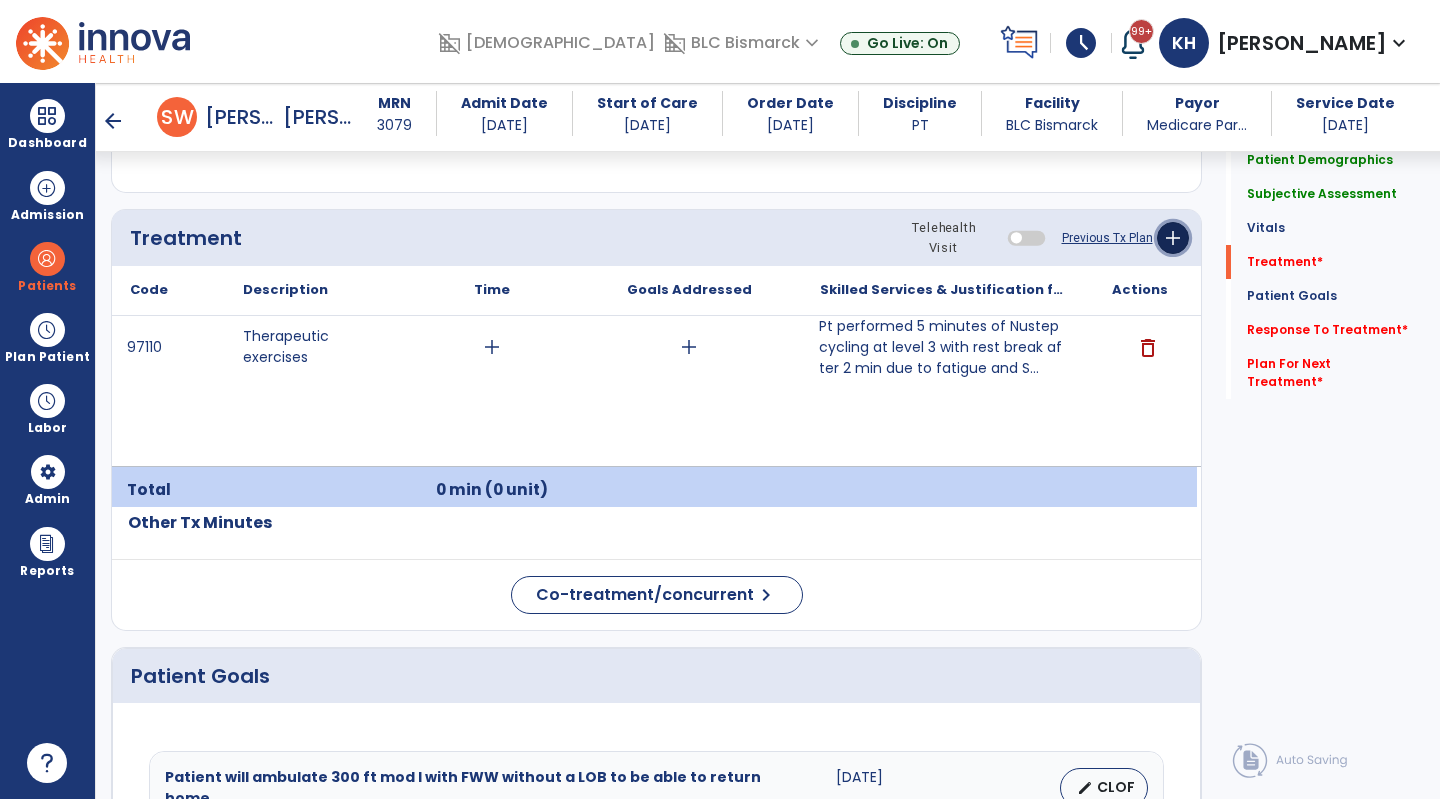 click on "add" 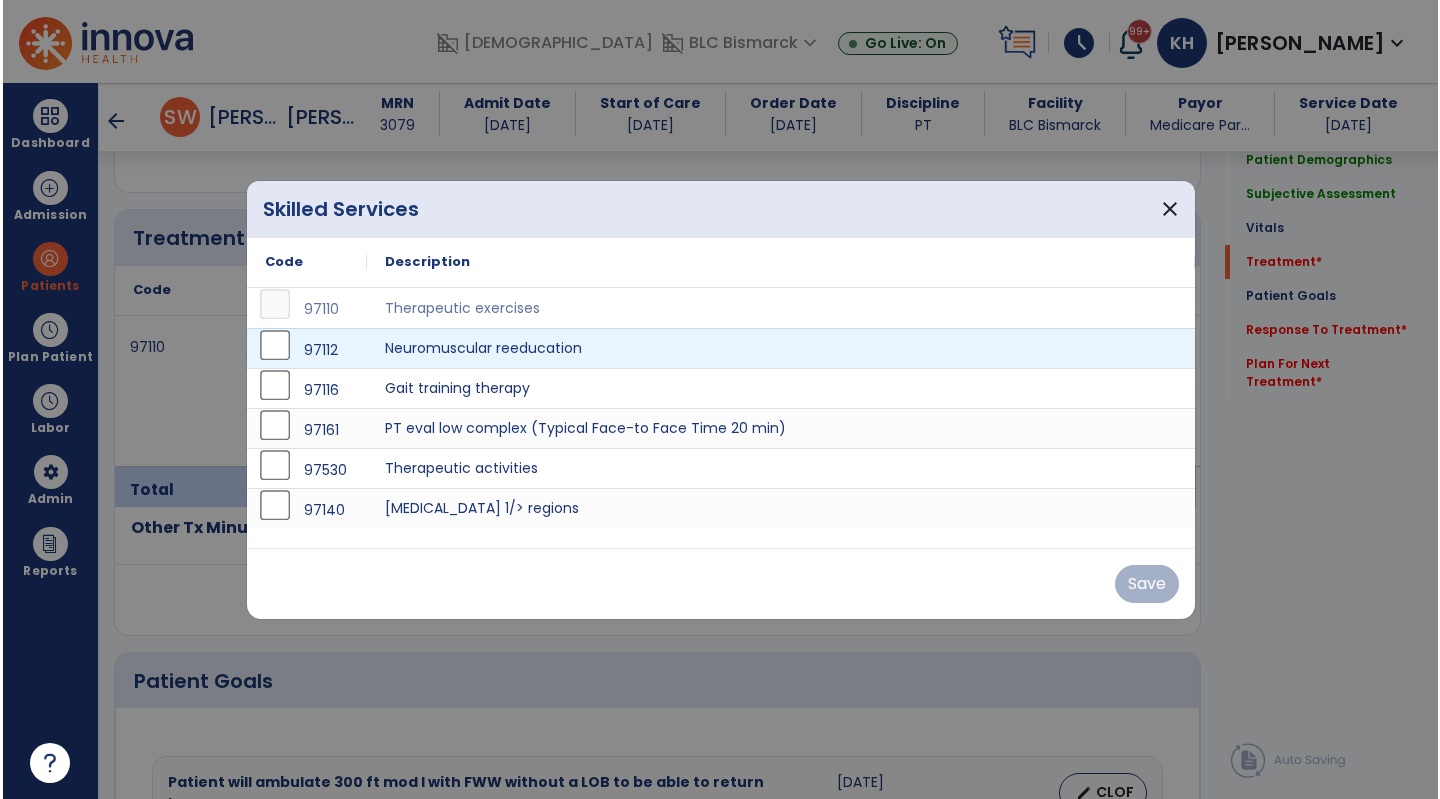 scroll, scrollTop: 1200, scrollLeft: 0, axis: vertical 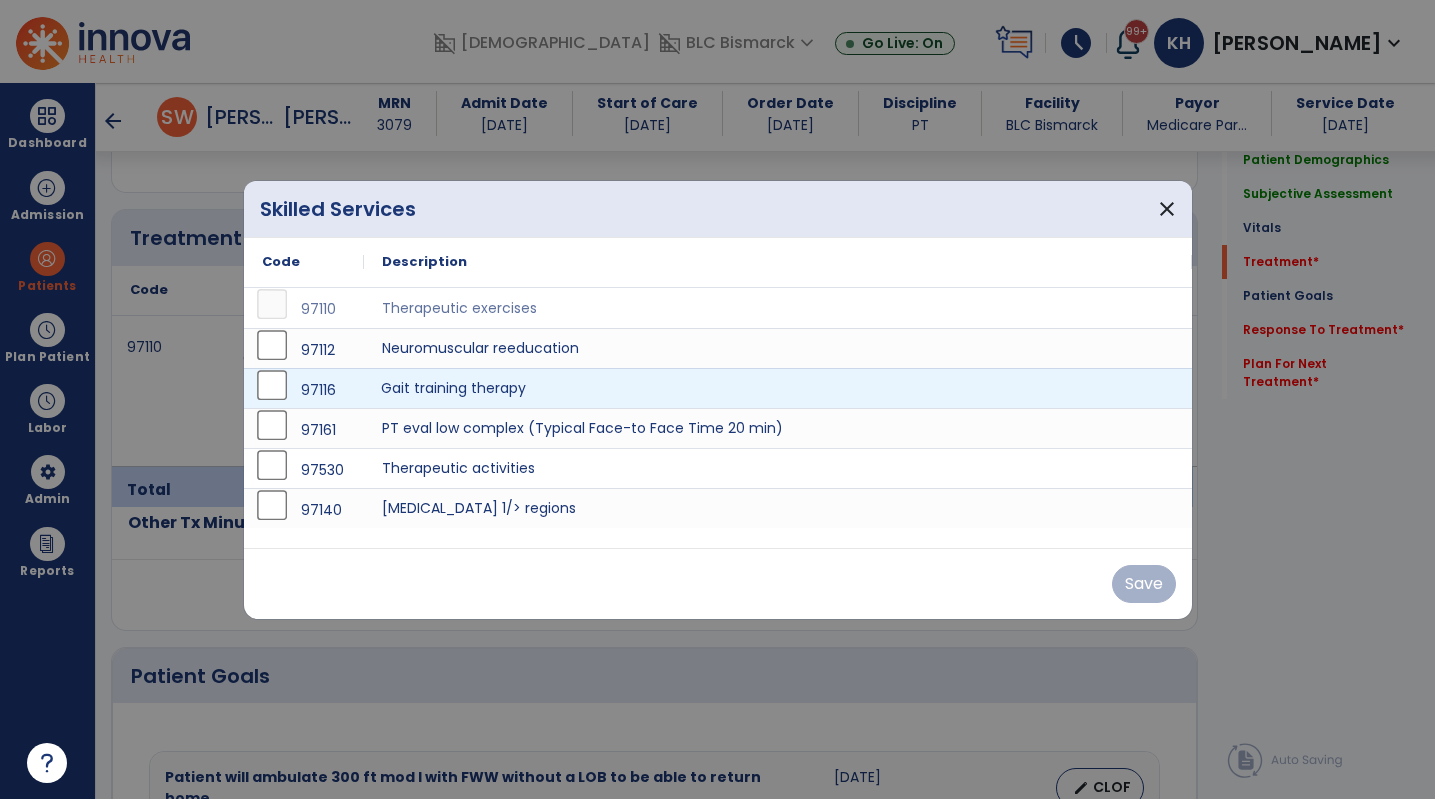 click on "Gait training therapy" at bounding box center [778, 388] 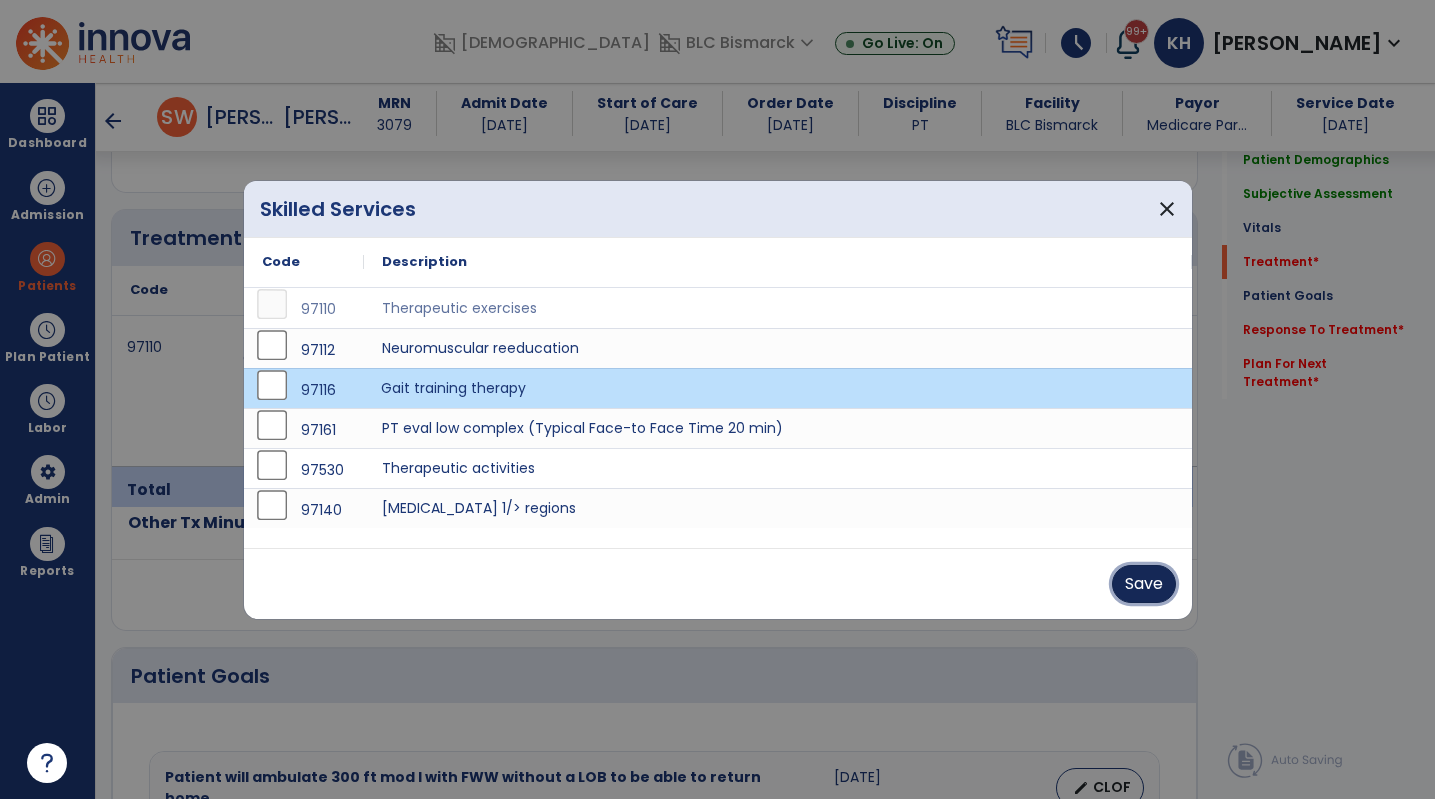 click on "Save" at bounding box center (1144, 584) 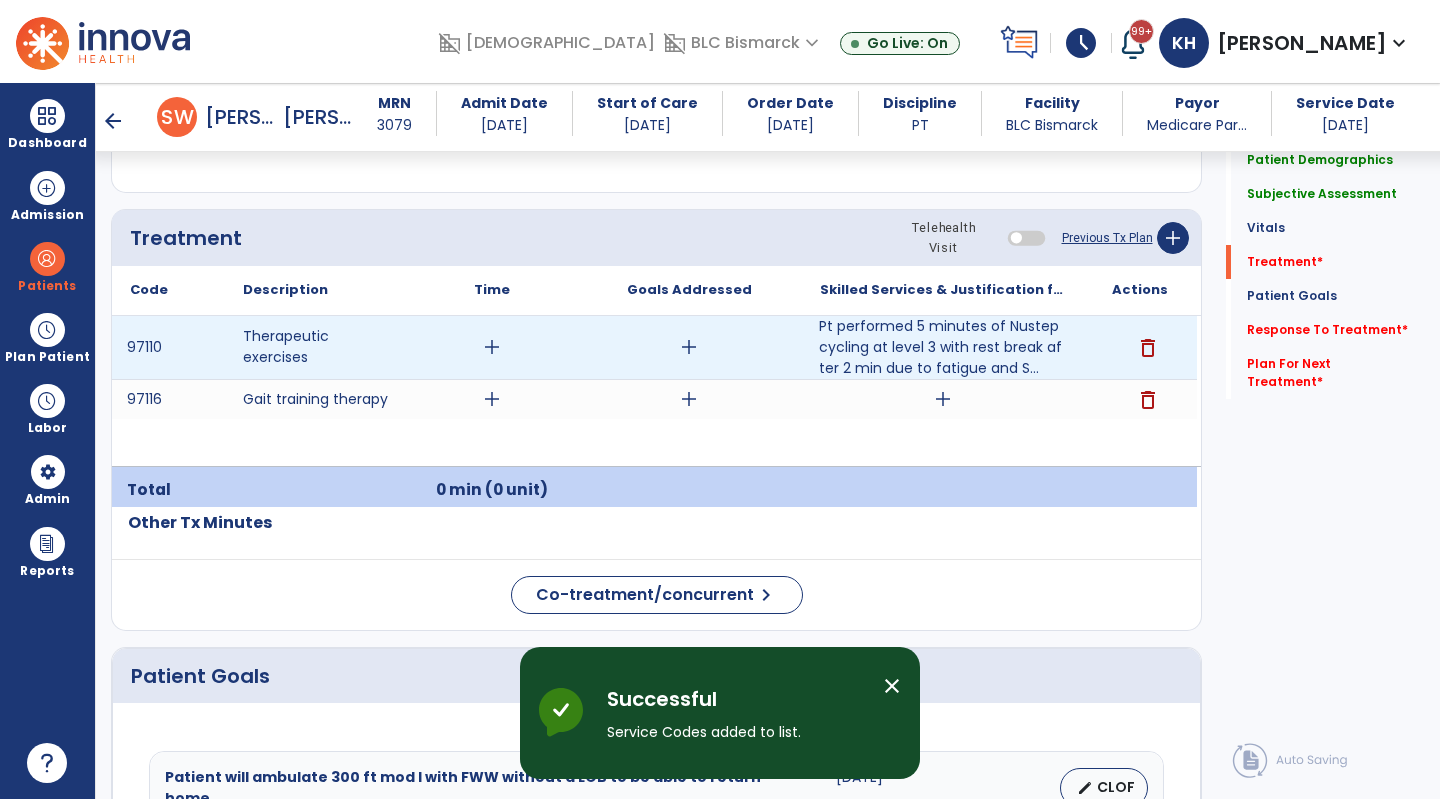 click on "add" at bounding box center [492, 347] 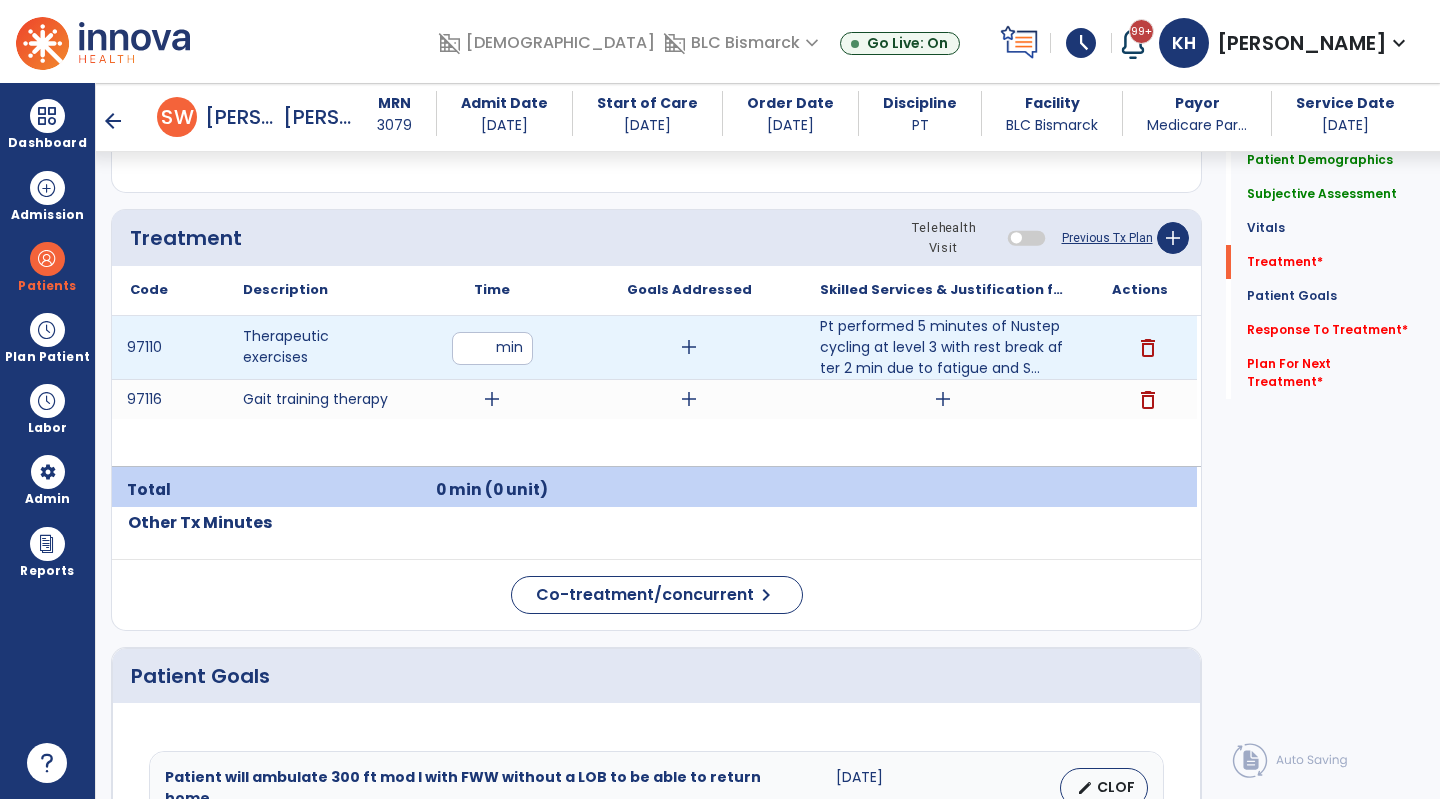 type on "**" 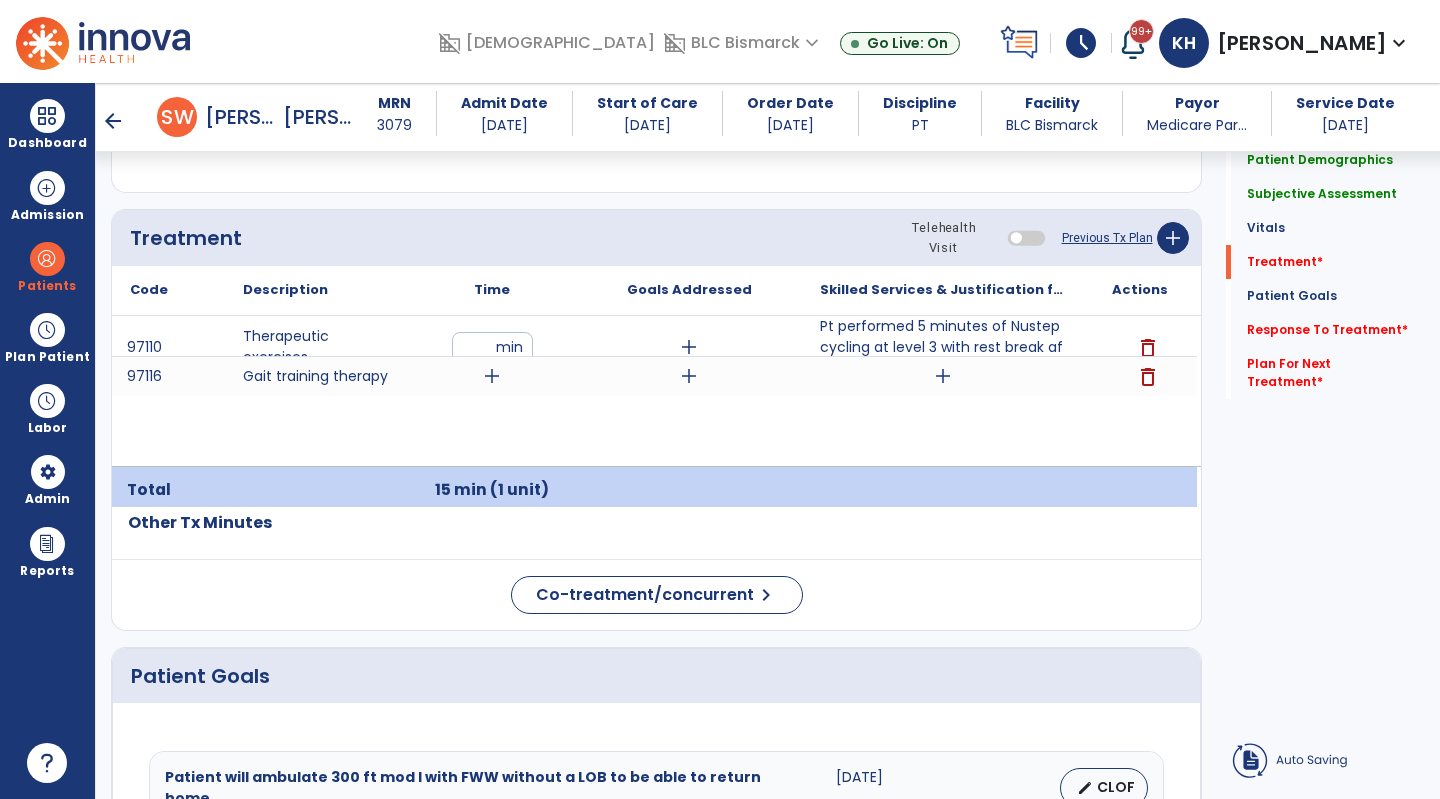 click on "add" at bounding box center (492, 376) 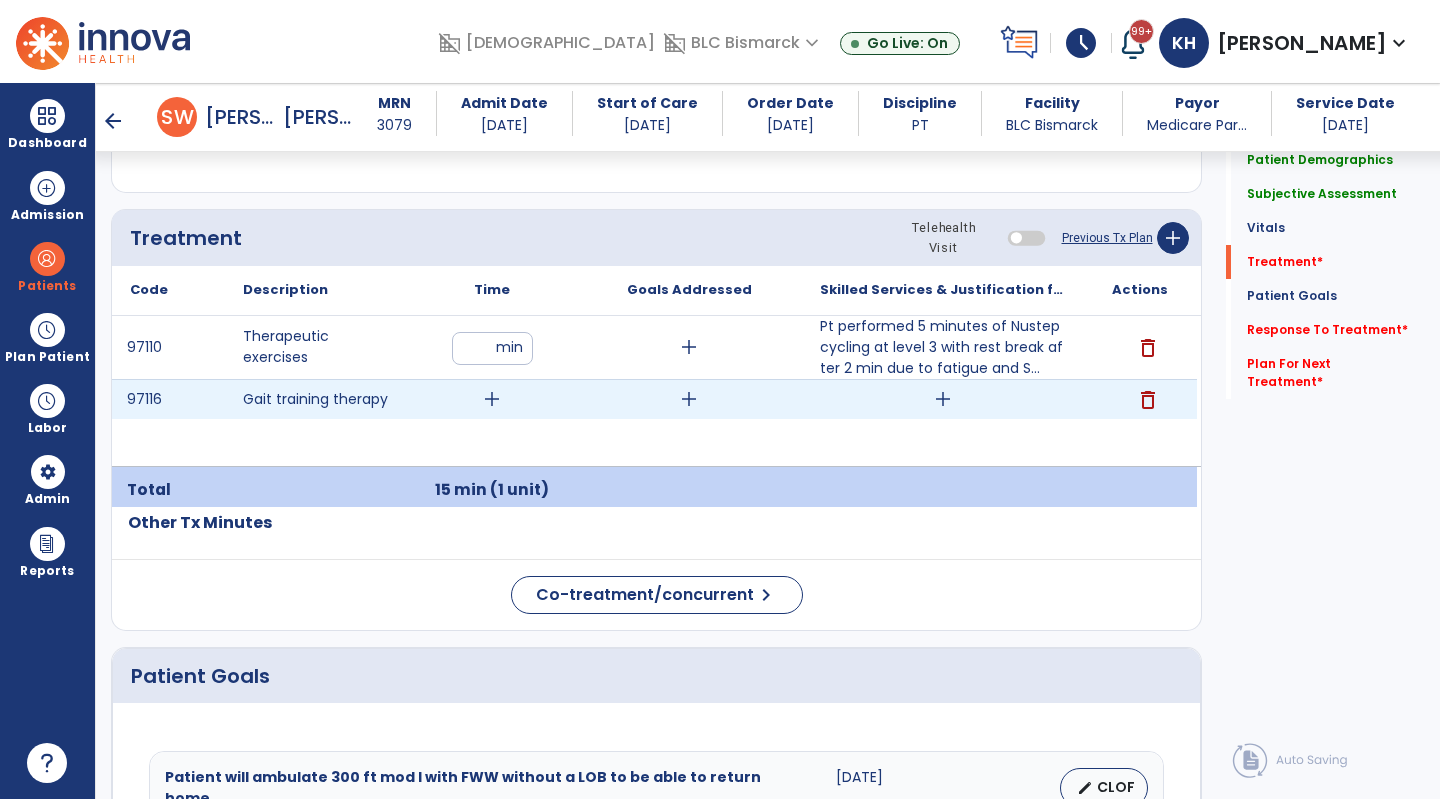 click on "add" at bounding box center [492, 399] 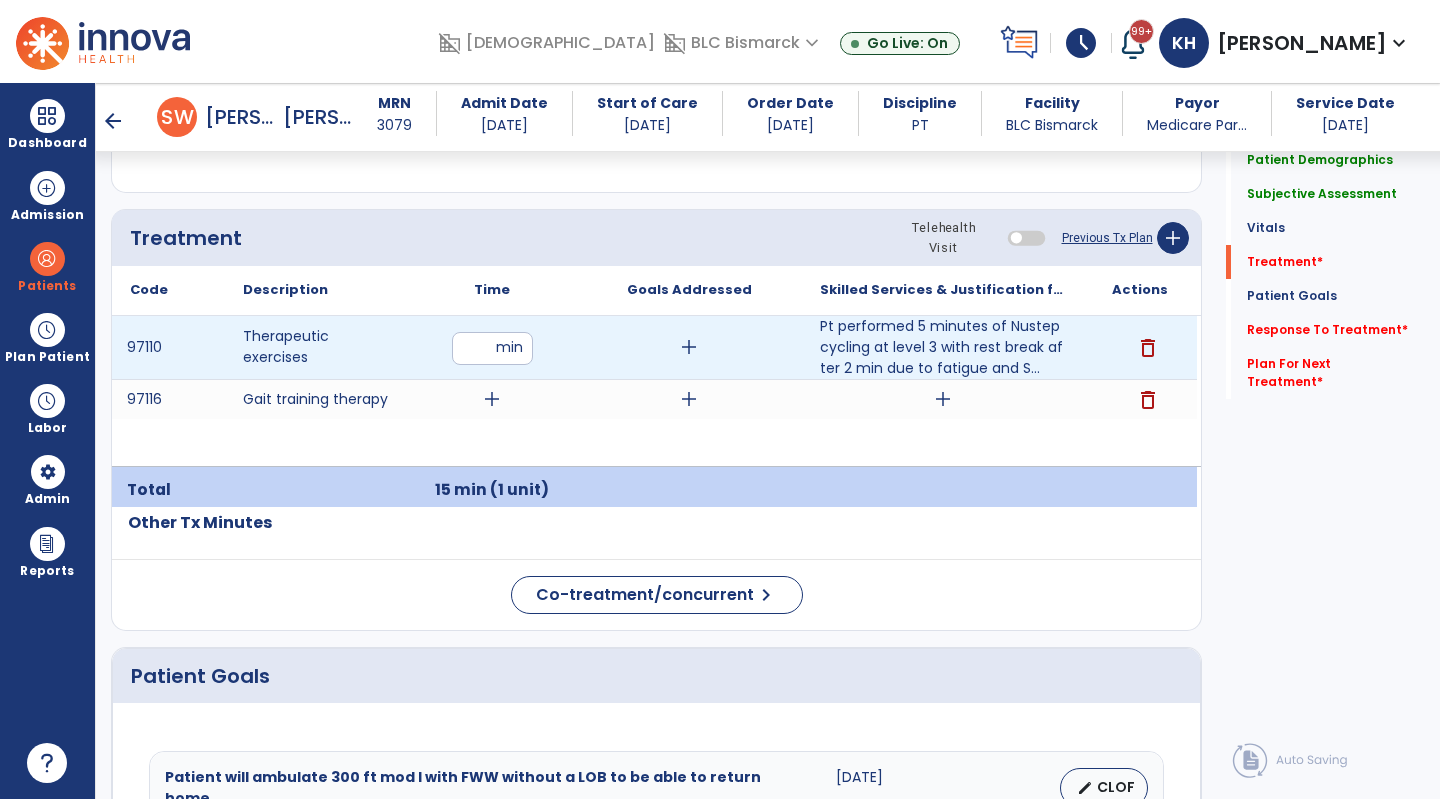 click on "**" at bounding box center (492, 348) 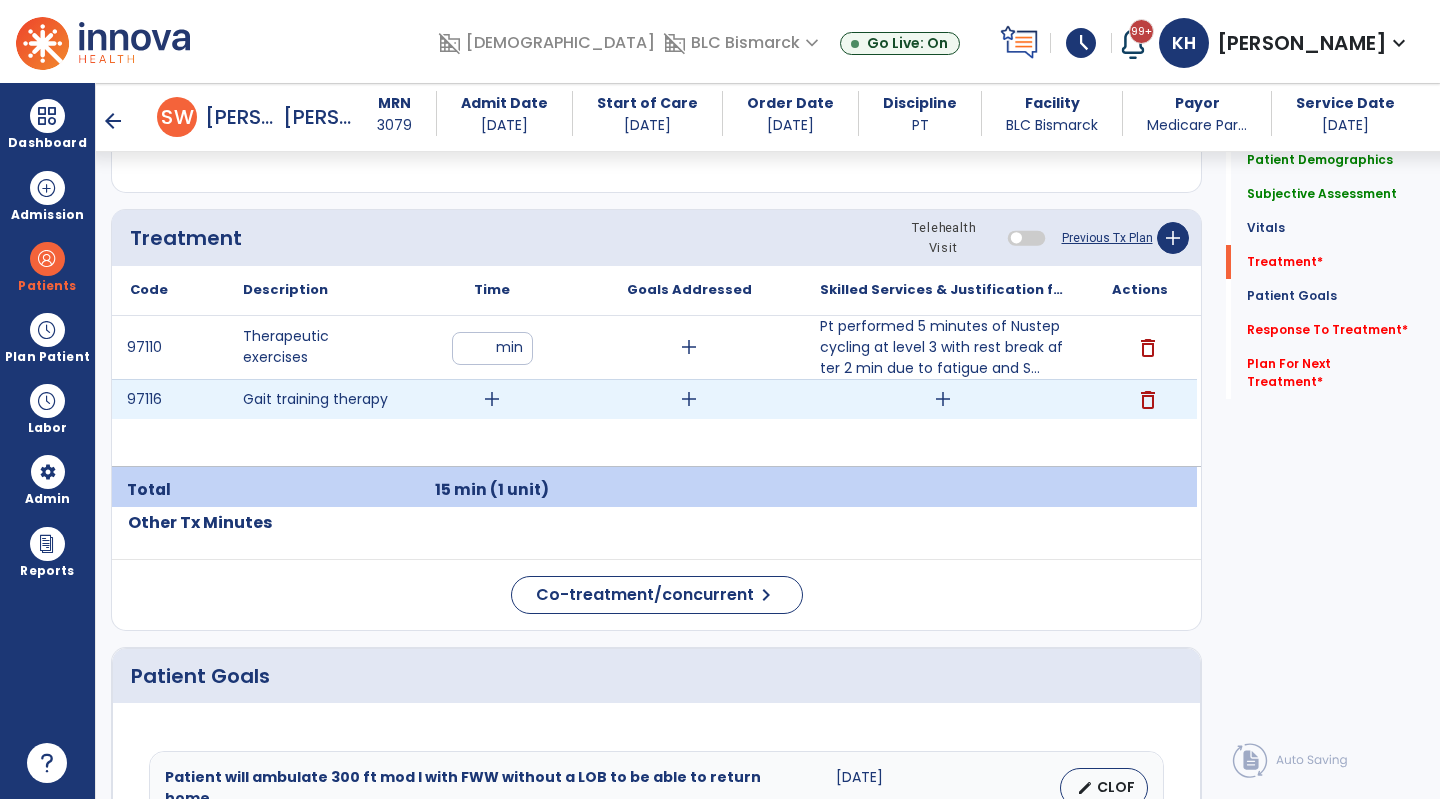 click on "add" at bounding box center (492, 399) 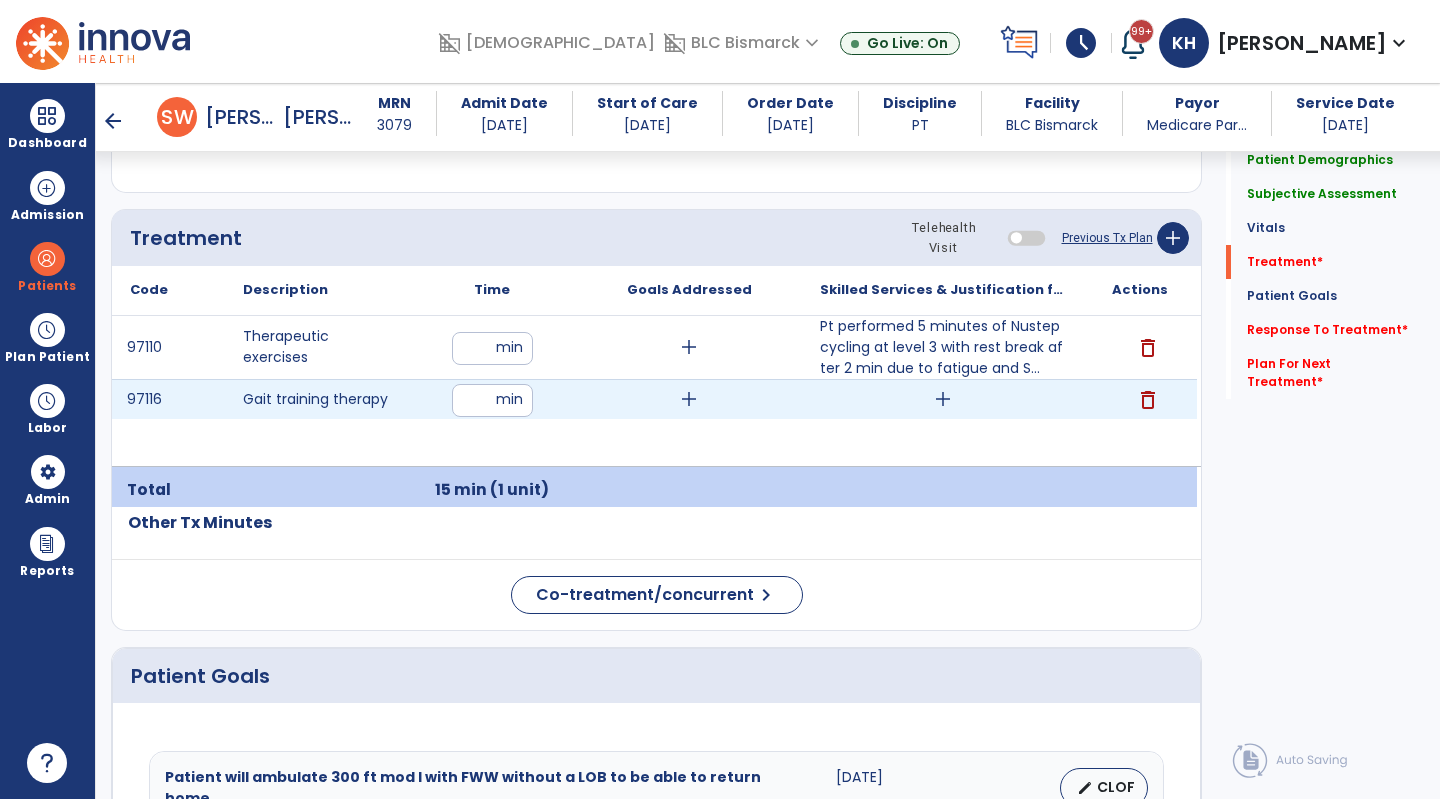 type on "**" 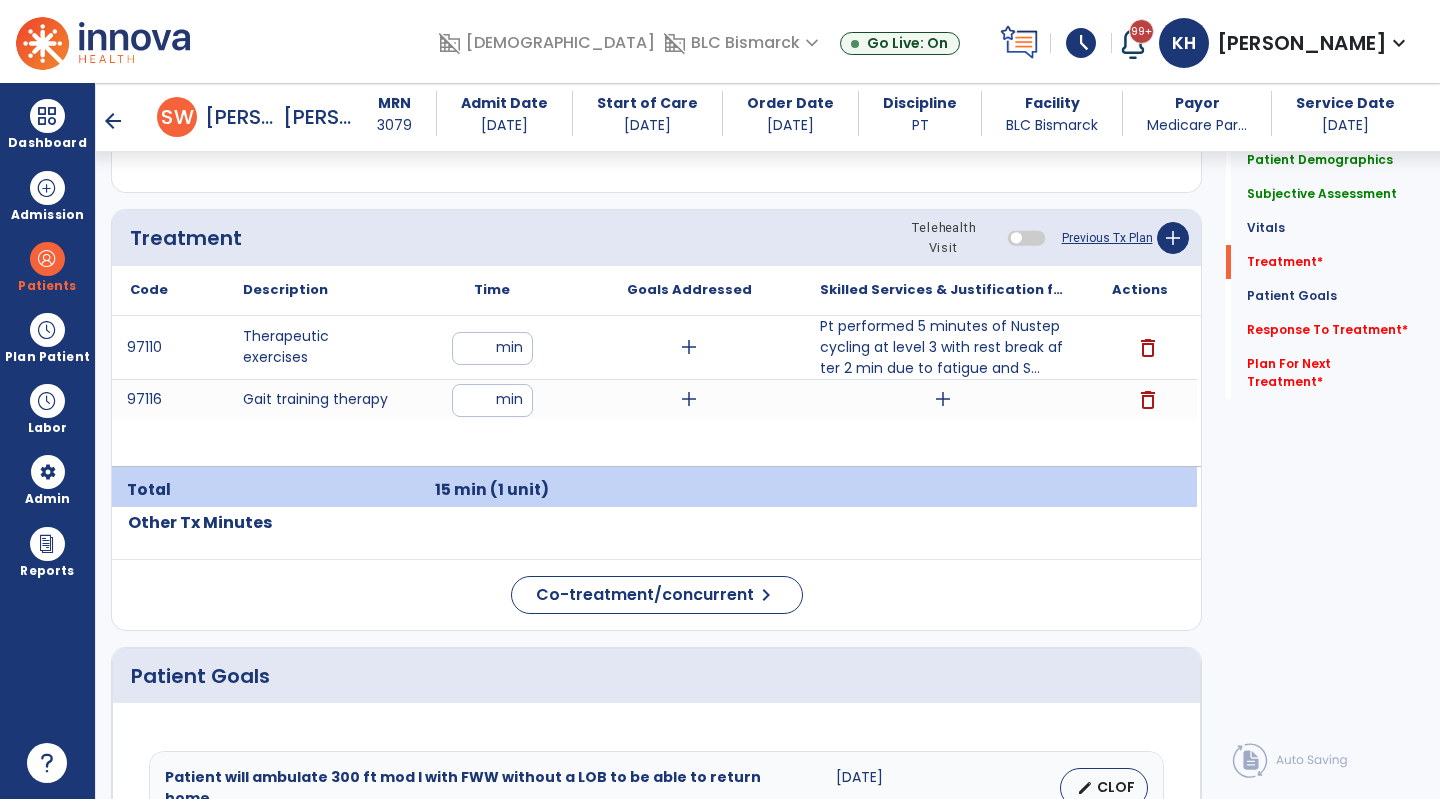 click on "Treatment Telehealth Visit  Previous Tx Plan   add" 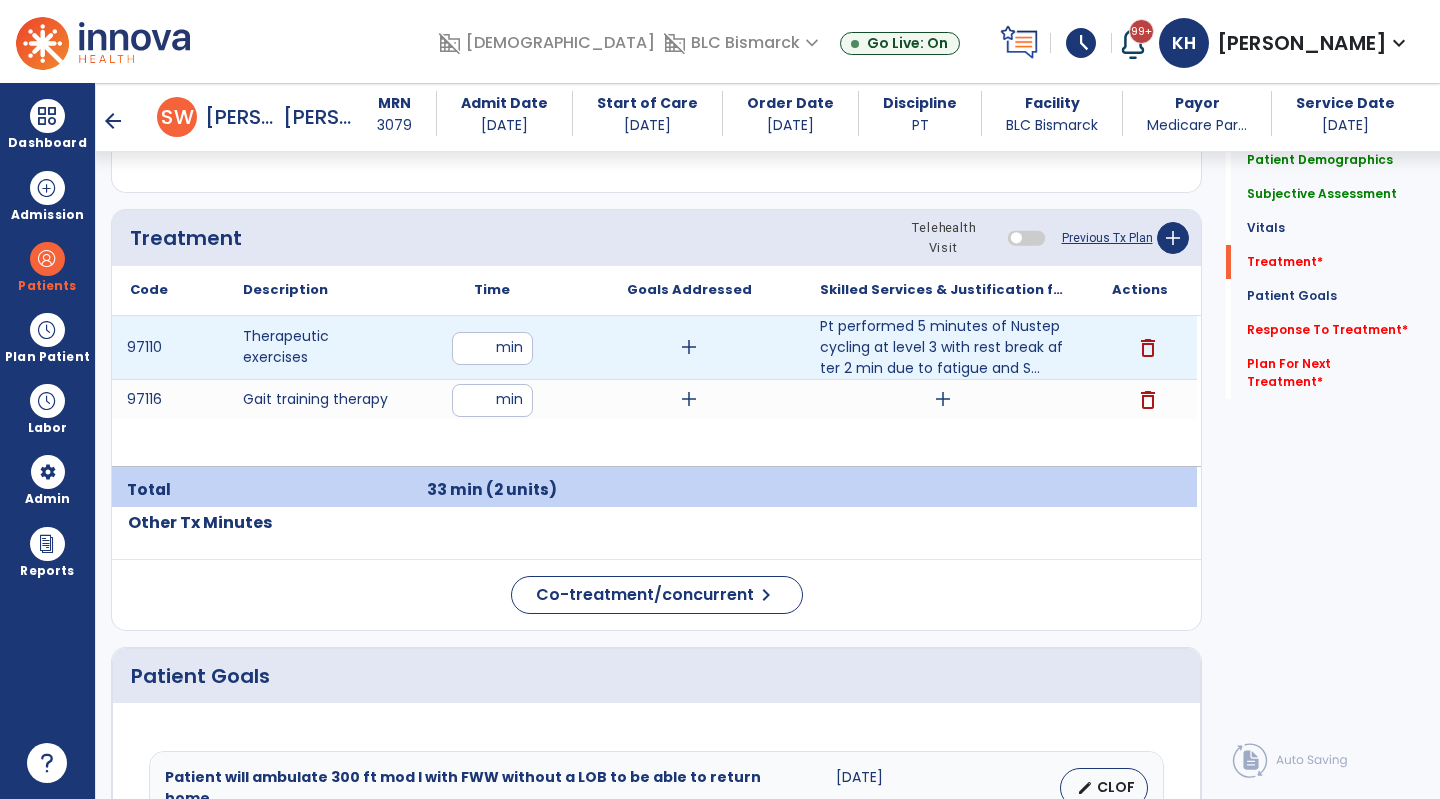 drag, startPoint x: 473, startPoint y: 344, endPoint x: 461, endPoint y: 344, distance: 12 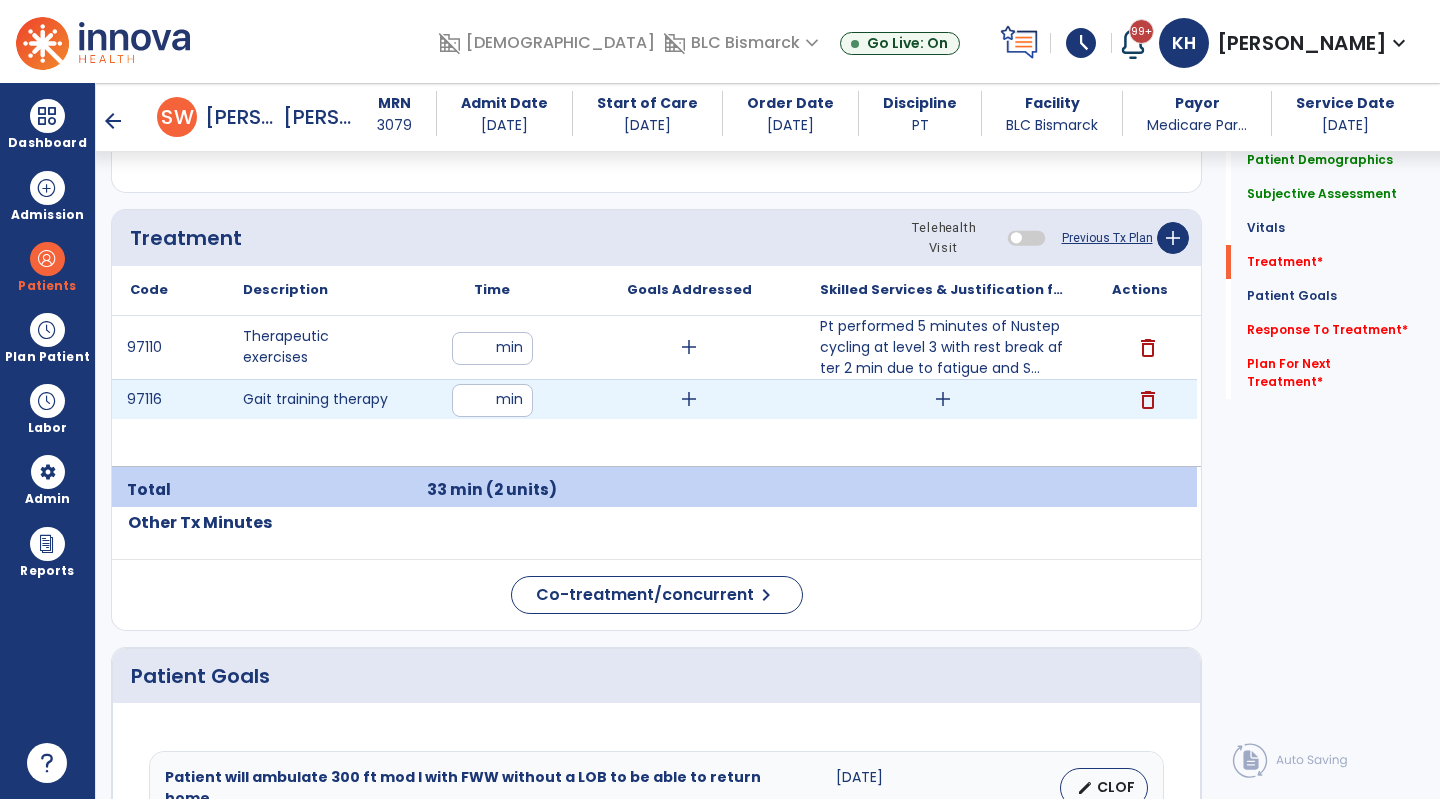 click on "**" at bounding box center [492, 400] 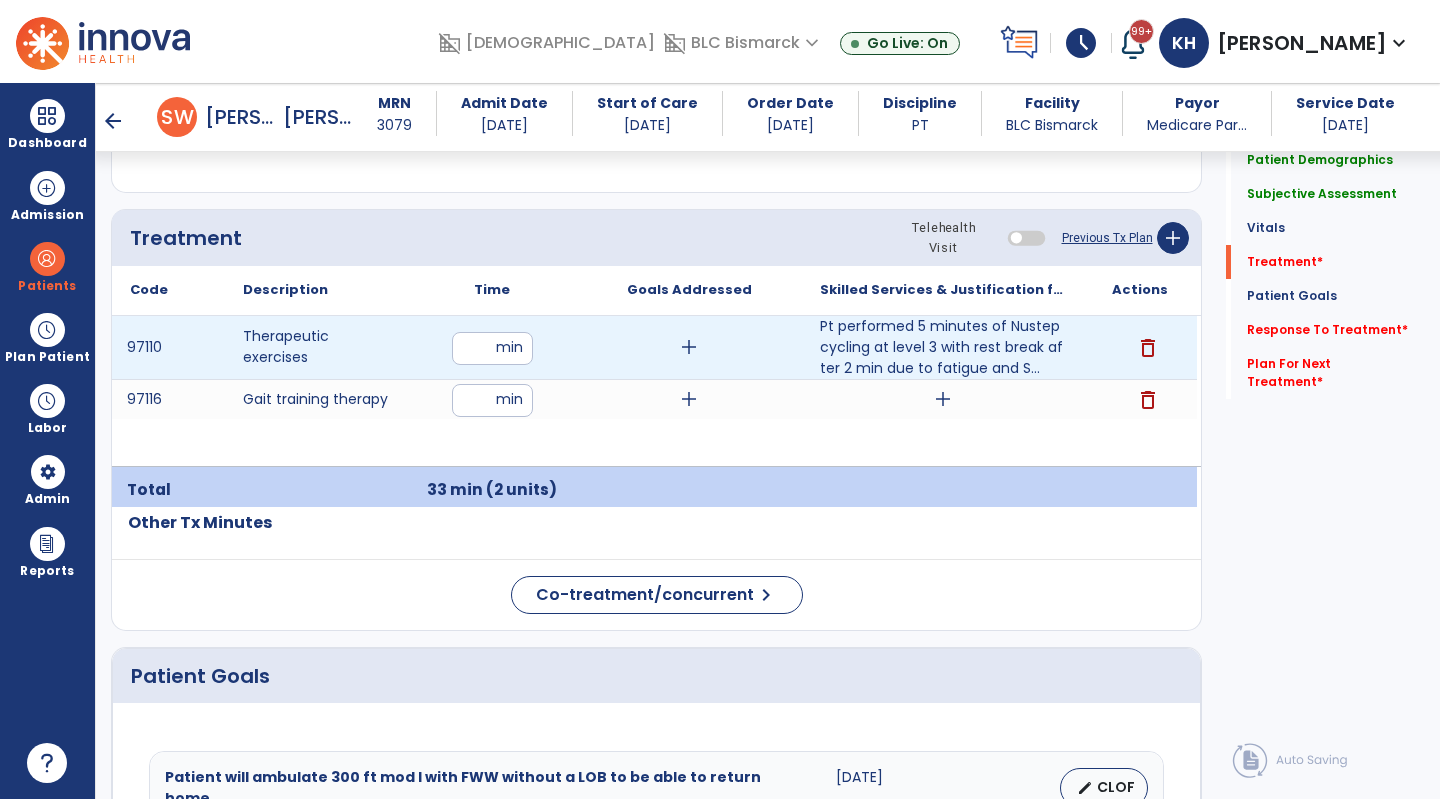 type on "**" 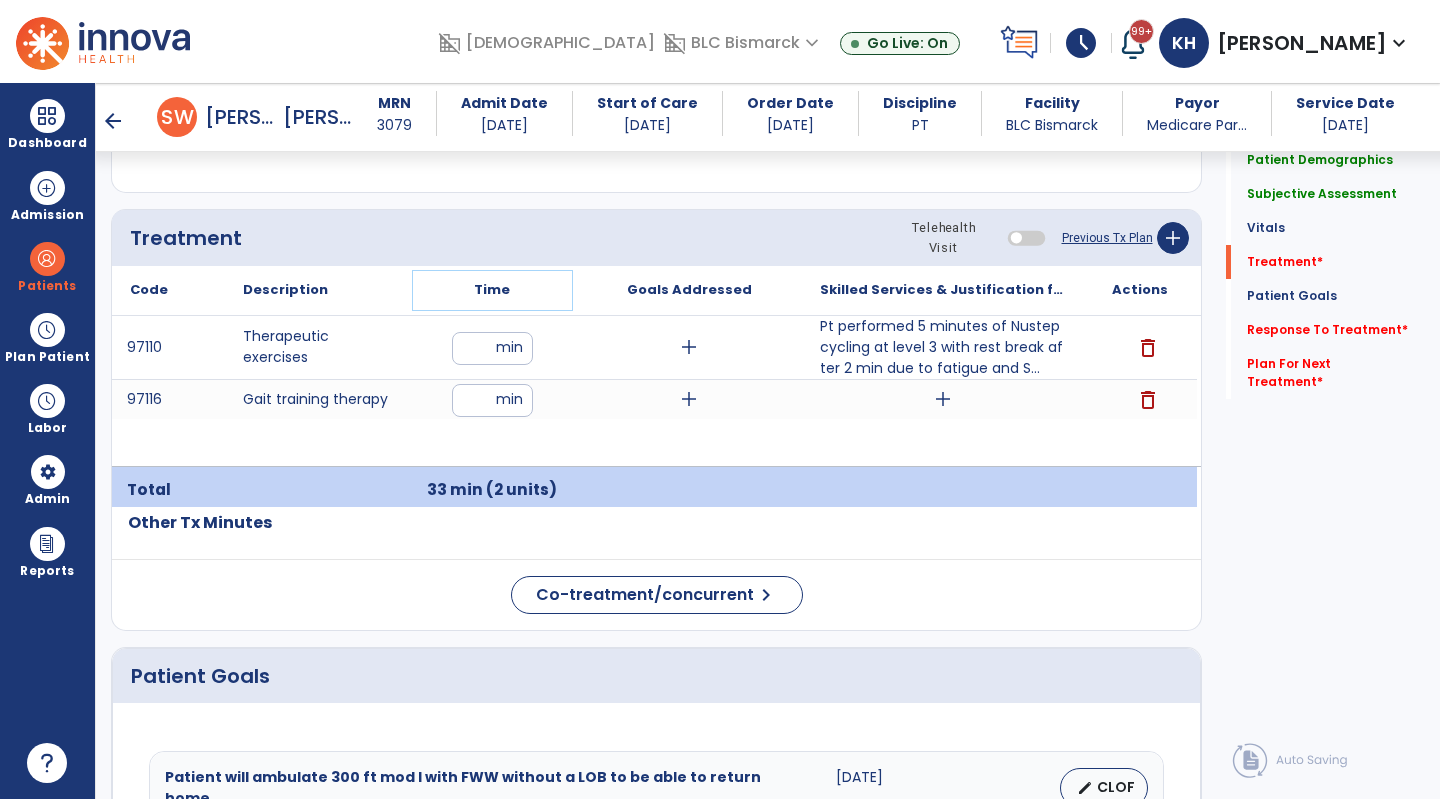 click on "Time" at bounding box center [492, 290] 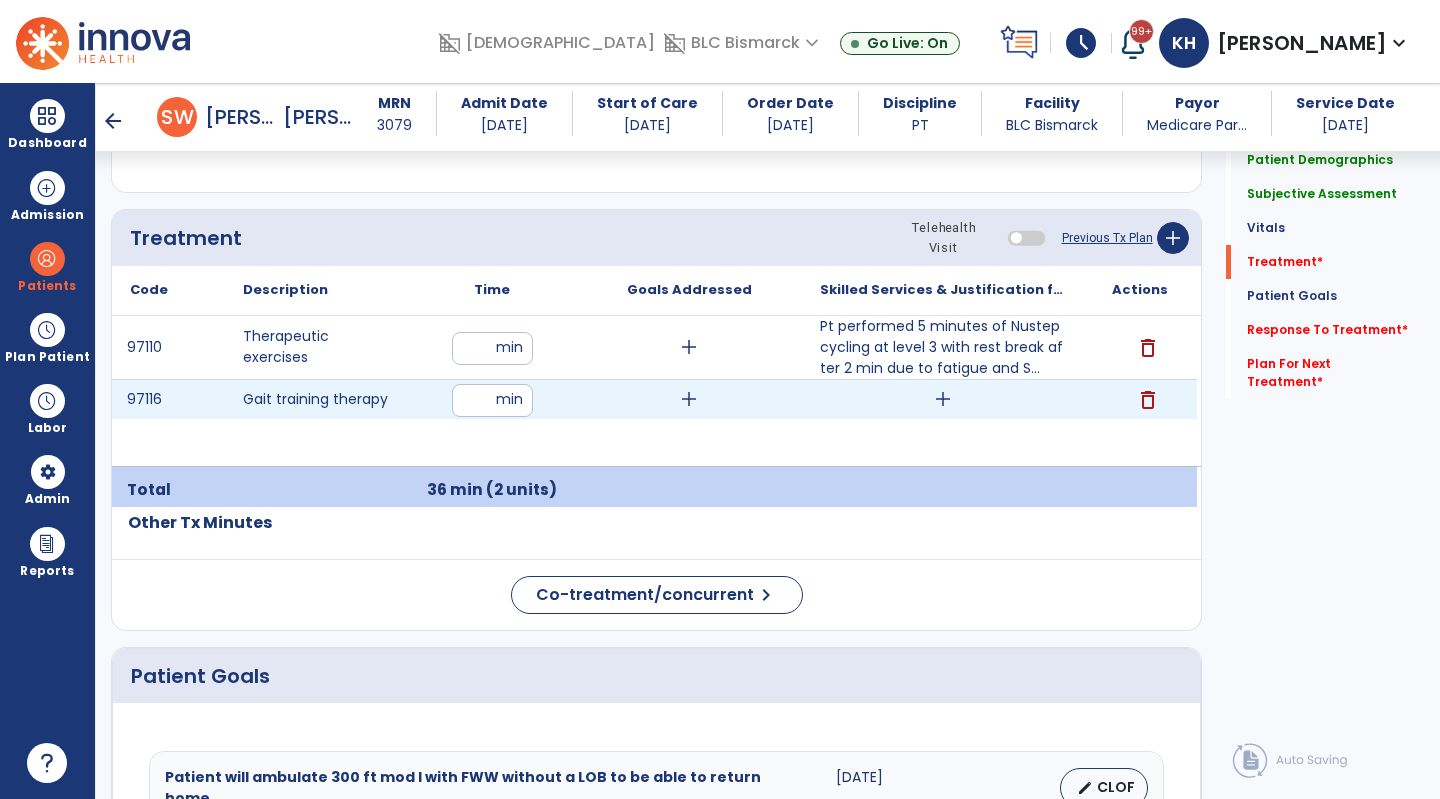click on "**" at bounding box center (492, 400) 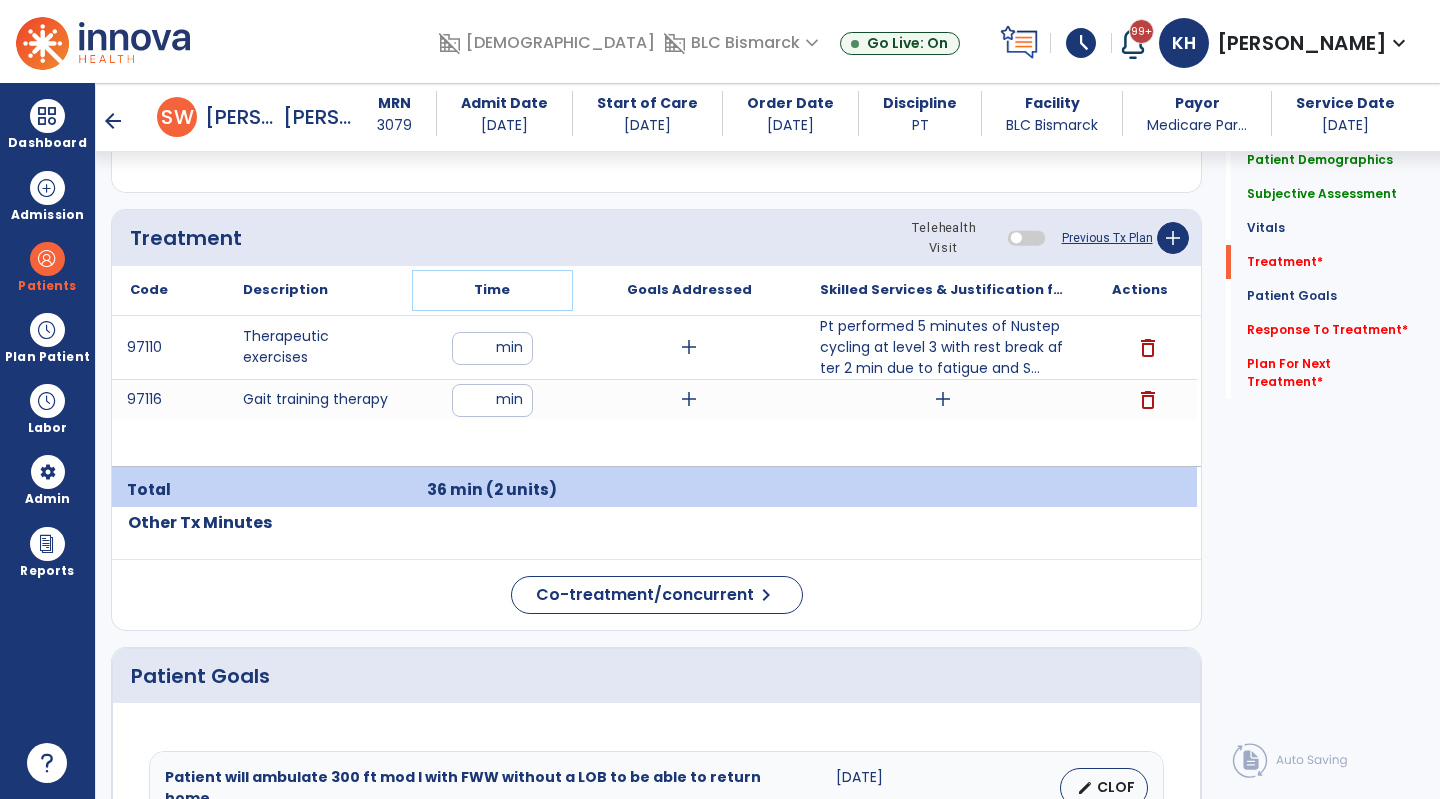 click on "Time" at bounding box center (492, 290) 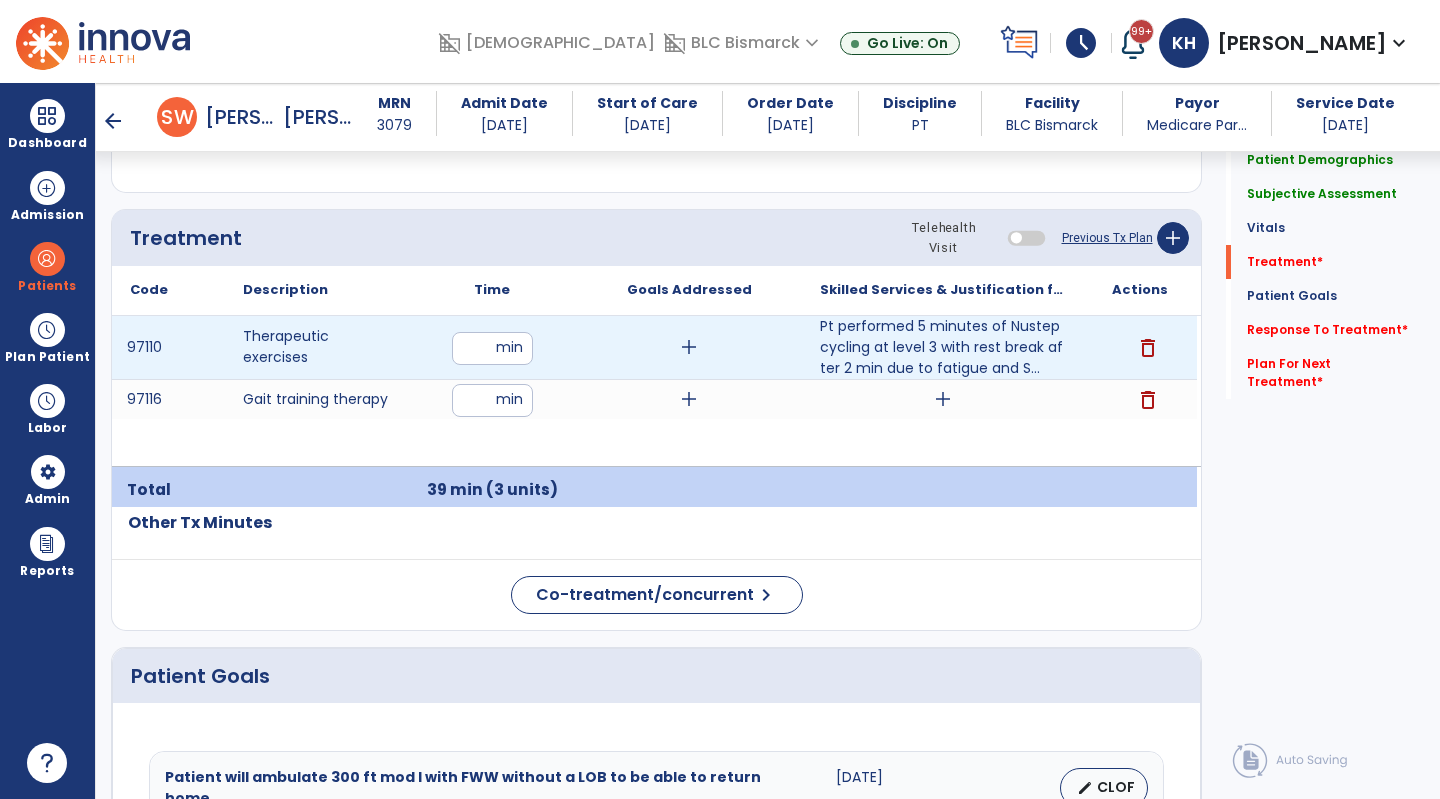 drag, startPoint x: 484, startPoint y: 345, endPoint x: 469, endPoint y: 344, distance: 15.033297 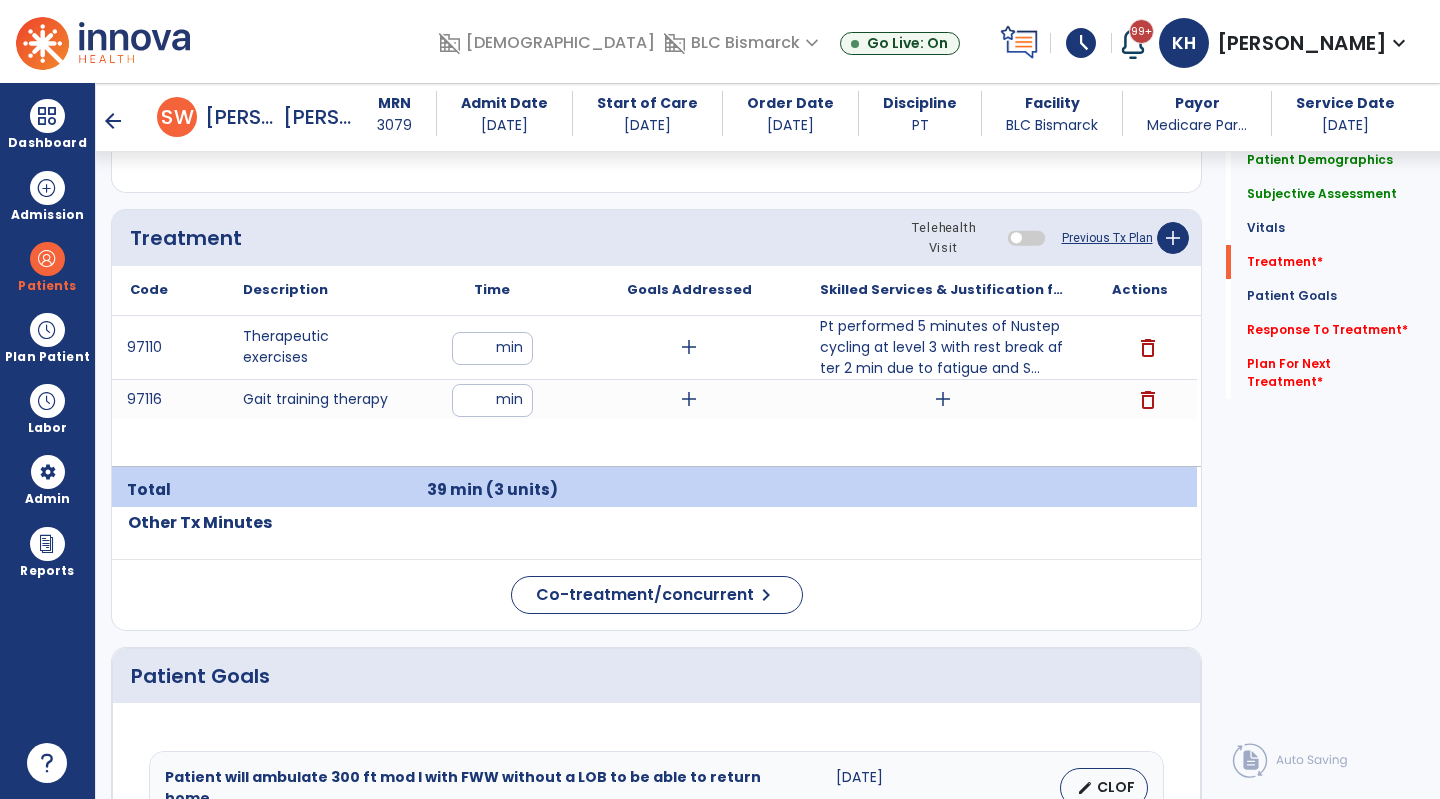 click on "Treatment Telehealth Visit  Previous Tx Plan   add" 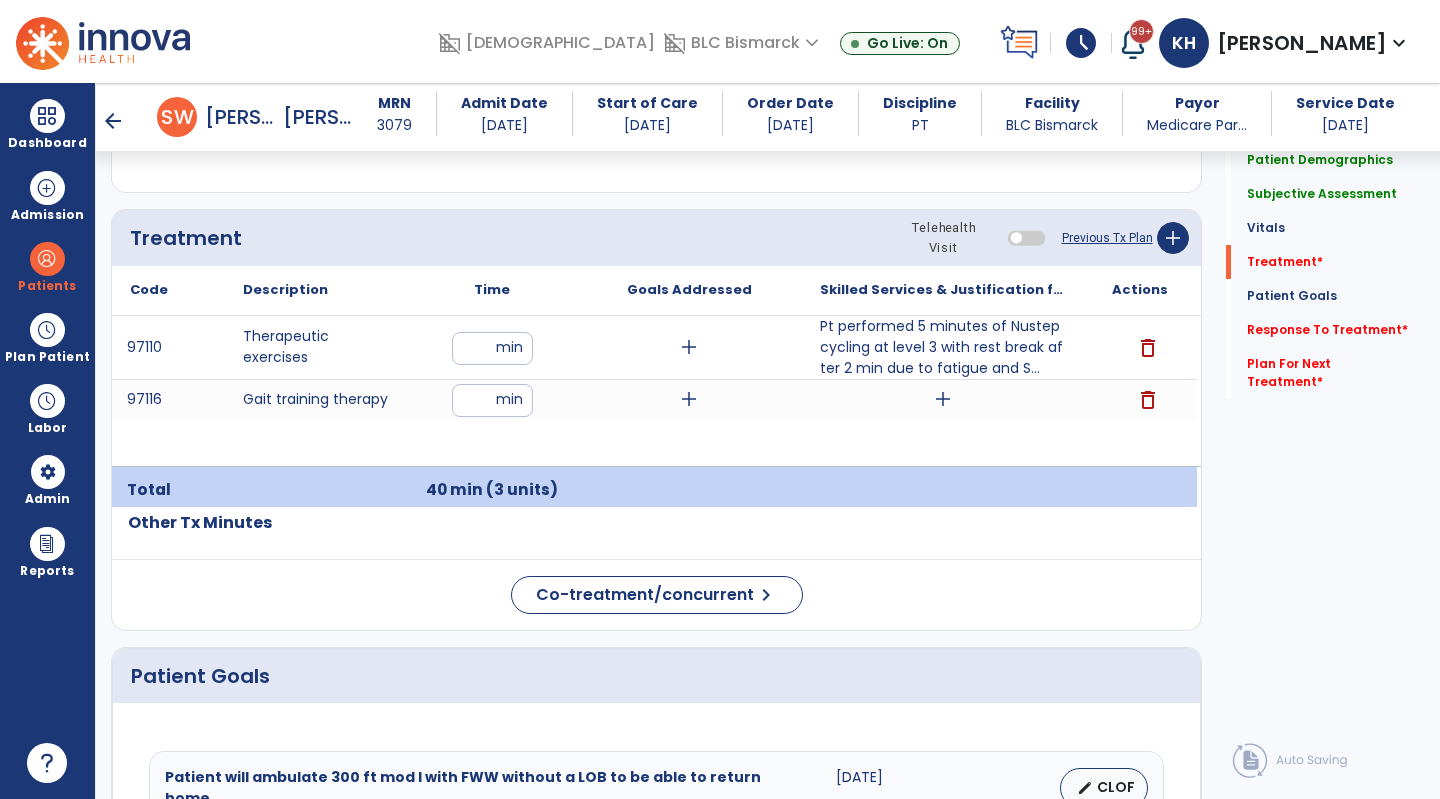 click at bounding box center (47, 116) 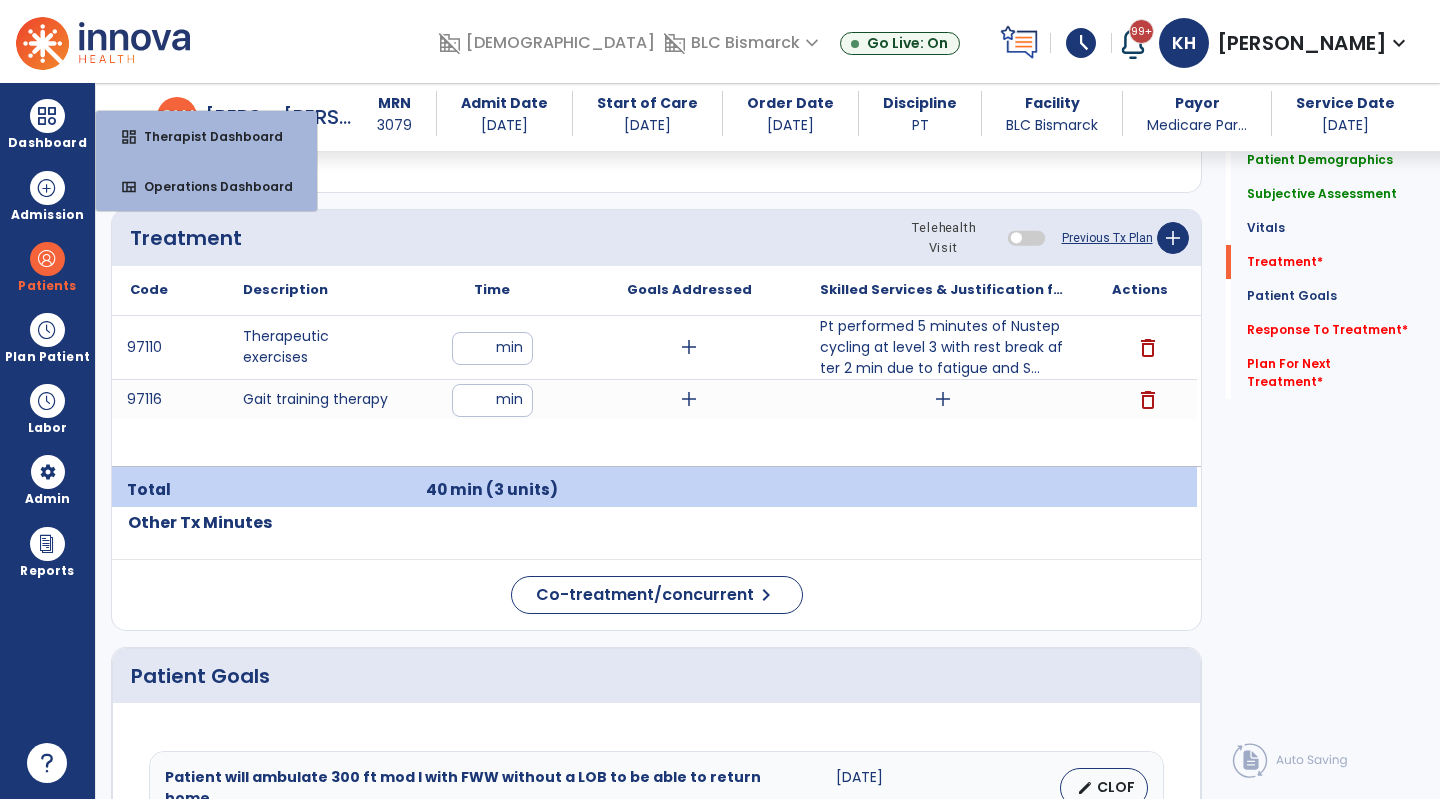 click on "Dashboard" at bounding box center (47, 124) 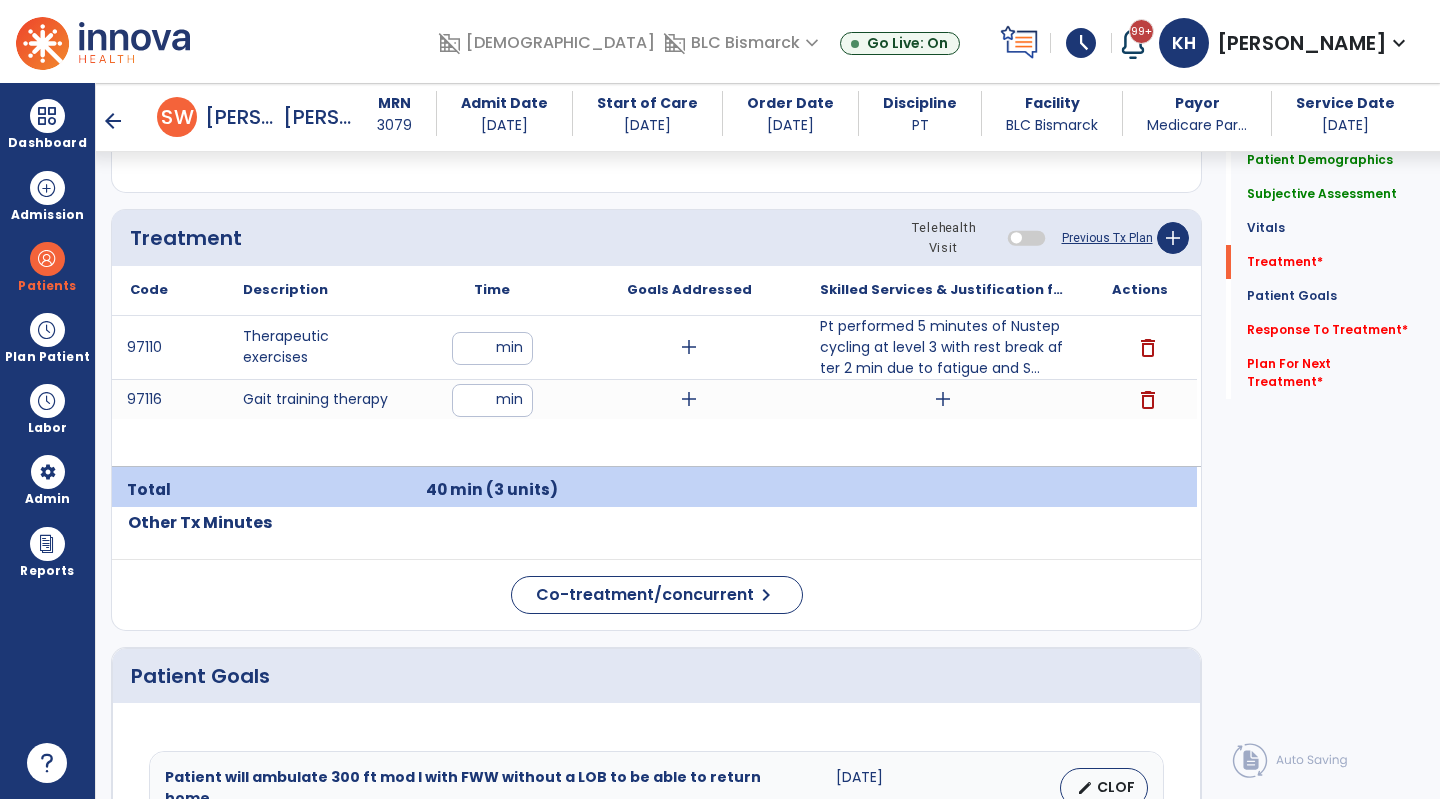 drag, startPoint x: 52, startPoint y: 112, endPoint x: 180, endPoint y: 120, distance: 128.24976 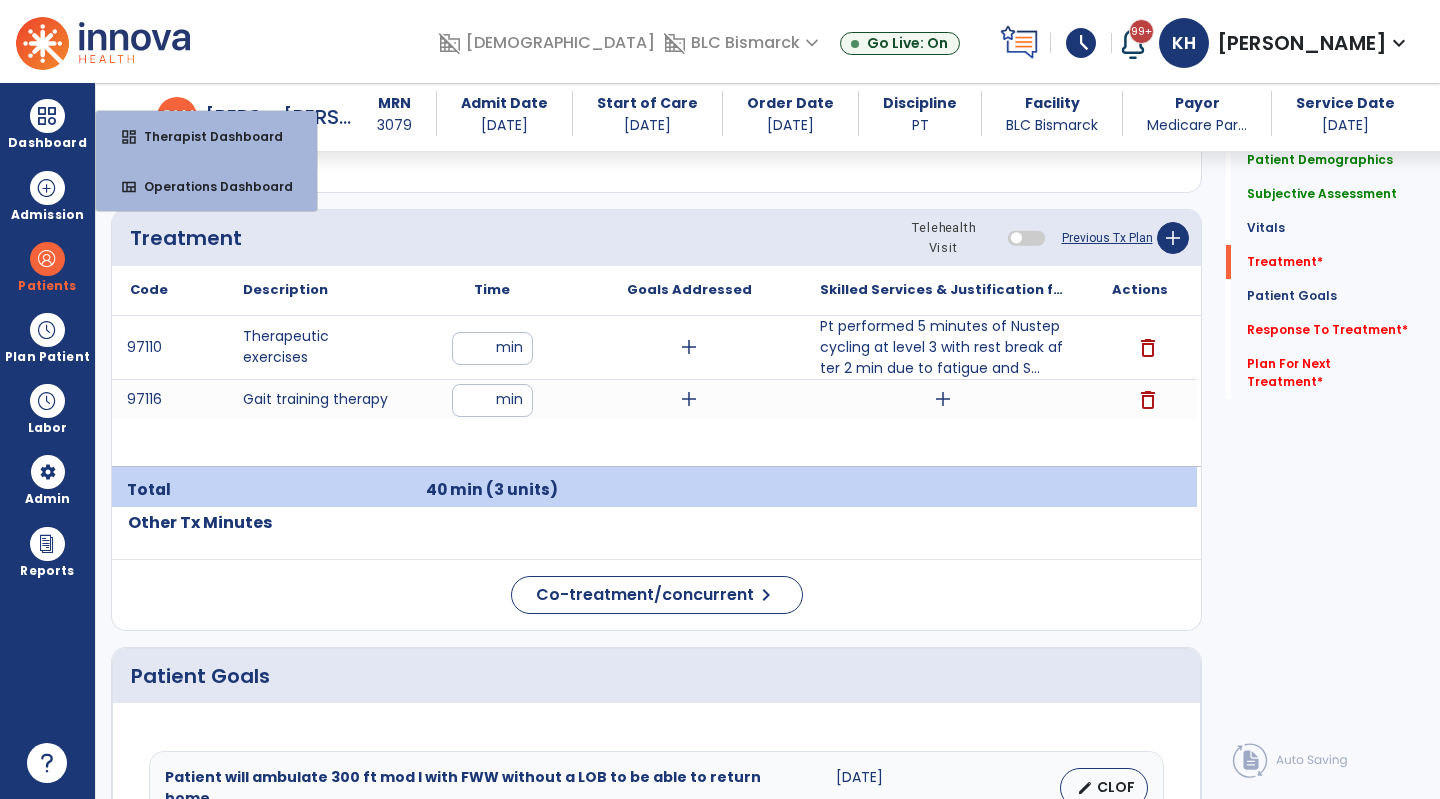 click on "dashboard  Therapist Dashboard" at bounding box center [206, 136] 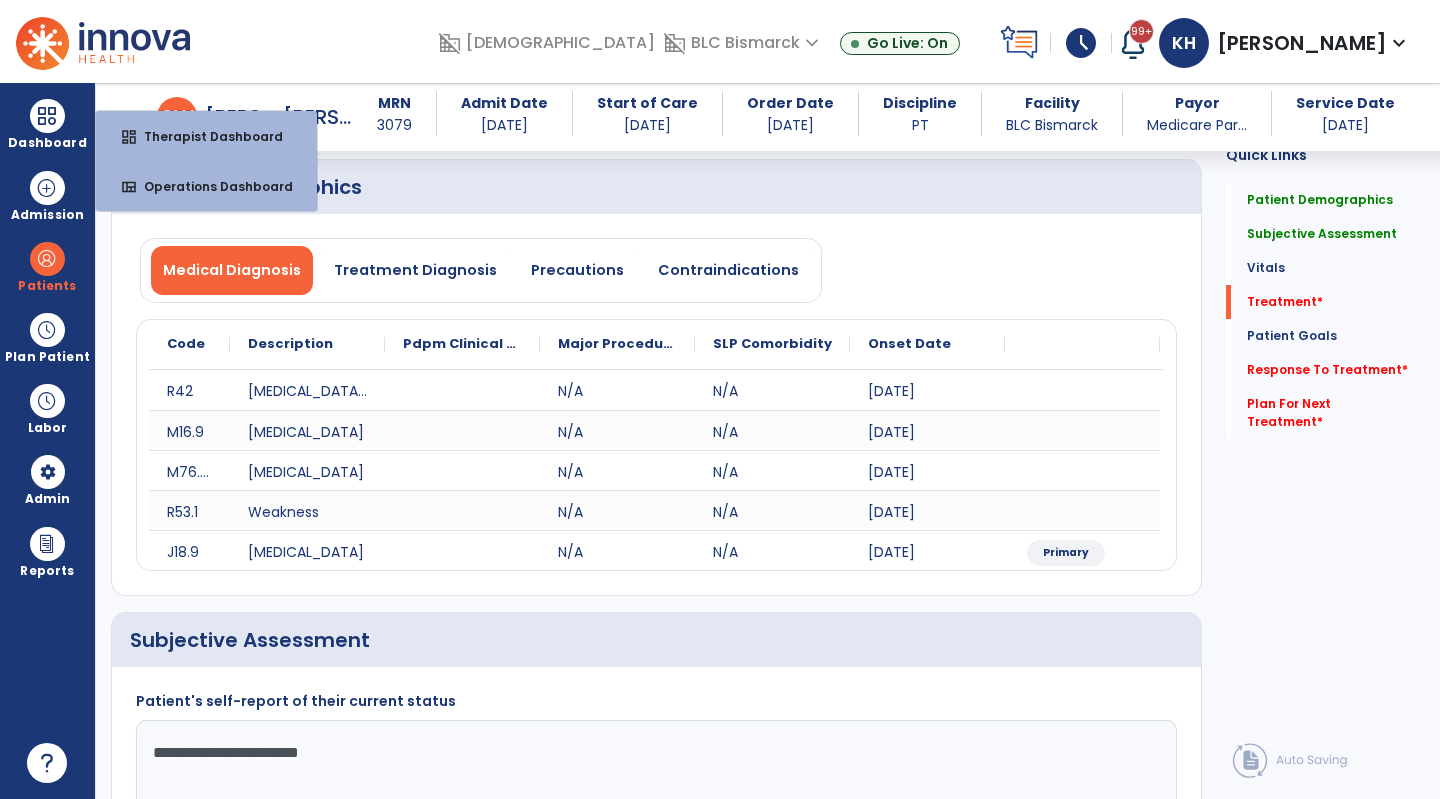 select on "****" 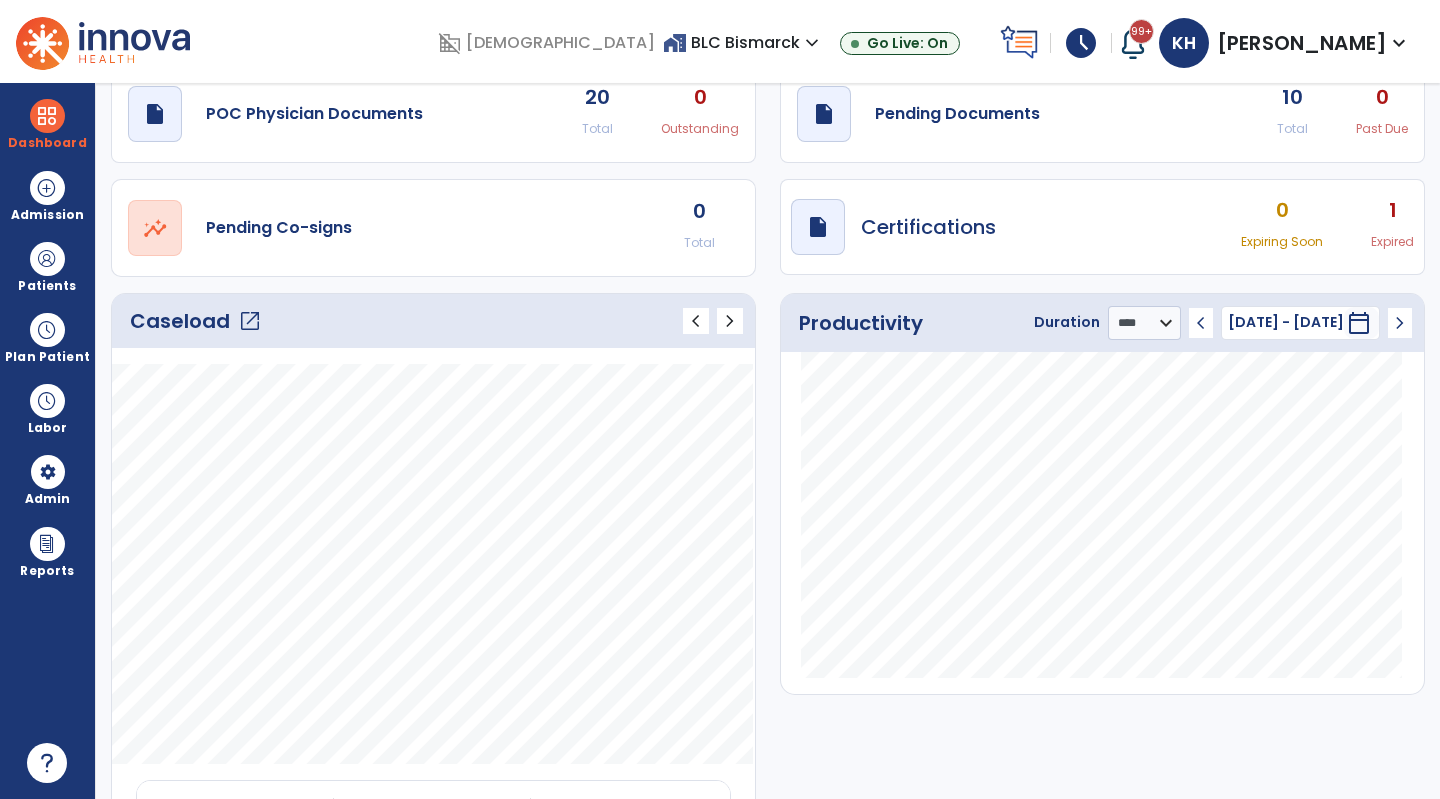 click on "draft   open_in_new  Pending Documents" 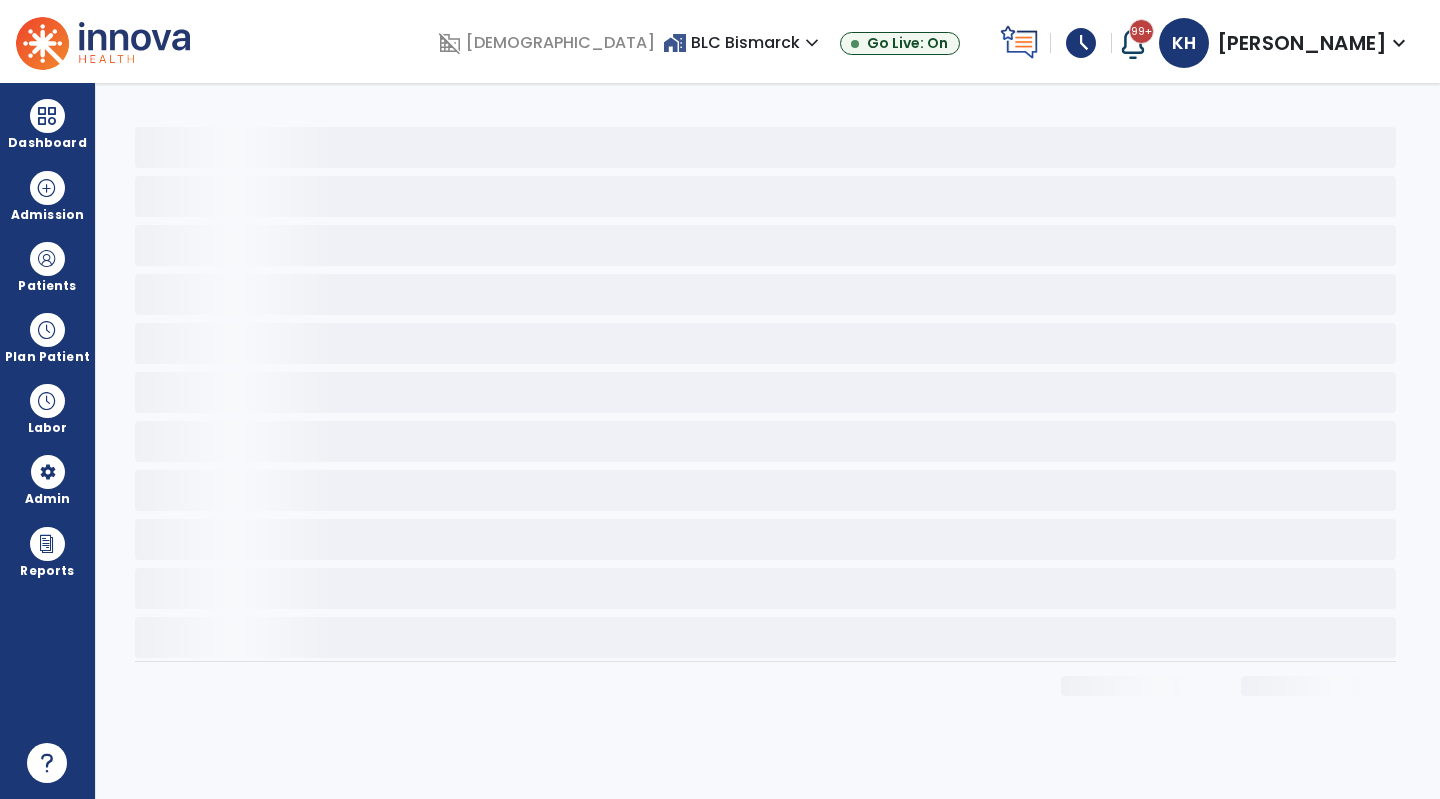 scroll, scrollTop: 0, scrollLeft: 0, axis: both 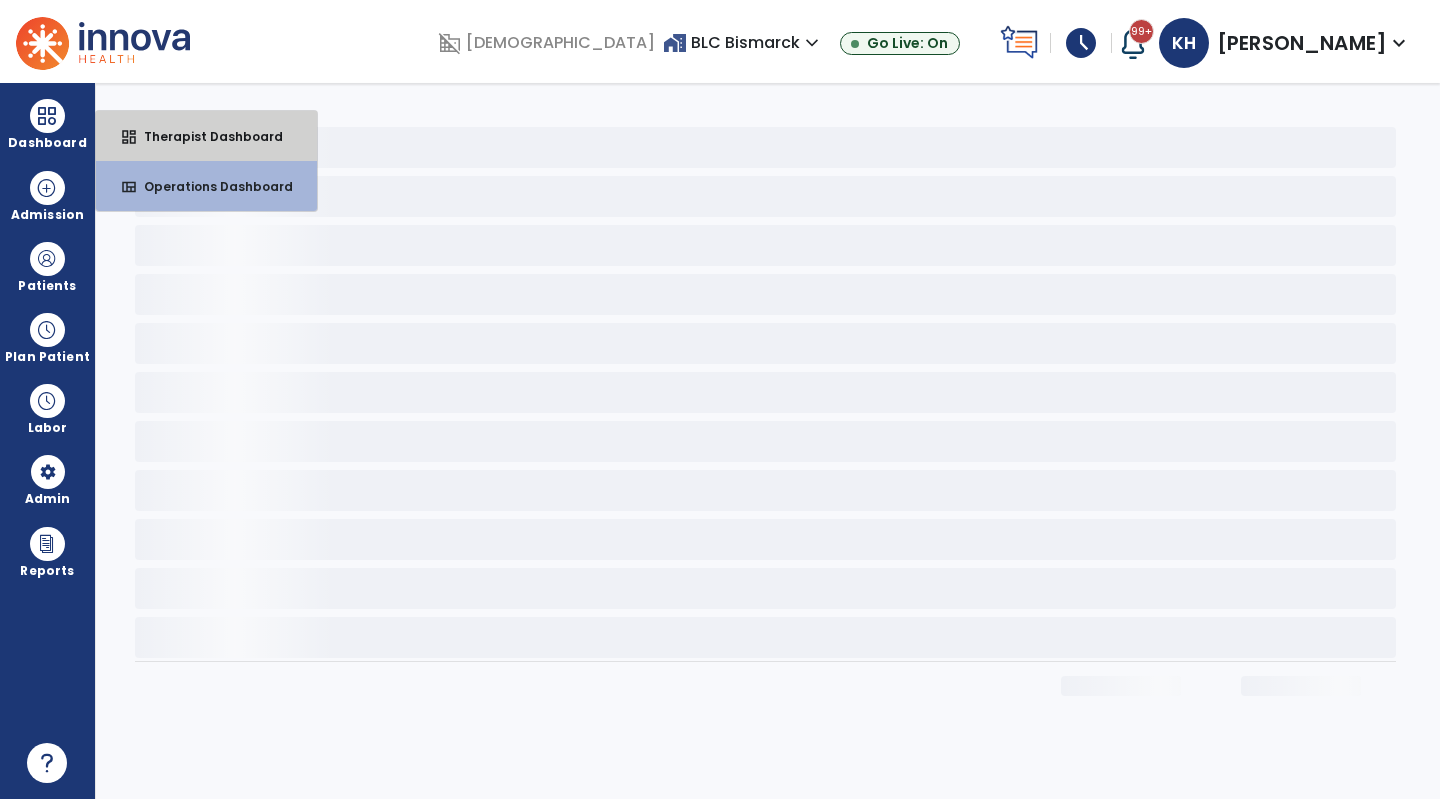 click on "Therapist Dashboard" at bounding box center [205, 136] 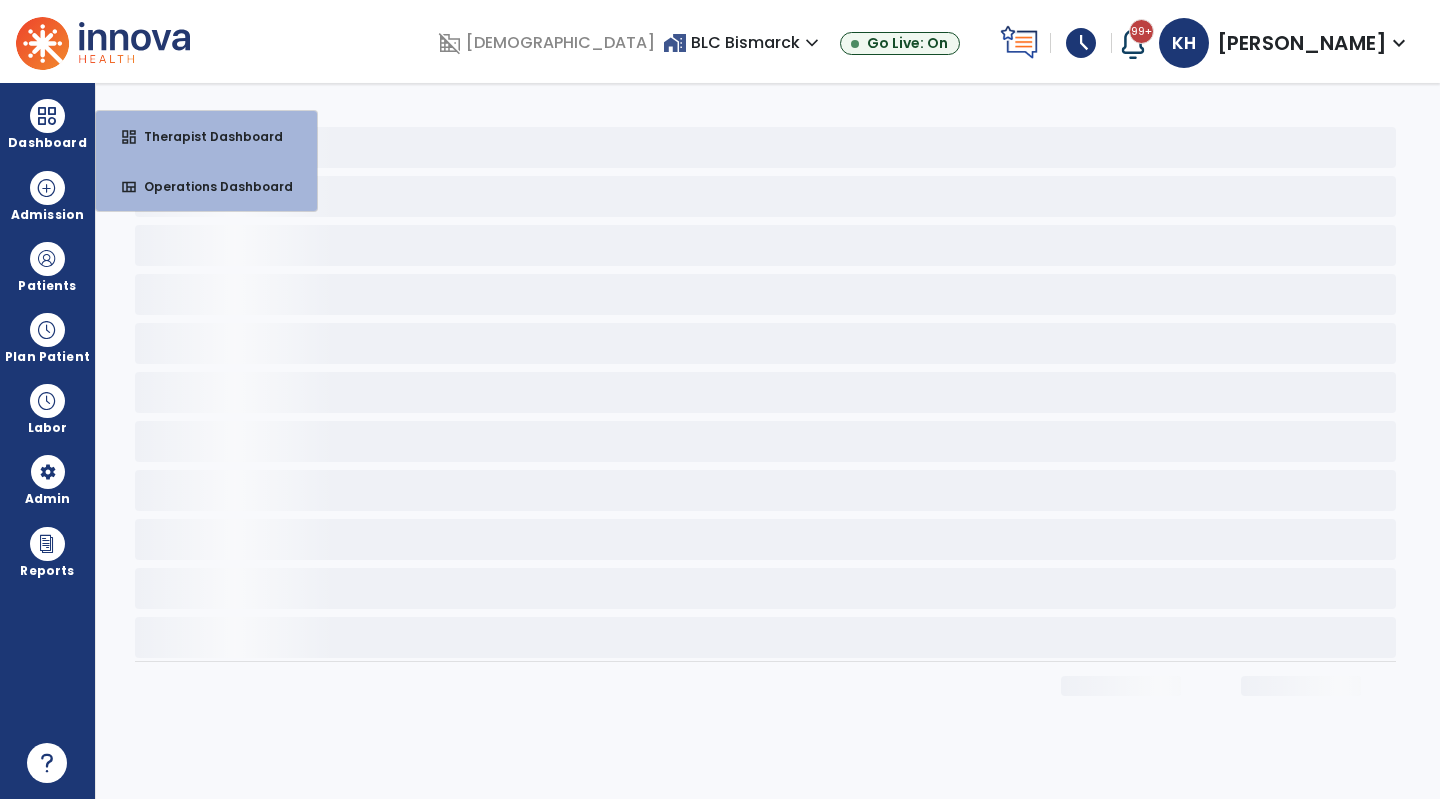 select on "****" 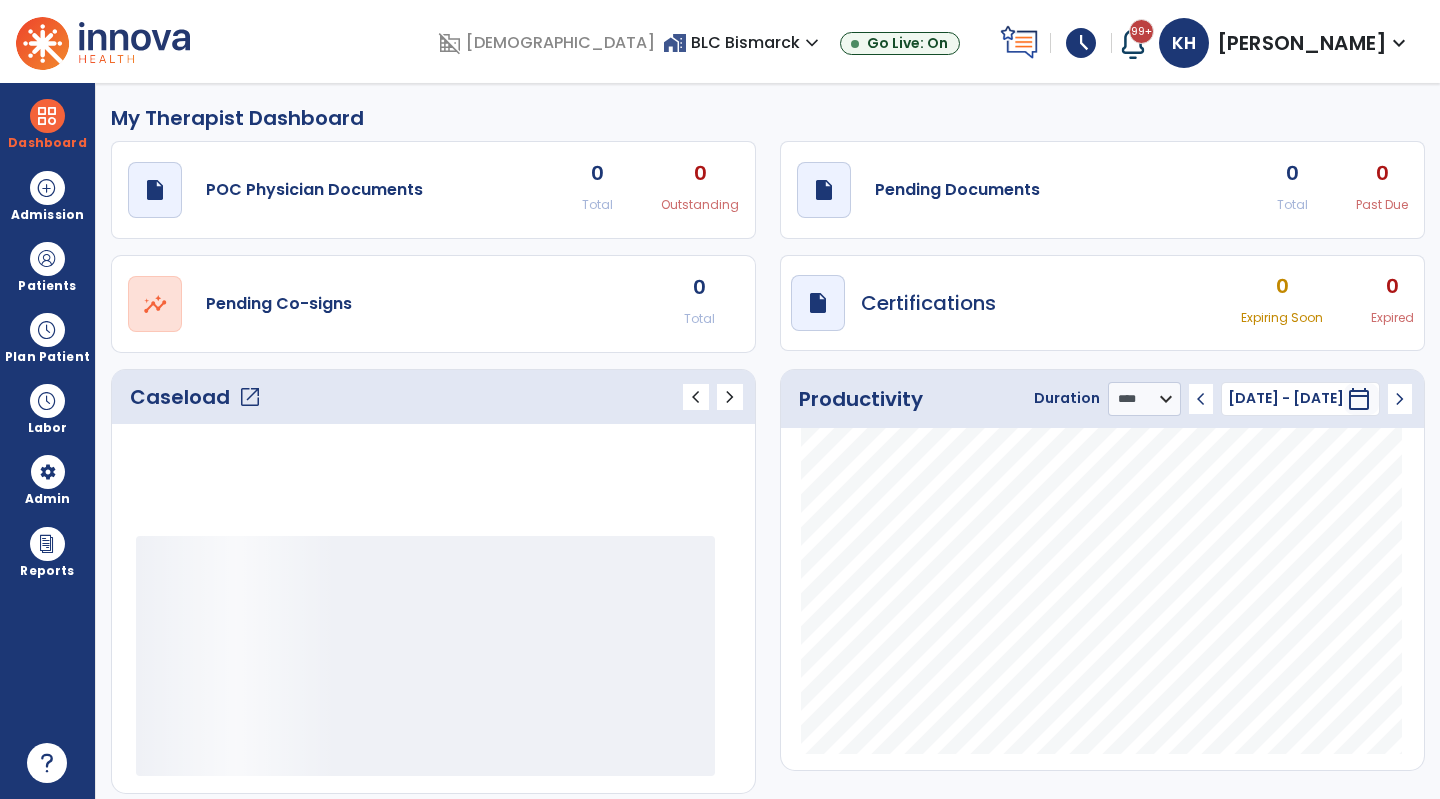 click on "draft   open_in_new  Pending Documents 0 Total 0 Past Due" 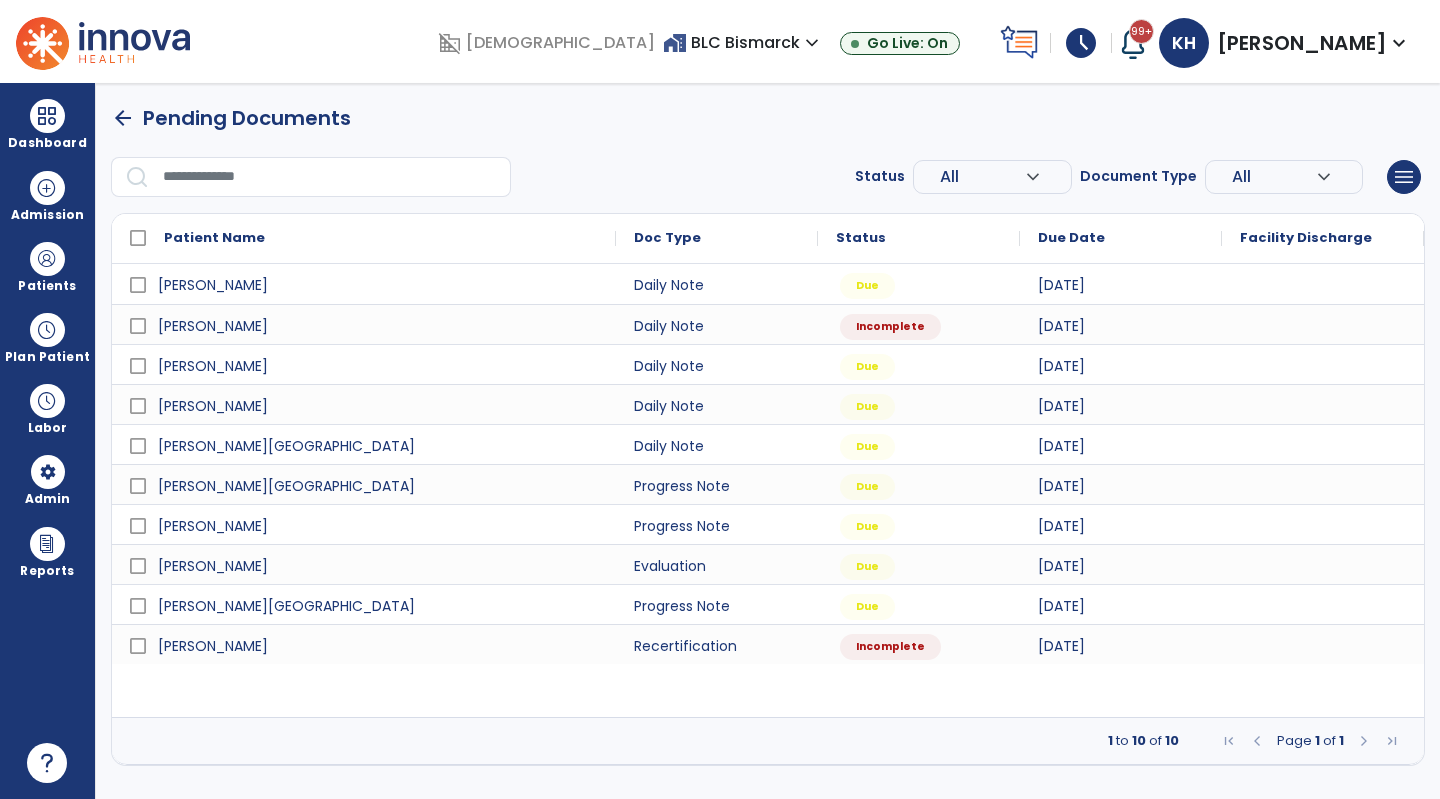drag, startPoint x: 50, startPoint y: 266, endPoint x: 150, endPoint y: 269, distance: 100.04499 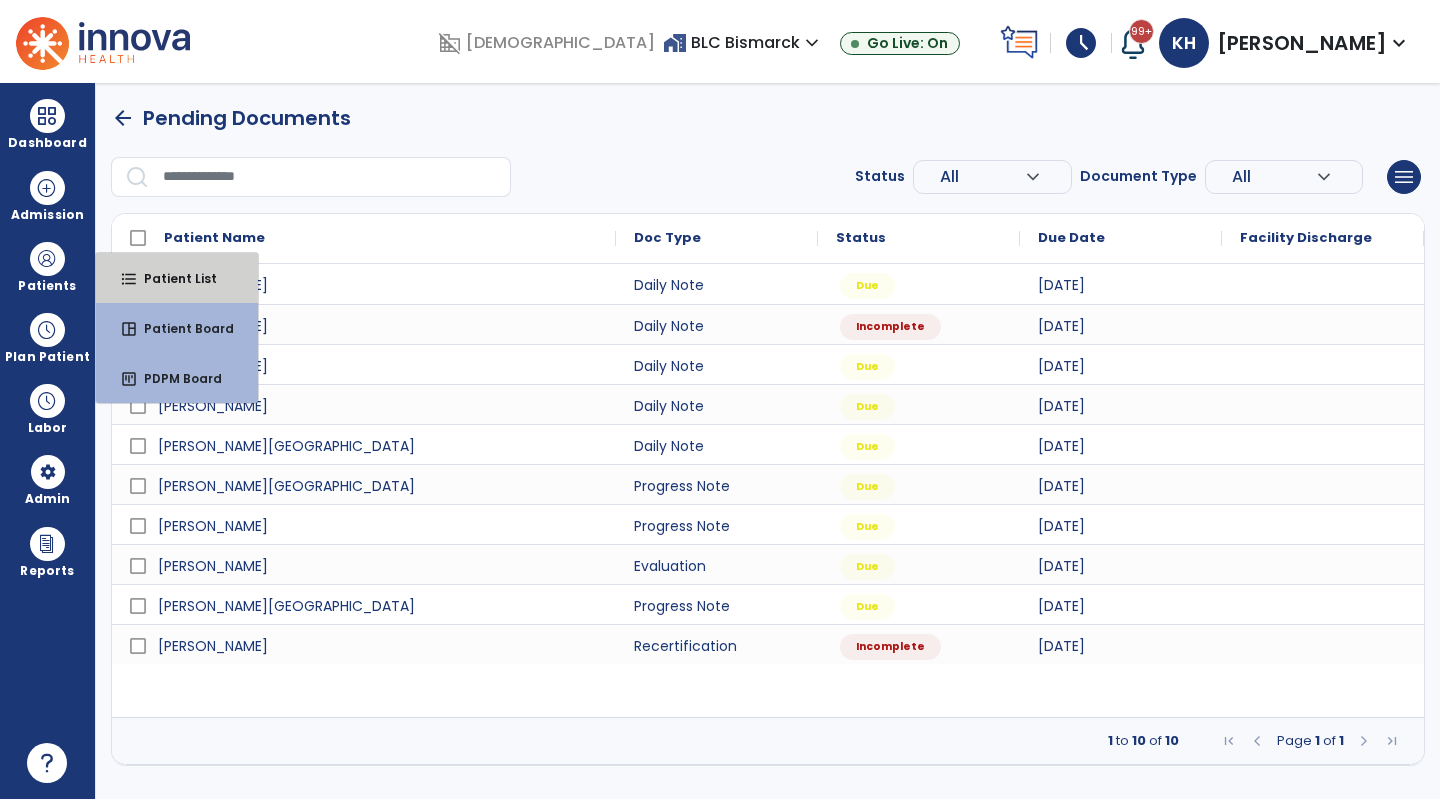 click on "Patient List" at bounding box center (172, 278) 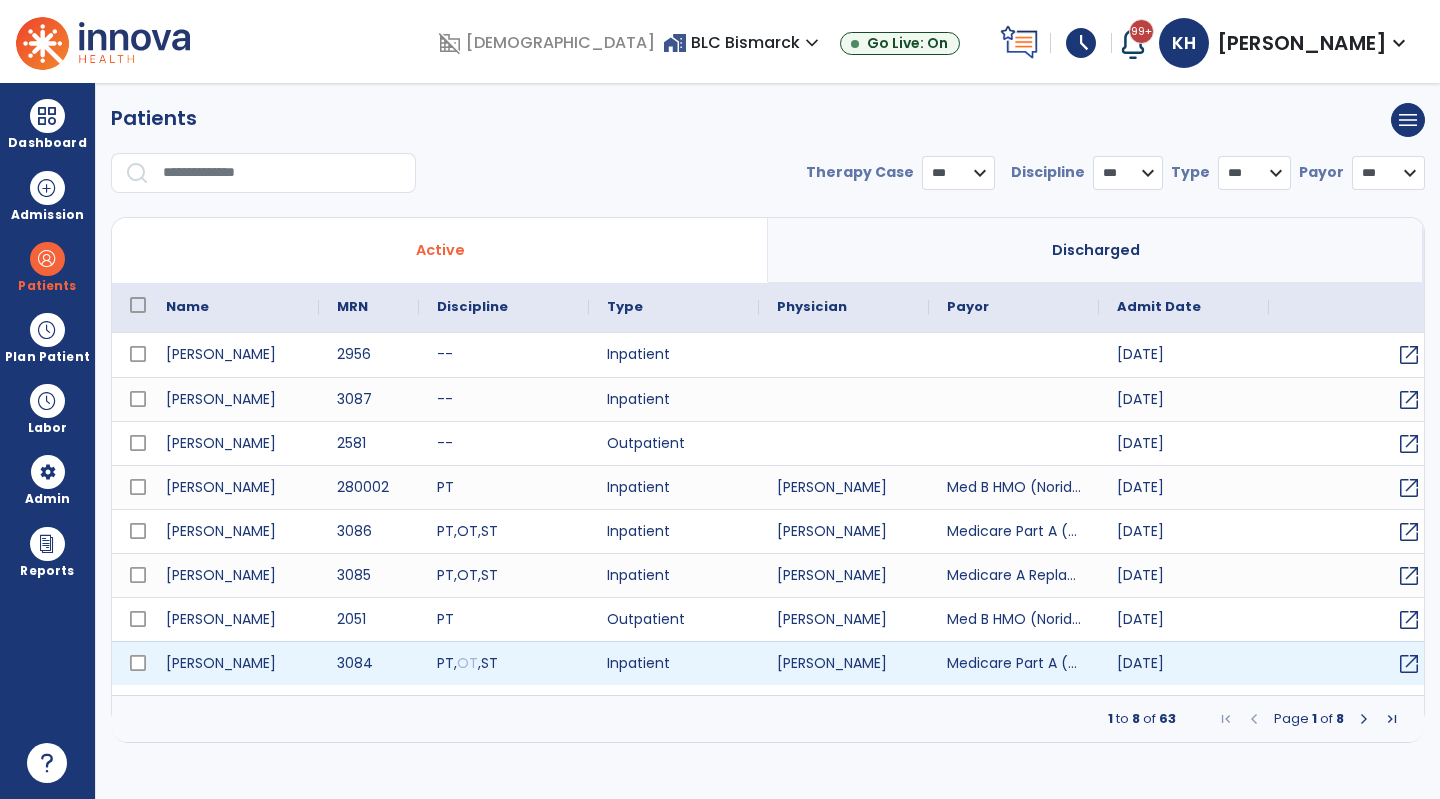 select on "***" 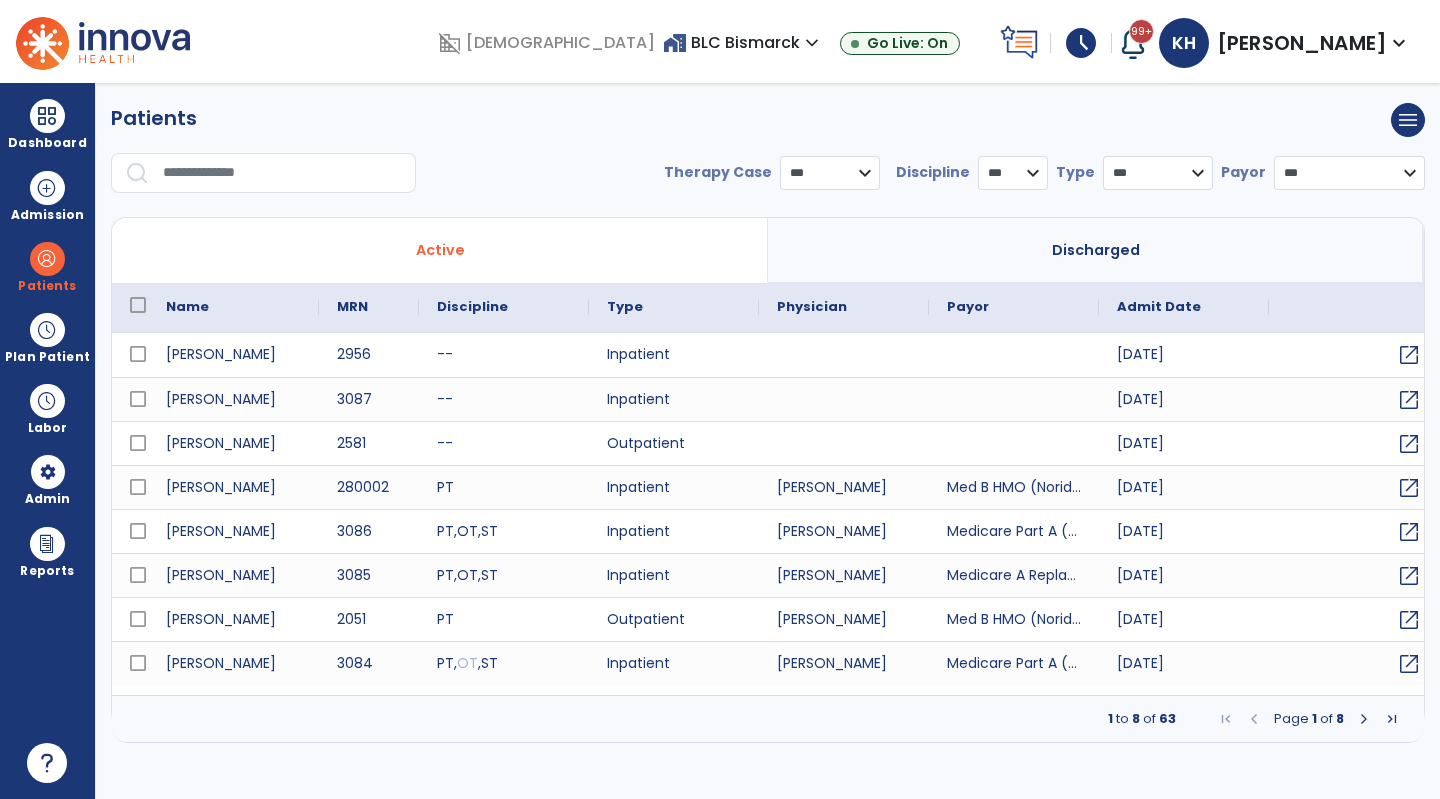 click at bounding box center (1364, 719) 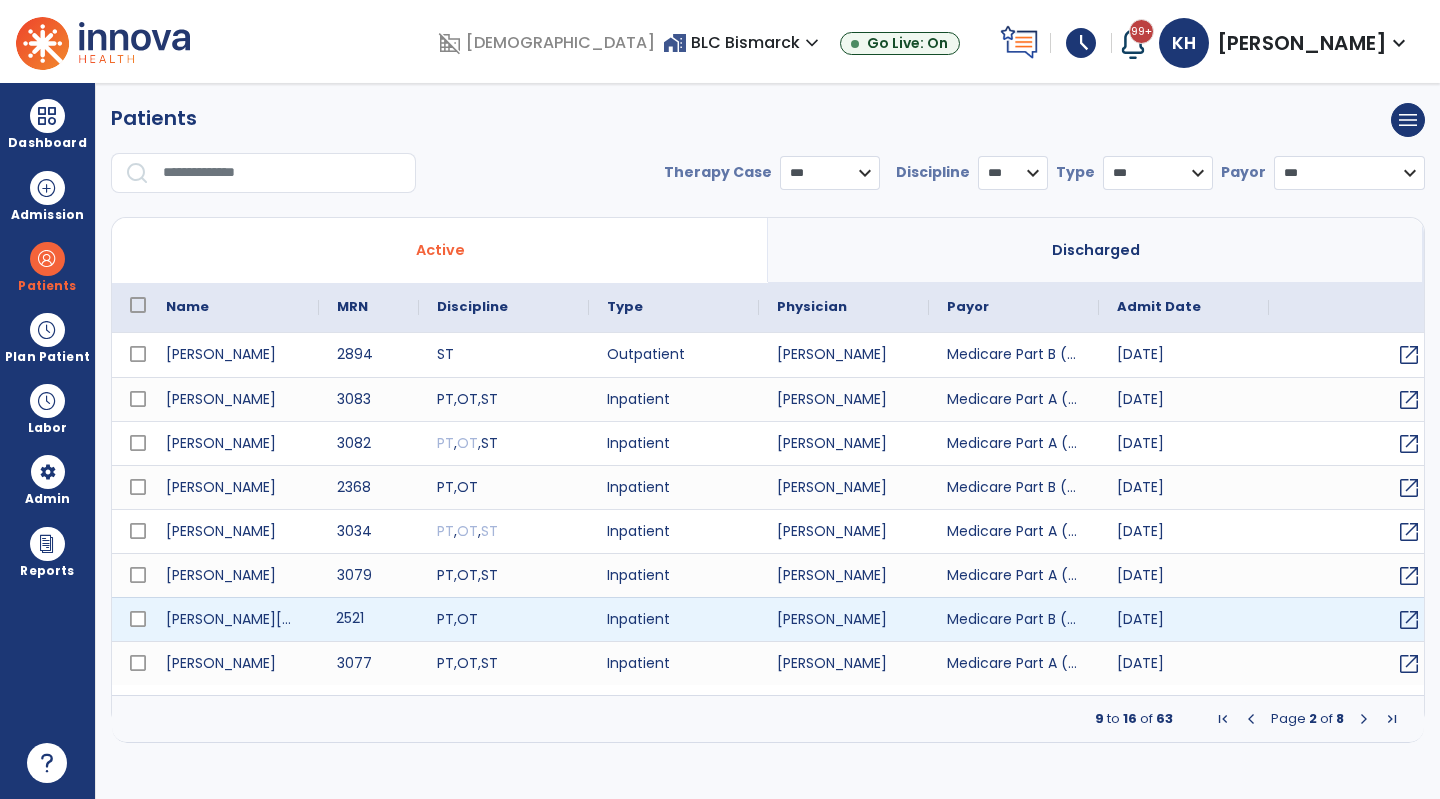 click on "2521" at bounding box center (369, 619) 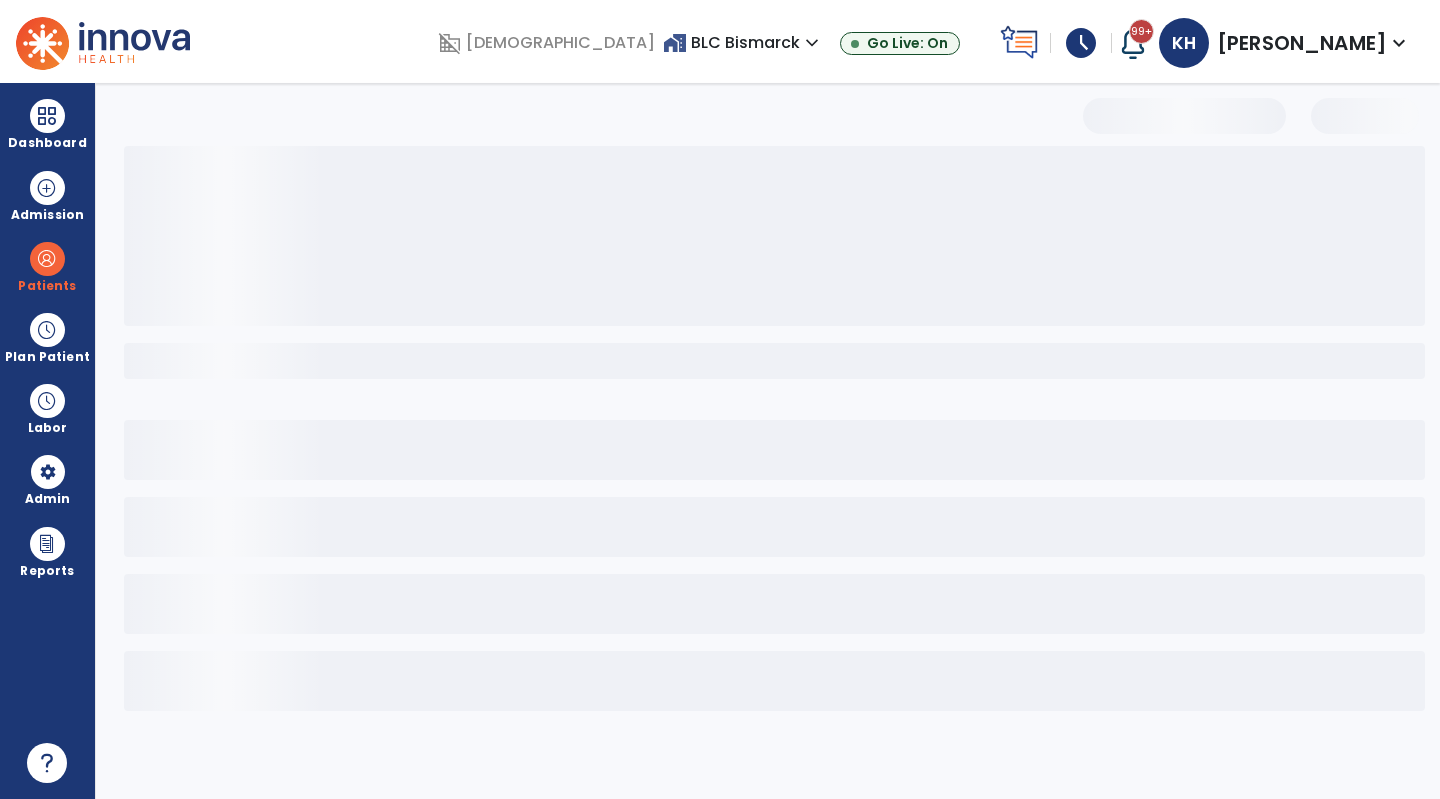 click at bounding box center [774, 450] 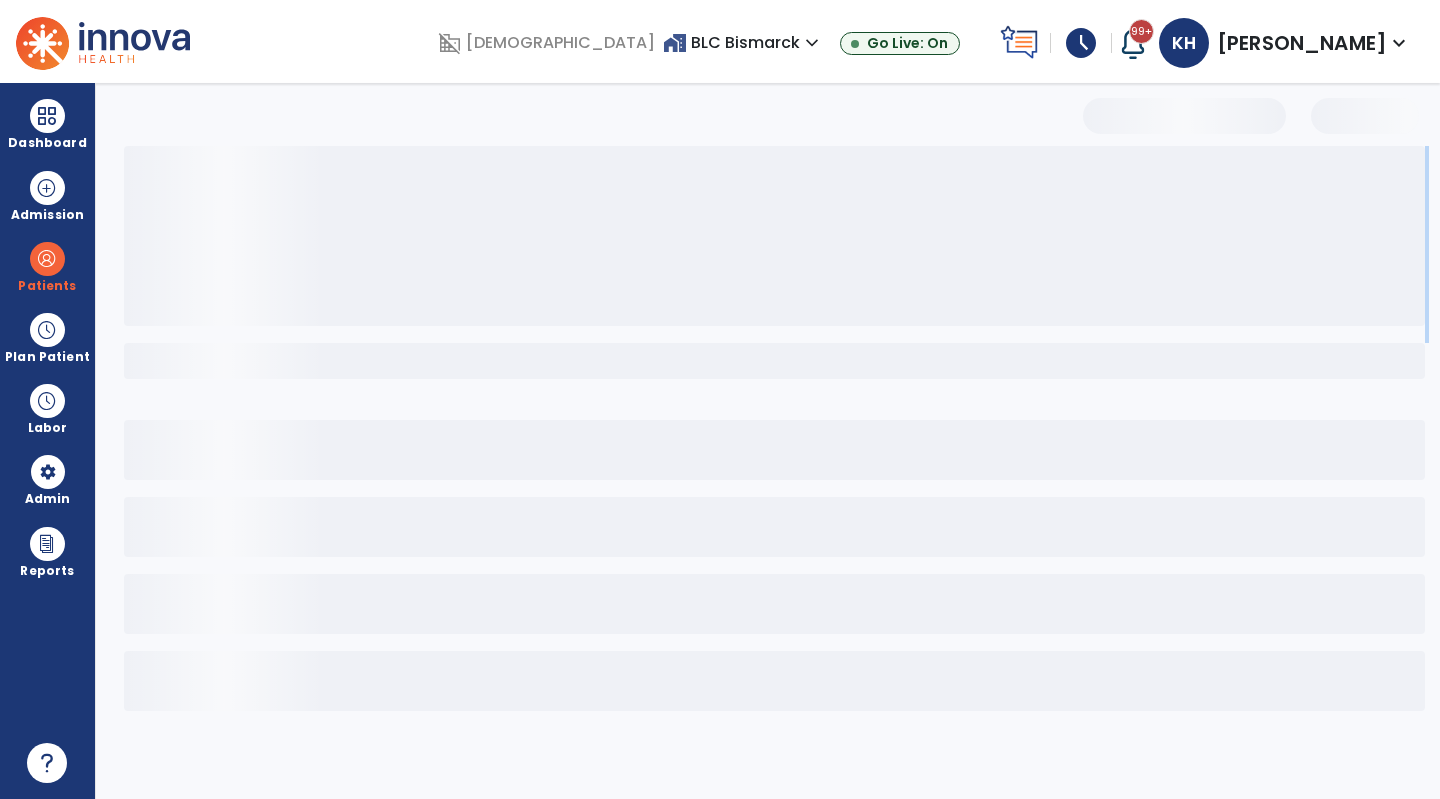 drag, startPoint x: 528, startPoint y: 358, endPoint x: 514, endPoint y: 386, distance: 31.304953 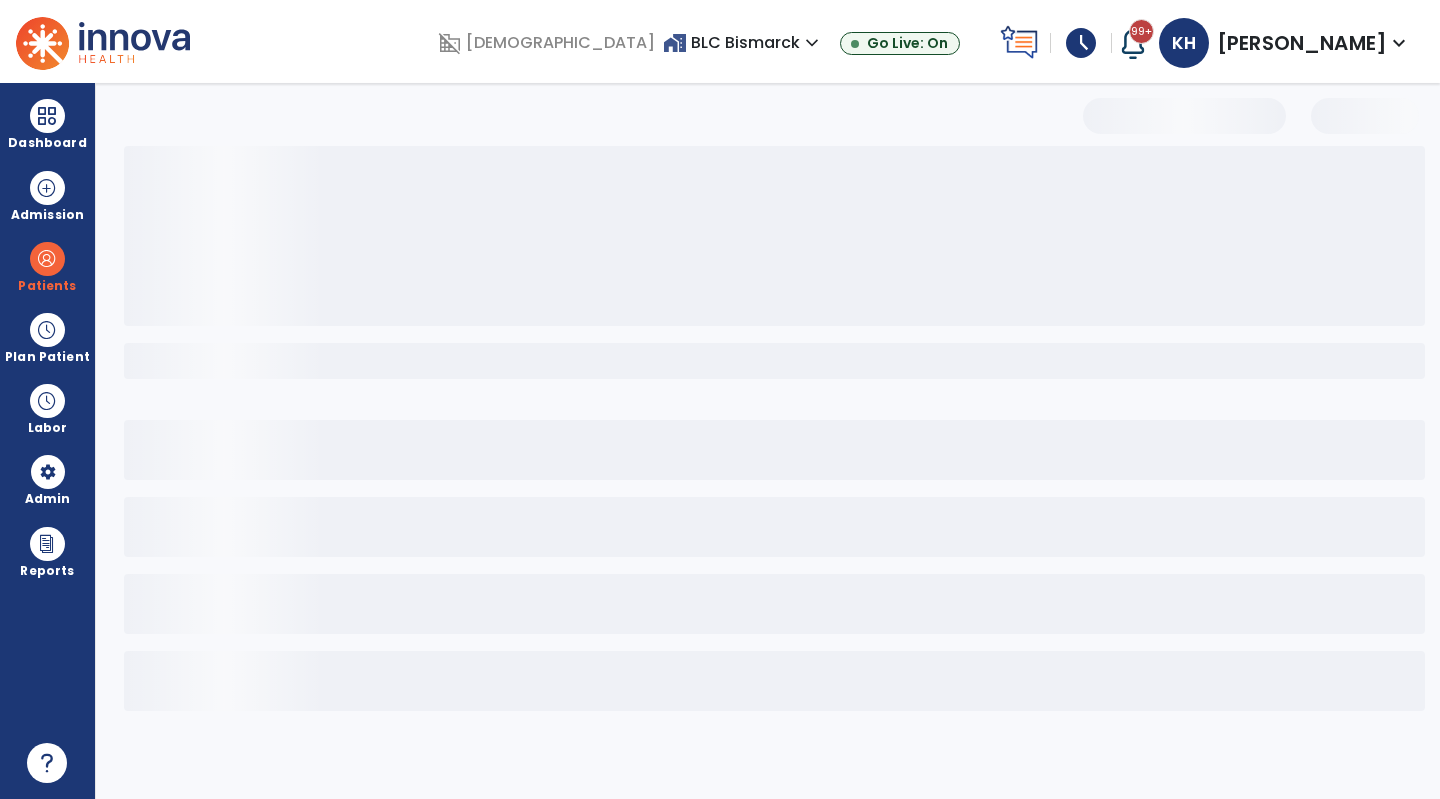 click on "Dashboard" at bounding box center (47, 124) 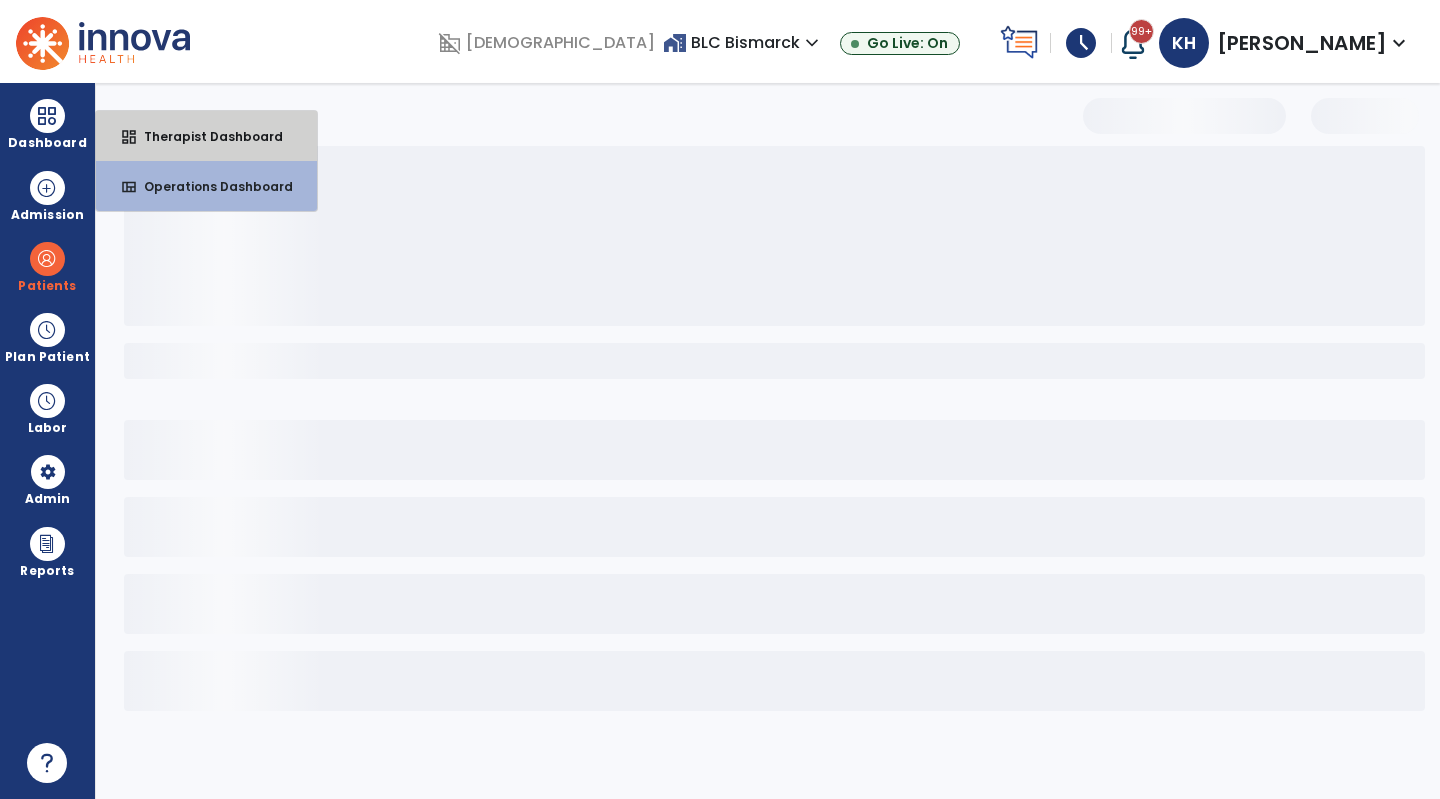 click on "Therapist Dashboard" at bounding box center (205, 136) 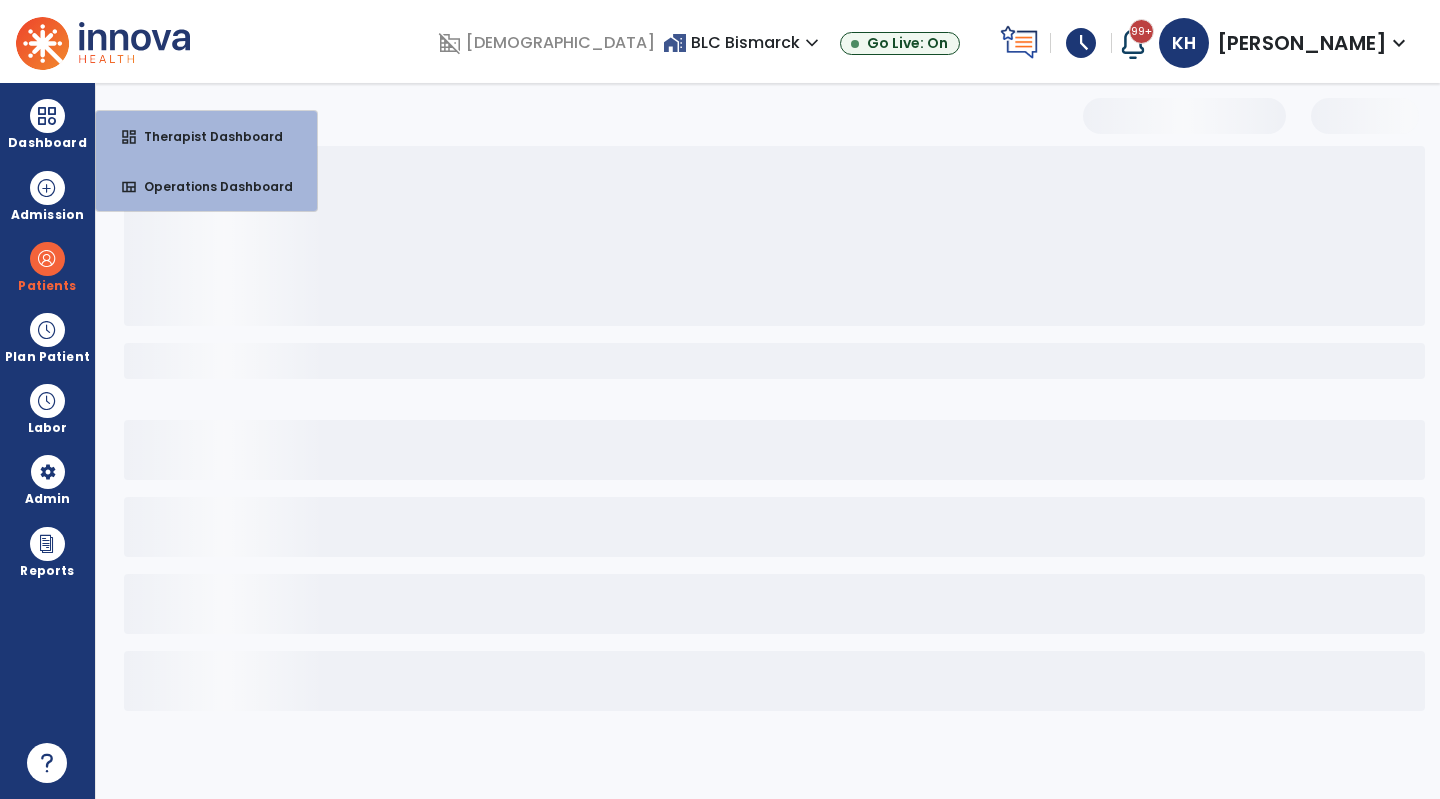 select on "****" 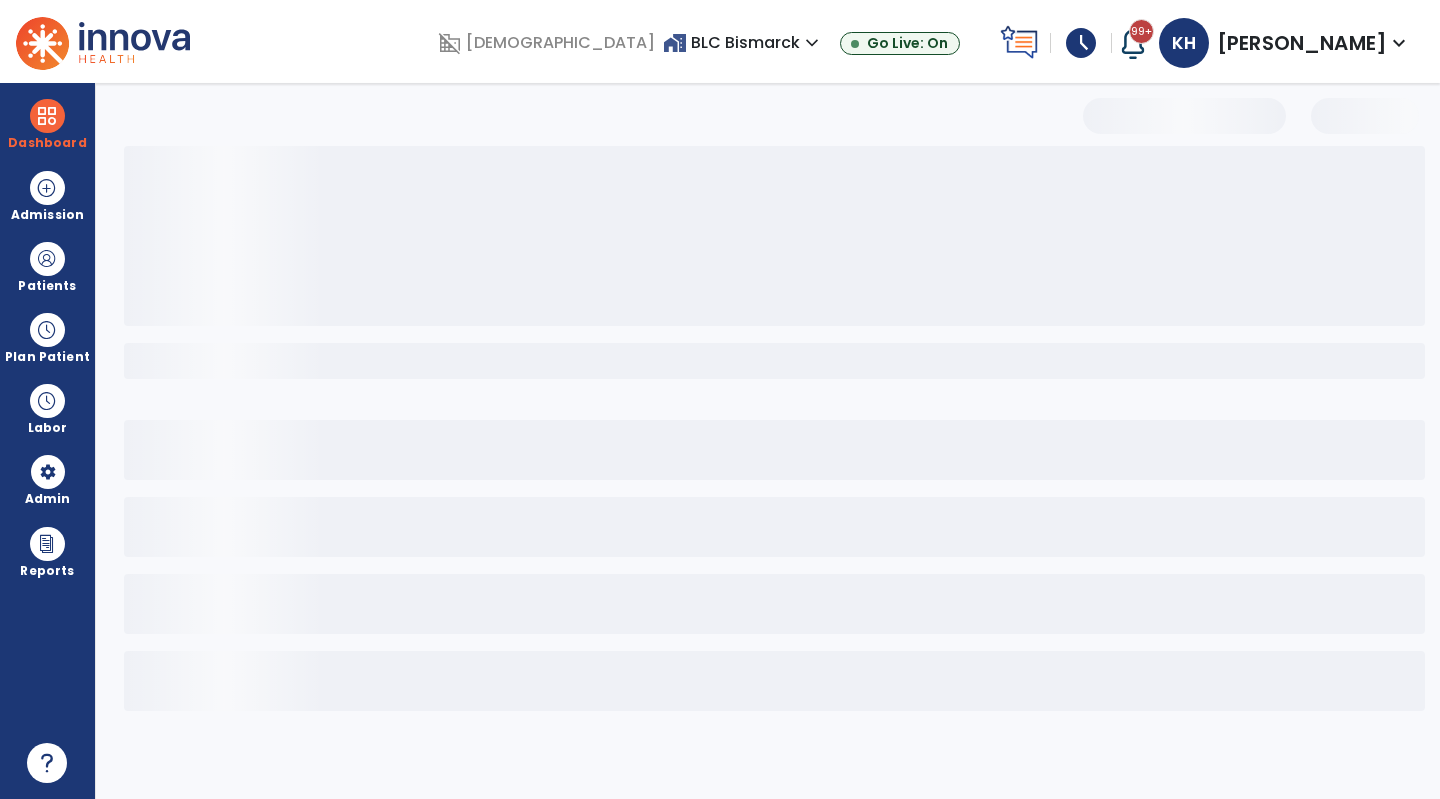 click at bounding box center (47, 116) 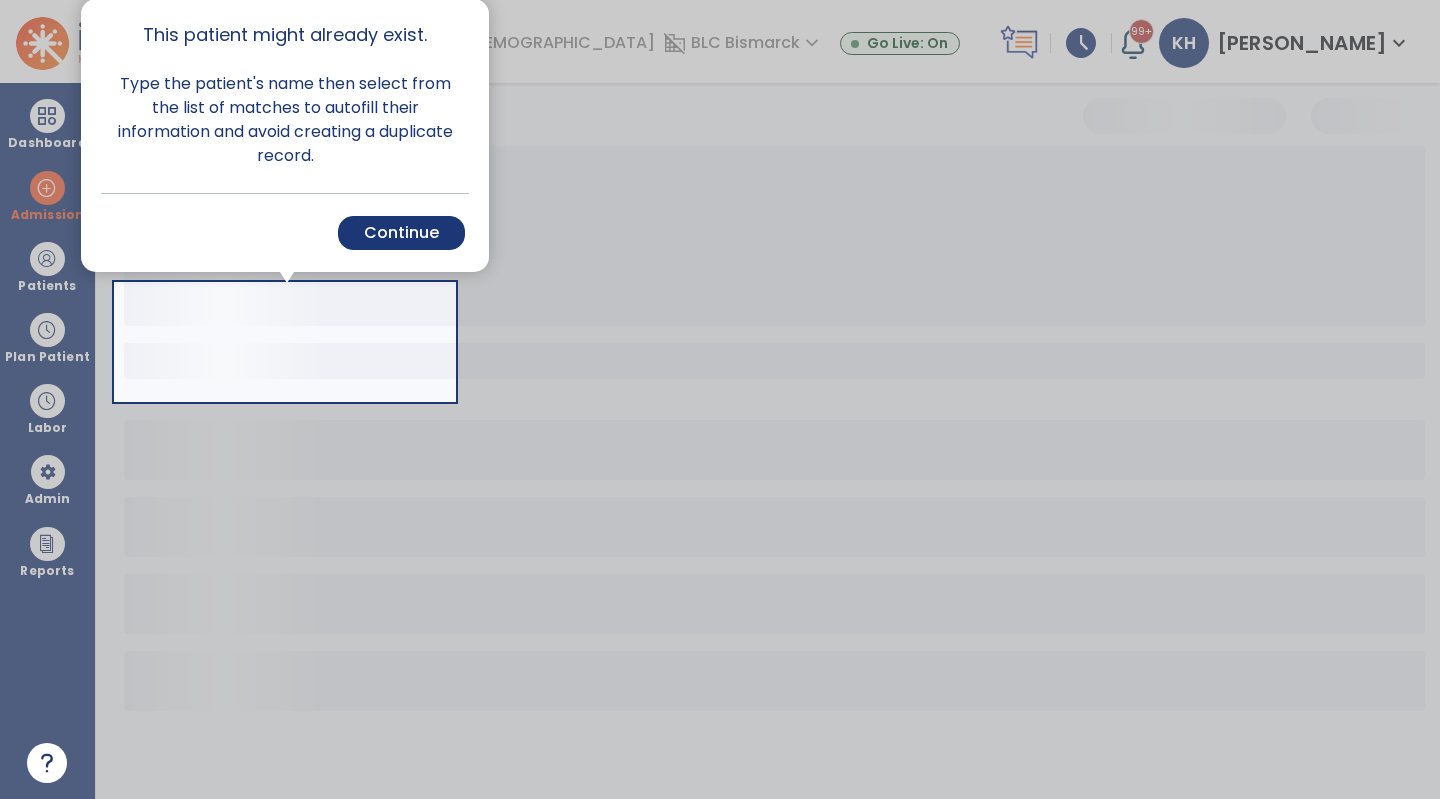 drag, startPoint x: 622, startPoint y: 219, endPoint x: 195, endPoint y: 9, distance: 475.84555 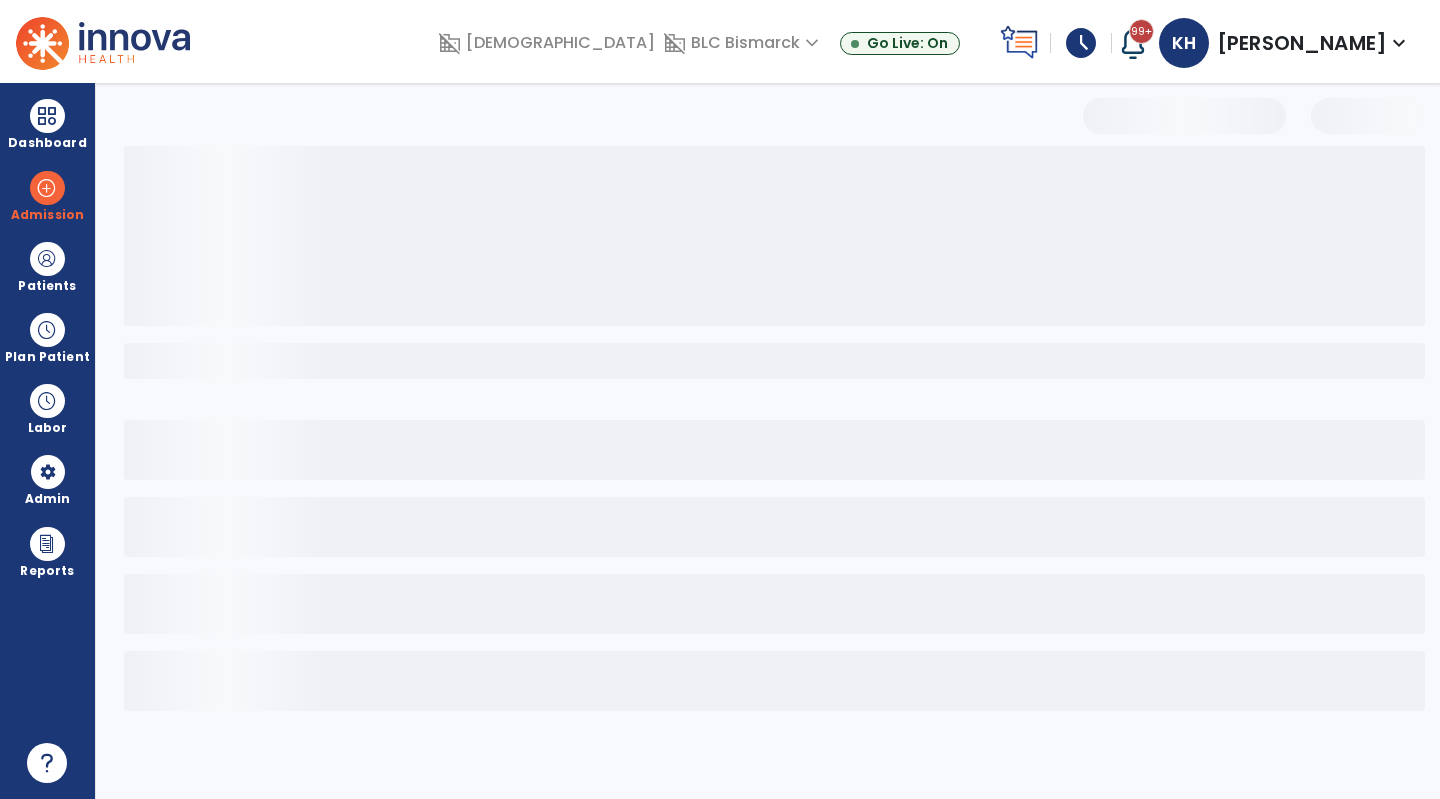 click at bounding box center [103, 41] 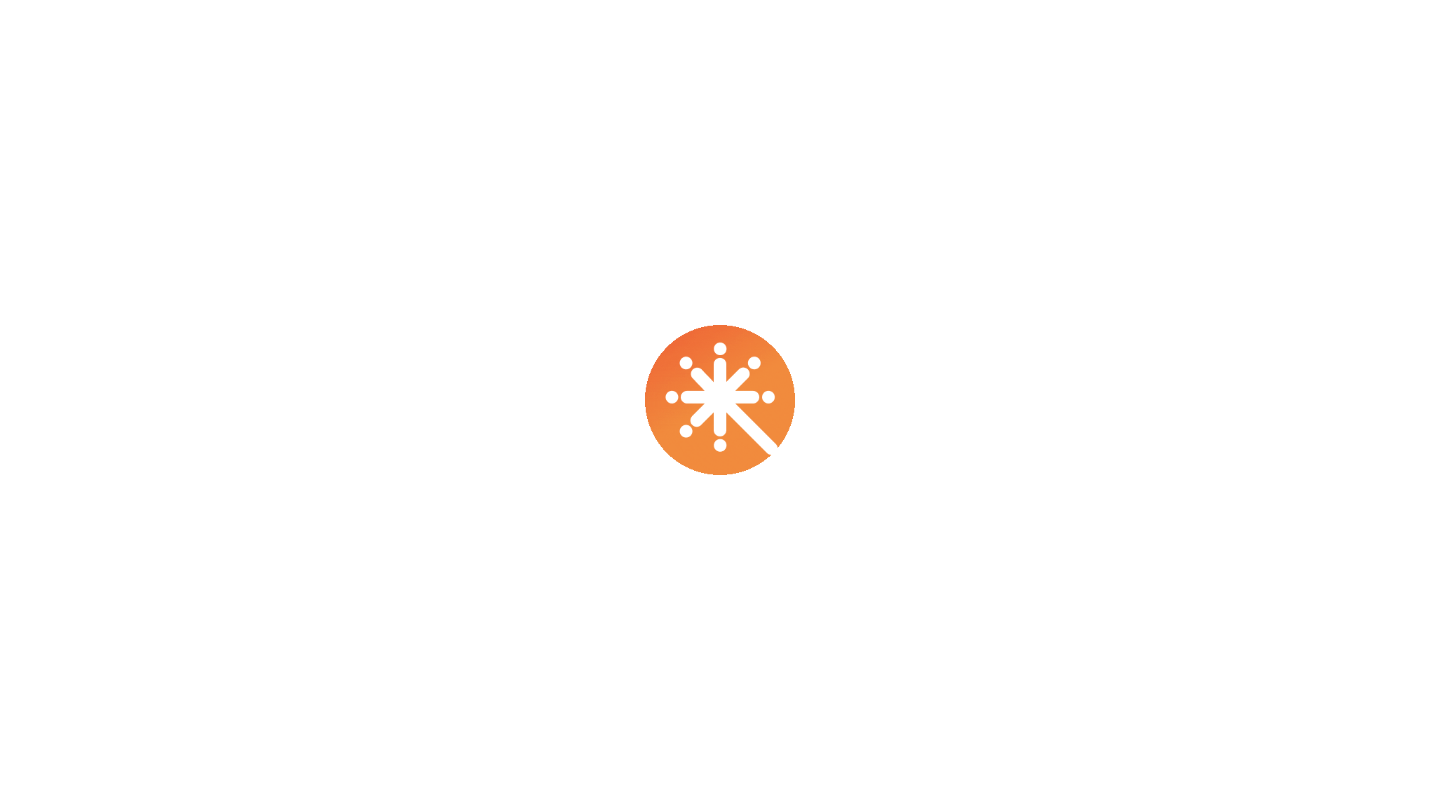 scroll, scrollTop: 0, scrollLeft: 0, axis: both 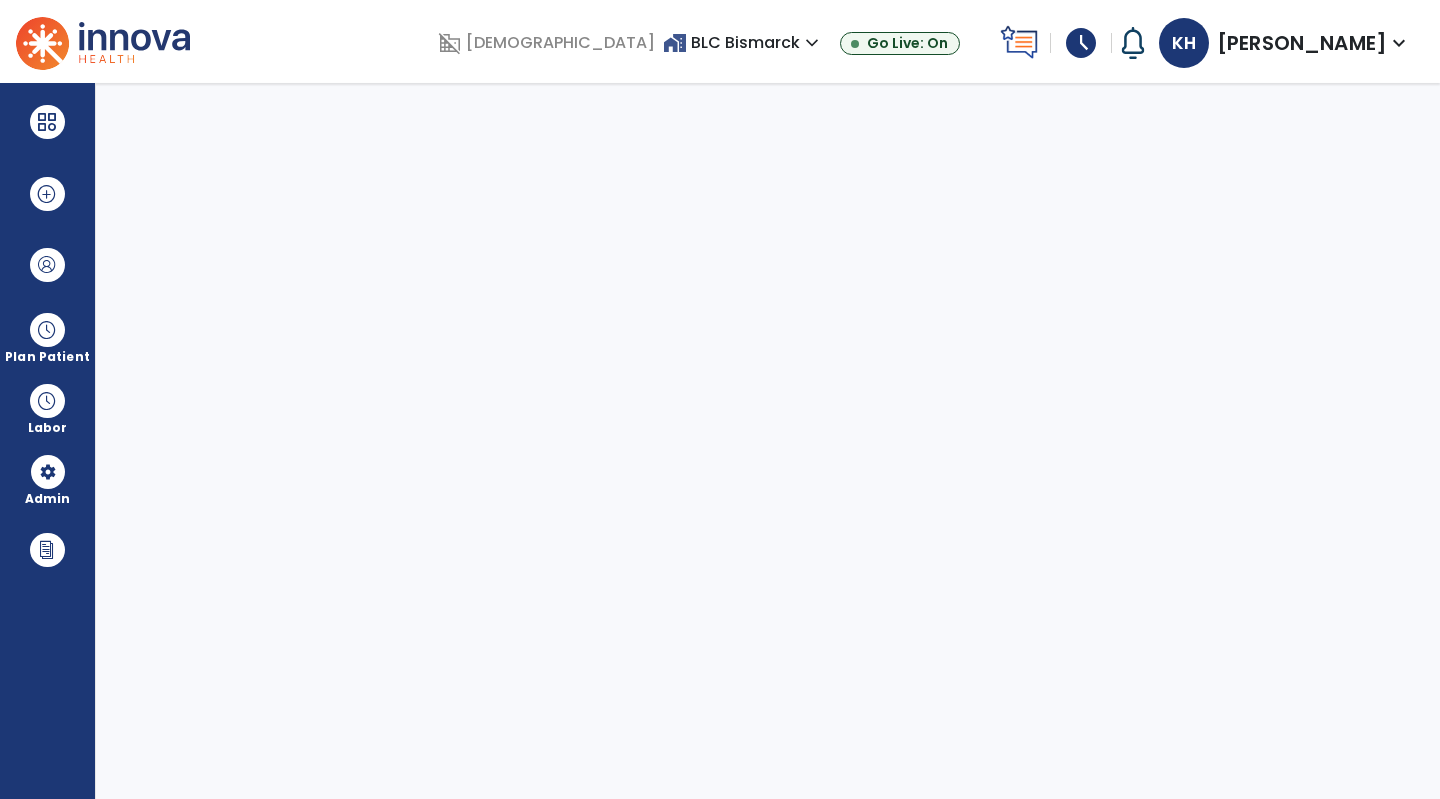 select on "***" 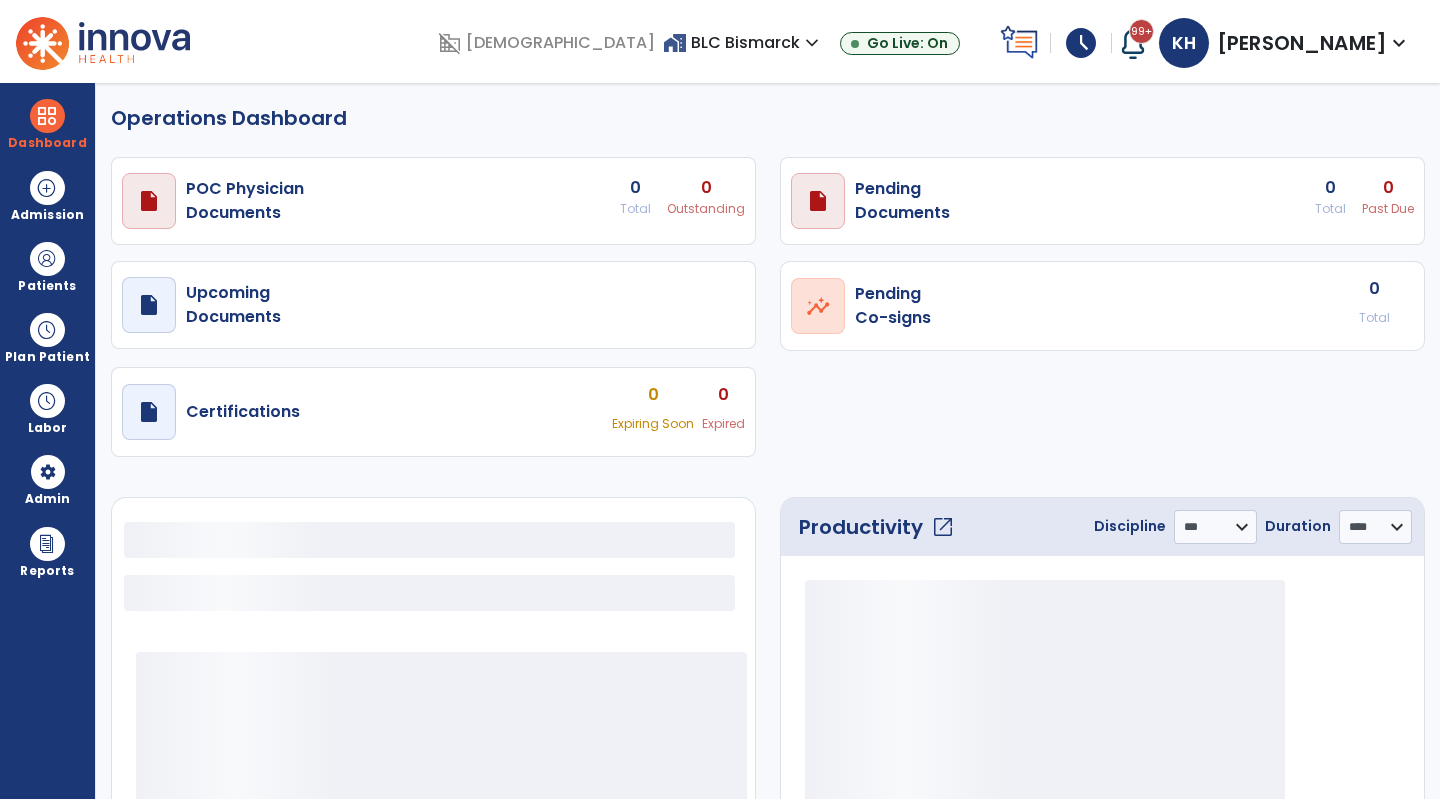 click on "draft   open_in_new  Pending   Documents 0 Total 0 Past Due" at bounding box center (433, 201) 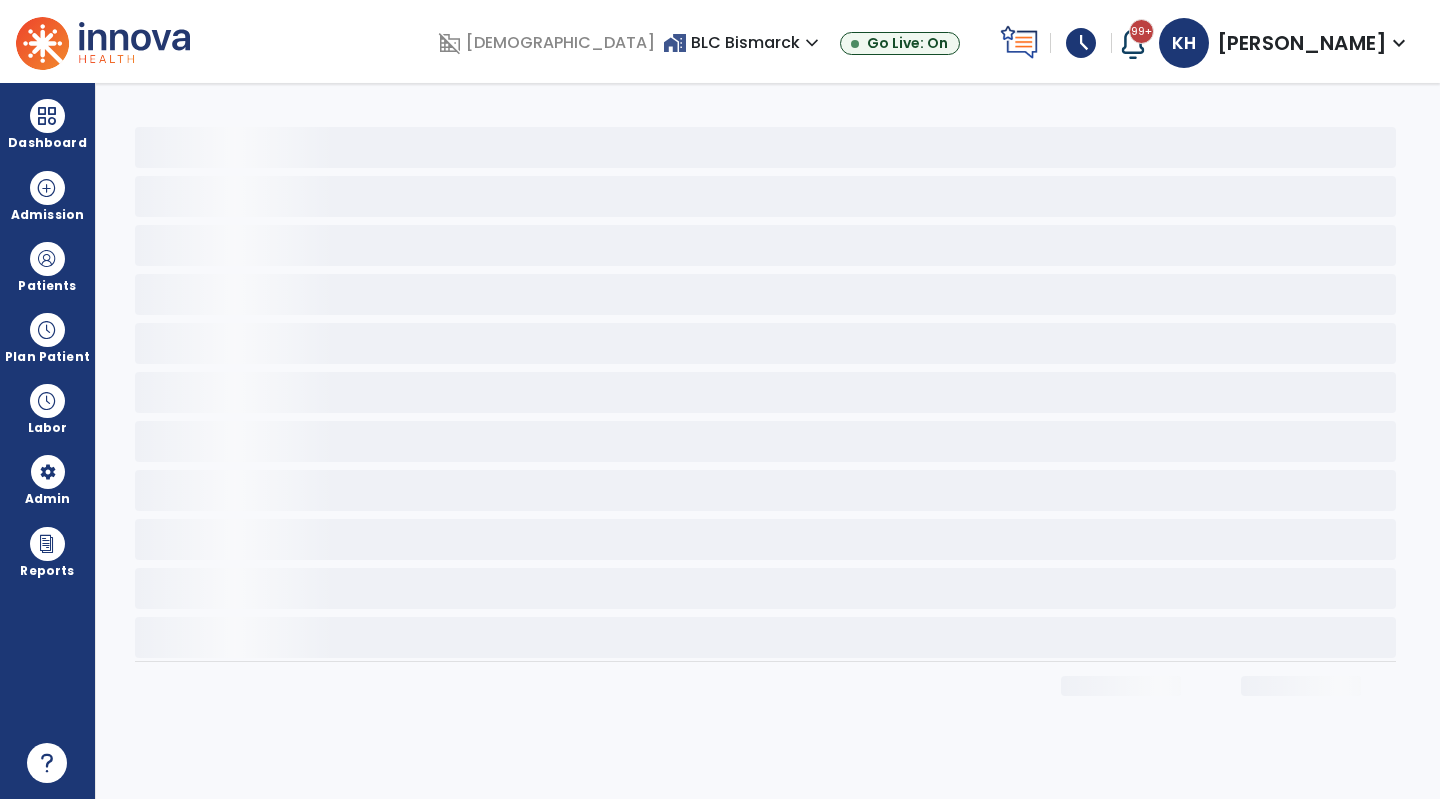 click on "Dashboard" at bounding box center [47, 124] 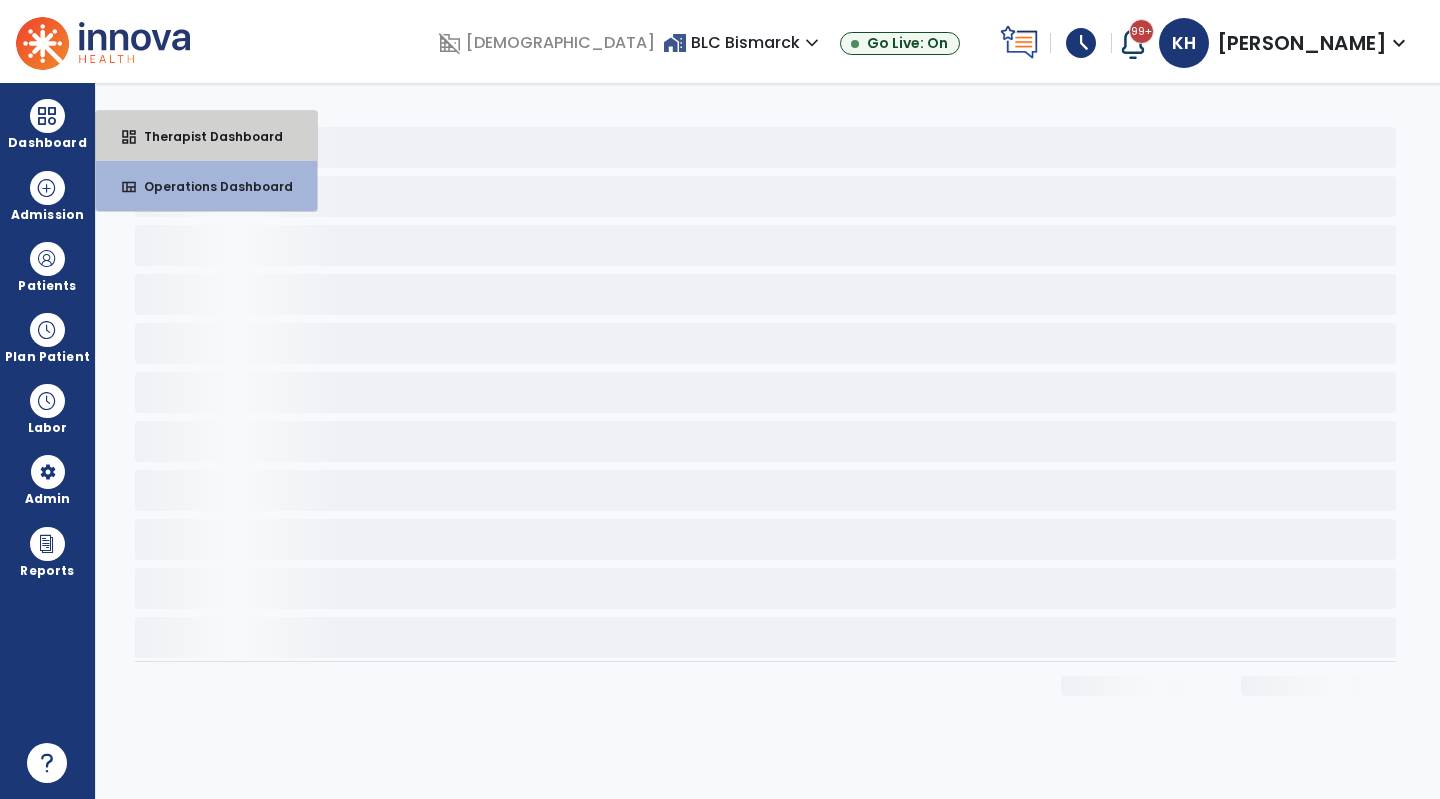click on "dashboard  Therapist Dashboard" at bounding box center (206, 136) 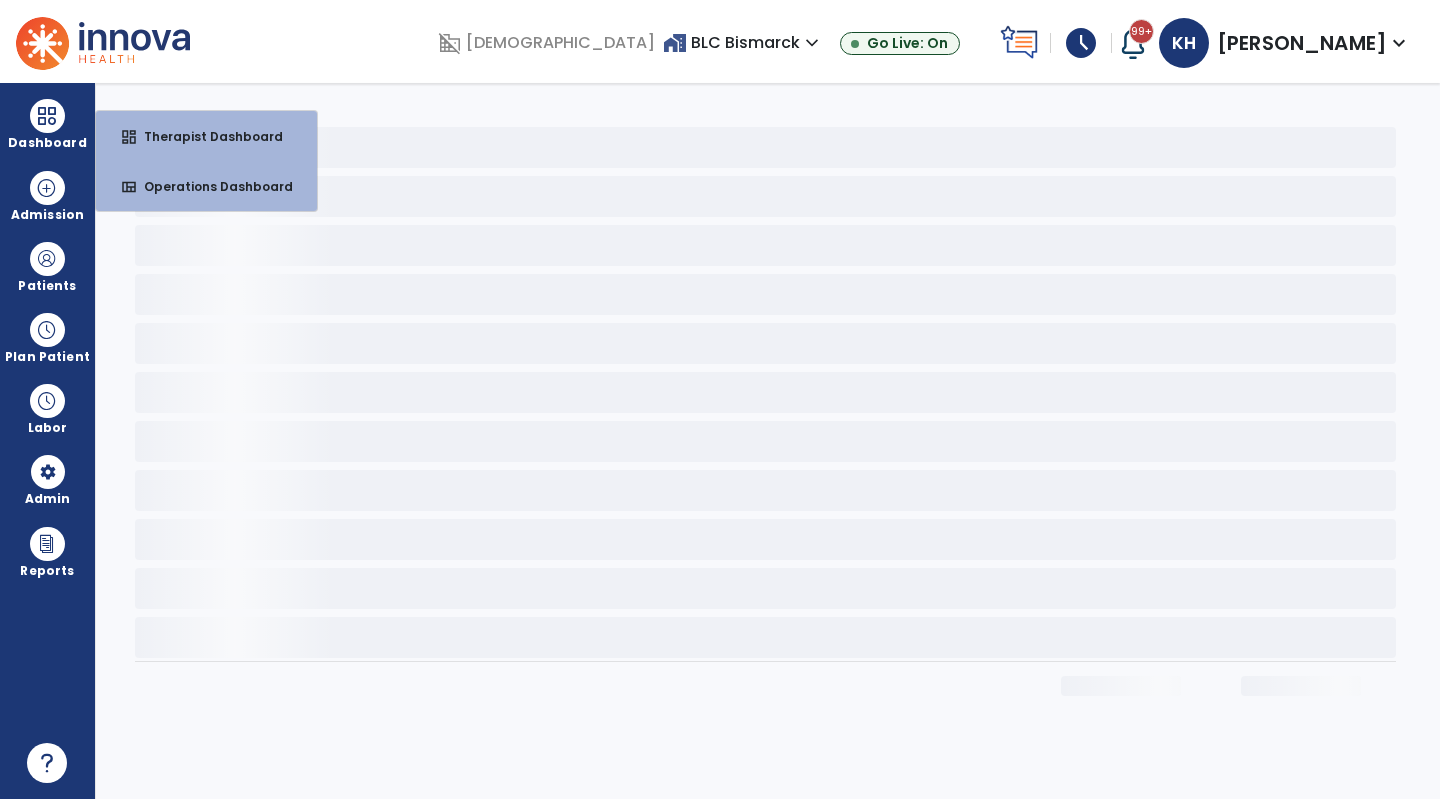 select on "****" 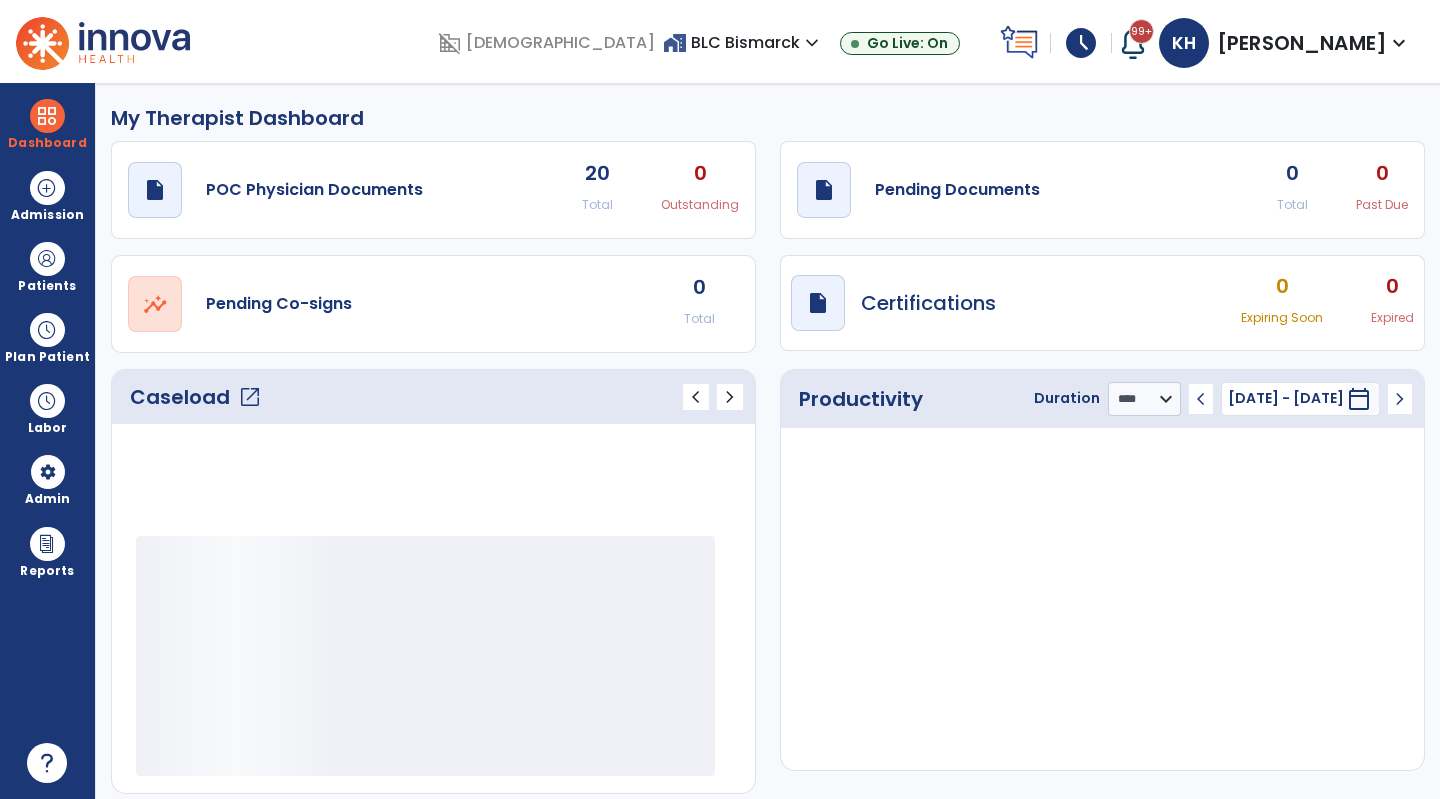 click on "draft   open_in_new  Pending Documents 0 Total 0 Past Due" 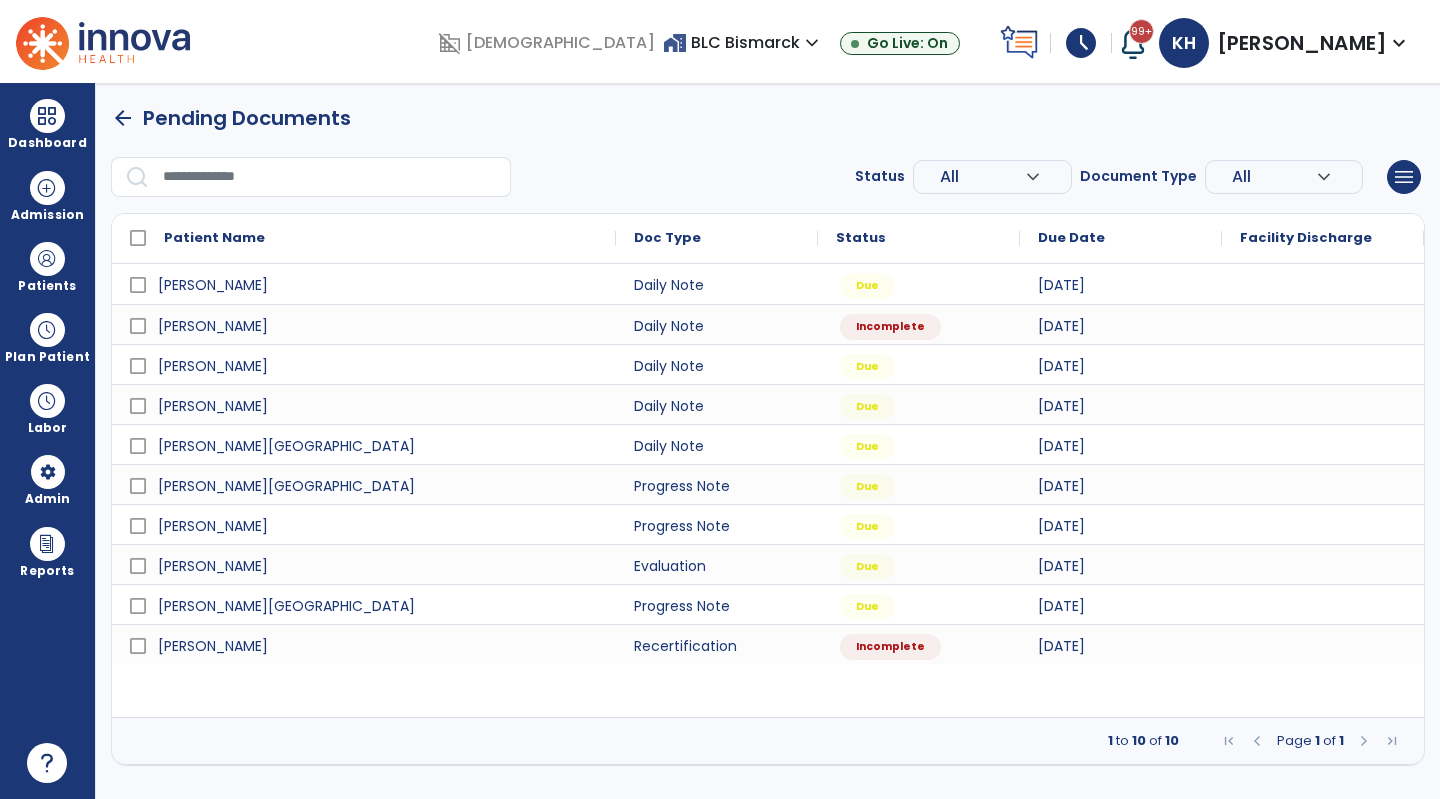 drag, startPoint x: 36, startPoint y: 251, endPoint x: 69, endPoint y: 251, distance: 33 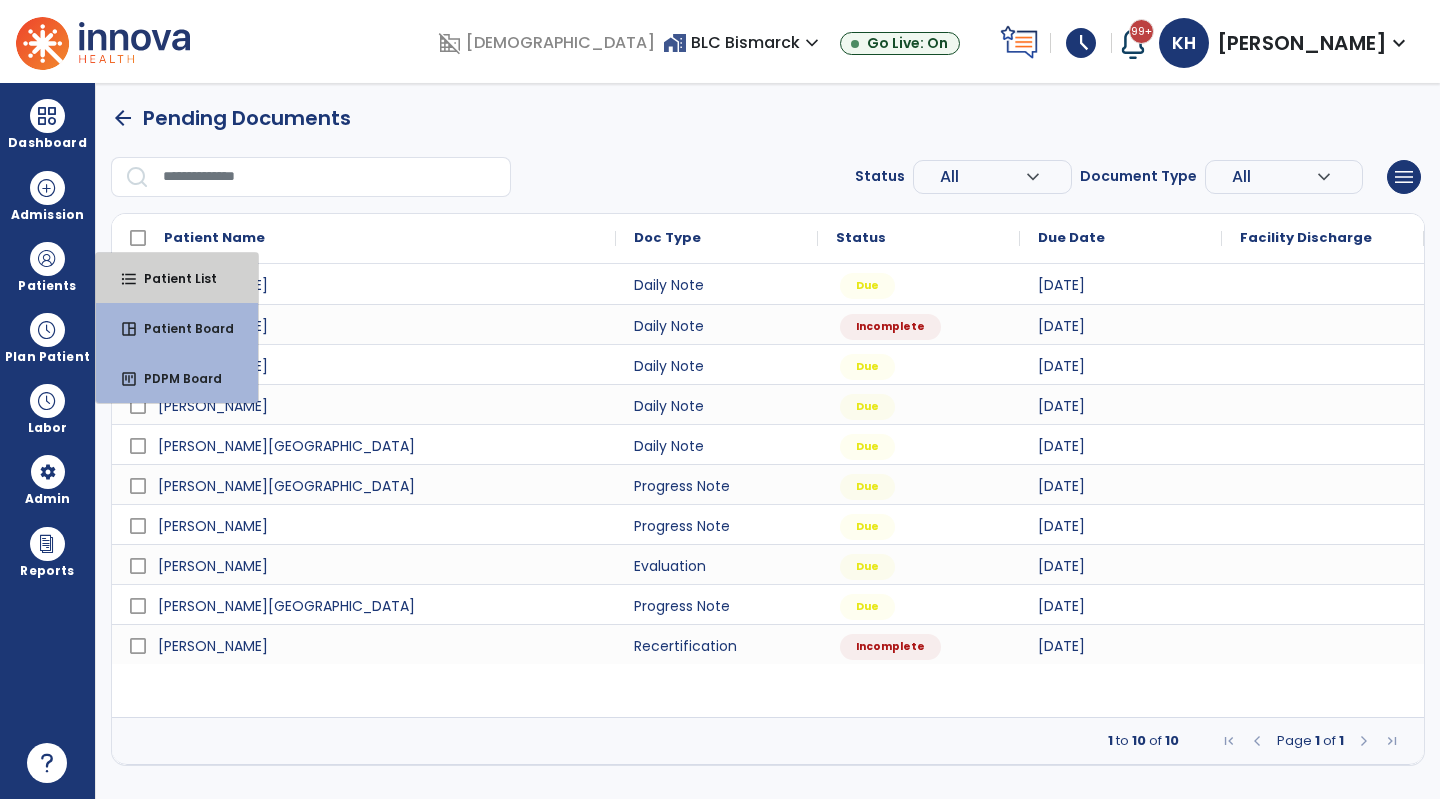 drag, startPoint x: 159, startPoint y: 275, endPoint x: 168, endPoint y: 267, distance: 12.0415945 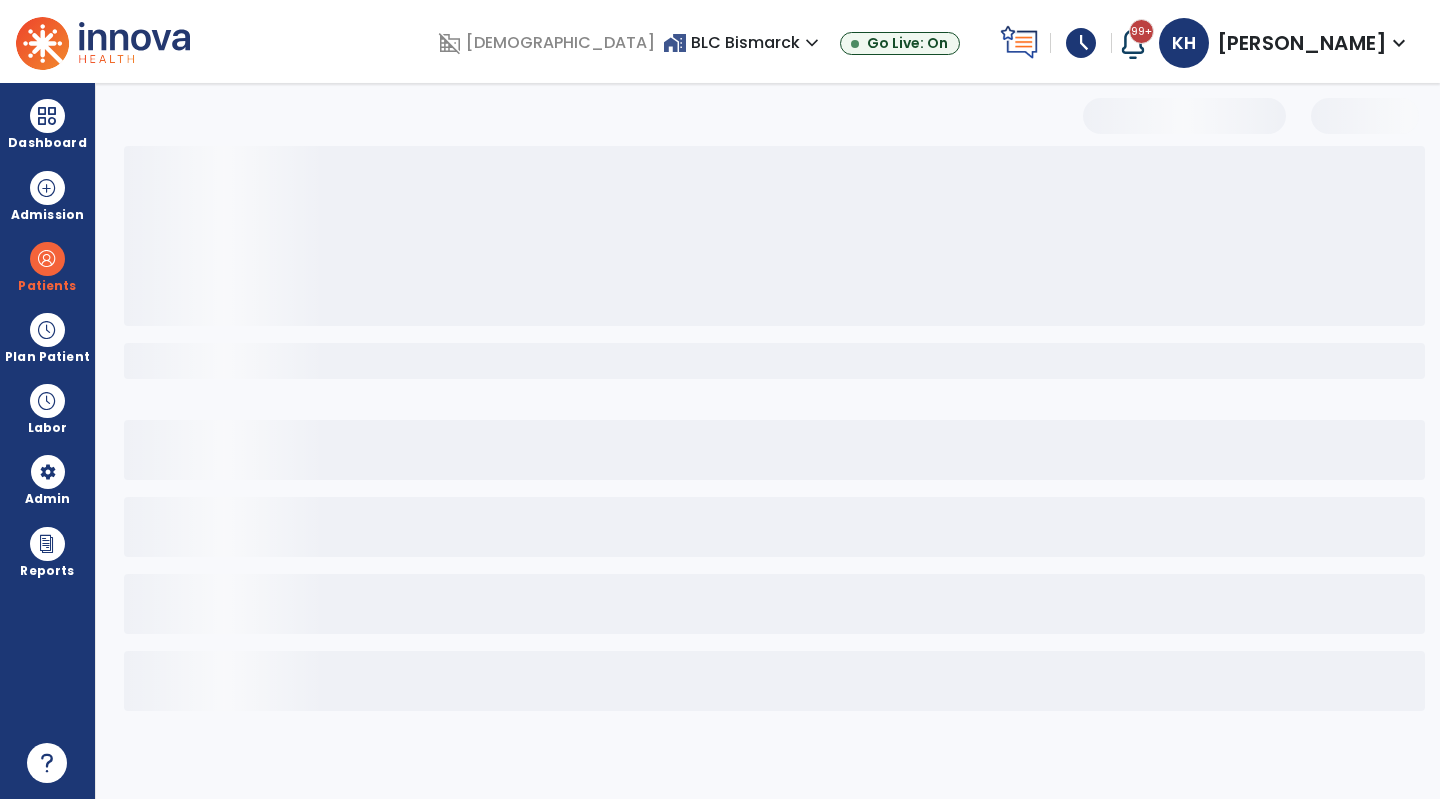 select on "***" 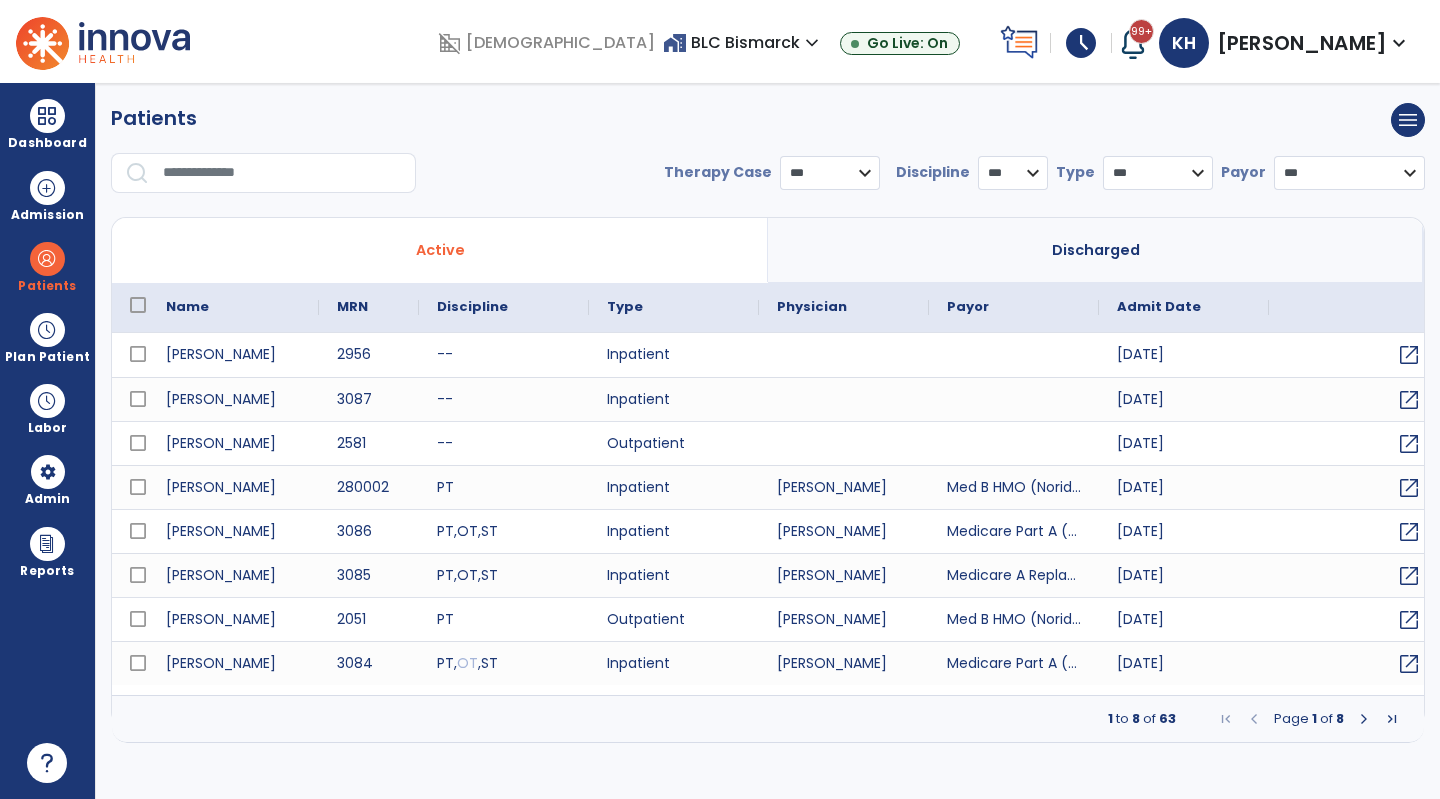 click at bounding box center (1364, 719) 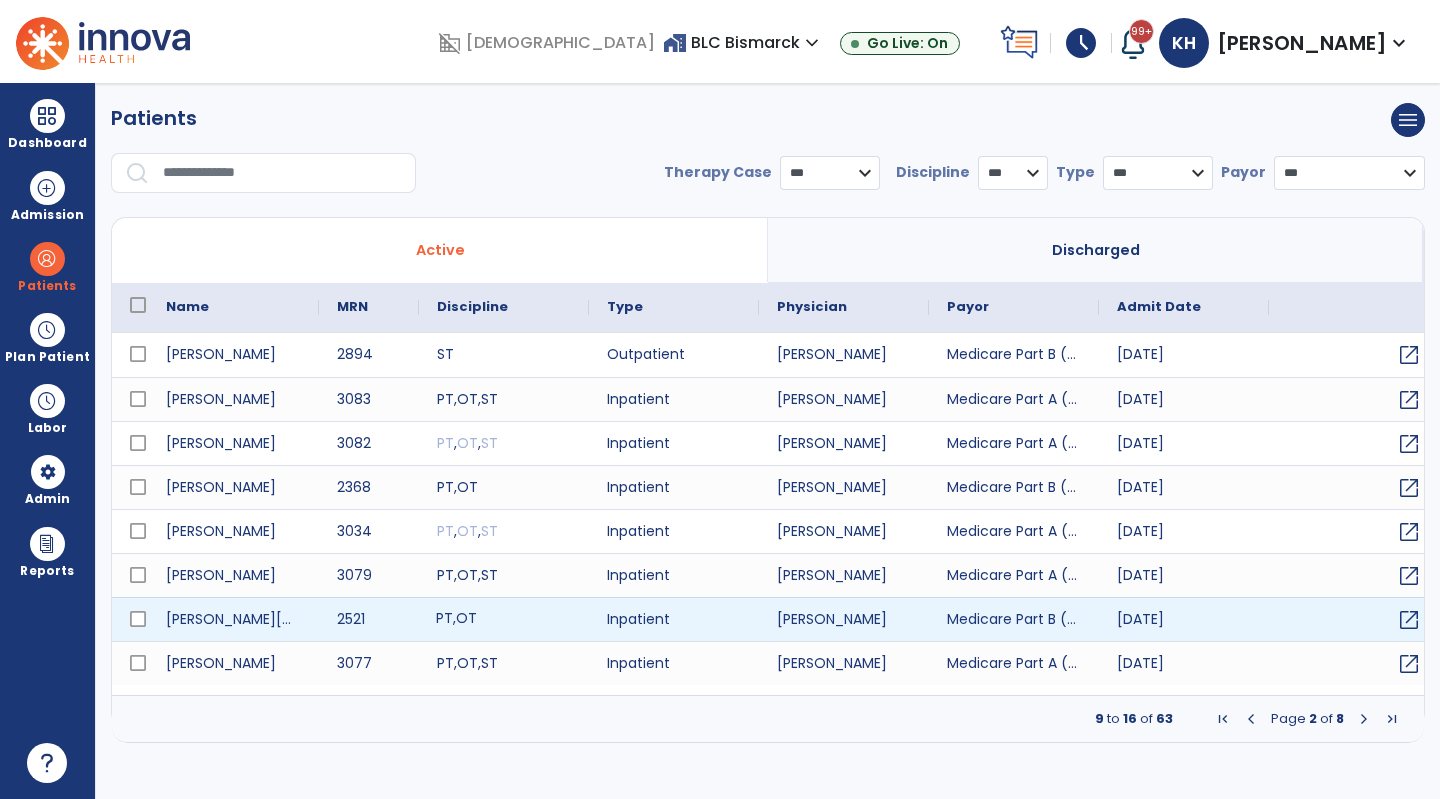 click on "PT , OT" at bounding box center [504, 619] 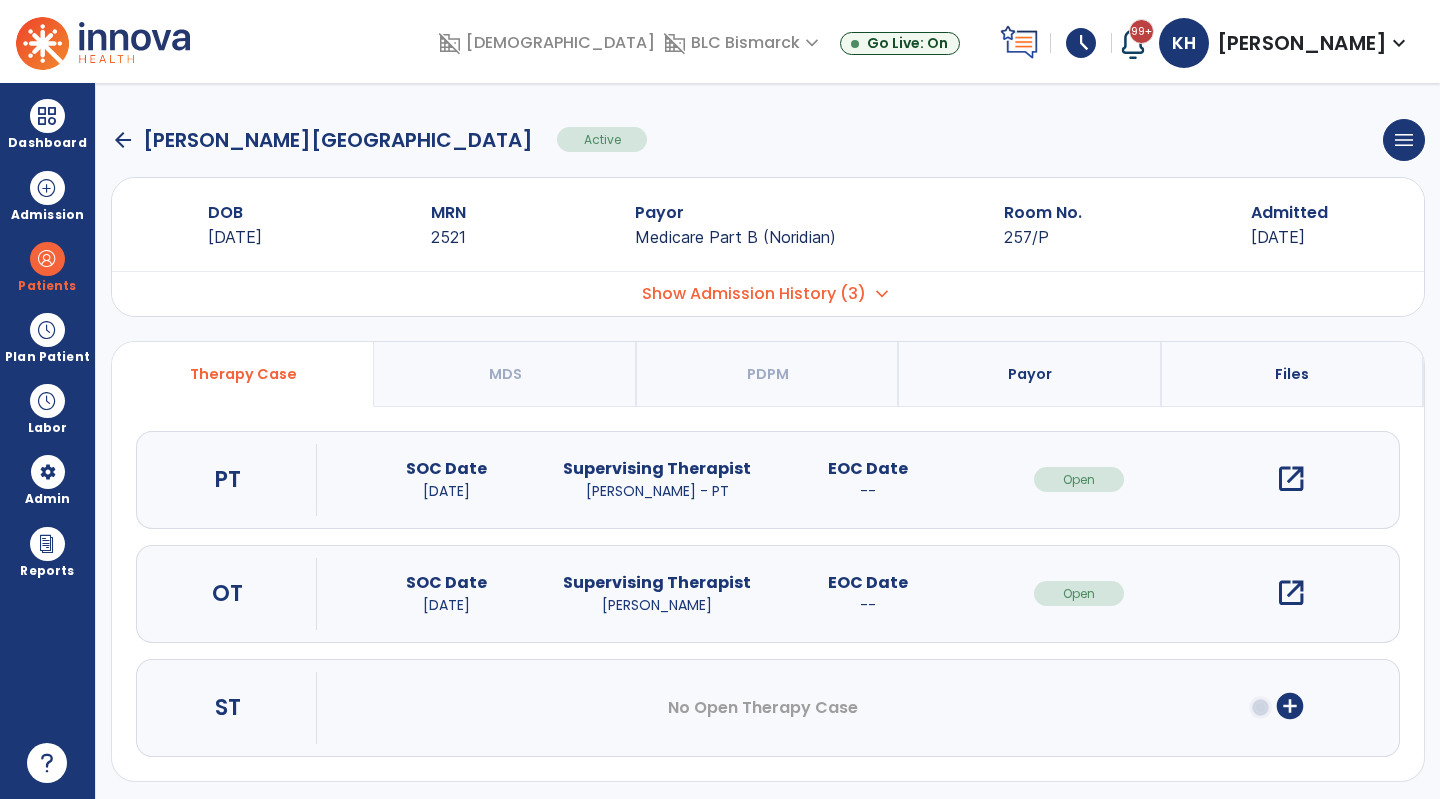 click on "open_in_new" at bounding box center (1291, 479) 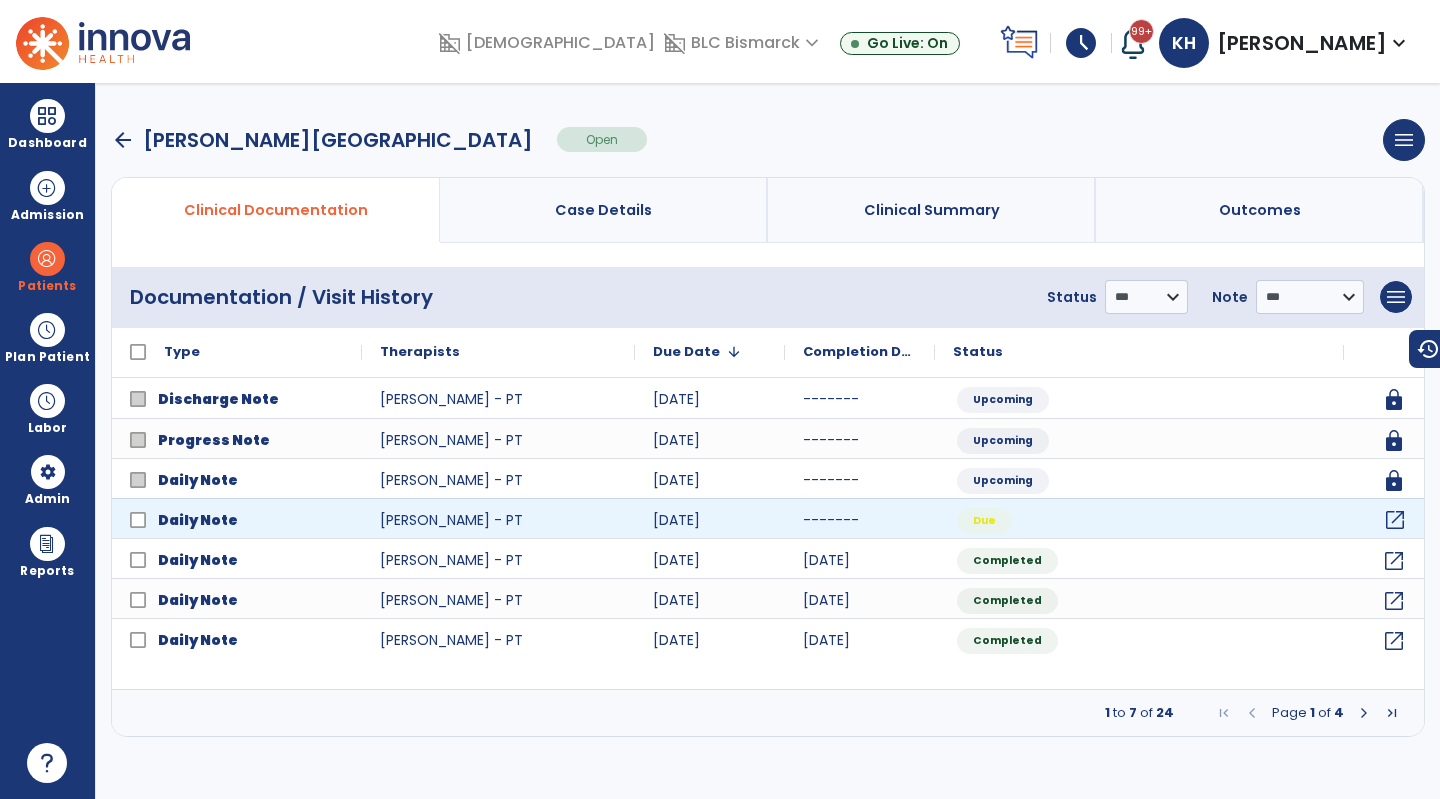 click on "open_in_new" 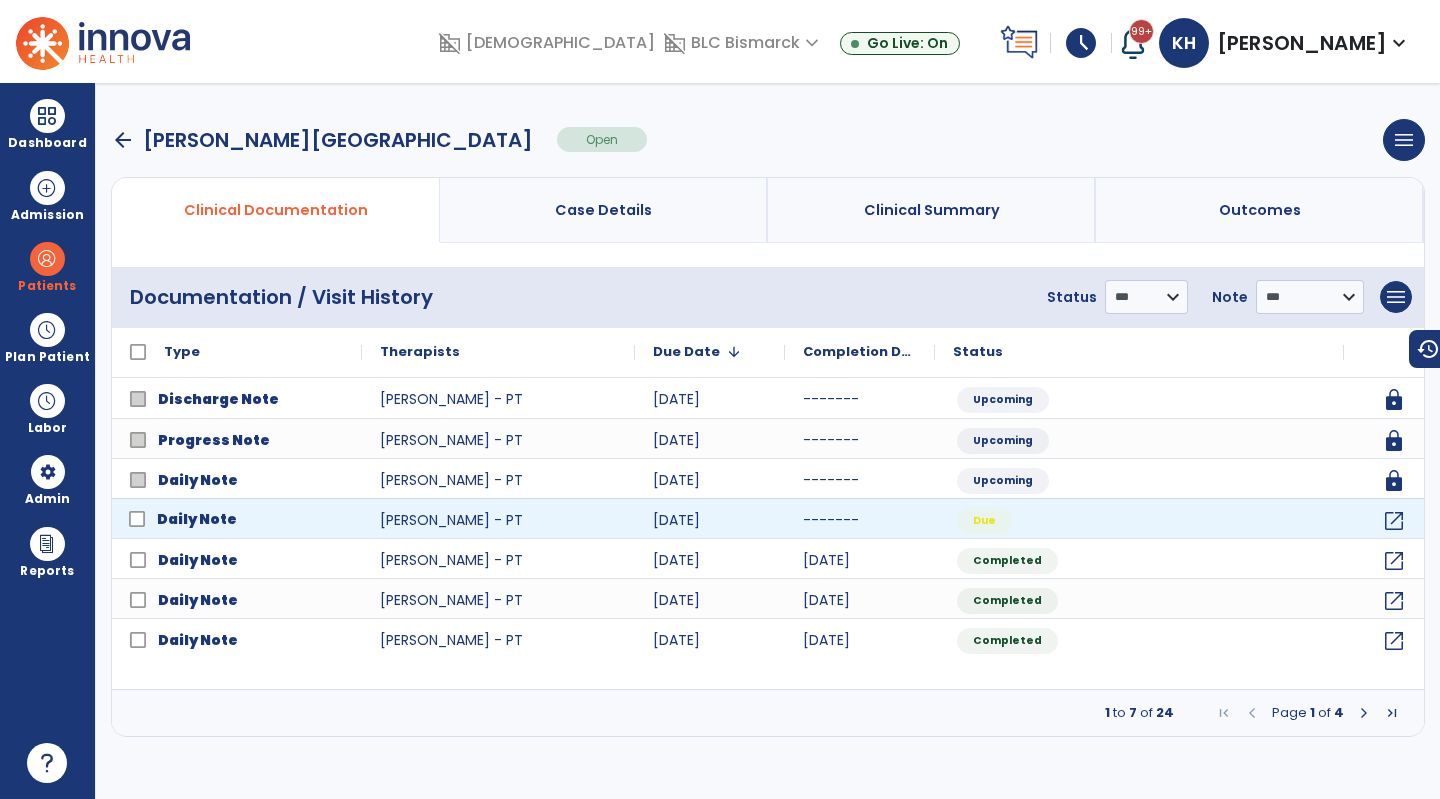 click on "Daily Note" at bounding box center (251, 519) 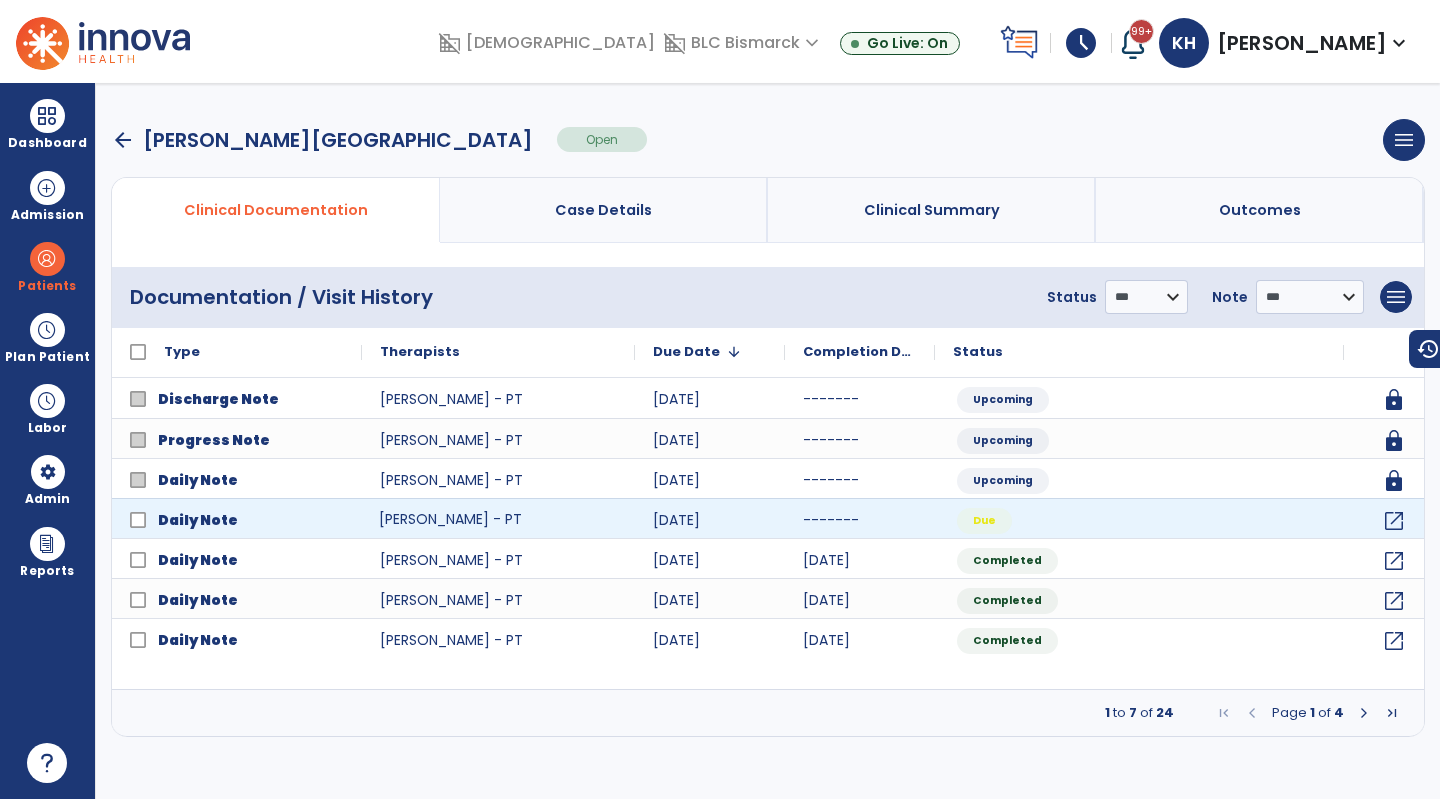 drag, startPoint x: 436, startPoint y: 518, endPoint x: 813, endPoint y: 512, distance: 377.04773 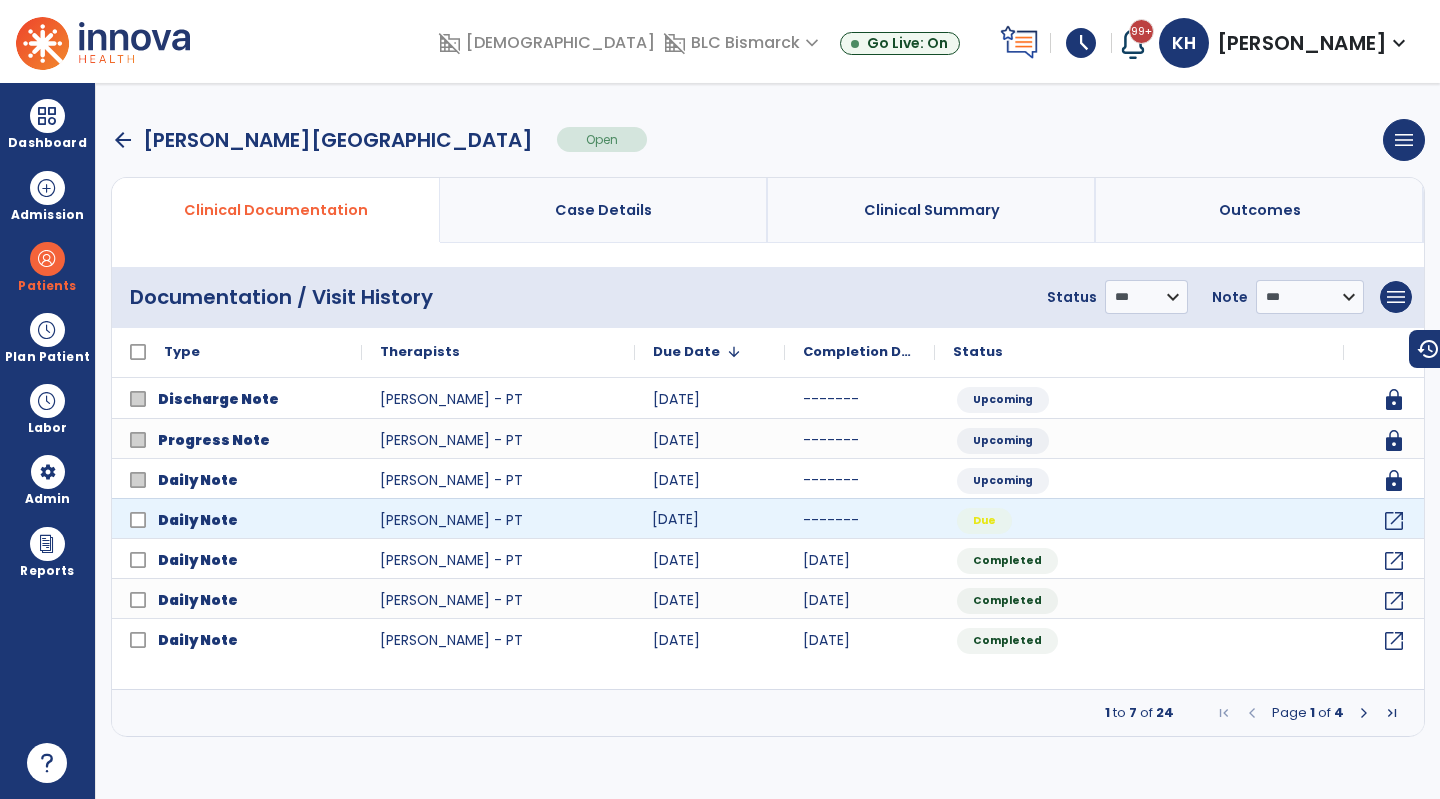 drag, startPoint x: 813, startPoint y: 512, endPoint x: 1089, endPoint y: 507, distance: 276.0453 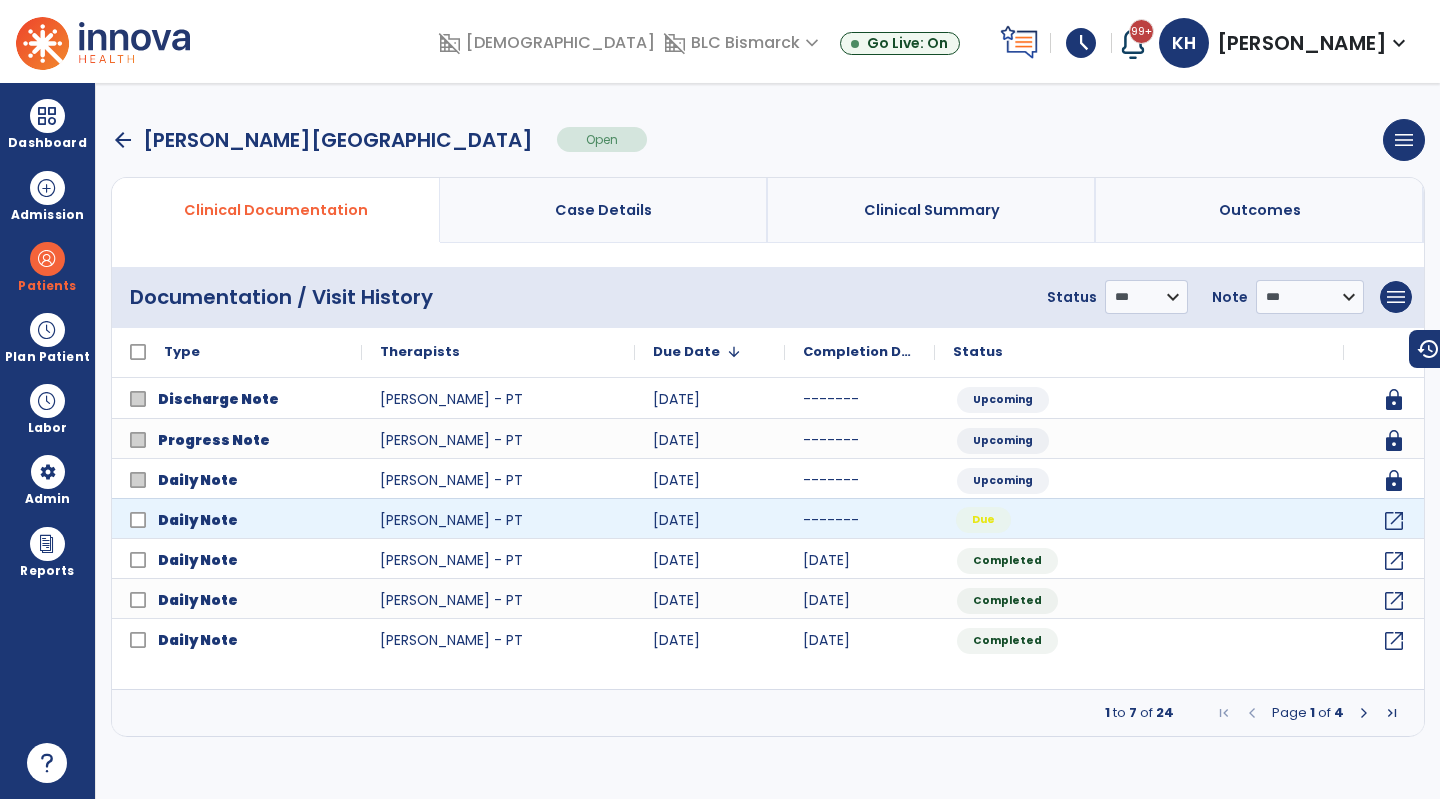 drag, startPoint x: 1089, startPoint y: 507, endPoint x: 1291, endPoint y: 511, distance: 202.0396 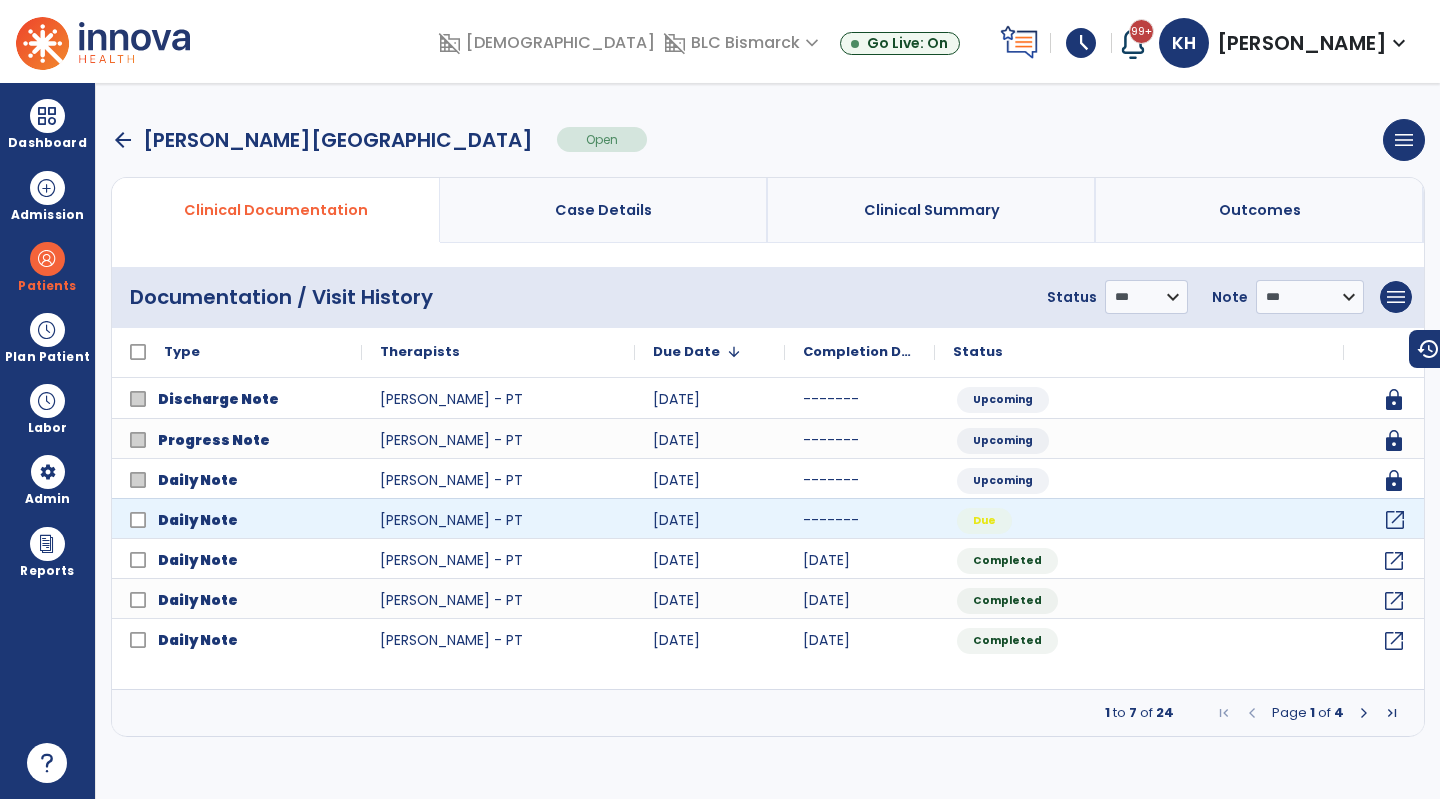 click on "open_in_new" 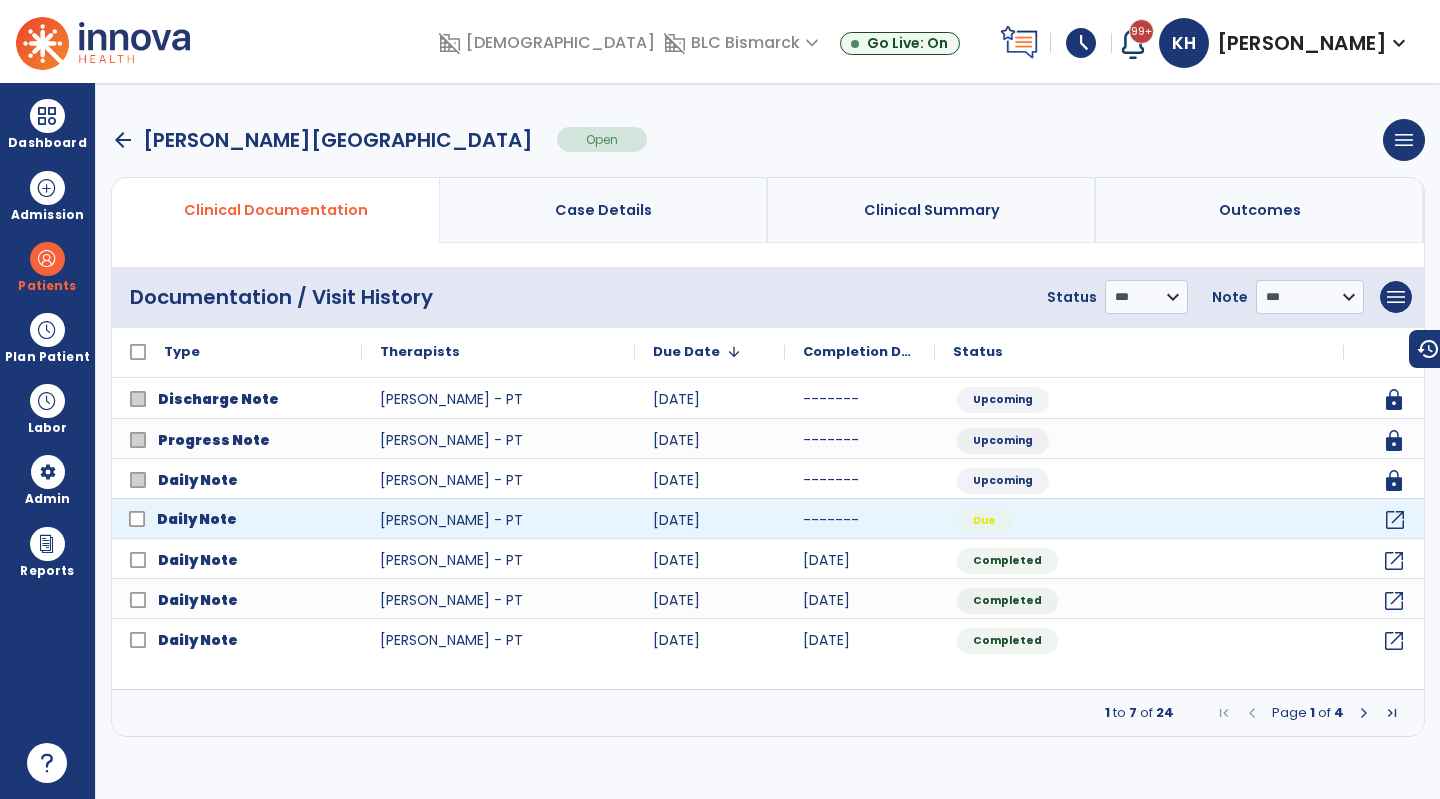 click on "Daily Note" at bounding box center [251, 519] 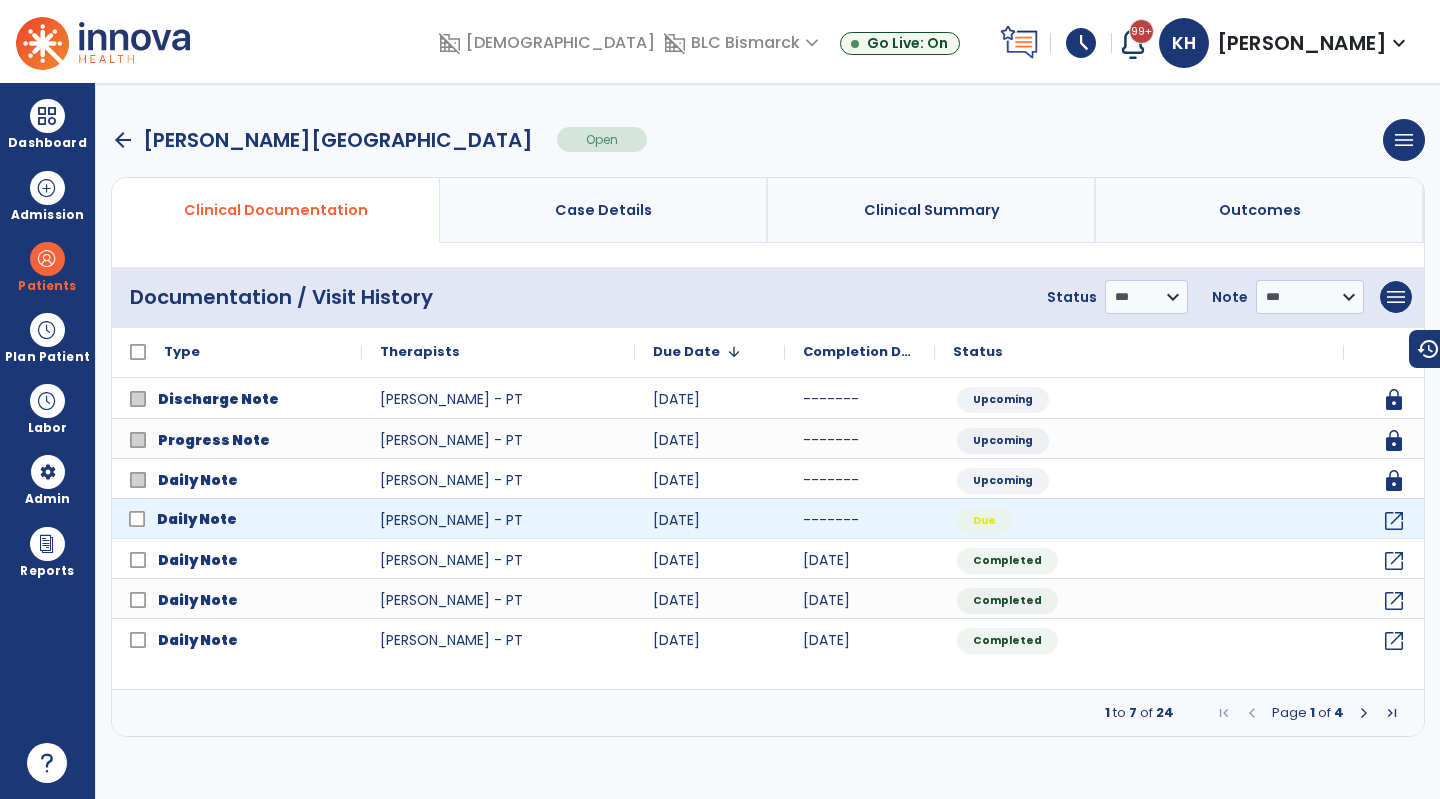 click on "Daily Note" at bounding box center (251, 519) 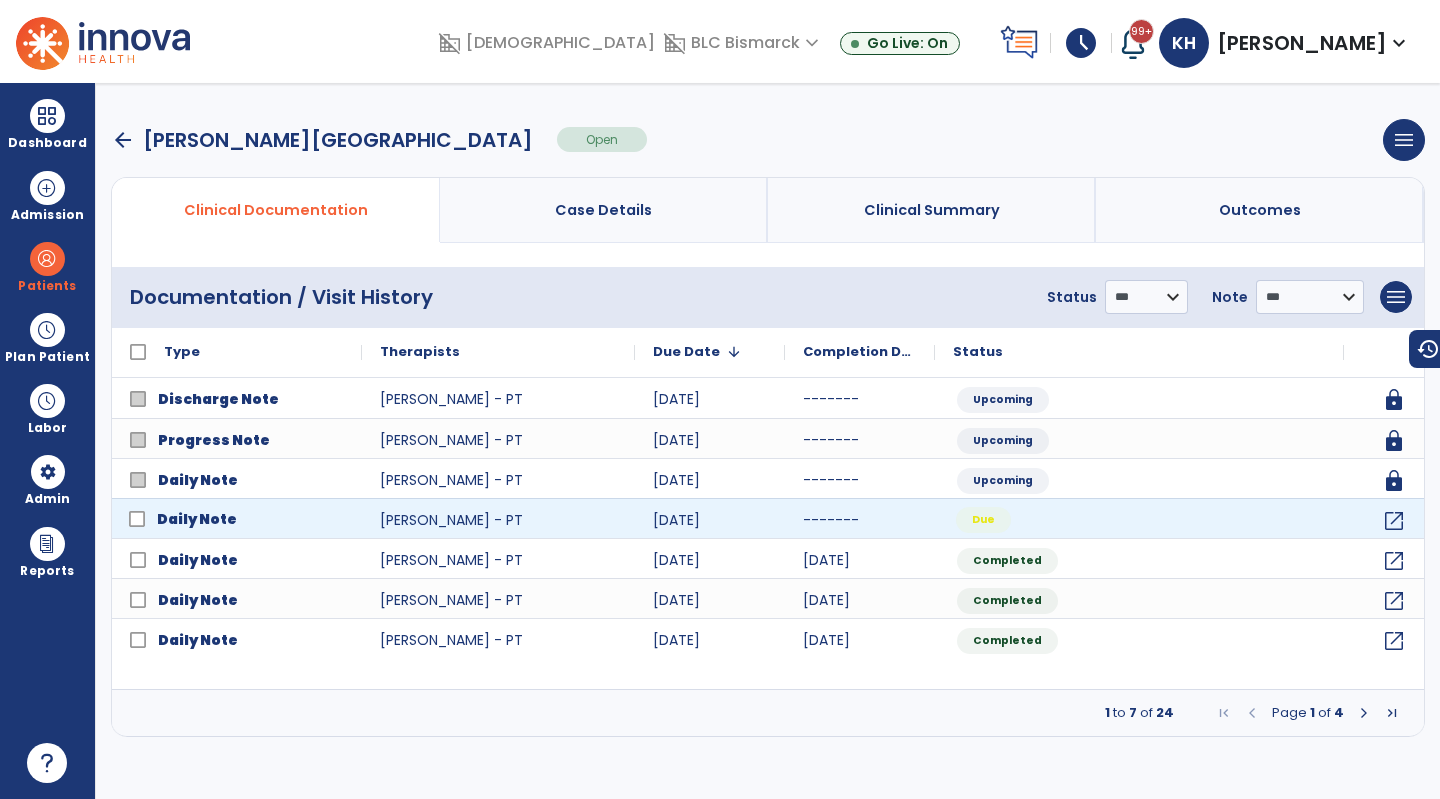 click on "Due" 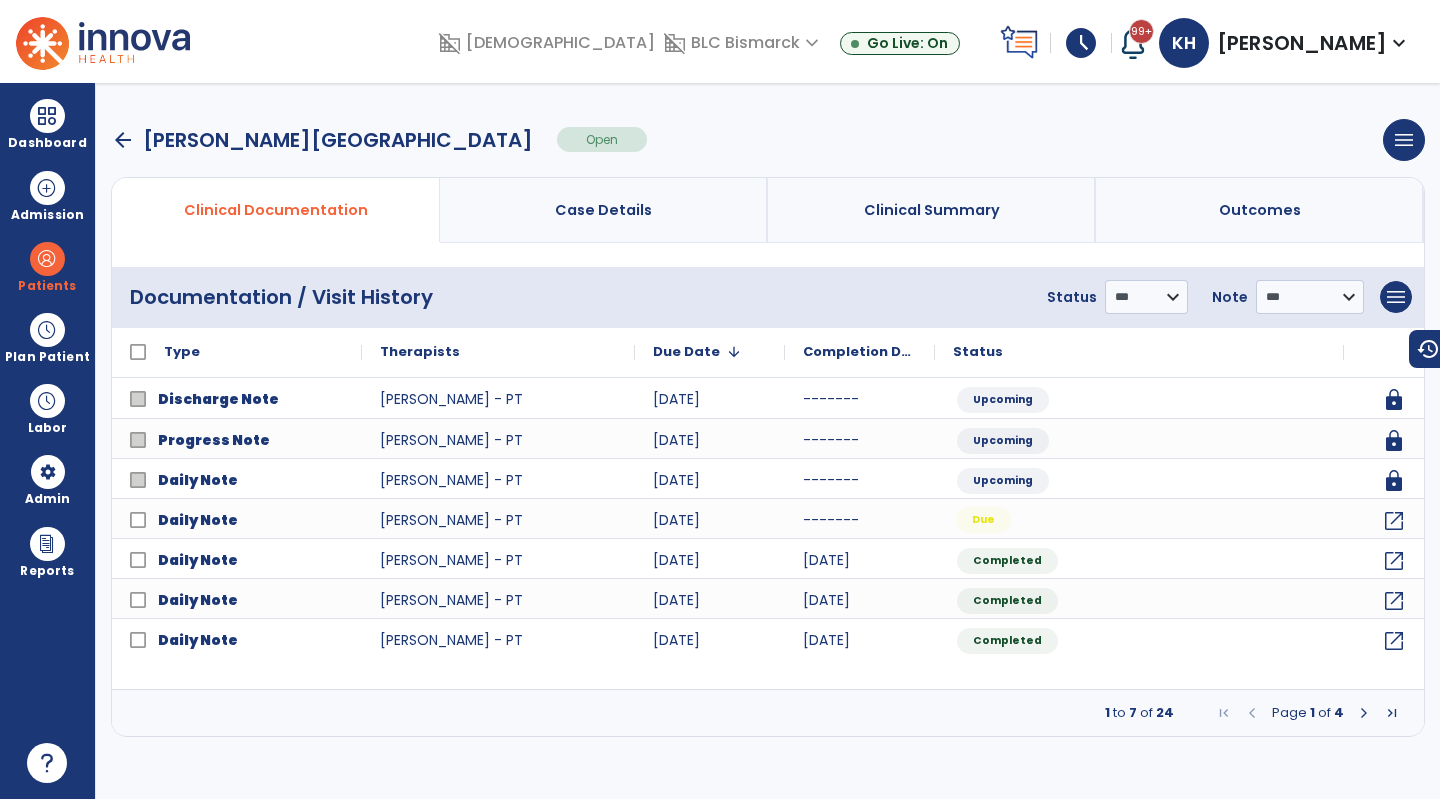 click at bounding box center [47, 330] 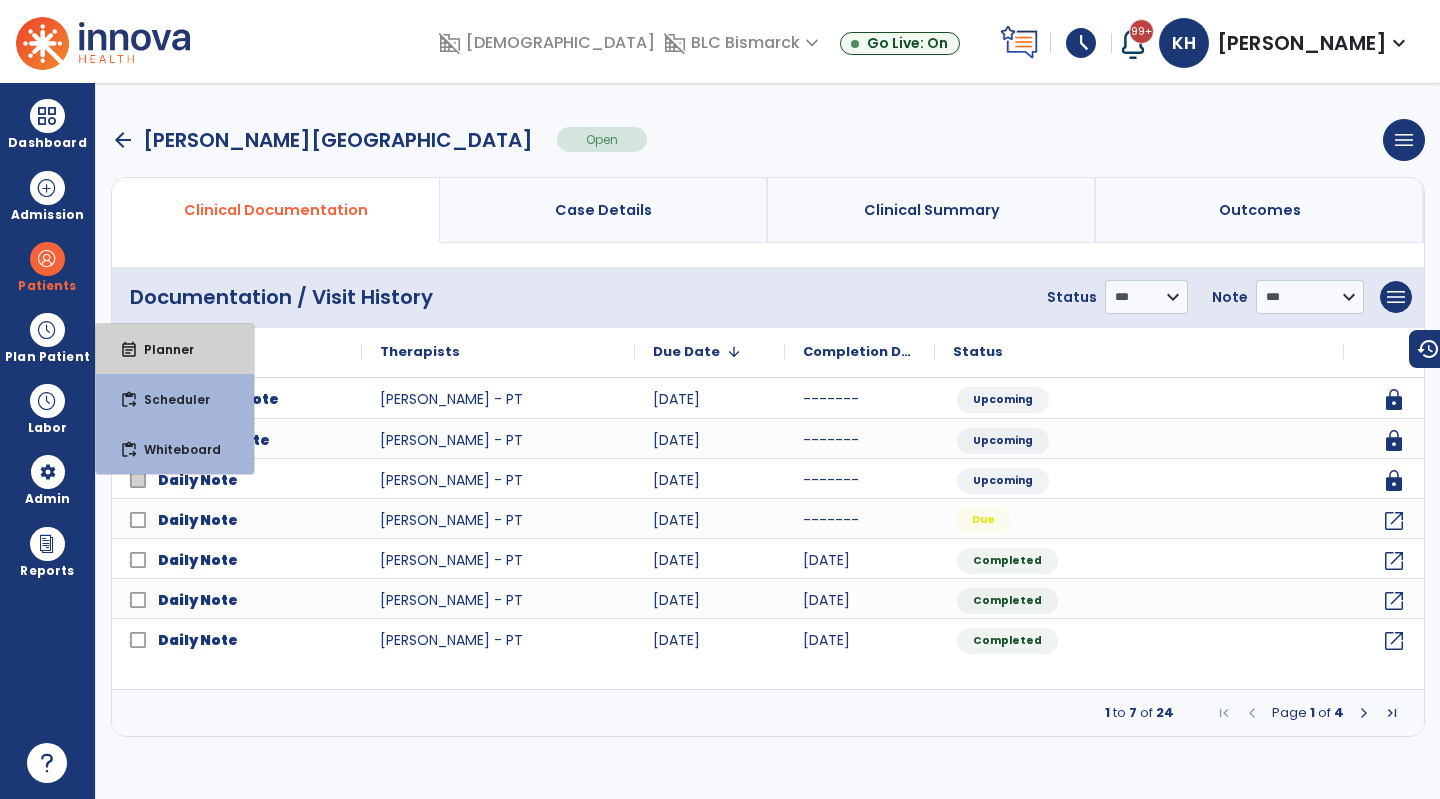 click on "event_note  Planner" at bounding box center (175, 349) 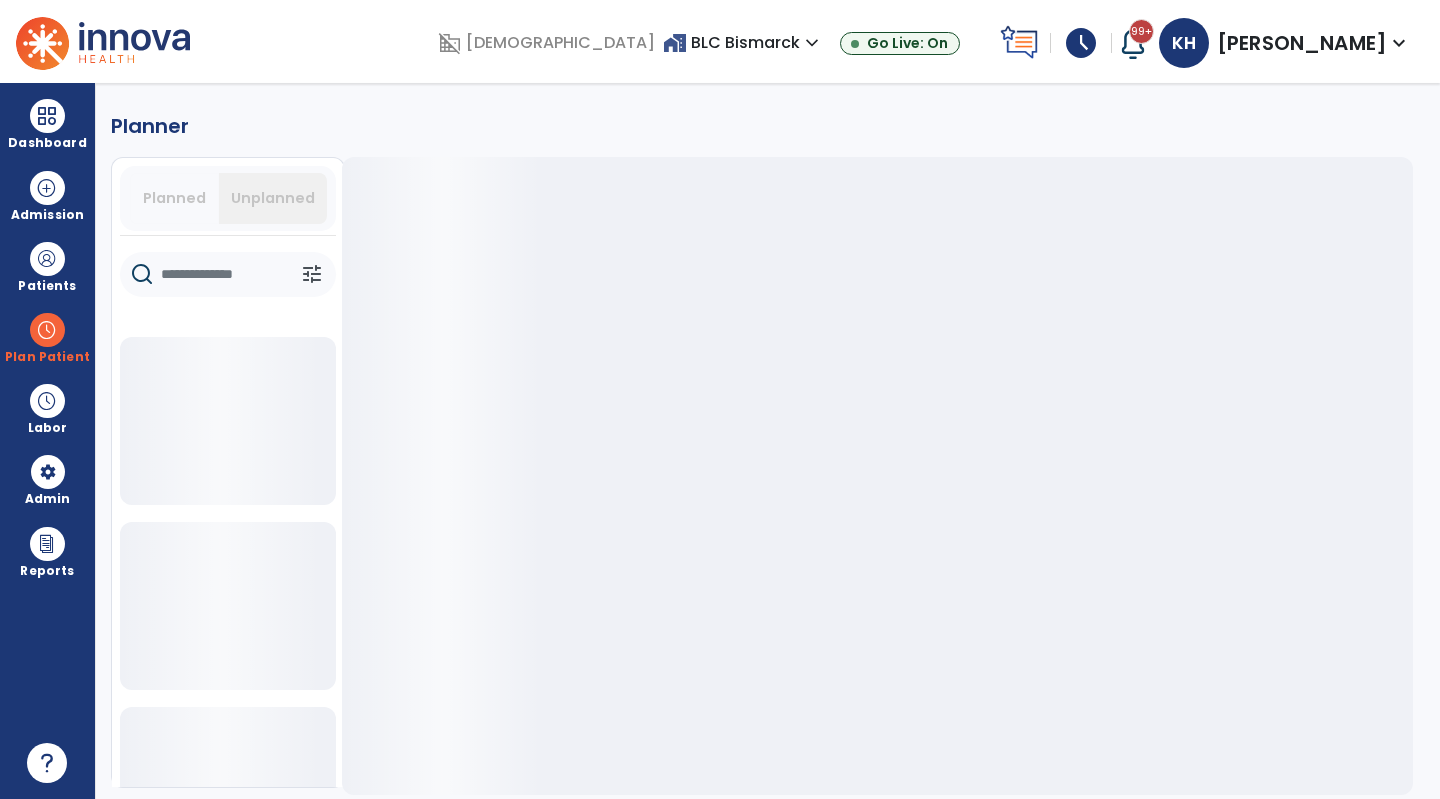 click at bounding box center [47, 330] 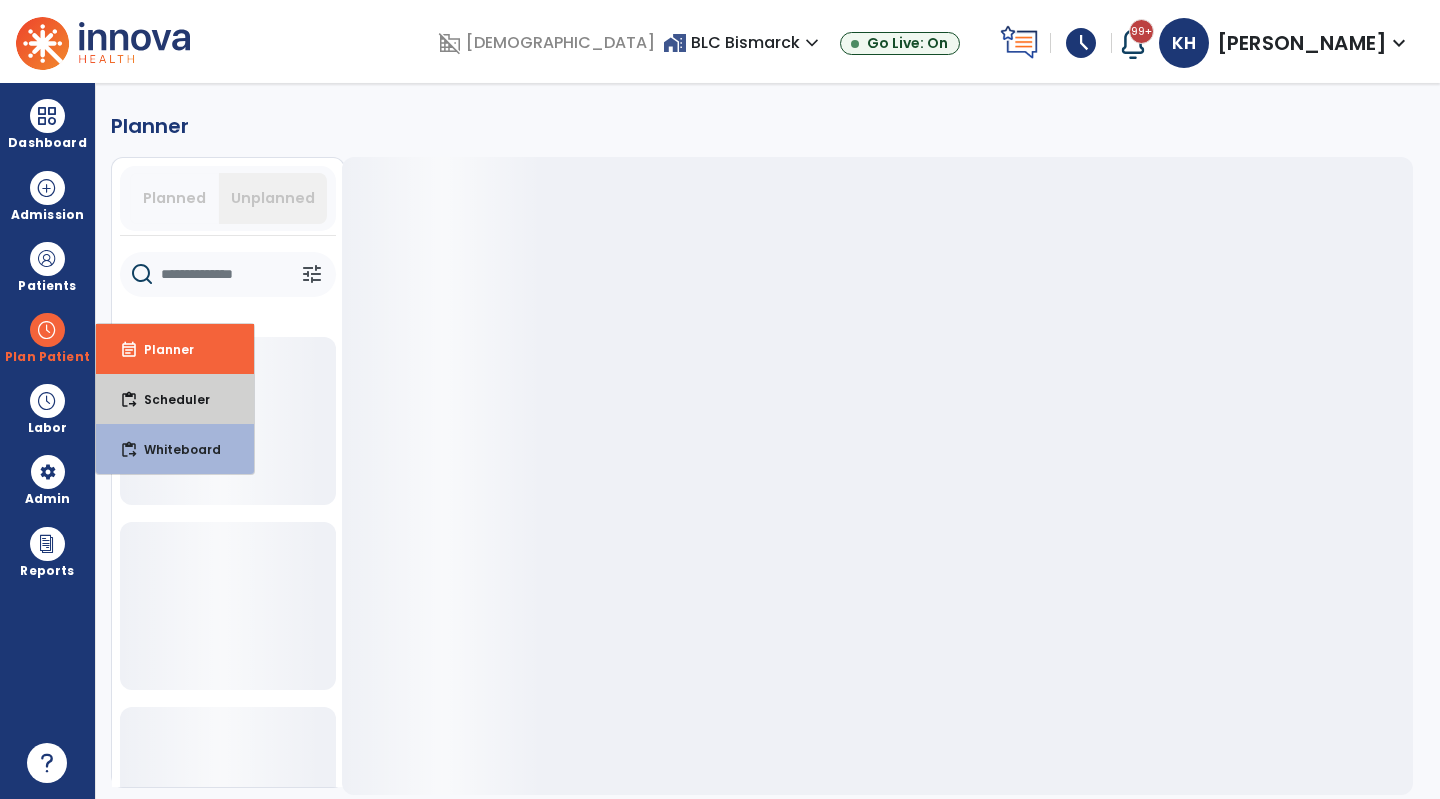 click on "content_paste_go  Scheduler" at bounding box center (175, 399) 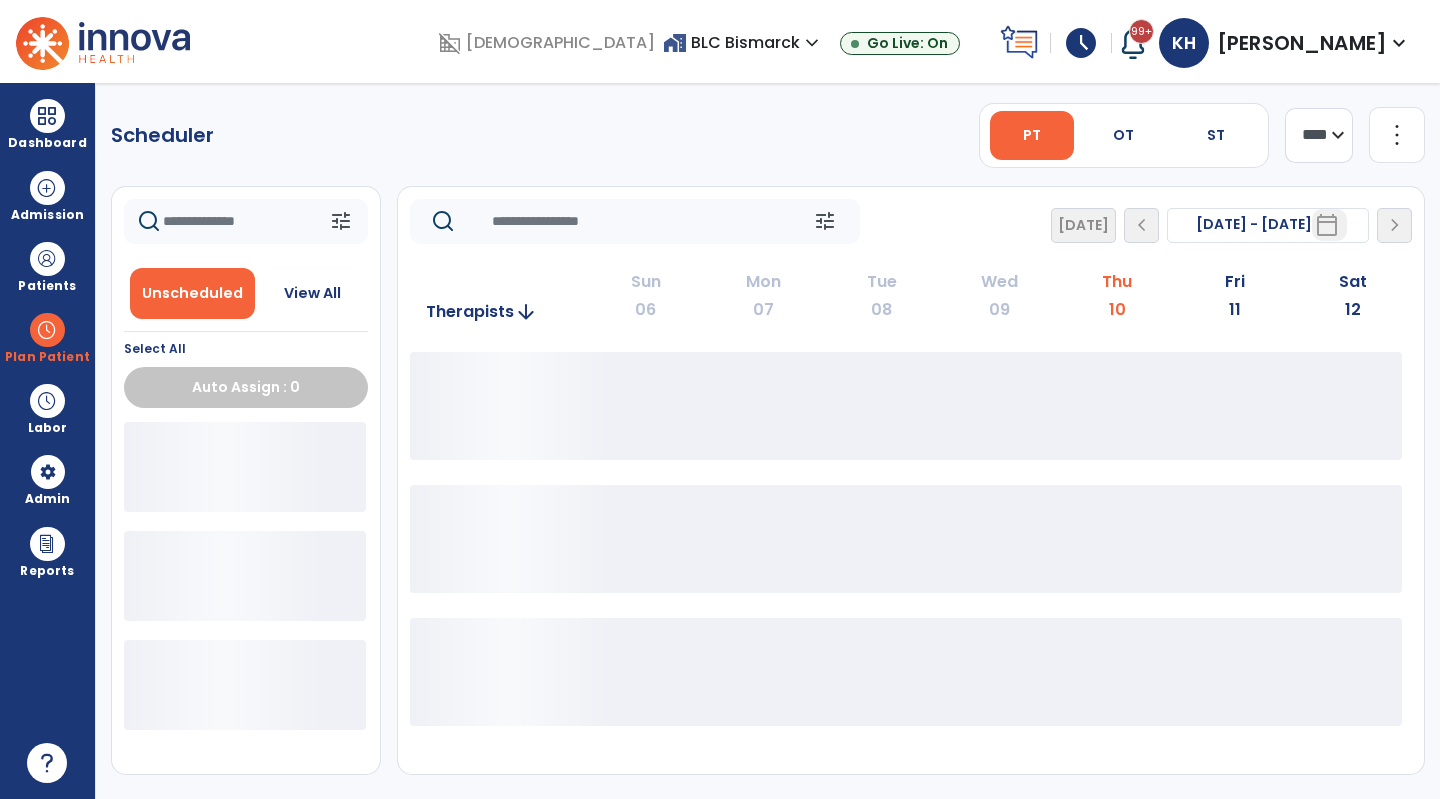 drag, startPoint x: 66, startPoint y: 133, endPoint x: 129, endPoint y: 144, distance: 63.953106 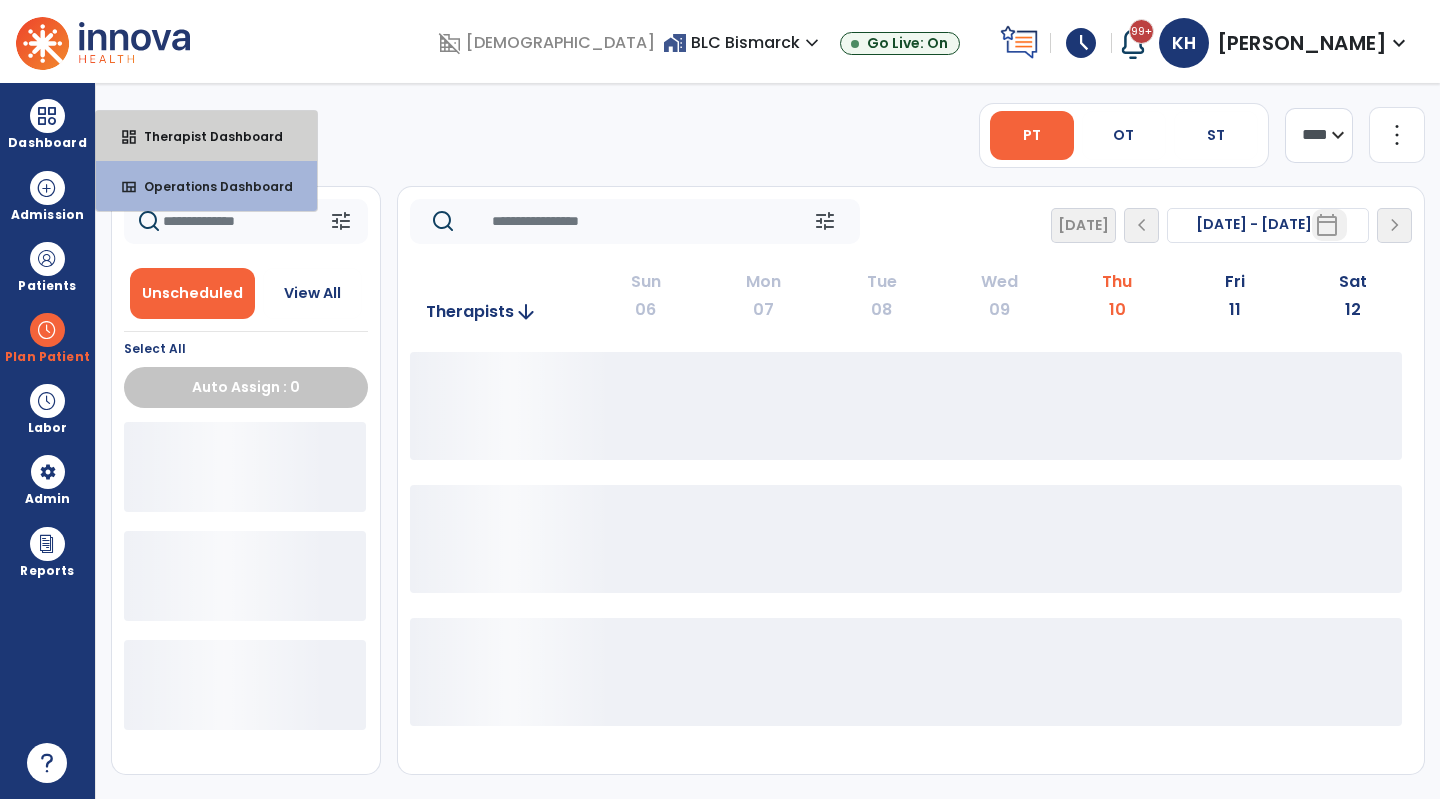 click on "dashboard  Therapist Dashboard" at bounding box center [206, 136] 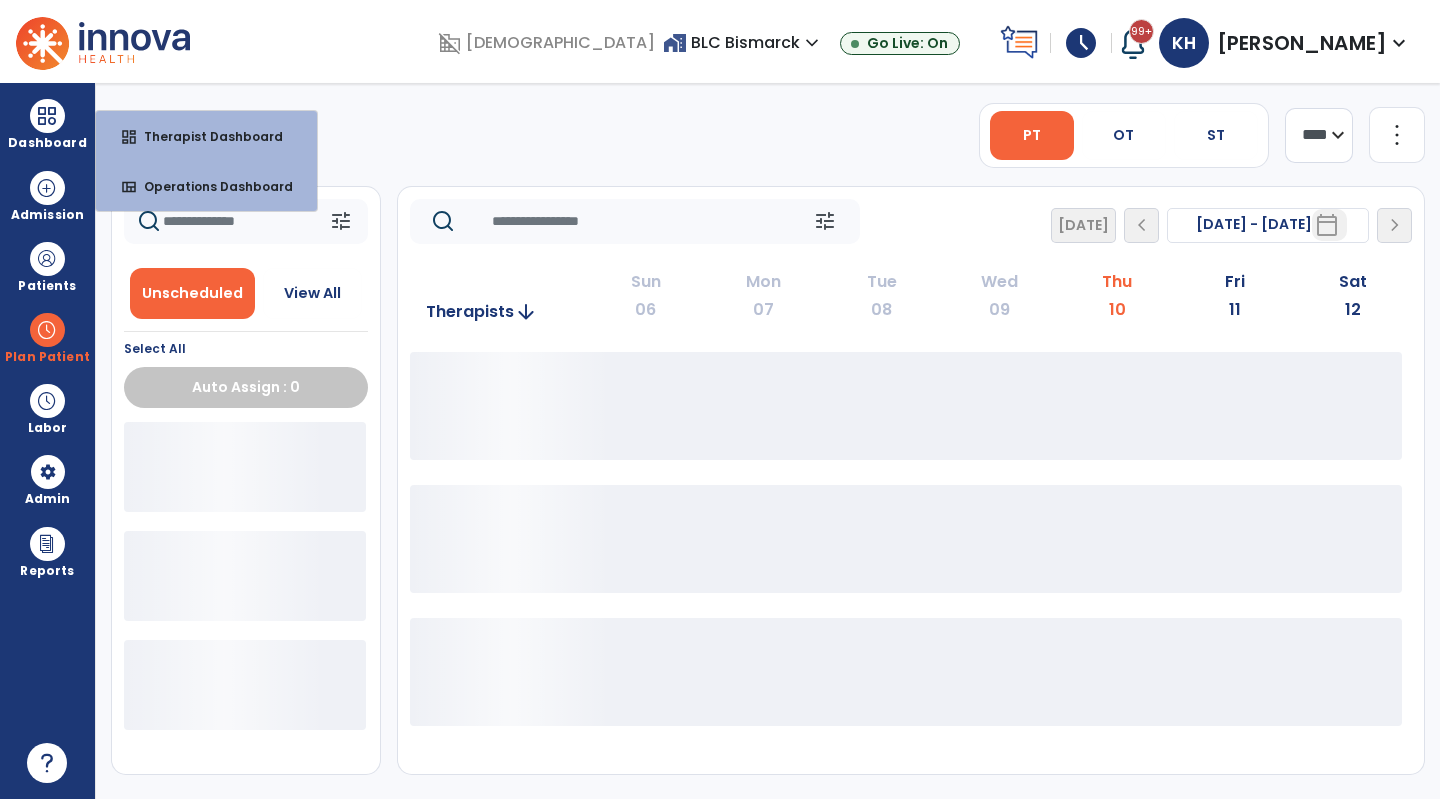 select on "****" 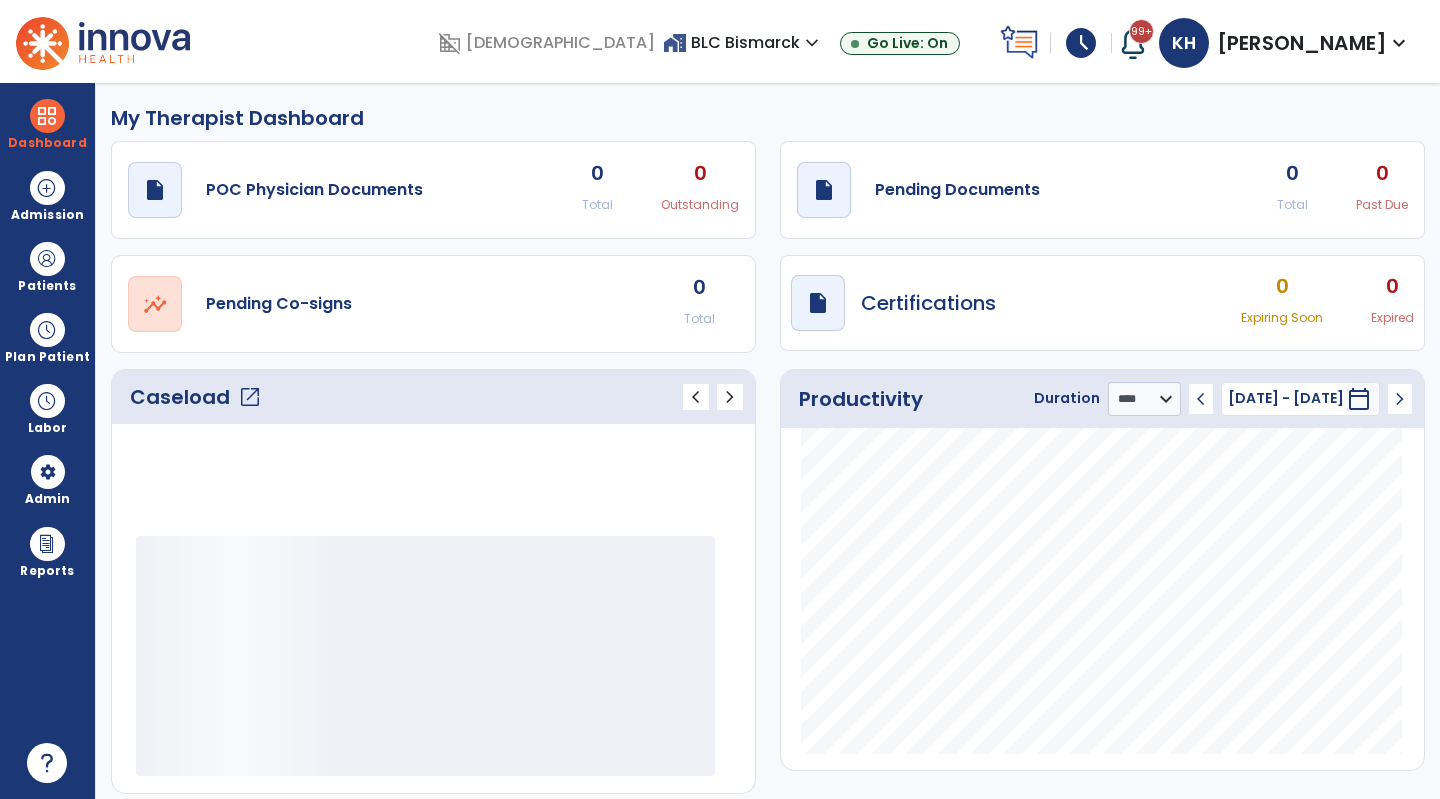 drag, startPoint x: 48, startPoint y: 123, endPoint x: 122, endPoint y: 131, distance: 74.431175 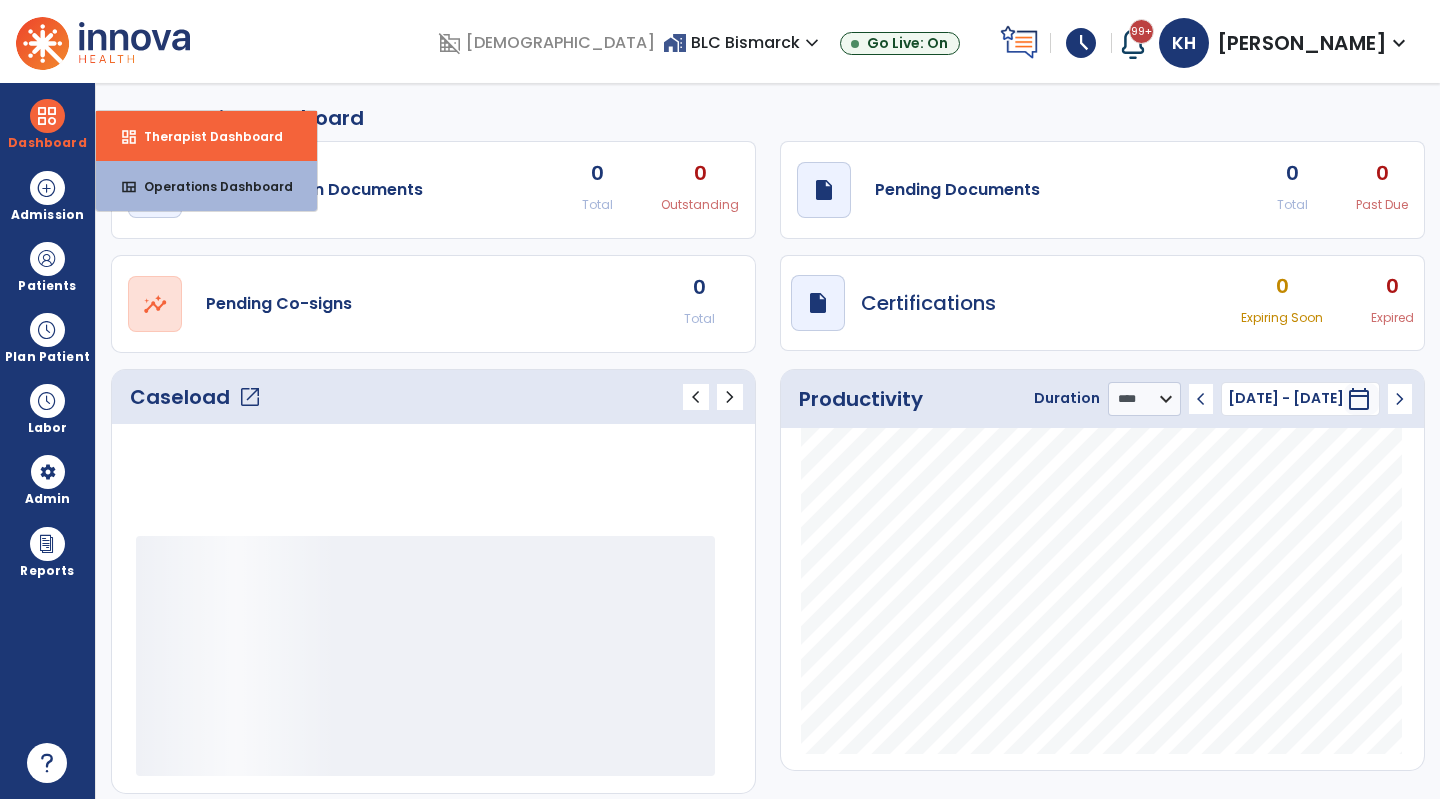 click on "Therapist Dashboard" at bounding box center (205, 136) 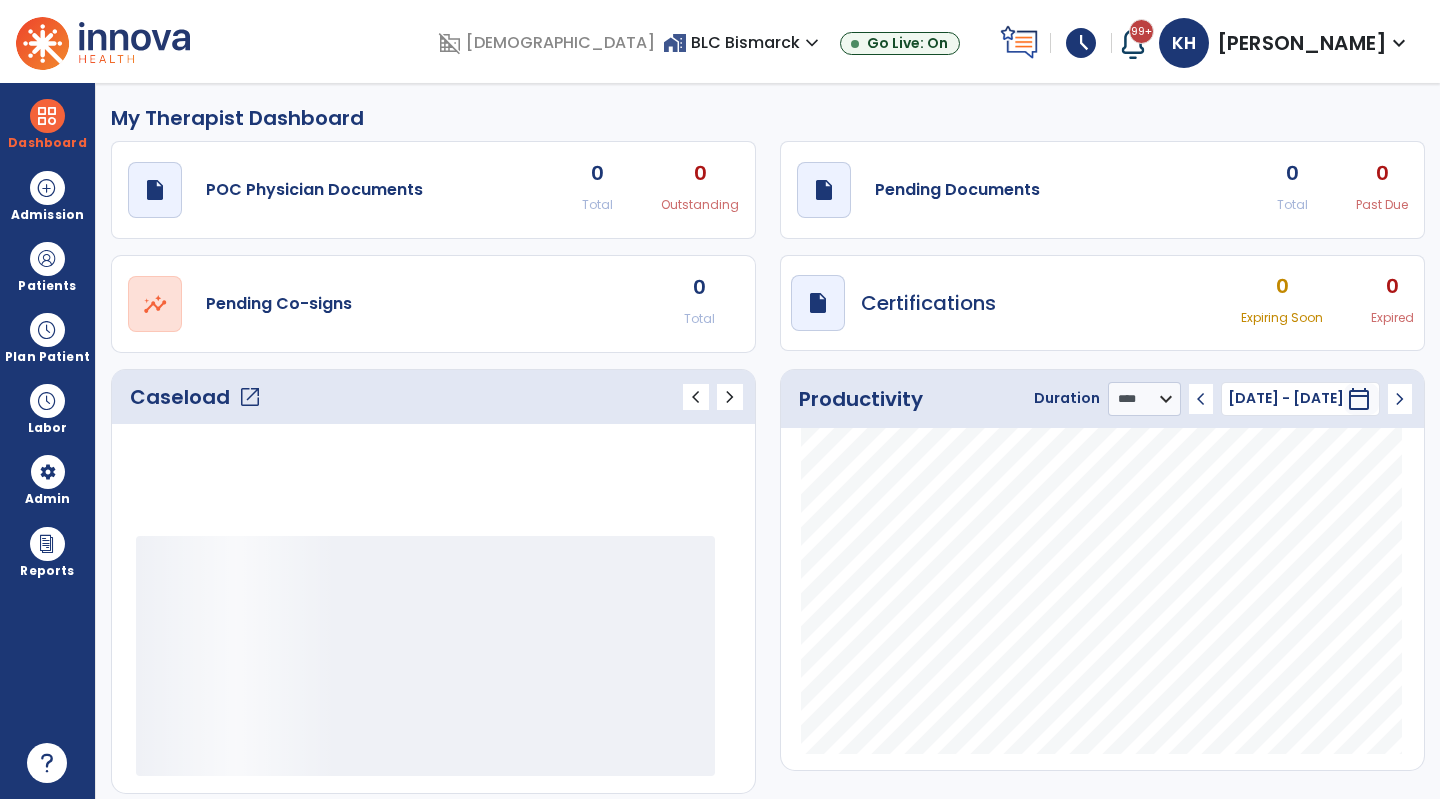 drag, startPoint x: 50, startPoint y: 261, endPoint x: 165, endPoint y: 280, distance: 116.559 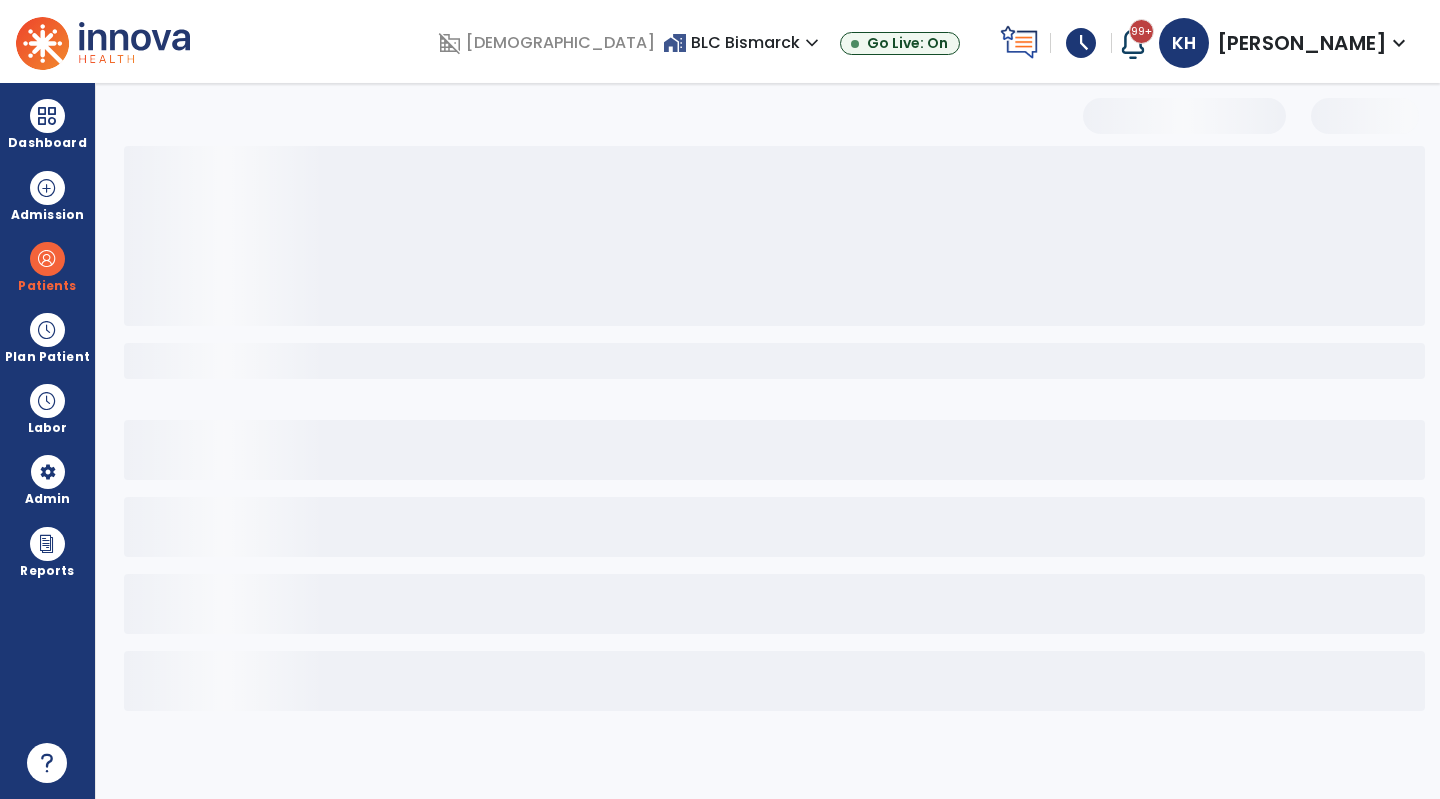select on "***" 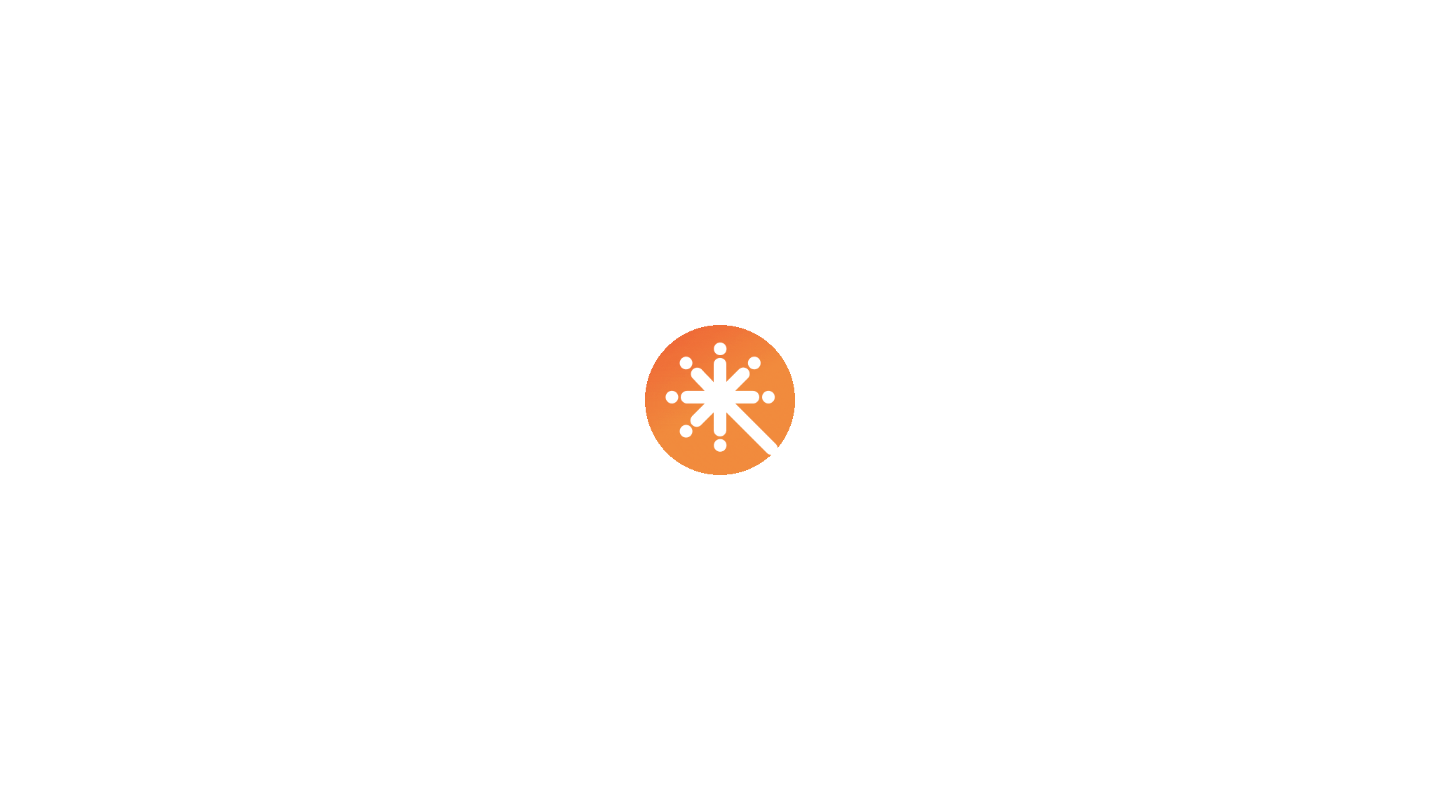 scroll, scrollTop: 0, scrollLeft: 0, axis: both 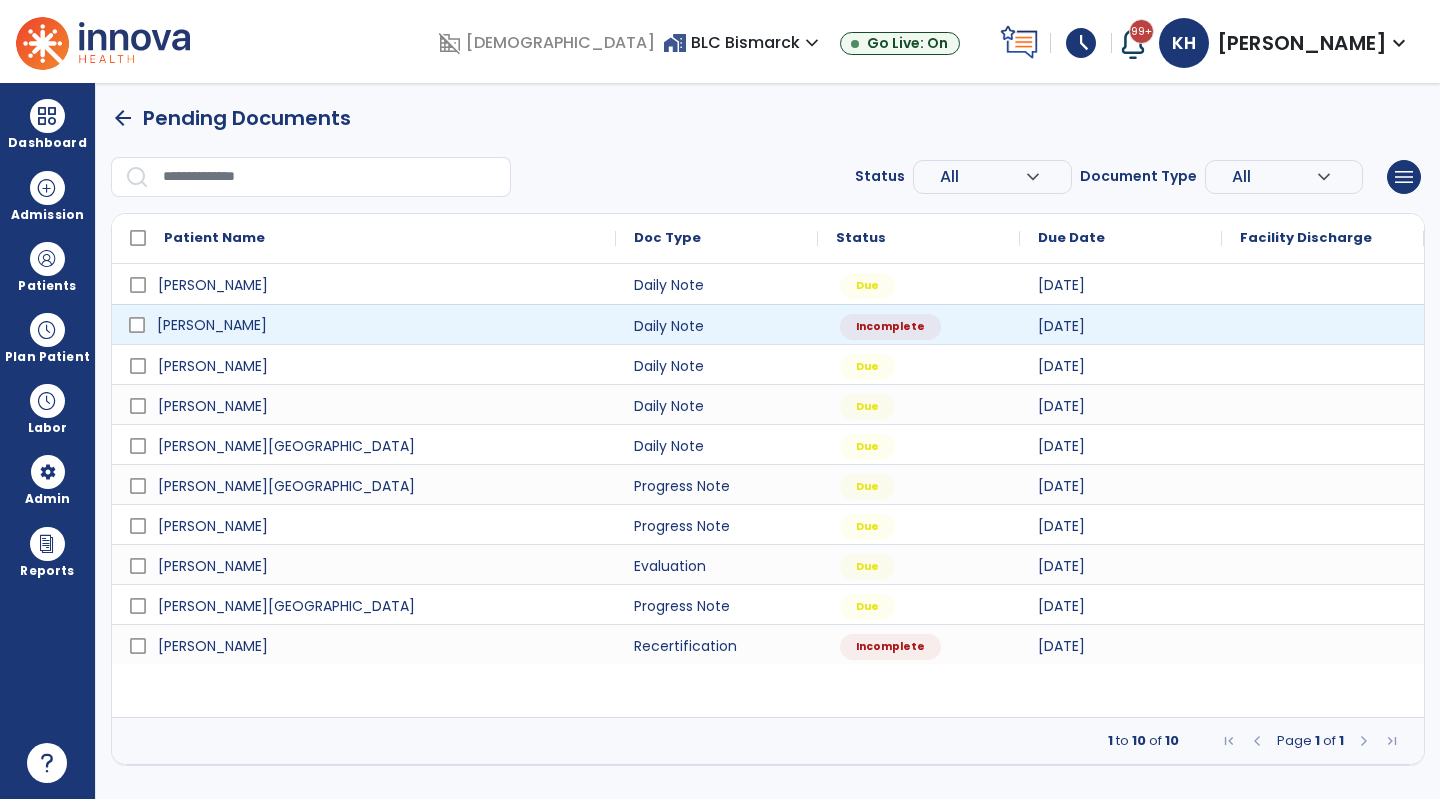 click on "[PERSON_NAME]" at bounding box center [378, 325] 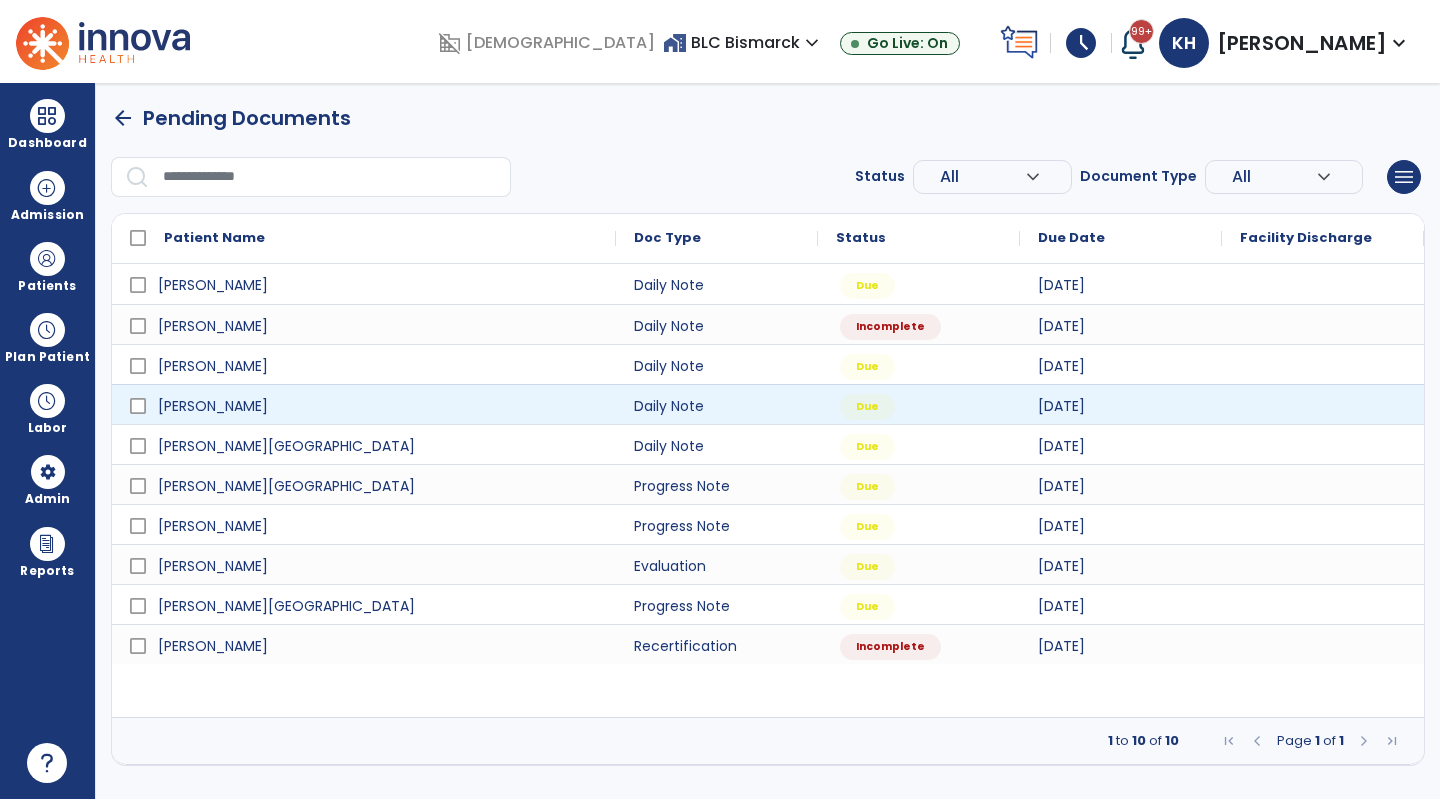 select on "*" 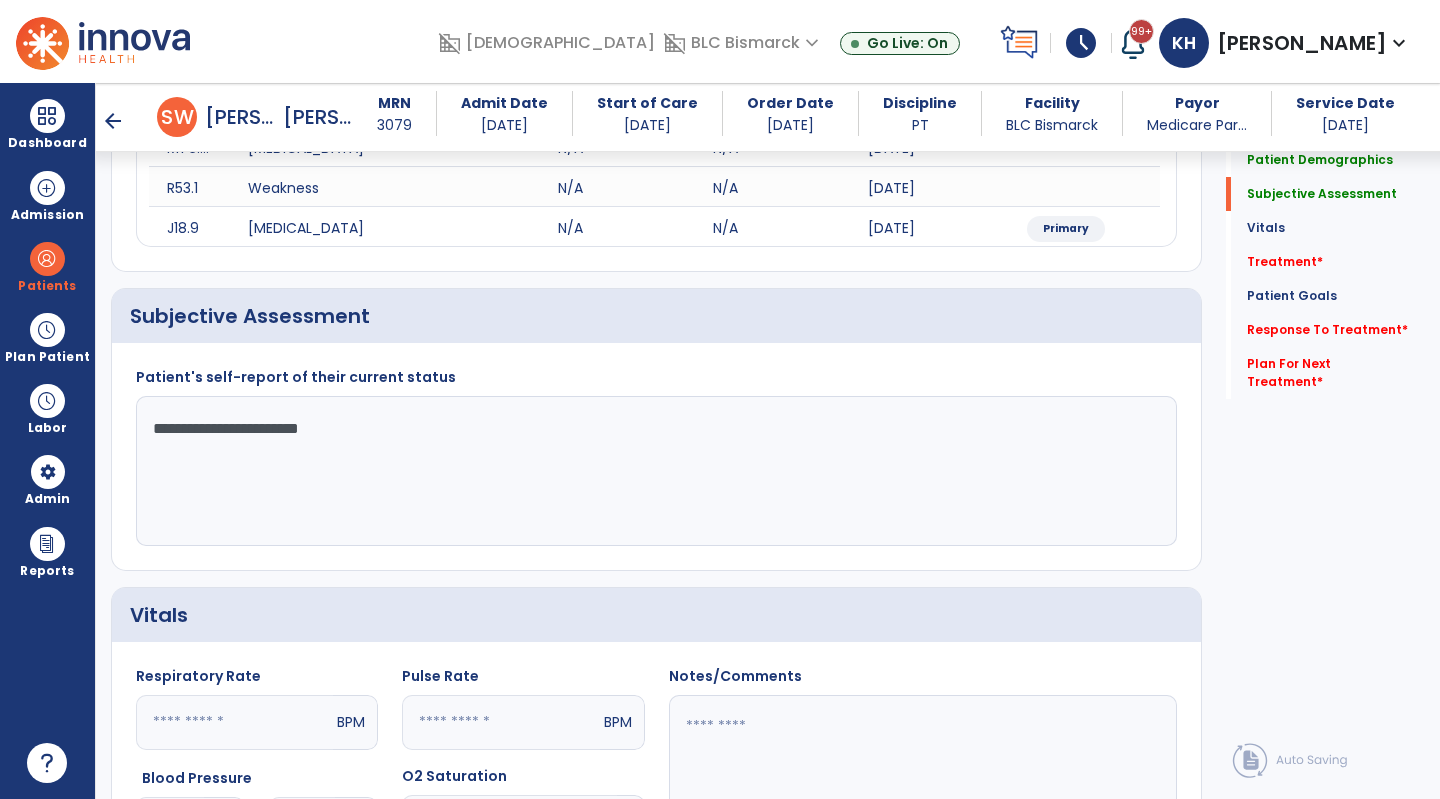 click on "**********" 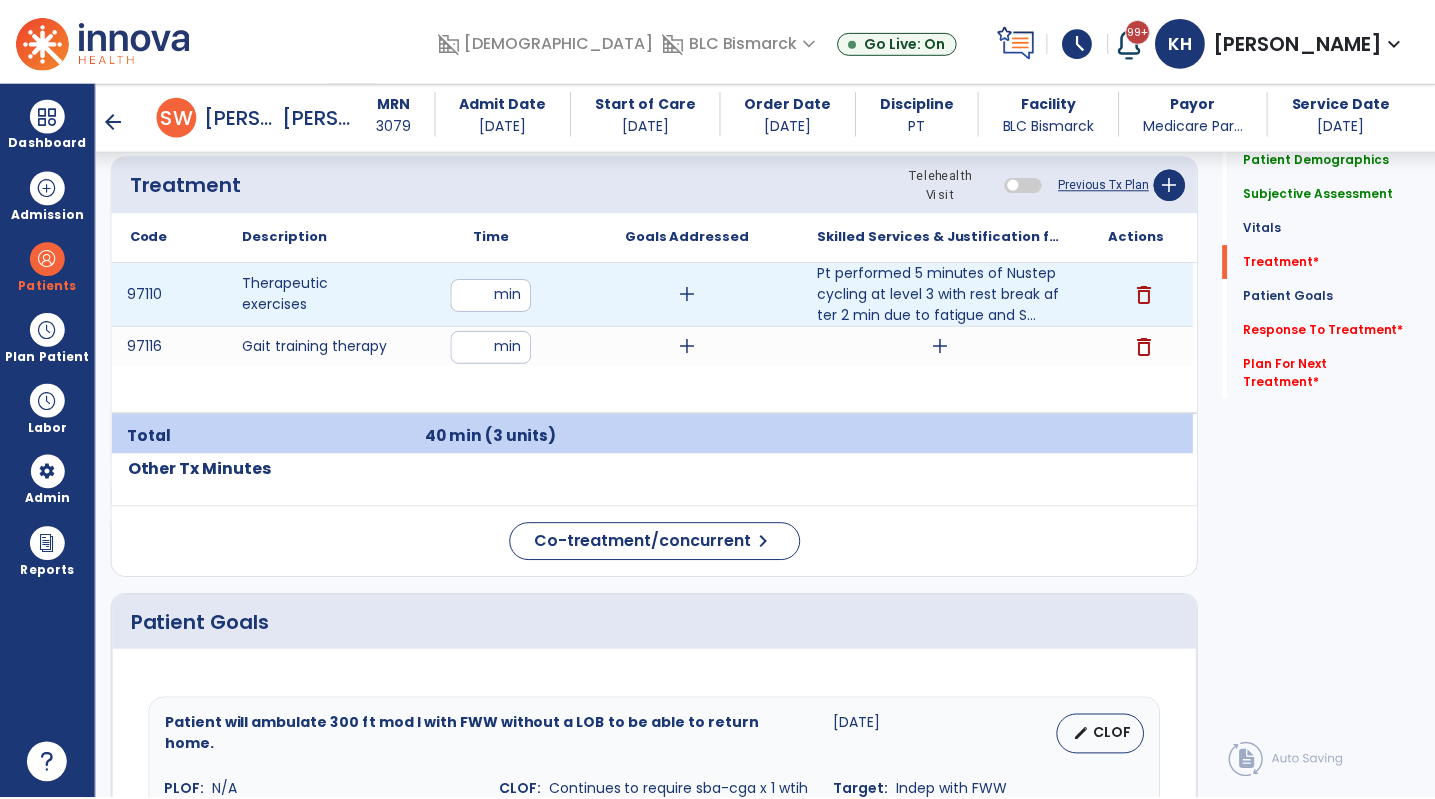 scroll, scrollTop: 1300, scrollLeft: 0, axis: vertical 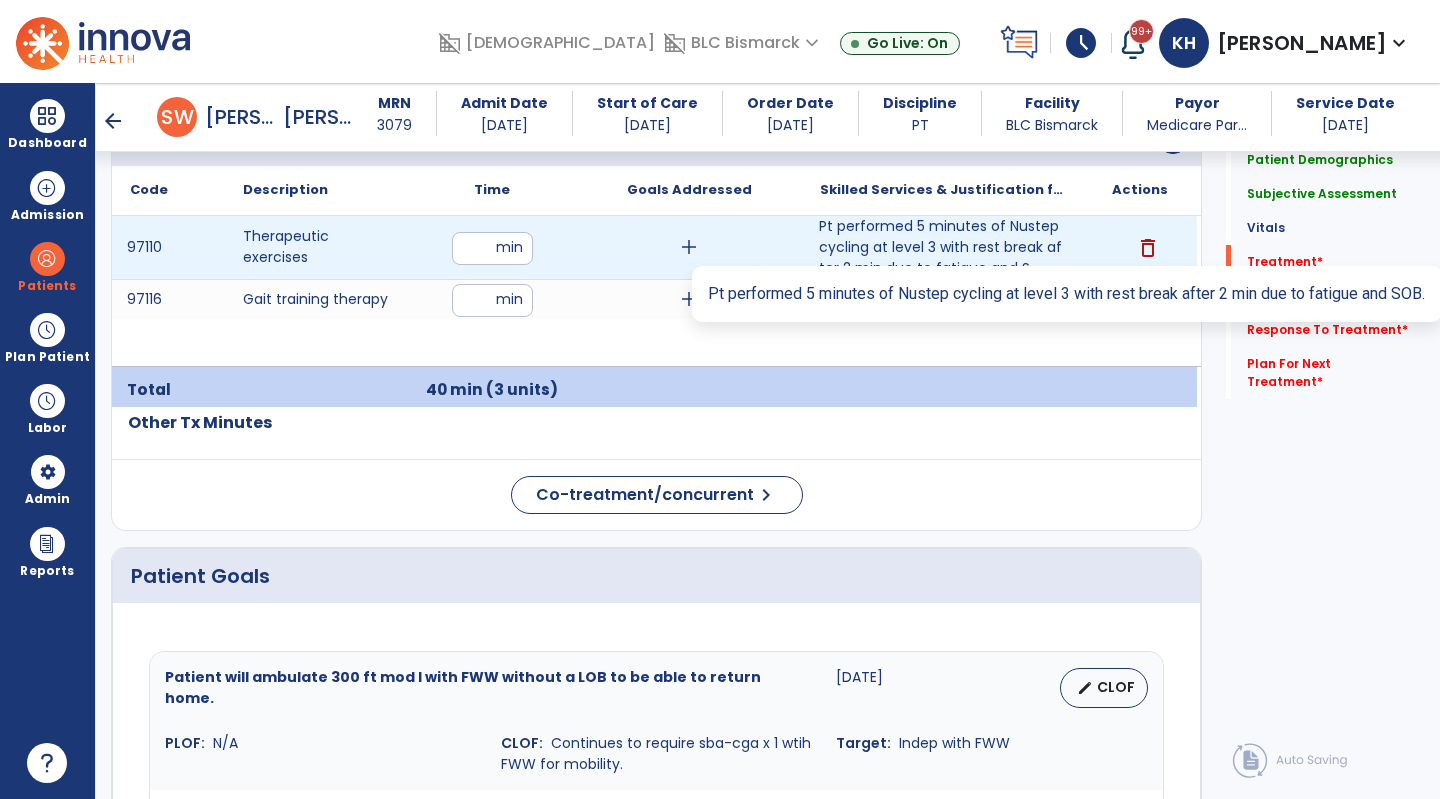 click on "Pt performed 5 minutes of Nustep cycling at level 3 with rest break after 2 min due to fatigue and S..." at bounding box center [943, 247] 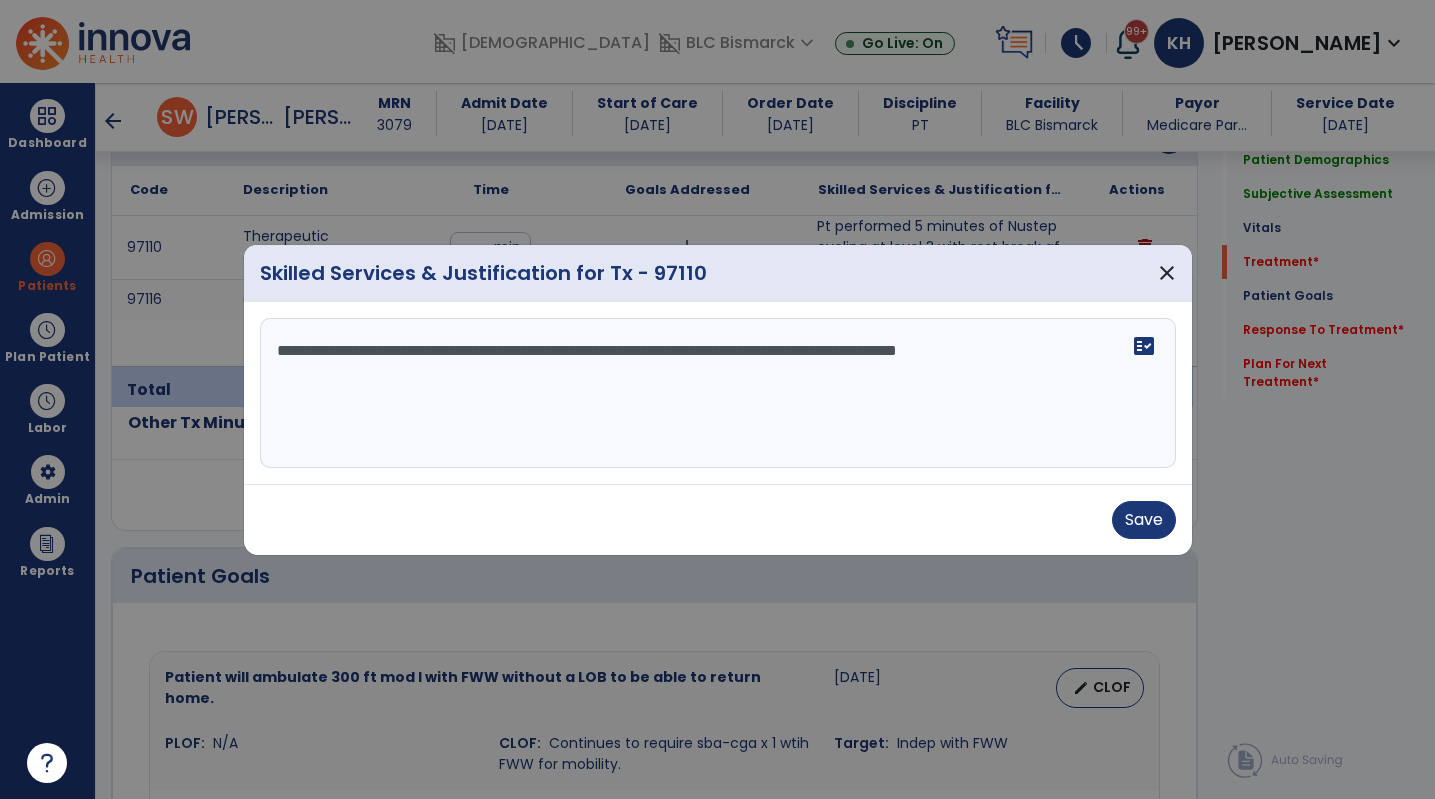 scroll, scrollTop: 1300, scrollLeft: 0, axis: vertical 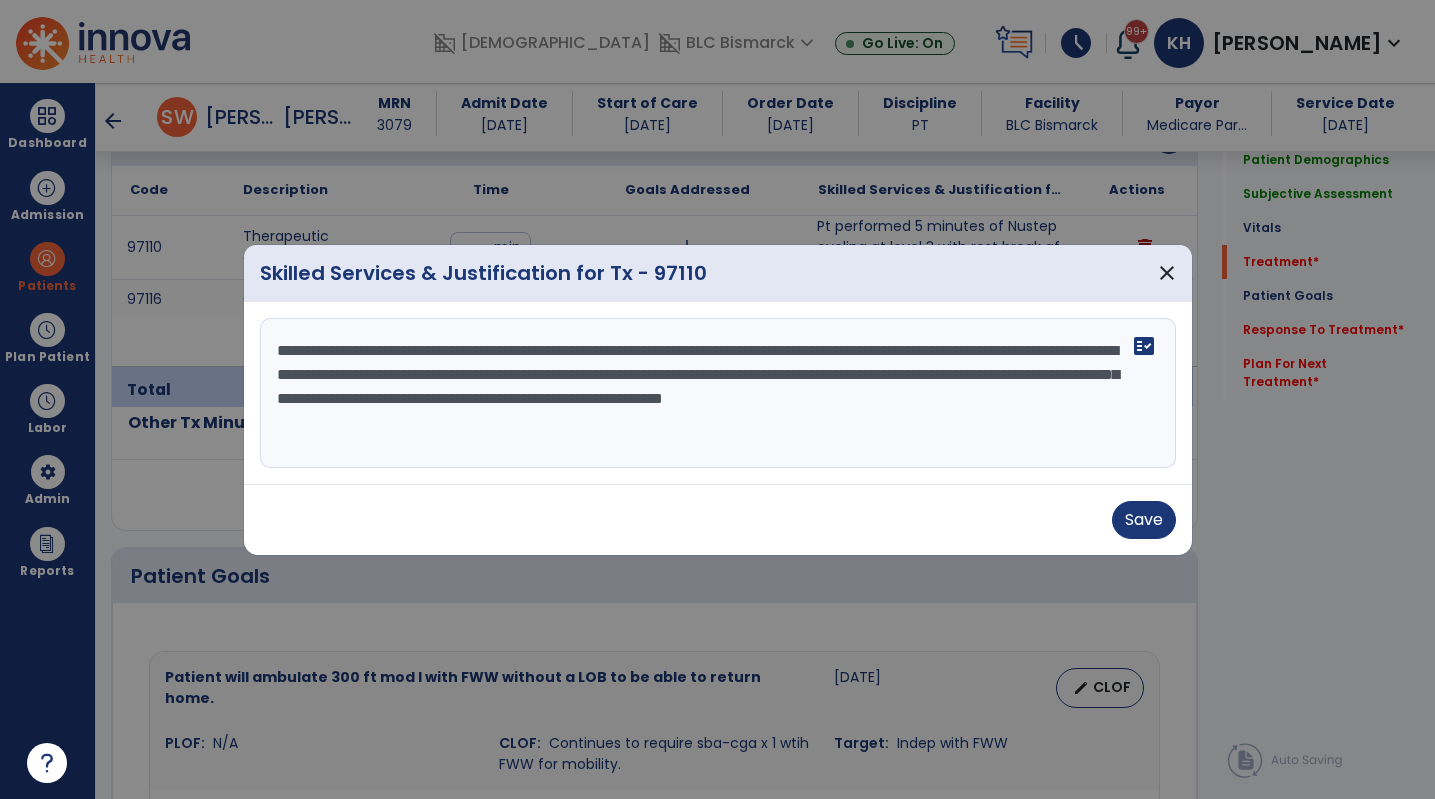 type on "**********" 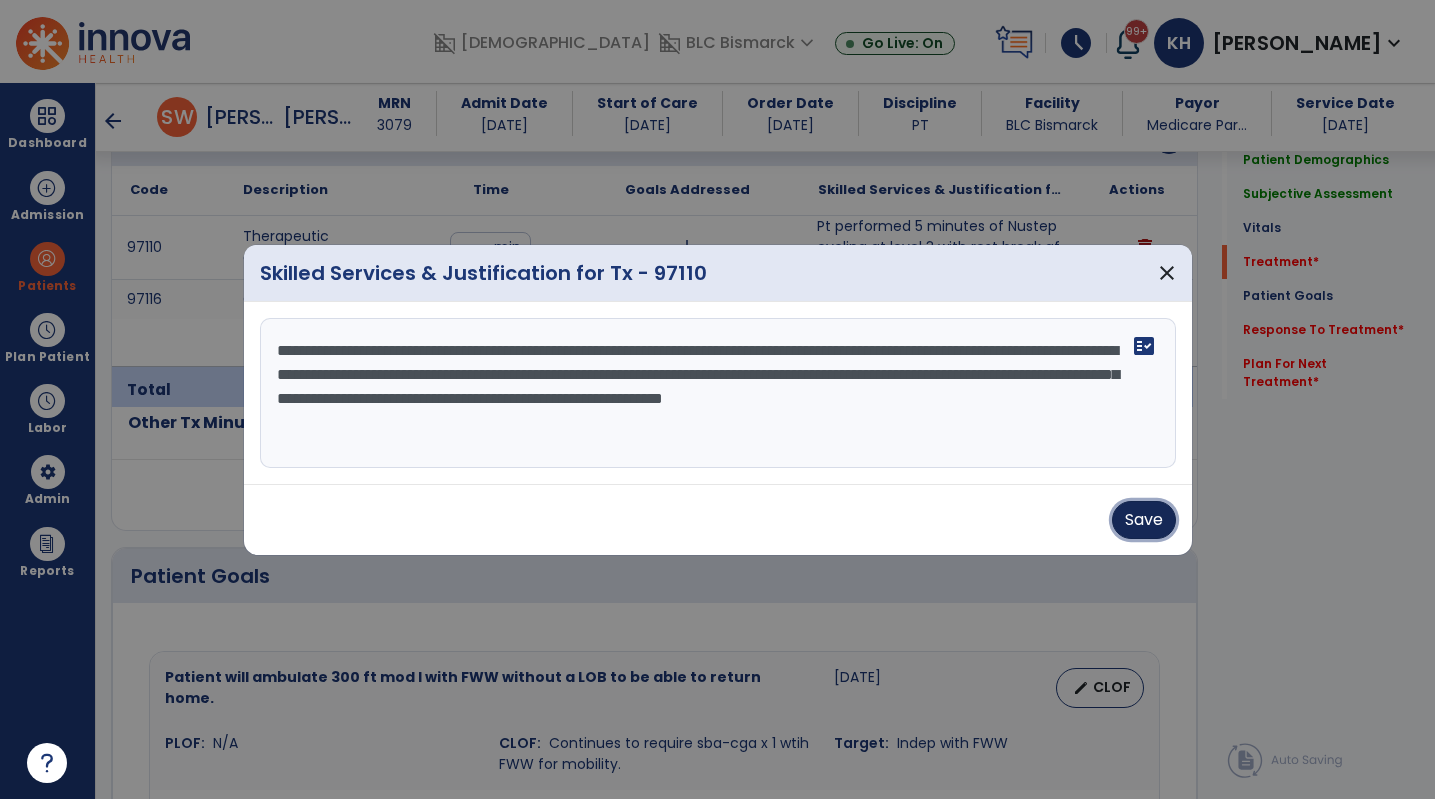 click on "Save" at bounding box center (1144, 520) 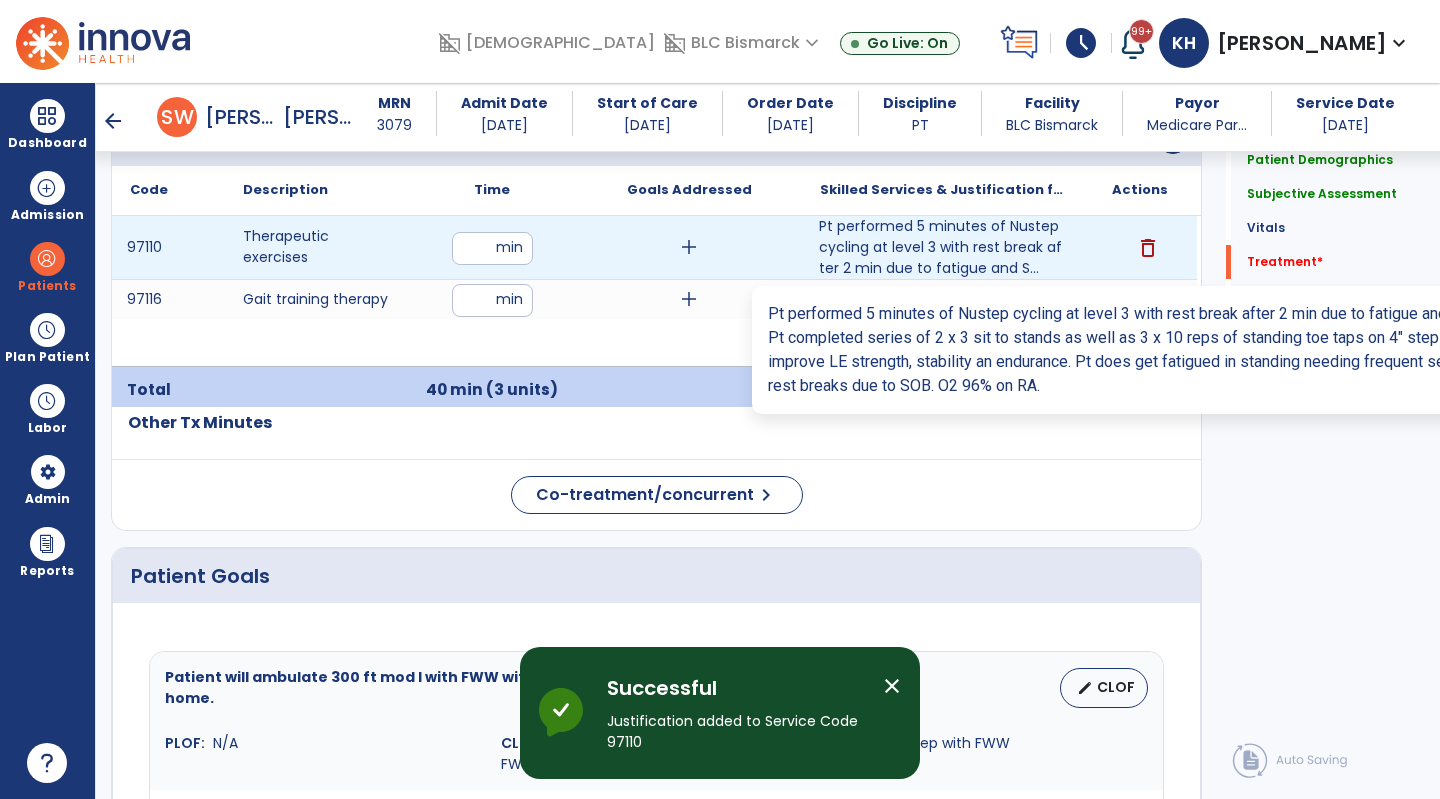 click on "Pt performed 5 minutes of Nustep cycling at level 3 with rest break after 2 min due to fatigue and S..." at bounding box center [943, 247] 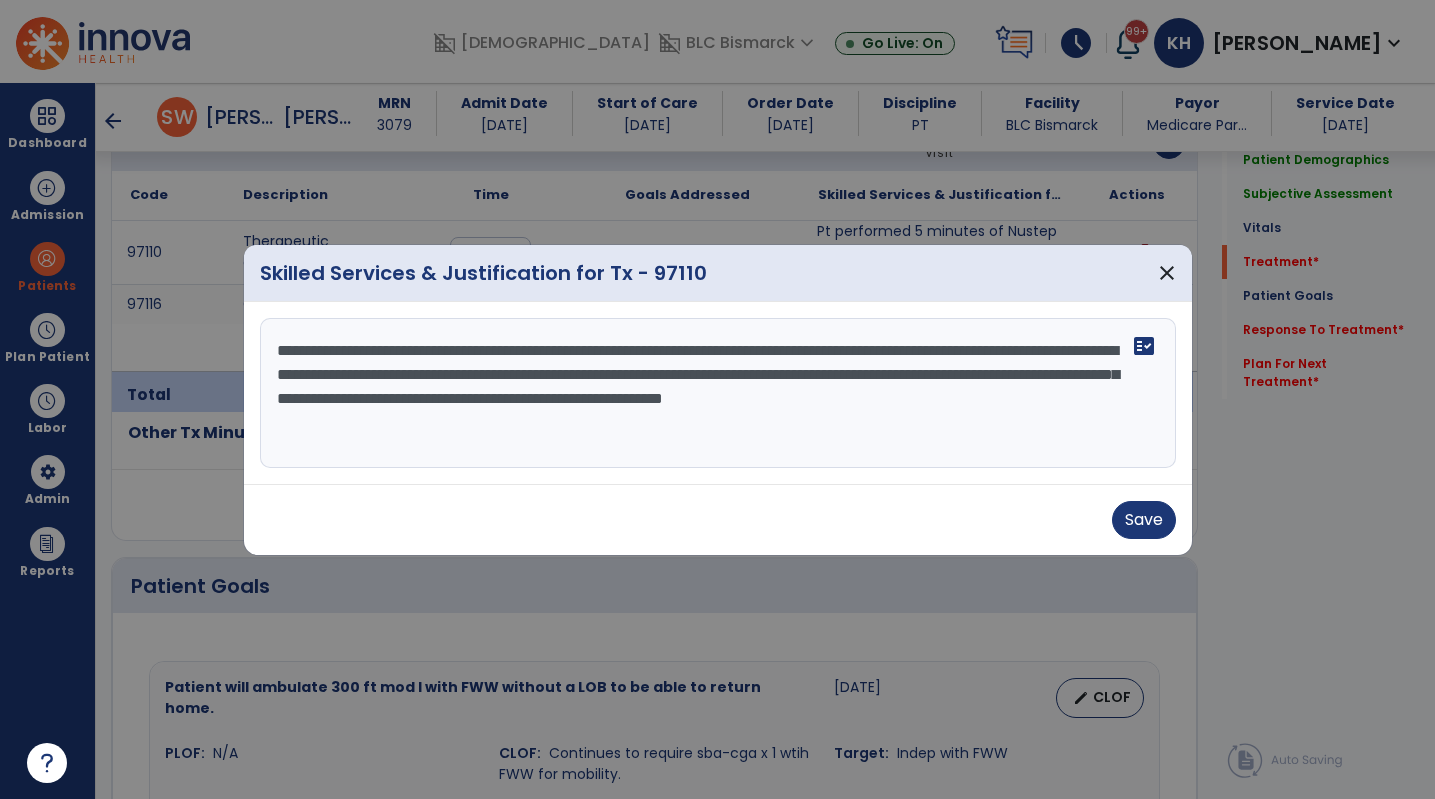 scroll, scrollTop: 1300, scrollLeft: 0, axis: vertical 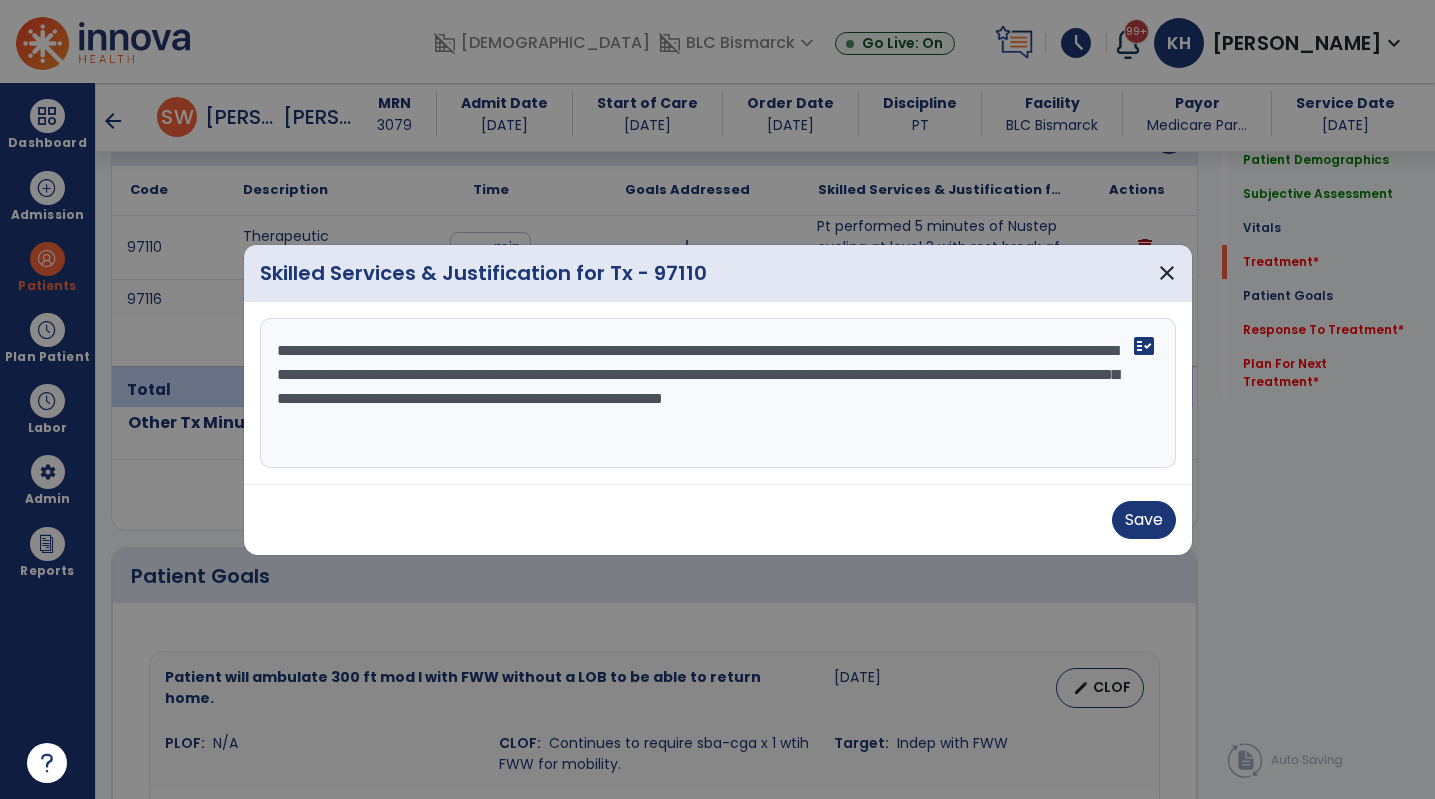 click on "**********" at bounding box center [718, 393] 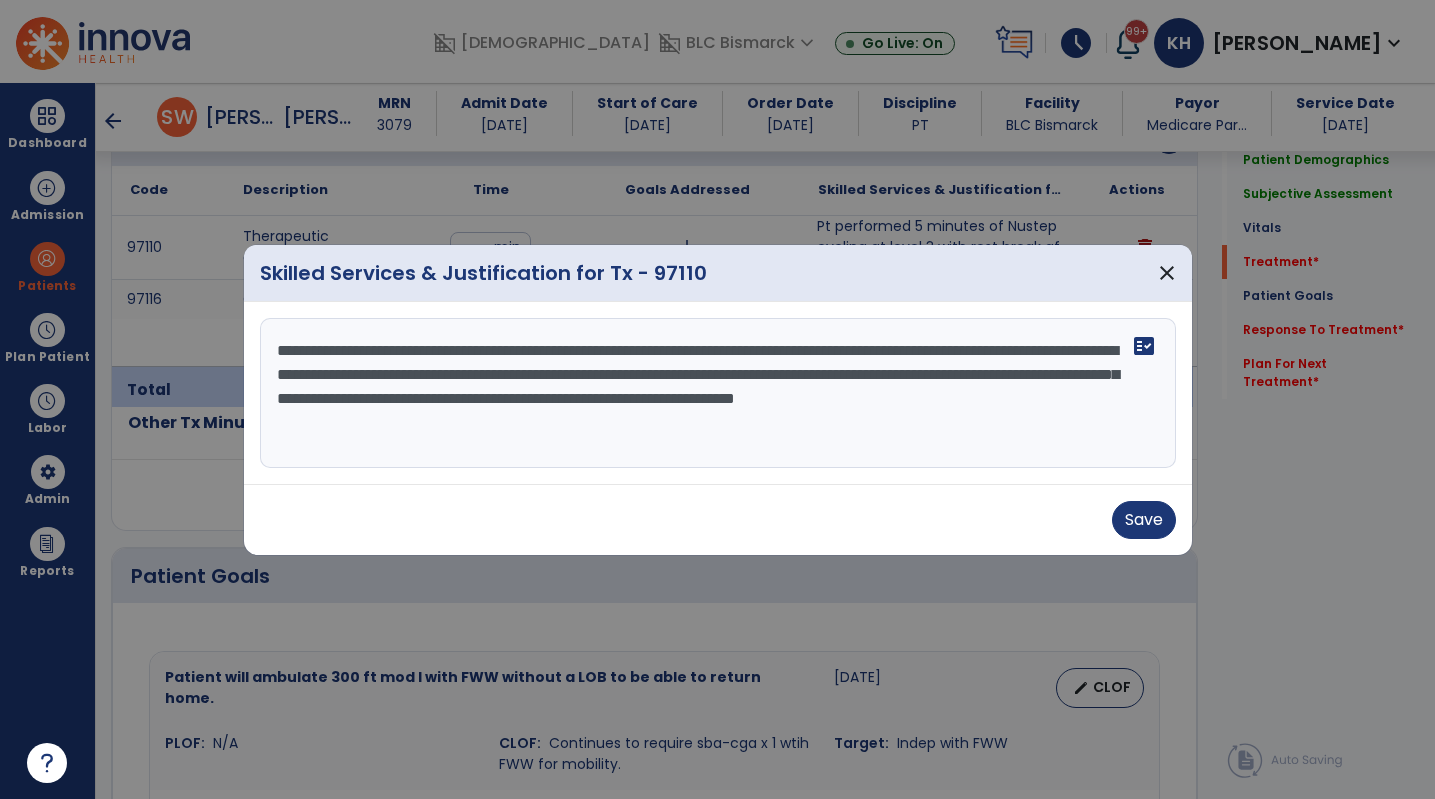 type on "**********" 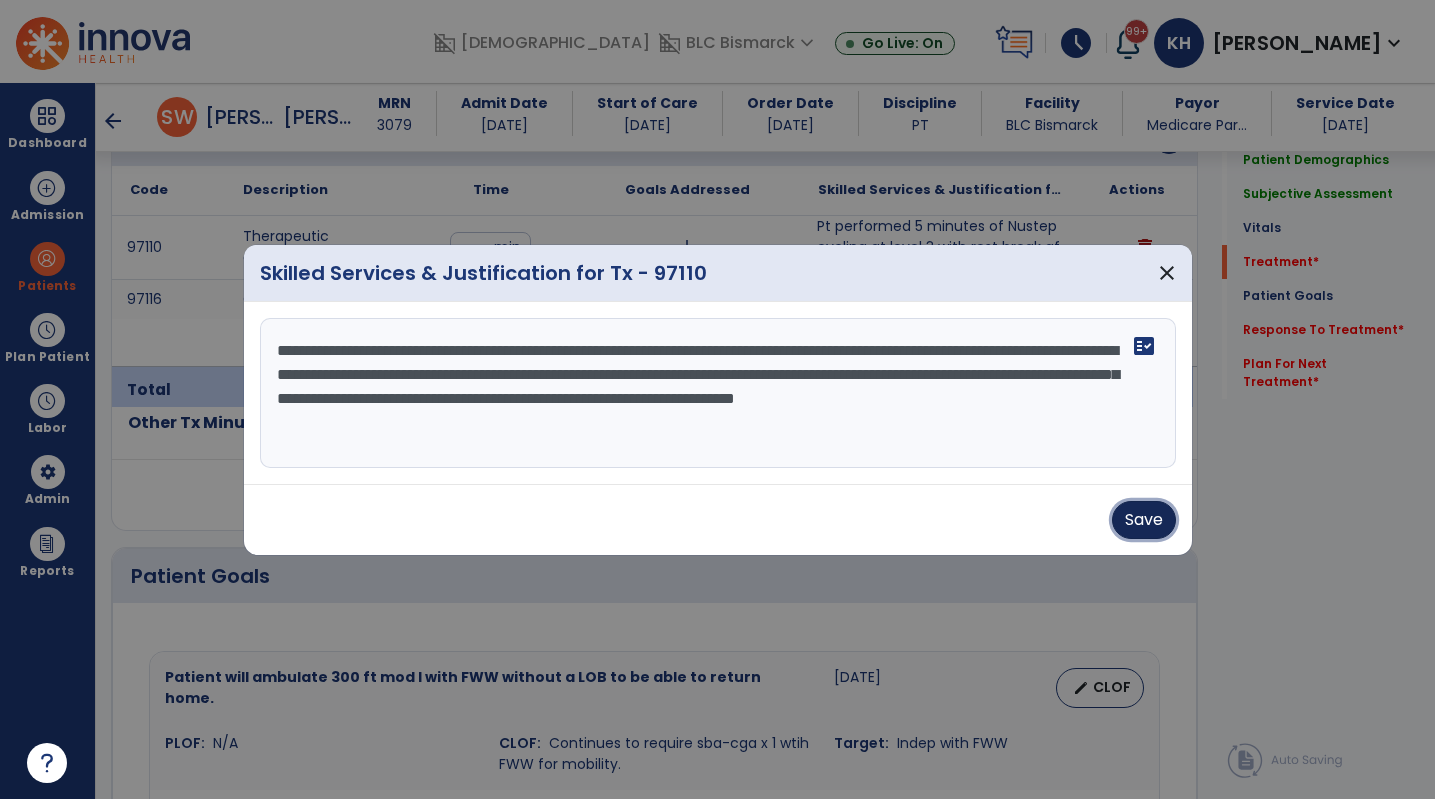 drag, startPoint x: 1121, startPoint y: 515, endPoint x: 939, endPoint y: 526, distance: 182.3321 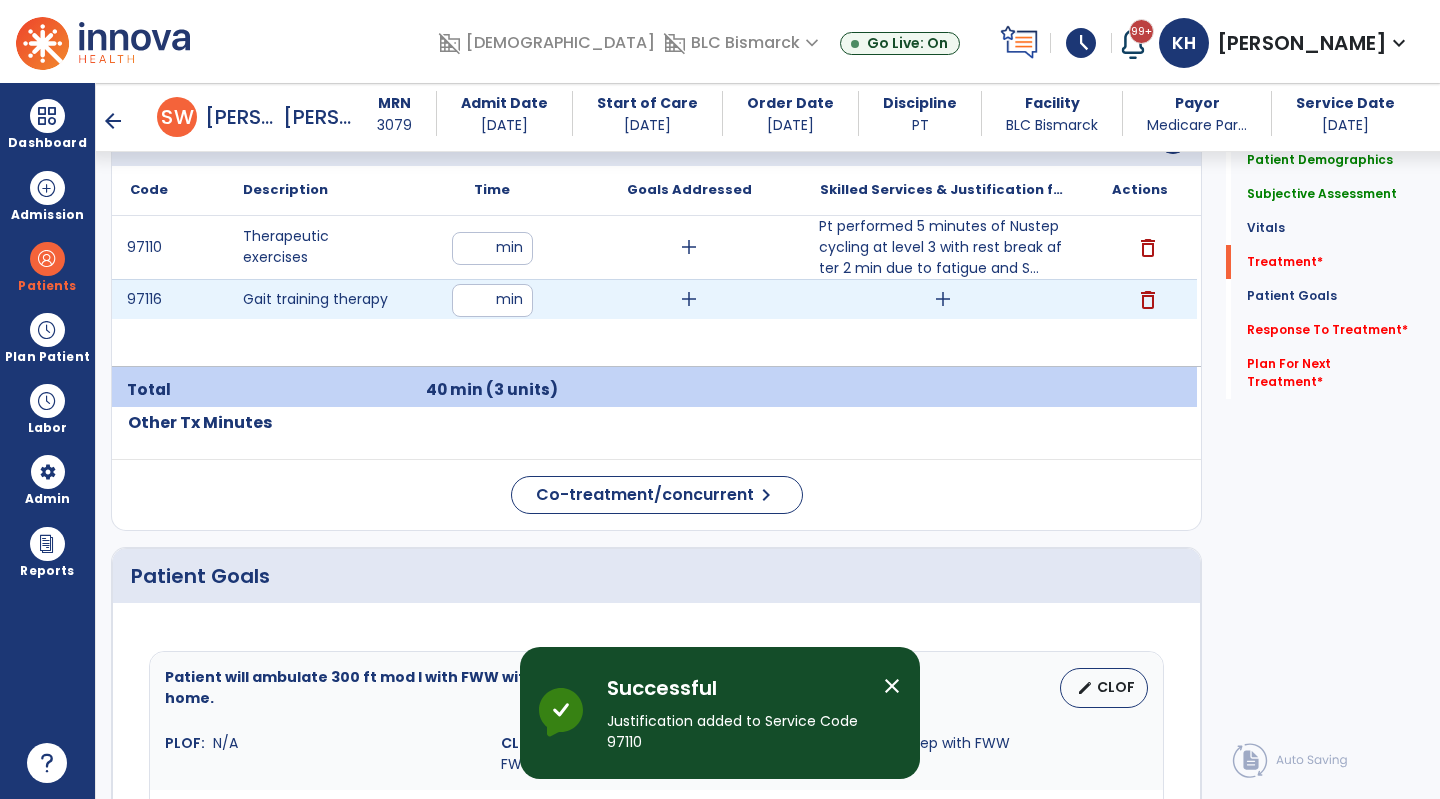 click on "add" at bounding box center (943, 299) 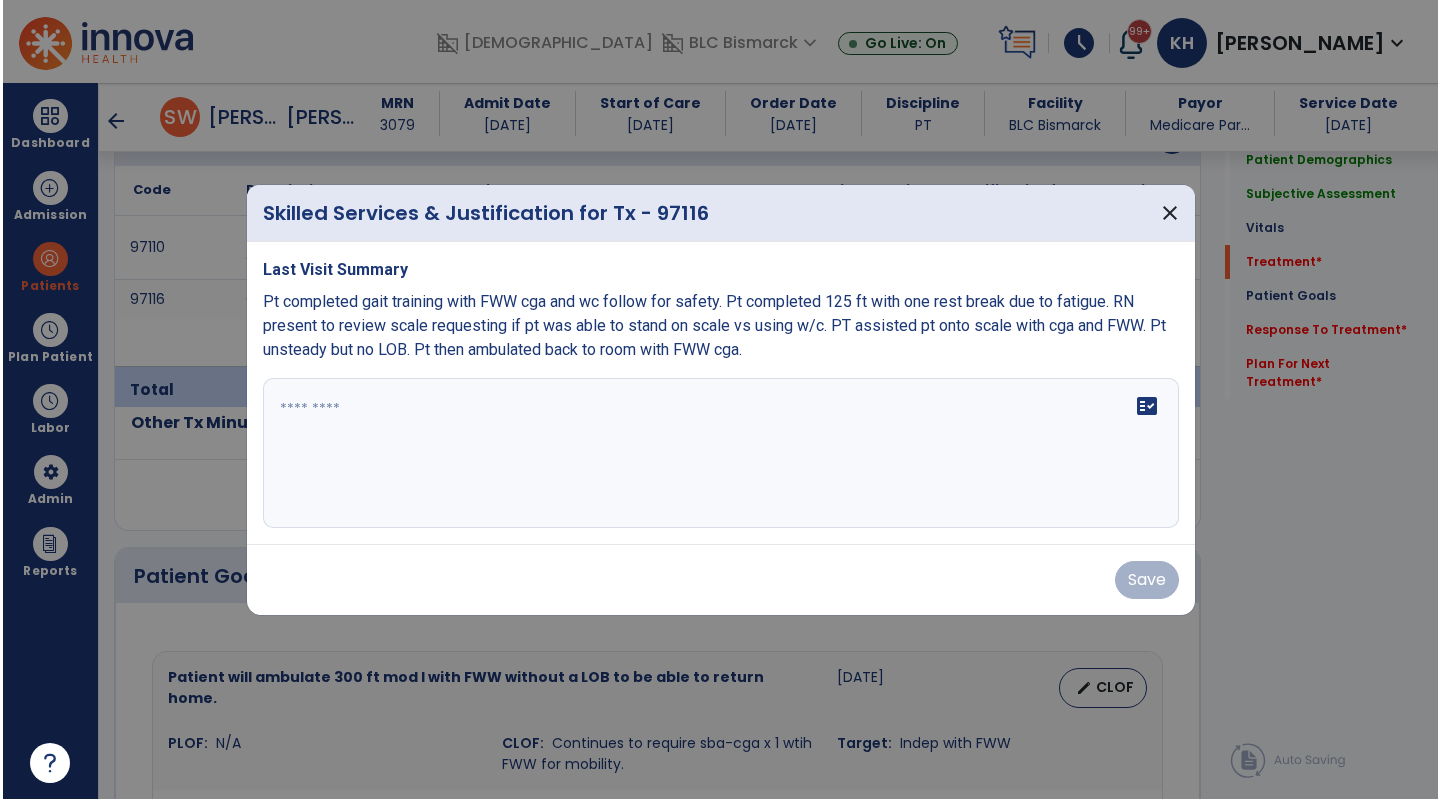 scroll, scrollTop: 1300, scrollLeft: 0, axis: vertical 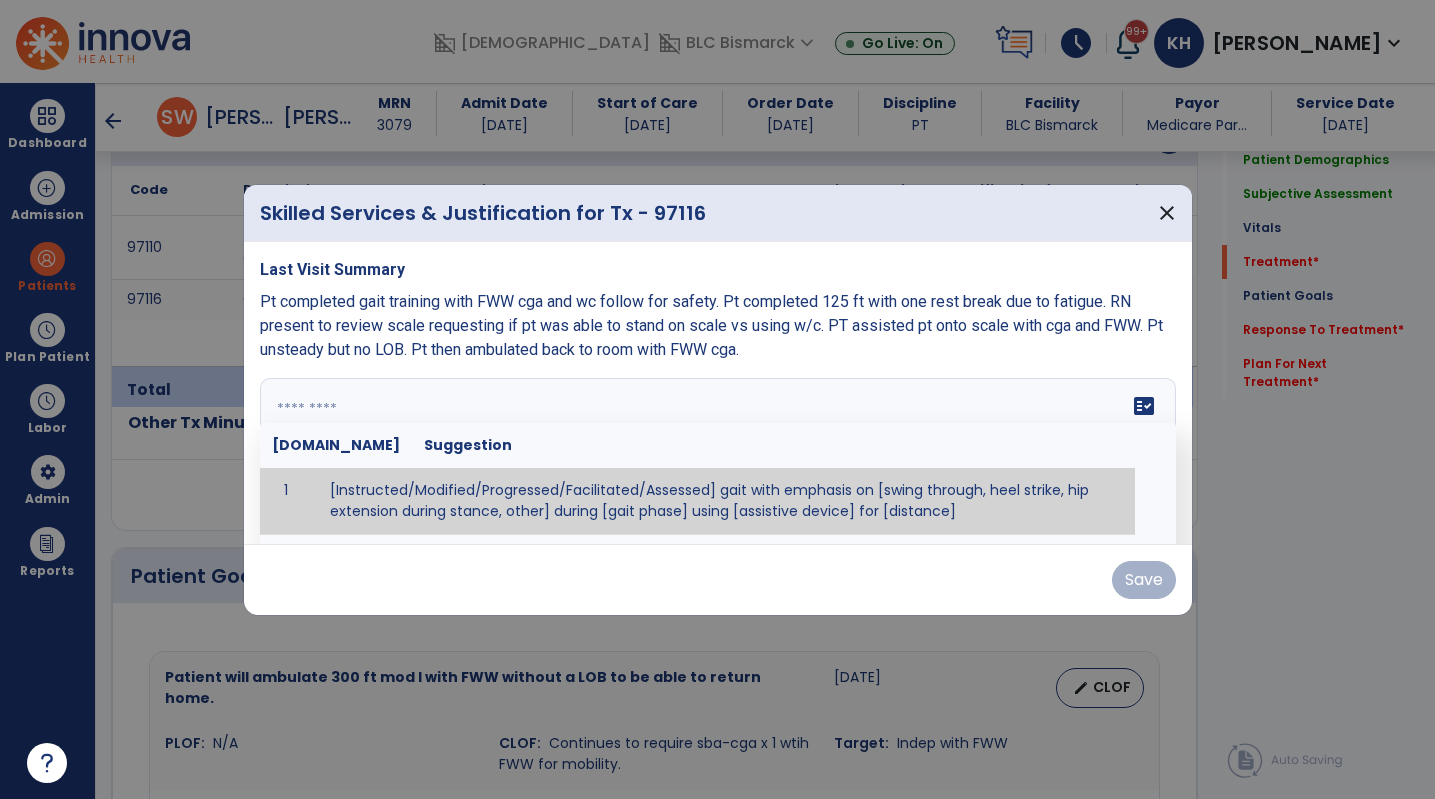 click at bounding box center (718, 453) 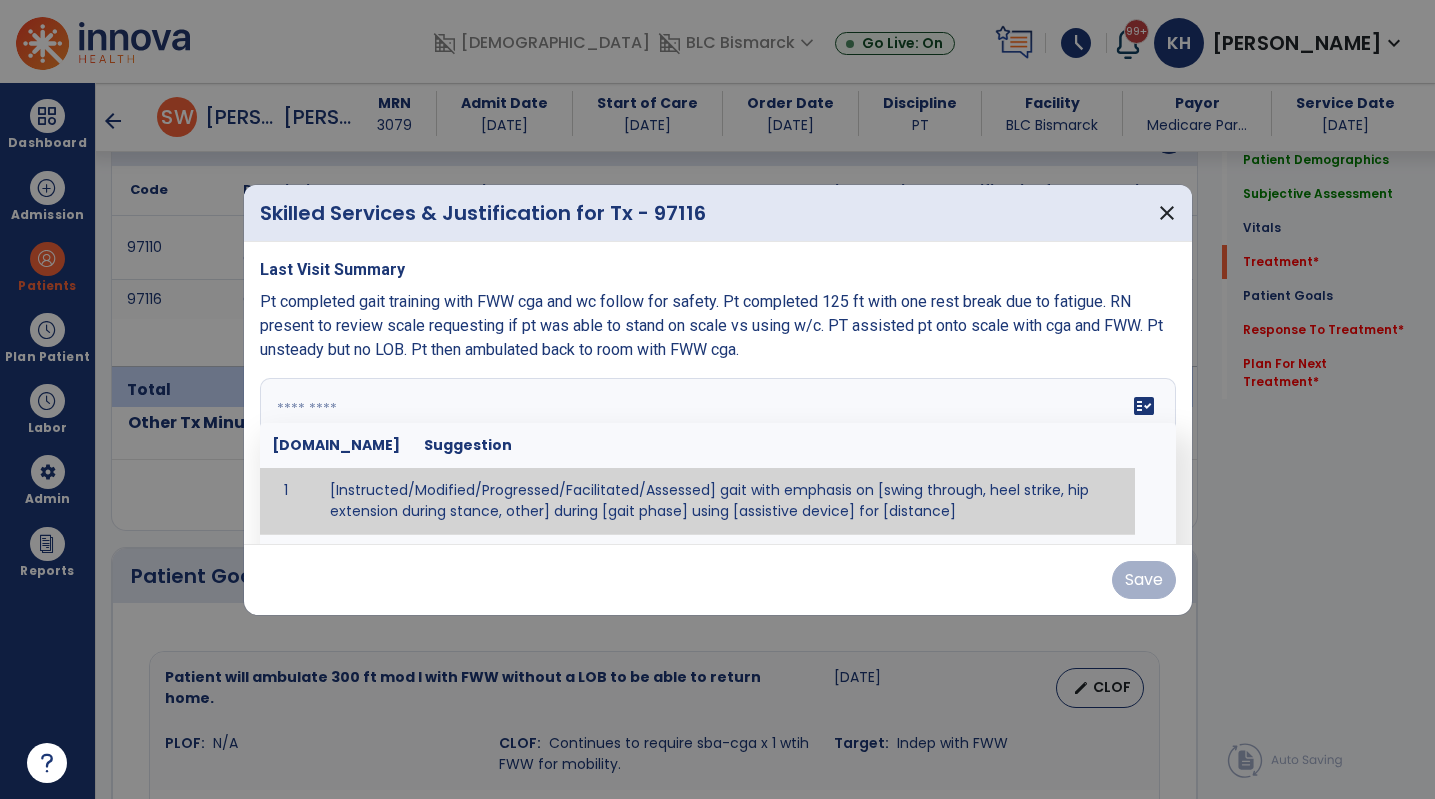 type on "*" 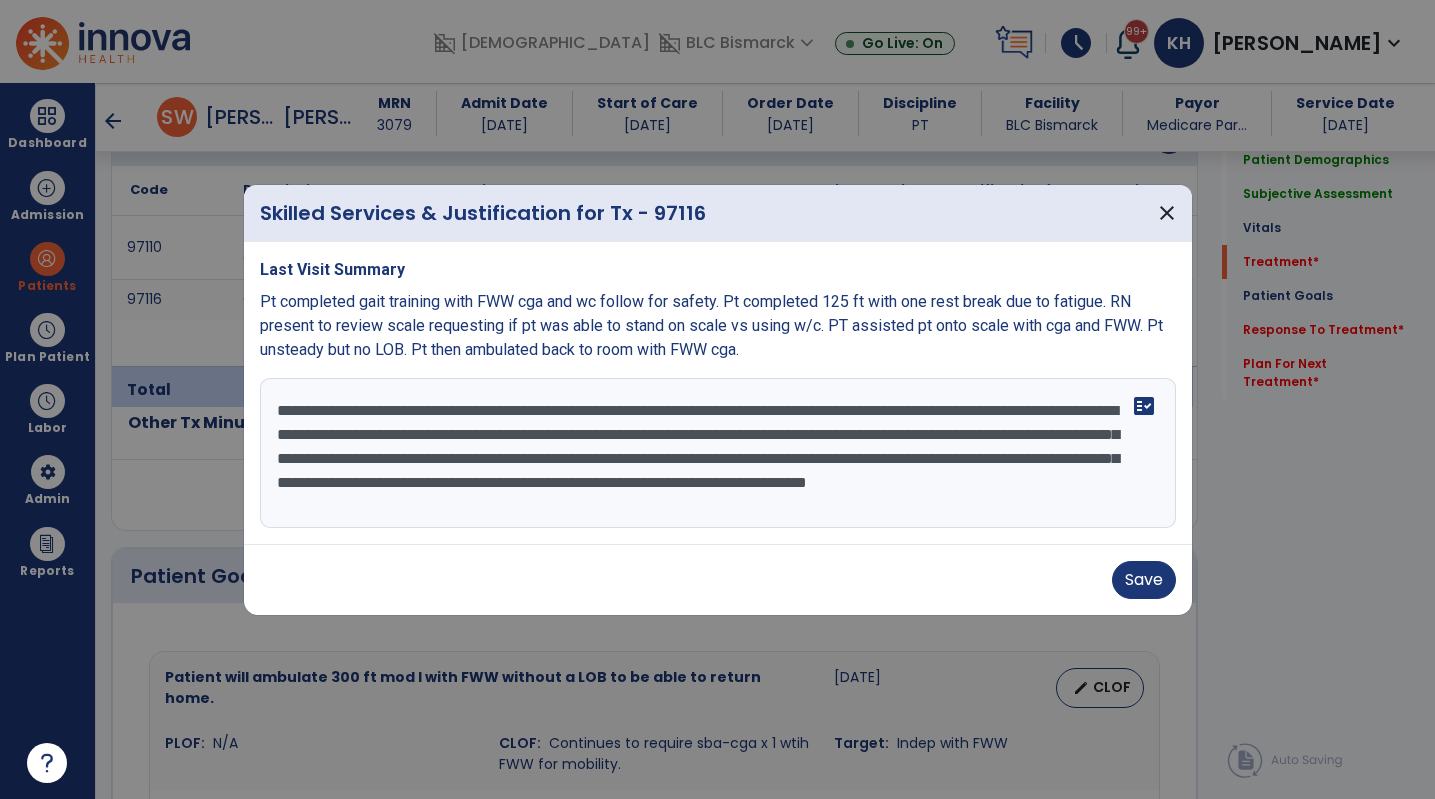 type on "**********" 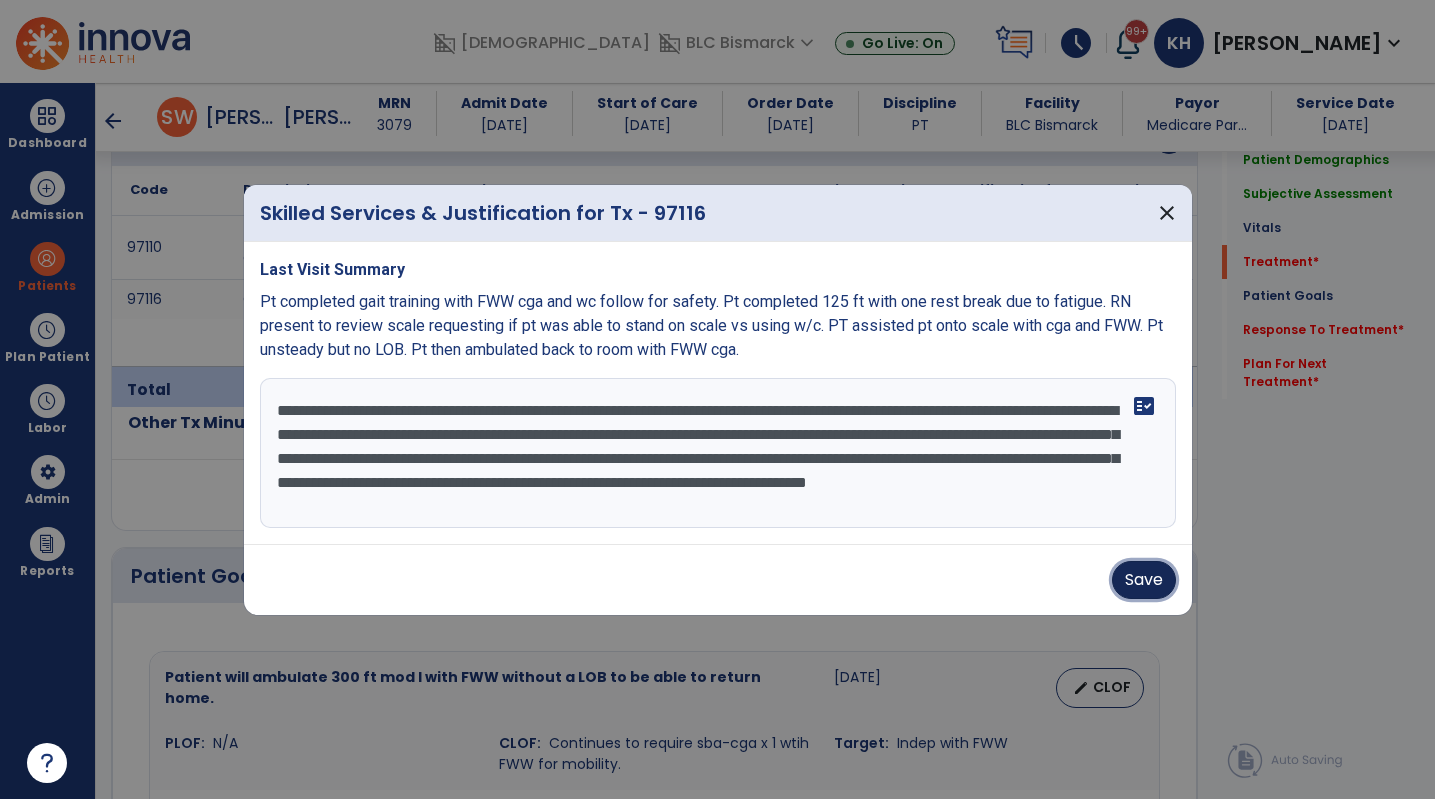 drag, startPoint x: 1125, startPoint y: 587, endPoint x: 966, endPoint y: 575, distance: 159.4522 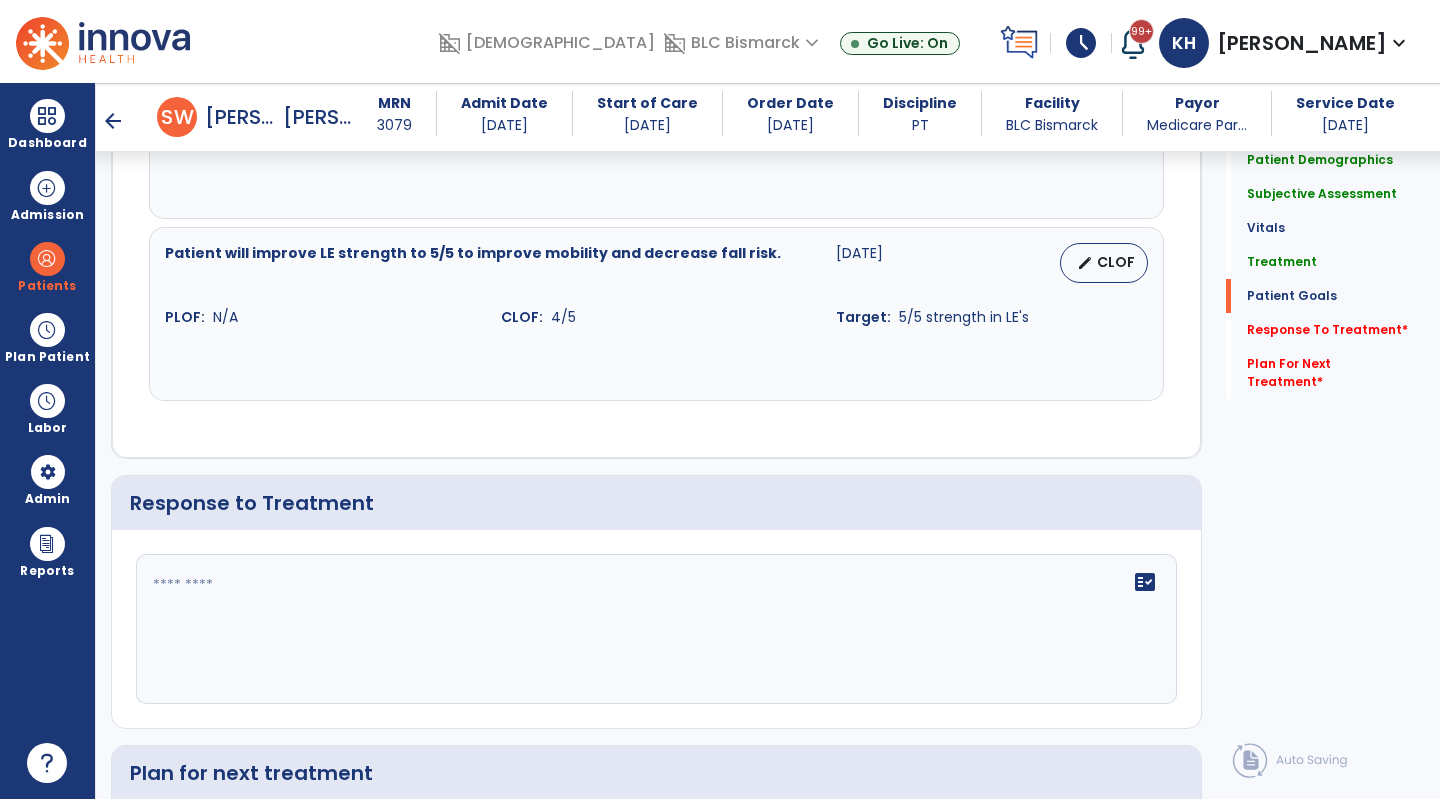 scroll, scrollTop: 2500, scrollLeft: 0, axis: vertical 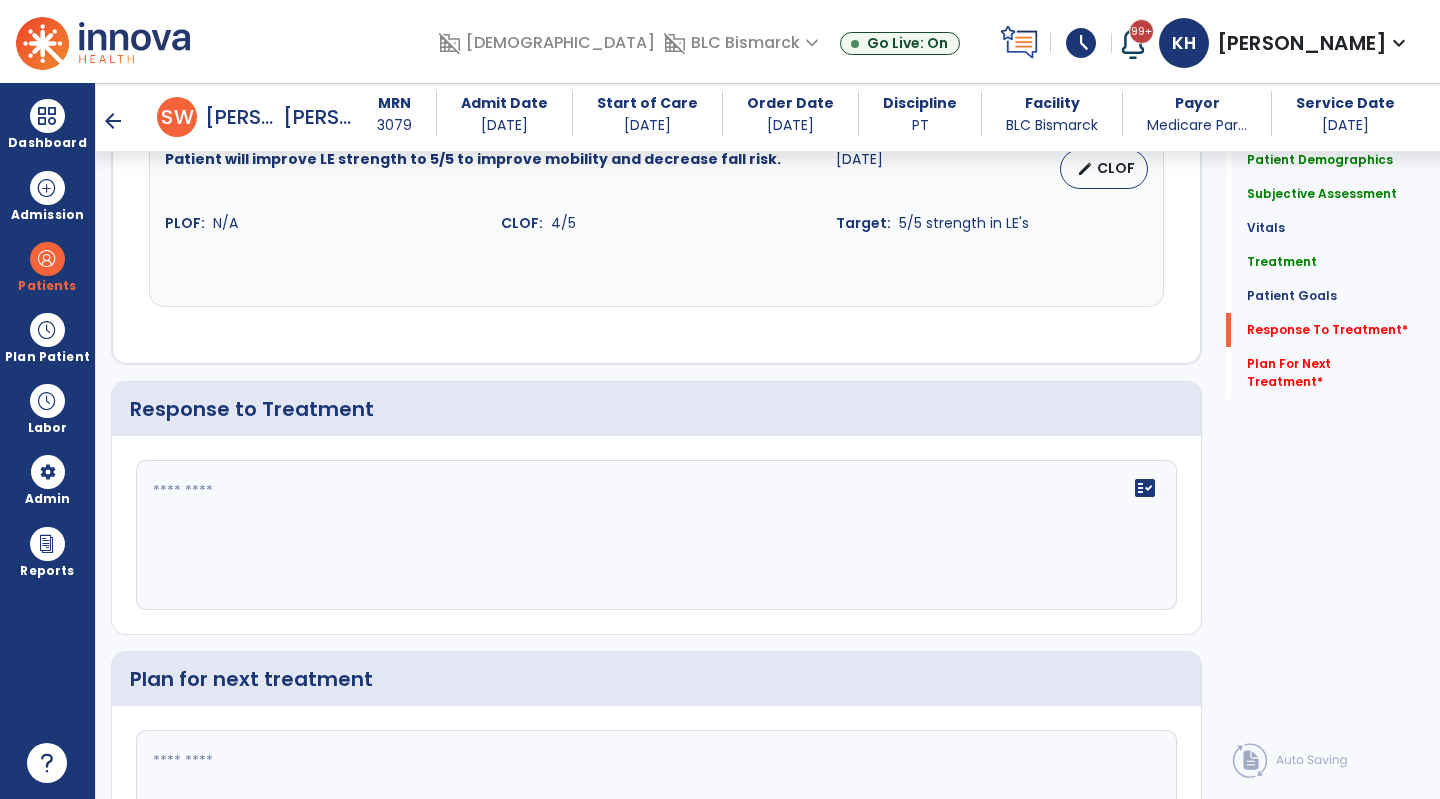 click 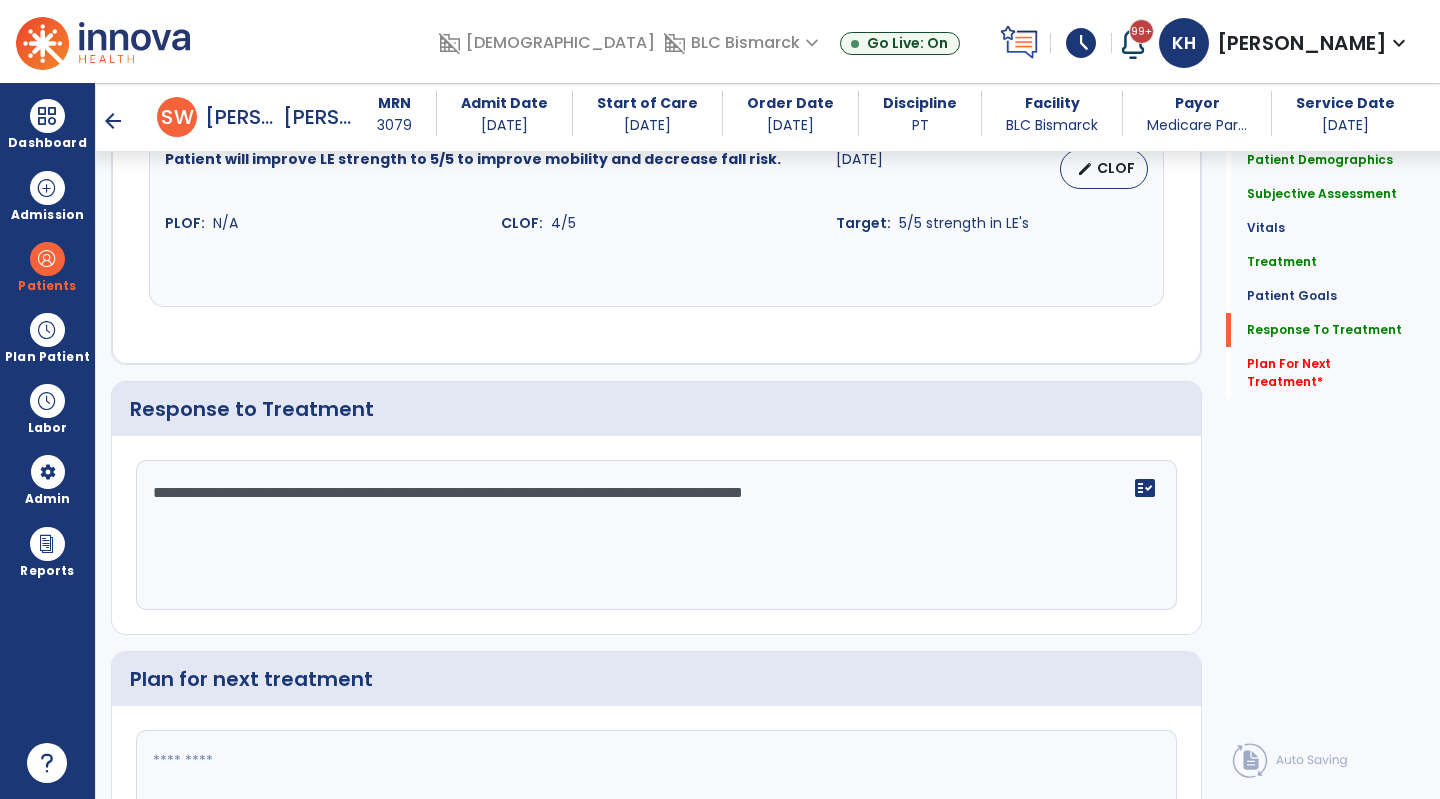 type on "**********" 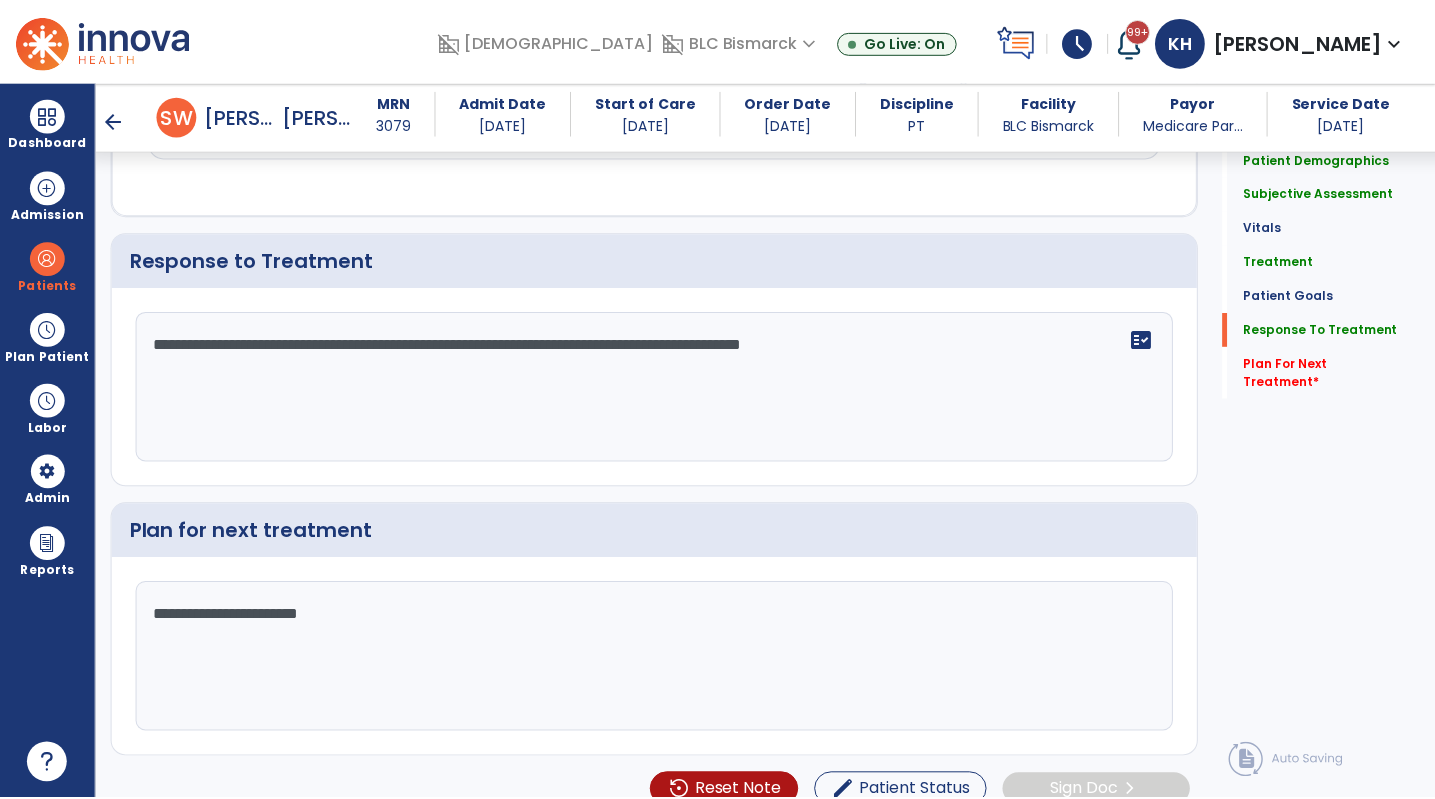 scroll, scrollTop: 2671, scrollLeft: 0, axis: vertical 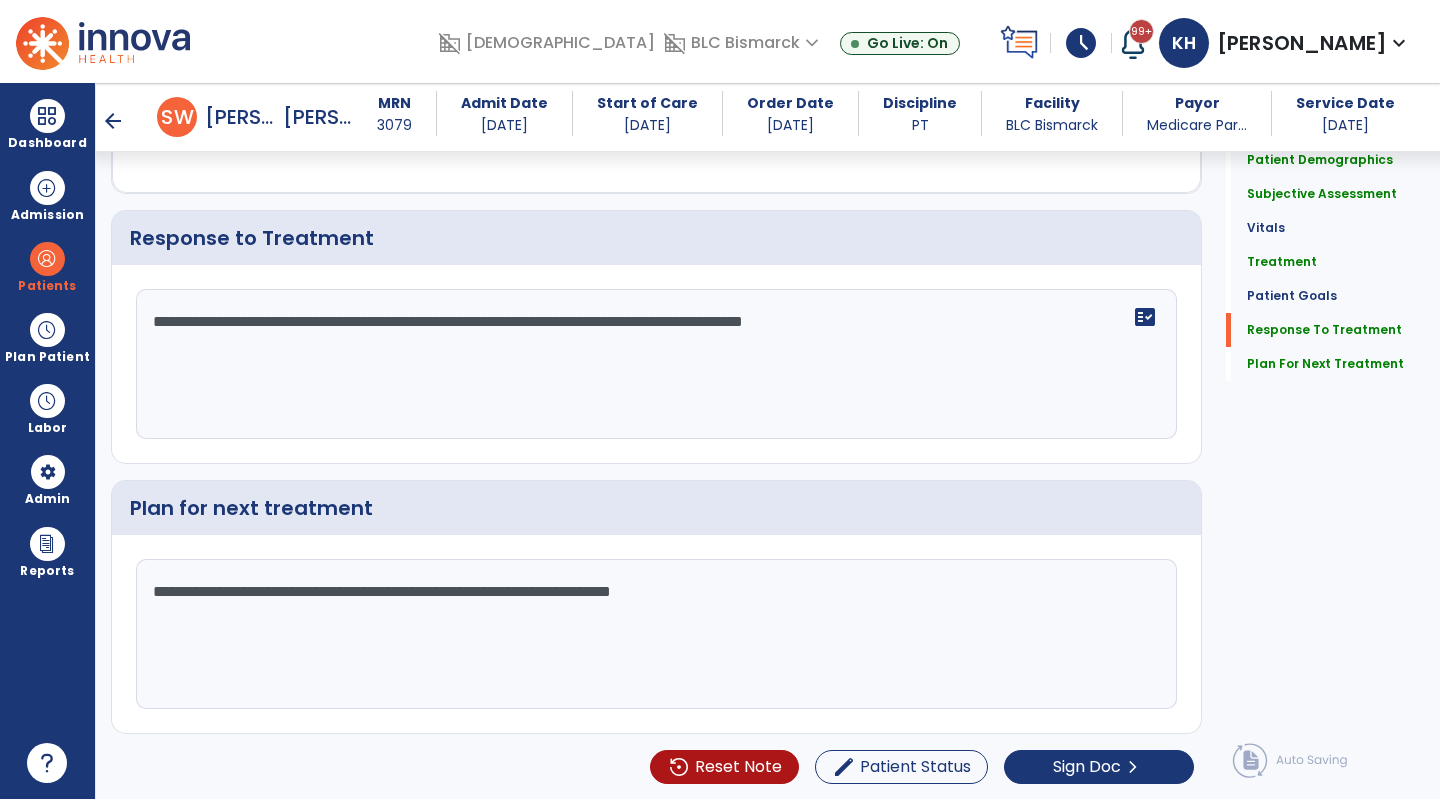 type on "**********" 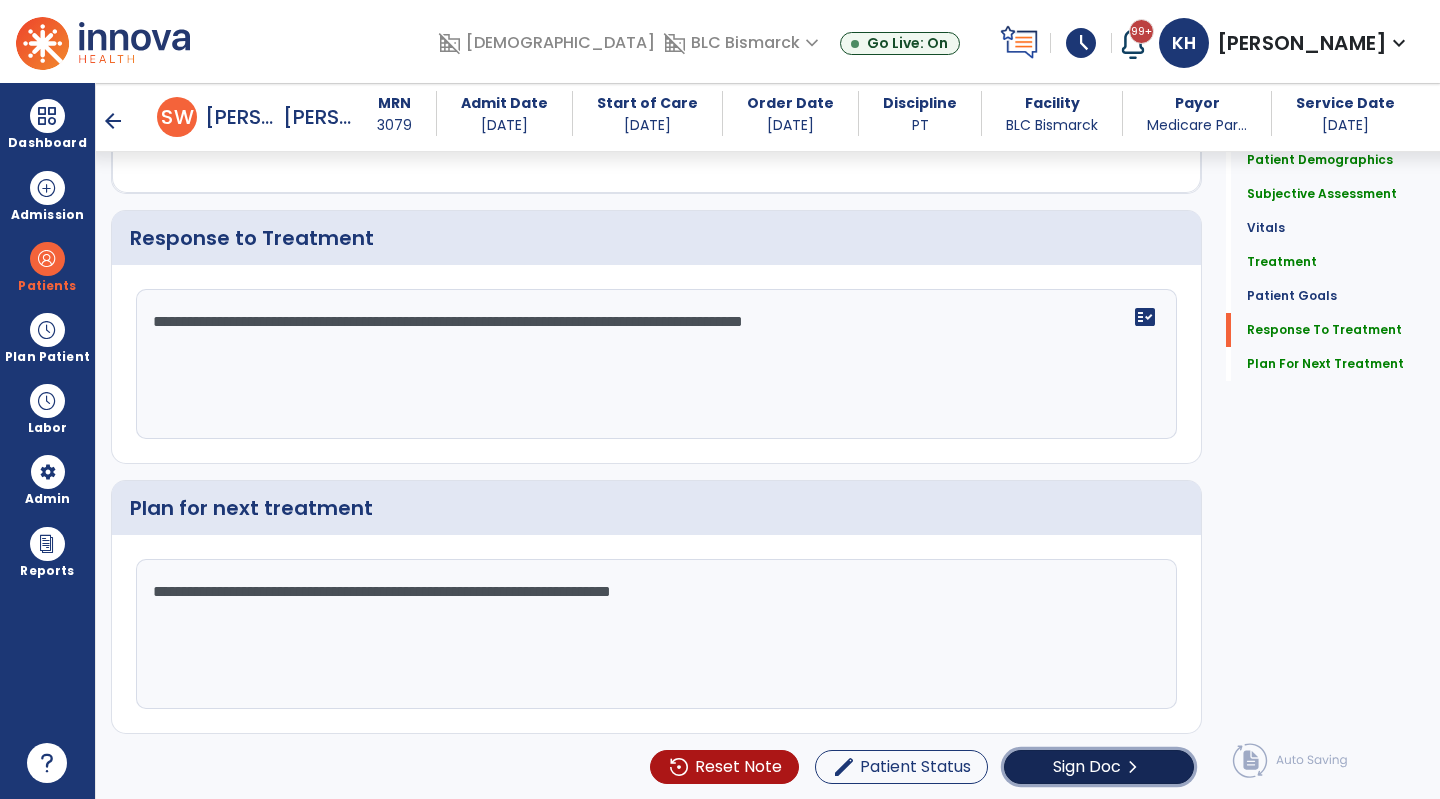 click on "Sign Doc" 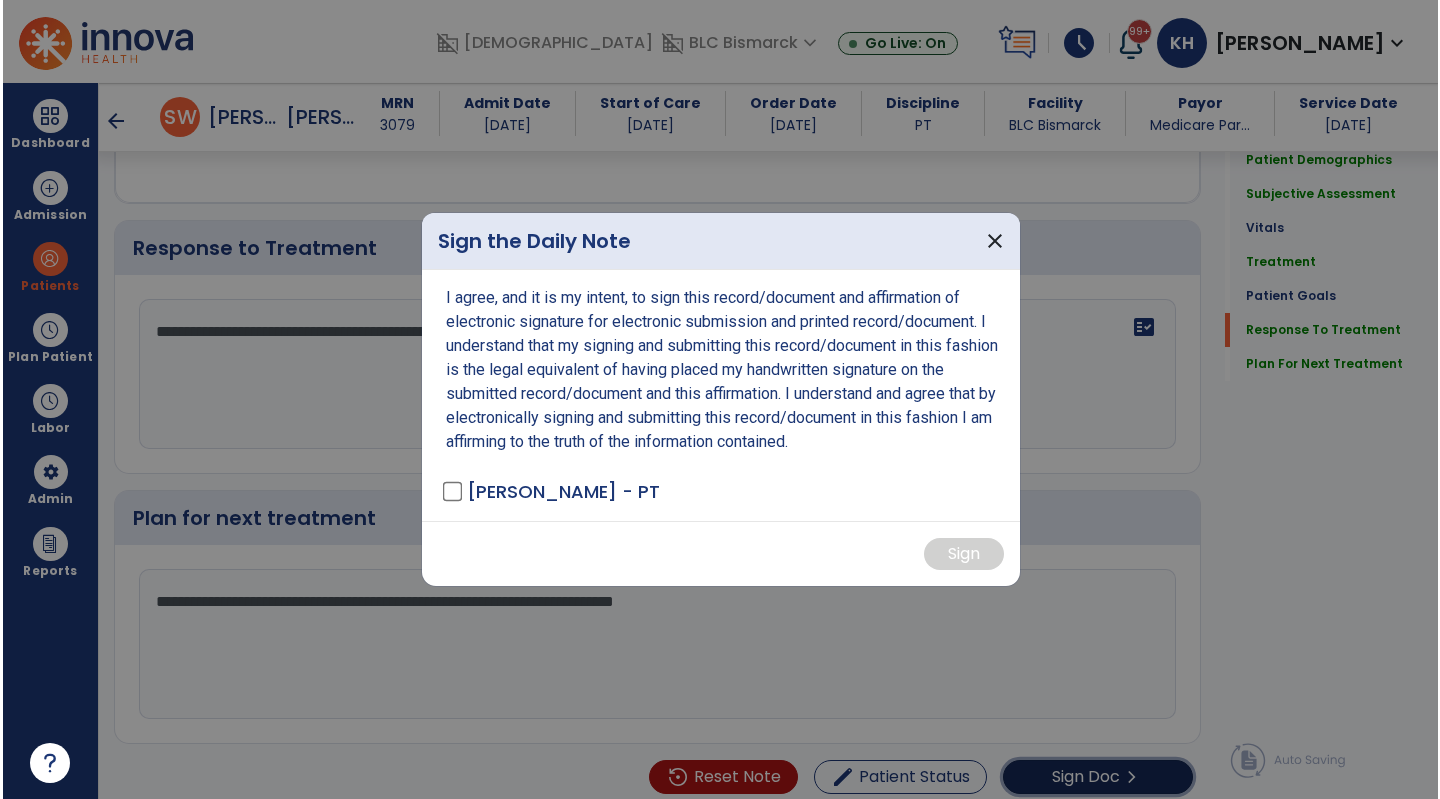 scroll, scrollTop: 2671, scrollLeft: 0, axis: vertical 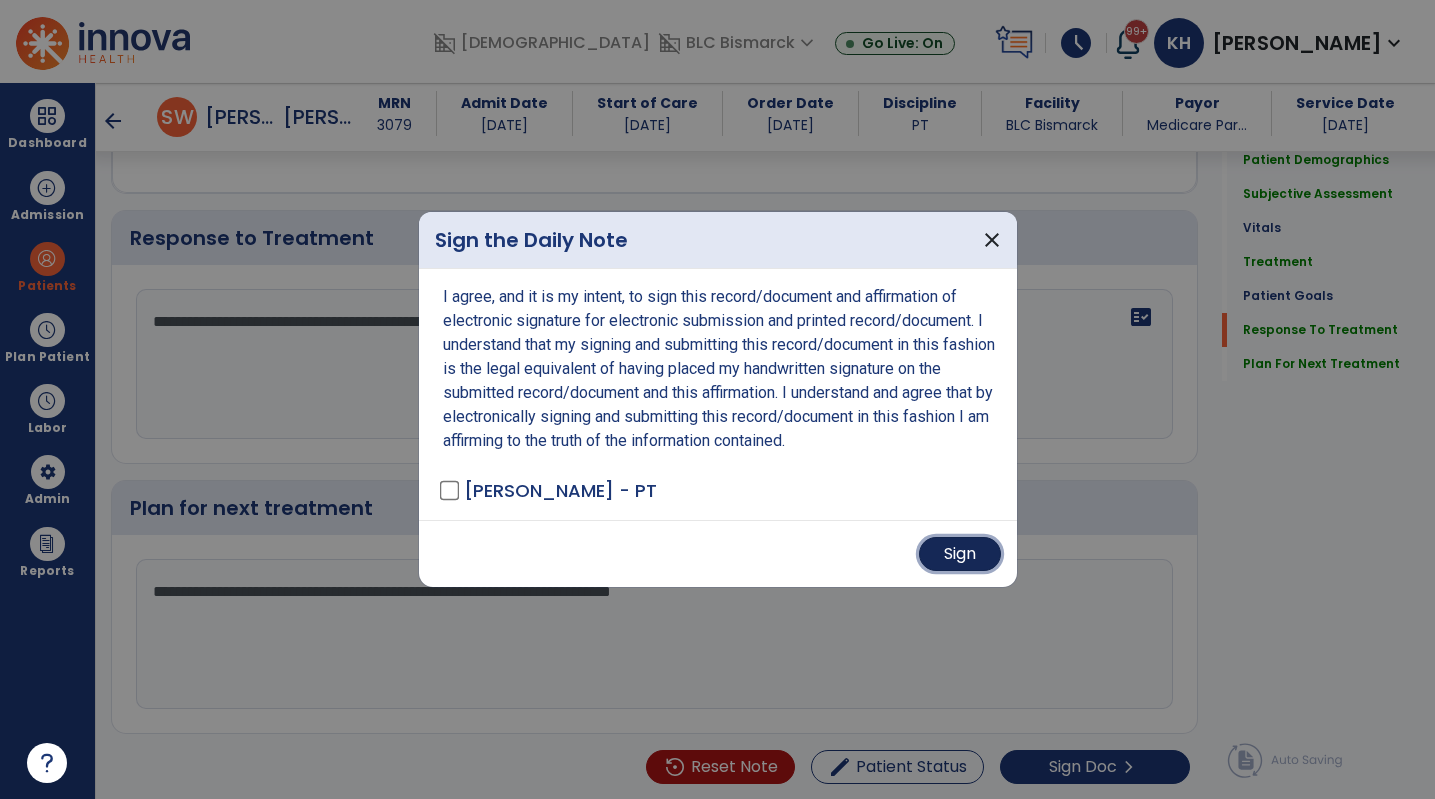 click on "Sign" at bounding box center [960, 554] 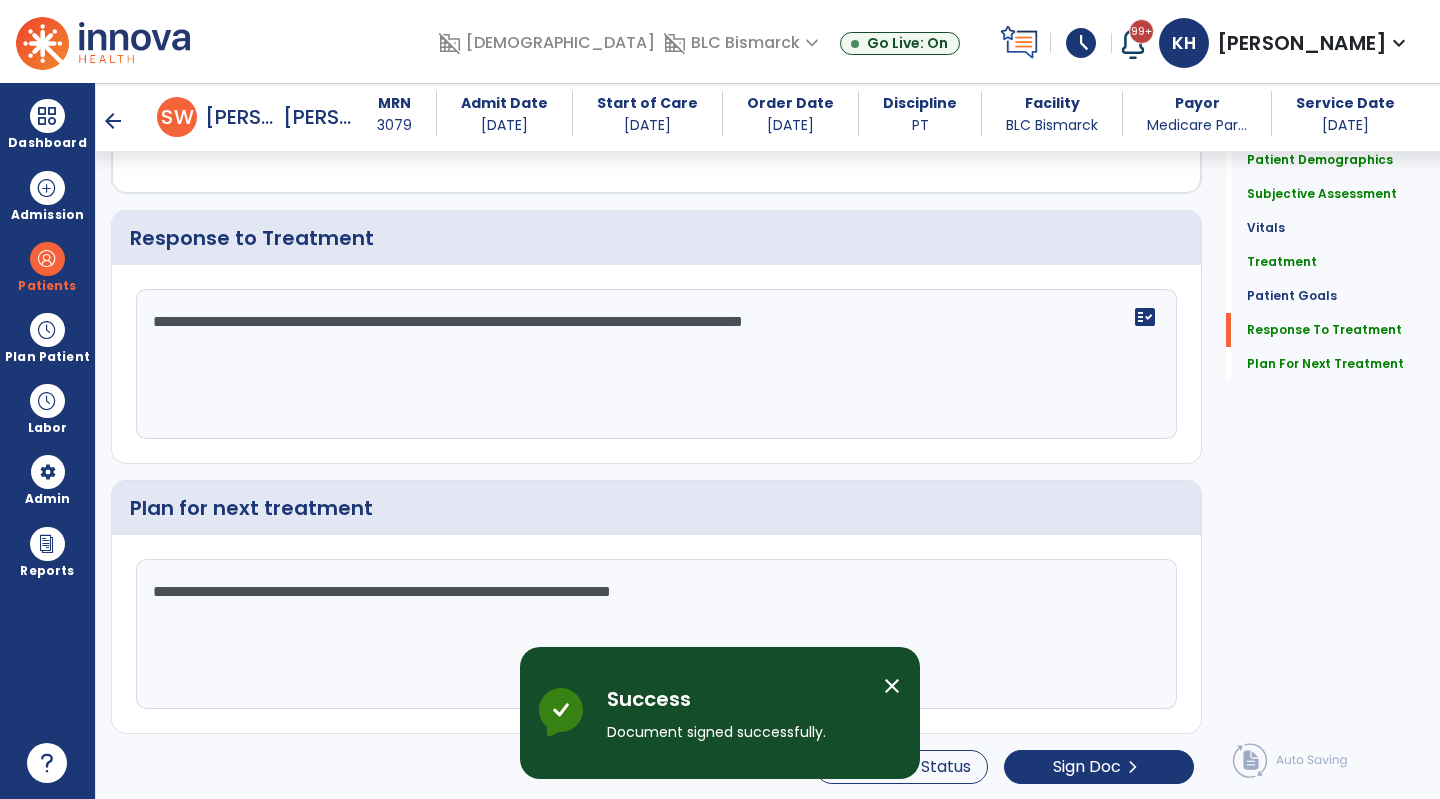 scroll, scrollTop: 0, scrollLeft: 0, axis: both 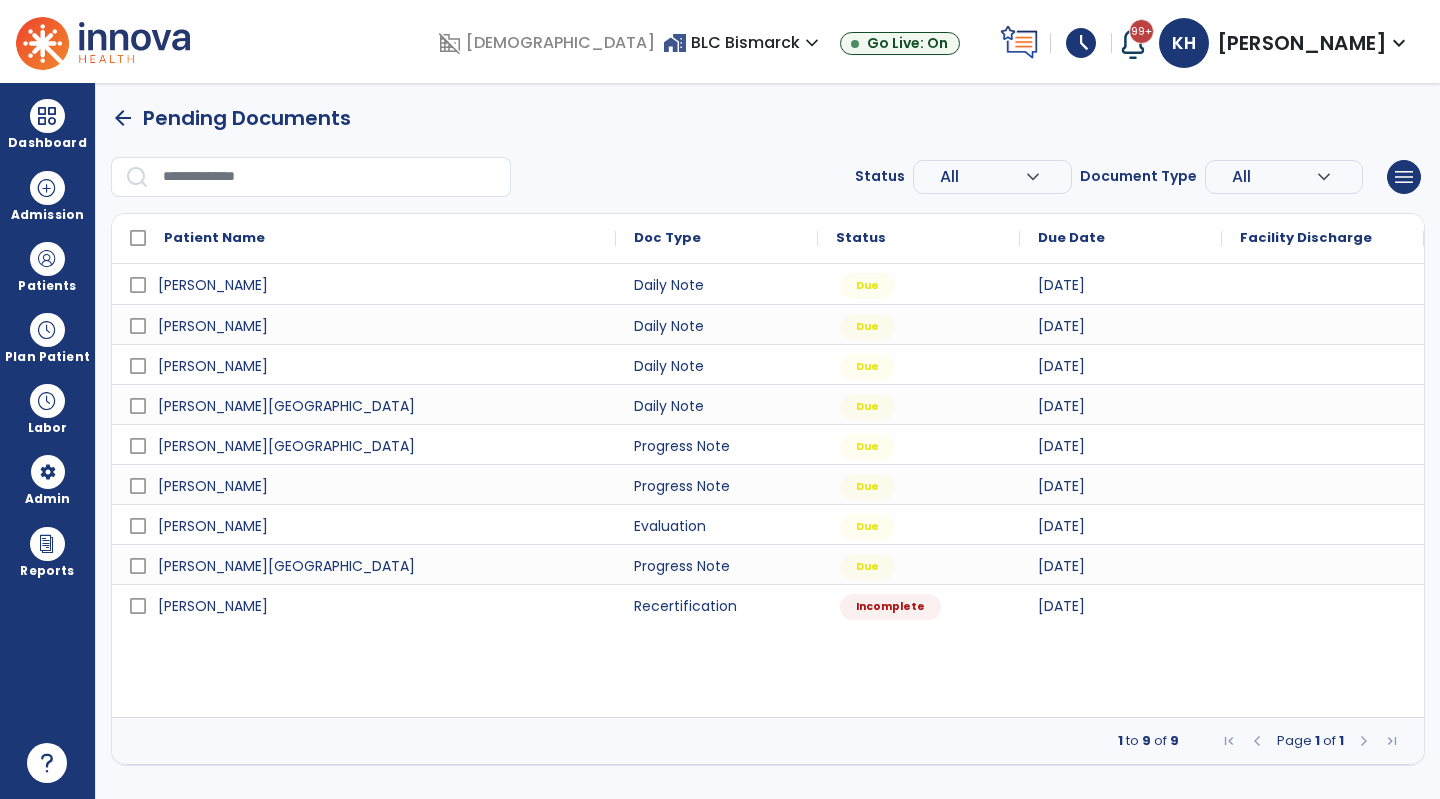 click on "Patients" at bounding box center [47, 266] 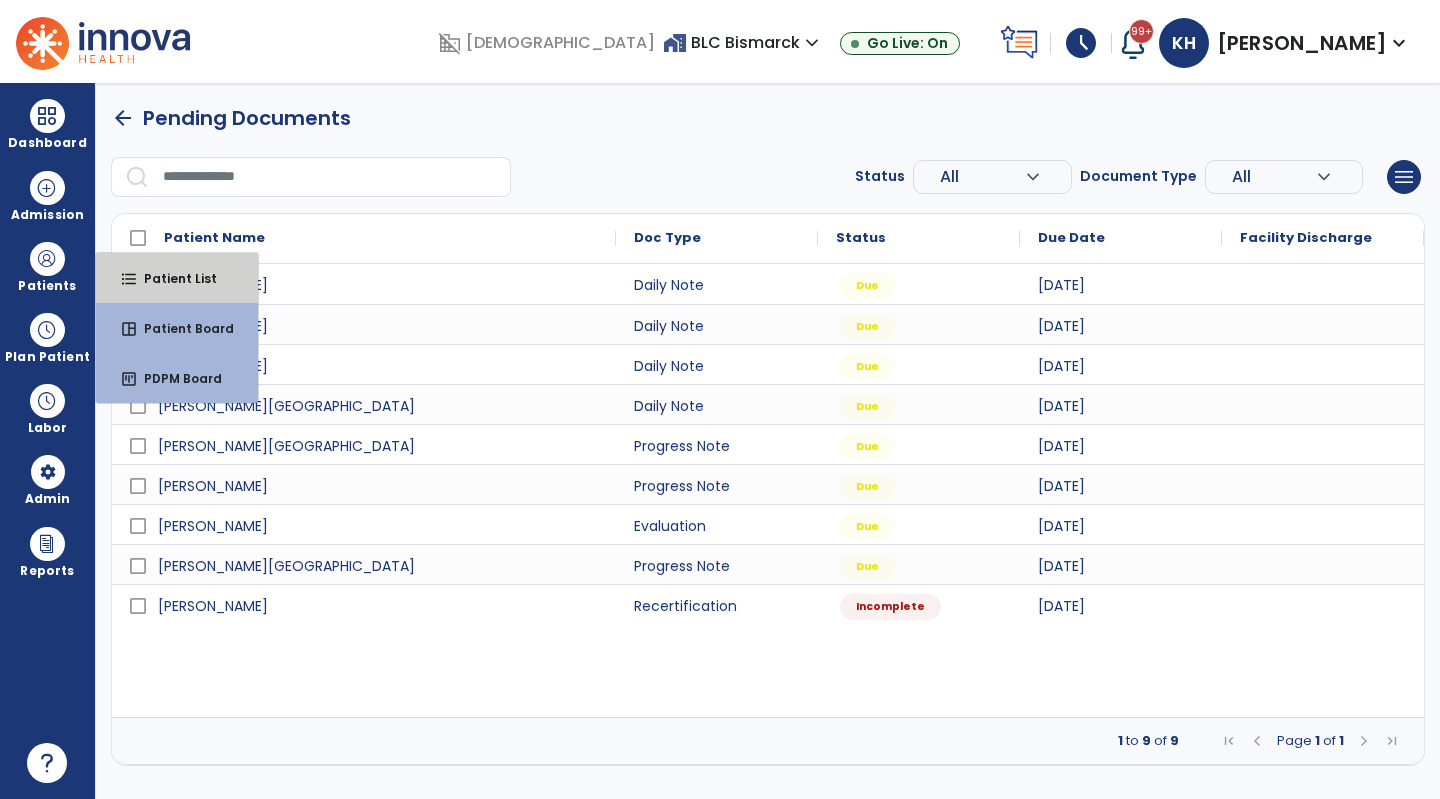 click on "format_list_bulleted  Patient List" at bounding box center (177, 278) 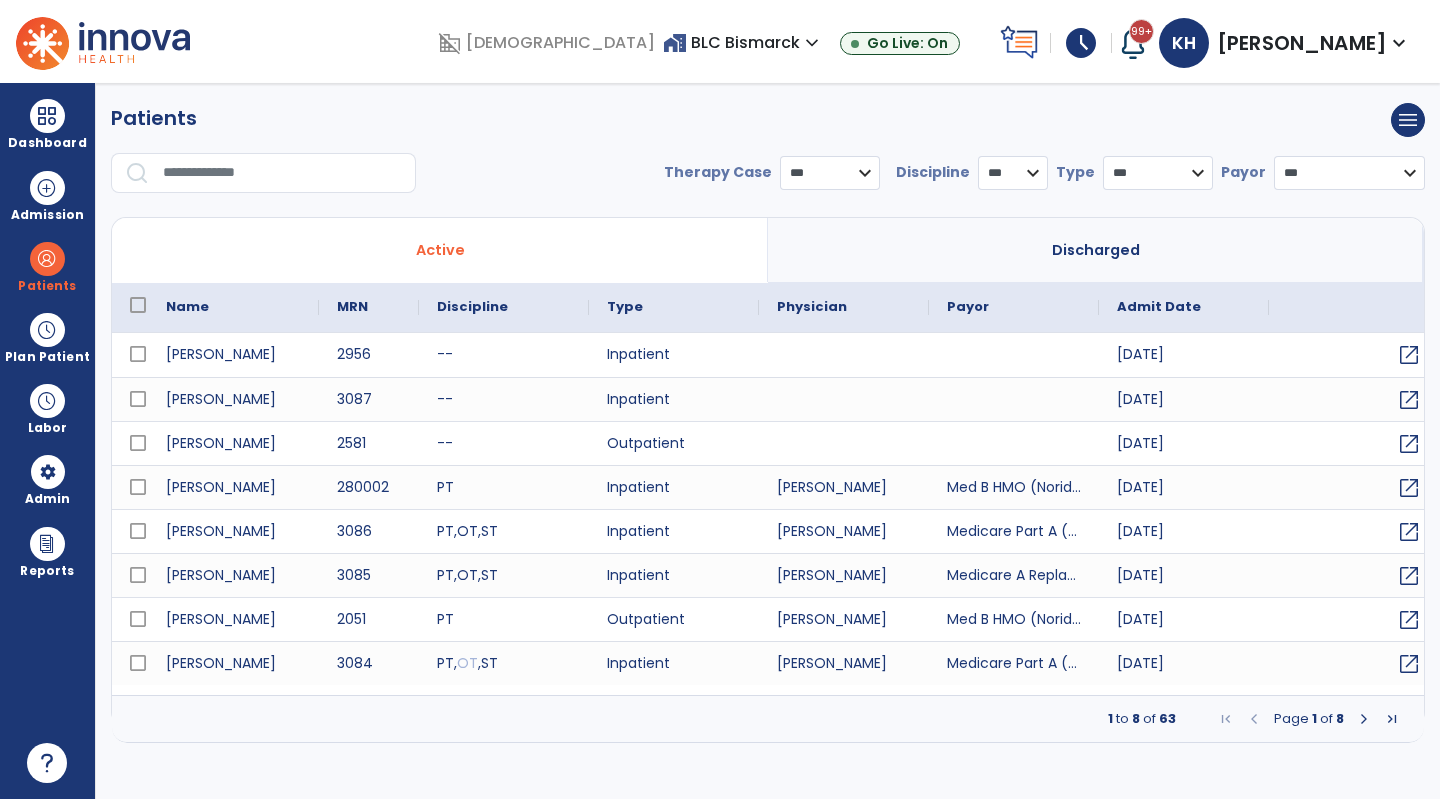 select on "***" 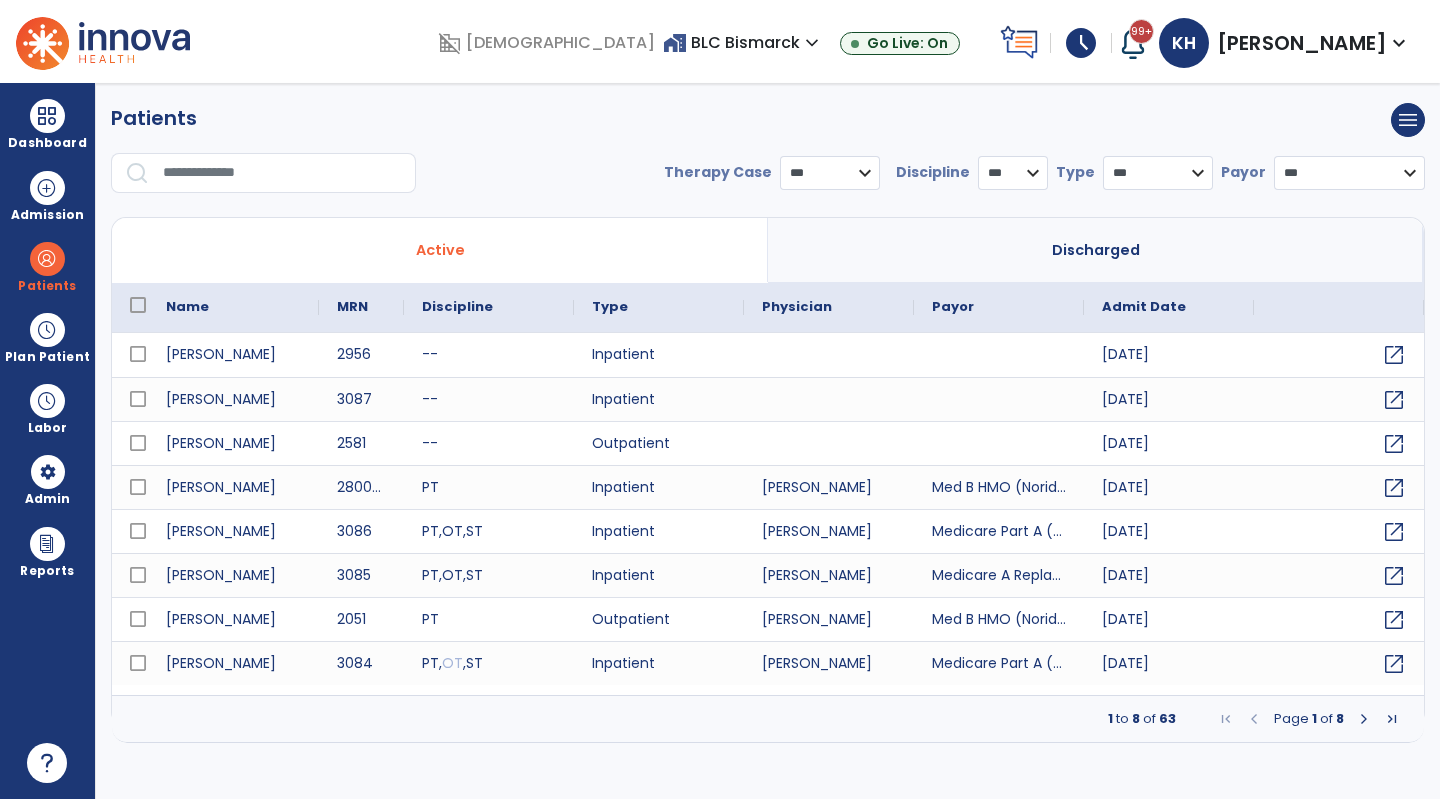 click at bounding box center (1364, 719) 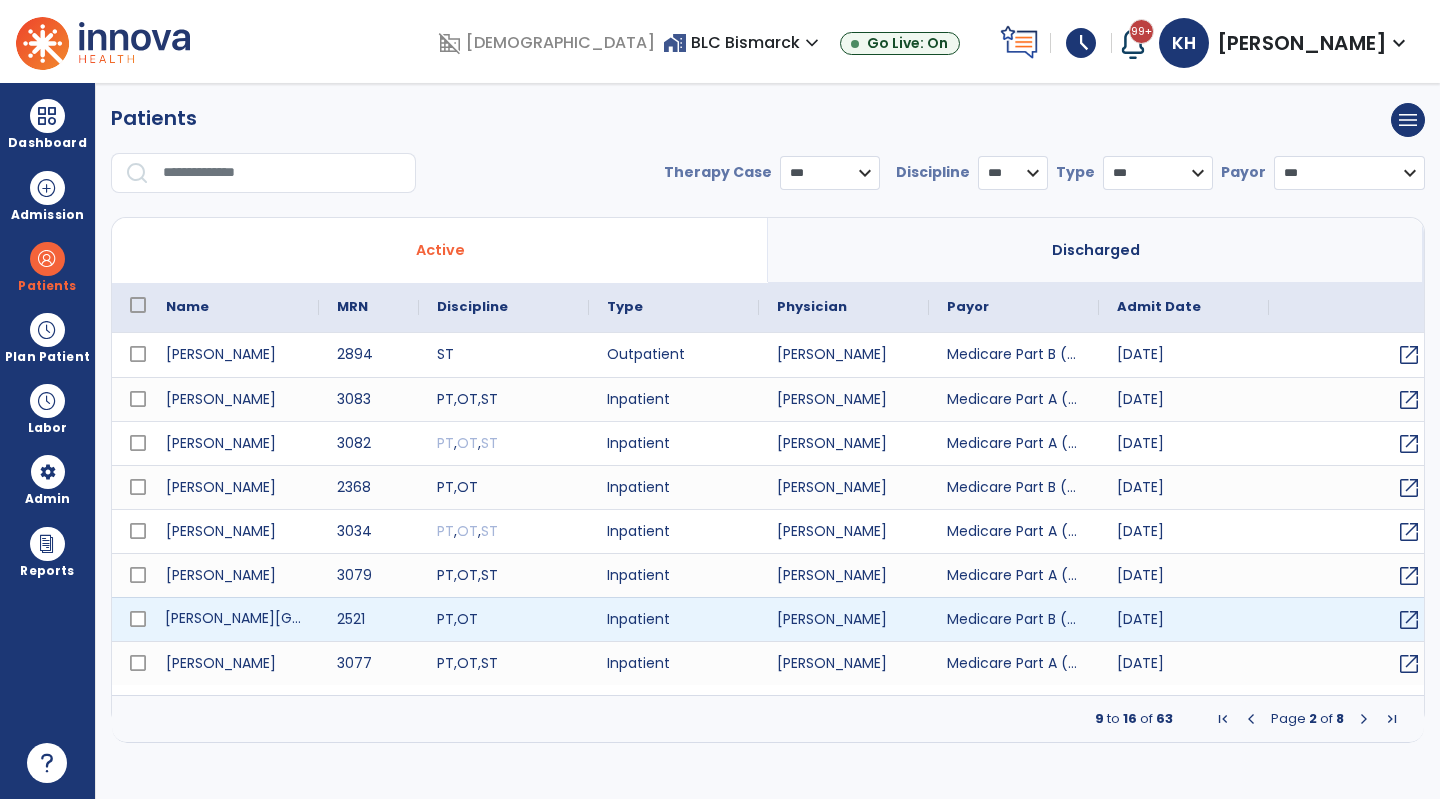 click on "[PERSON_NAME][GEOGRAPHIC_DATA]" at bounding box center [233, 619] 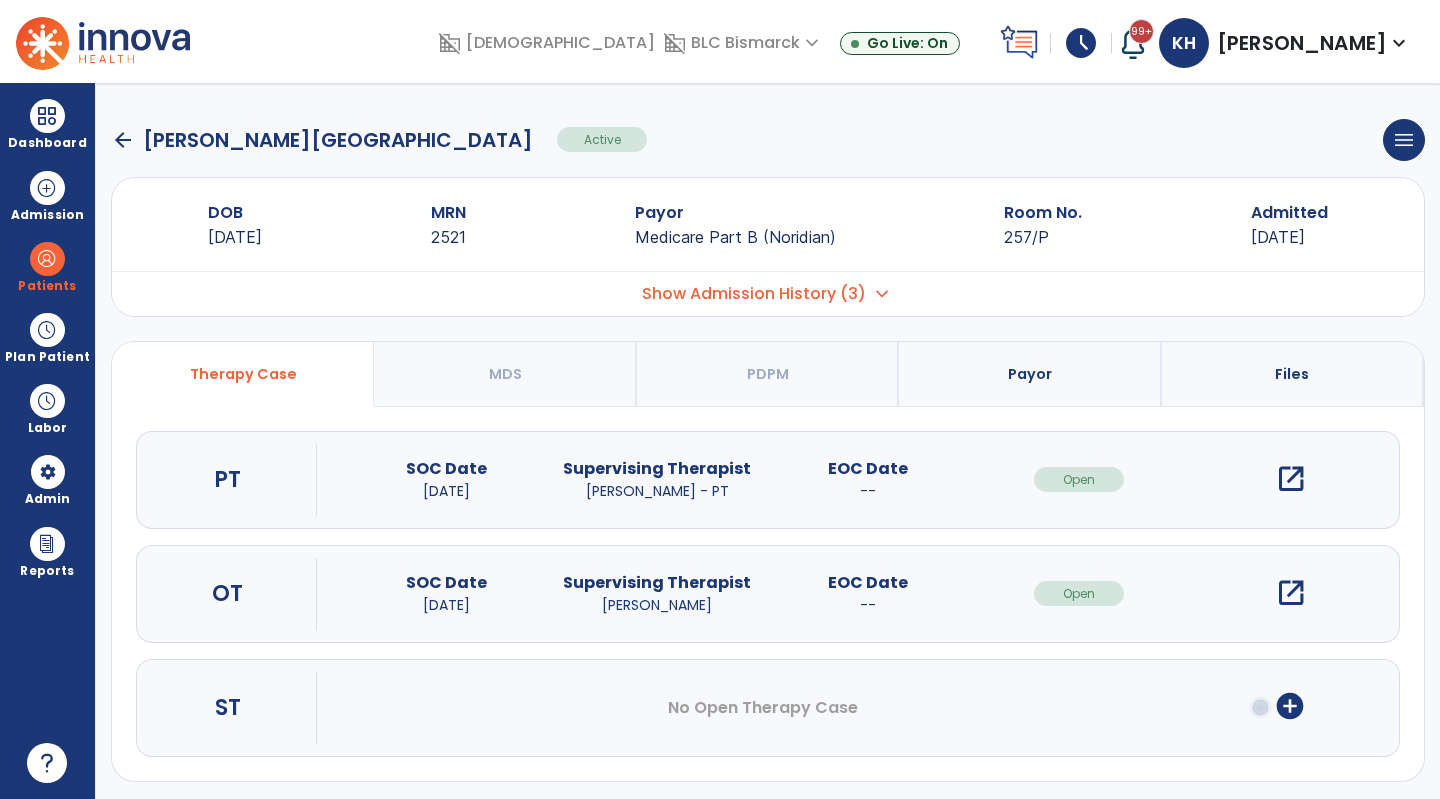 click on "open_in_new" at bounding box center (1291, 479) 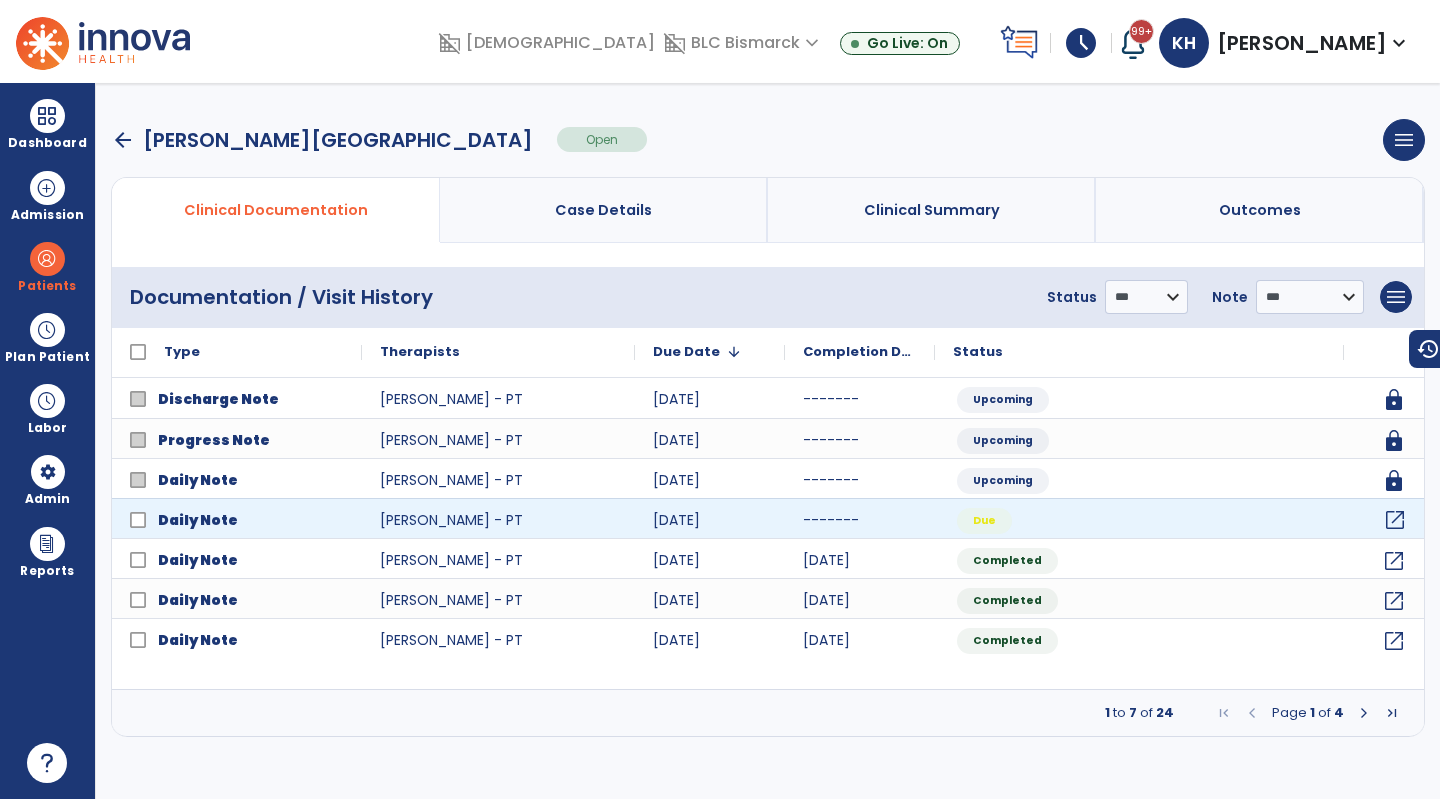 click on "open_in_new" 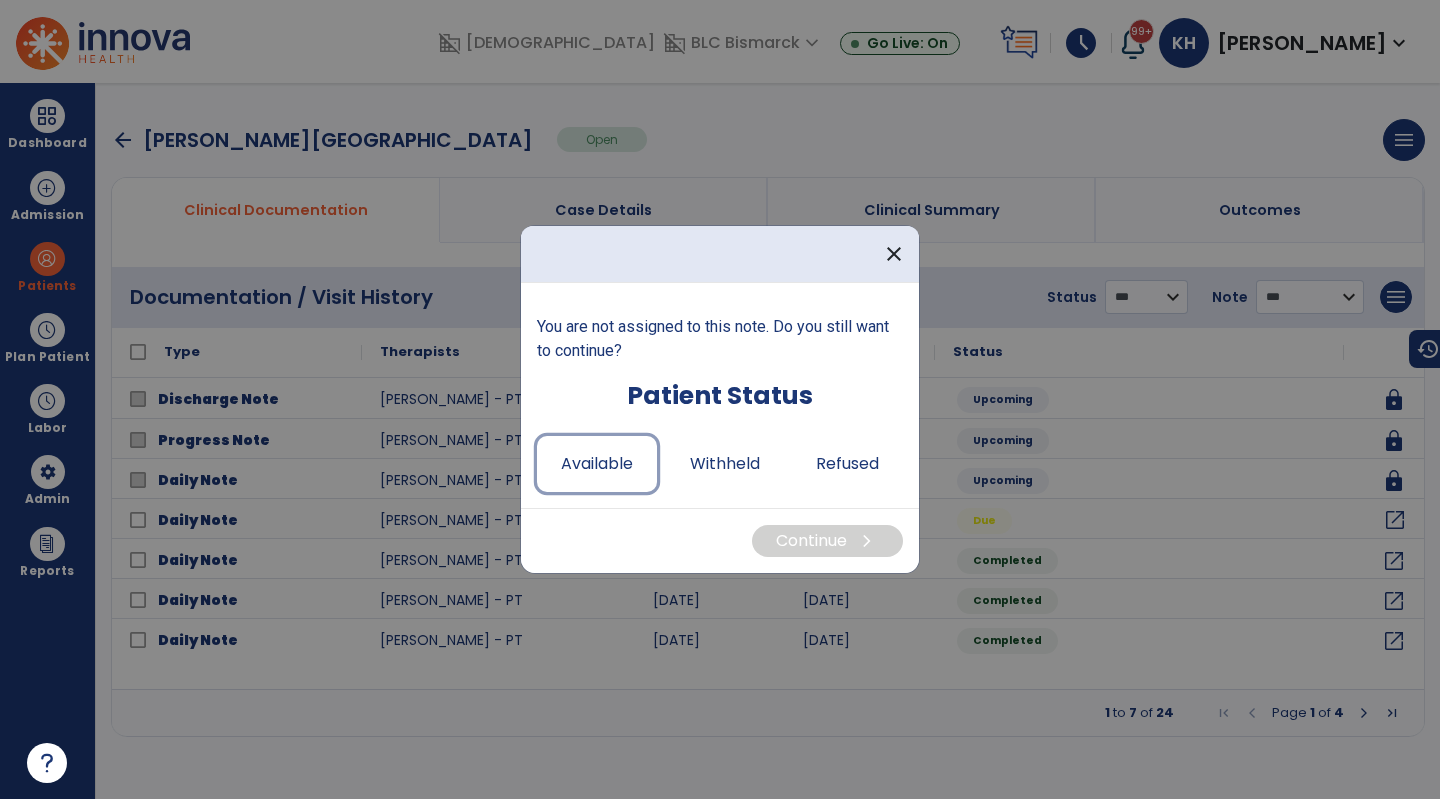 drag, startPoint x: 621, startPoint y: 451, endPoint x: 762, endPoint y: 519, distance: 156.54073 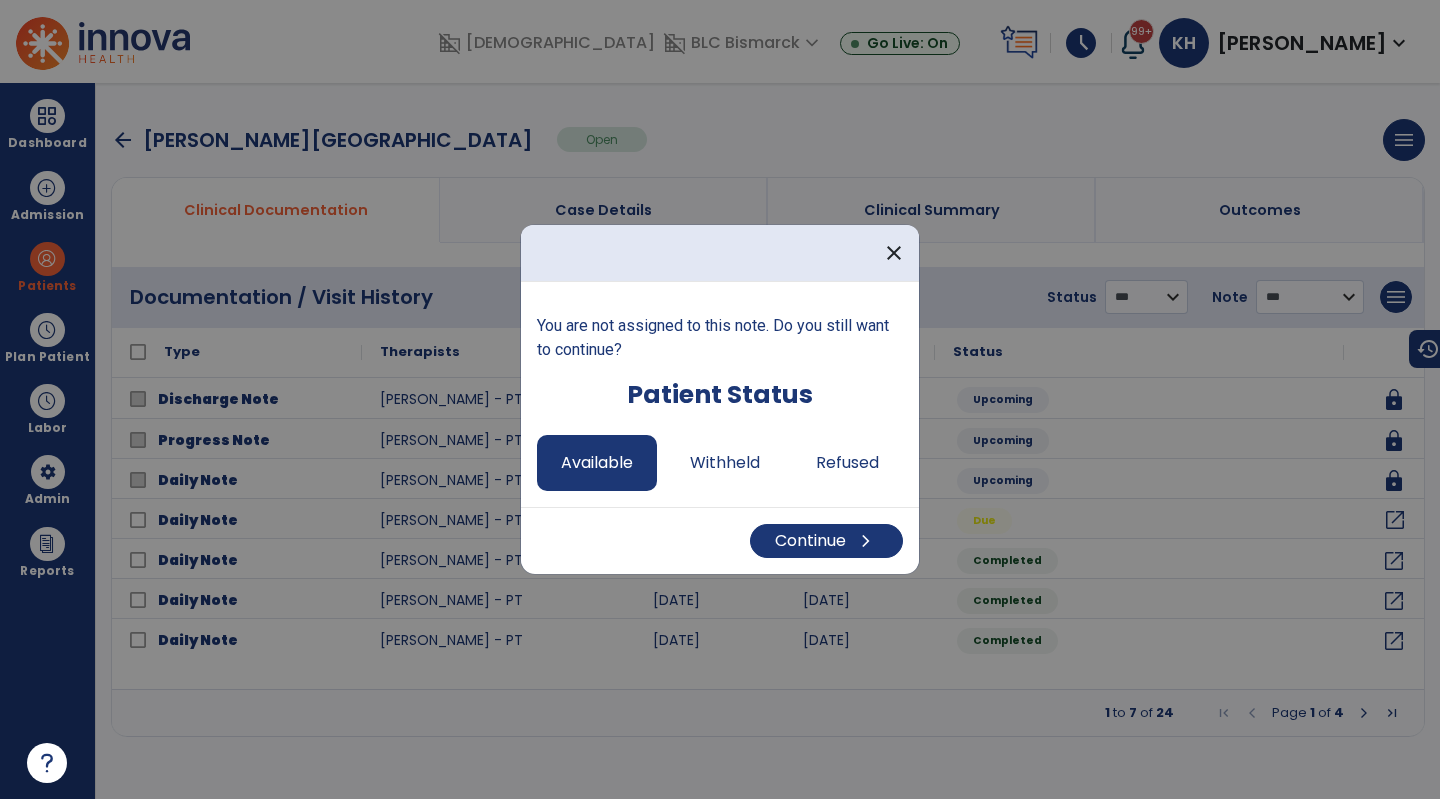 click on "Continue   chevron_right" at bounding box center (720, 540) 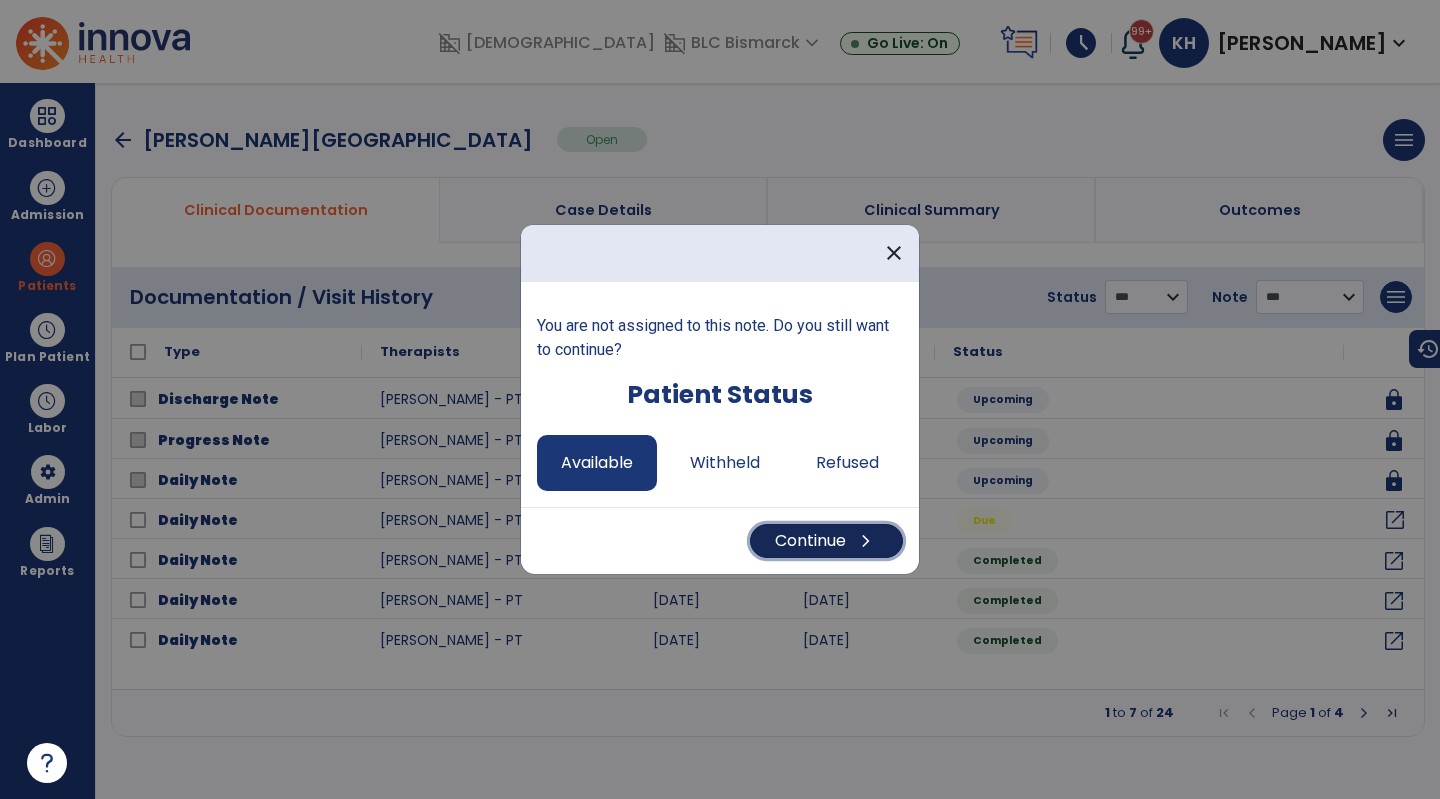 click on "close  You are not assigned to this note. Do you still want to continue? Patient Status  Available   Withheld   Refused   Continue   chevron_right      close  You are not assigned to this note. Do you still want to continue? Patient Status  Available   Withheld   Refused   Continue   chevron_right" at bounding box center [720, 399] 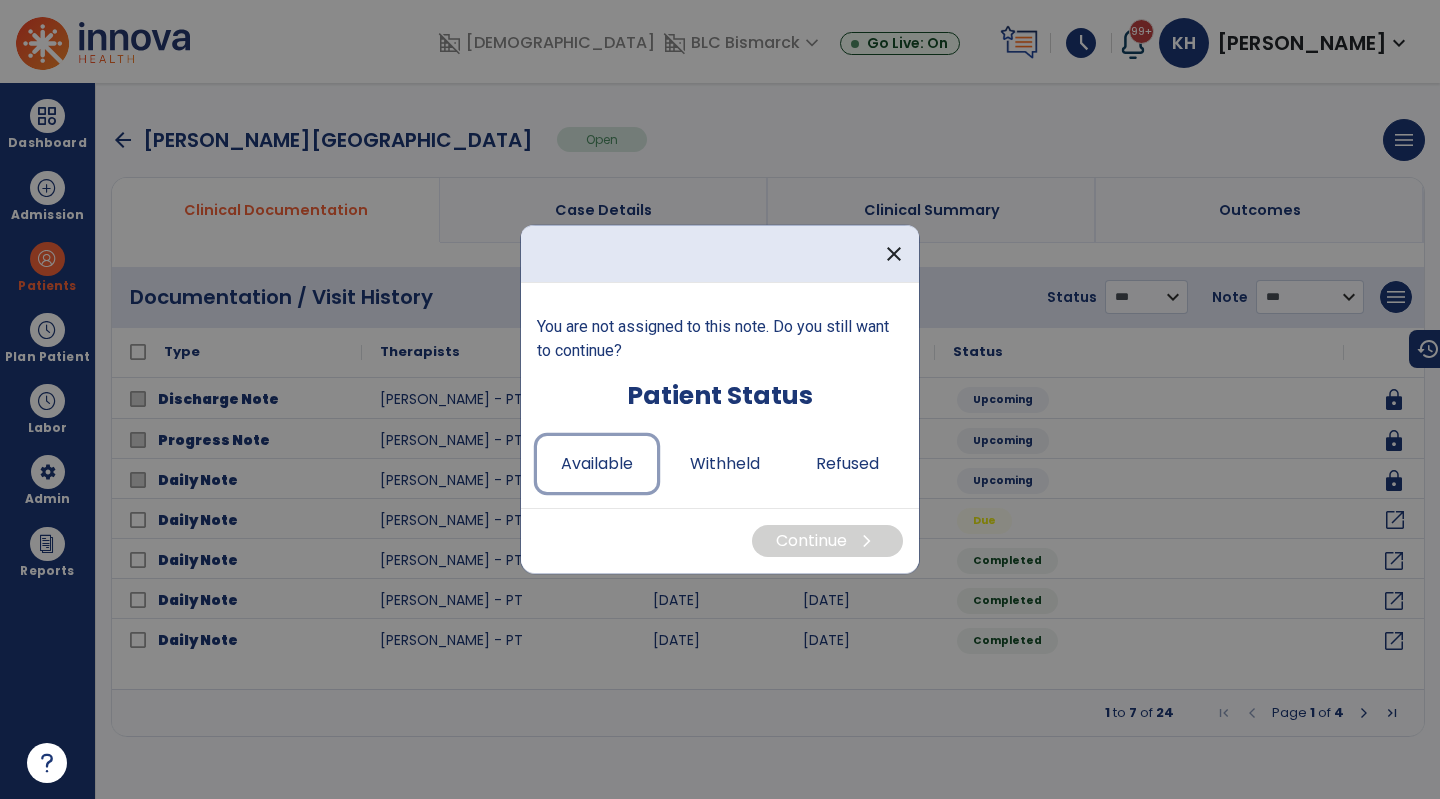 click on "Available" at bounding box center [597, 464] 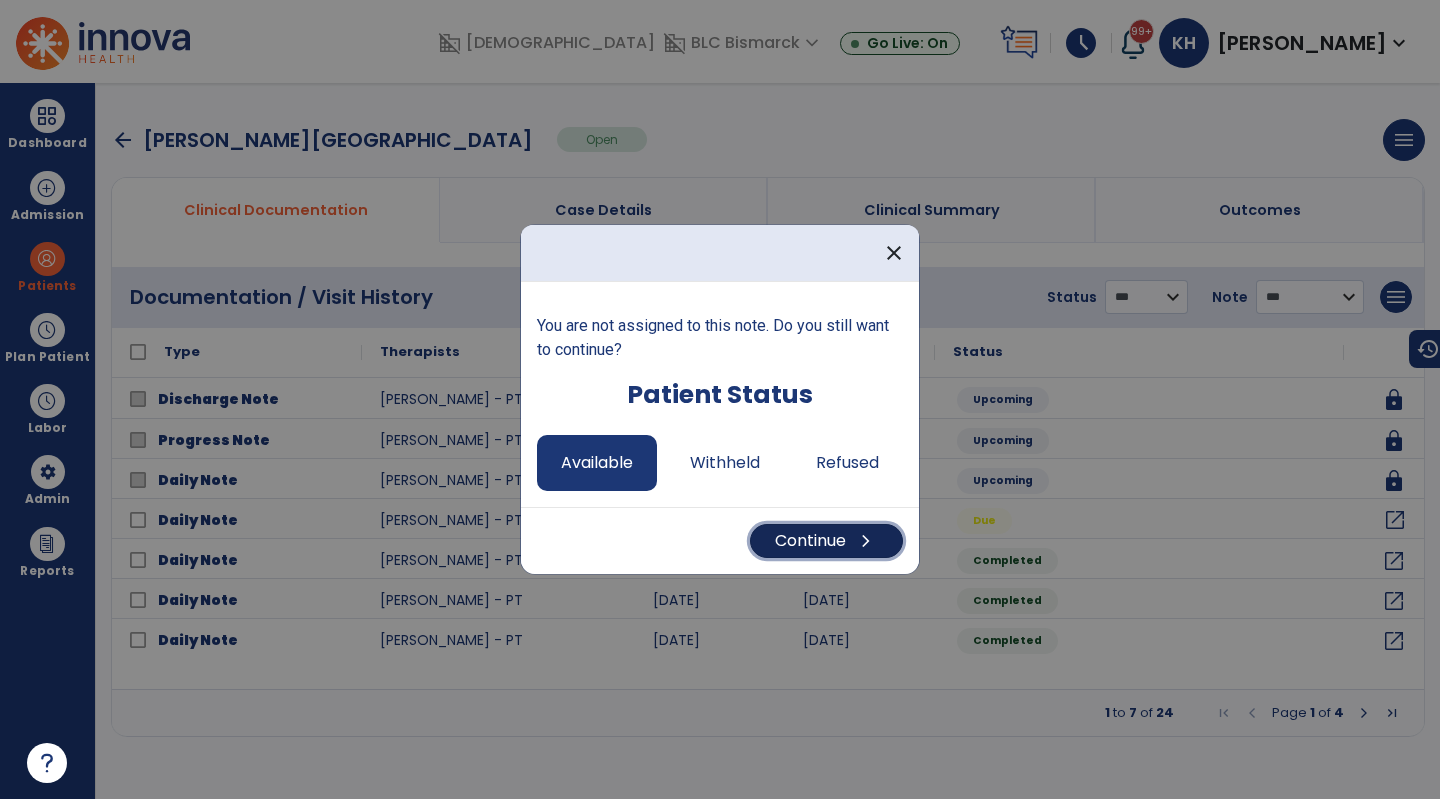 click on "Continue   chevron_right" at bounding box center (826, 541) 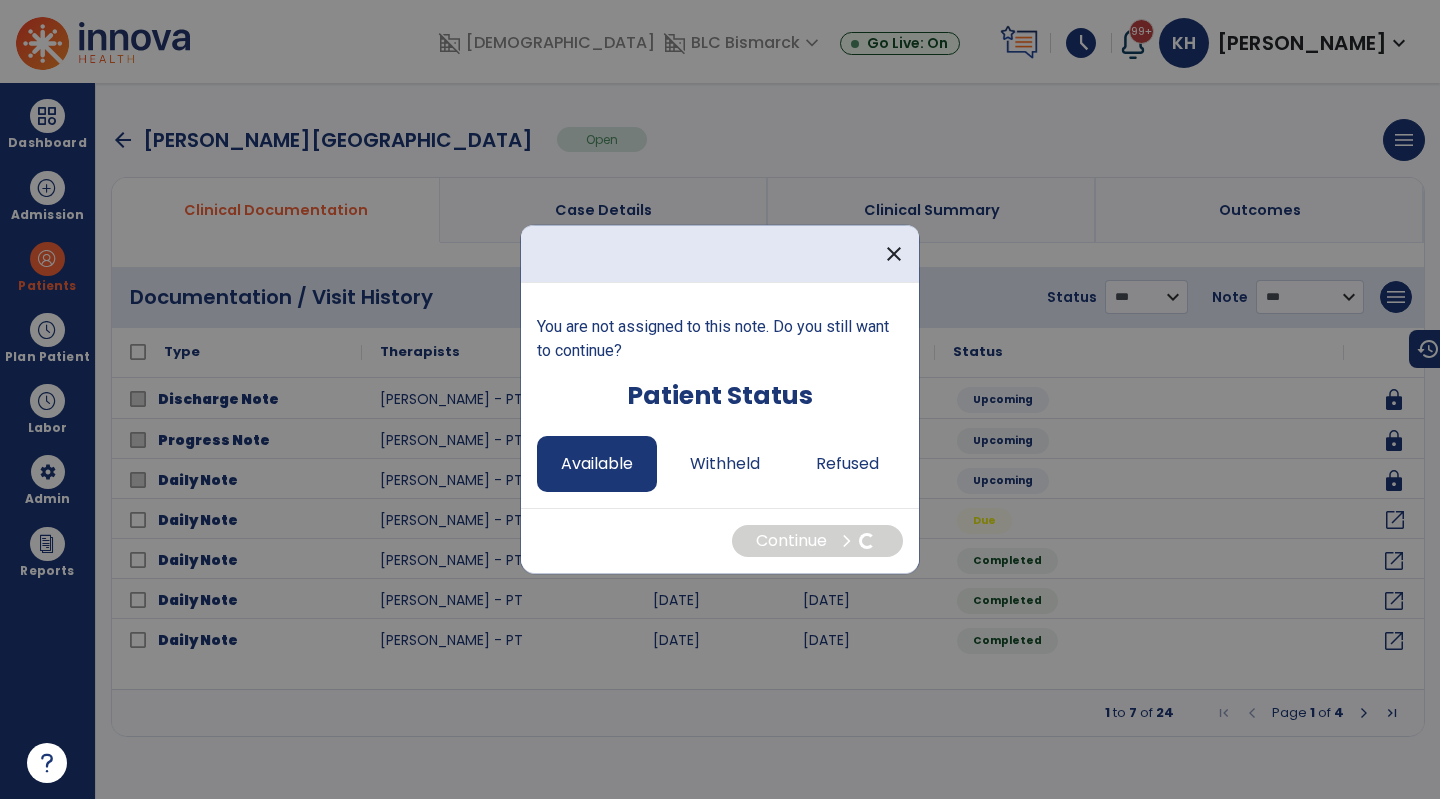 select on "*" 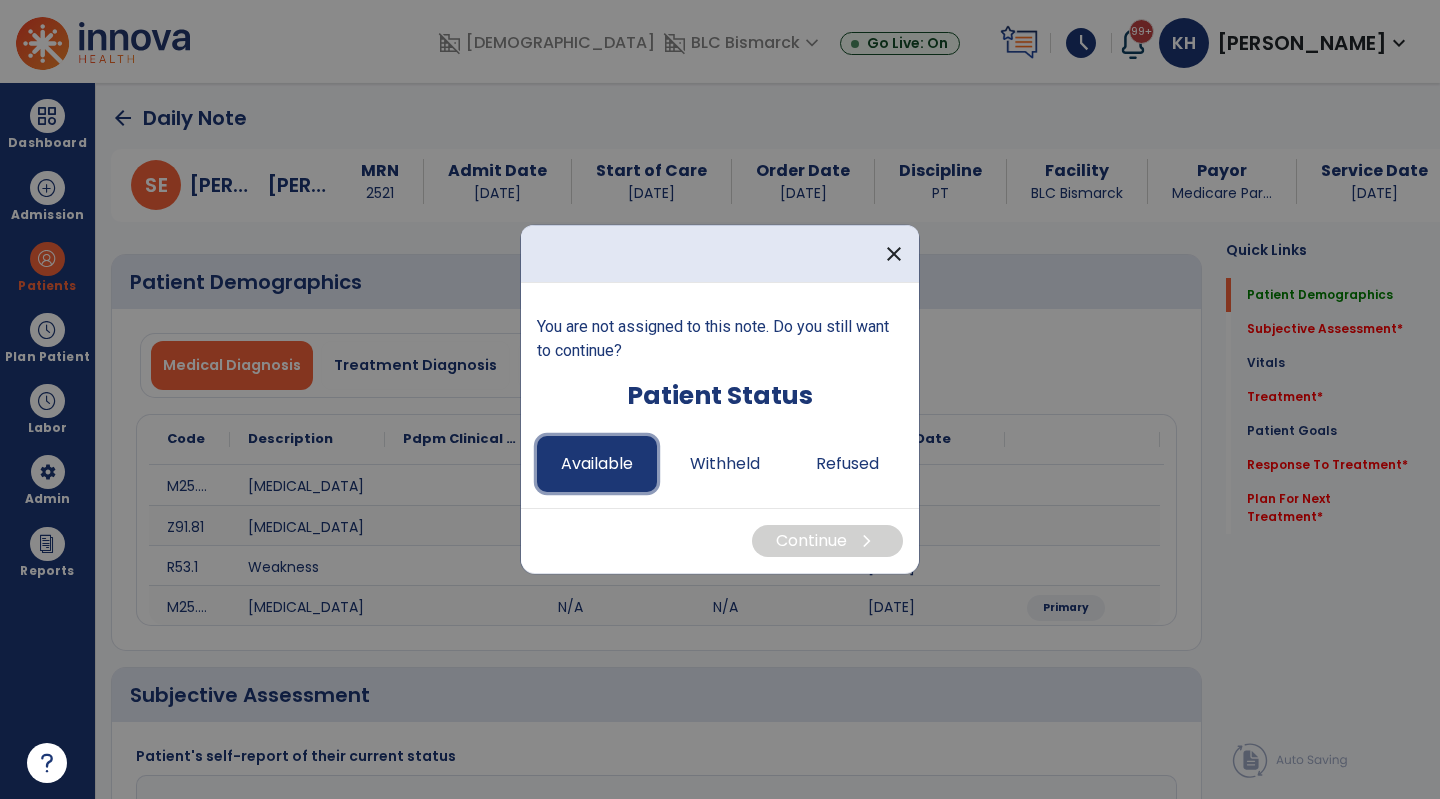 drag, startPoint x: 589, startPoint y: 455, endPoint x: 583, endPoint y: 464, distance: 10.816654 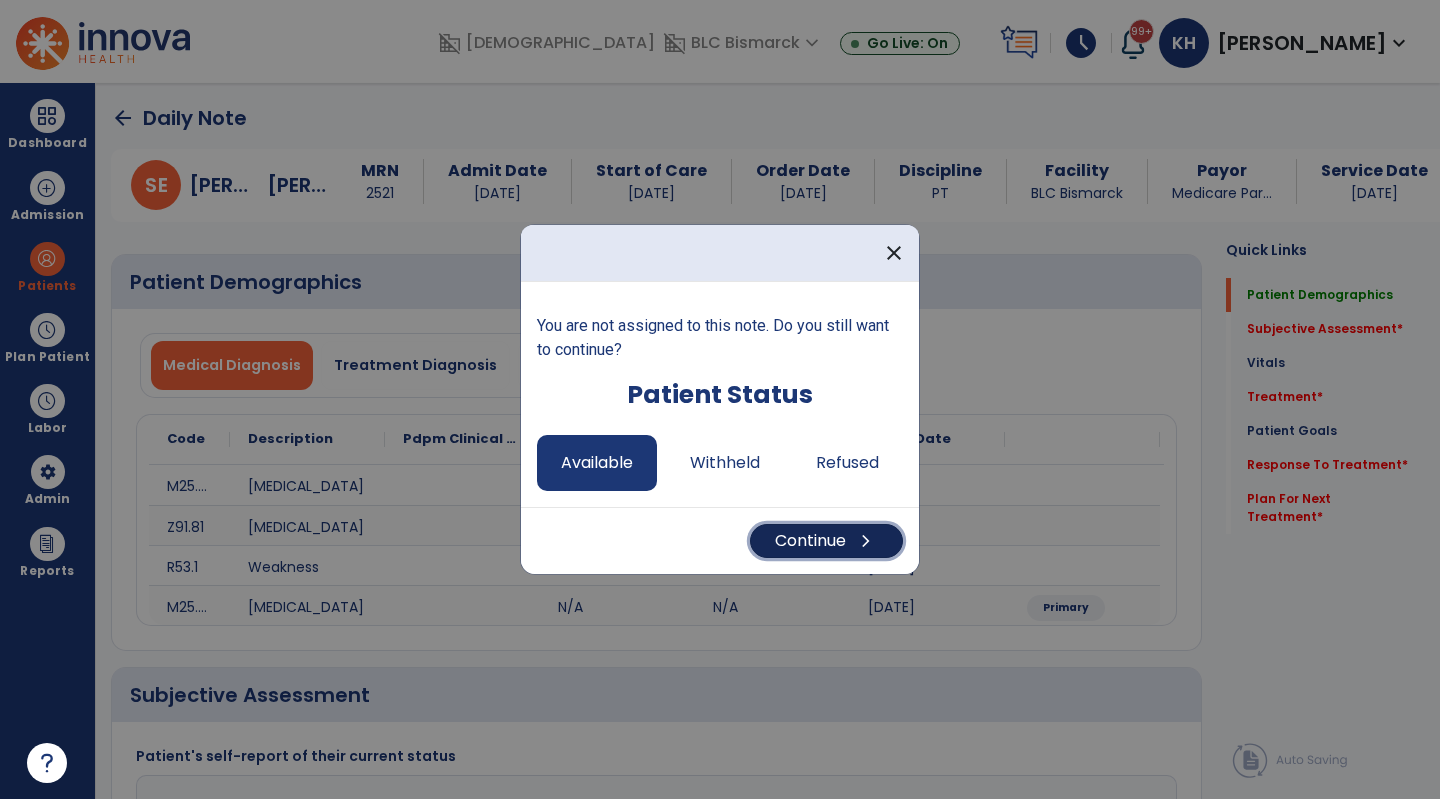 click on "Continue   chevron_right" at bounding box center [826, 541] 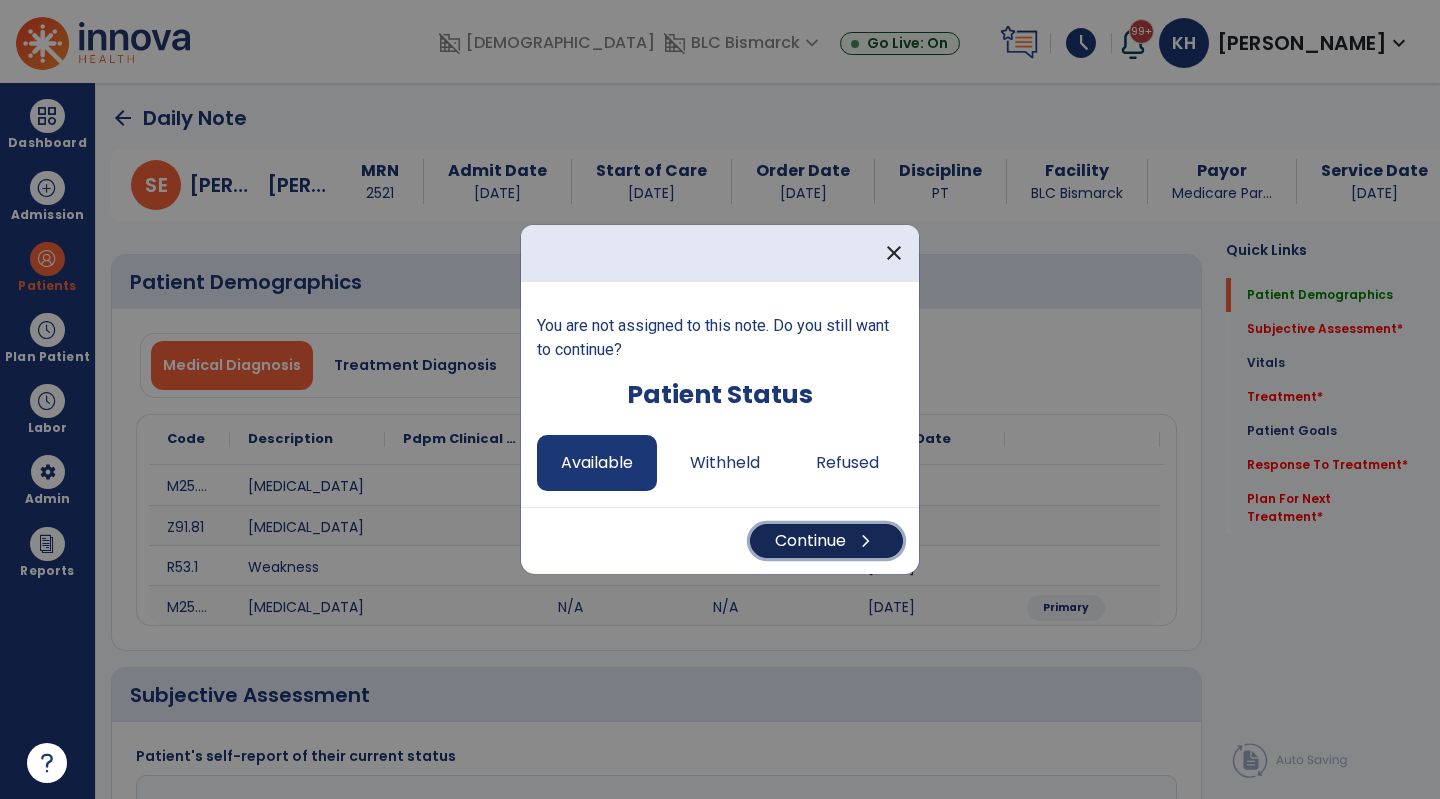 drag, startPoint x: 823, startPoint y: 535, endPoint x: 813, endPoint y: 528, distance: 12.206555 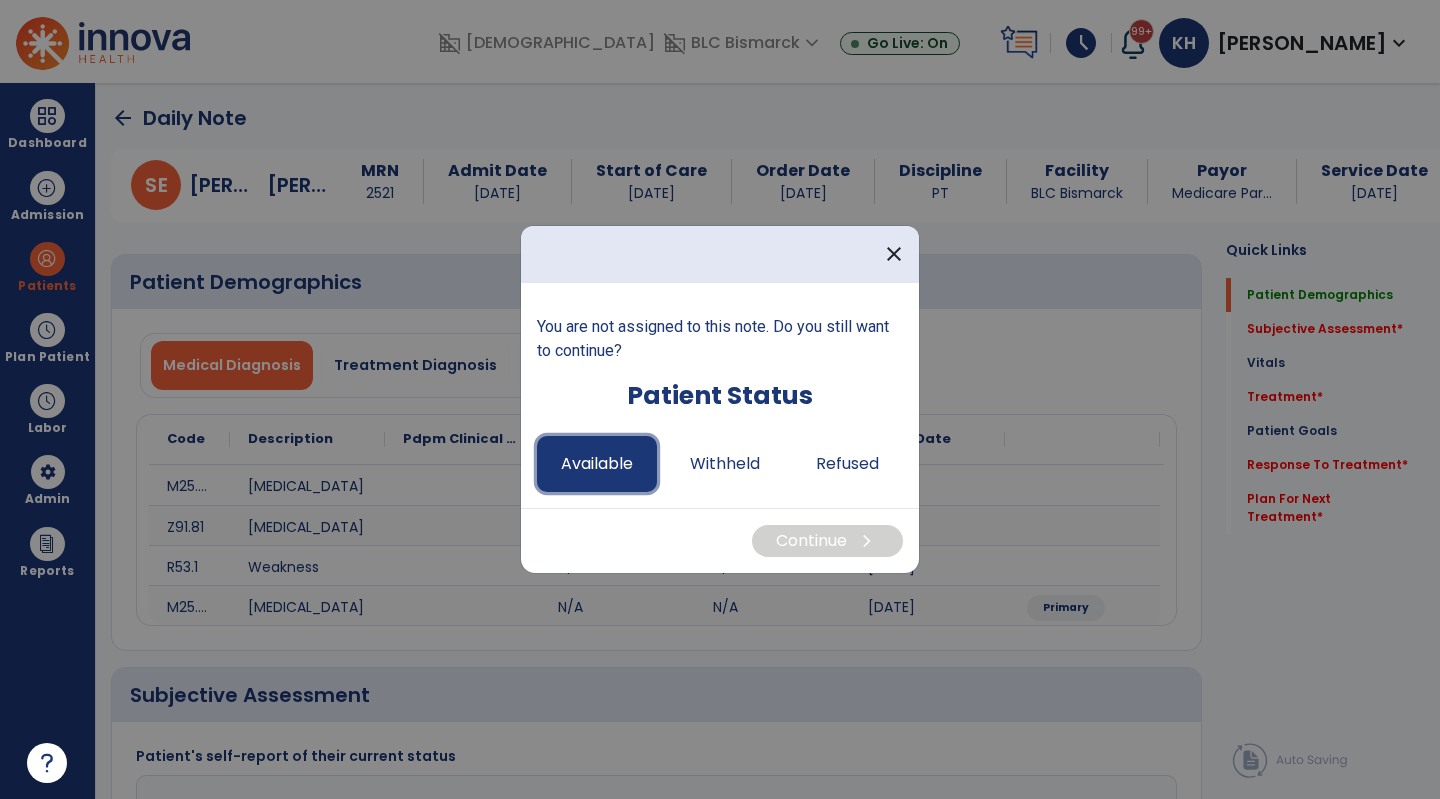 drag, startPoint x: 541, startPoint y: 454, endPoint x: 551, endPoint y: 453, distance: 10.049875 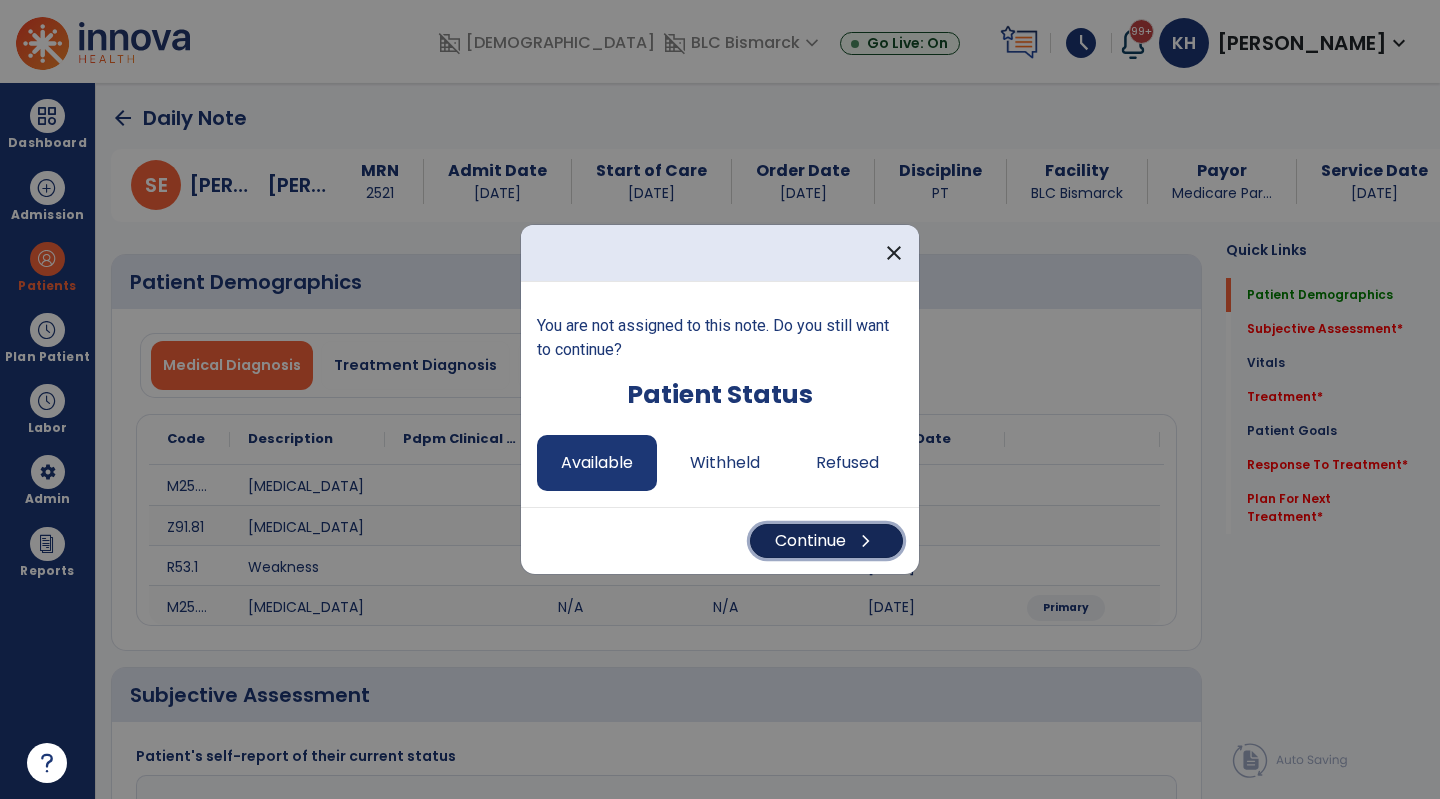 click on "Continue   chevron_right" at bounding box center (826, 541) 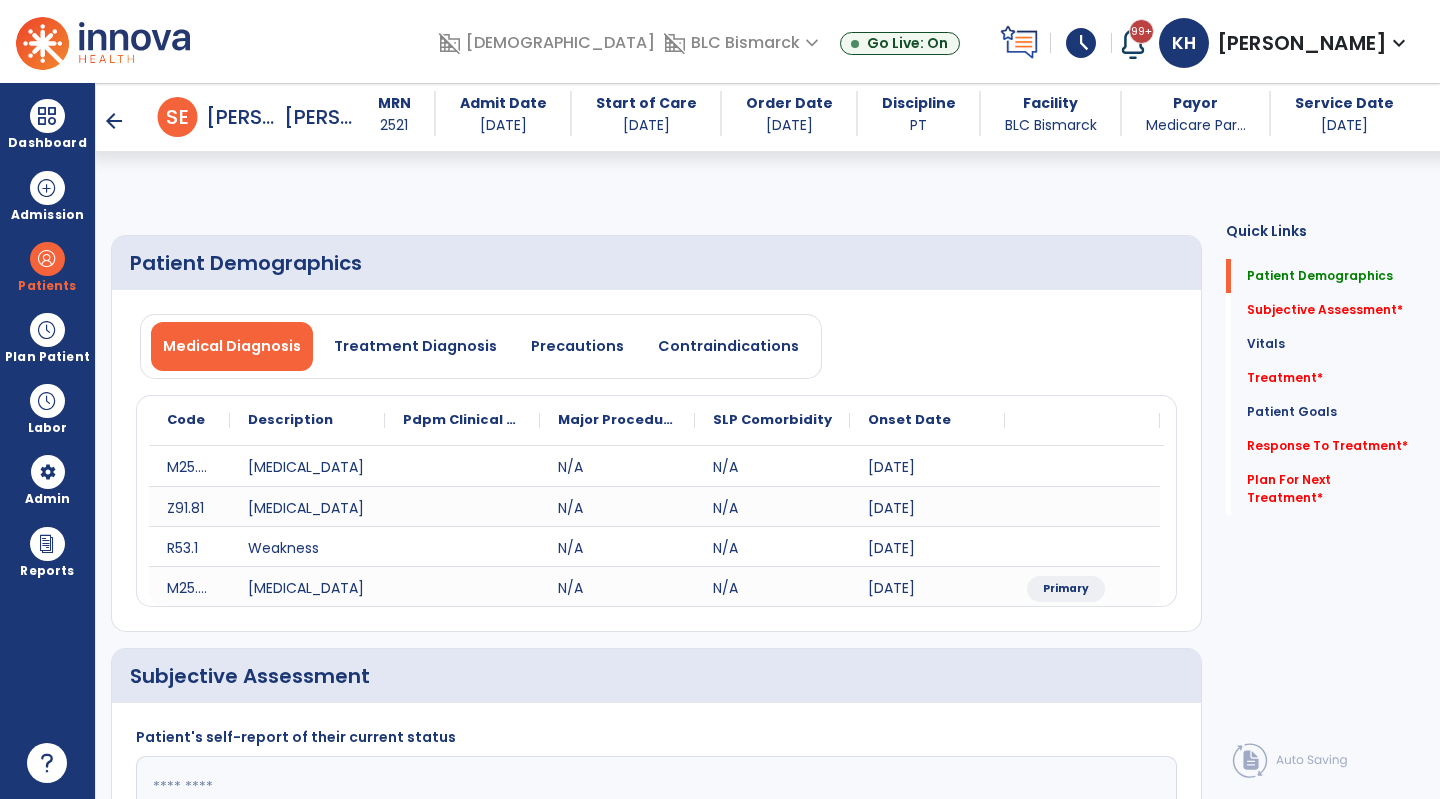 scroll, scrollTop: 500, scrollLeft: 0, axis: vertical 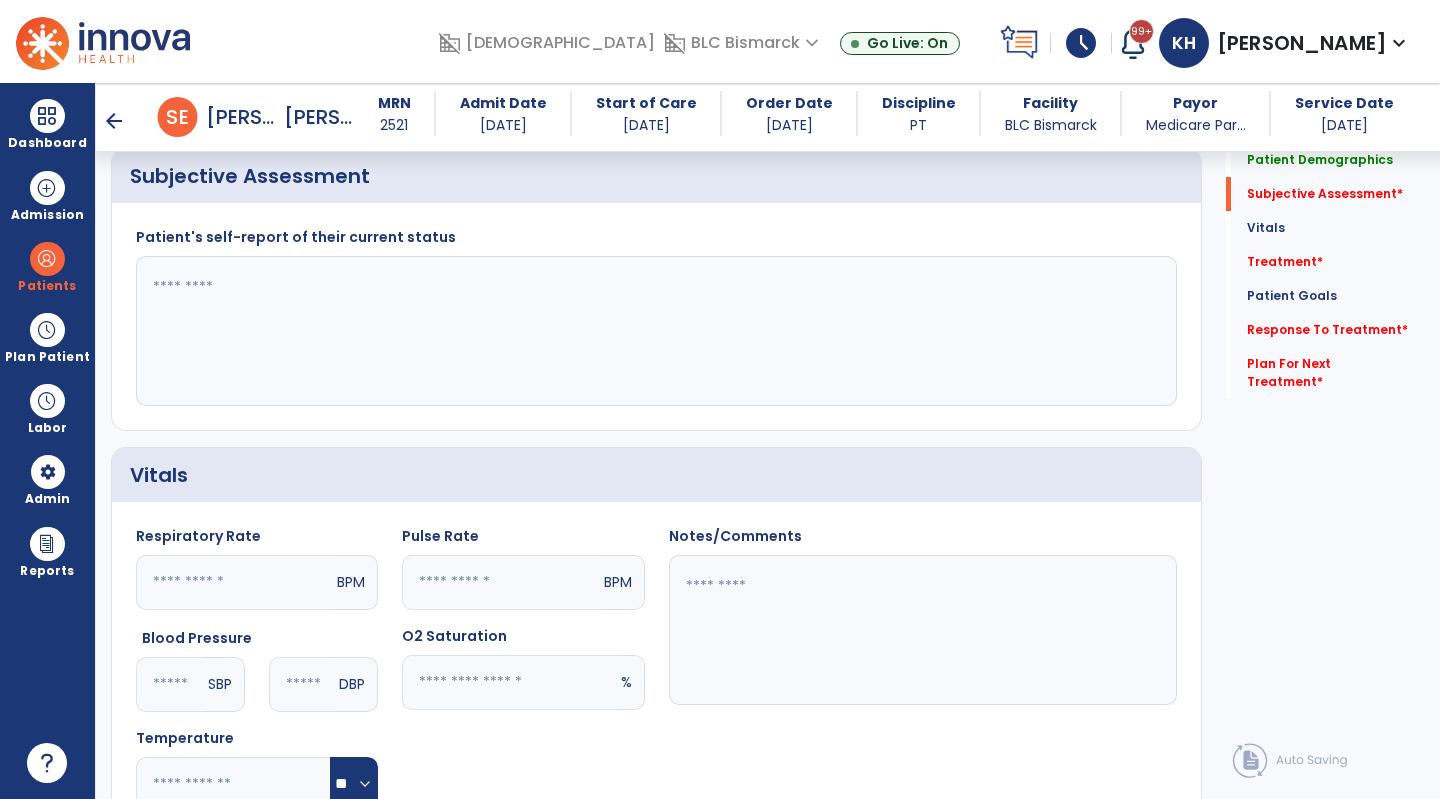 click 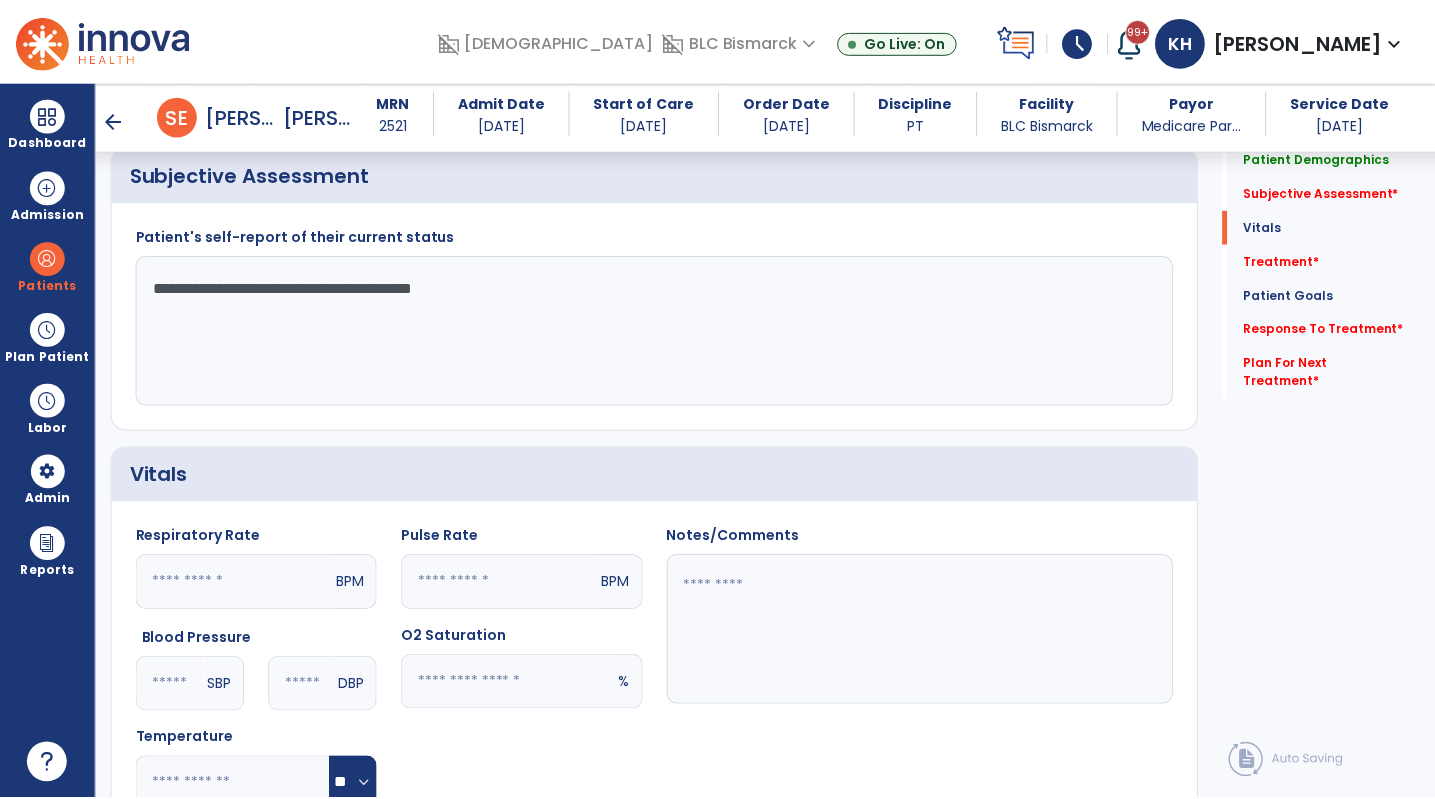 scroll, scrollTop: 1000, scrollLeft: 0, axis: vertical 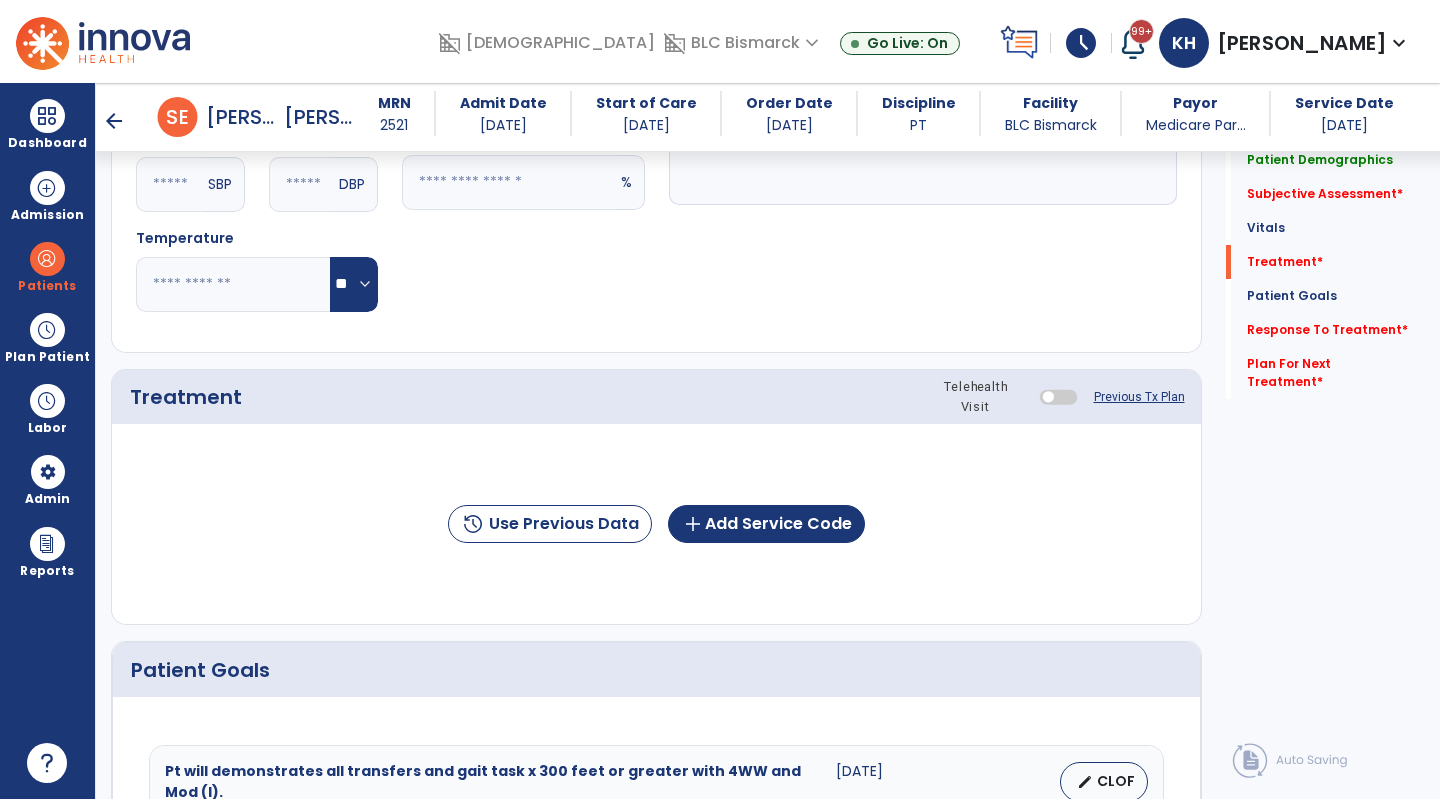 type on "**********" 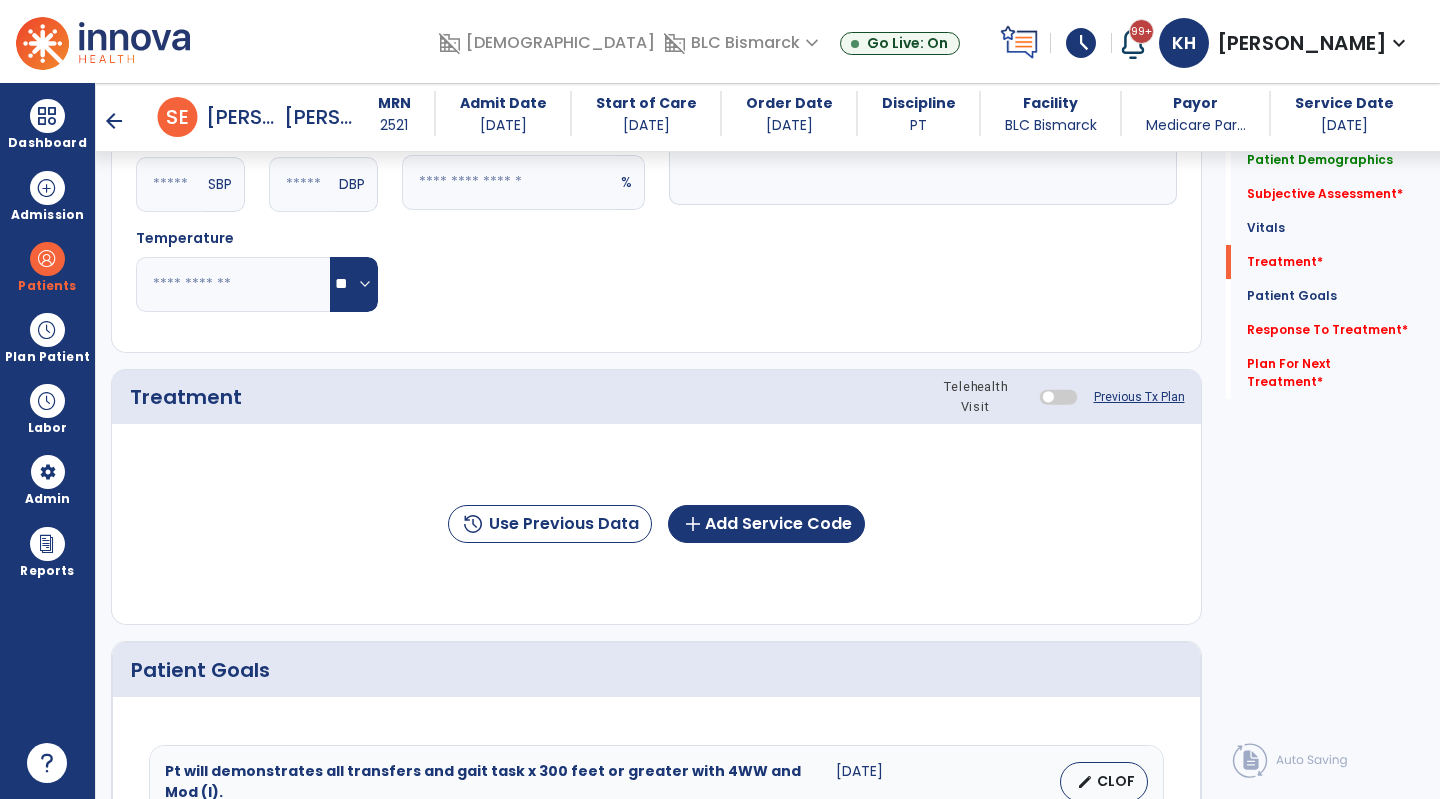 click on "history  Use Previous Data  add  Add Service Code" 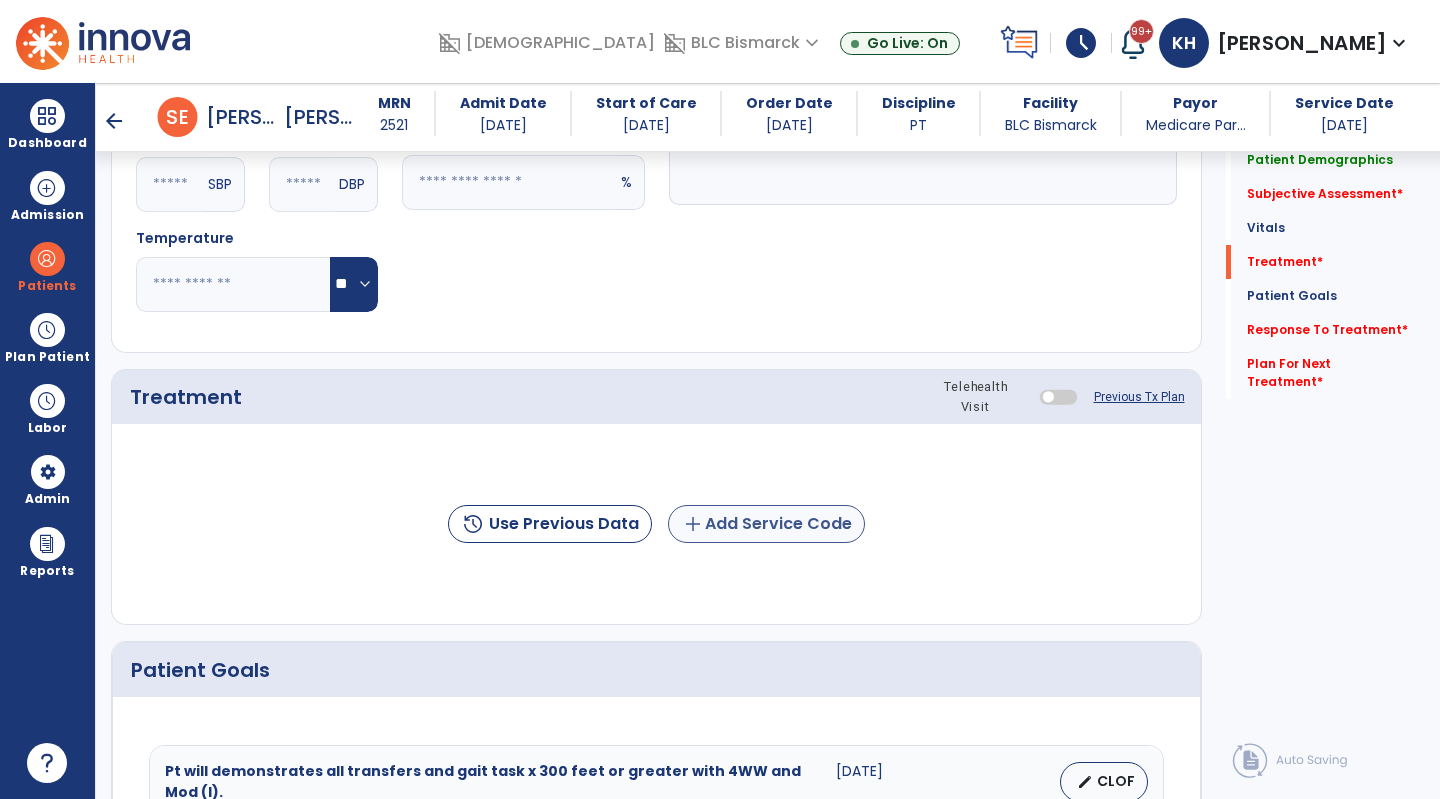 click on "add  Add Service Code" 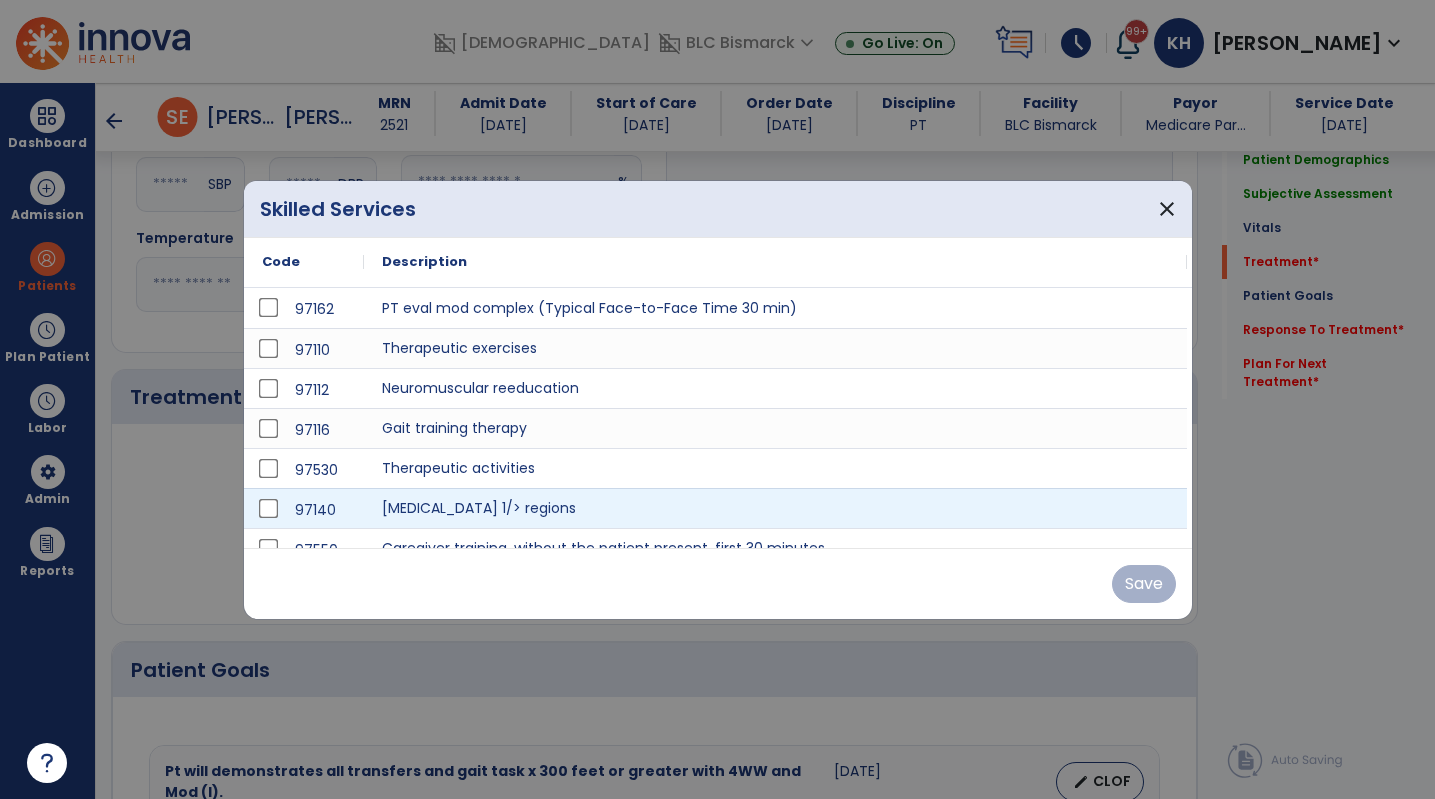 scroll, scrollTop: 1000, scrollLeft: 0, axis: vertical 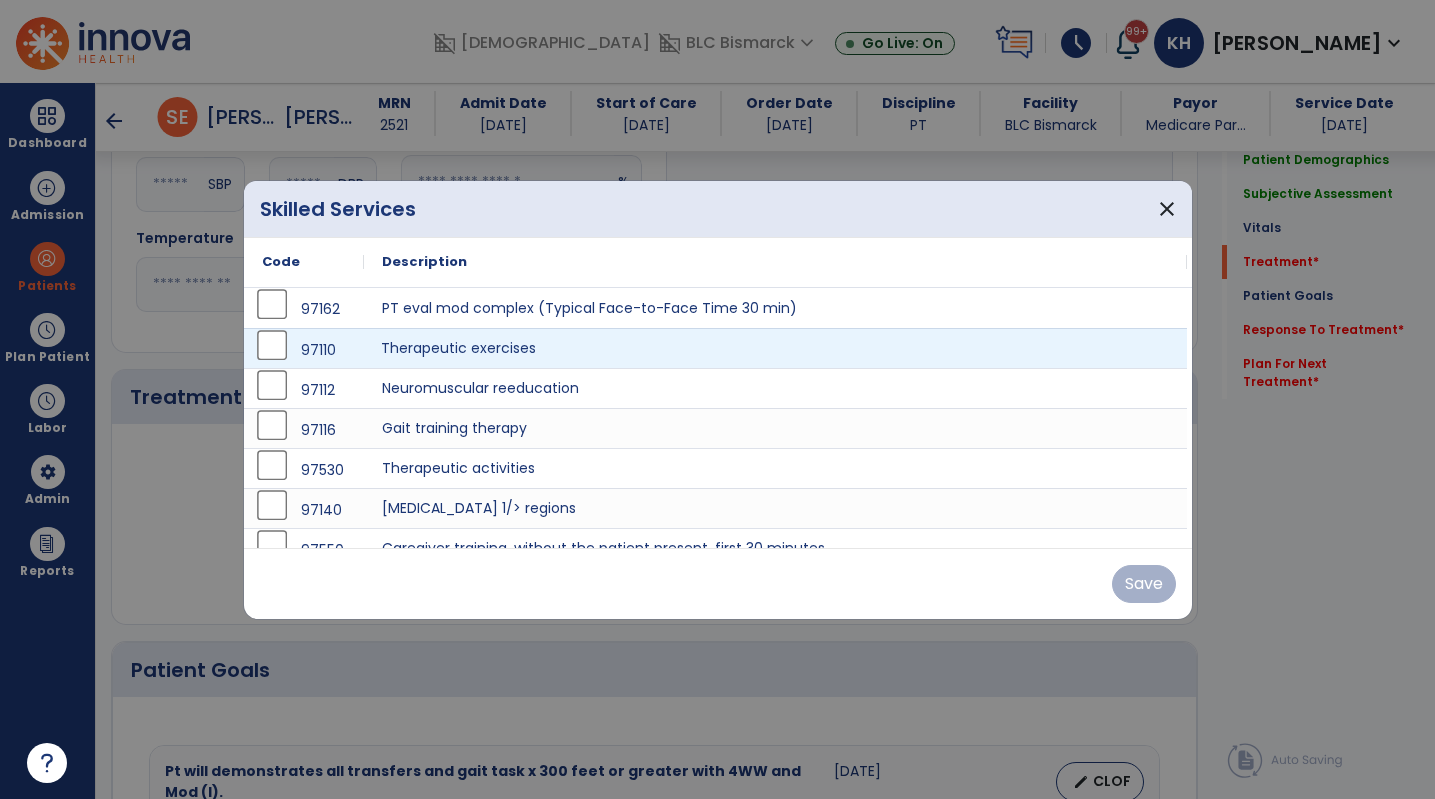 click on "Therapeutic exercises" at bounding box center (775, 348) 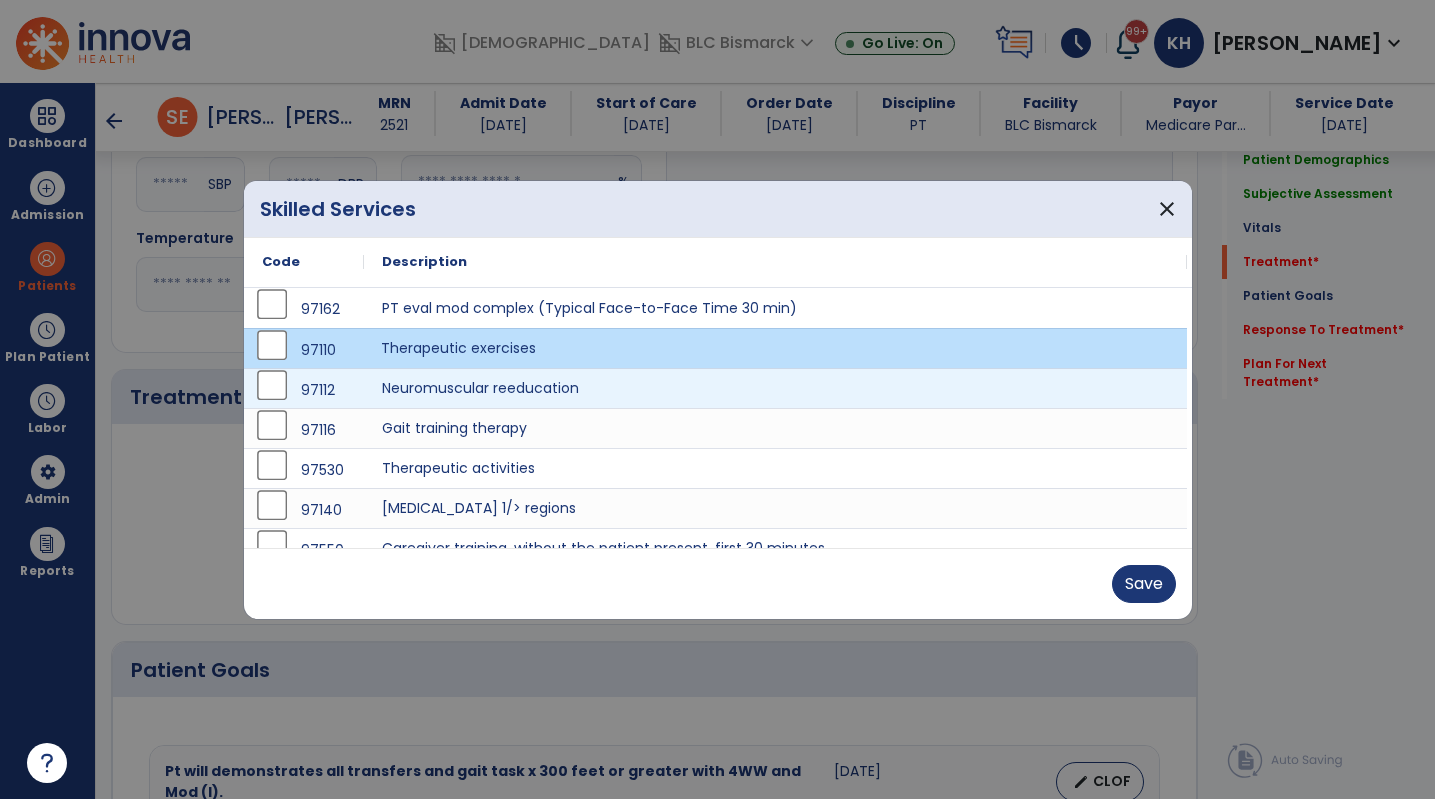 click on "Therapeutic exercises" at bounding box center (775, 348) 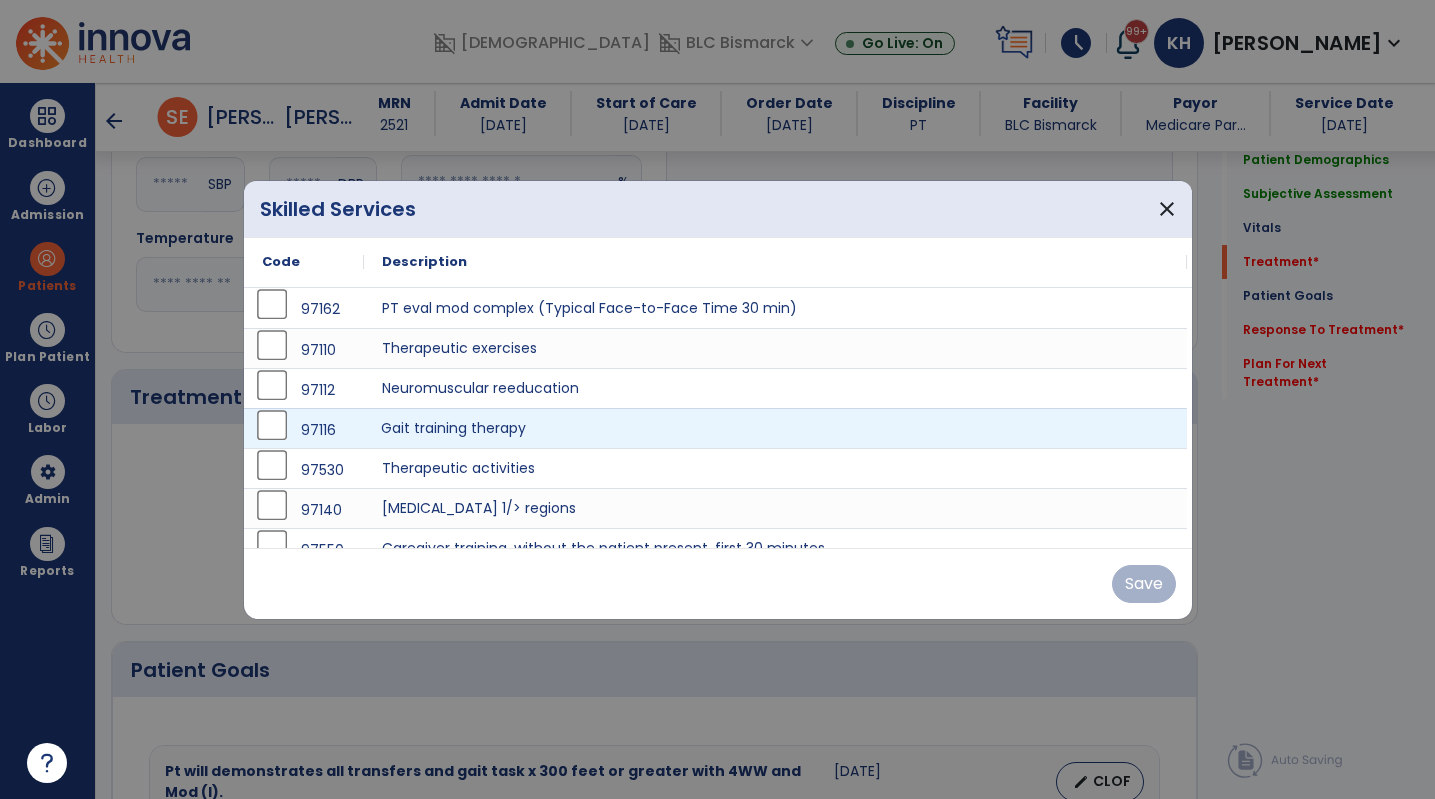 drag, startPoint x: 517, startPoint y: 422, endPoint x: 529, endPoint y: 469, distance: 48.507732 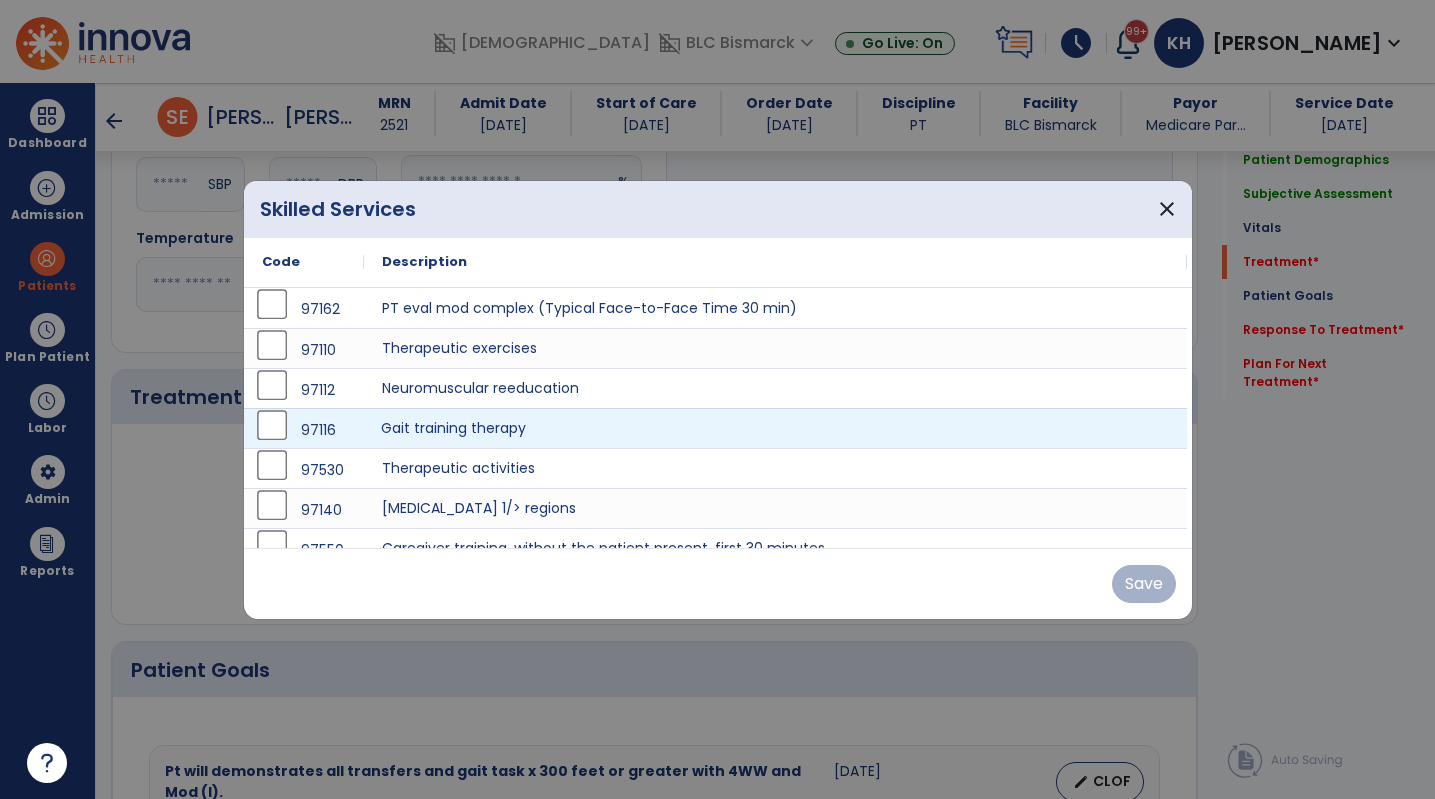 click on "Gait training therapy" at bounding box center (775, 428) 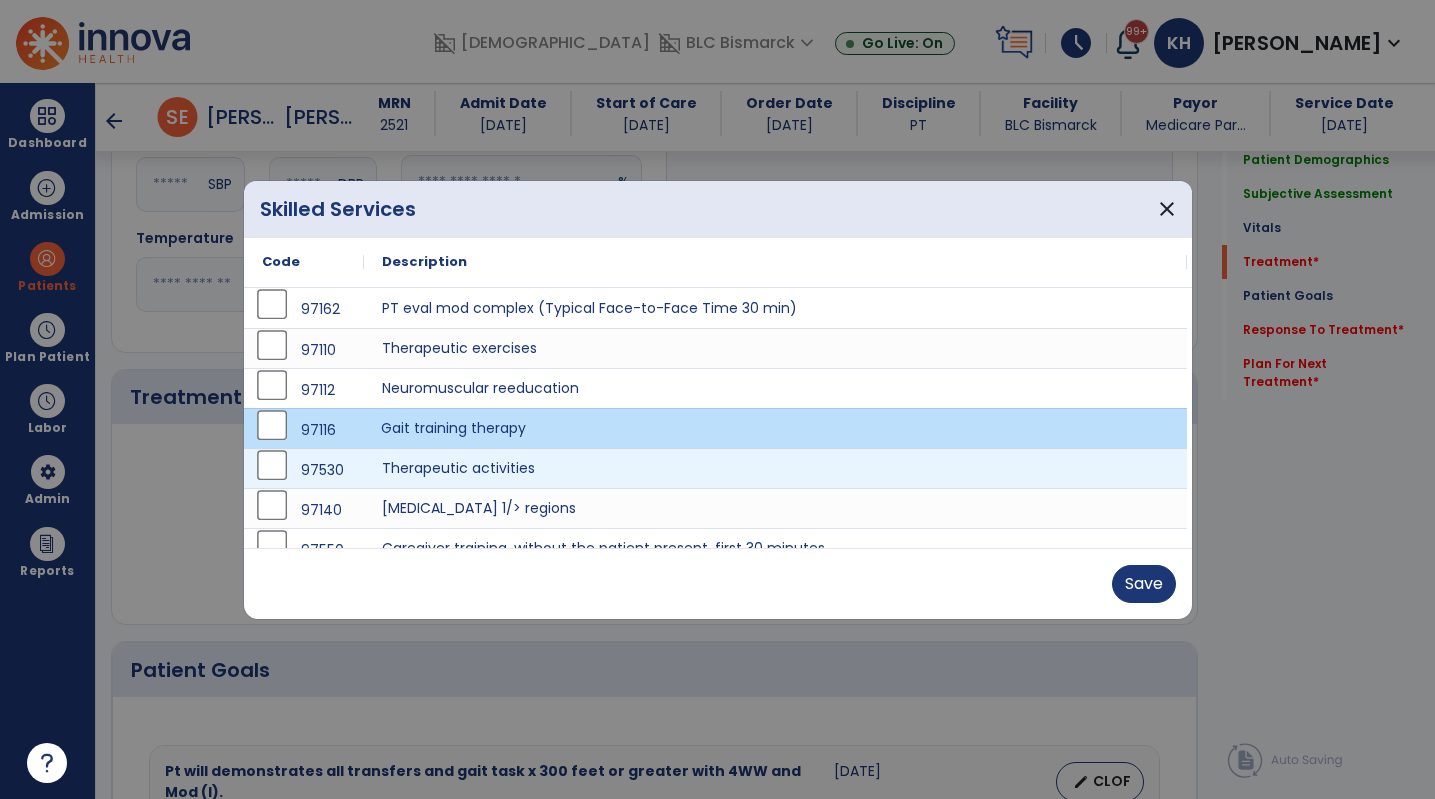 scroll, scrollTop: 20, scrollLeft: 0, axis: vertical 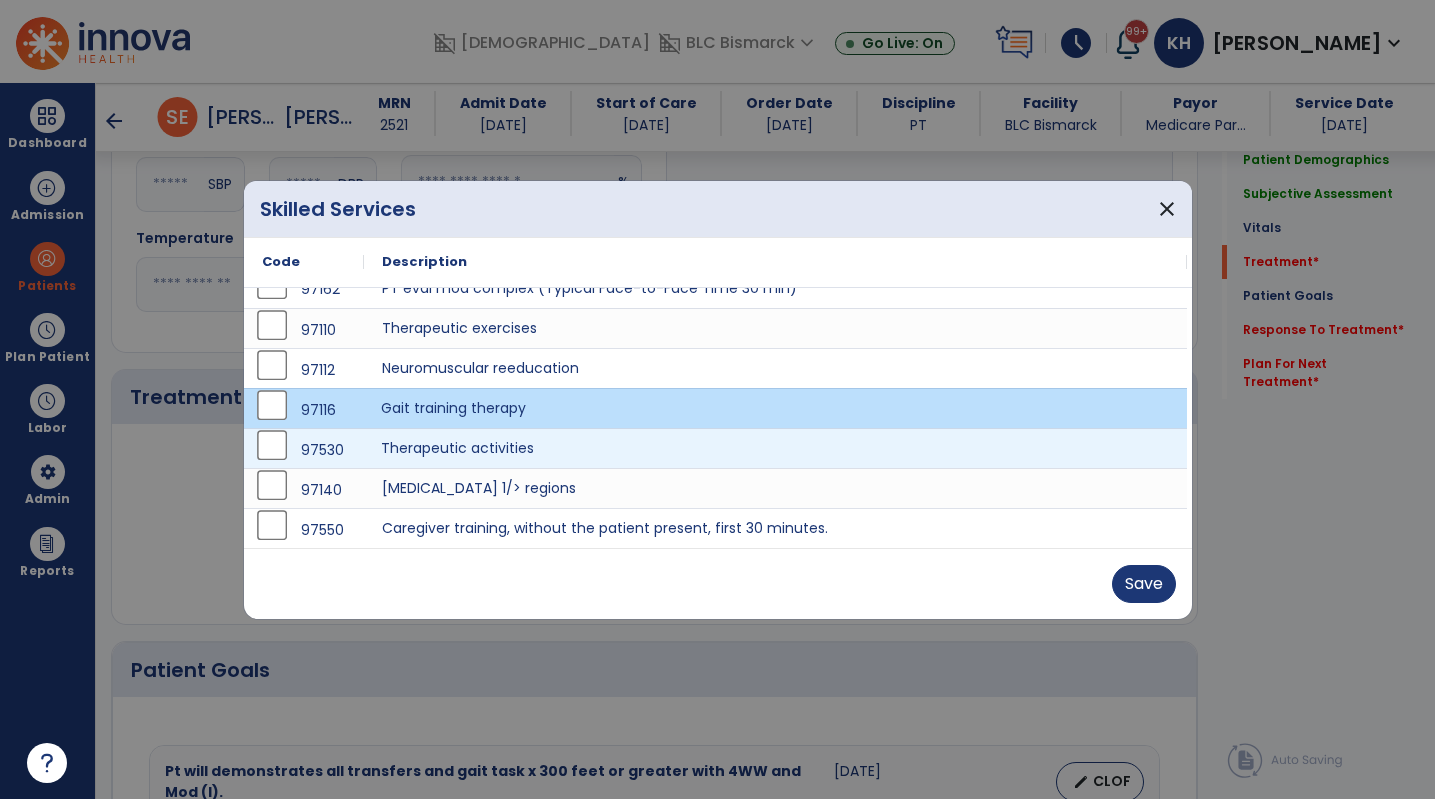 click on "Therapeutic activities" at bounding box center (775, 448) 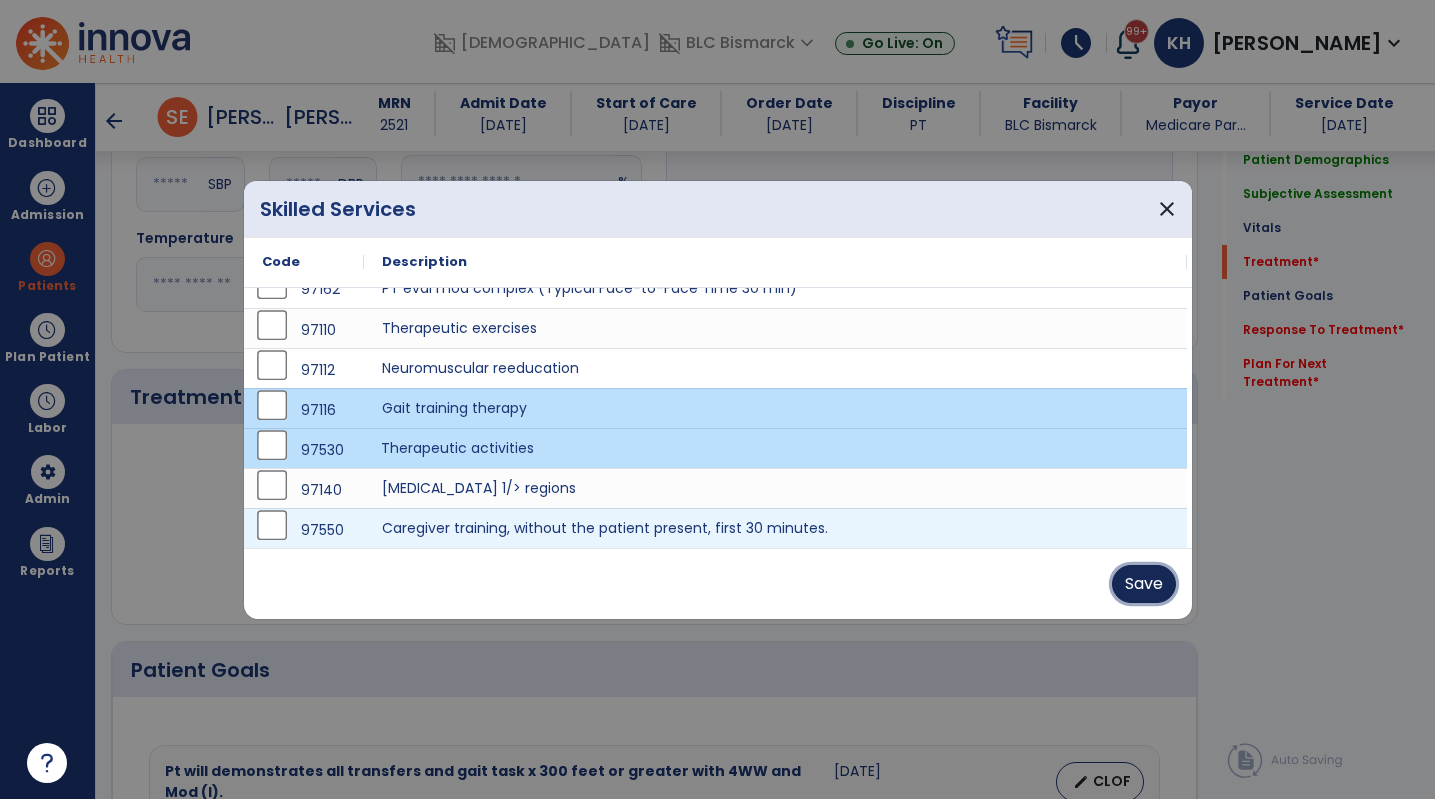 click on "Save" at bounding box center [1144, 584] 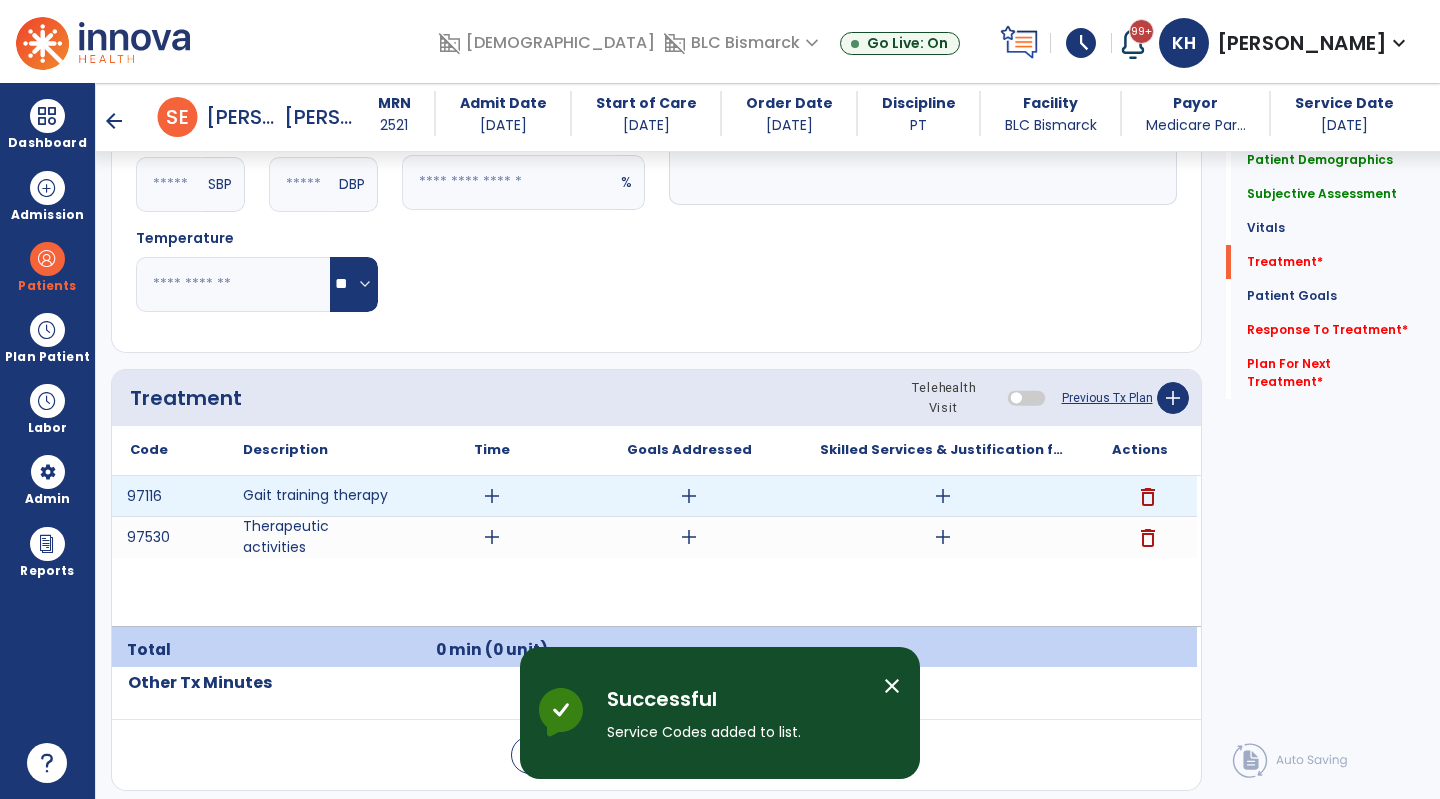 click on "add" at bounding box center [492, 496] 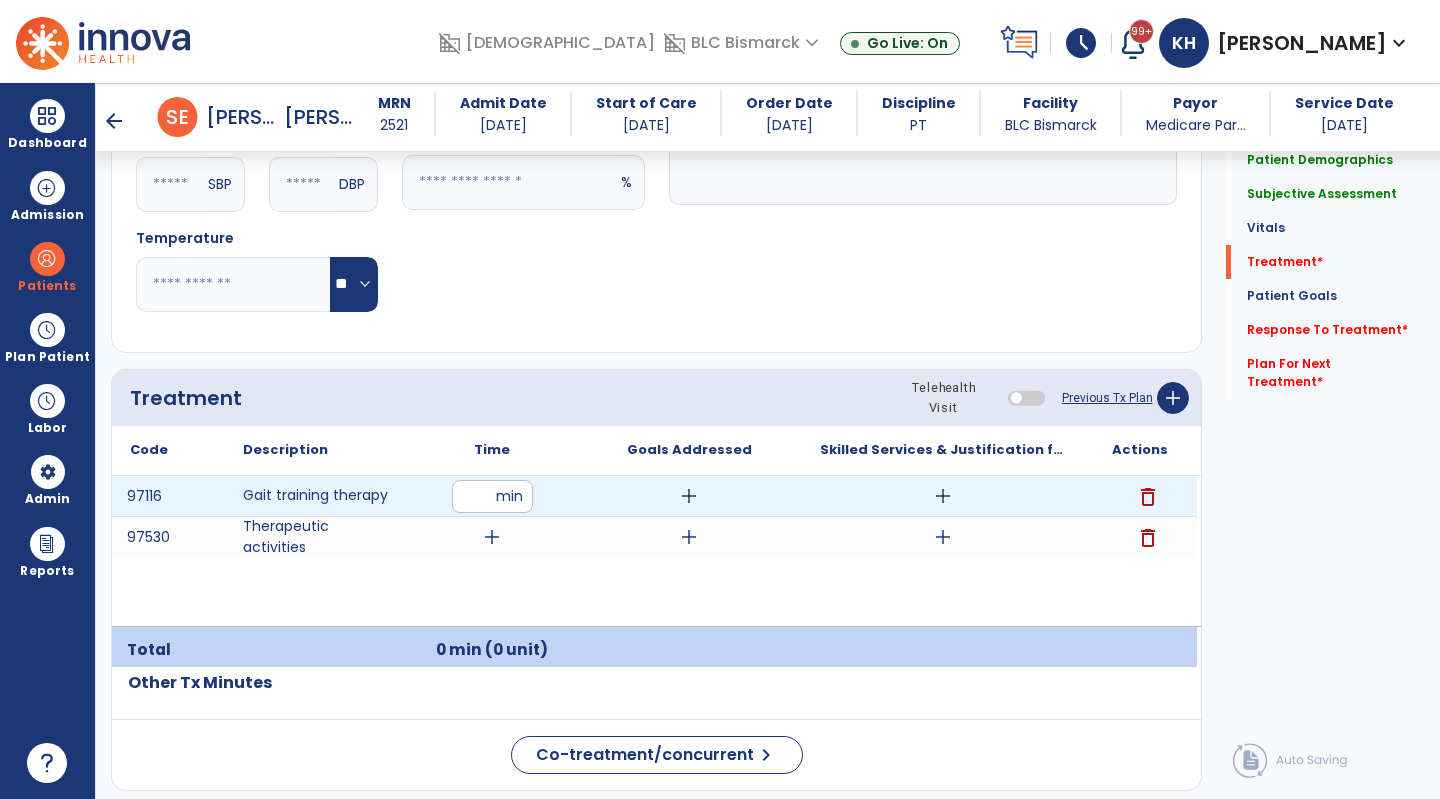 type on "**" 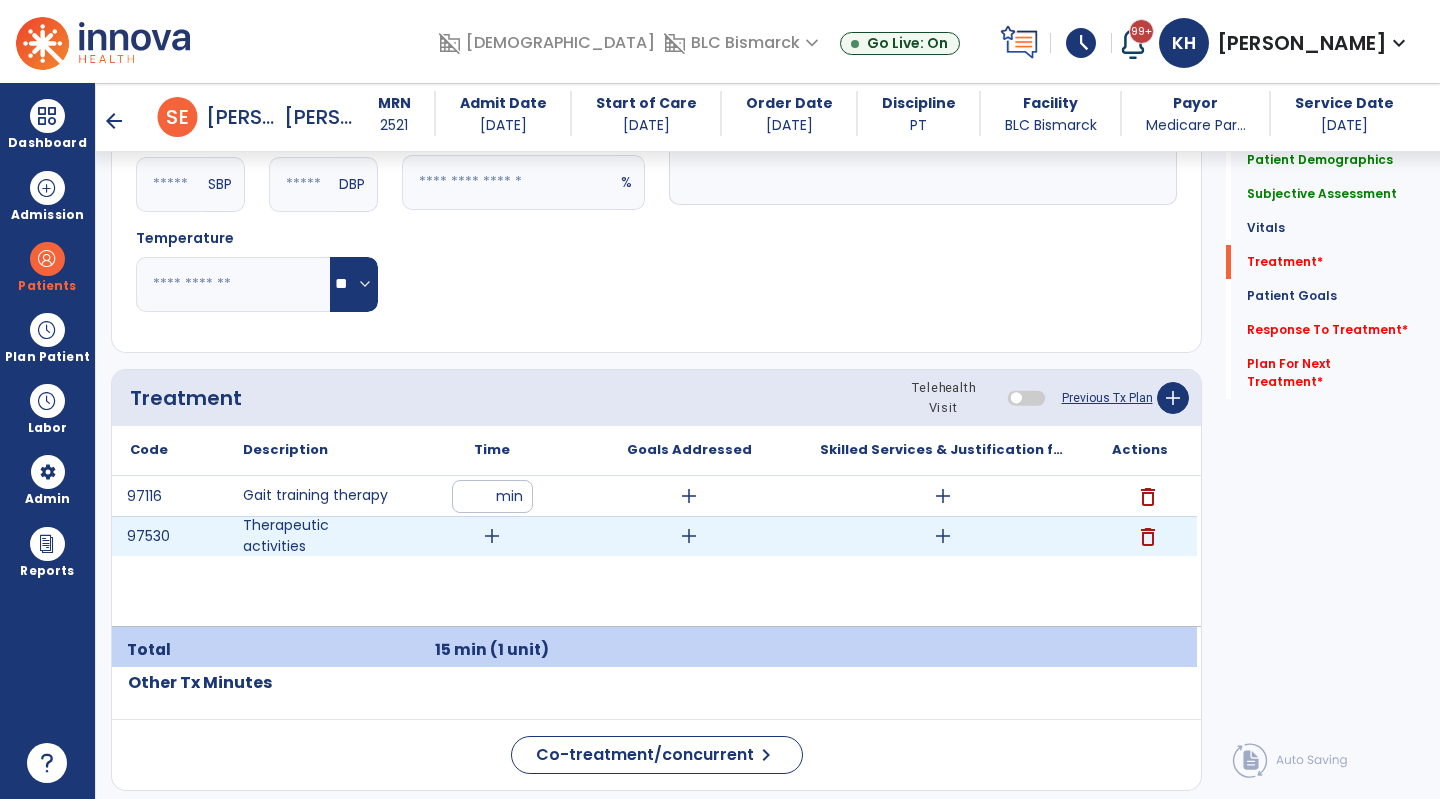 click on "add" at bounding box center (492, 536) 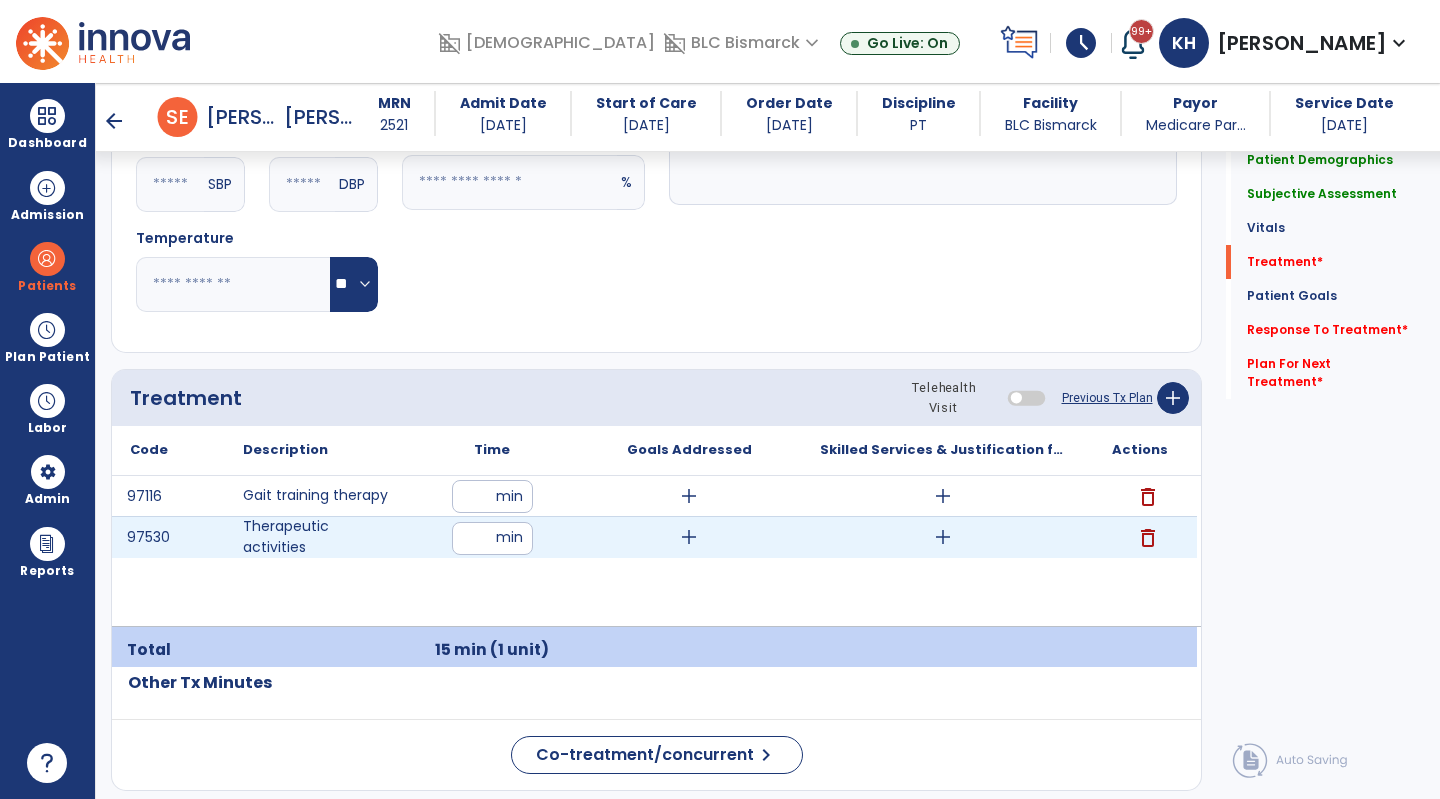 type on "**" 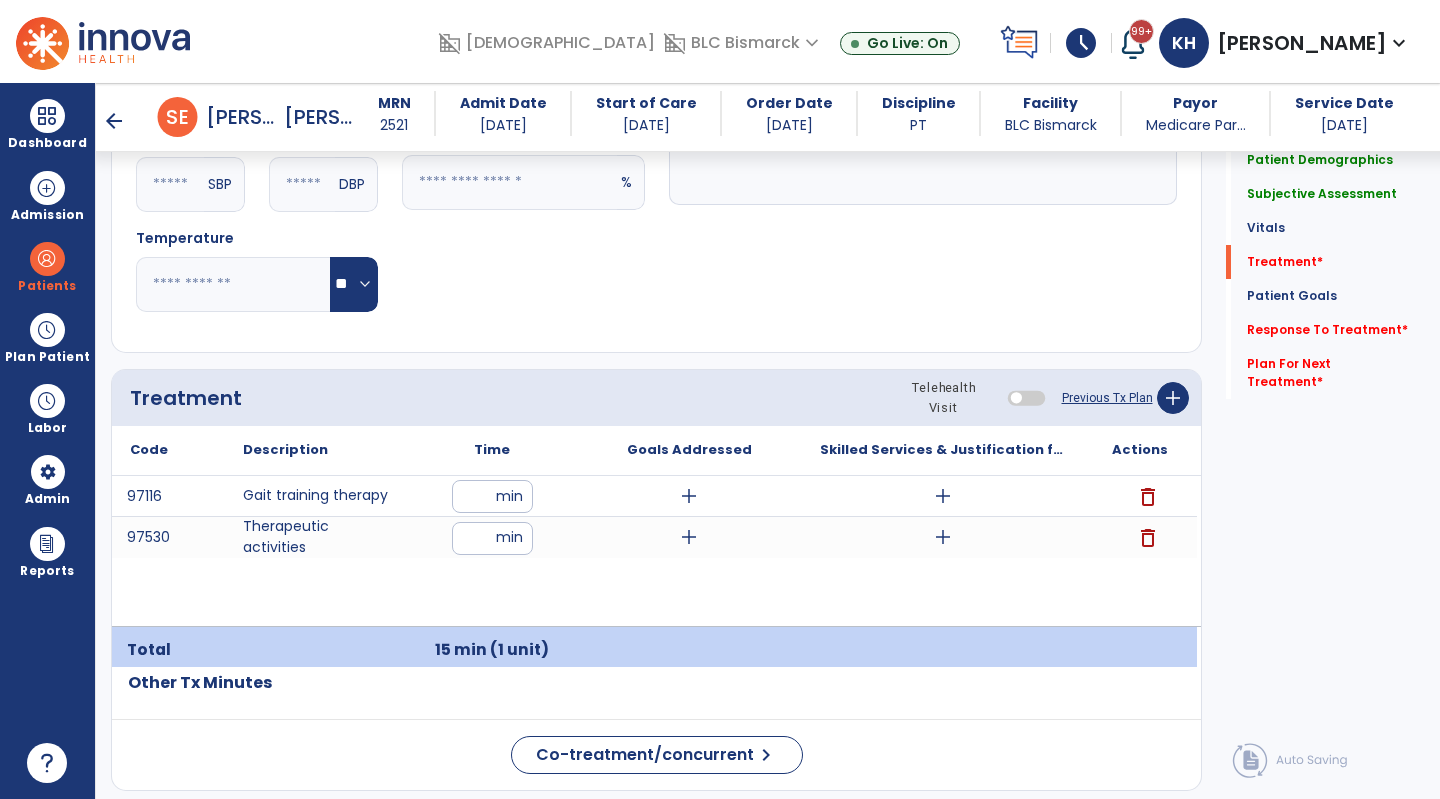 click on "Treatment Telehealth Visit  Previous Tx Plan   add
Code
Description
Time" 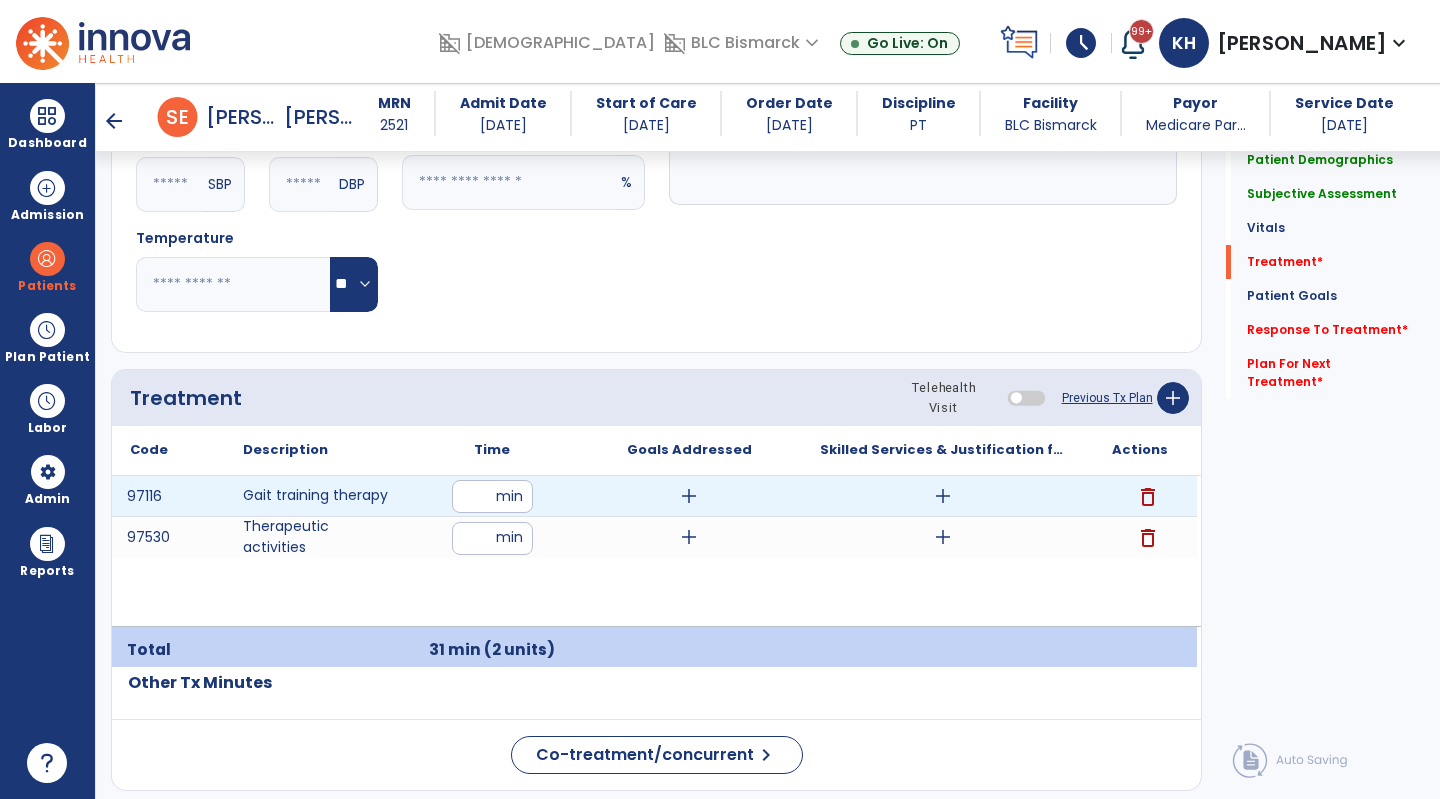 click on "add" at bounding box center [943, 496] 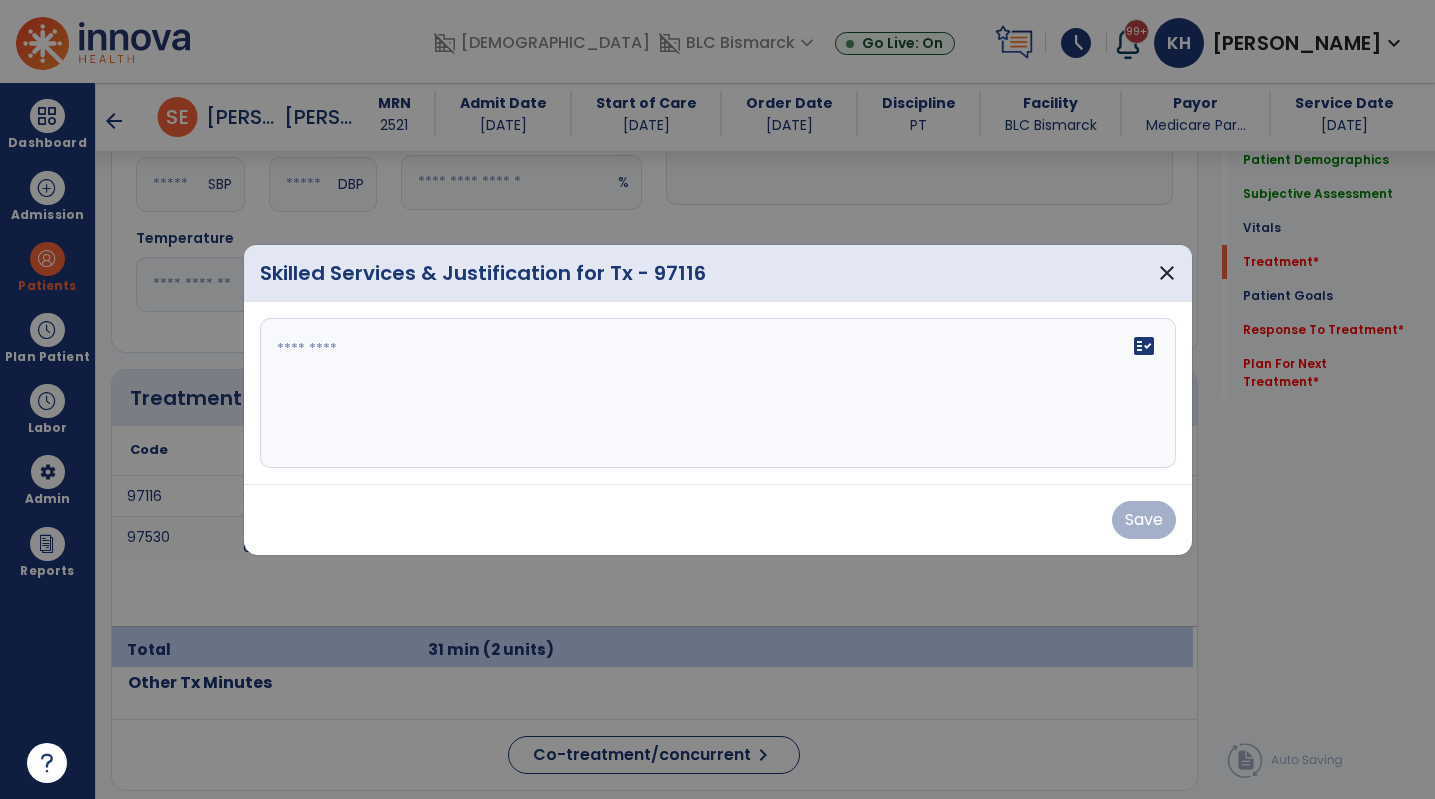 scroll, scrollTop: 1000, scrollLeft: 0, axis: vertical 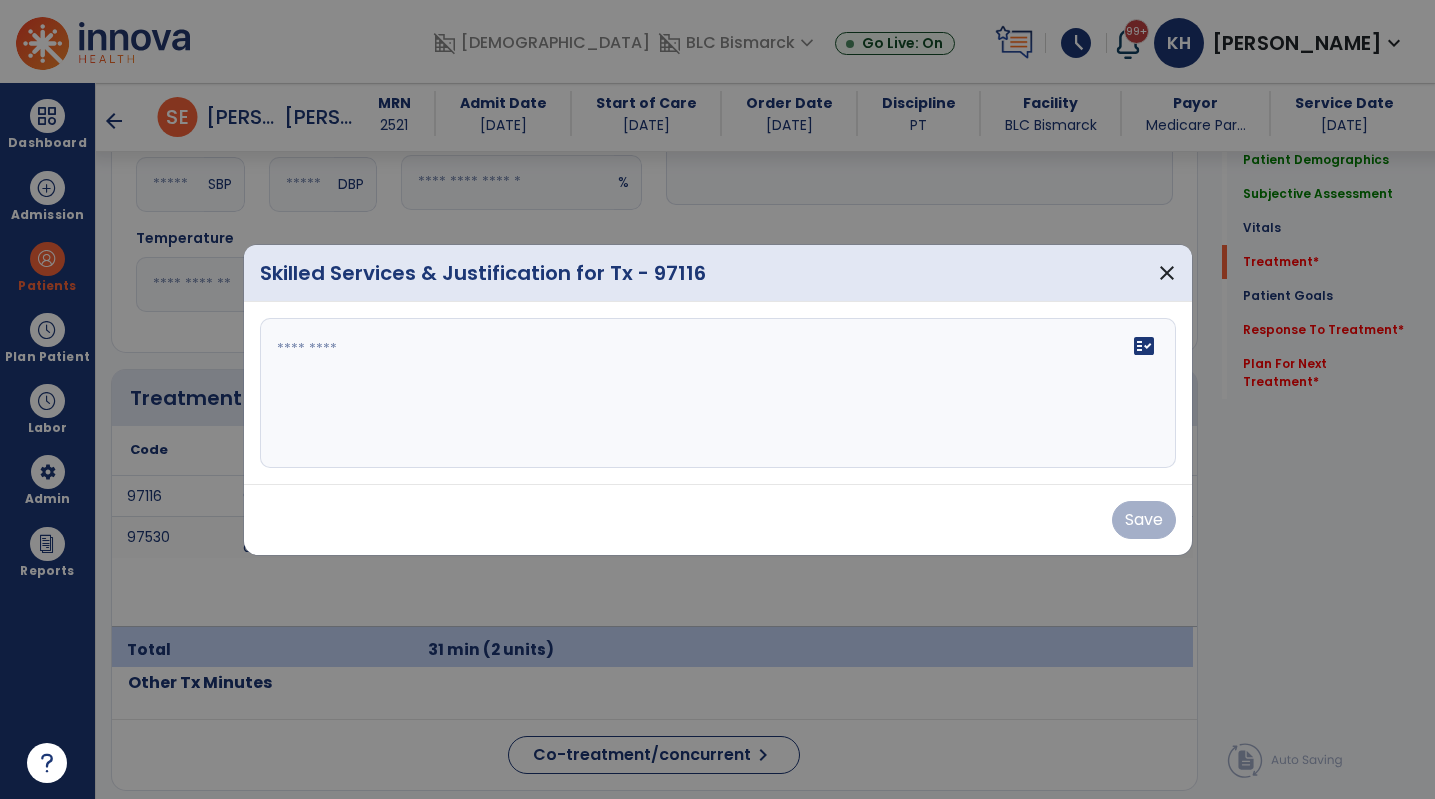 click on "fact_check" at bounding box center [718, 393] 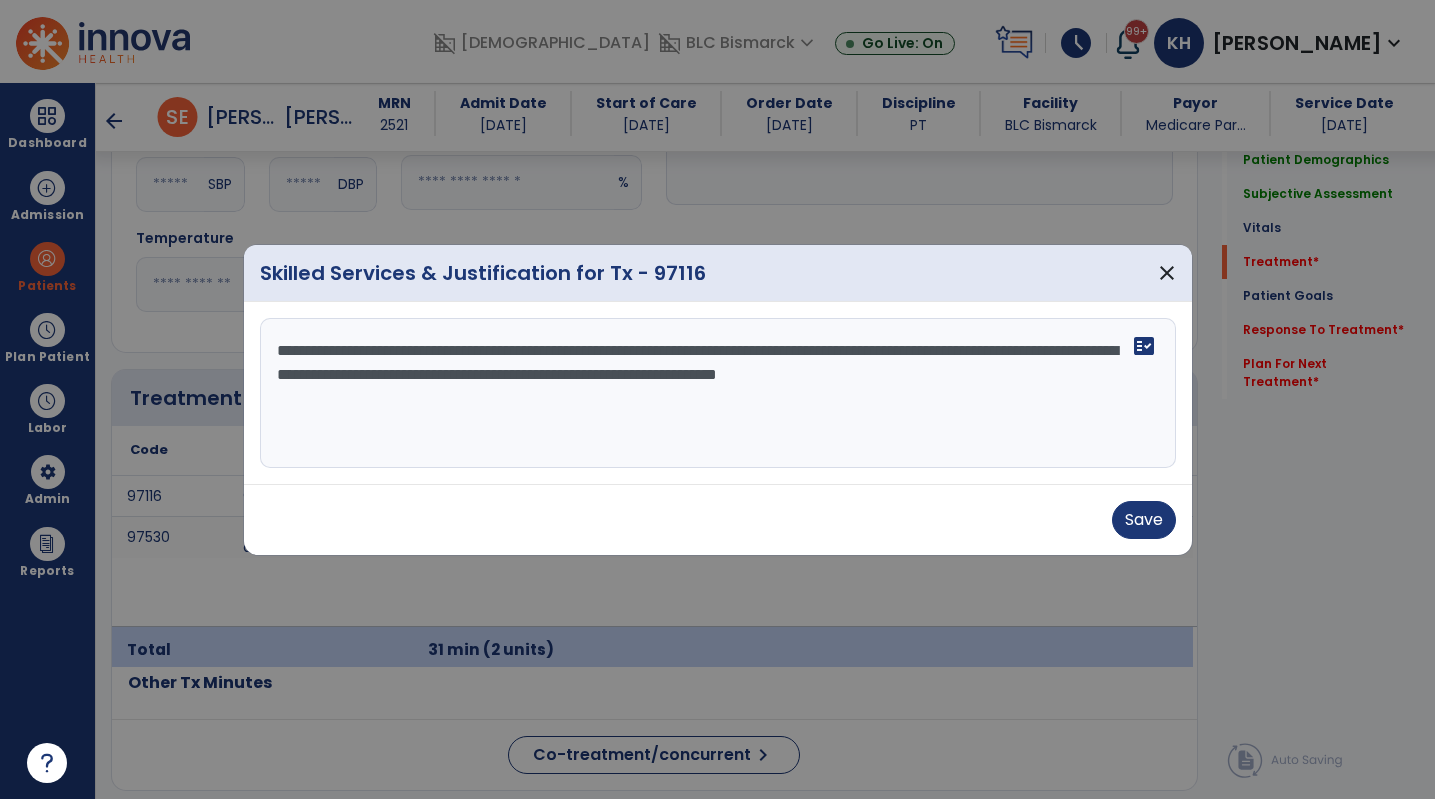 click on "**********" at bounding box center [718, 393] 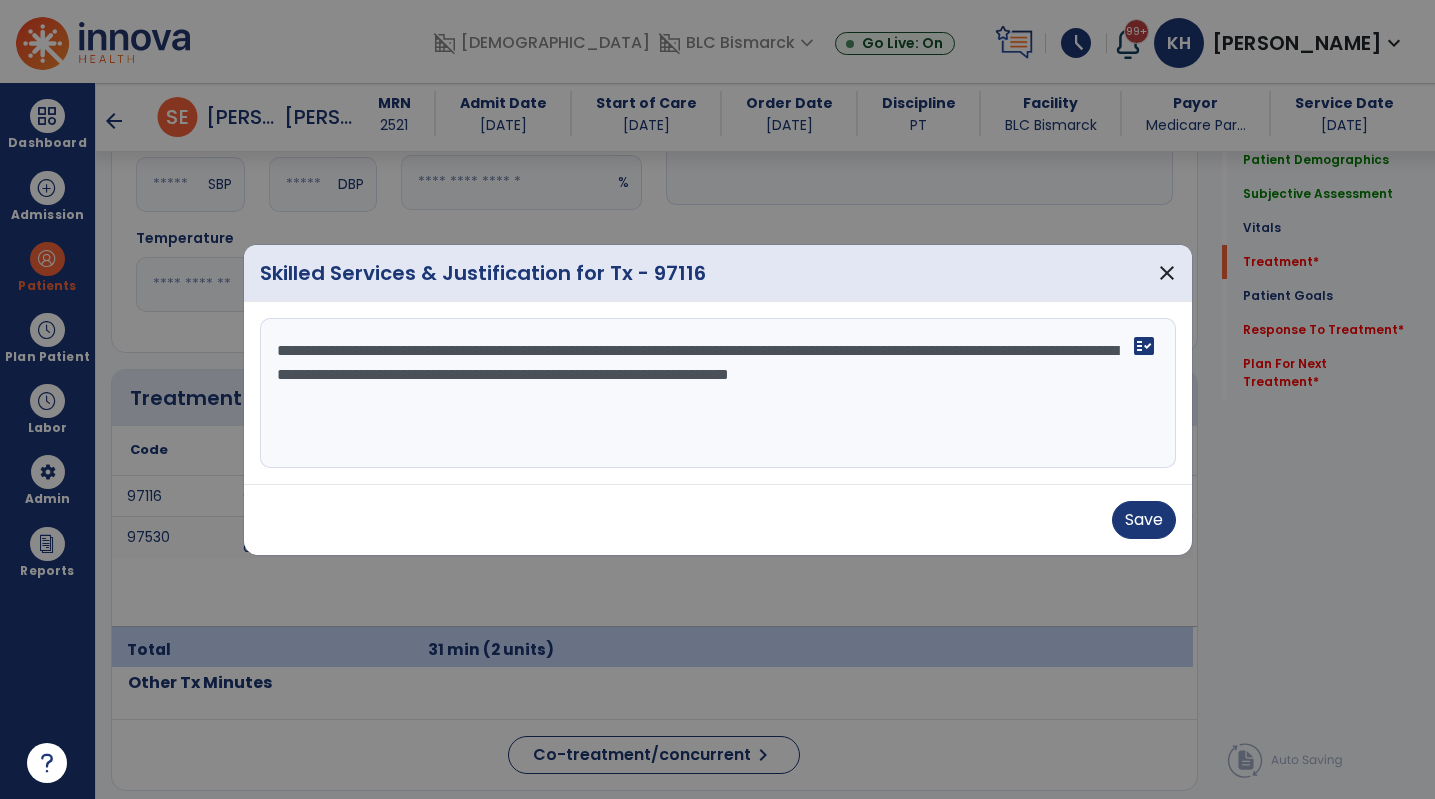 drag, startPoint x: 464, startPoint y: 374, endPoint x: 624, endPoint y: 384, distance: 160.3122 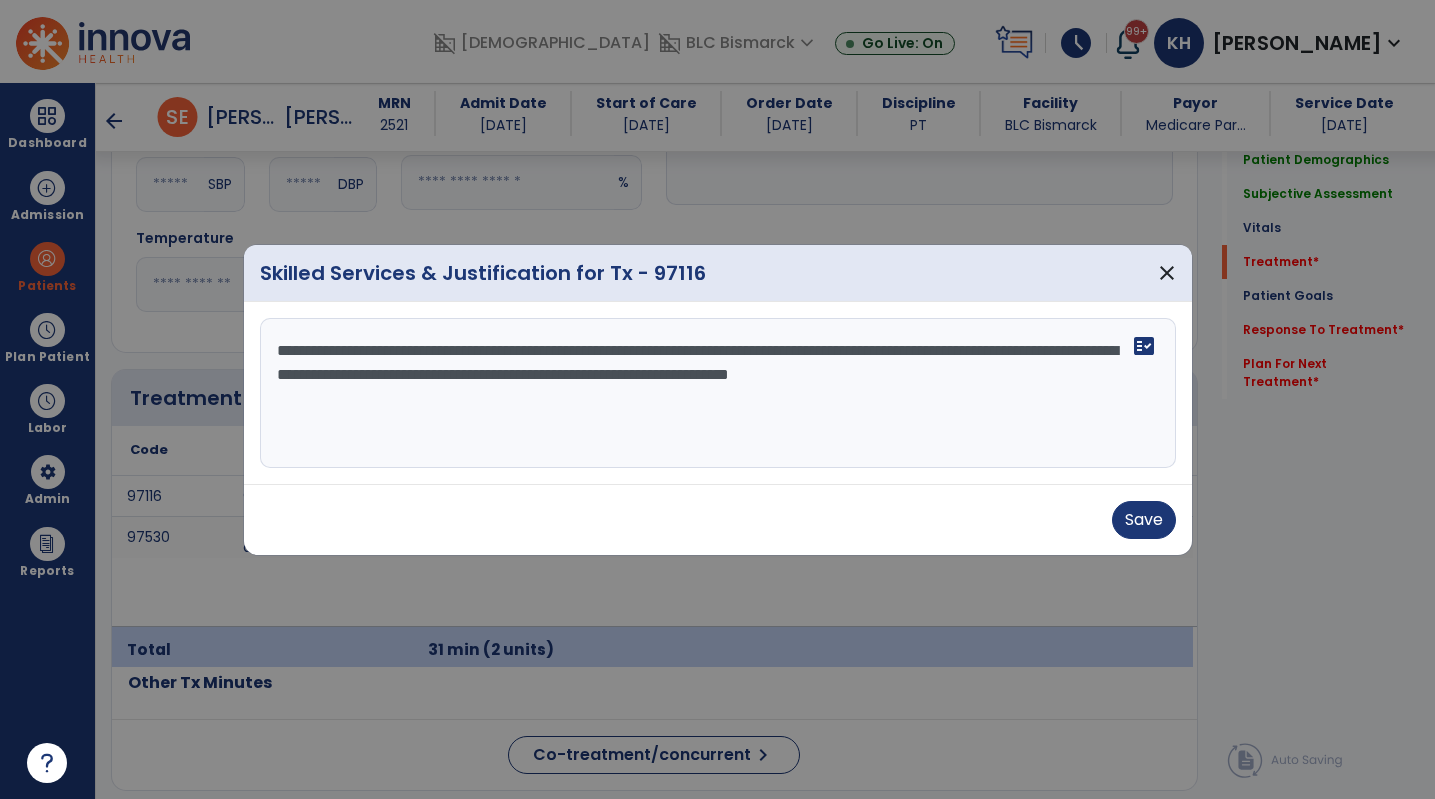 click on "**********" at bounding box center [718, 393] 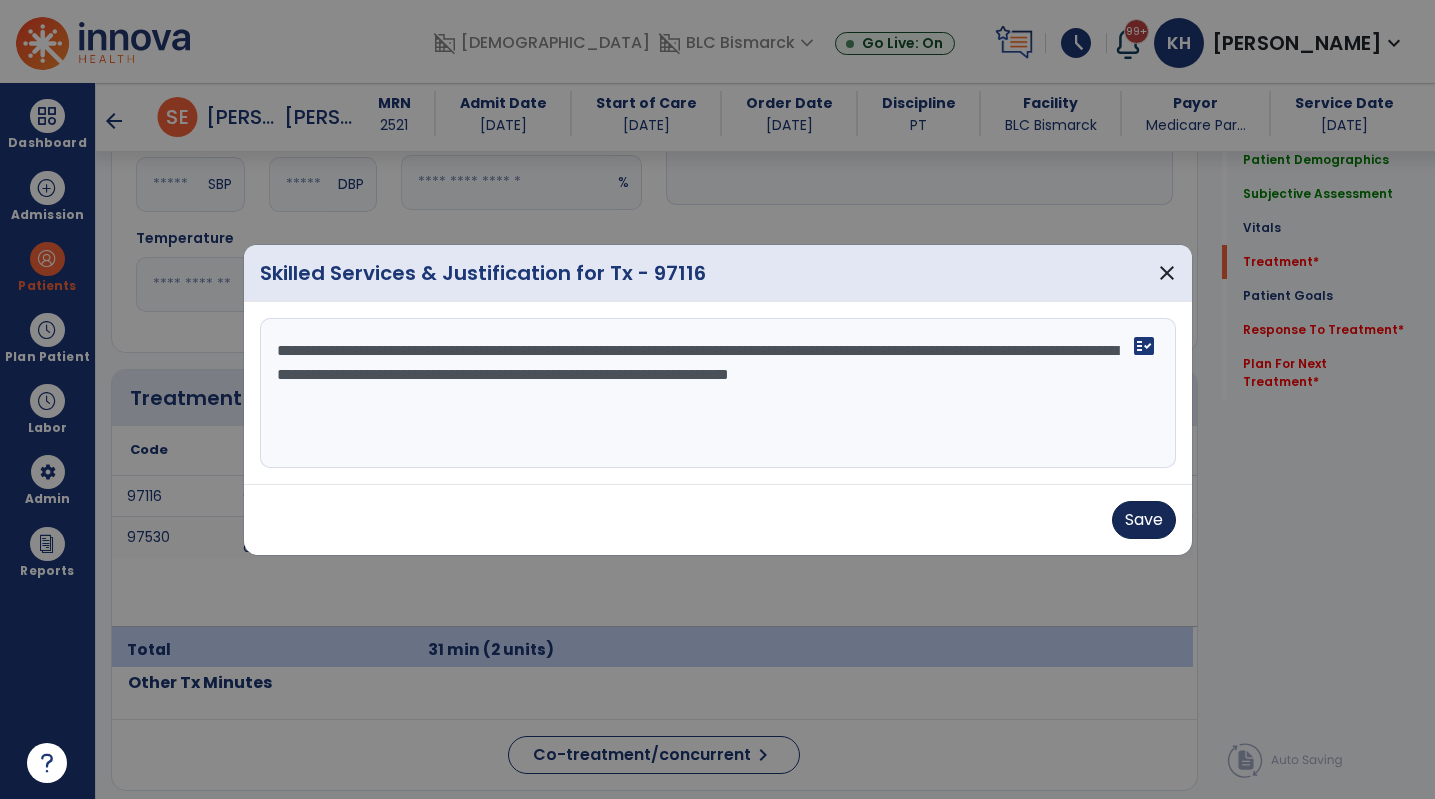 type on "**********" 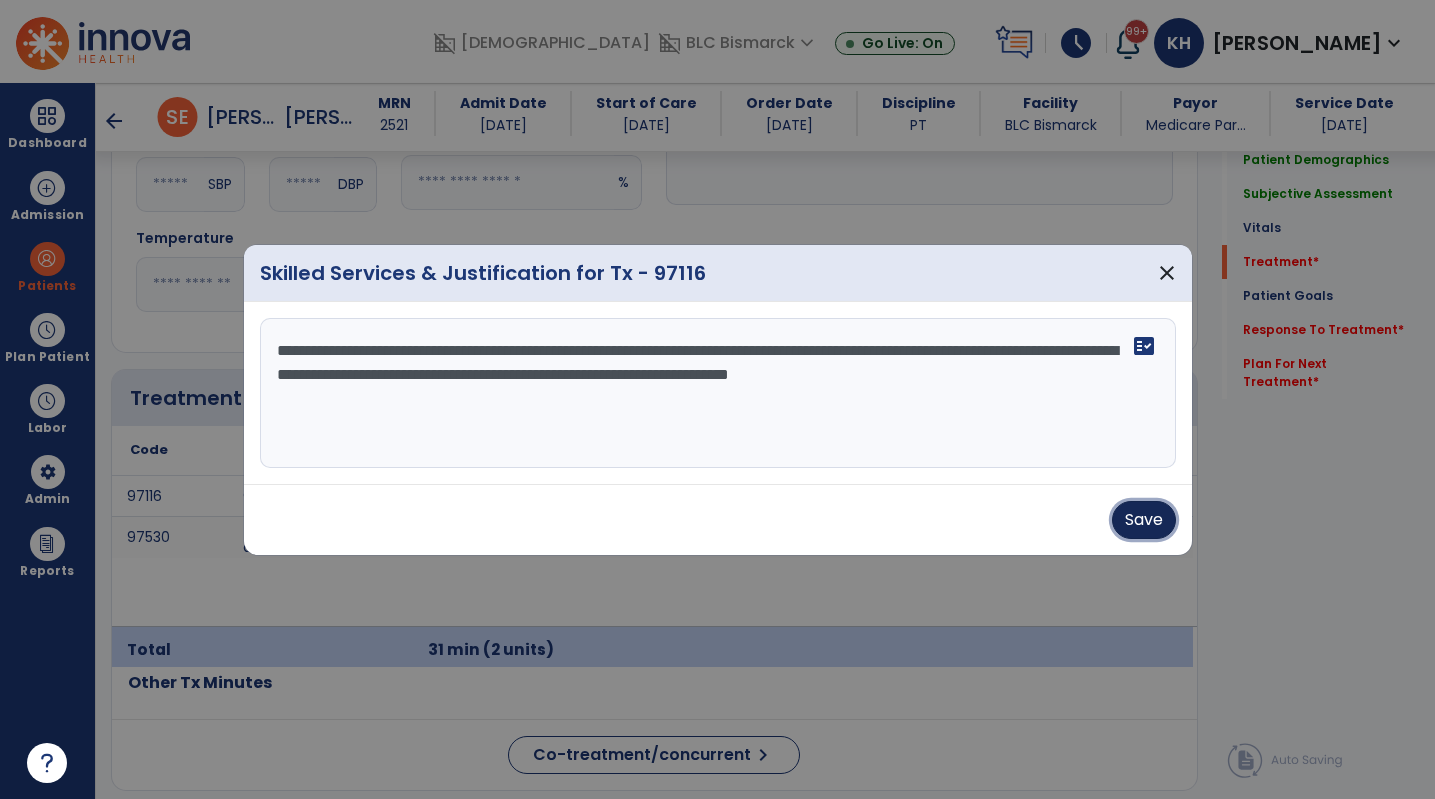drag, startPoint x: 1145, startPoint y: 528, endPoint x: 1122, endPoint y: 524, distance: 23.345236 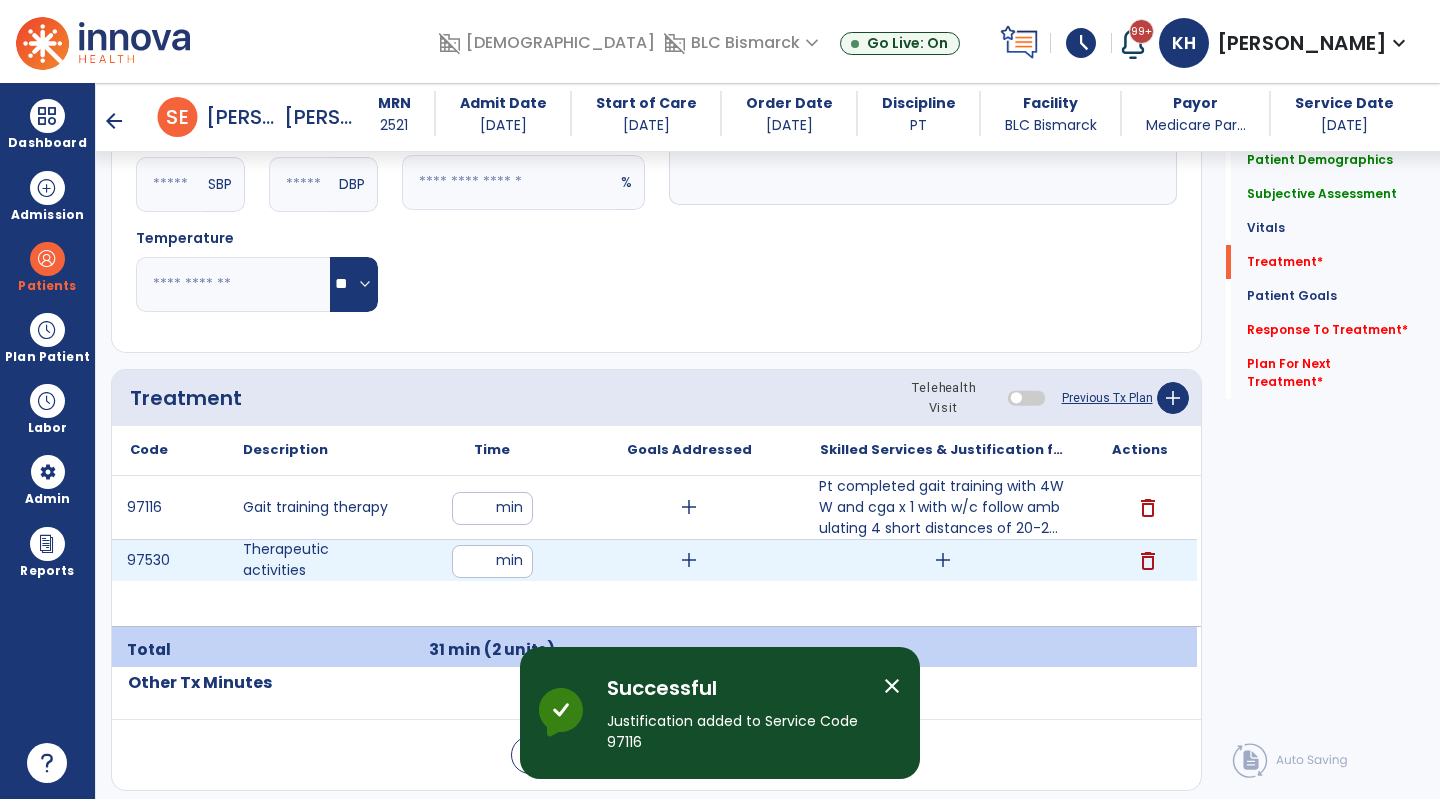 click on "add" at bounding box center [943, 560] 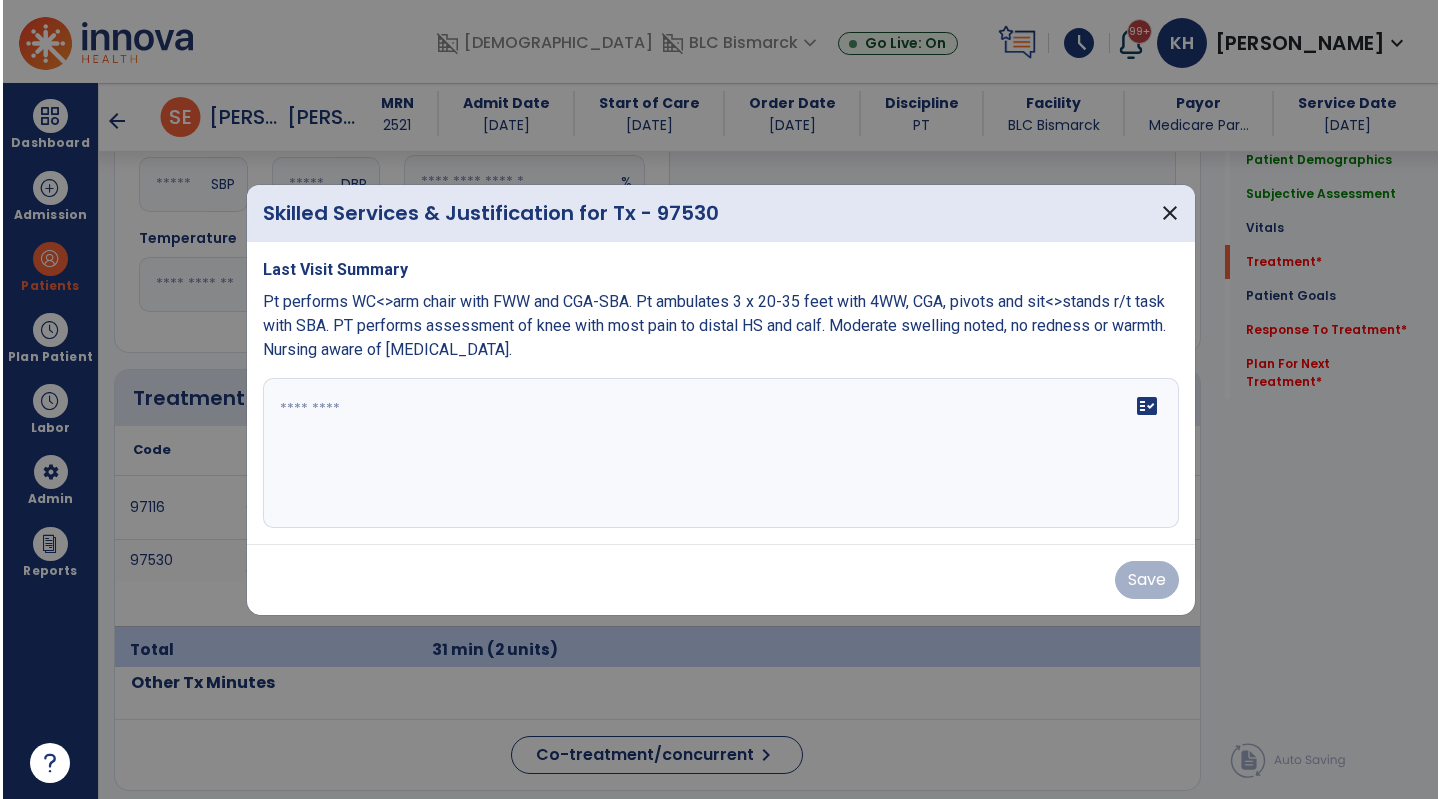 scroll, scrollTop: 1000, scrollLeft: 0, axis: vertical 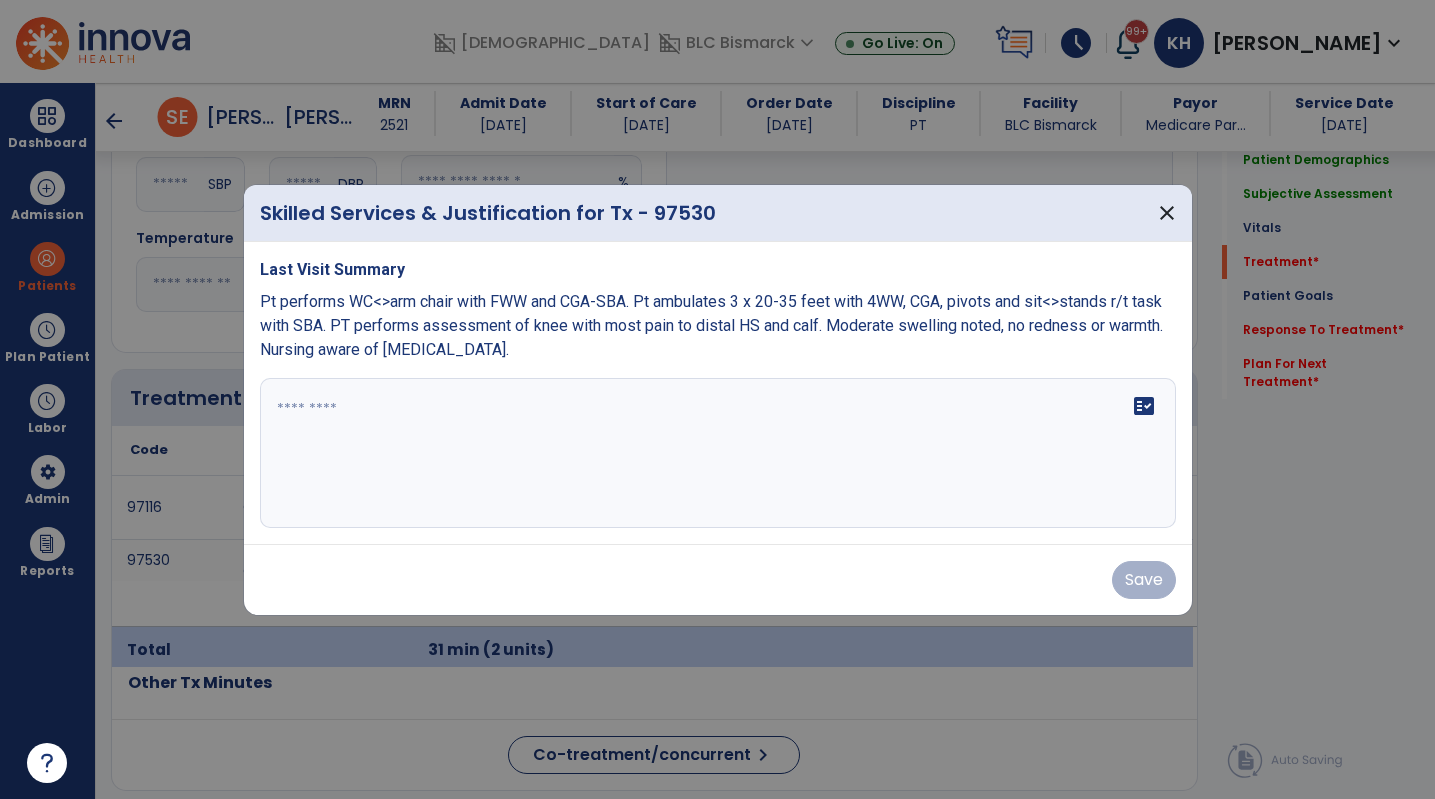 click on "fact_check" at bounding box center (718, 453) 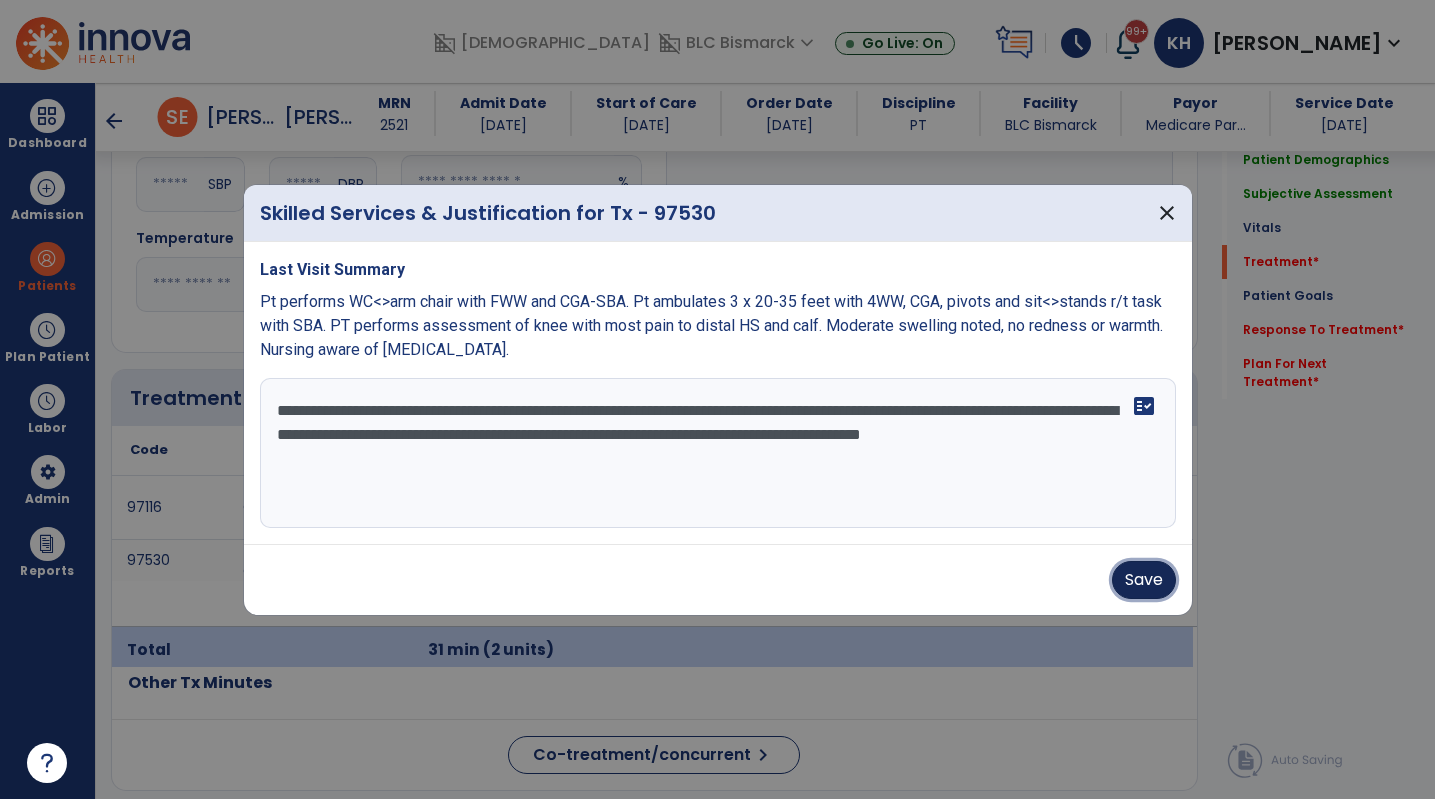 drag, startPoint x: 1168, startPoint y: 567, endPoint x: 638, endPoint y: 440, distance: 545.00366 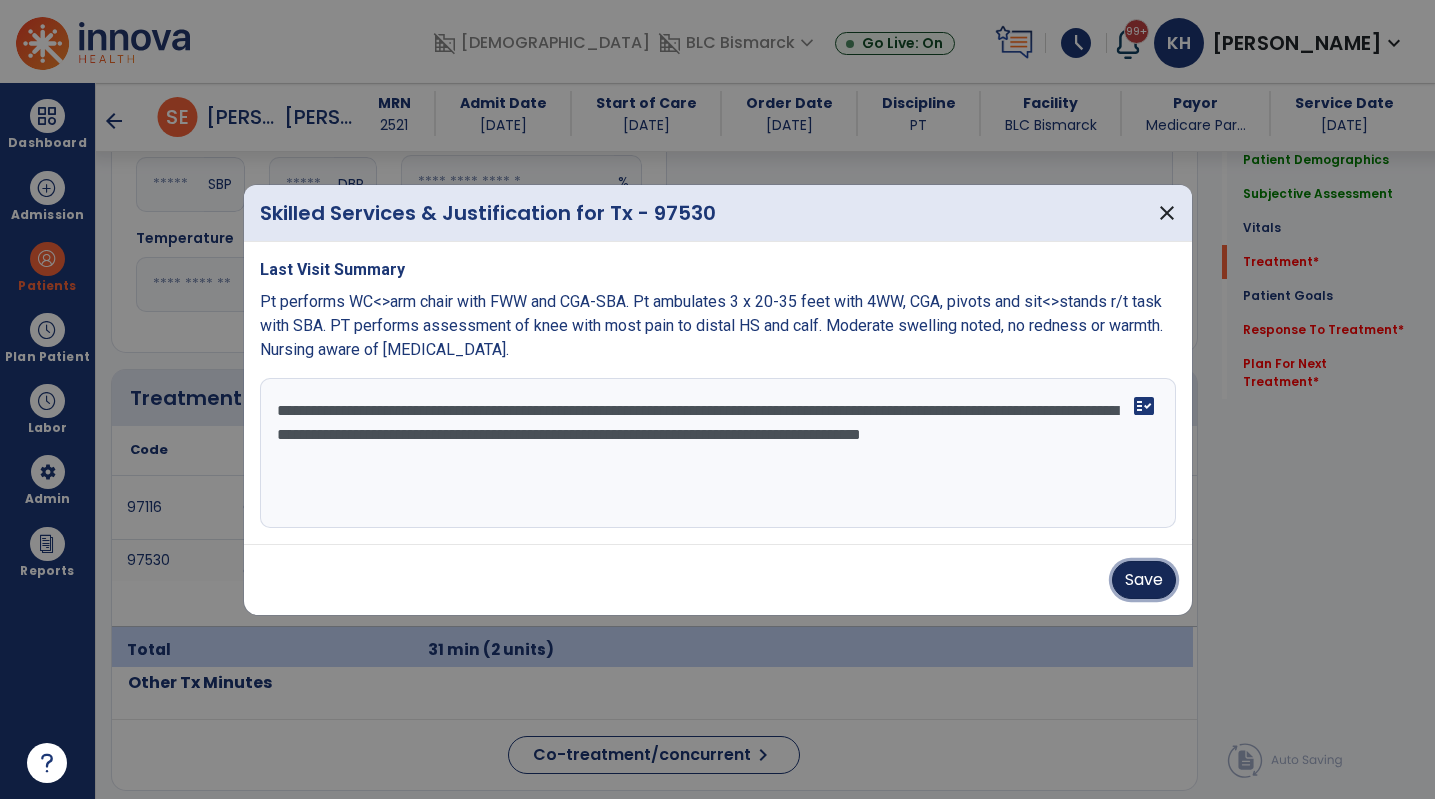 click on "**********" at bounding box center (718, 400) 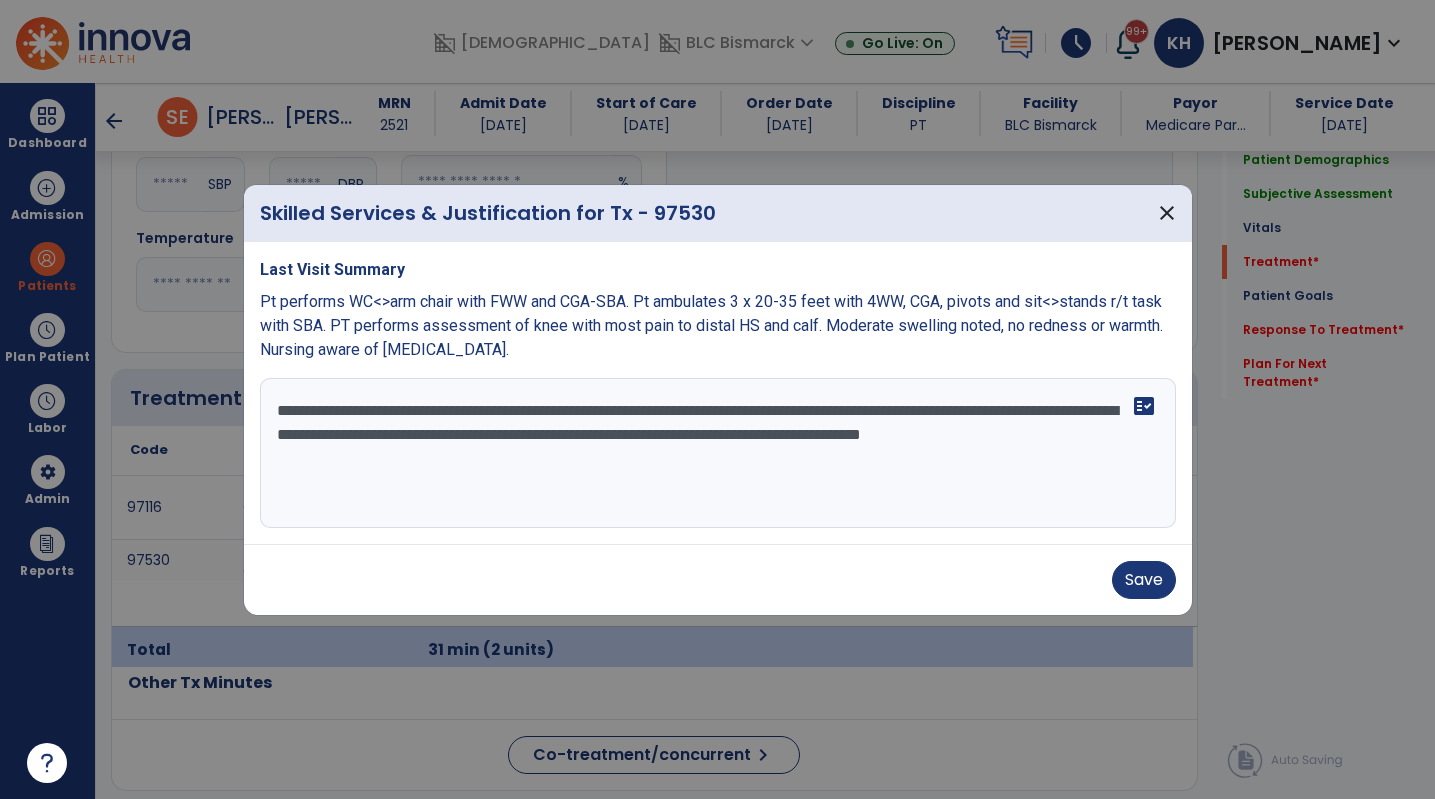 click on "**********" at bounding box center (718, 453) 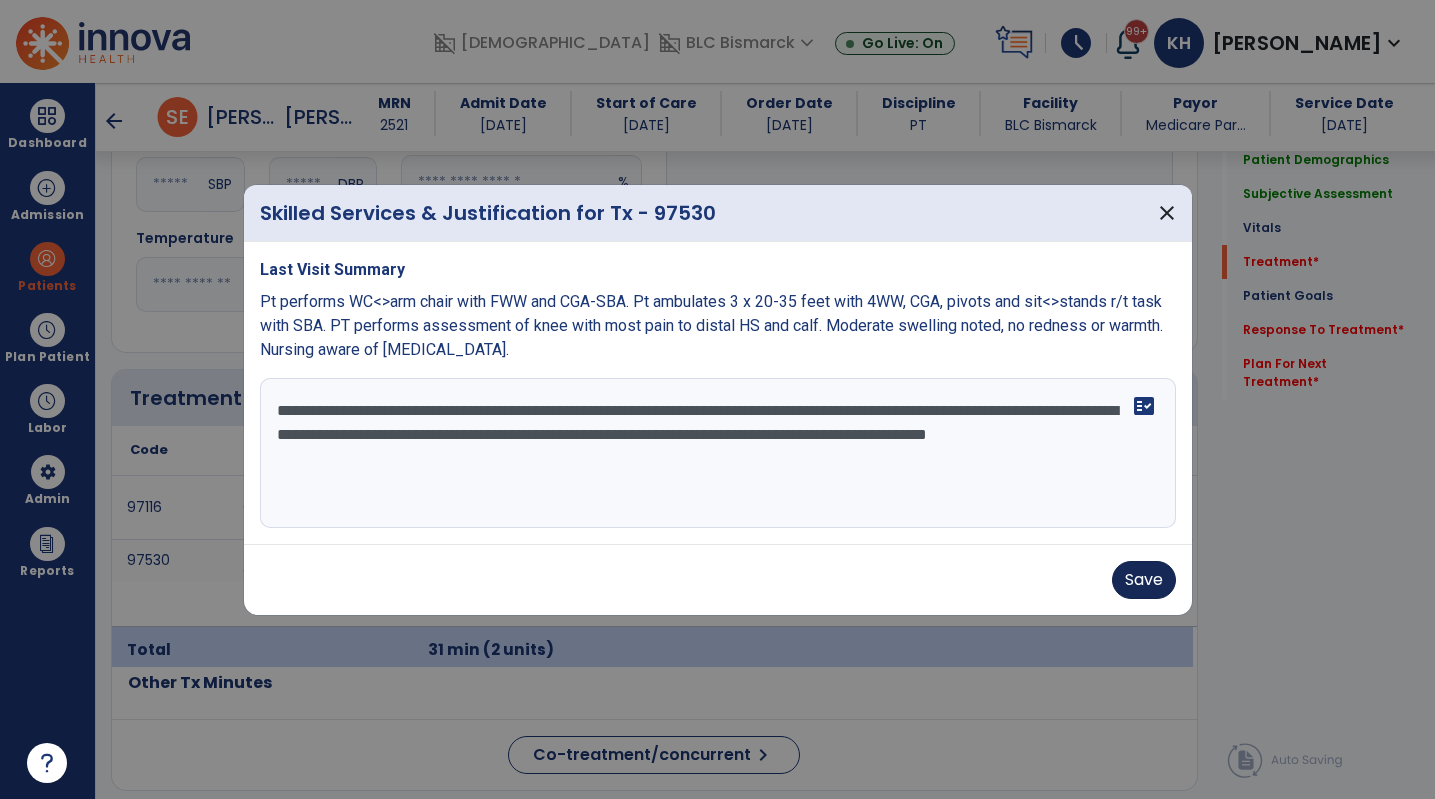 type on "**********" 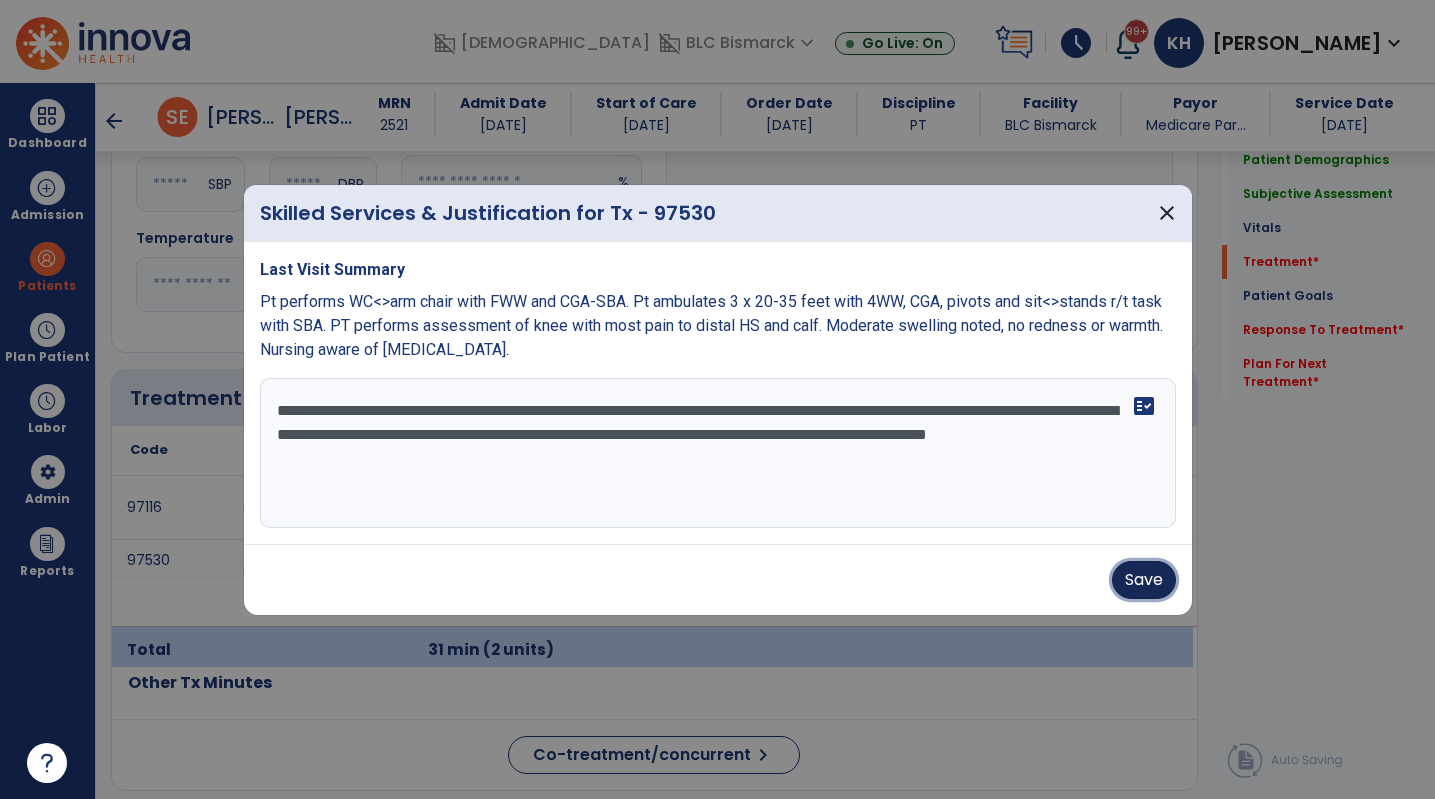 click on "Save" at bounding box center (1144, 580) 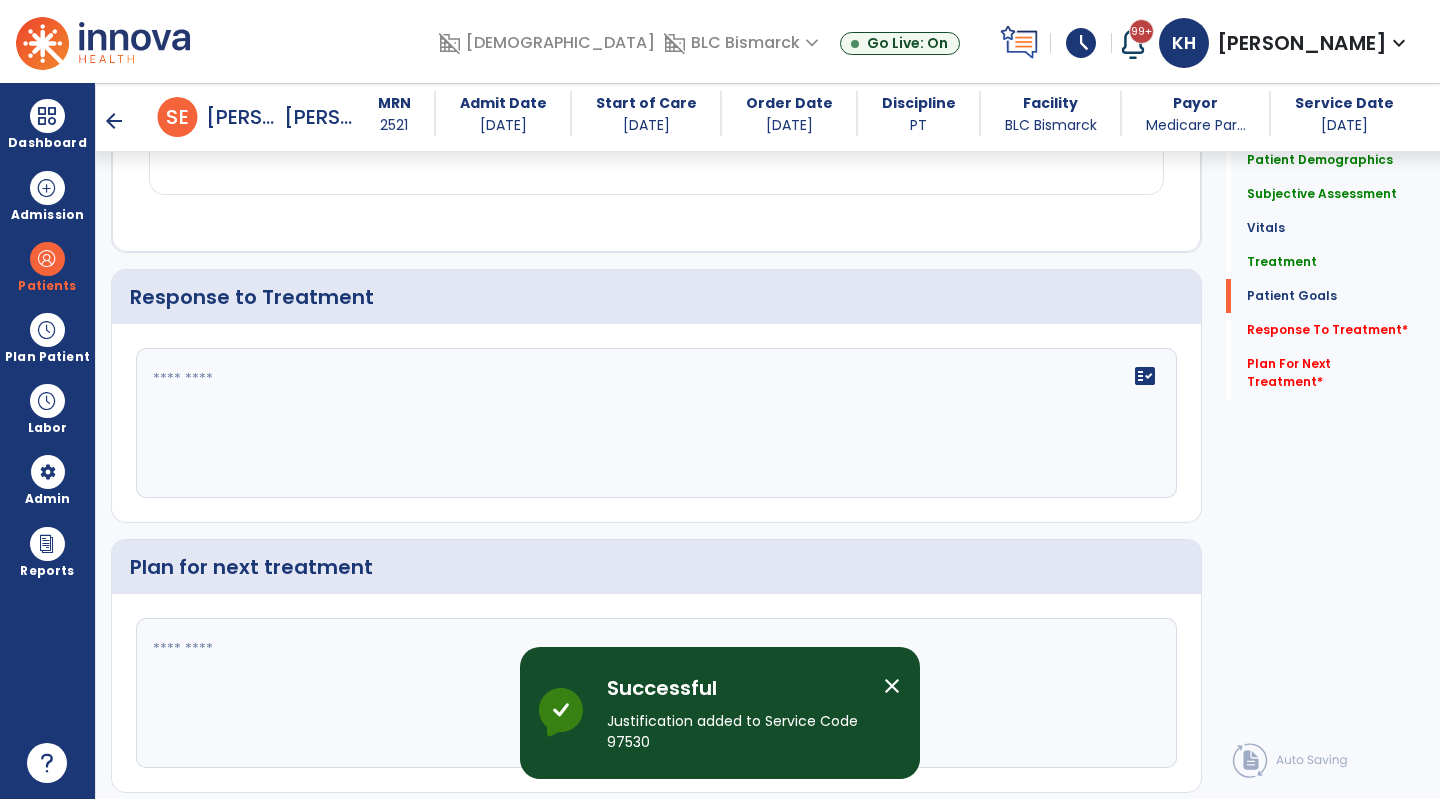 scroll, scrollTop: 2300, scrollLeft: 0, axis: vertical 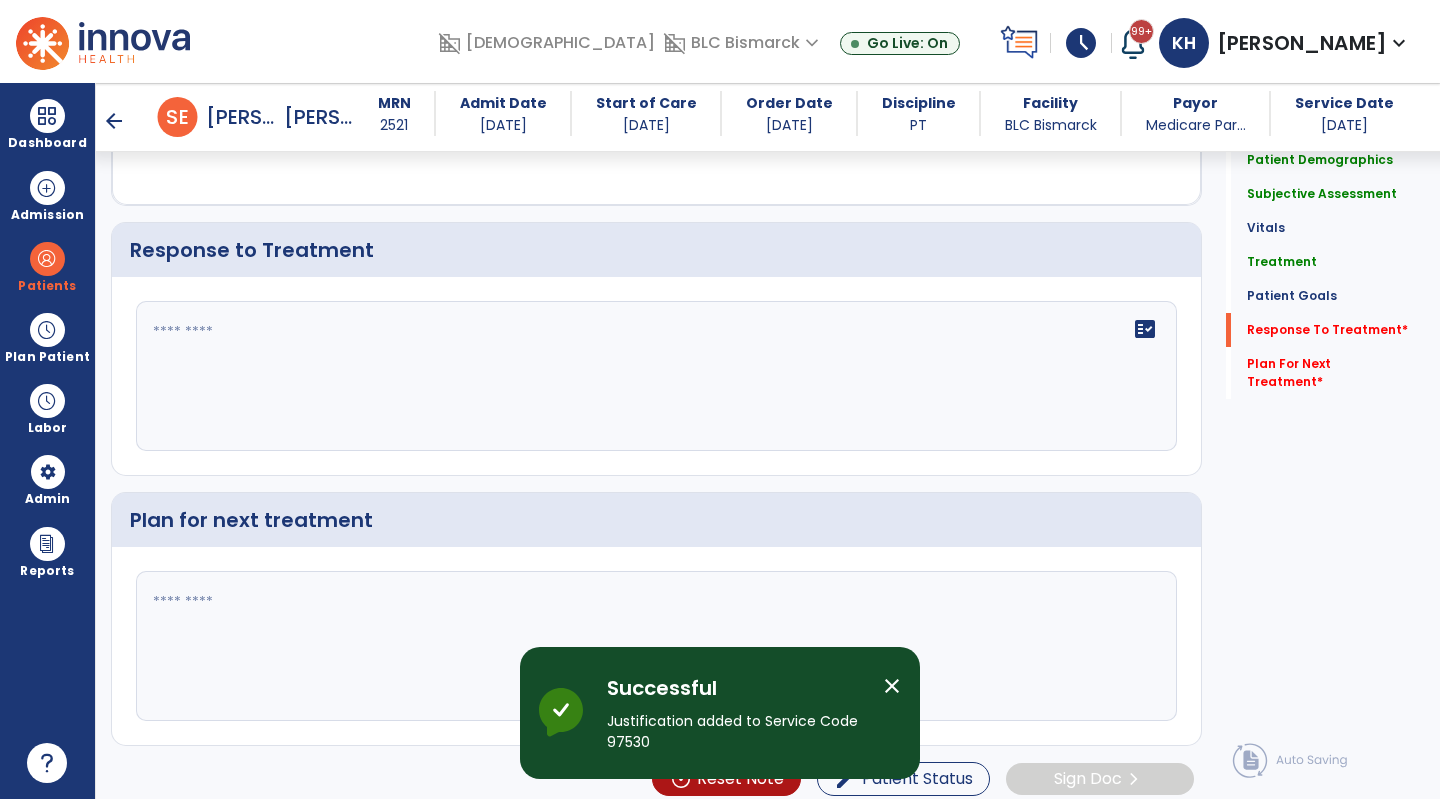 click on "fact_check" 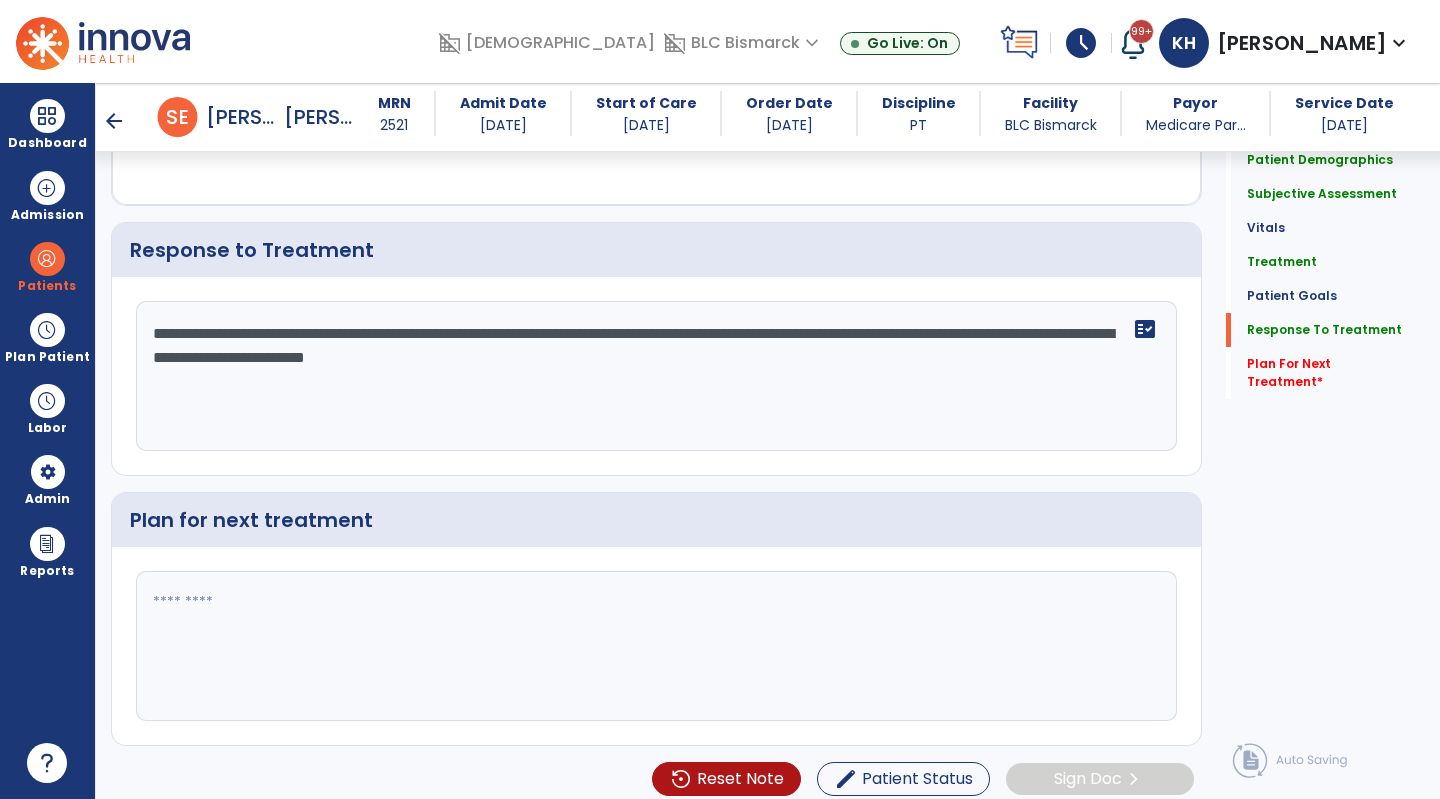 type on "**********" 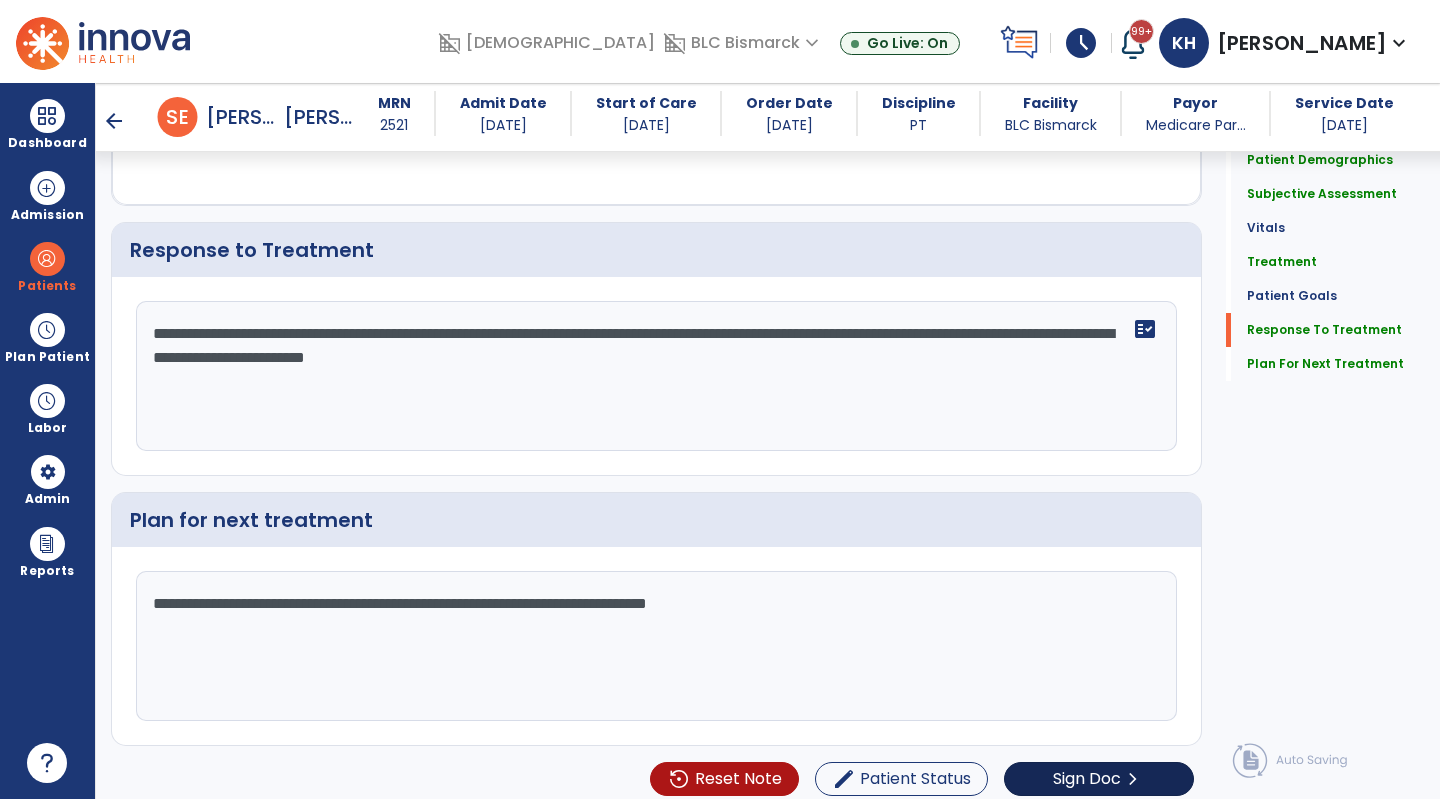 type on "**********" 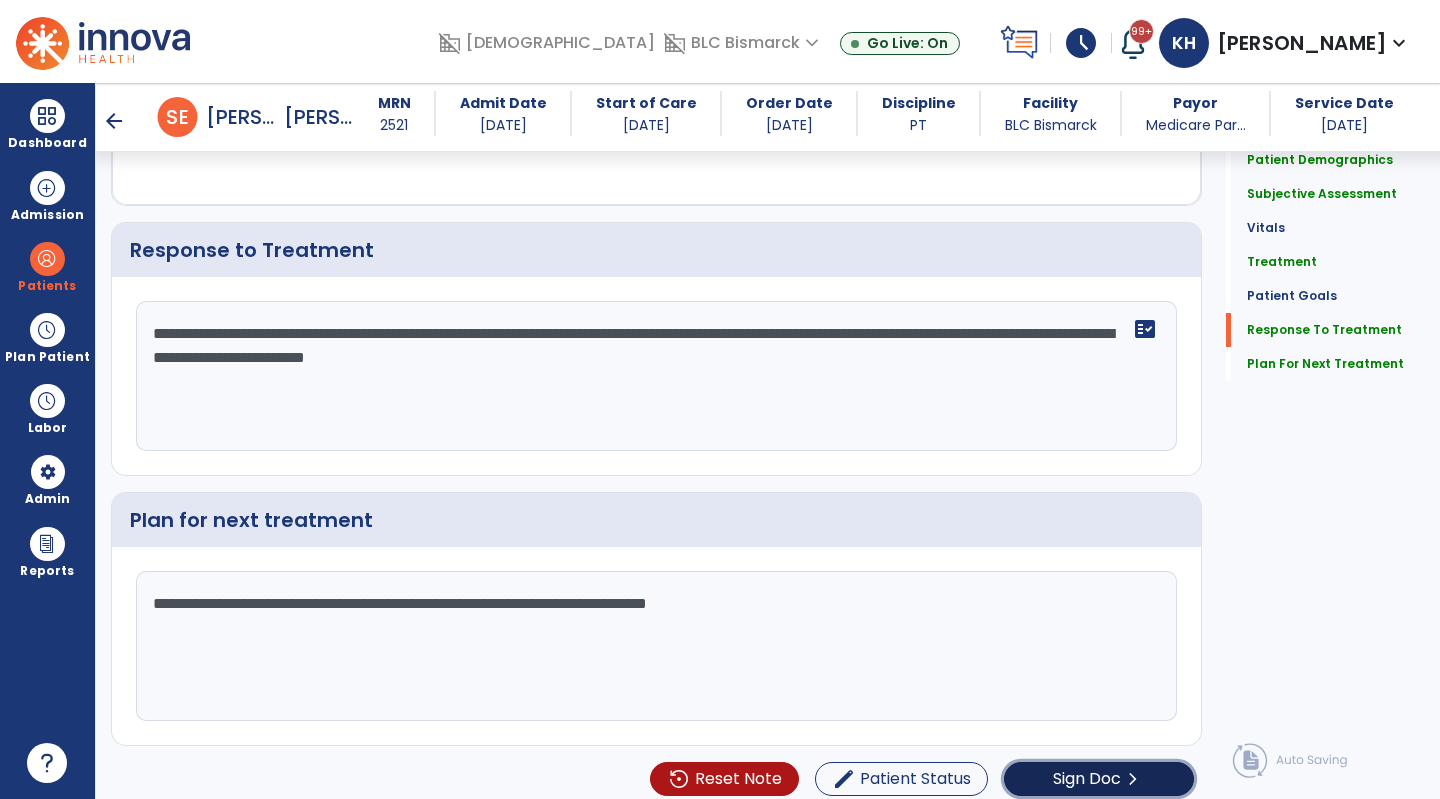 click on "Sign Doc" 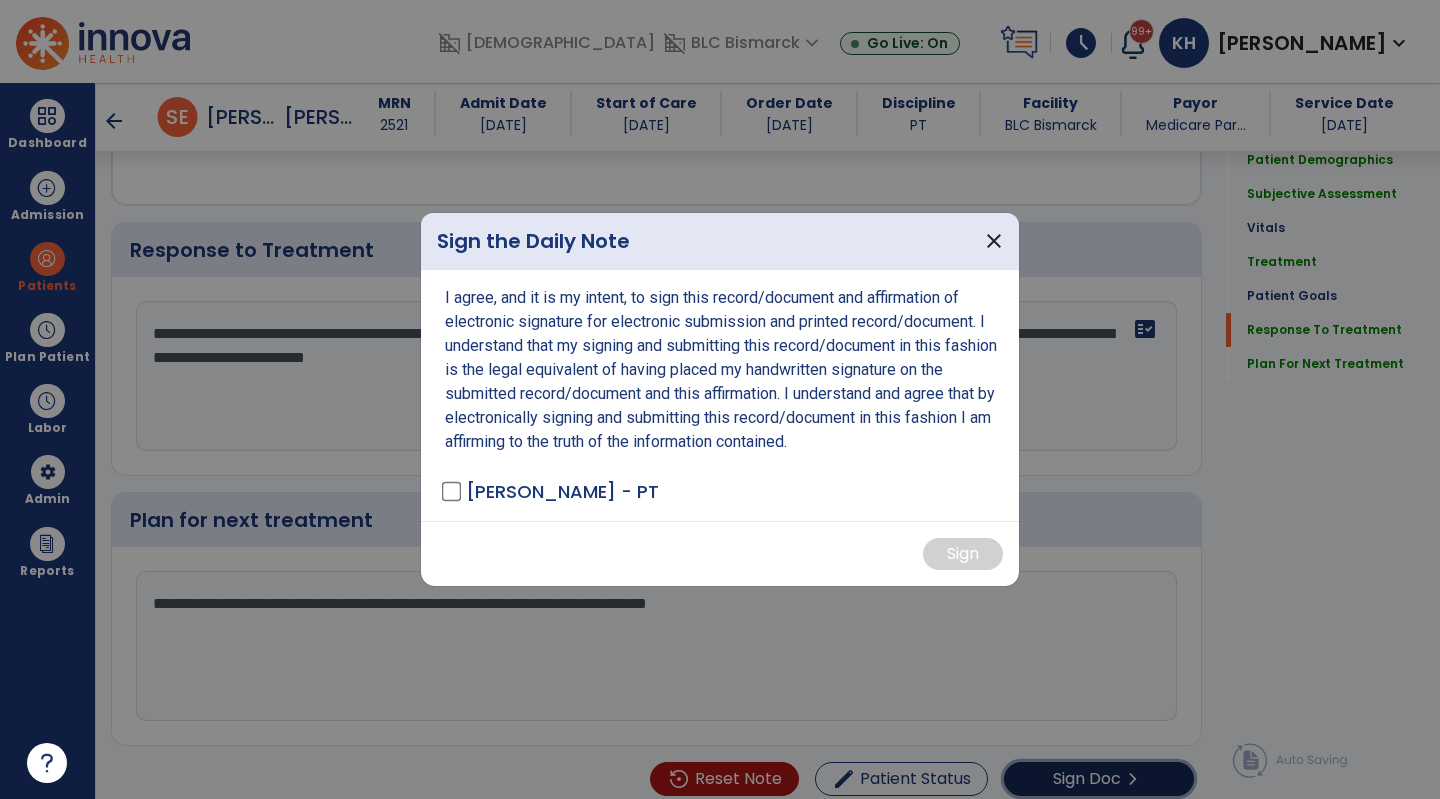 scroll, scrollTop: 2300, scrollLeft: 0, axis: vertical 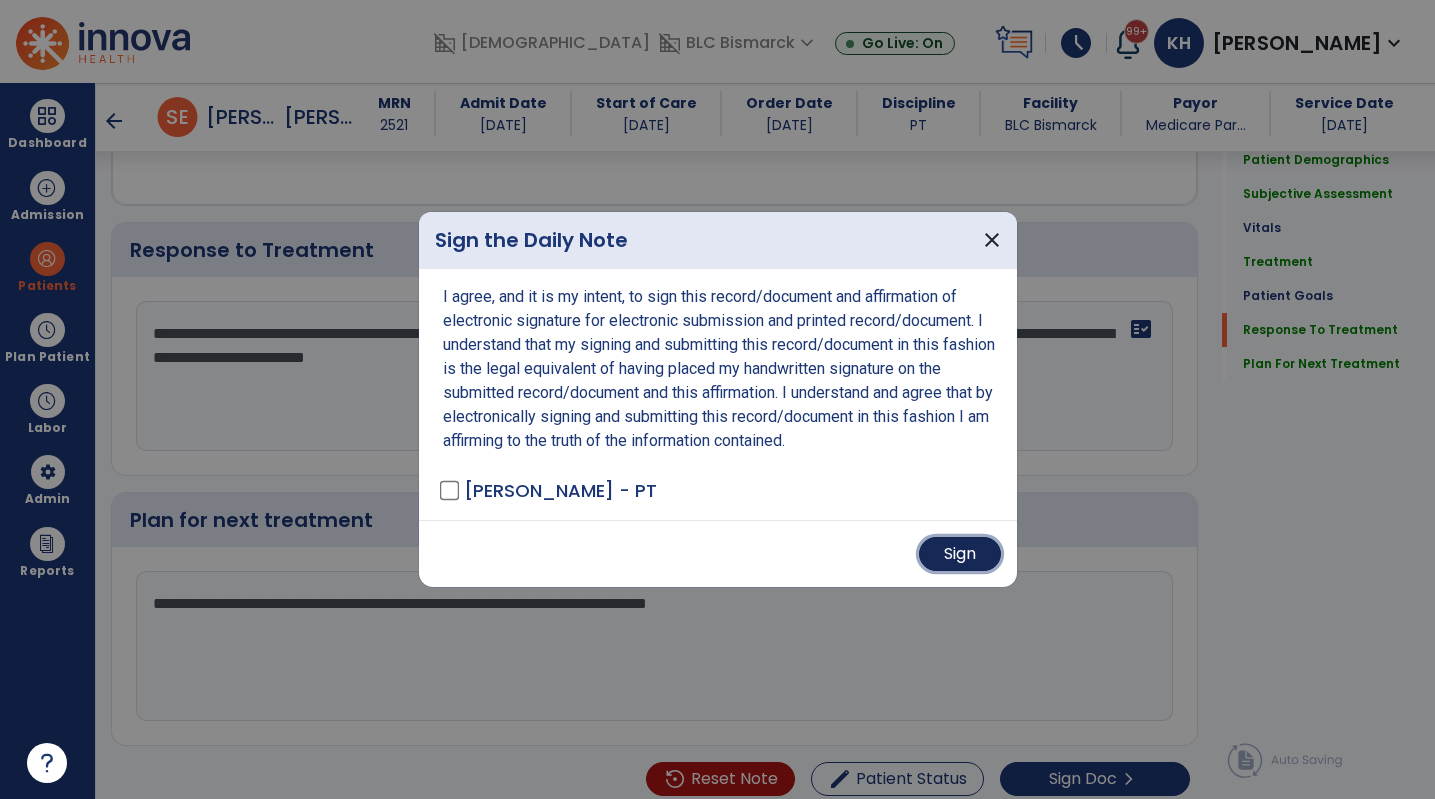 click on "Sign" at bounding box center [960, 554] 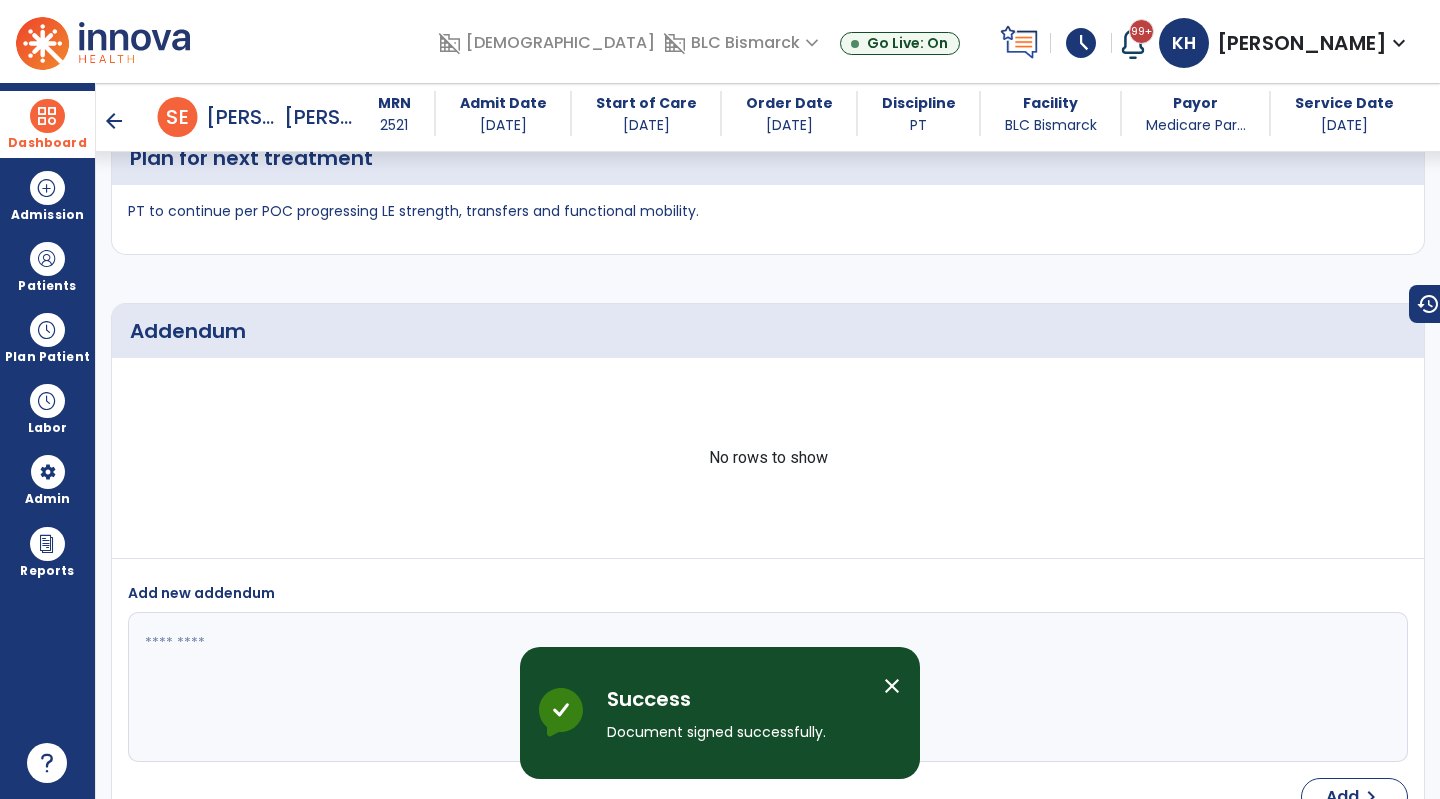 drag, startPoint x: 52, startPoint y: 121, endPoint x: 83, endPoint y: 114, distance: 31.780497 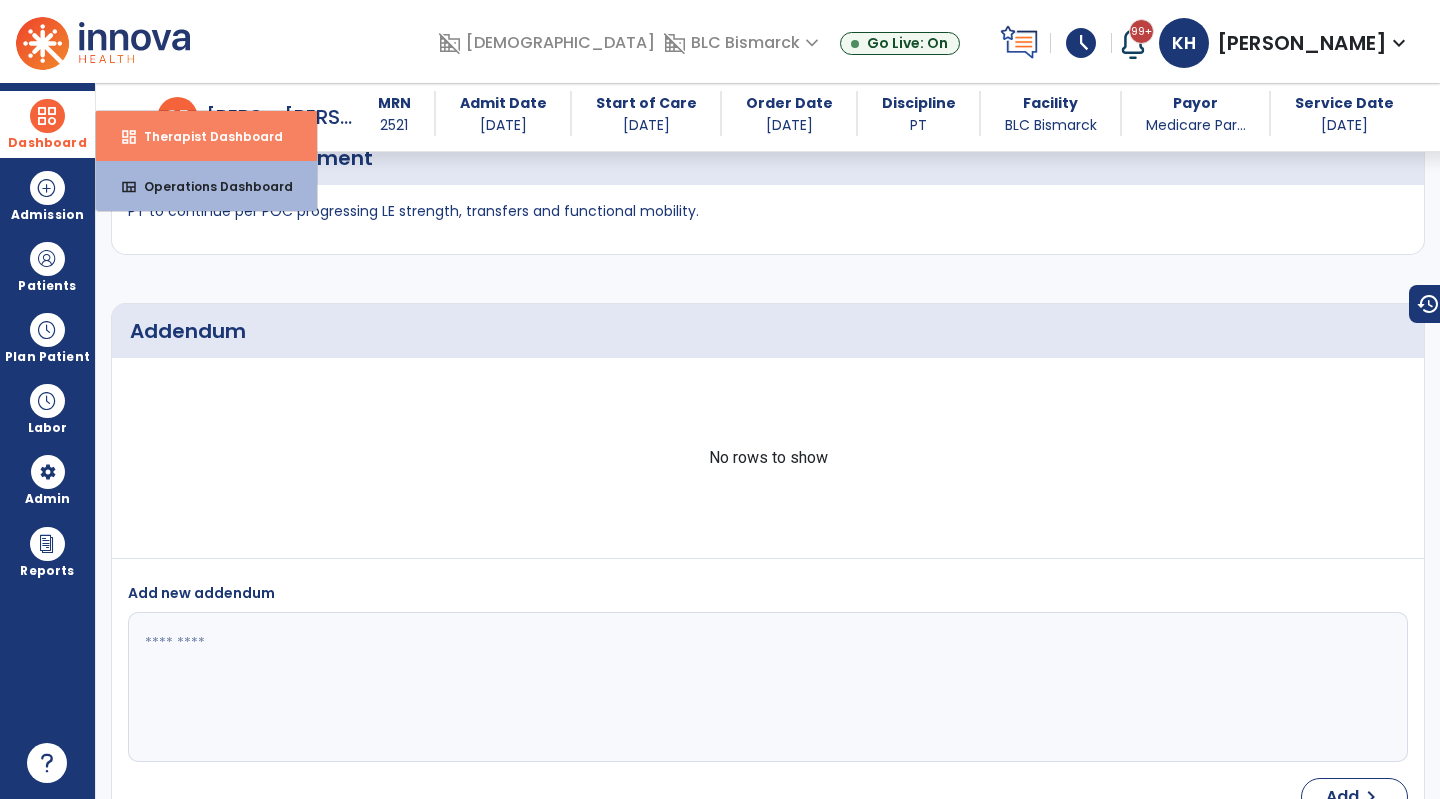 click on "Therapist Dashboard" at bounding box center [205, 136] 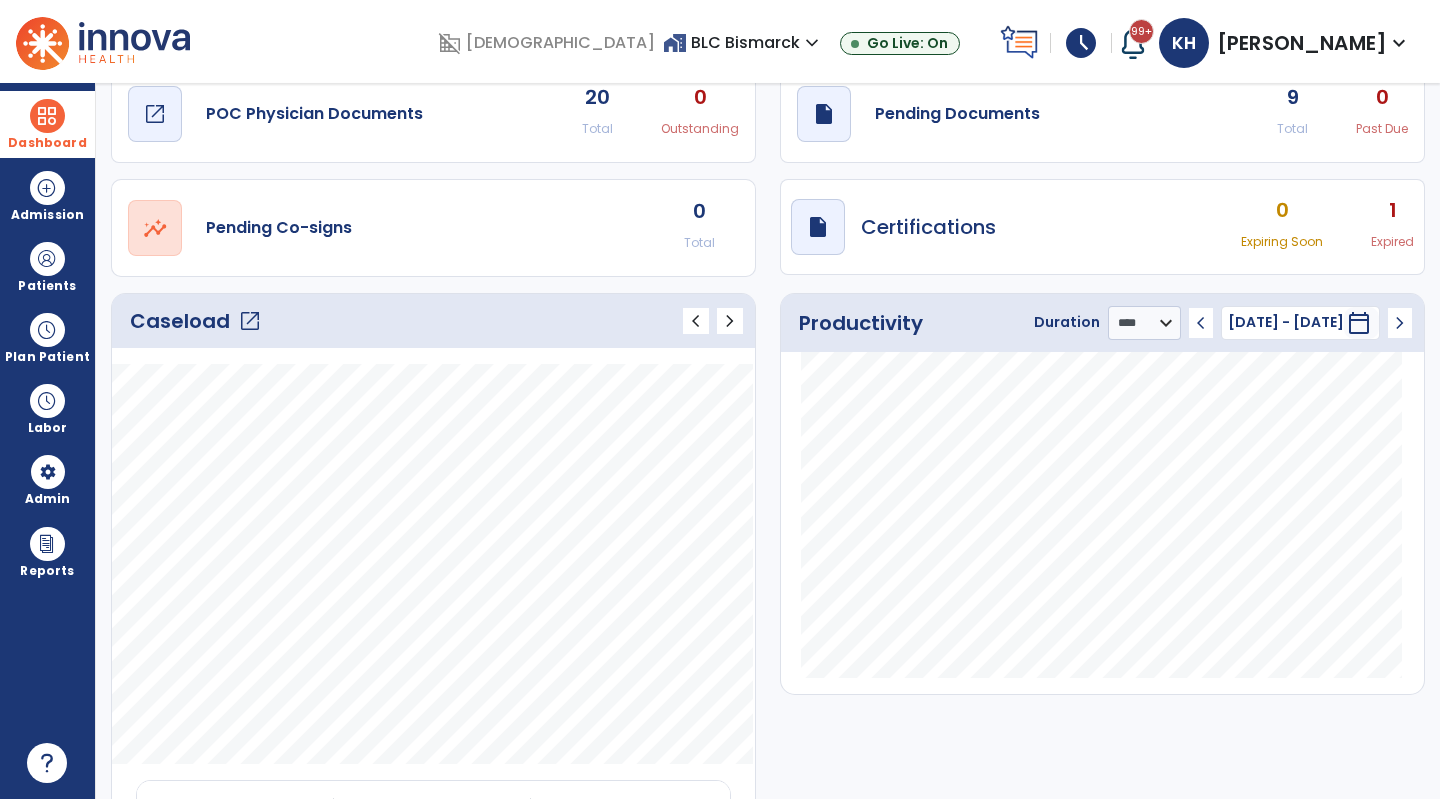 scroll, scrollTop: 0, scrollLeft: 0, axis: both 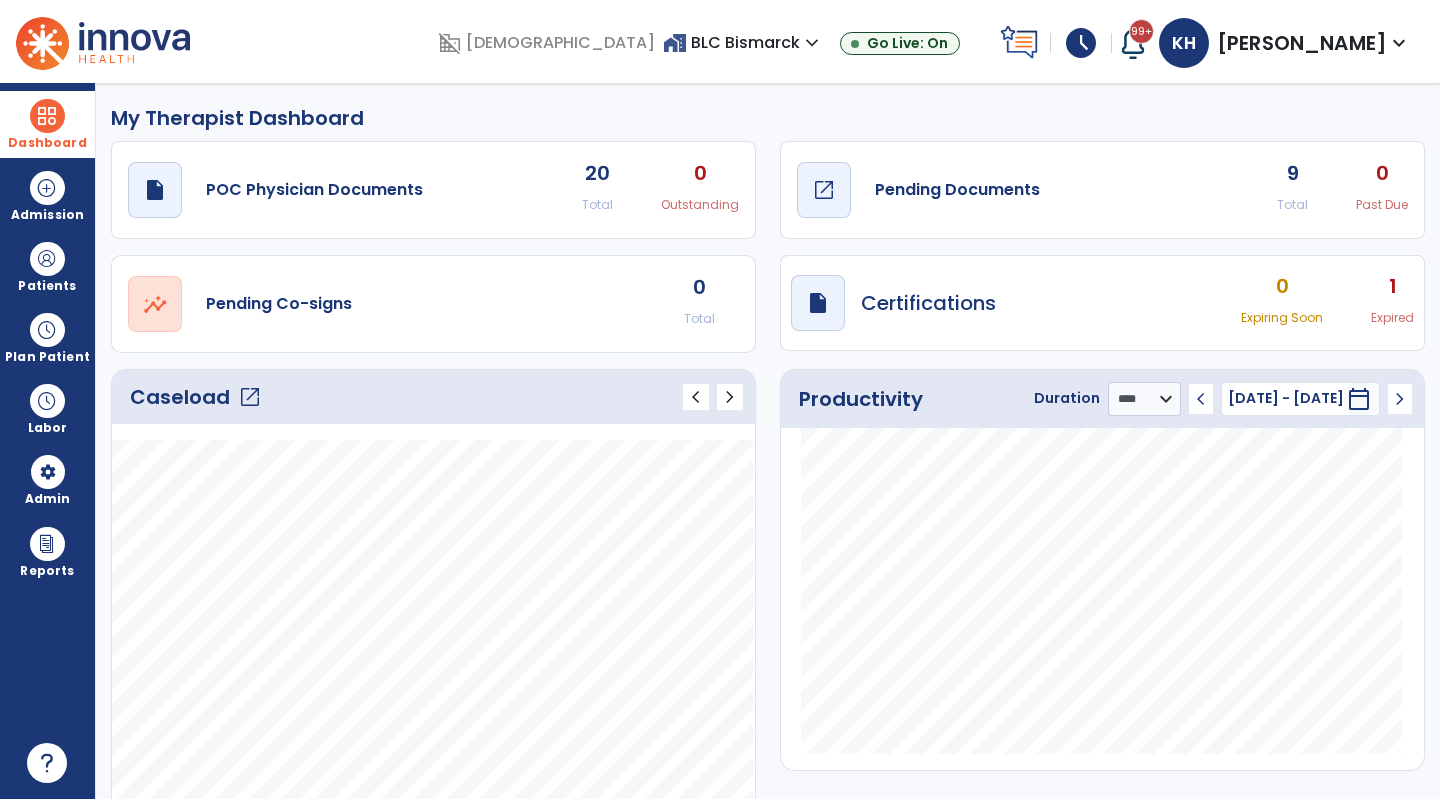 click on "draft   open_in_new  Pending Documents" 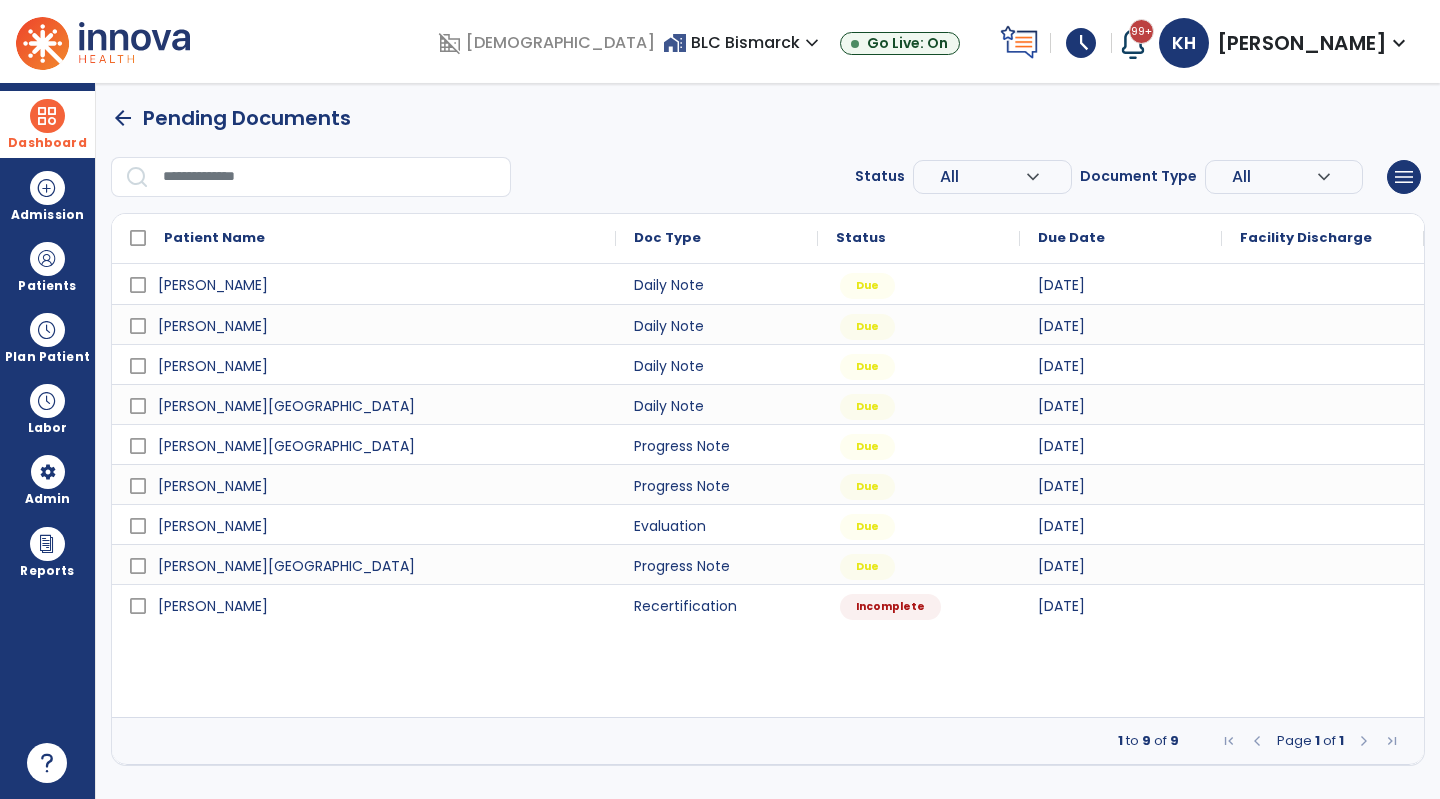 click at bounding box center (47, 116) 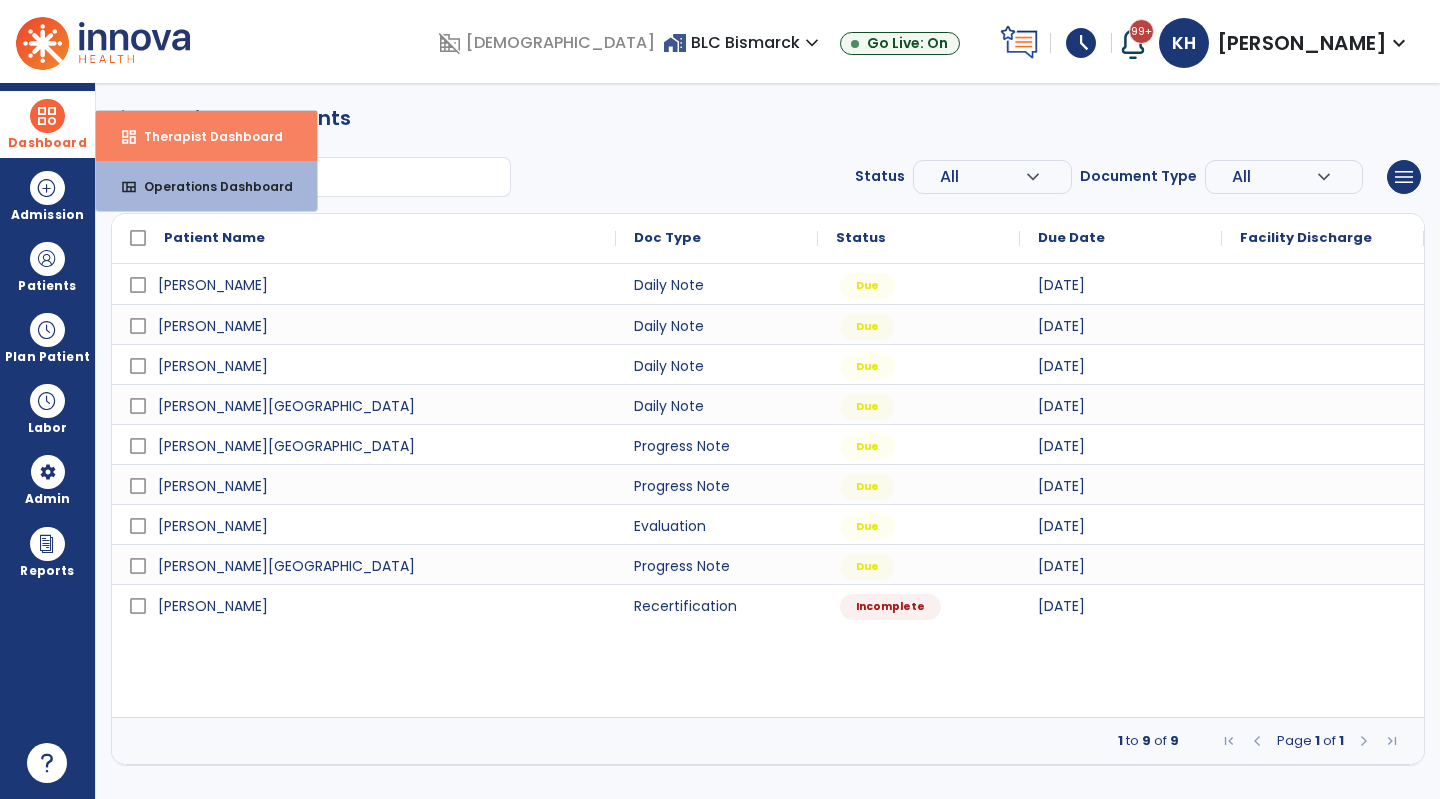 click on "dashboard  Therapist Dashboard" at bounding box center (206, 136) 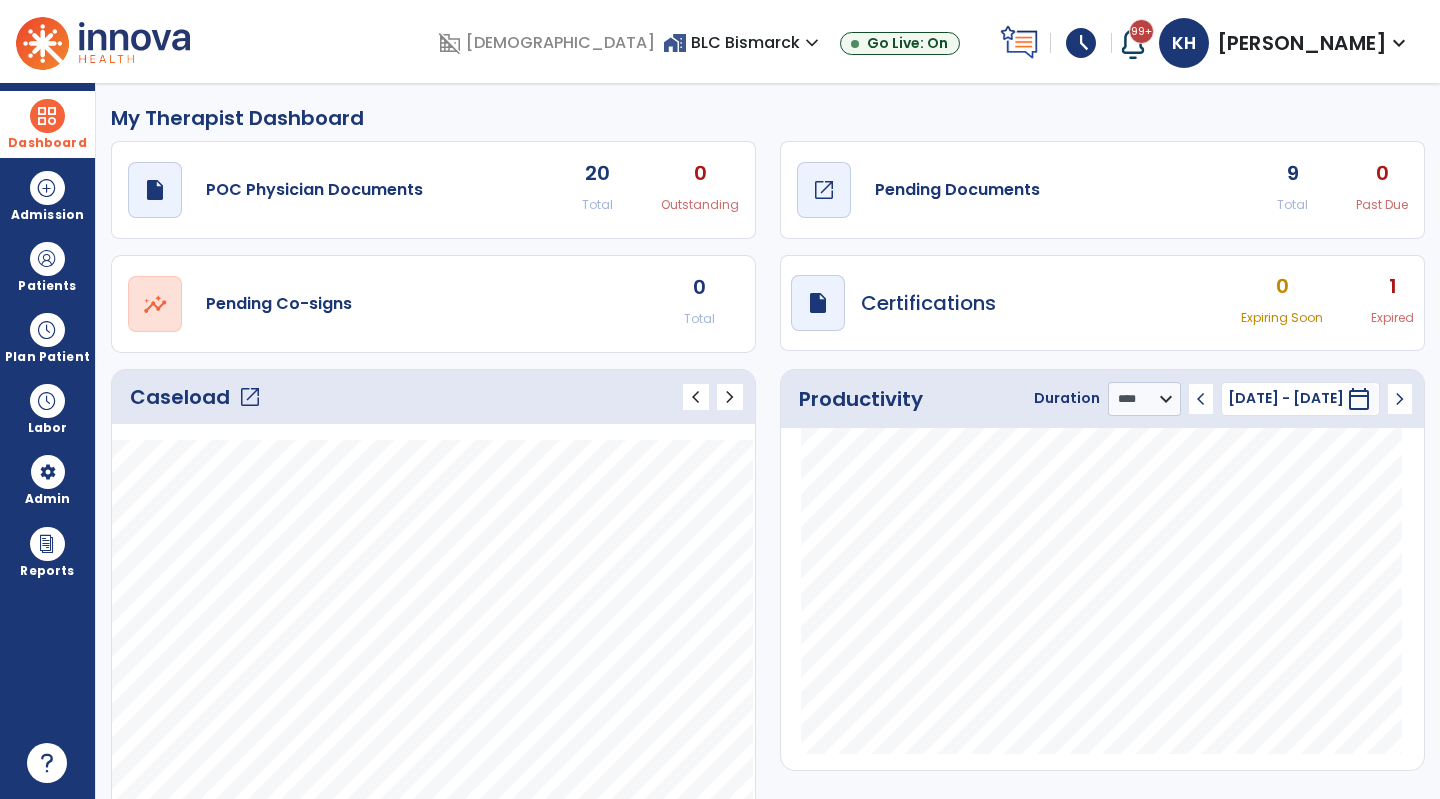 click on "Pending Documents" 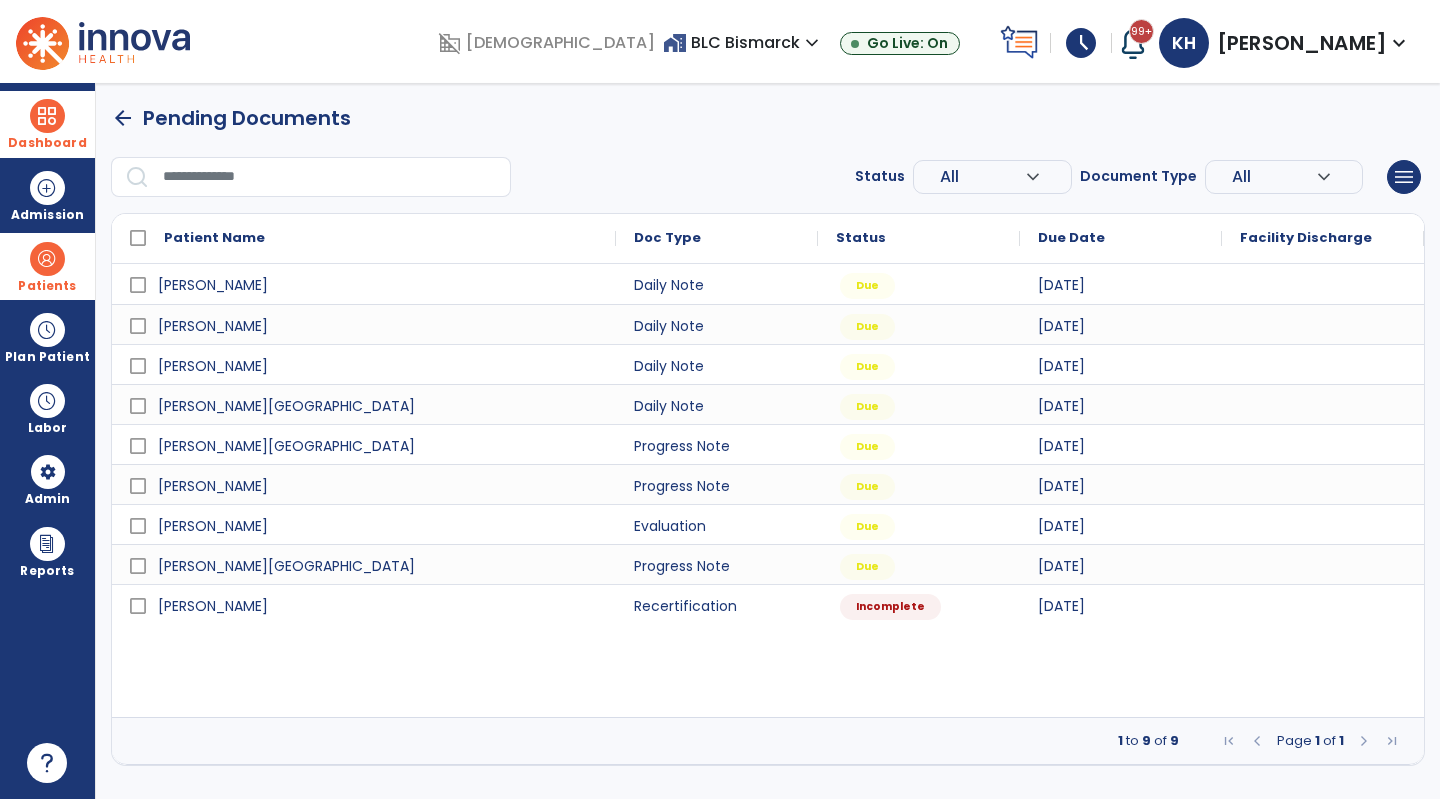 click on "Patients" at bounding box center (47, 266) 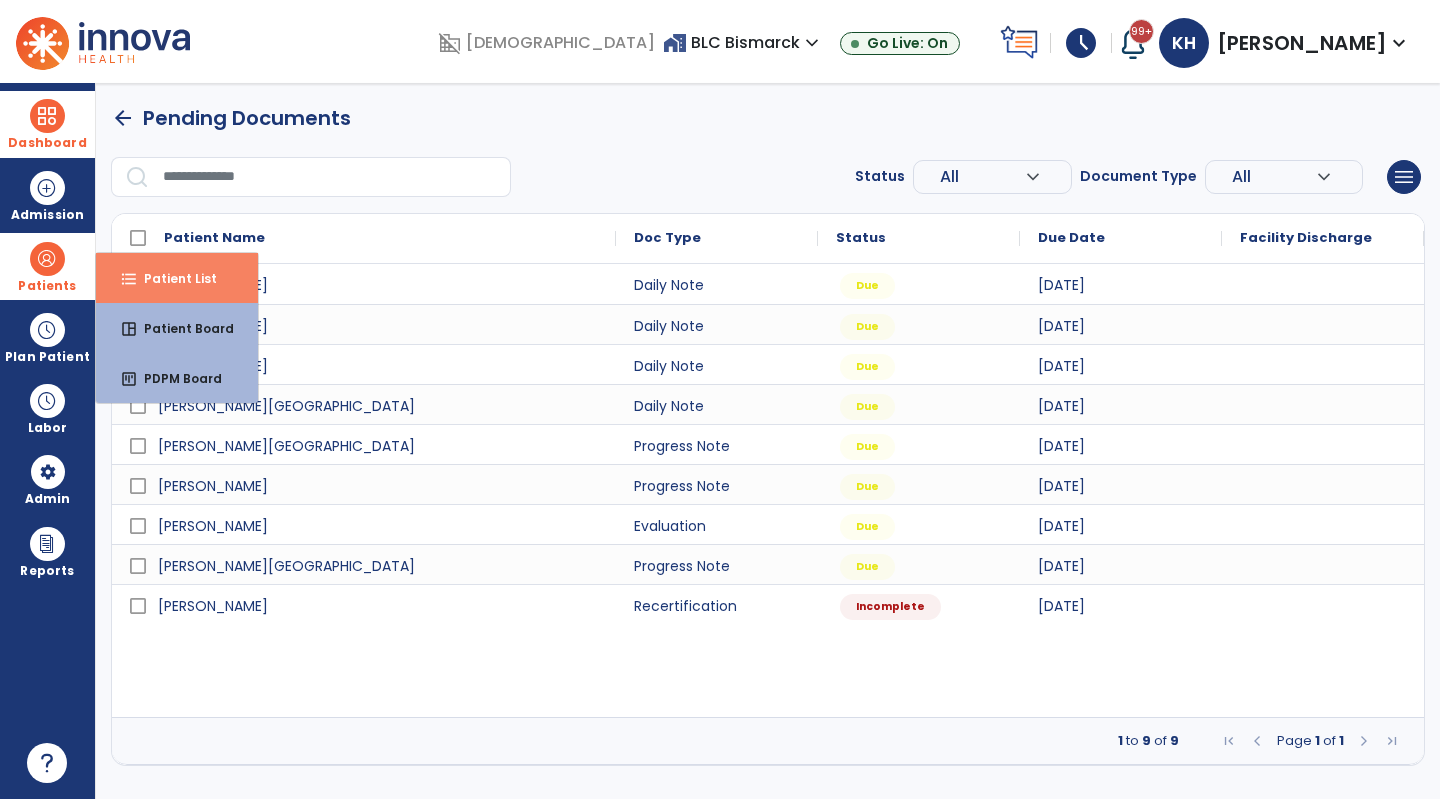 click on "format_list_bulleted  Patient List" at bounding box center [177, 278] 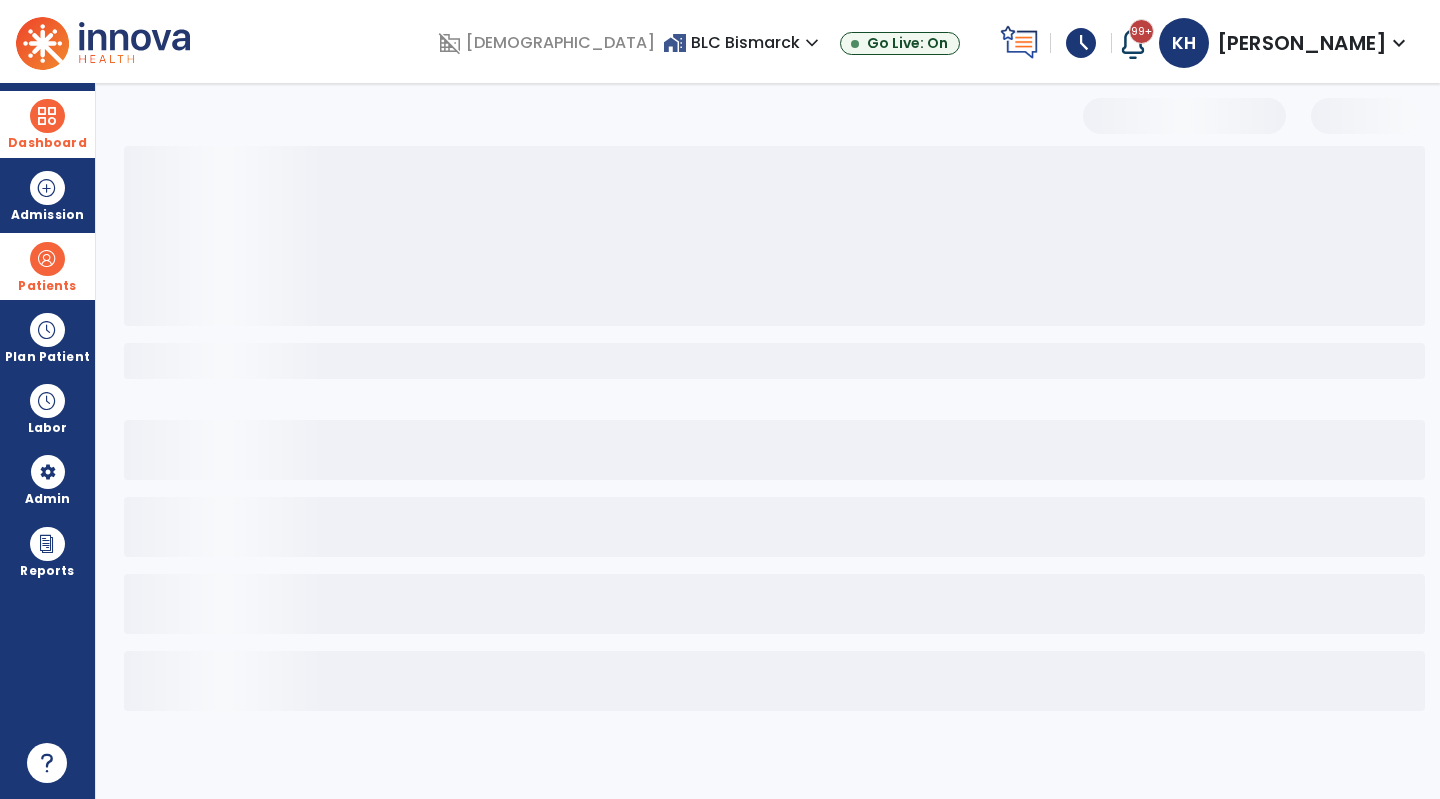 select on "***" 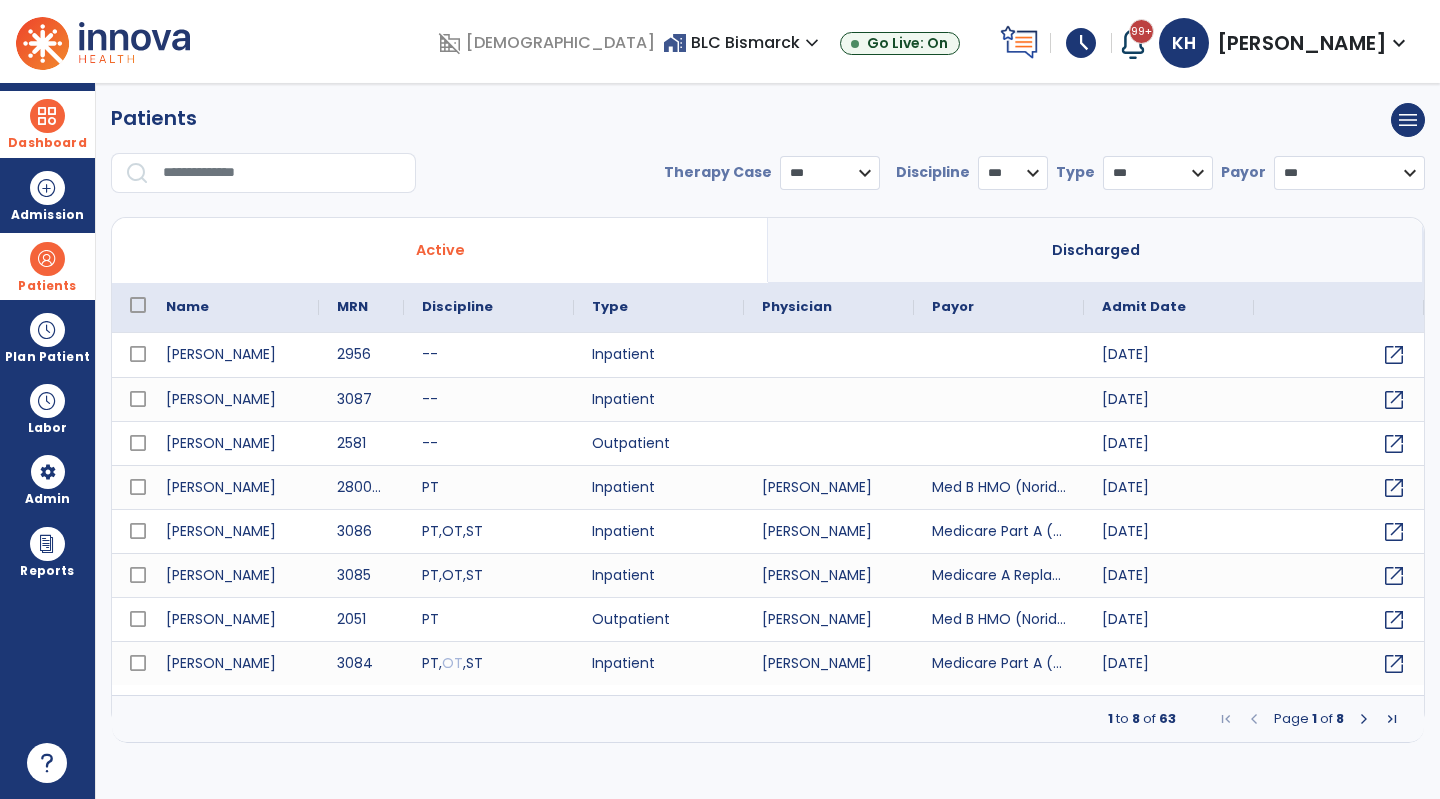 click at bounding box center [269, 181] 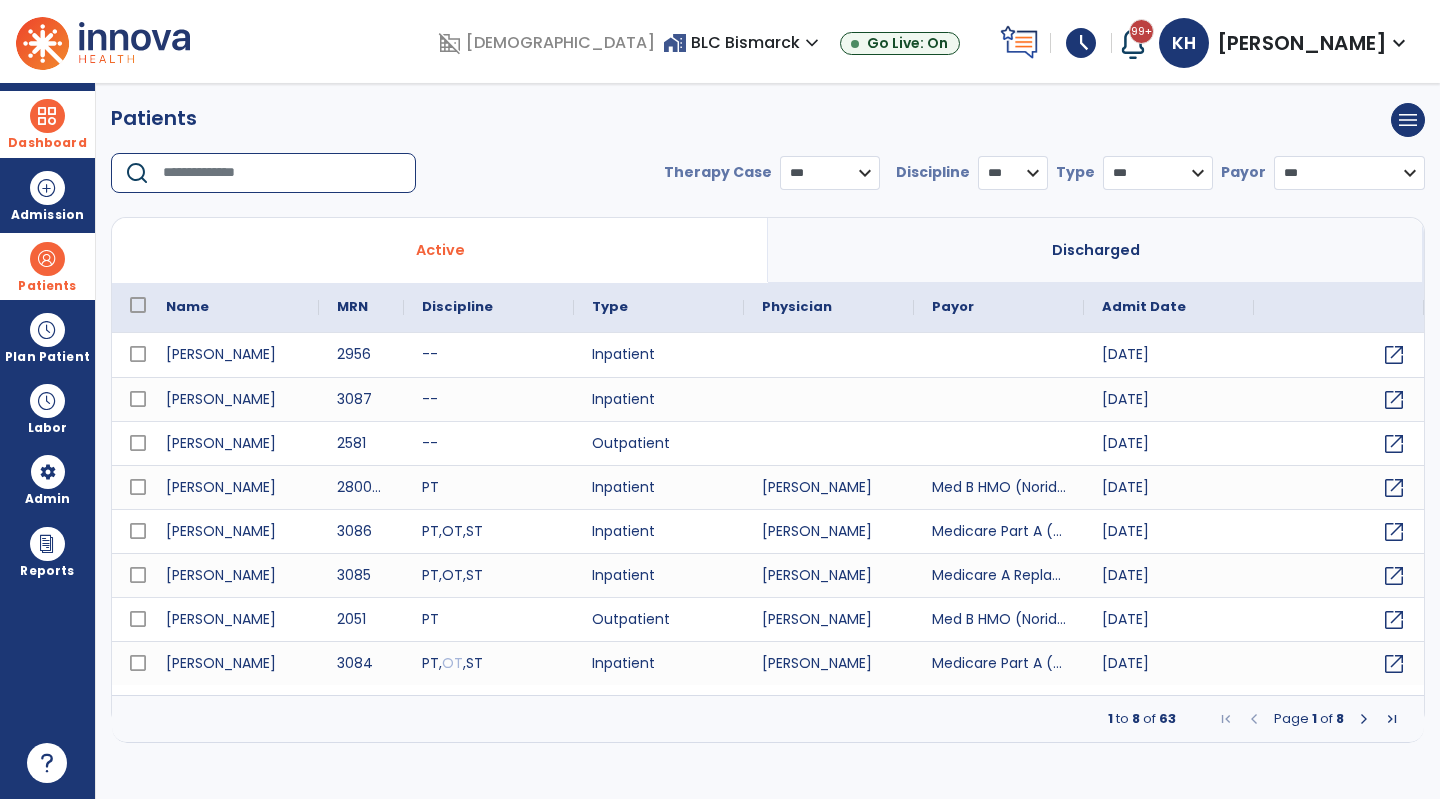 click at bounding box center [282, 173] 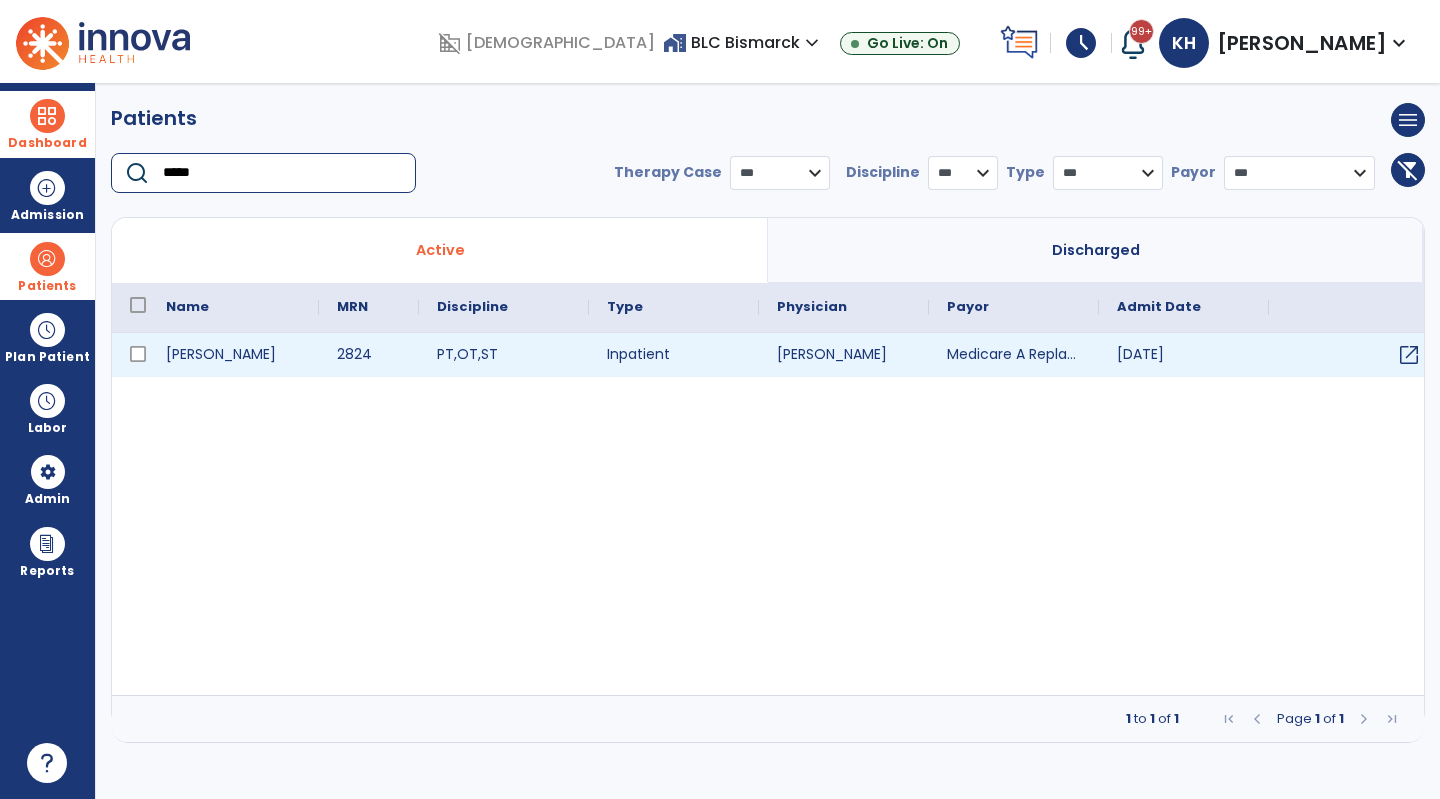 type on "*****" 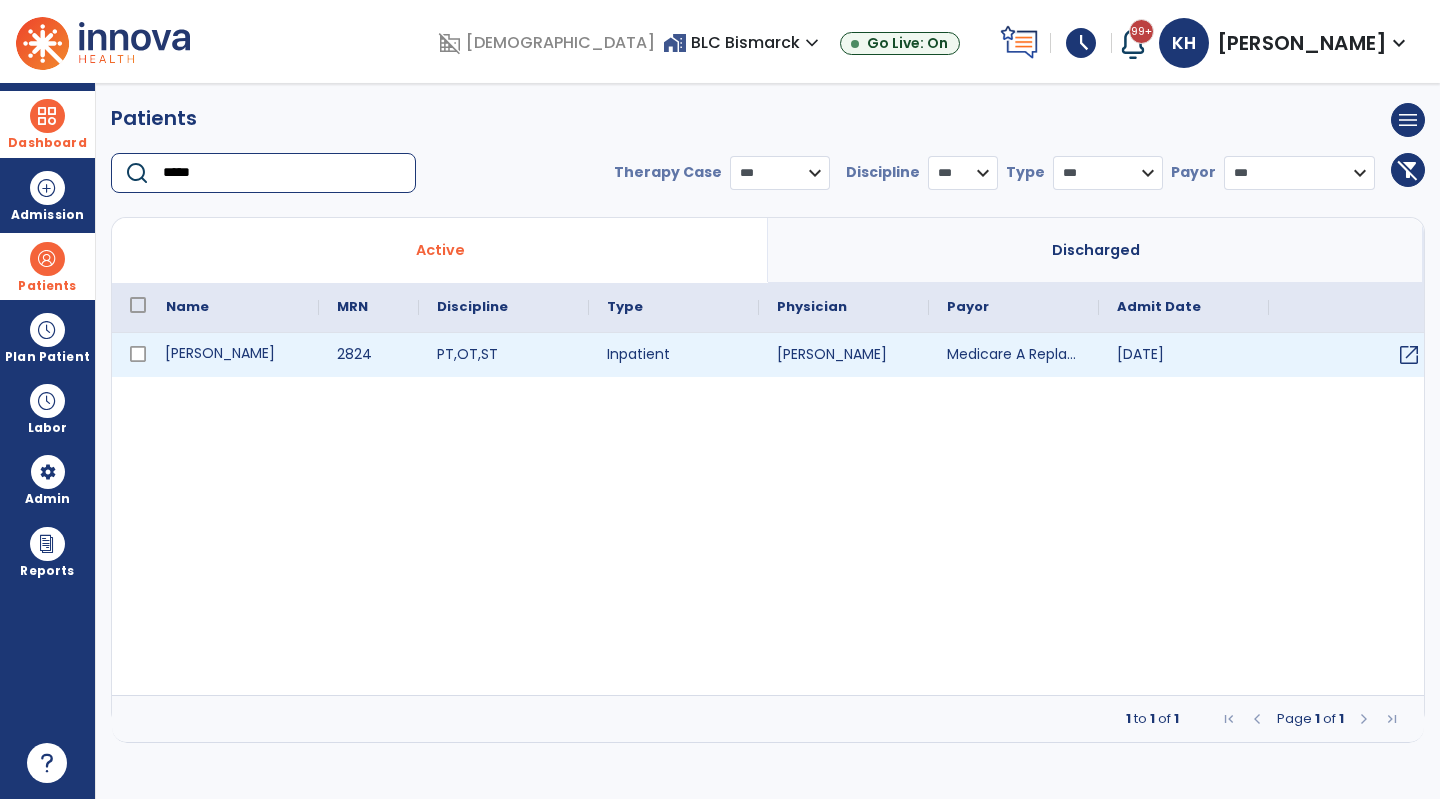 click on "[PERSON_NAME]" at bounding box center (233, 355) 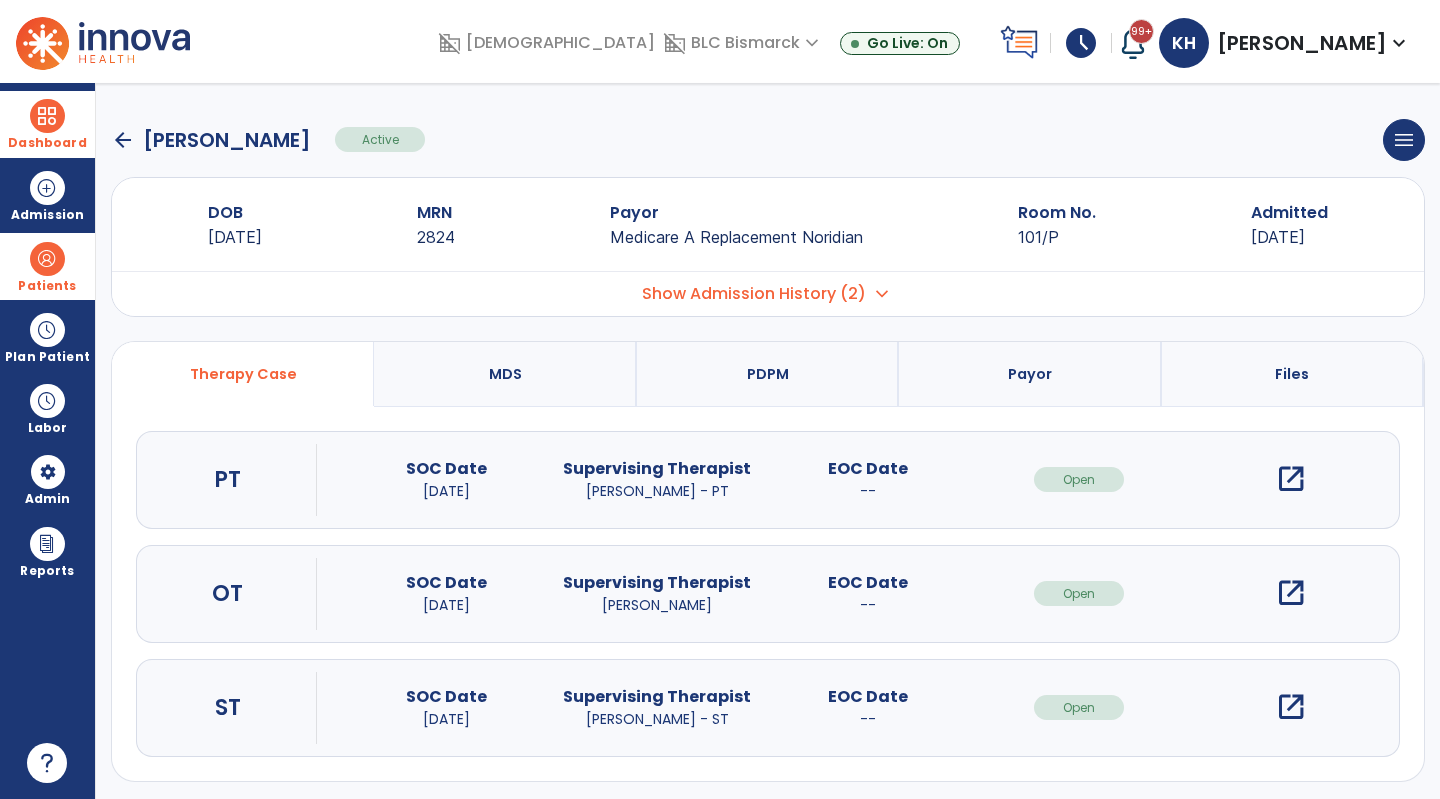 click on "open_in_new" at bounding box center (1290, 479) 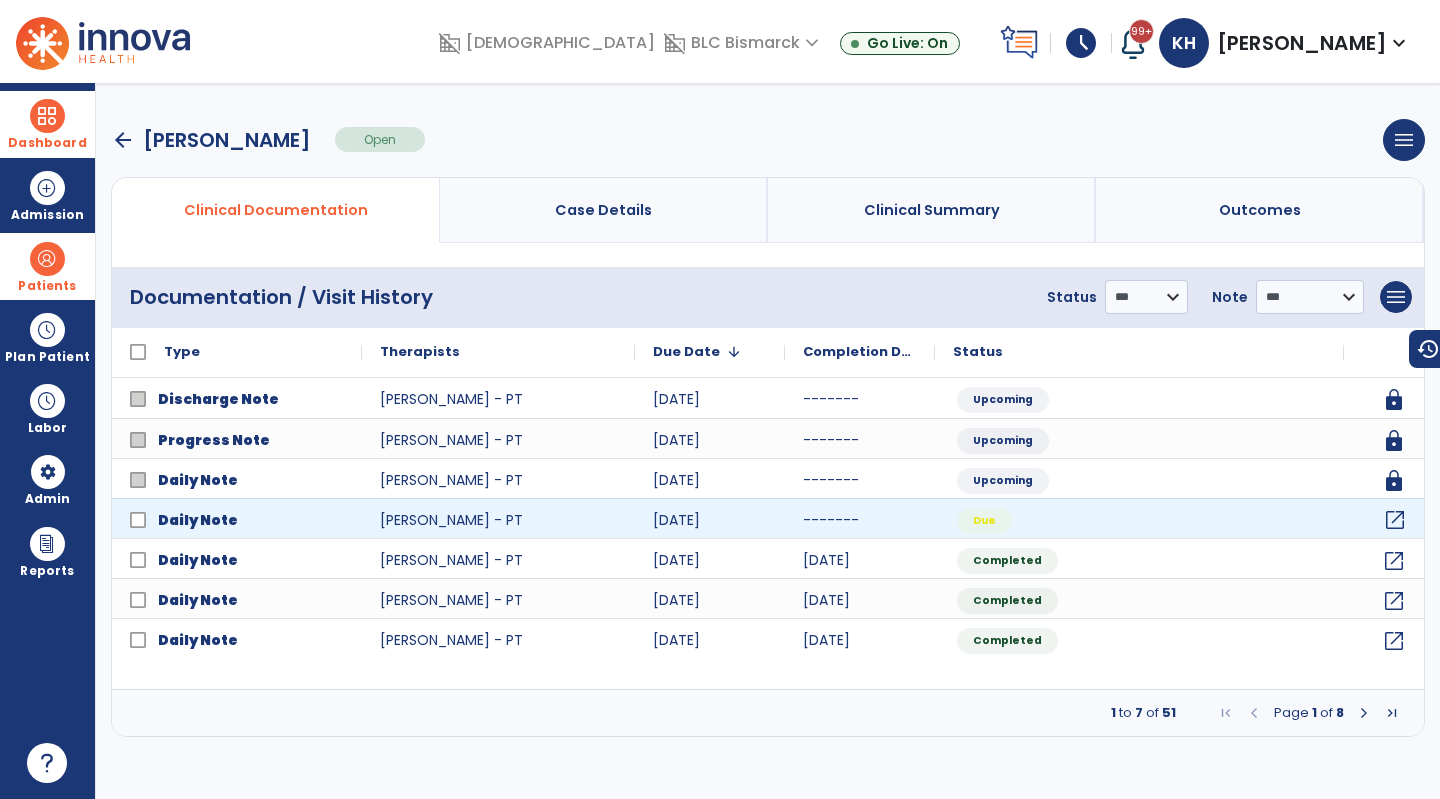 click on "open_in_new" 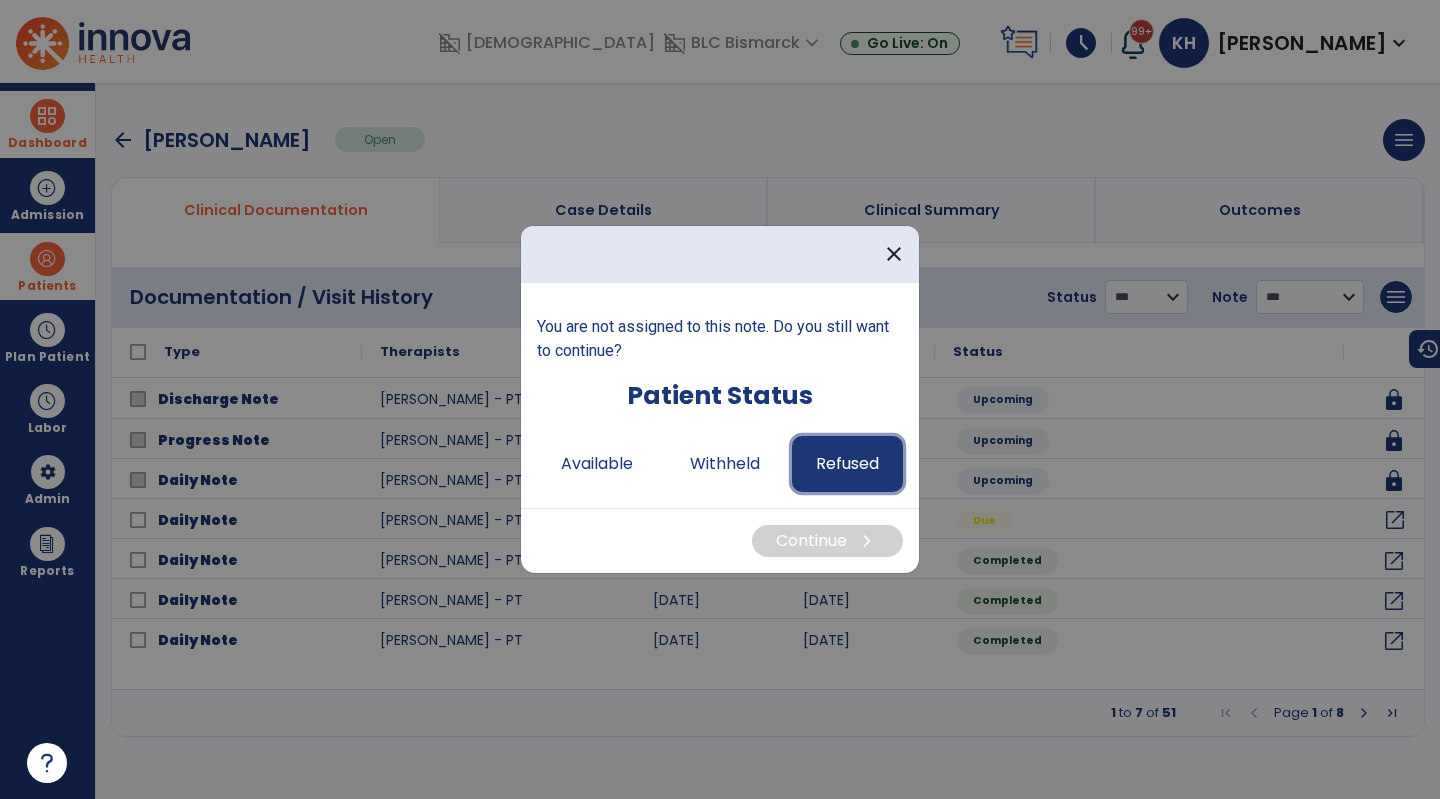 click on "Refused" at bounding box center [847, 464] 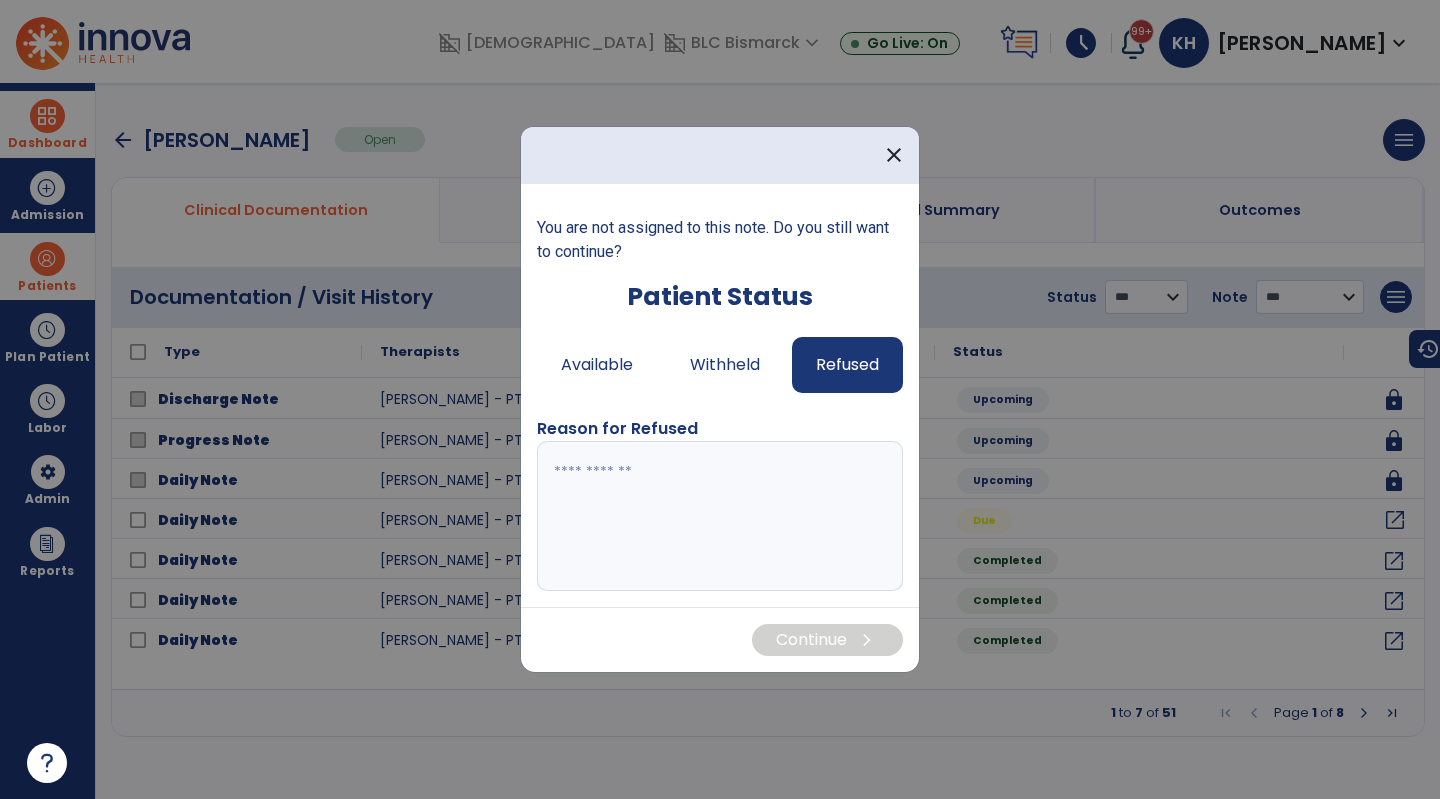 drag, startPoint x: 754, startPoint y: 464, endPoint x: 737, endPoint y: 472, distance: 18.788294 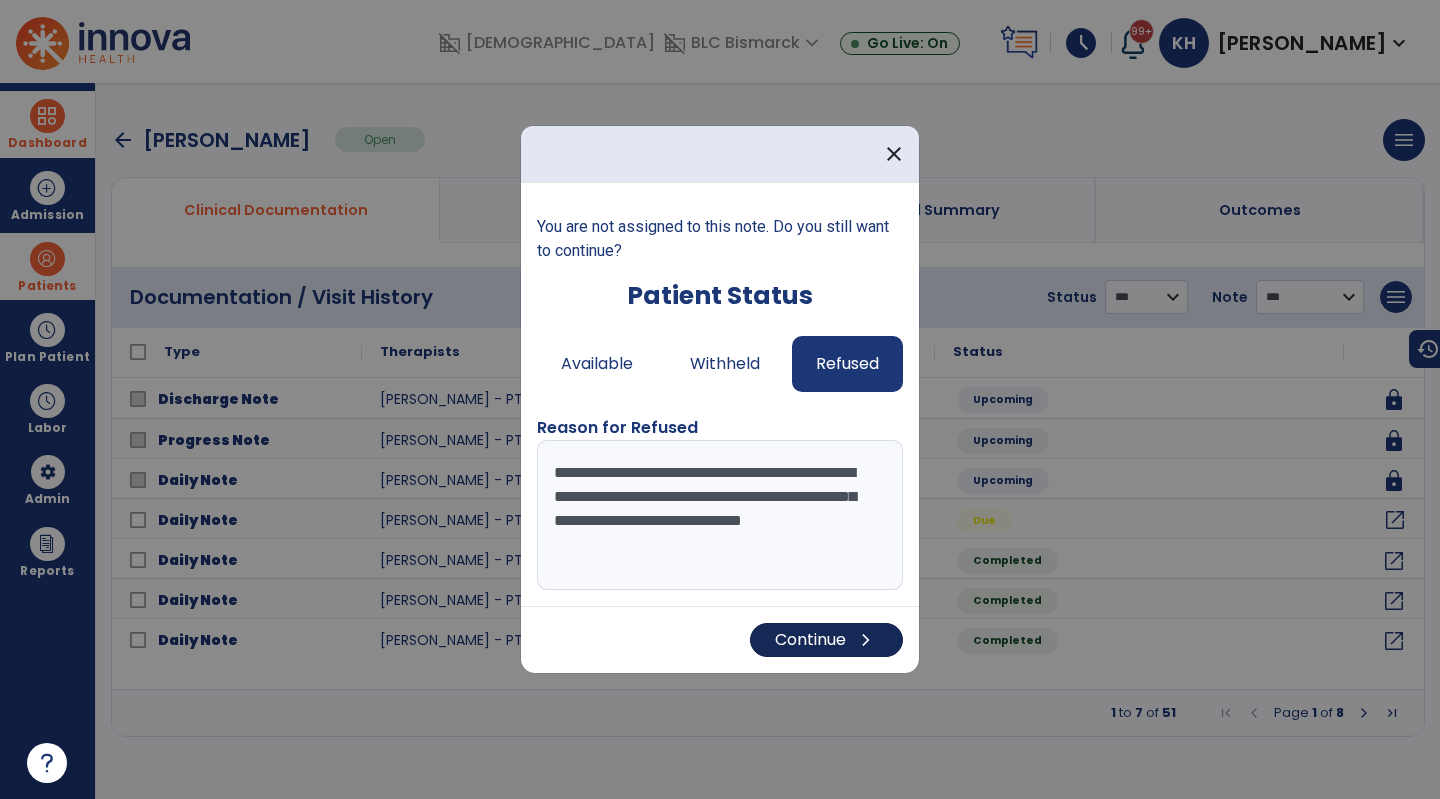 type on "**********" 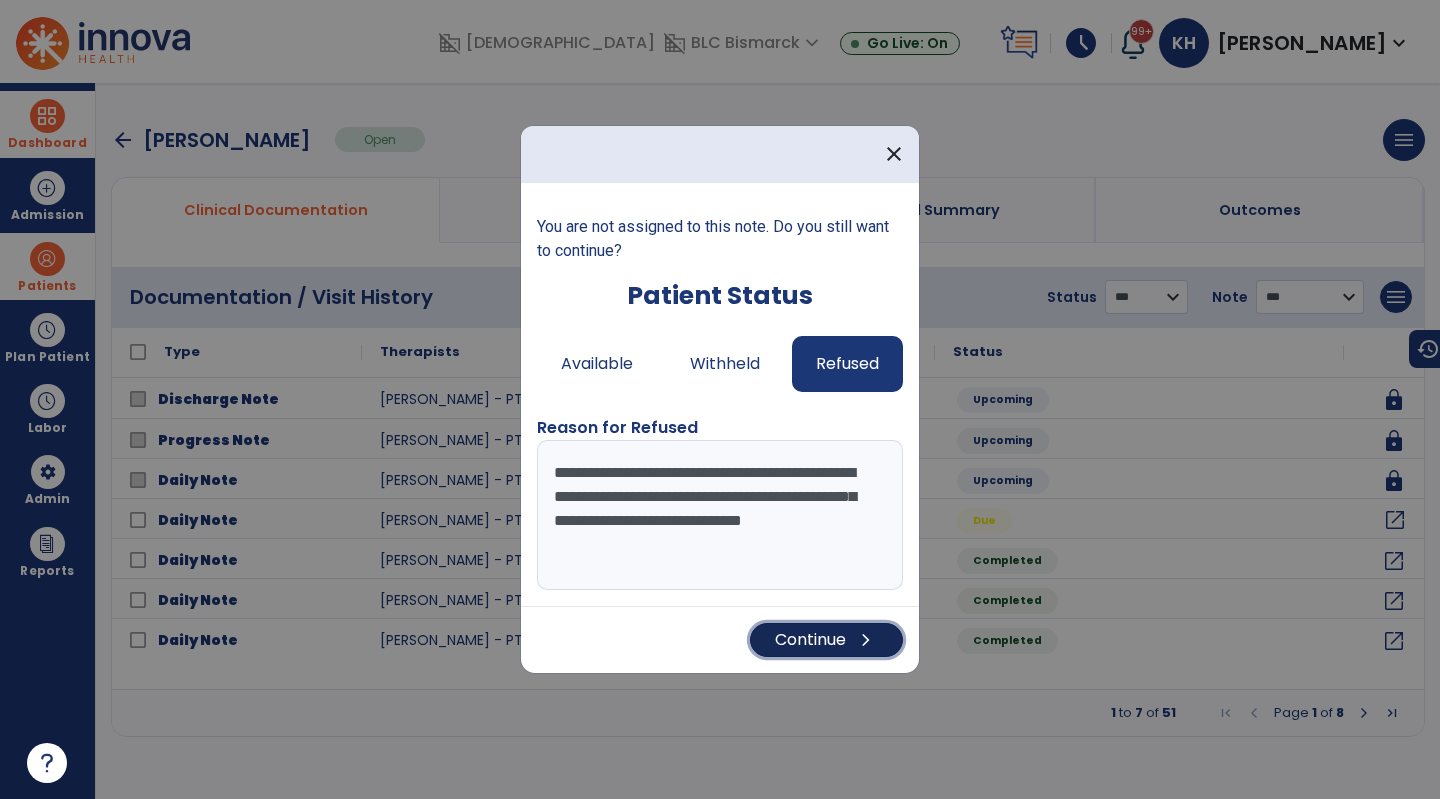 click on "Continue   chevron_right" at bounding box center [826, 640] 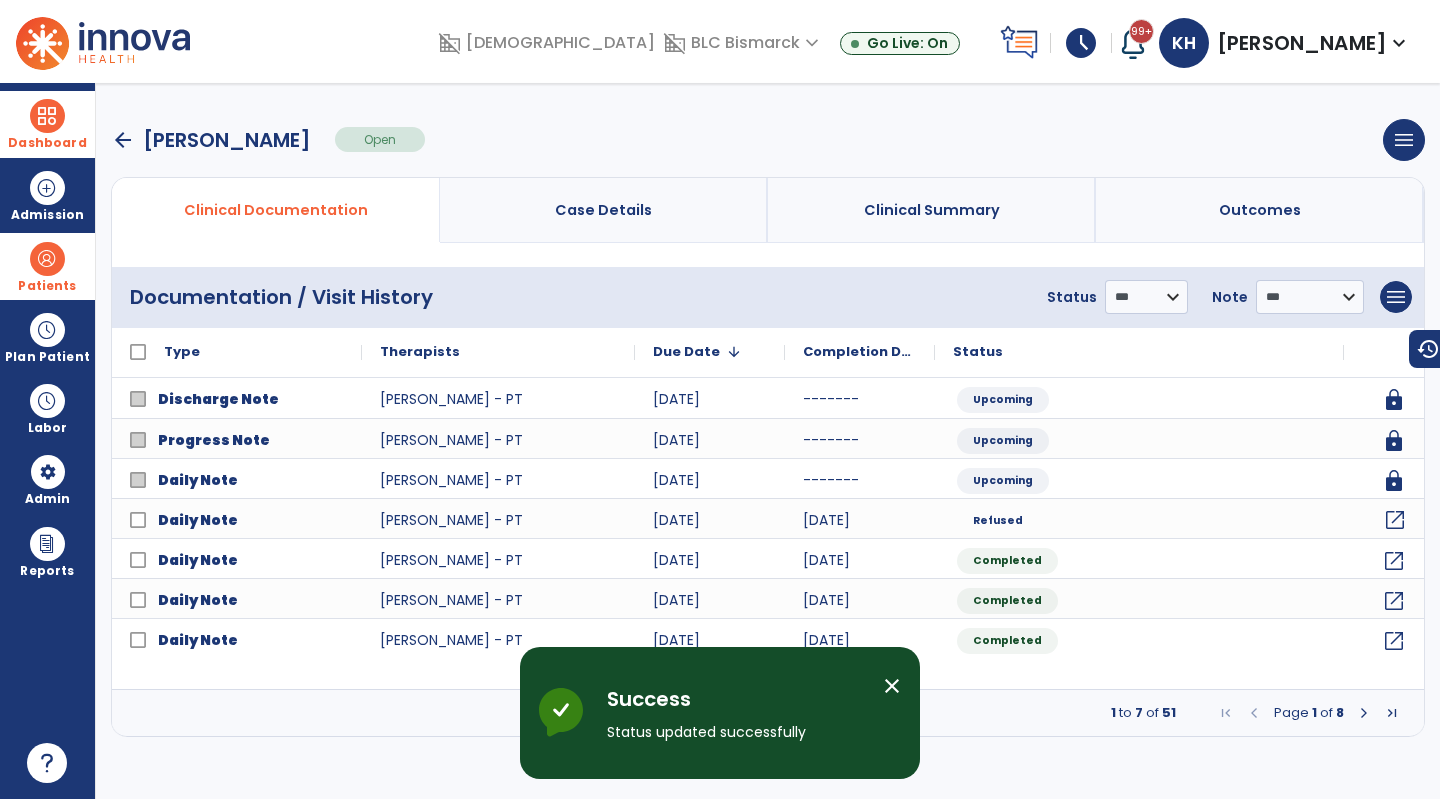 click at bounding box center [47, 116] 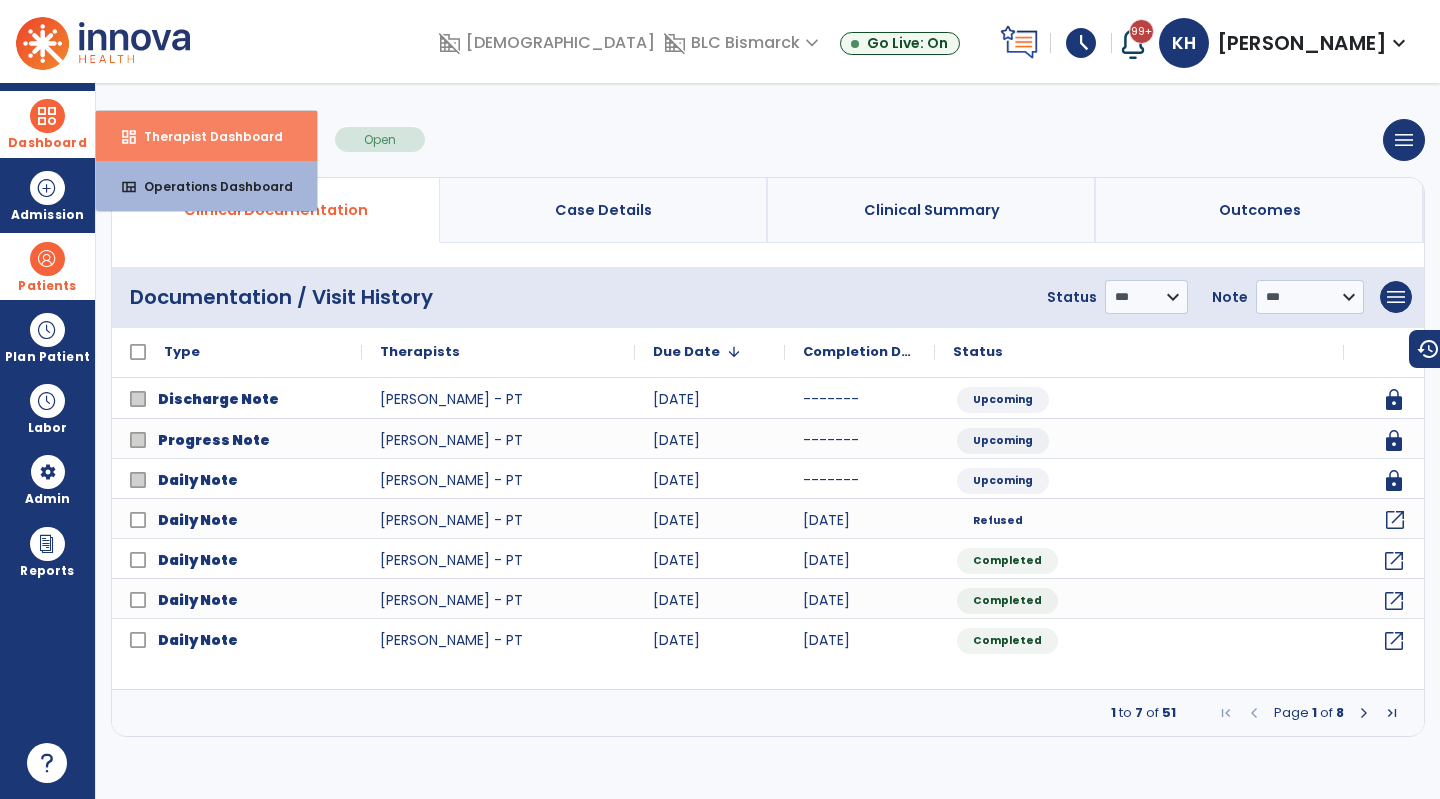 click on "dashboard" at bounding box center [129, 137] 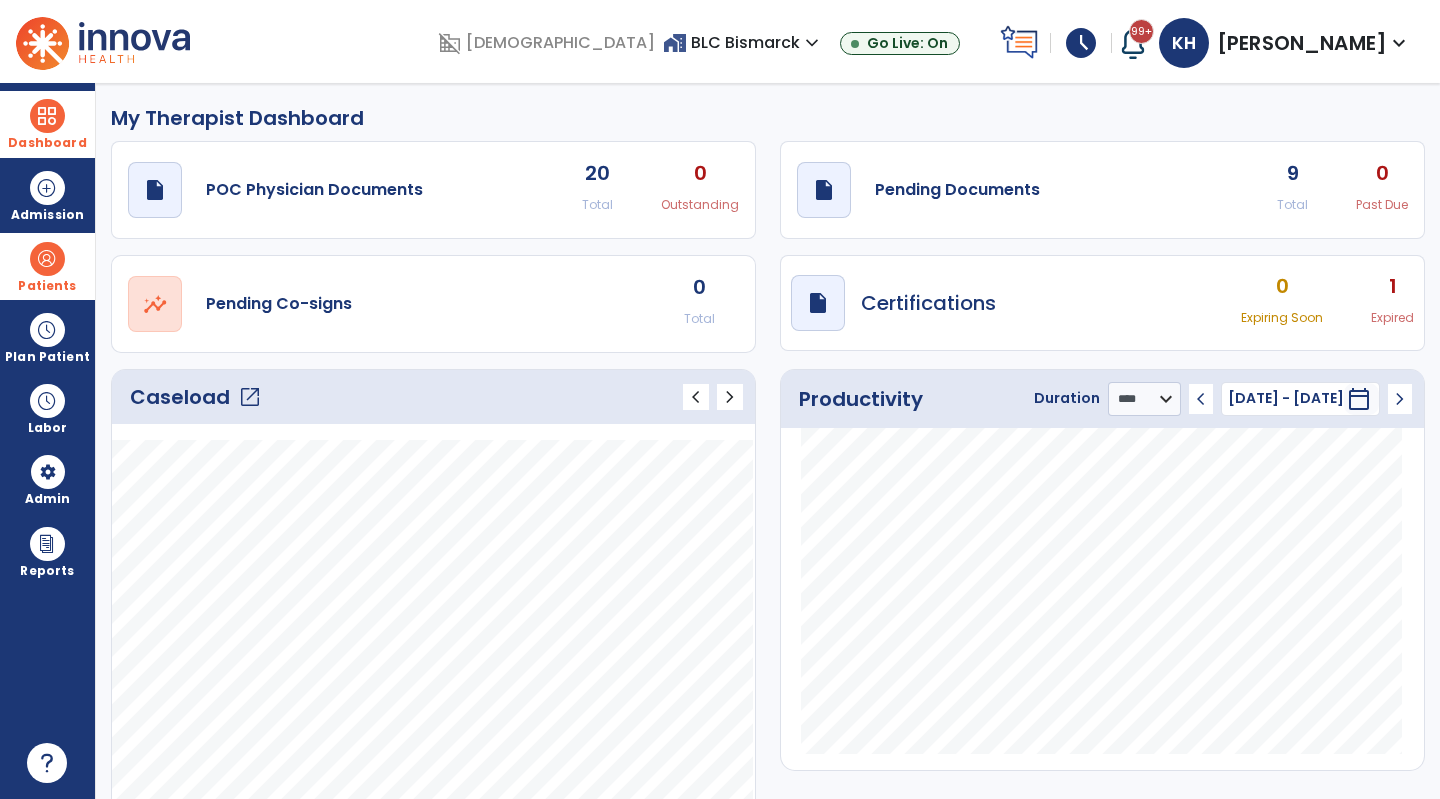 click on "draft   open_in_new  Pending Documents 9 Total 0 Past Due" 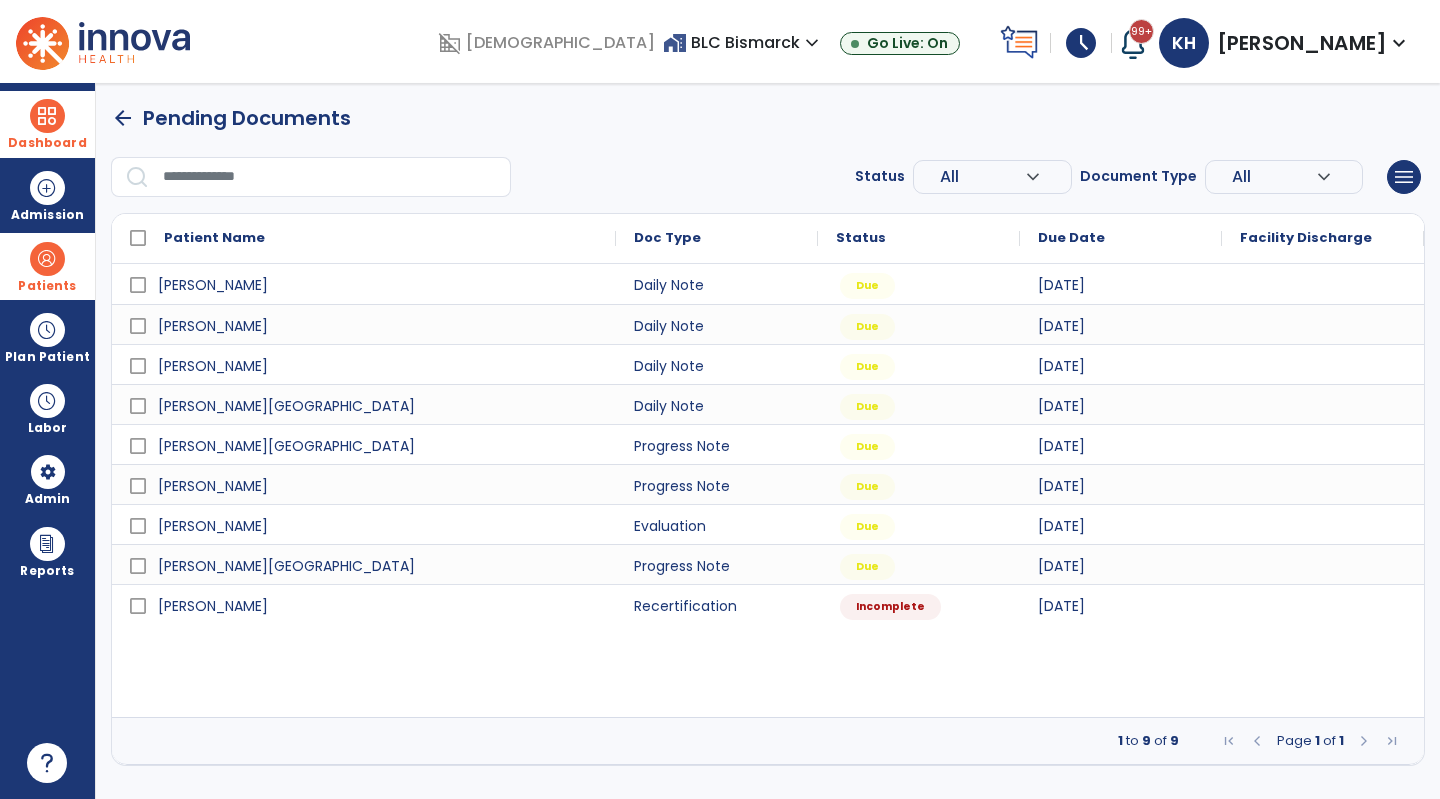 click at bounding box center [47, 116] 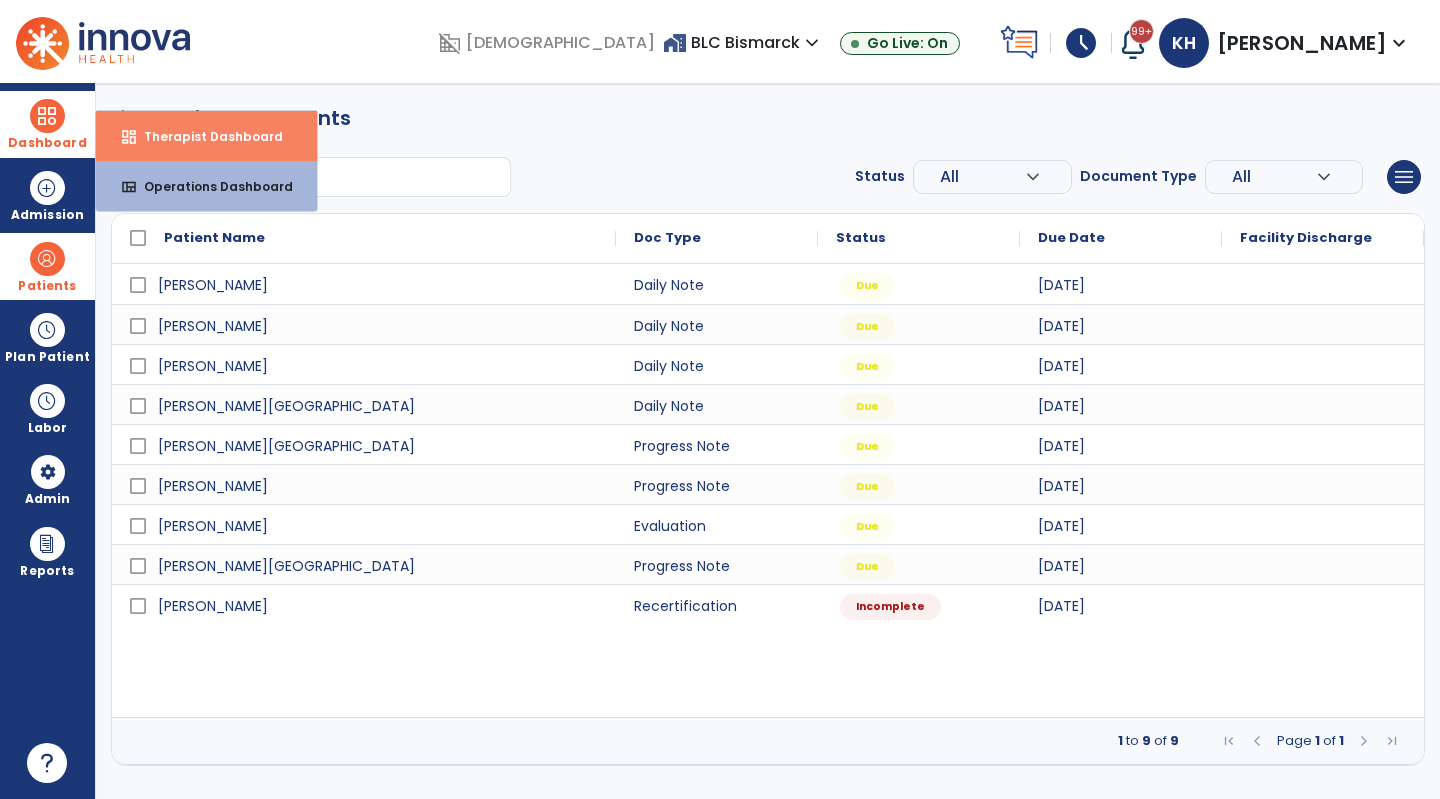 click on "dashboard  Therapist Dashboard" at bounding box center (206, 136) 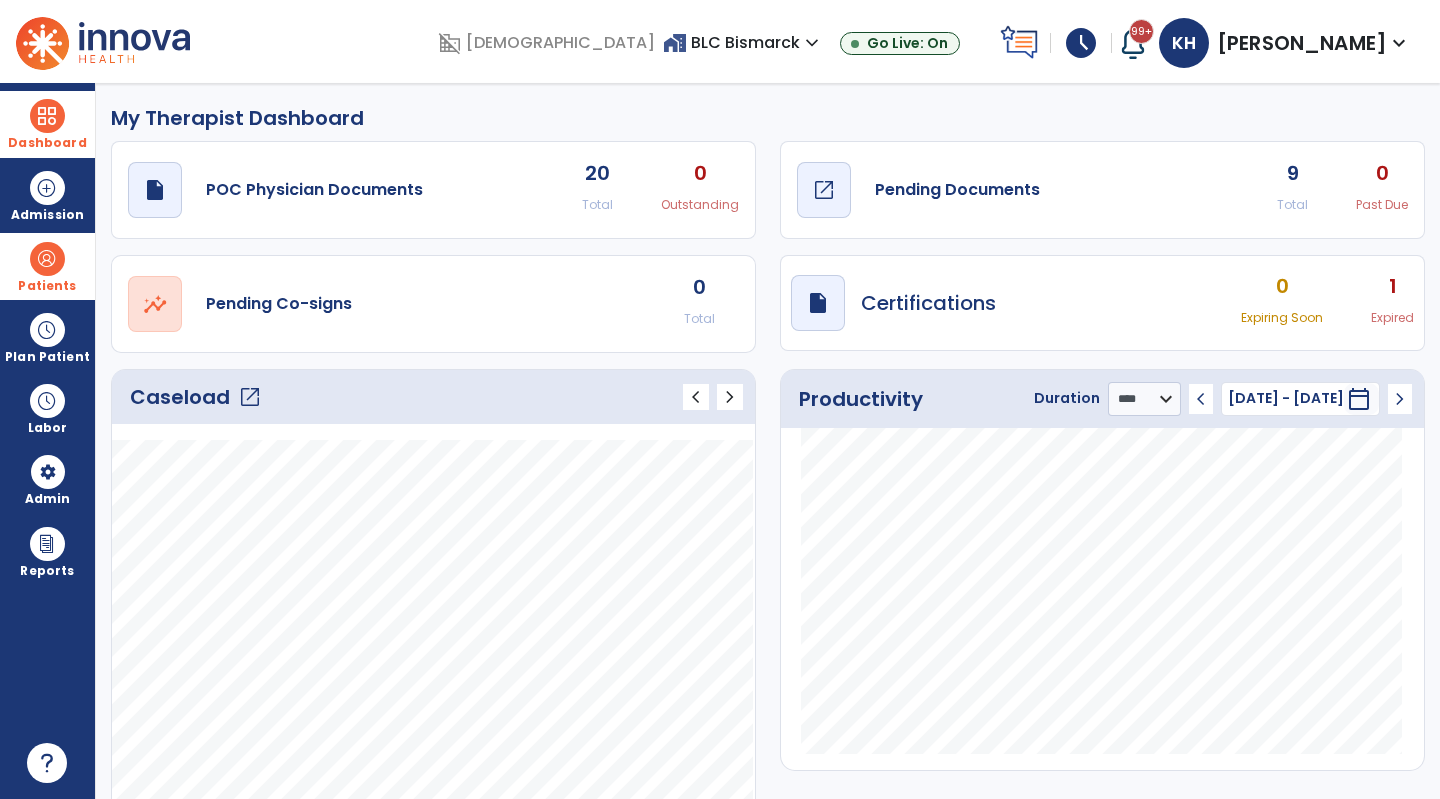 click on "Pending Documents" 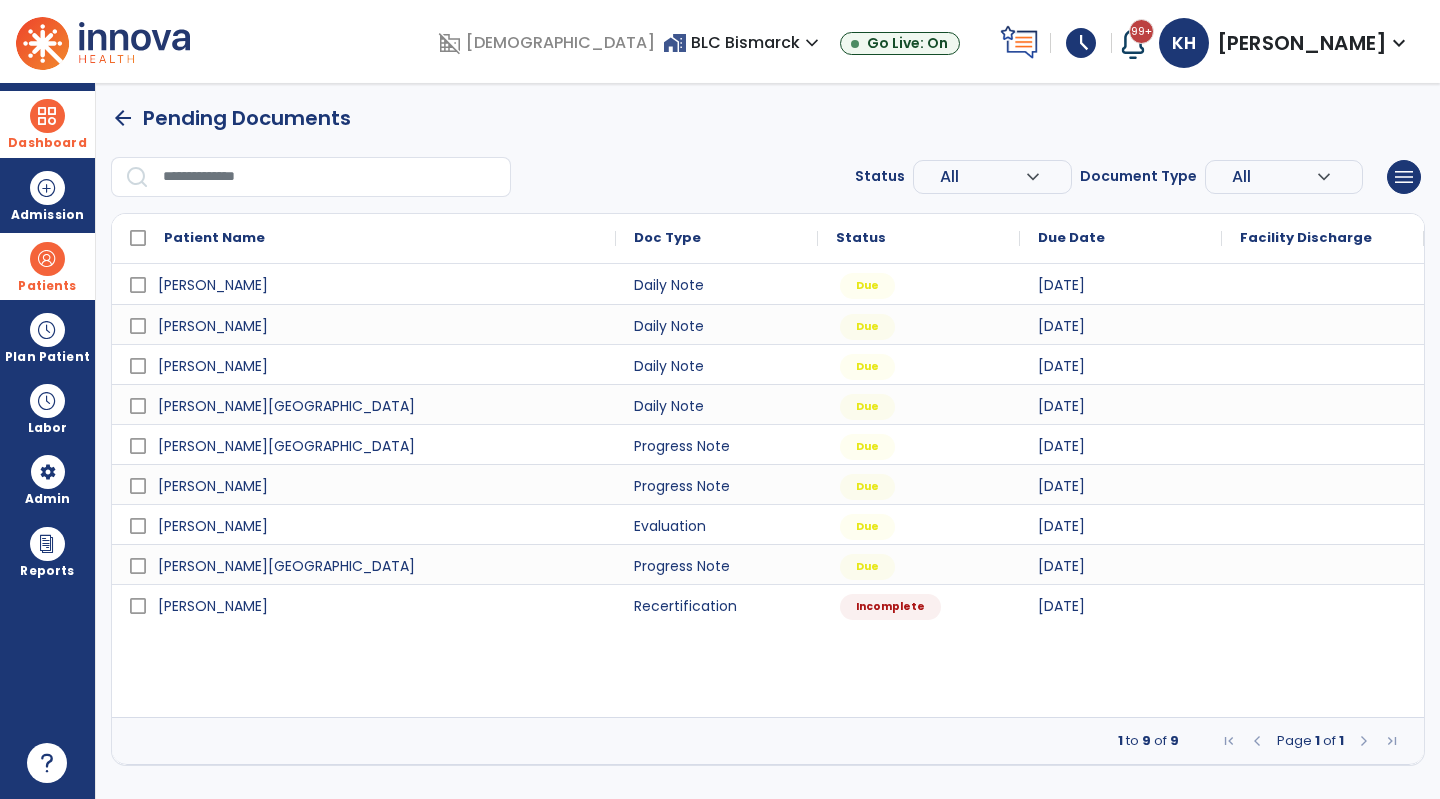 drag, startPoint x: 41, startPoint y: 272, endPoint x: 138, endPoint y: 287, distance: 98.15294 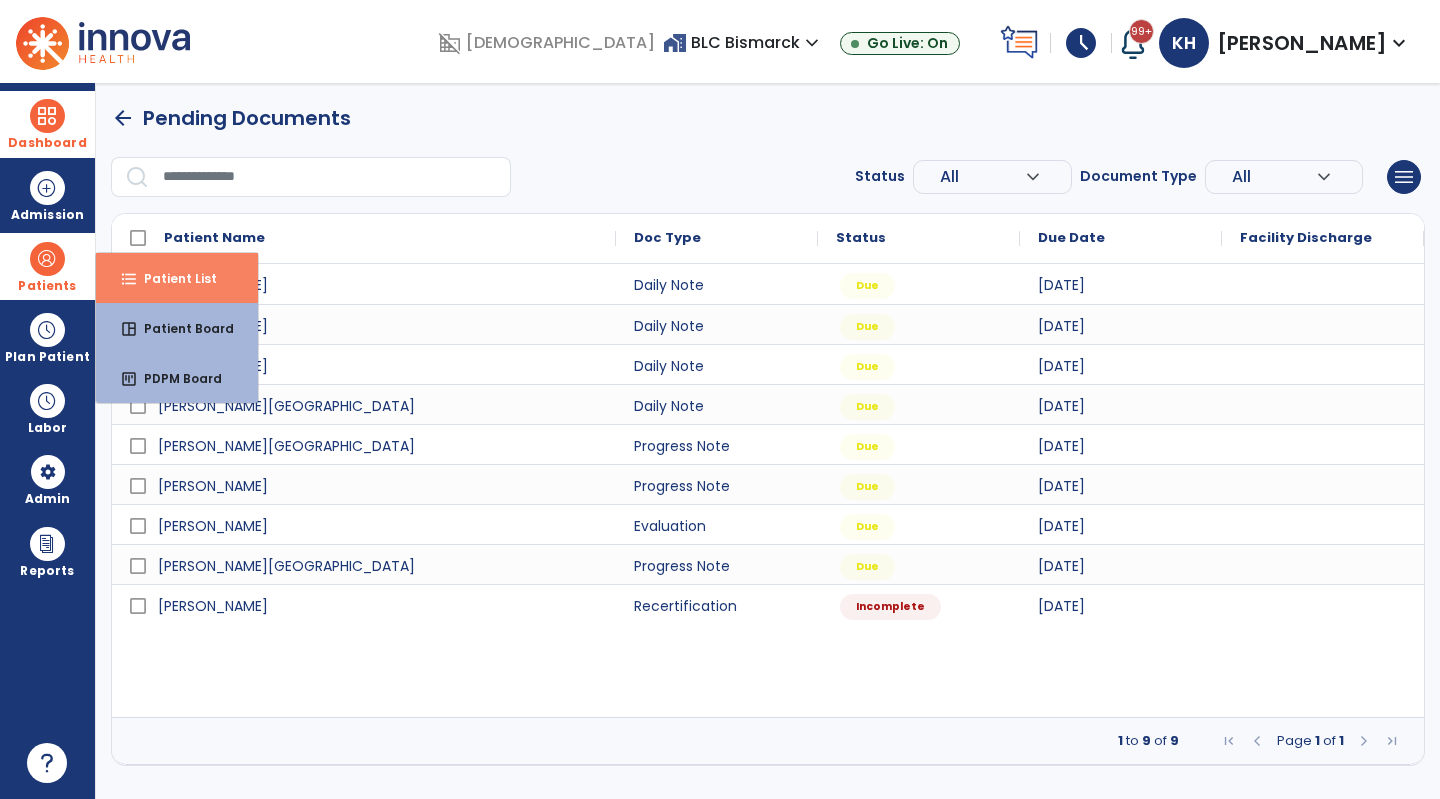 click on "format_list_bulleted  Patient List" at bounding box center (177, 278) 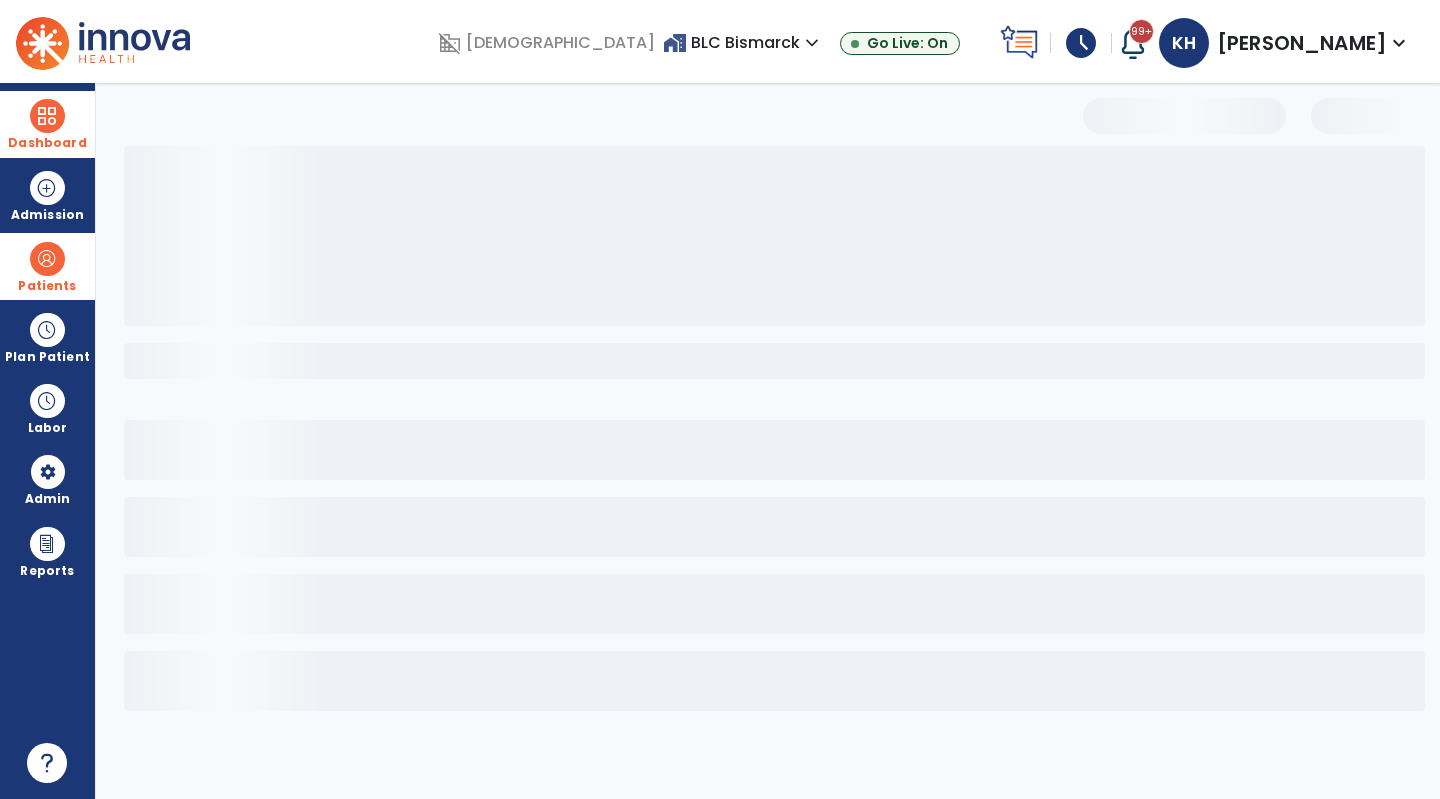 select on "***" 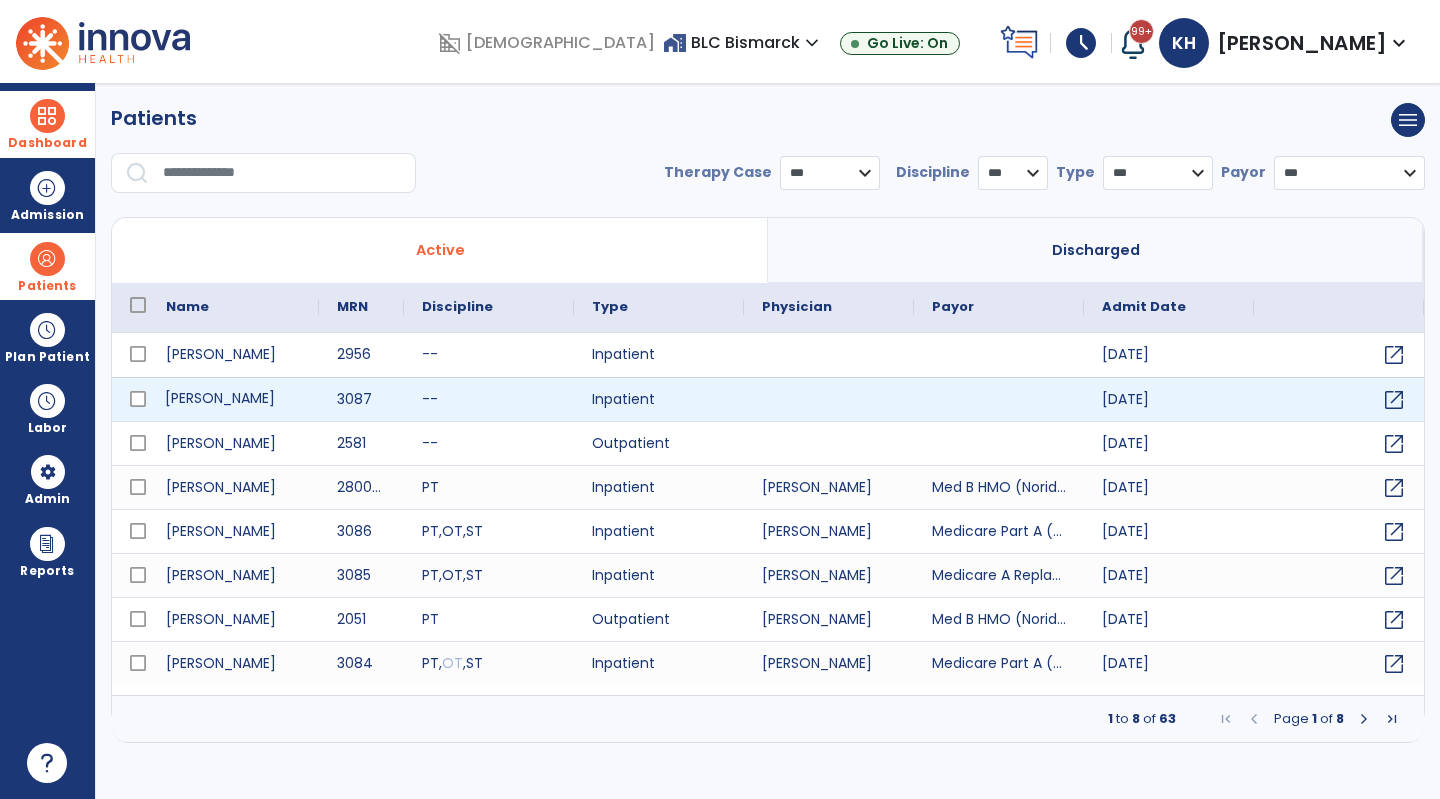 click on "[PERSON_NAME]" at bounding box center [233, 399] 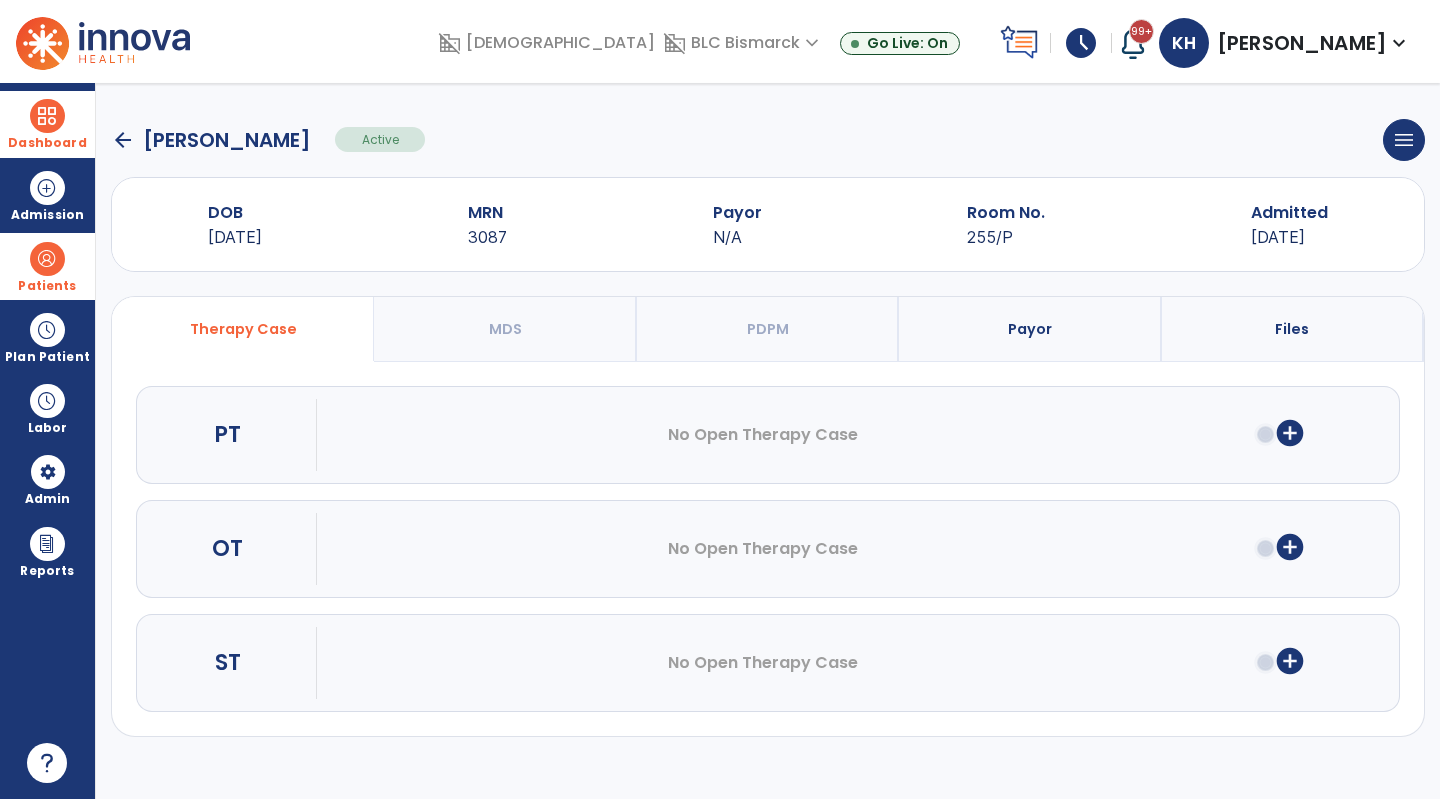 click on "Files" at bounding box center (1293, 329) 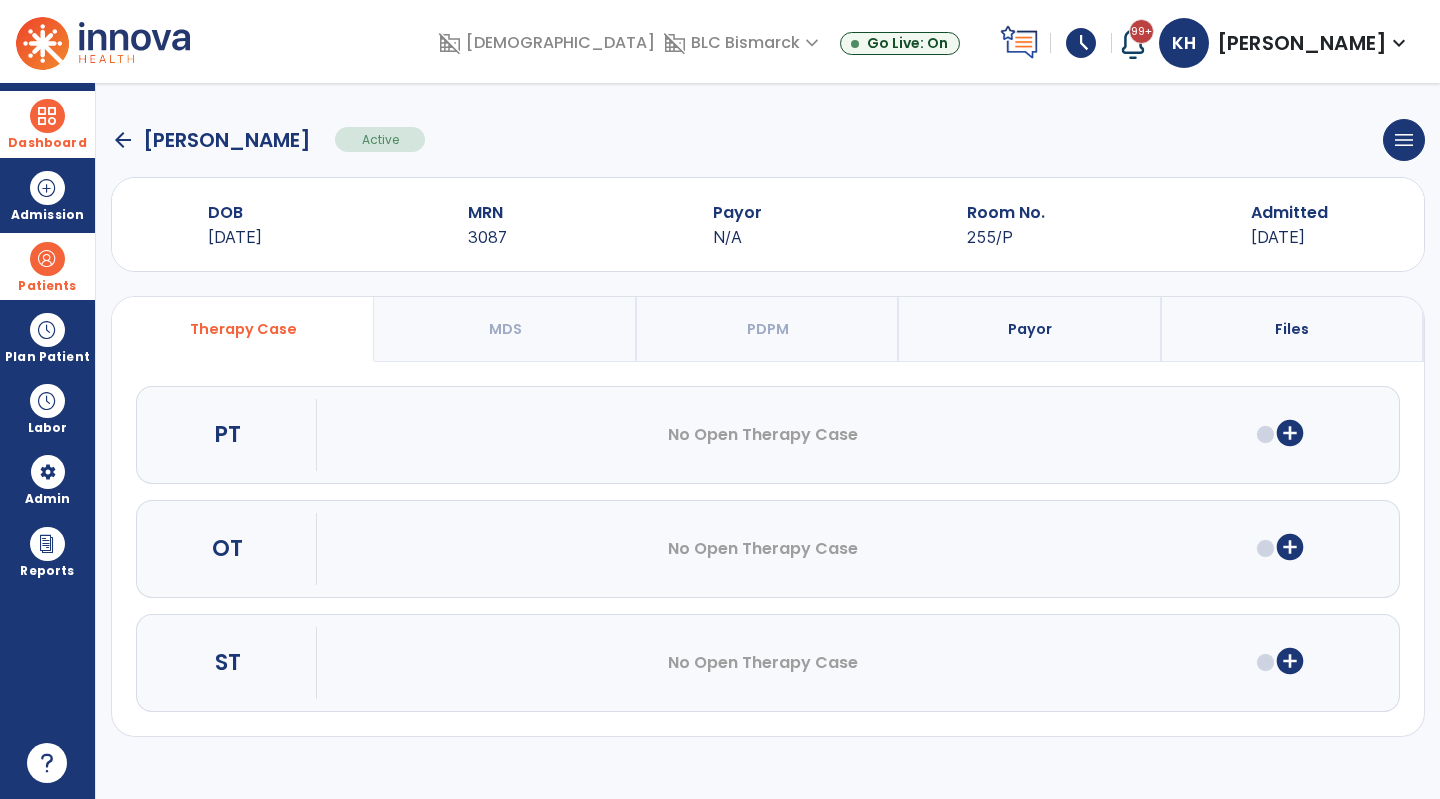 select on "**********" 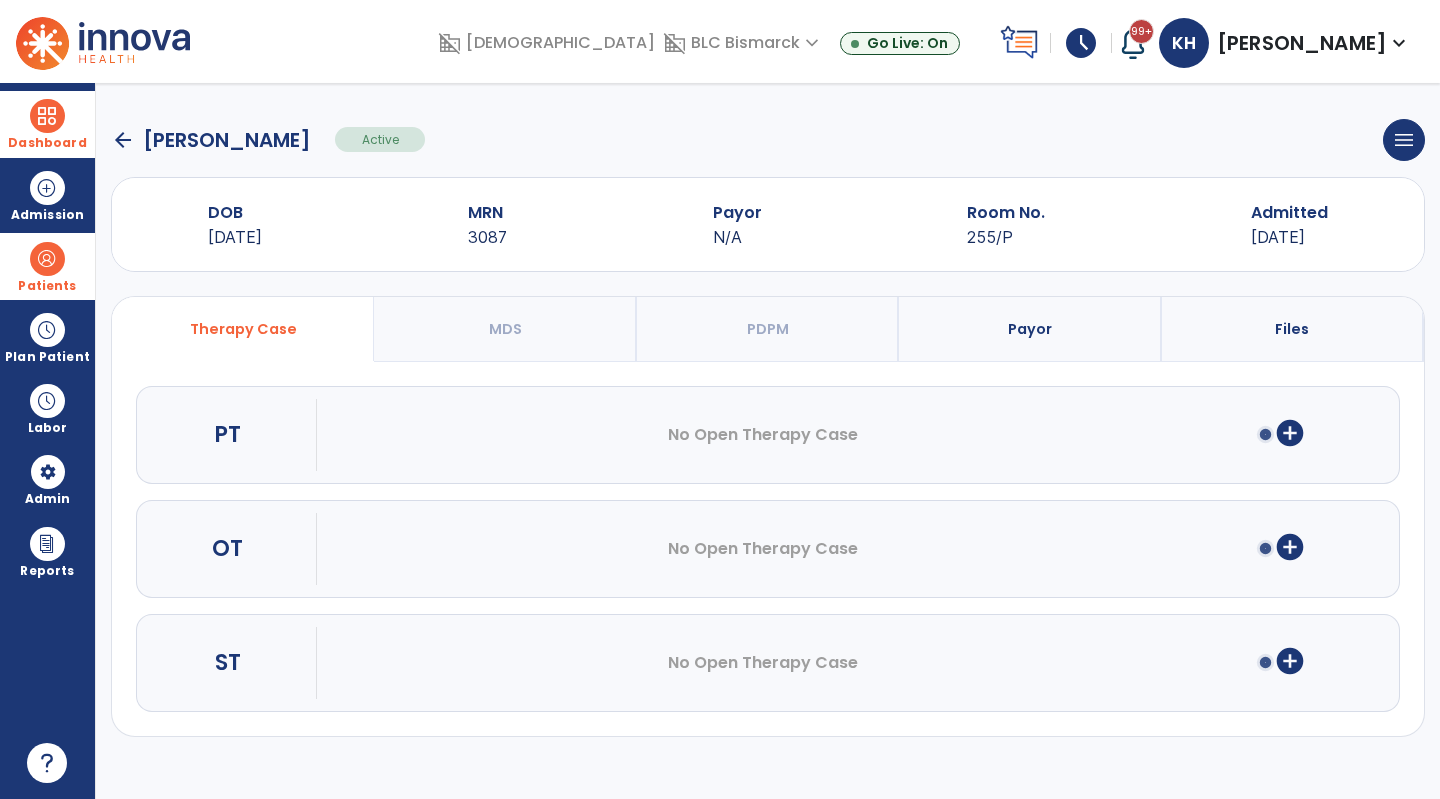select on "***" 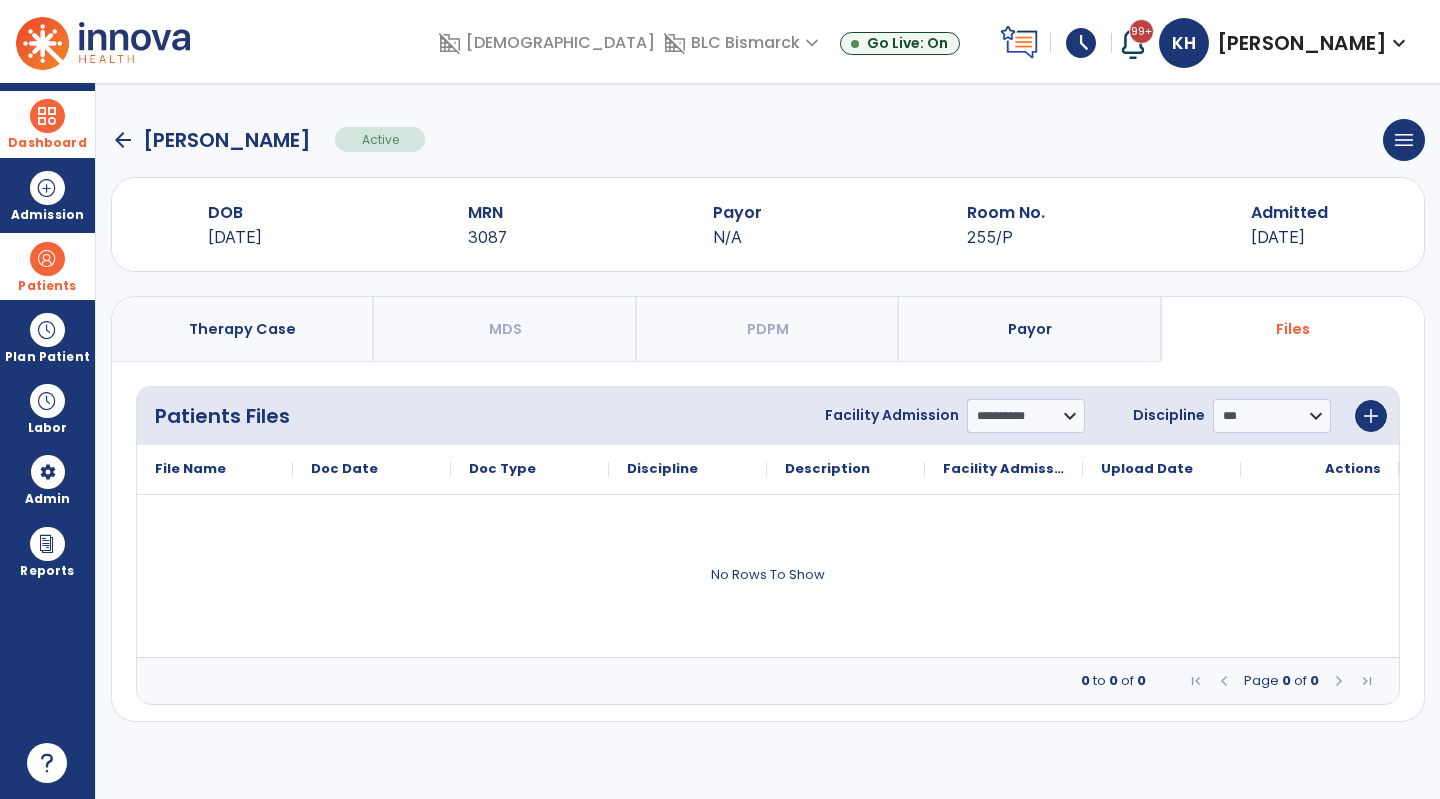 click on "Payor" at bounding box center [1030, 329] 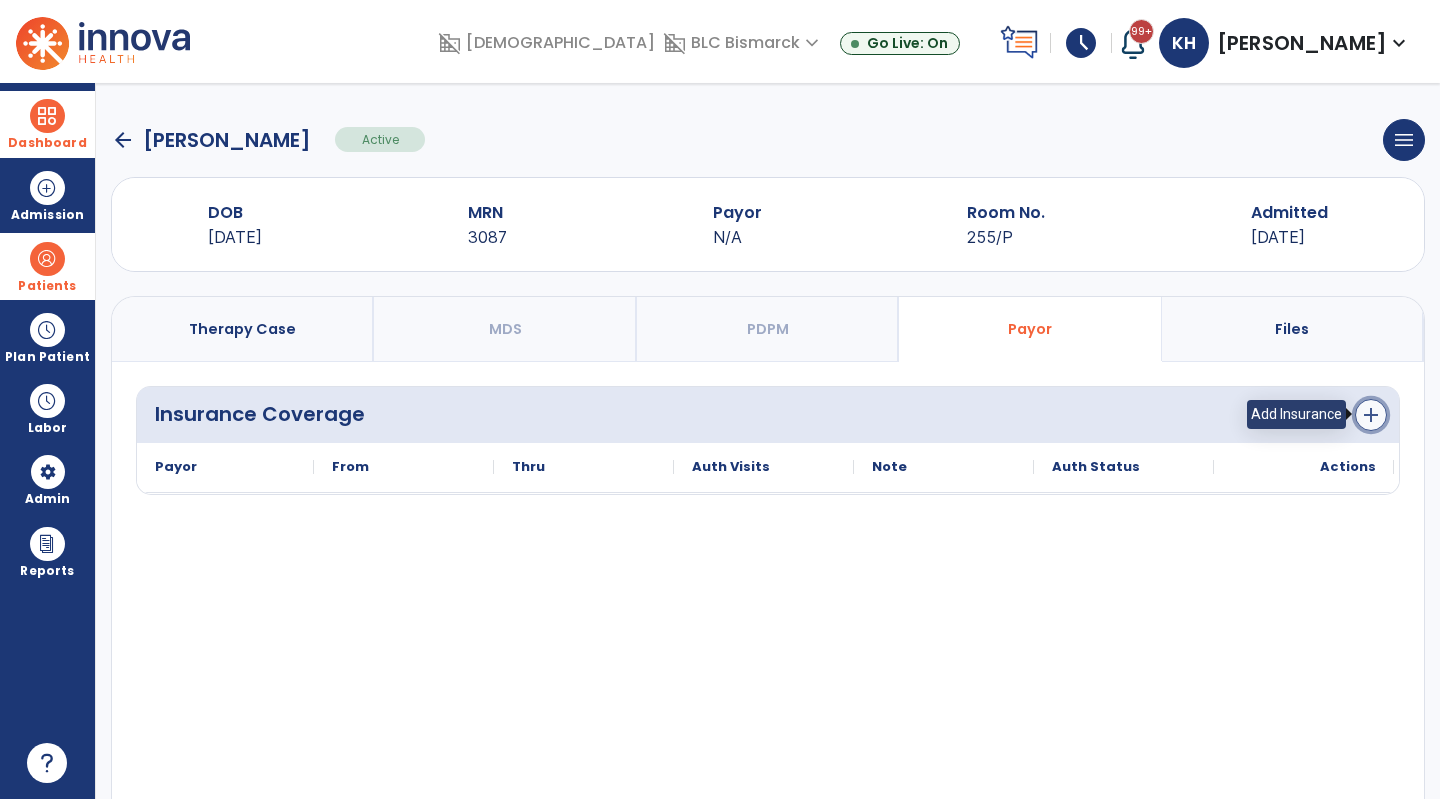 click on "add" 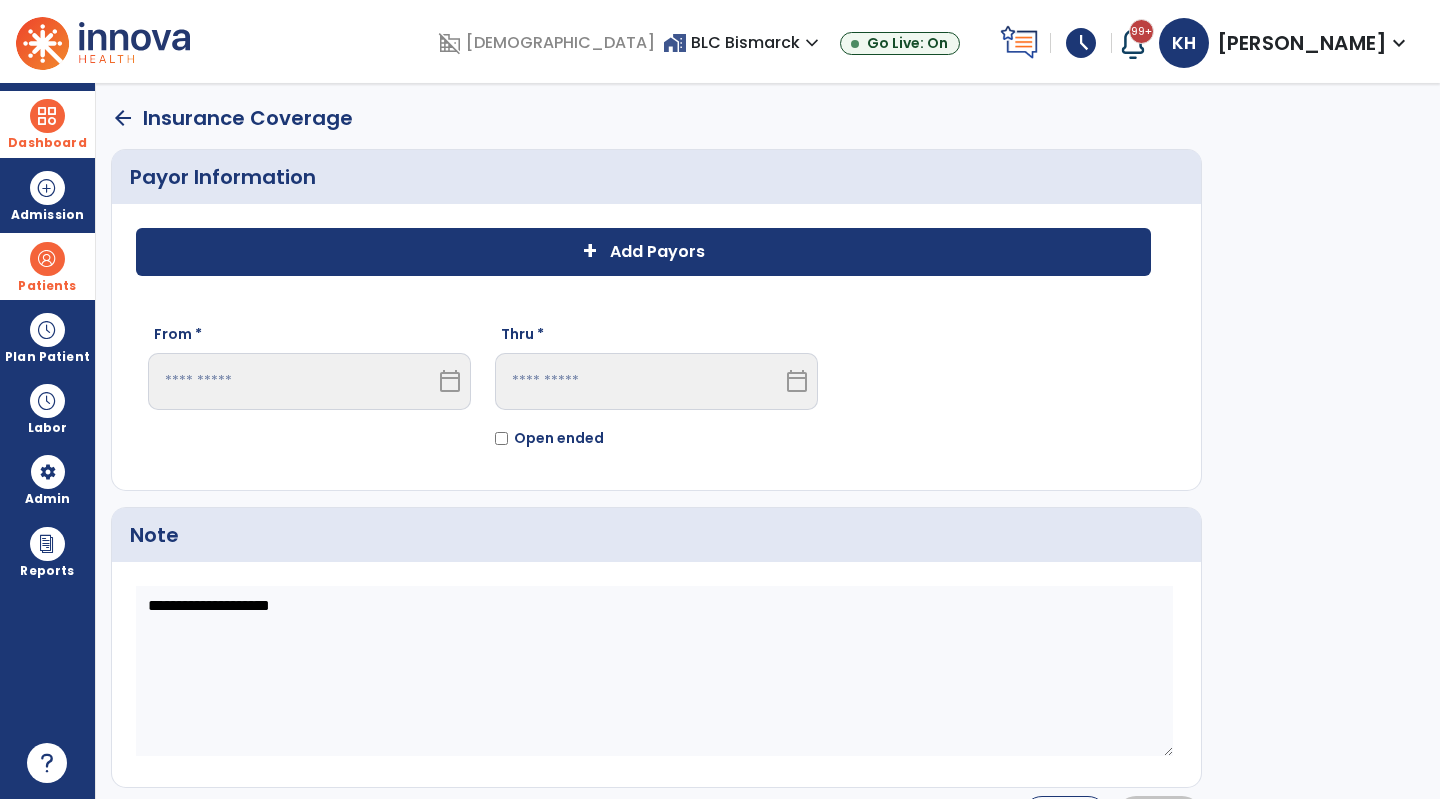 click on "+ Add Payors" 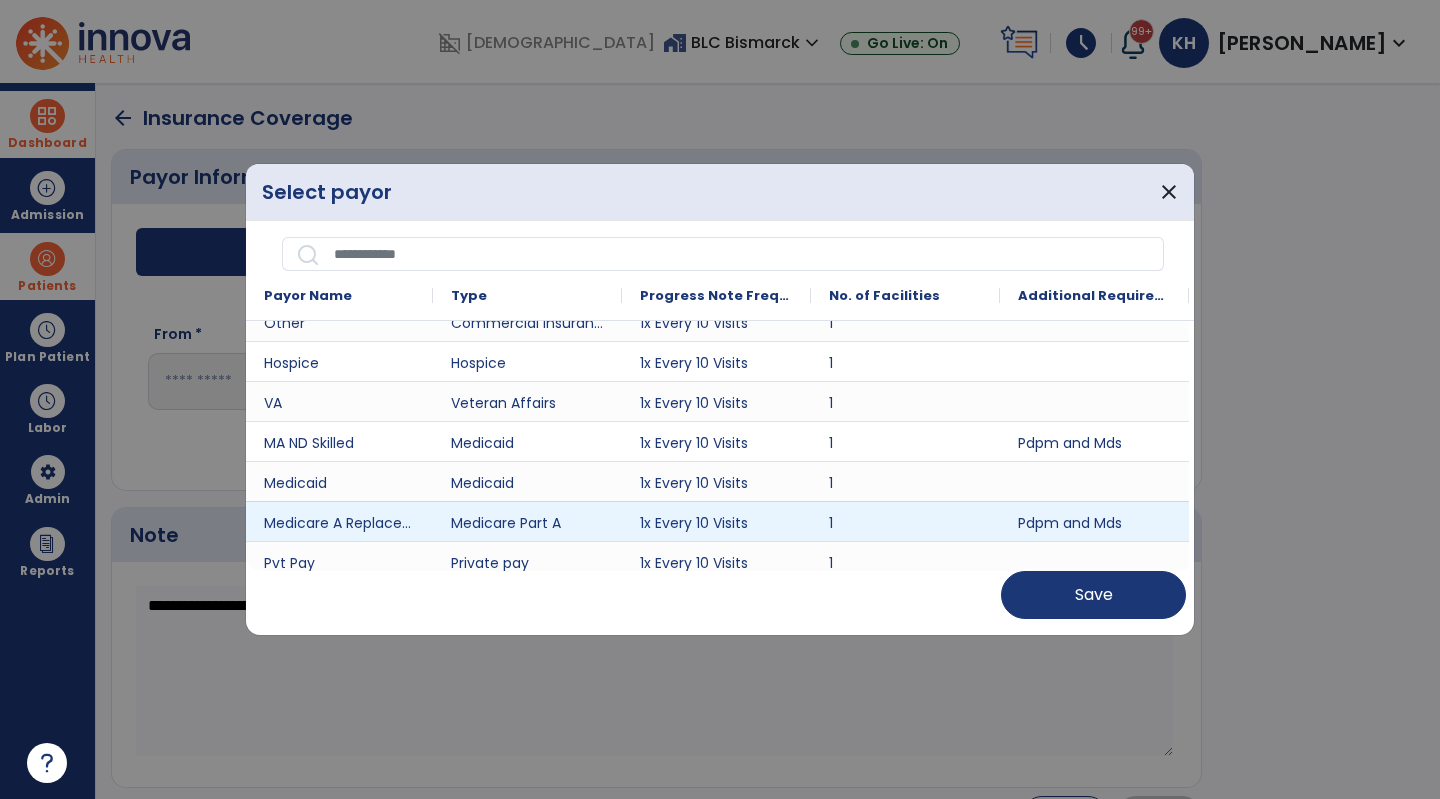 scroll, scrollTop: 400, scrollLeft: 0, axis: vertical 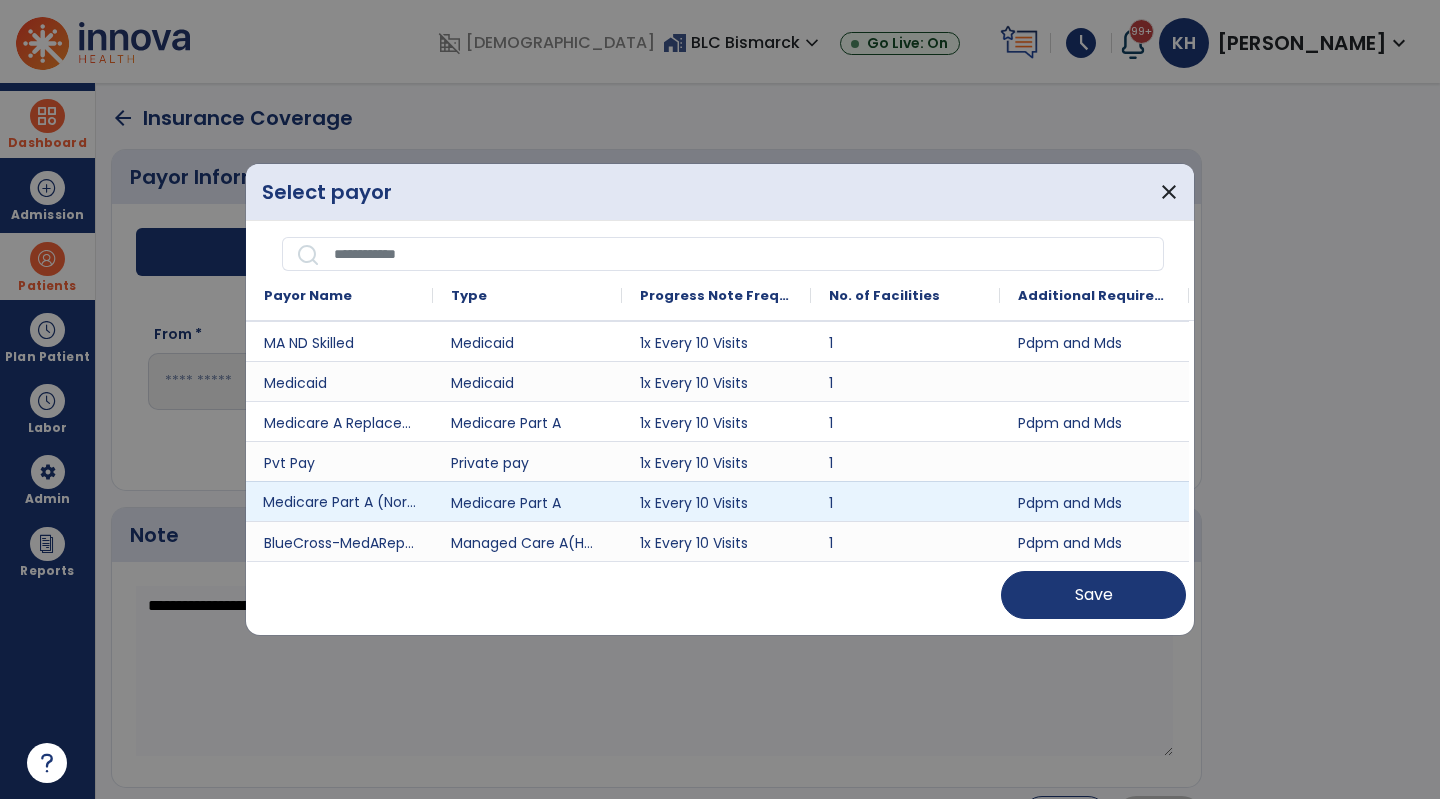 click on "Medicare Part A (Noridian)" at bounding box center (339, 501) 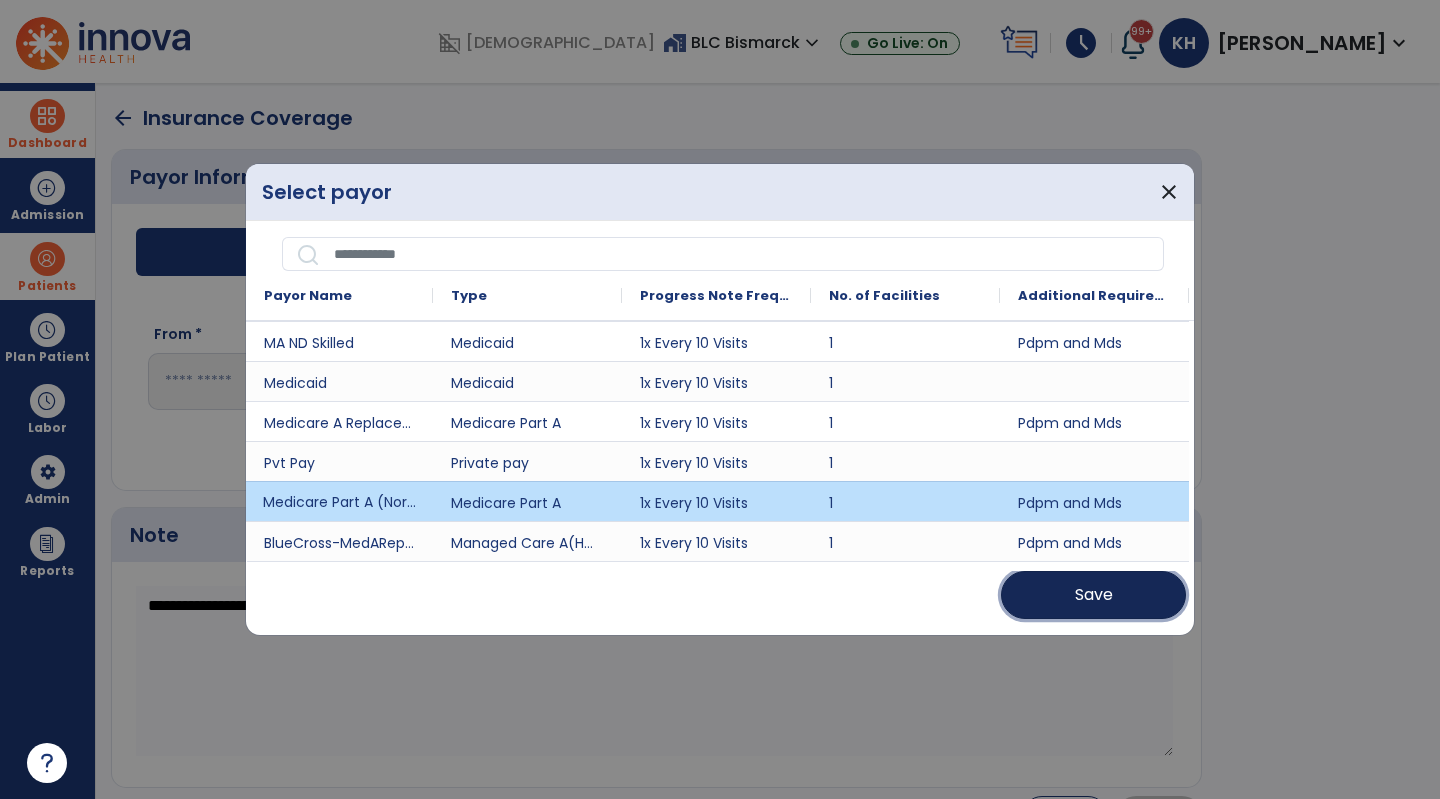click on "Save" at bounding box center (1094, 595) 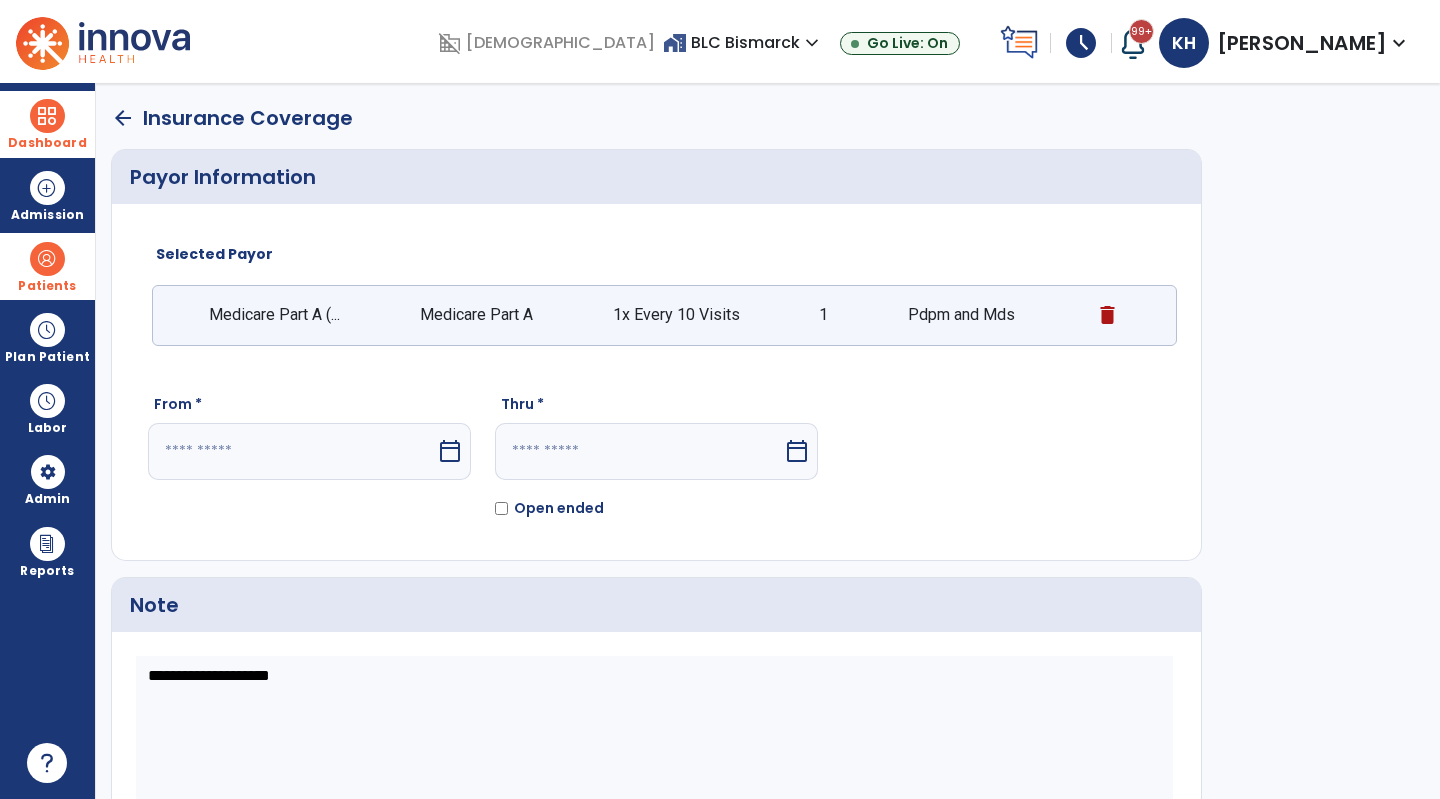 scroll, scrollTop: 113, scrollLeft: 0, axis: vertical 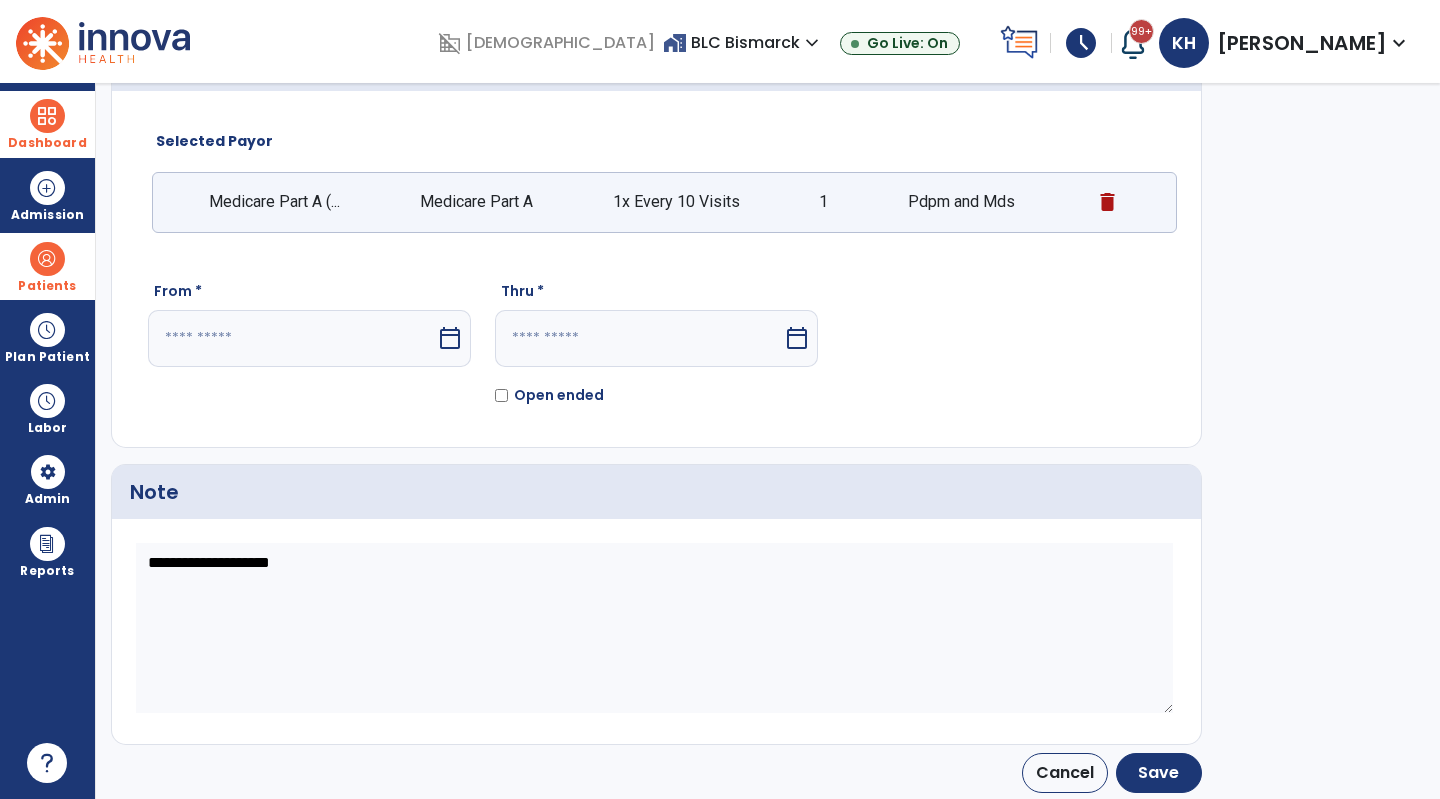 click at bounding box center (292, 338) 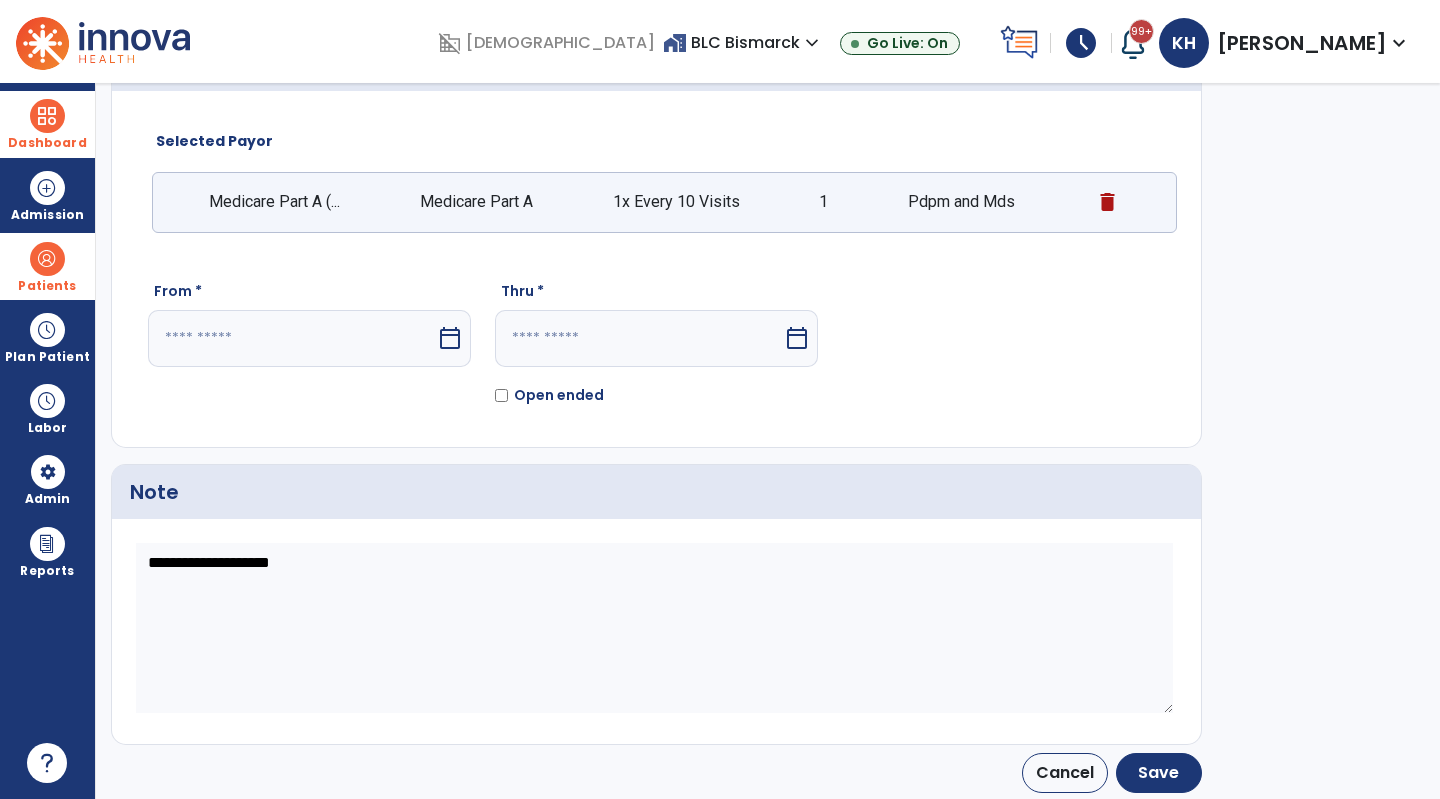 select on "*" 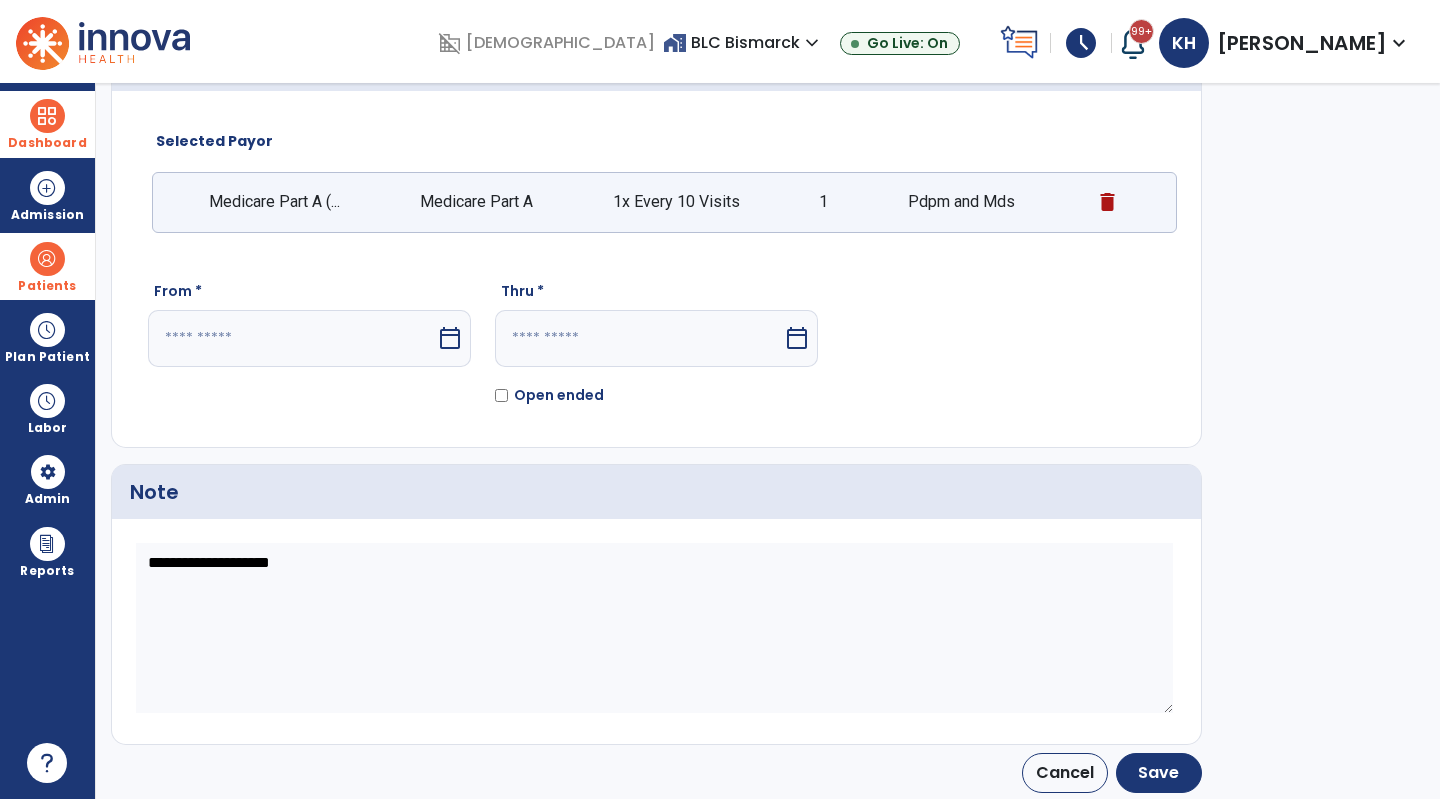 select on "****" 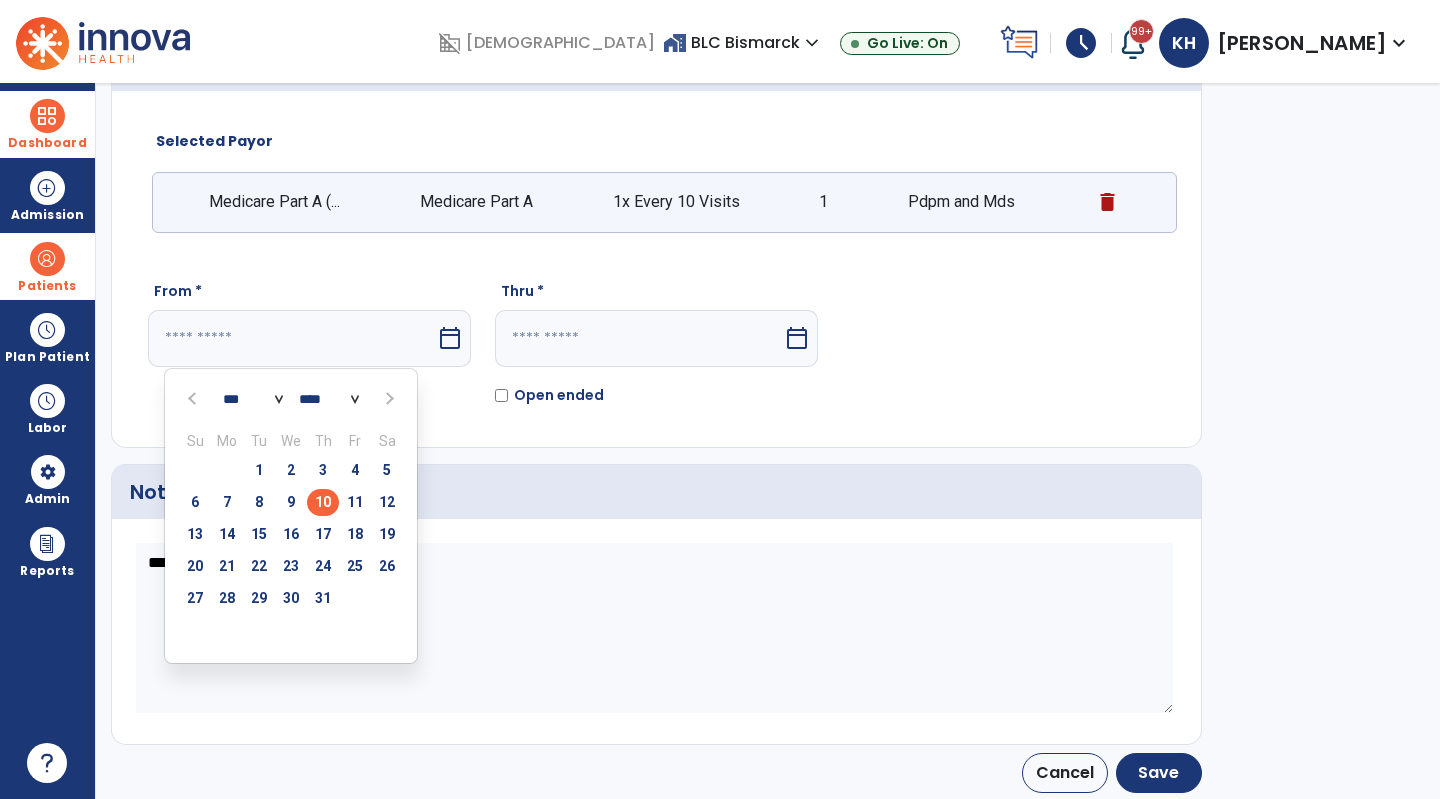 click on "10" at bounding box center [323, 502] 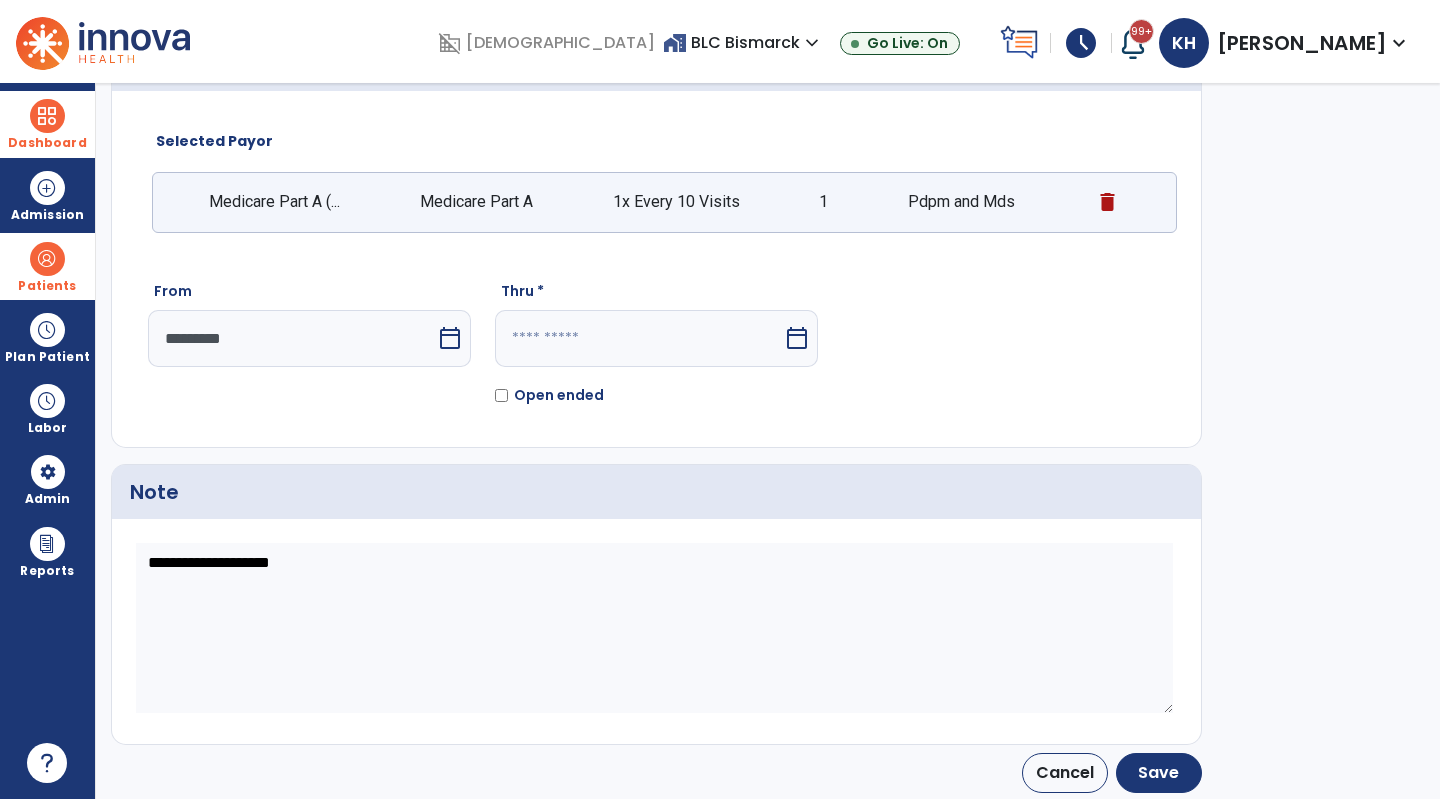 click on "Thru *  calendar_today   Open ended" 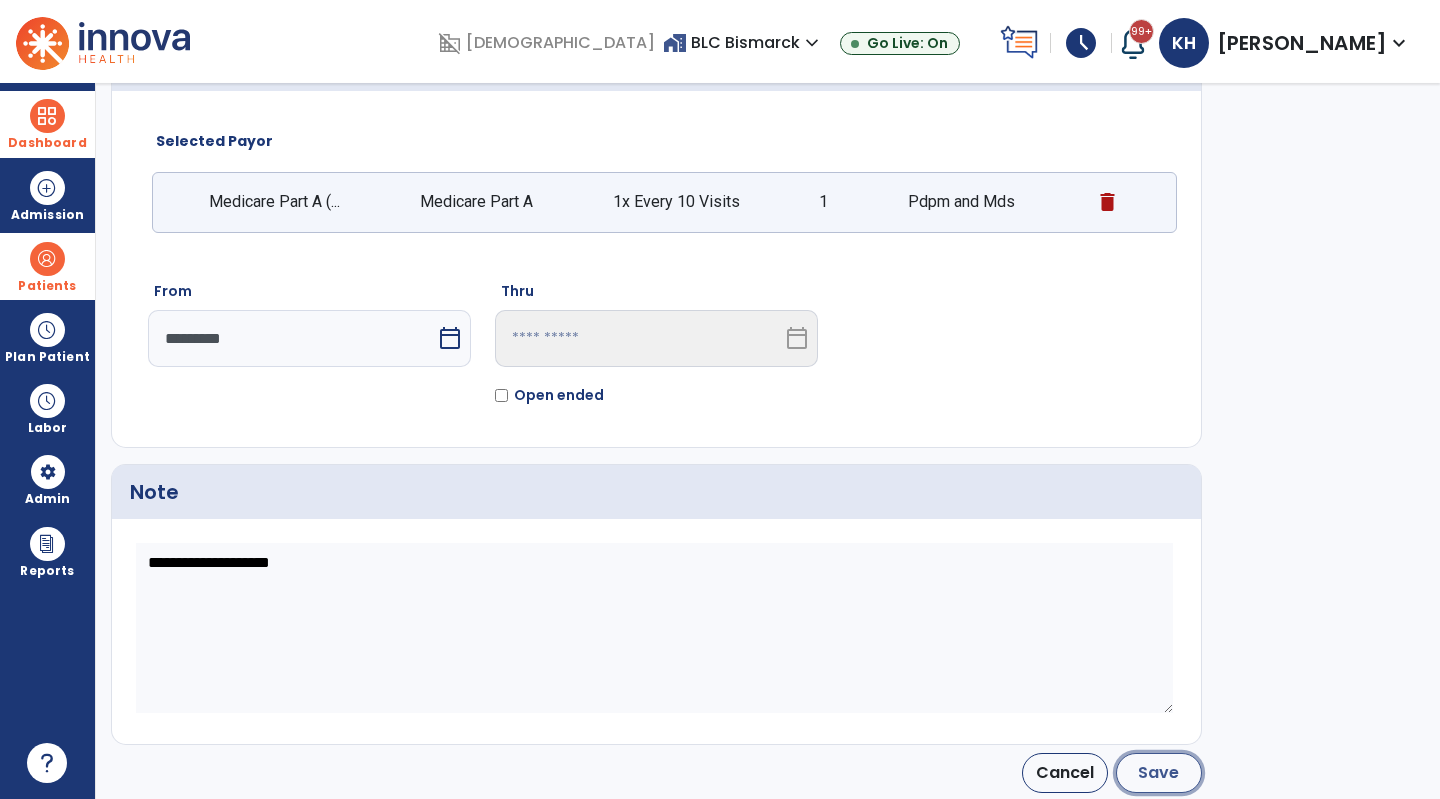 click on "Save" 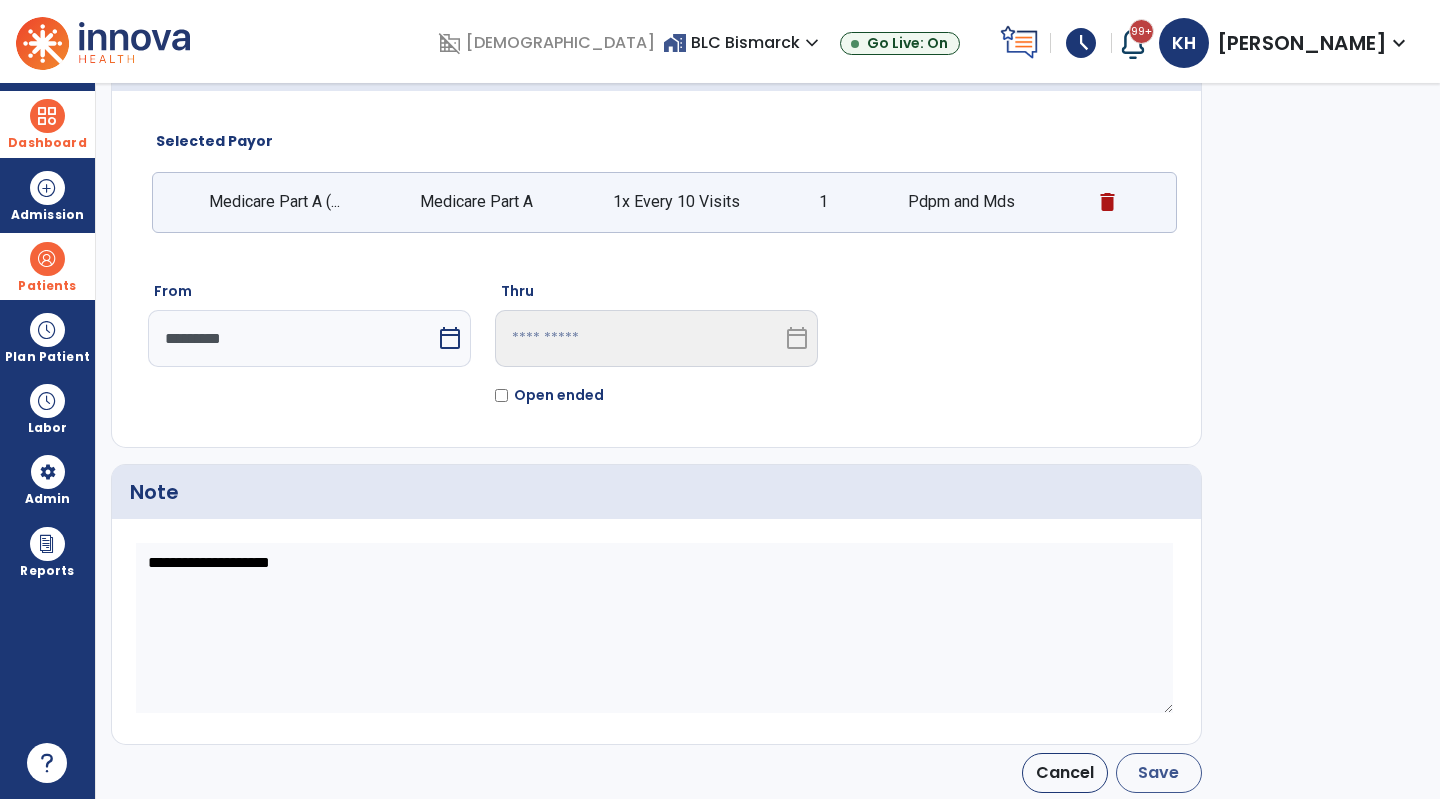 type on "*********" 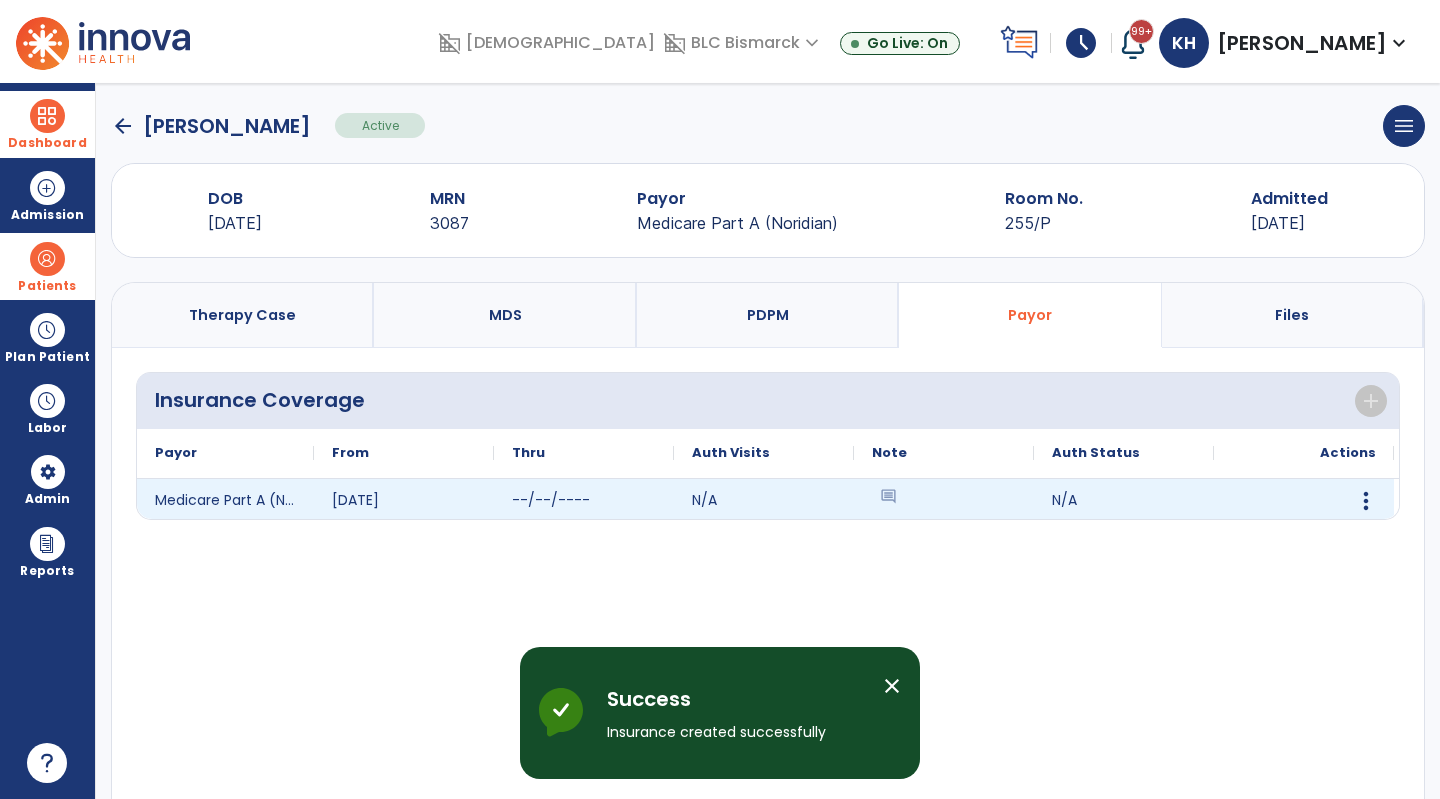 scroll, scrollTop: 0, scrollLeft: 0, axis: both 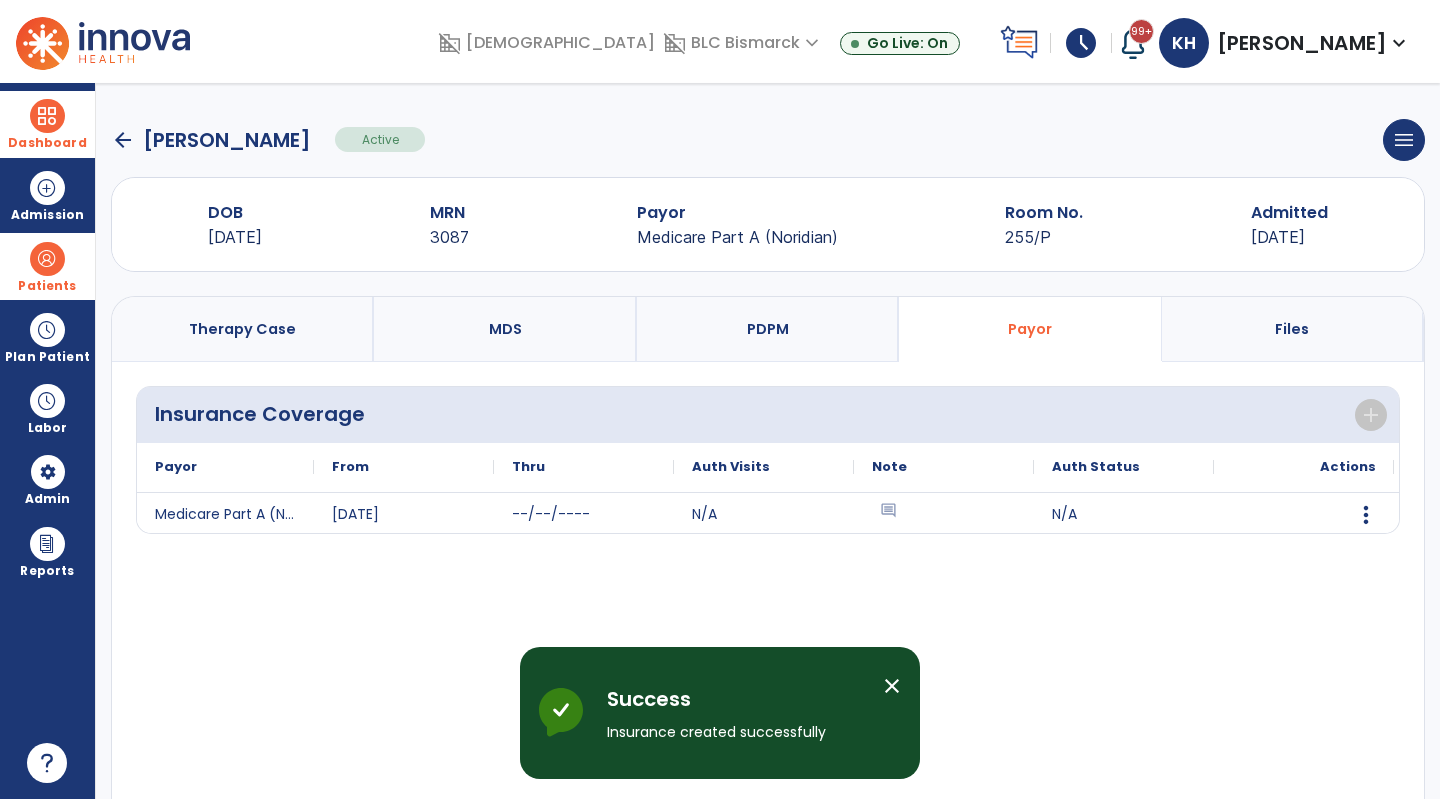 click on "PDPM" at bounding box center (768, 329) 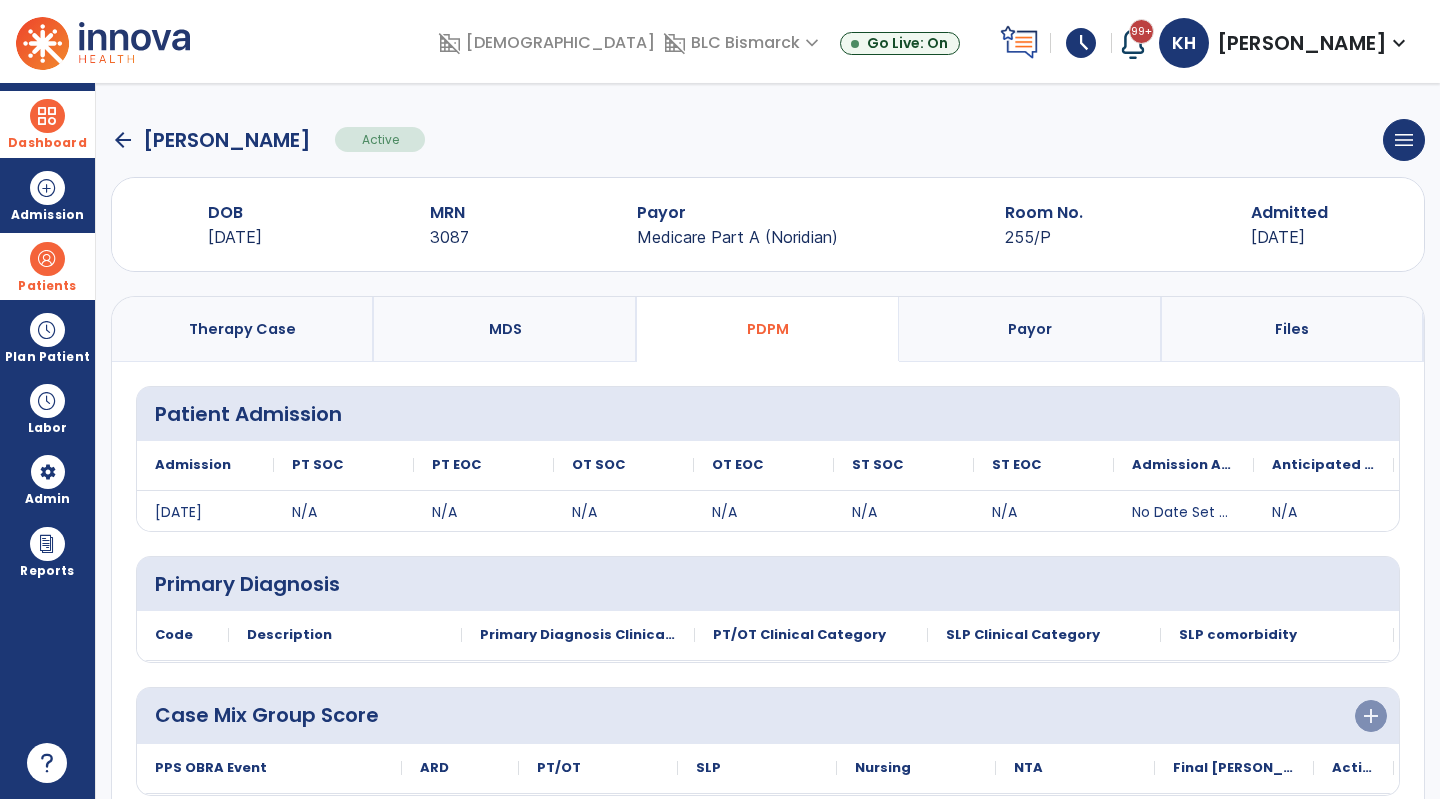 click on "MDS" at bounding box center (505, 329) 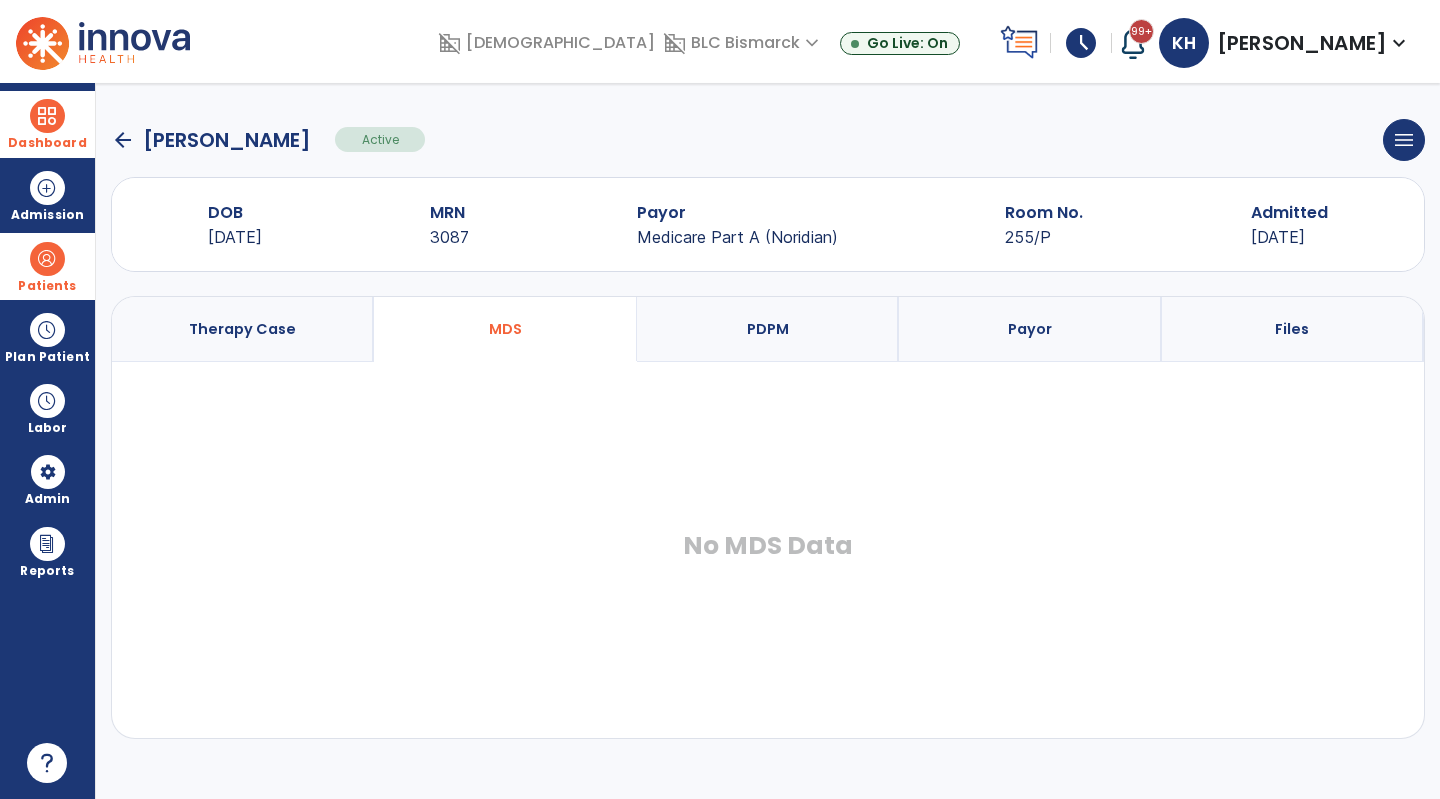 click on "Therapy Case" at bounding box center (243, 329) 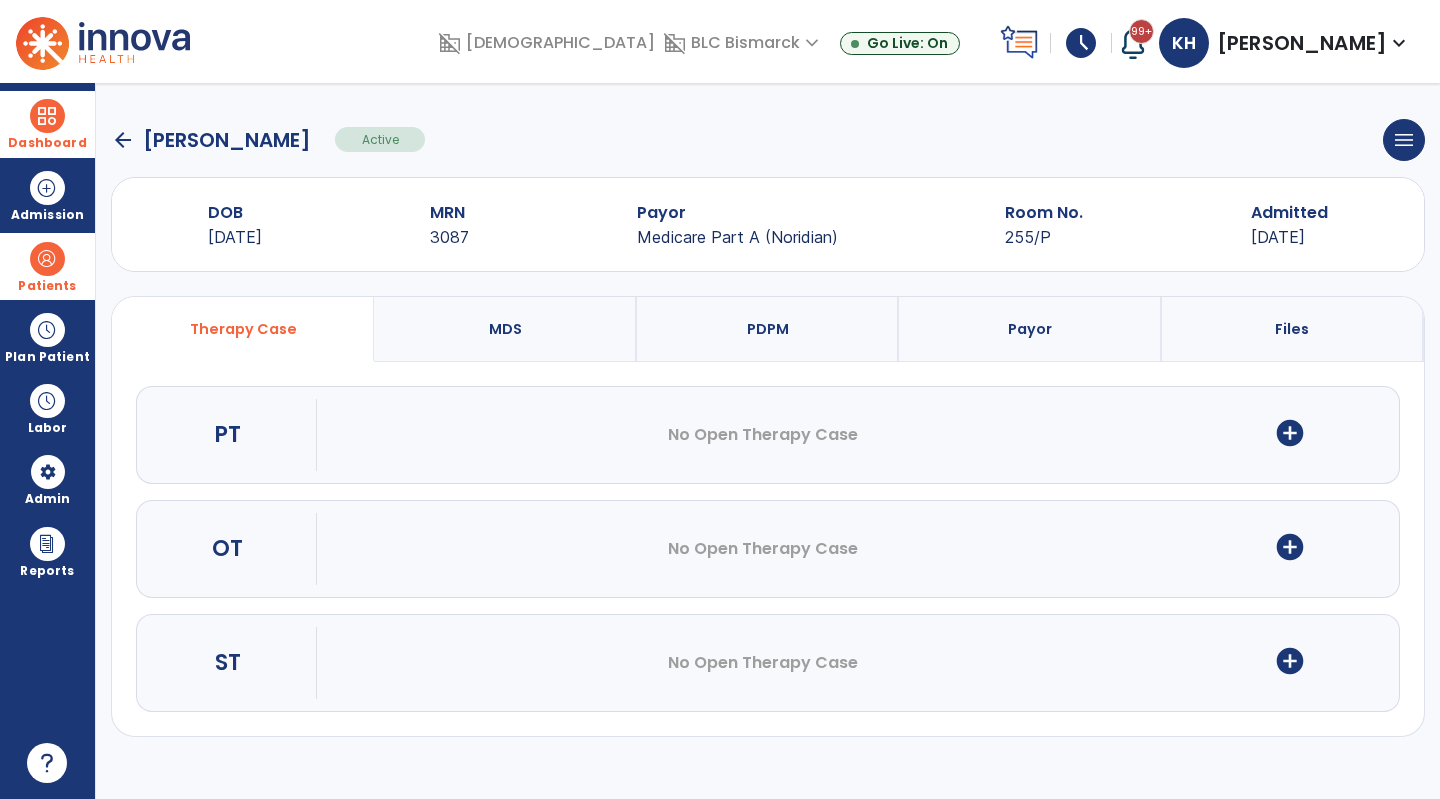 click on "add_circle" at bounding box center [1290, 433] 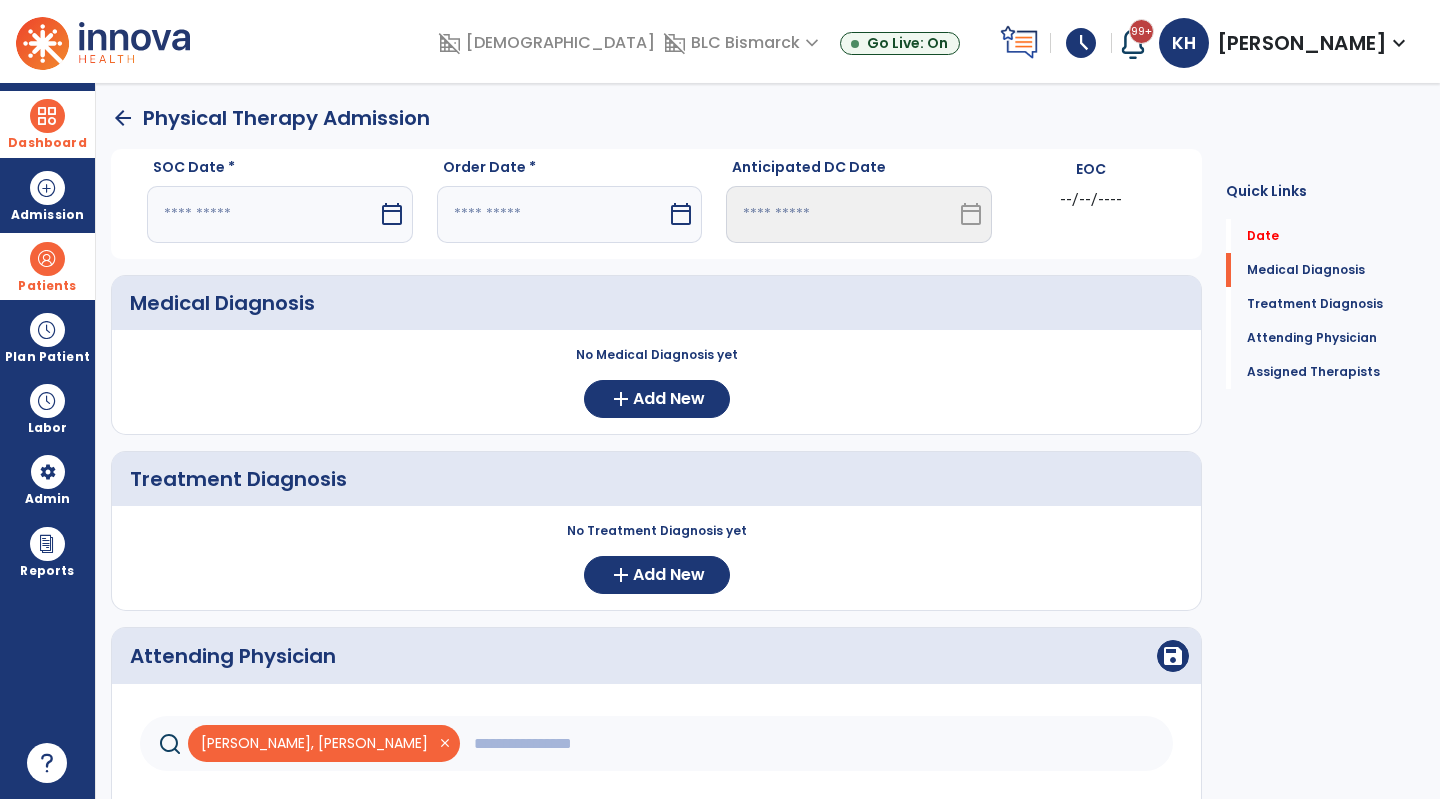 click at bounding box center (262, 214) 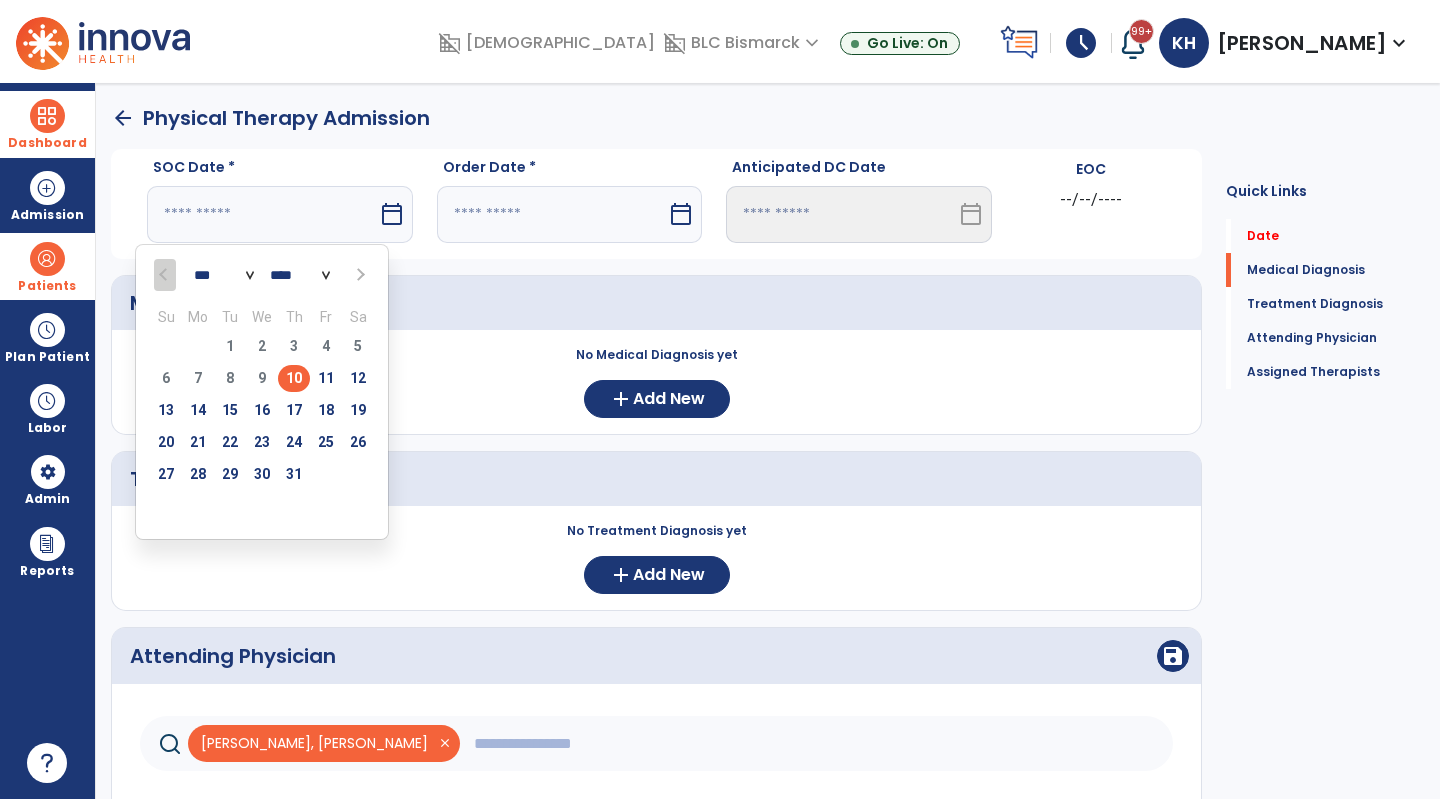 click on "10" at bounding box center [294, 378] 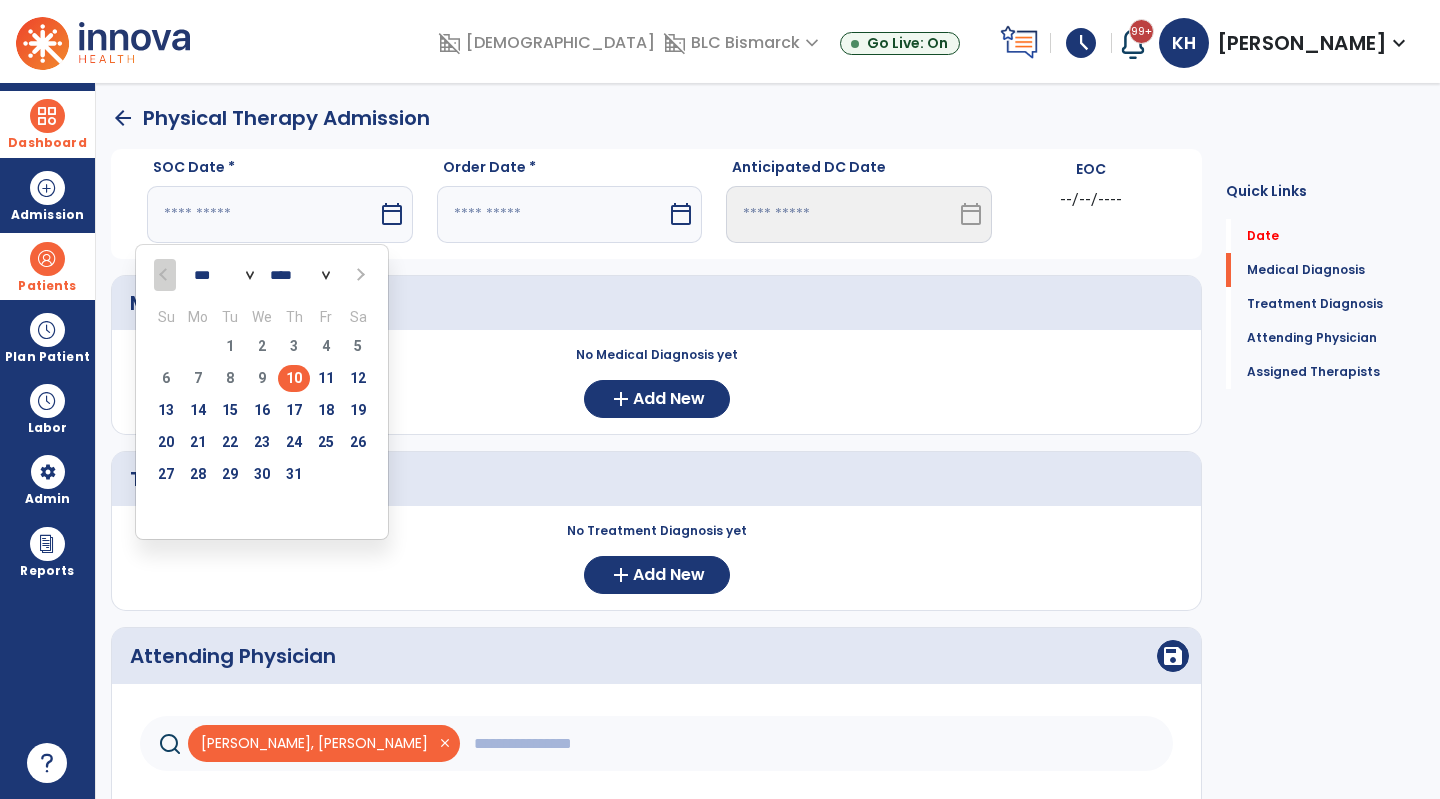 type on "*********" 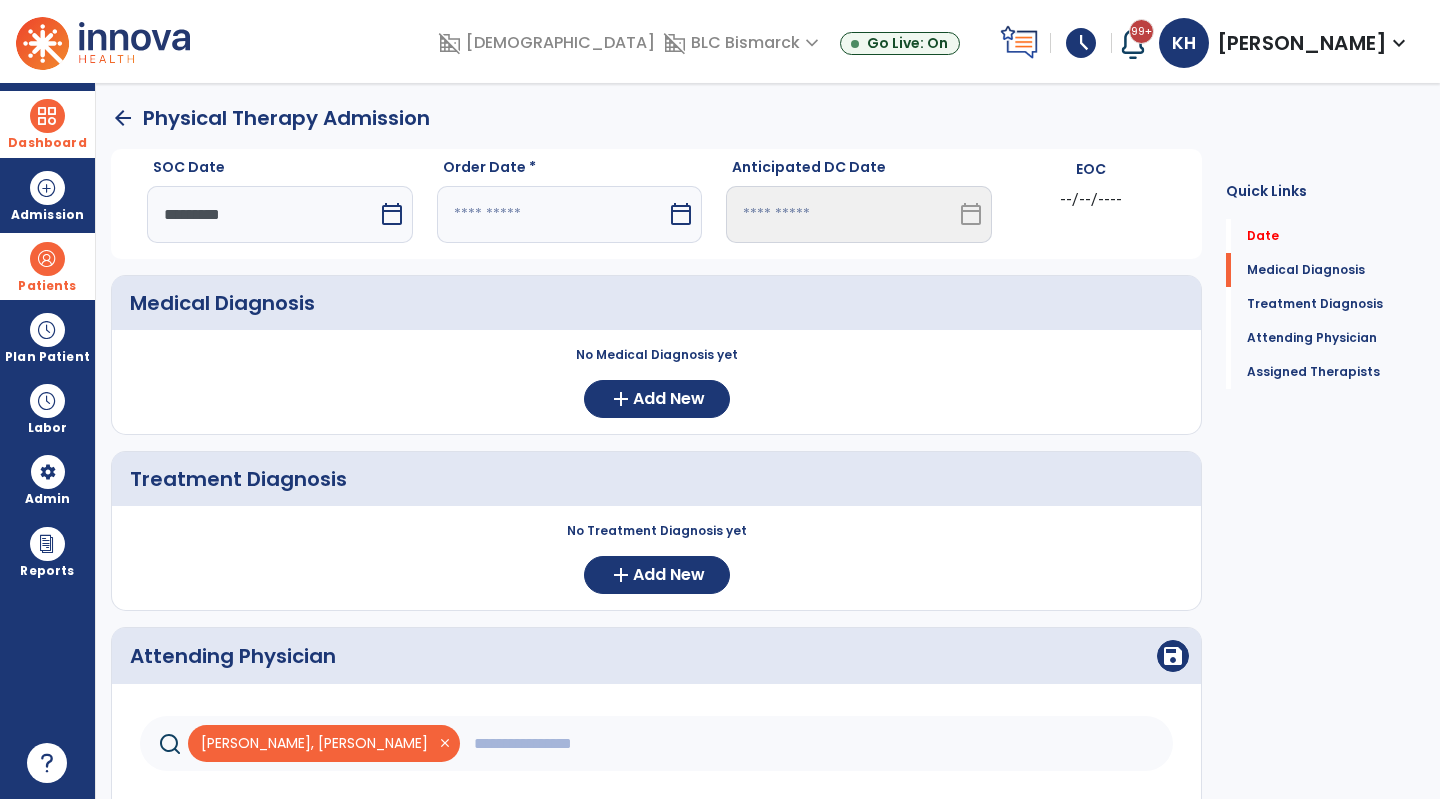click at bounding box center (552, 214) 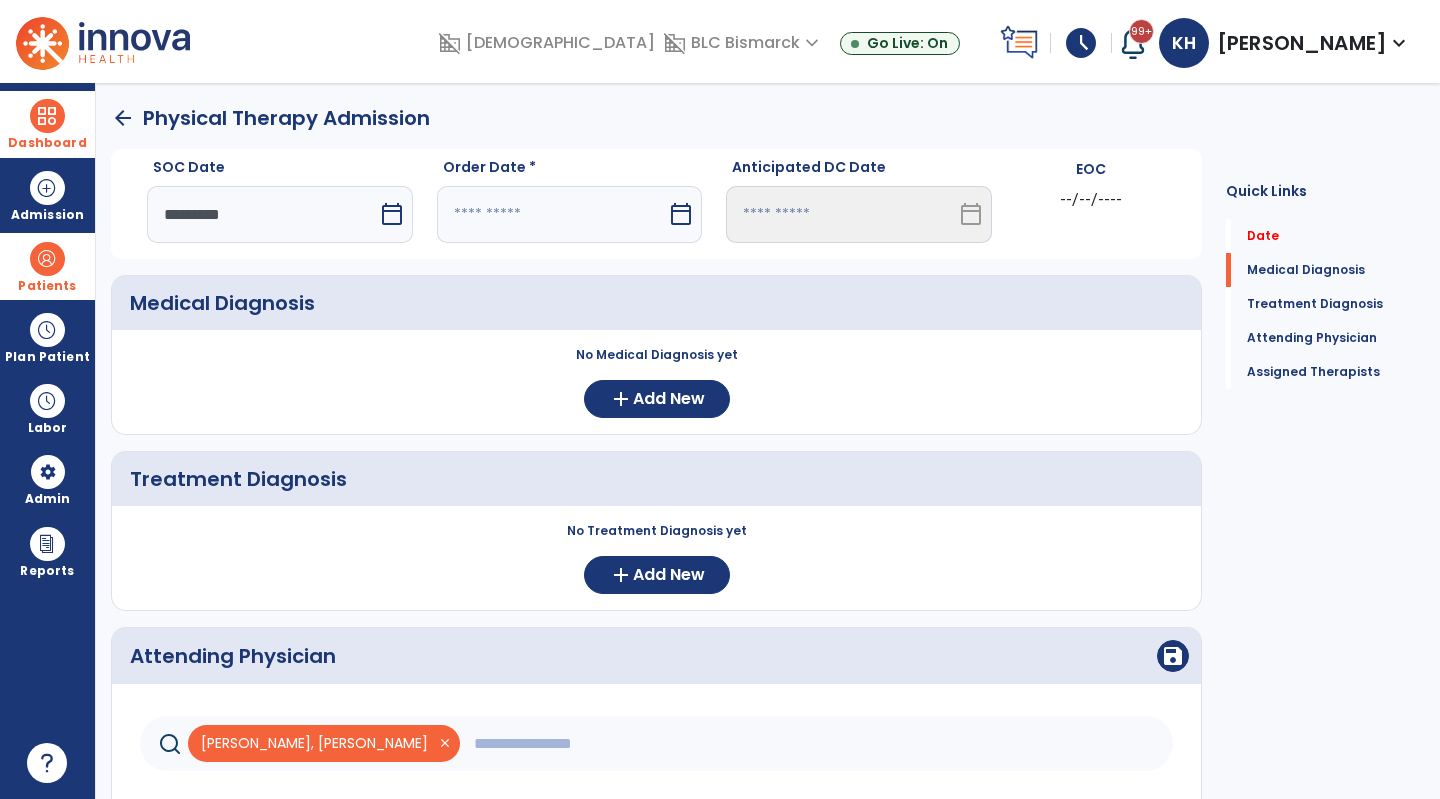 select on "*" 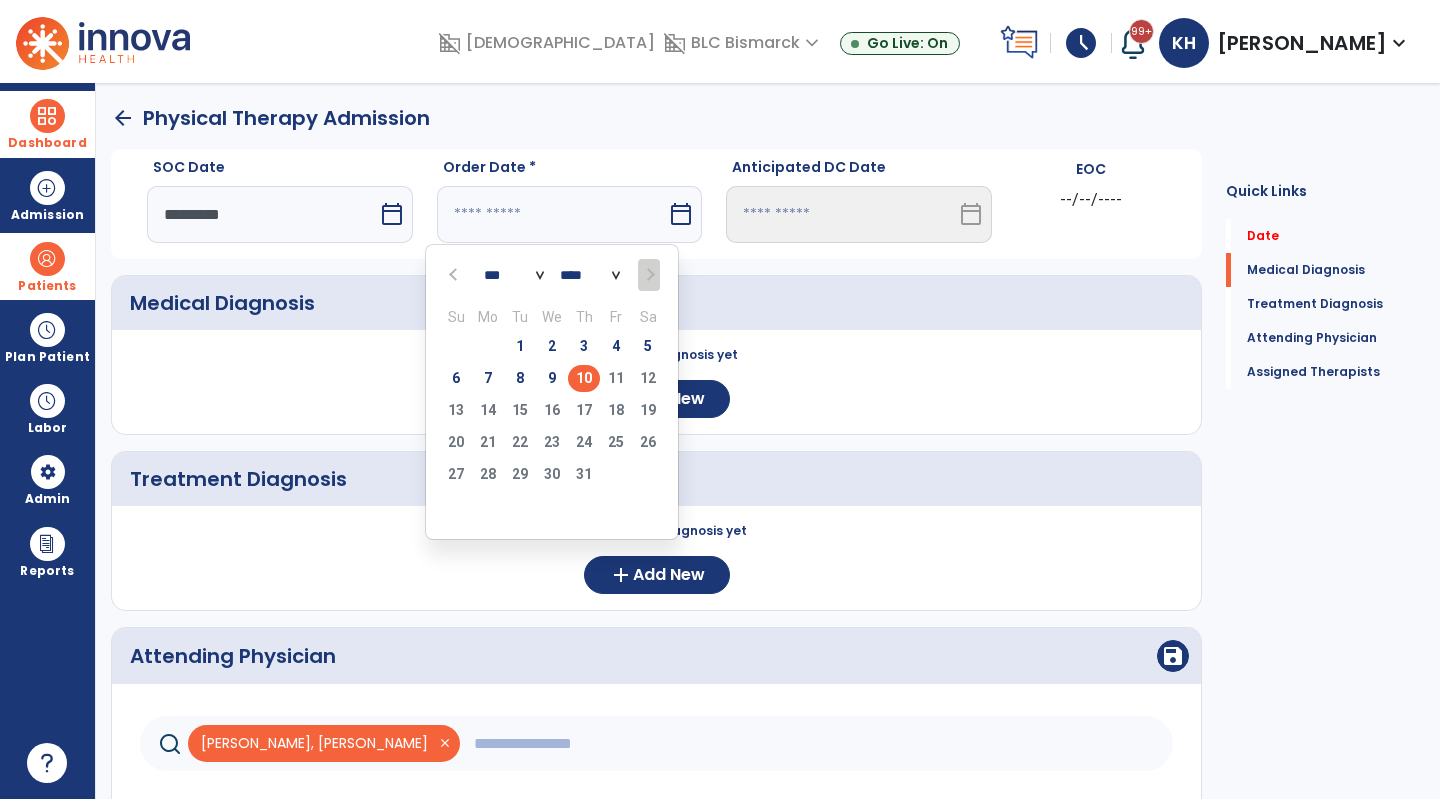 click on "10" at bounding box center (584, 378) 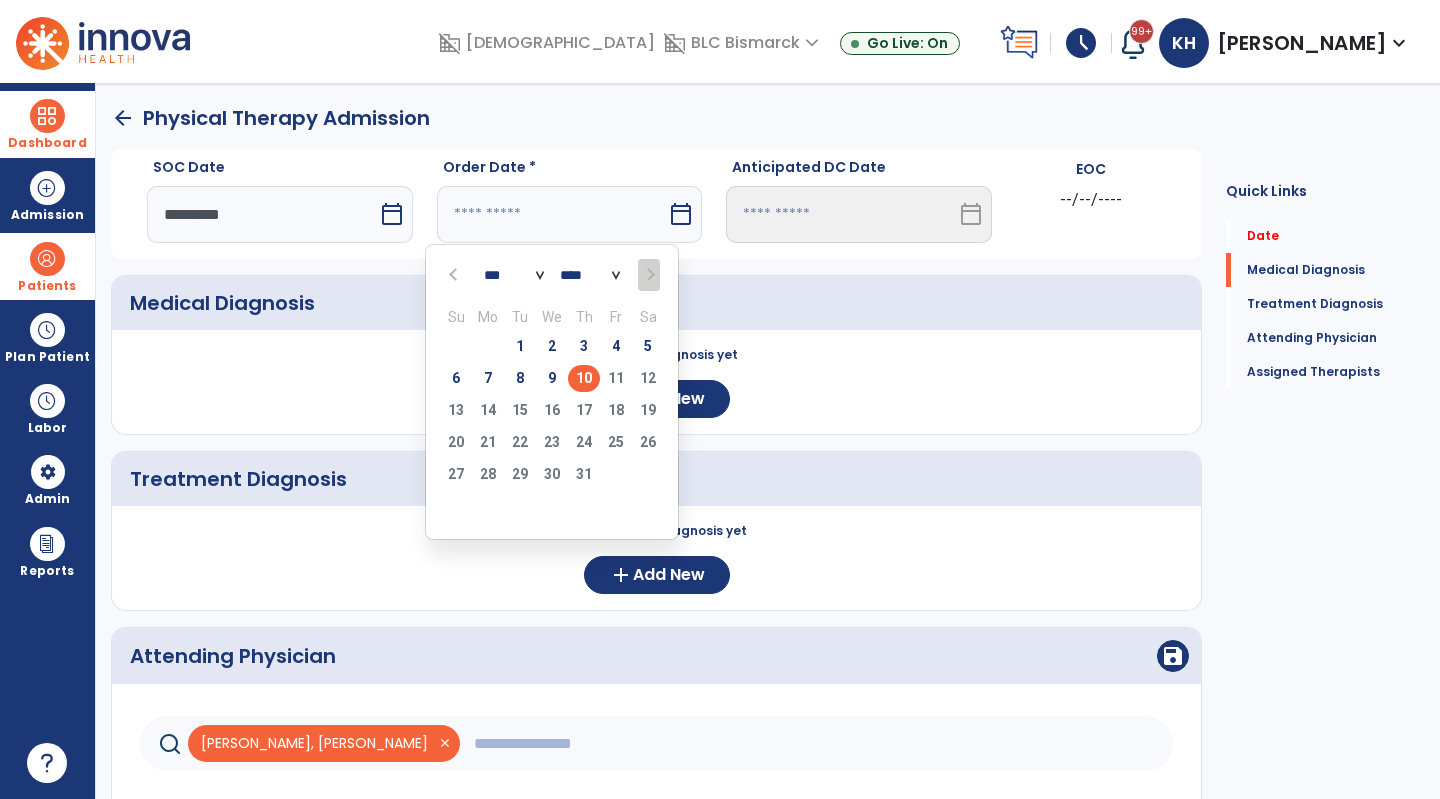type on "*********" 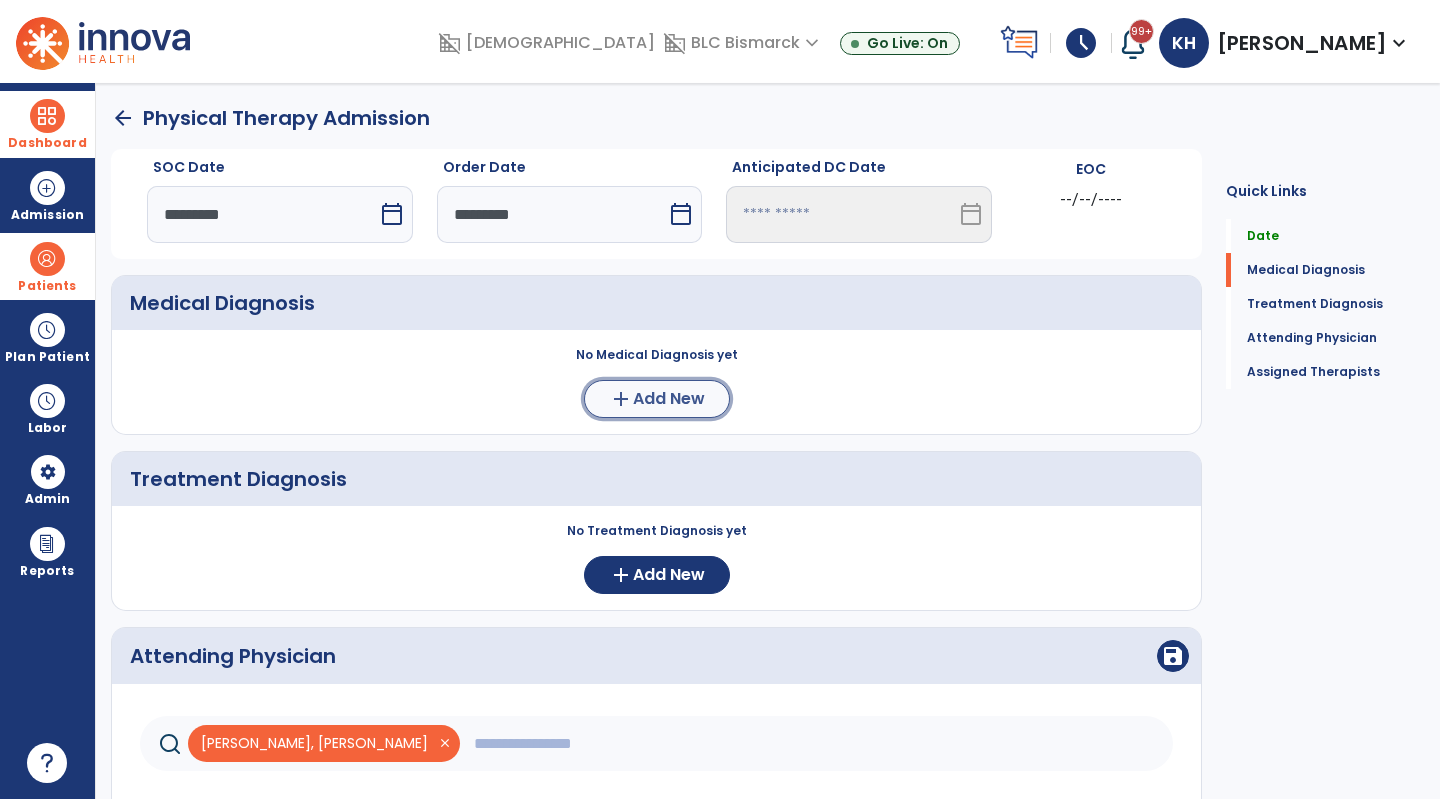 click on "Add New" 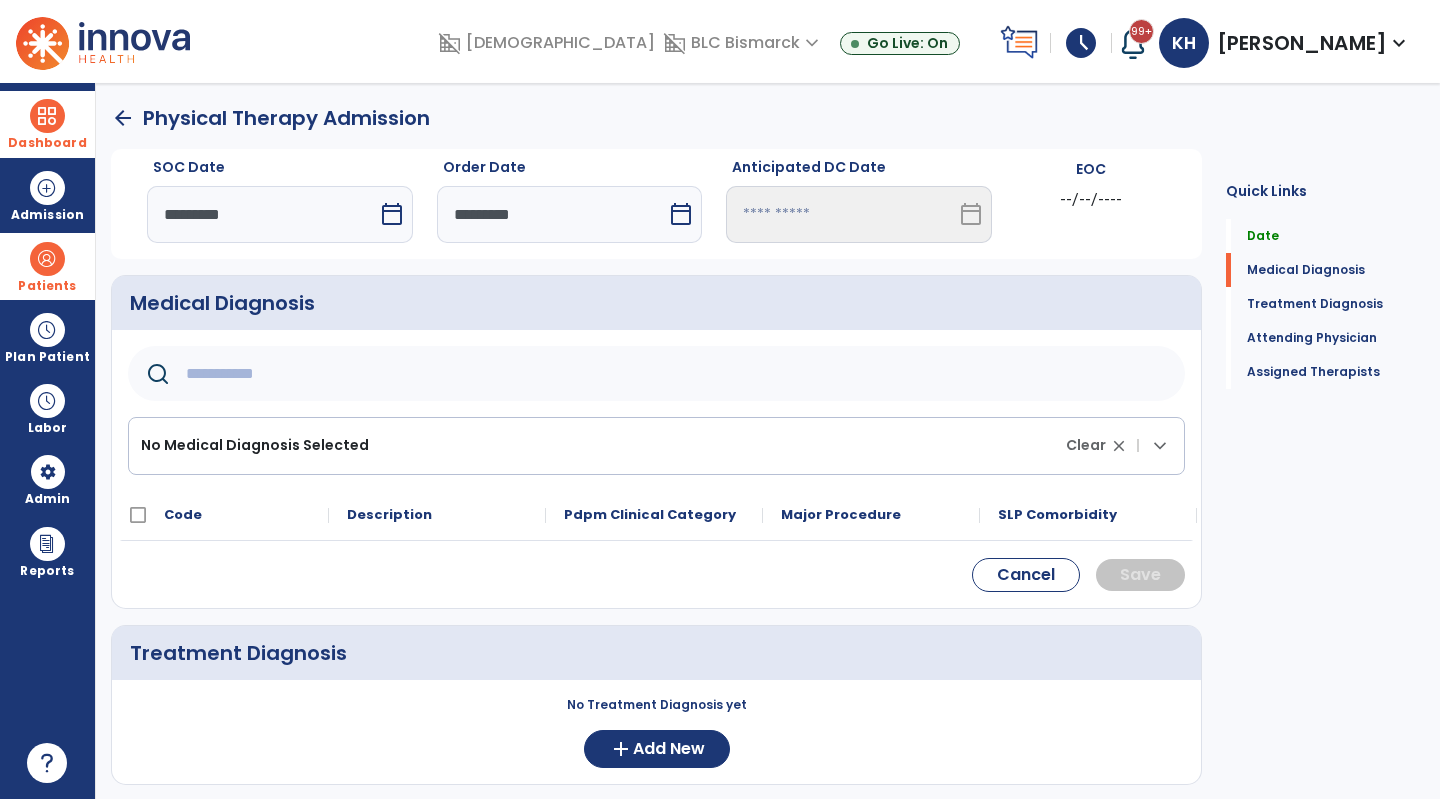 click 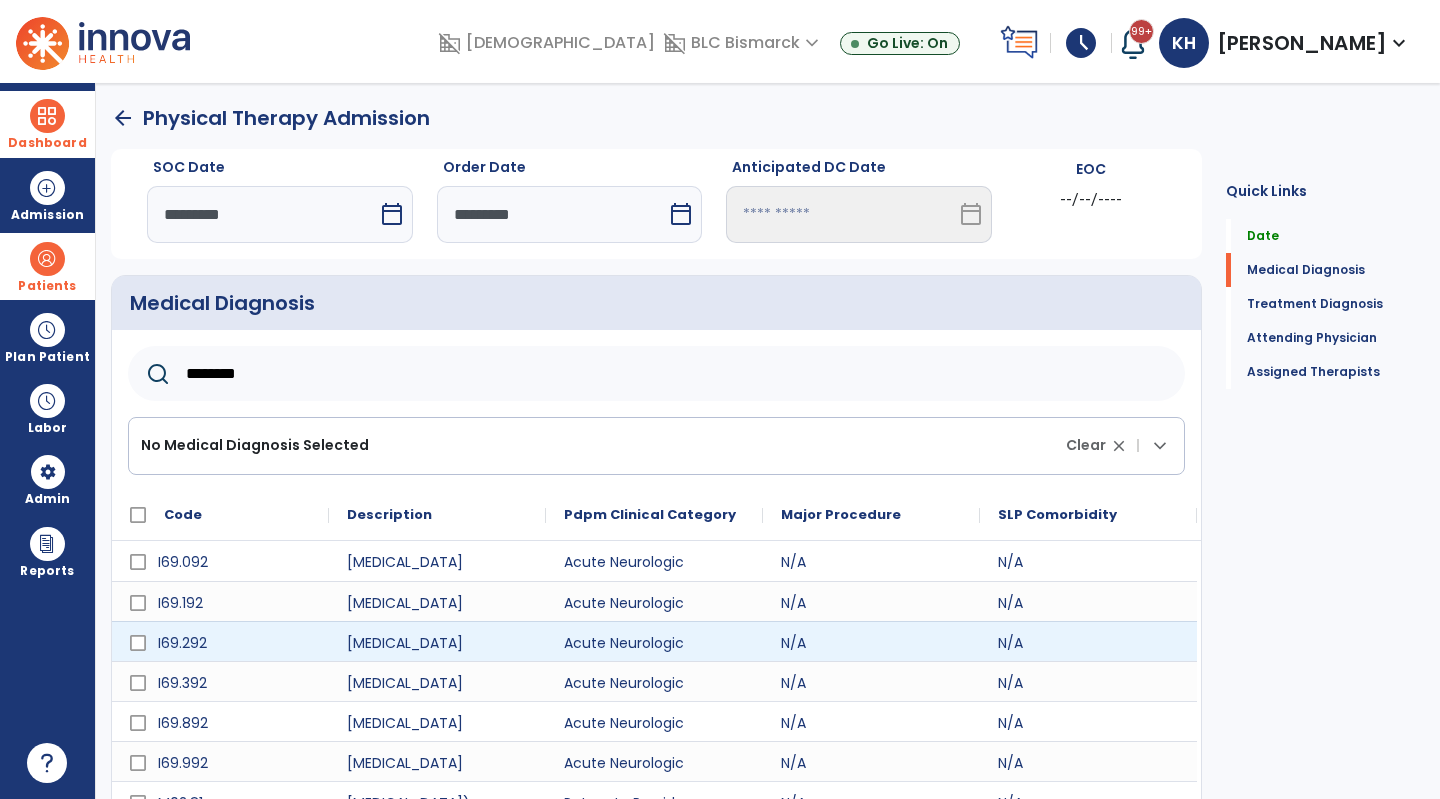 scroll, scrollTop: 300, scrollLeft: 0, axis: vertical 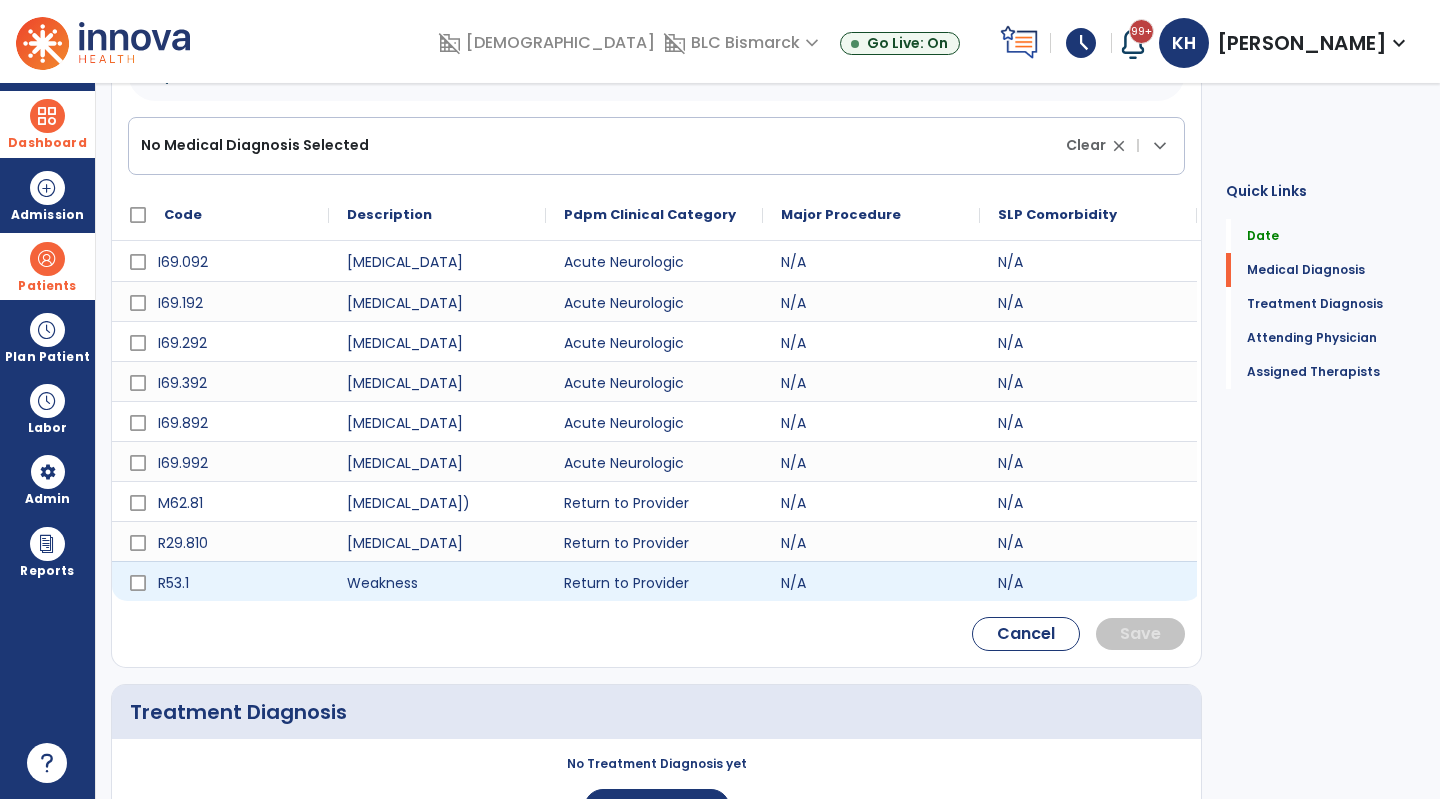 type on "********" 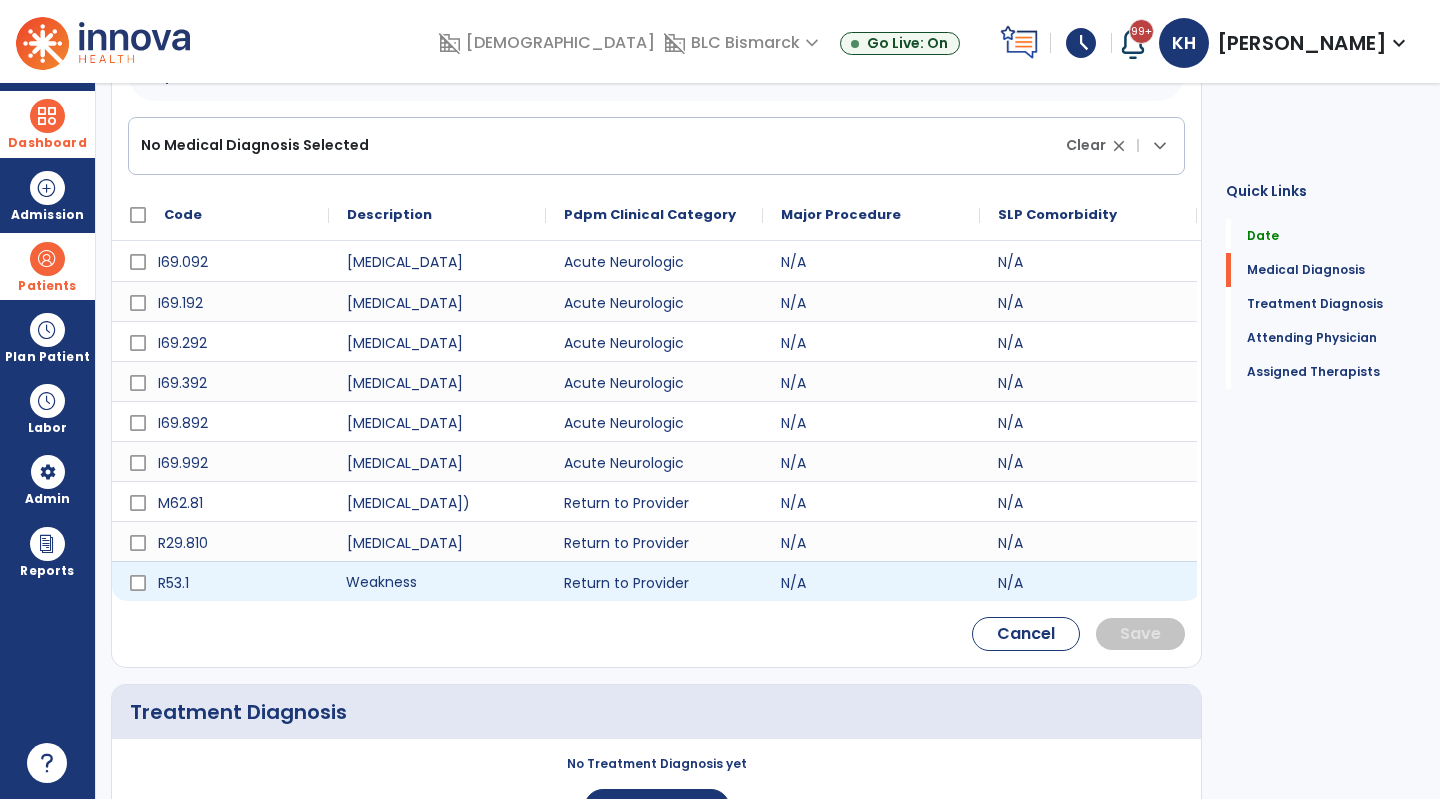 click on "Weakness" 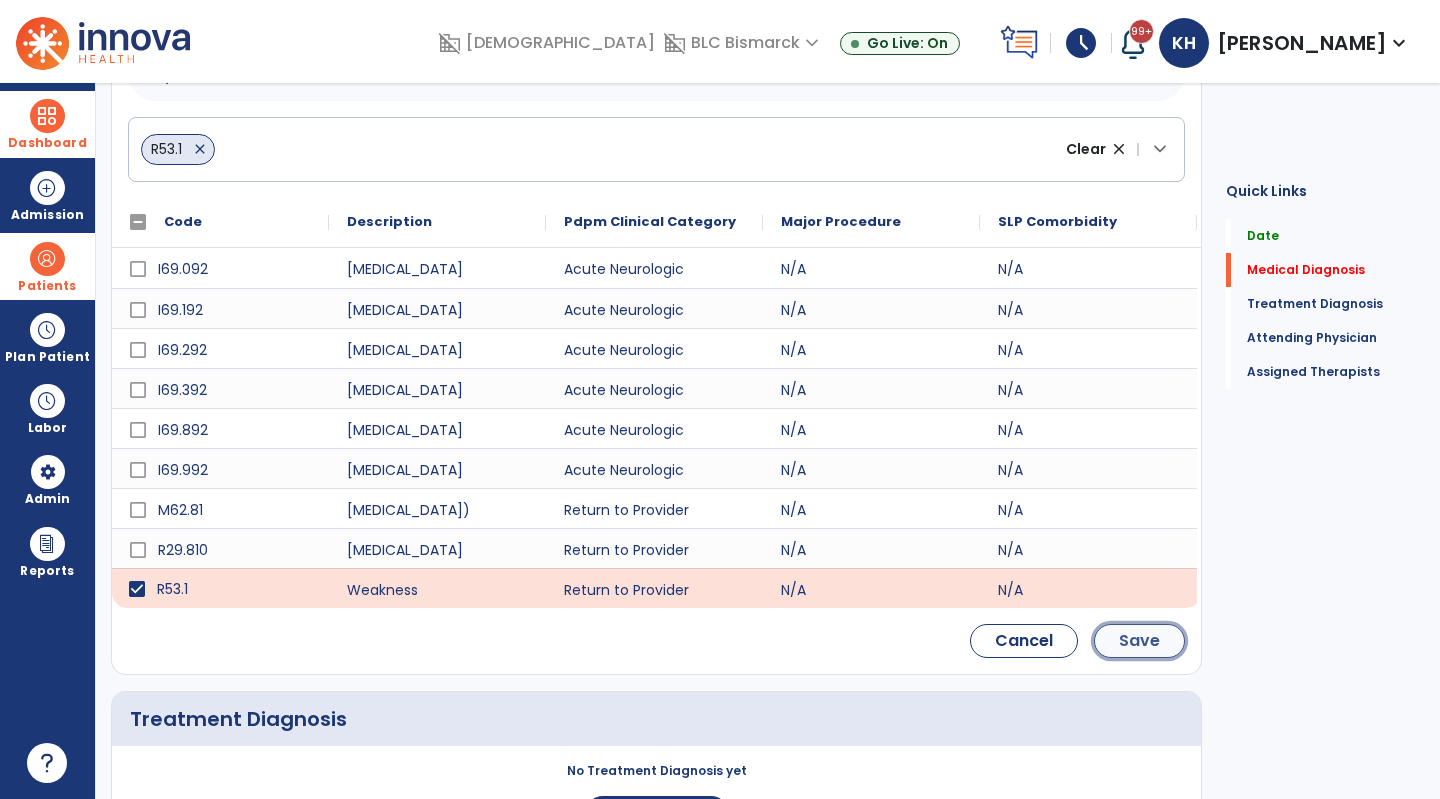 click on "Save" 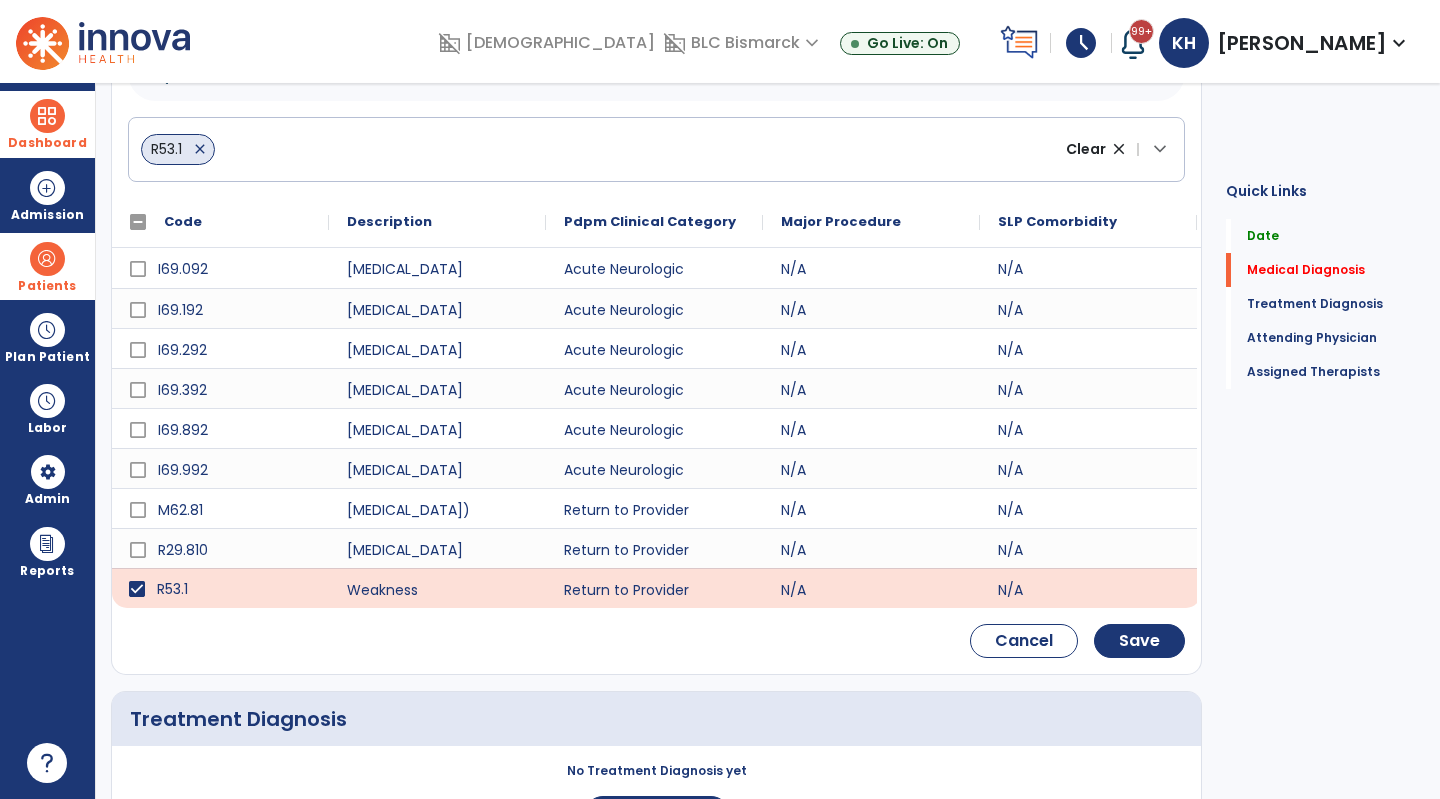 scroll, scrollTop: 134, scrollLeft: 0, axis: vertical 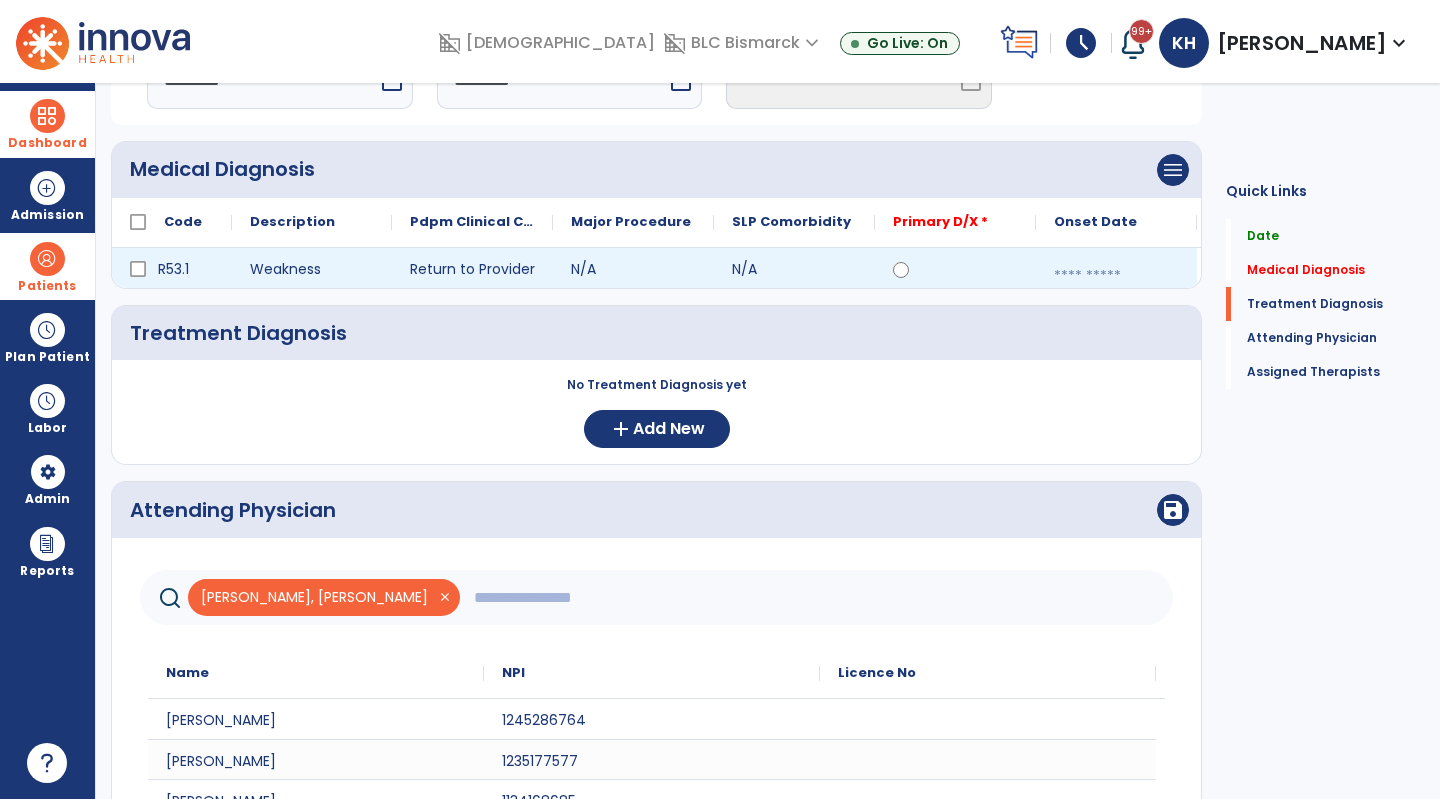 click at bounding box center [1116, 276] 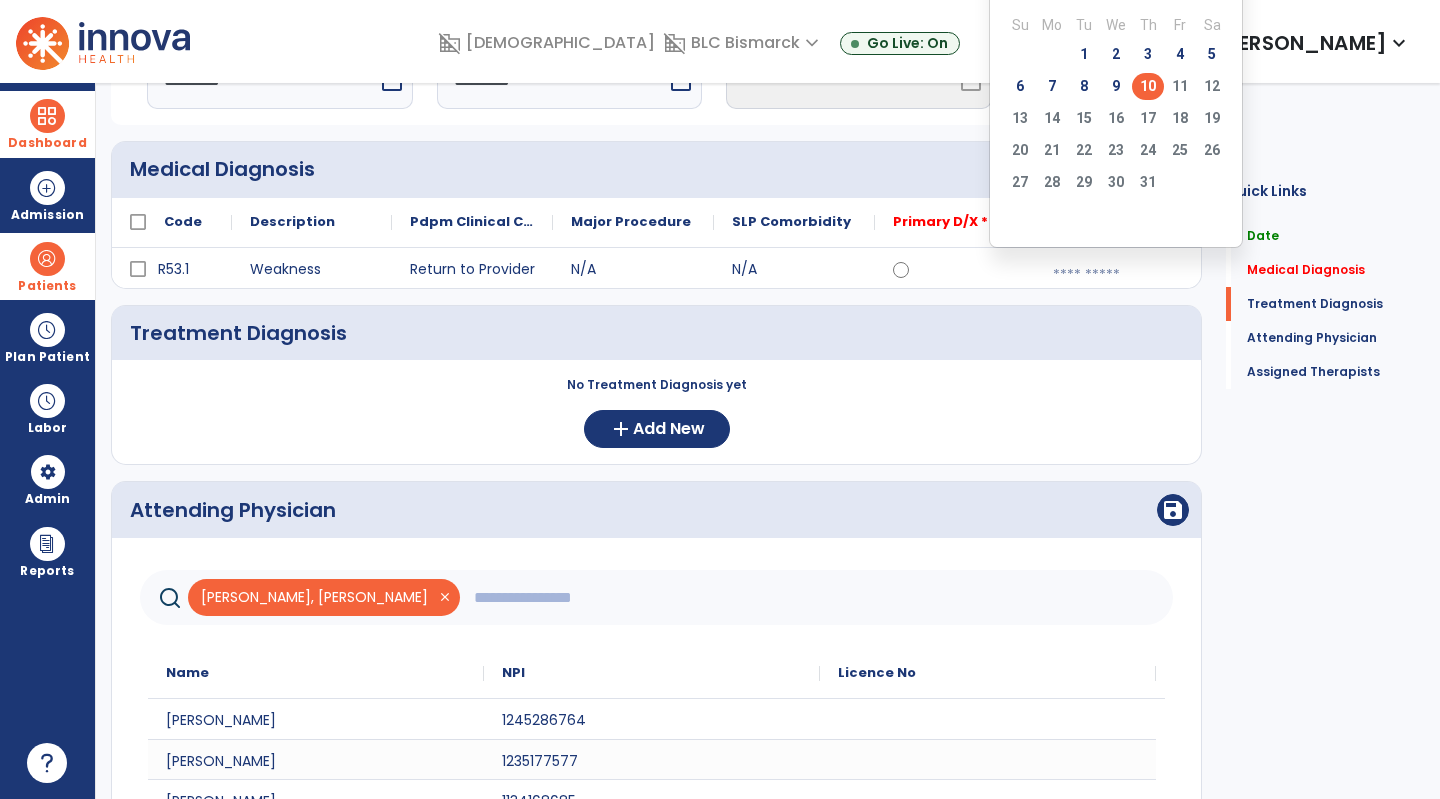click on "10" 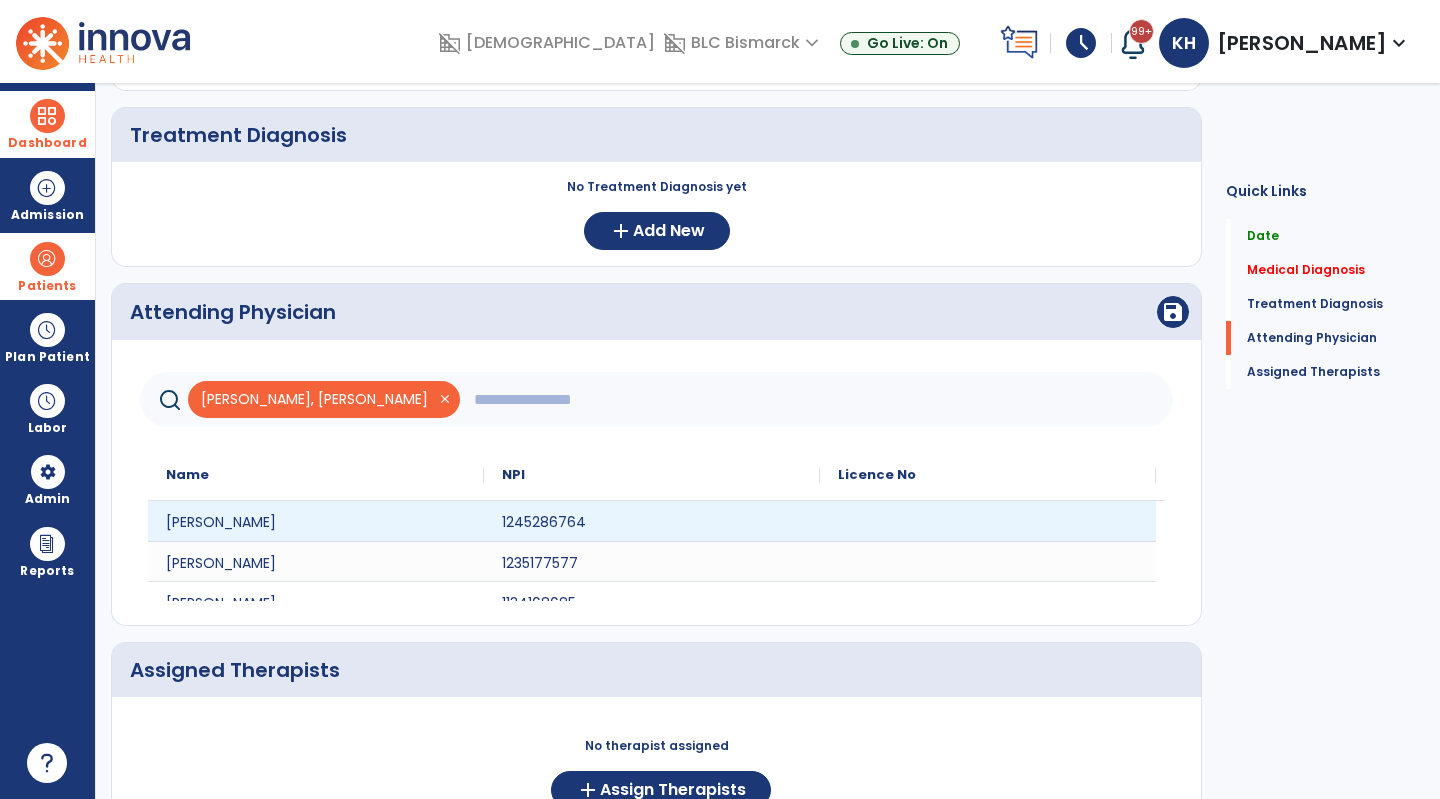 scroll, scrollTop: 334, scrollLeft: 0, axis: vertical 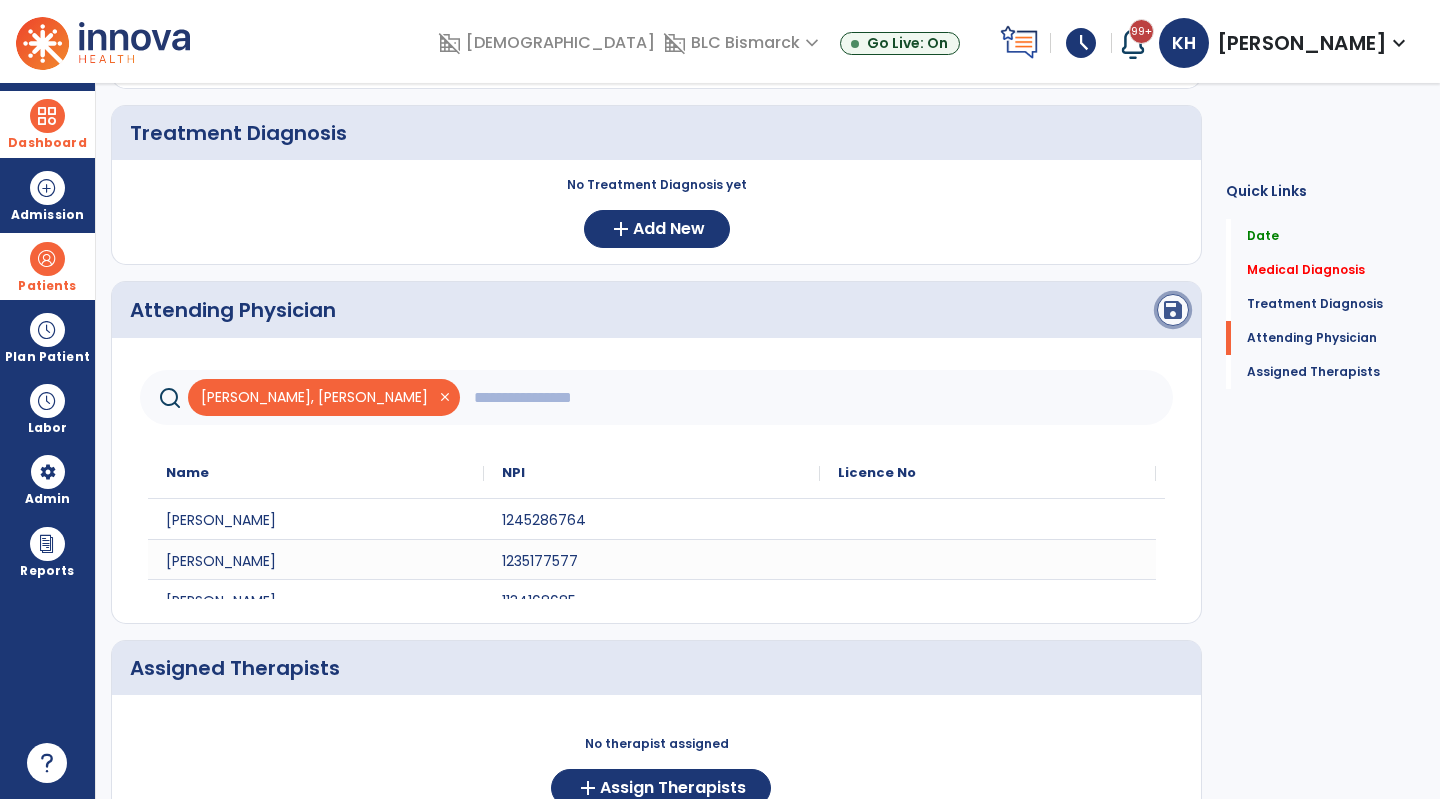 click on "save" 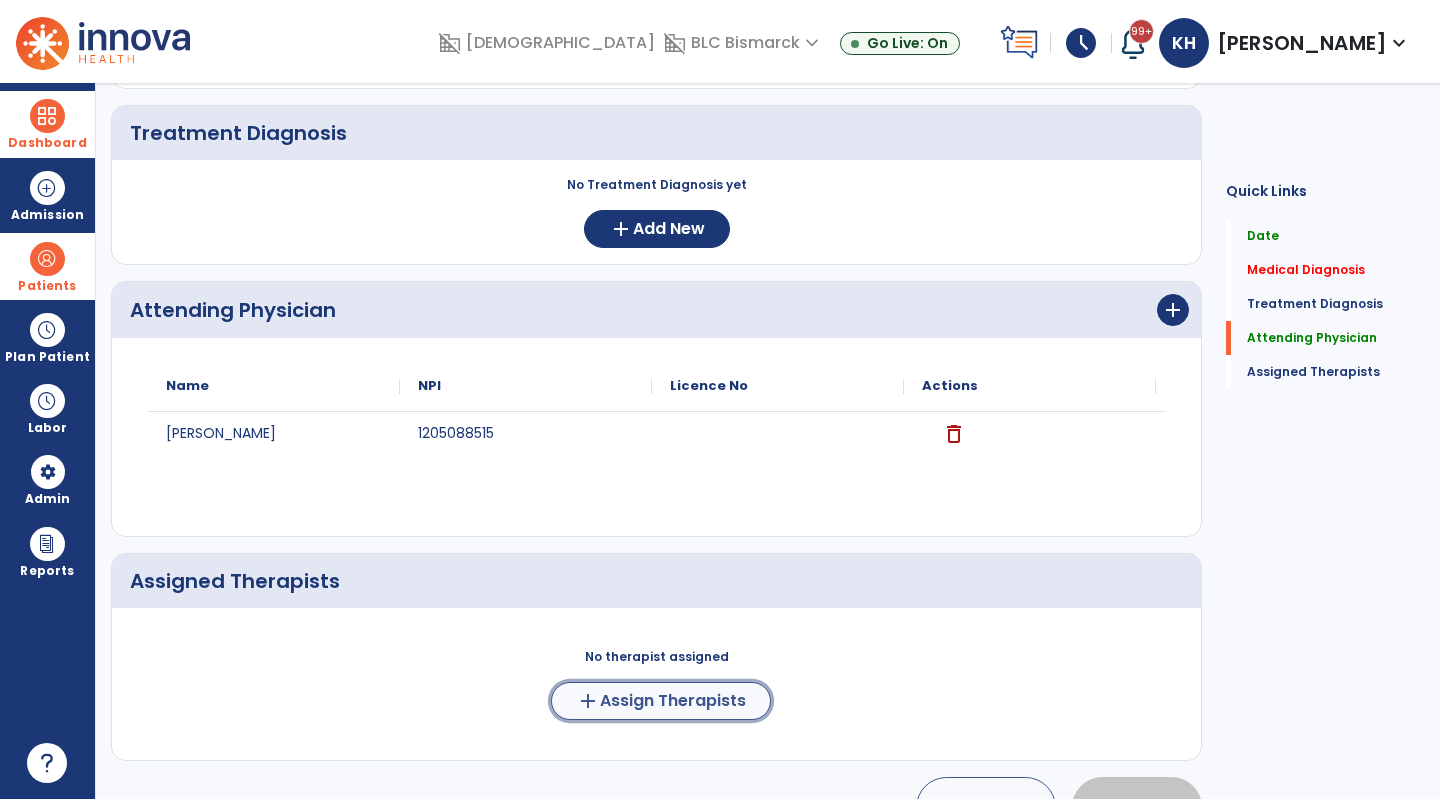 click on "Assign Therapists" 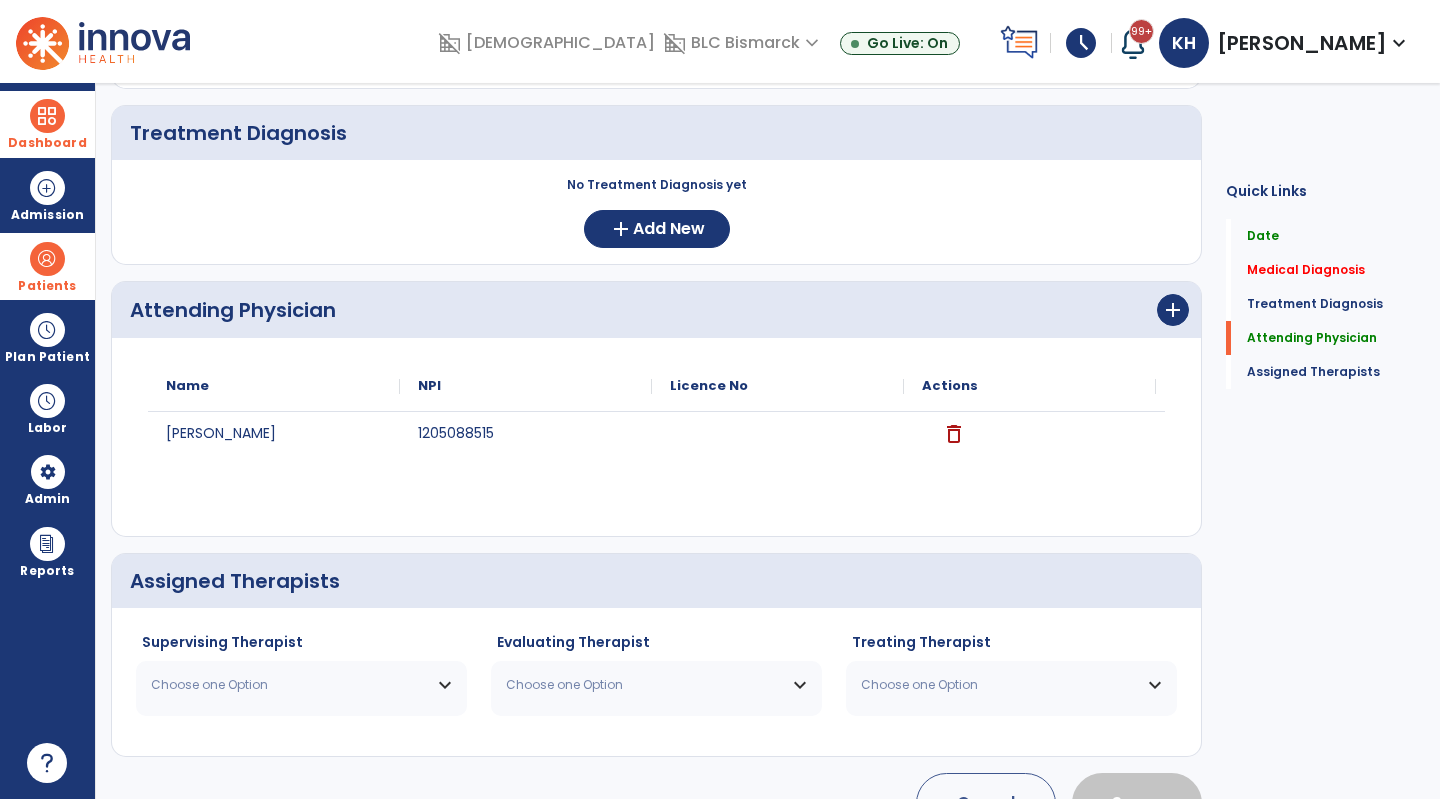 click on "Choose one Option" at bounding box center [301, 685] 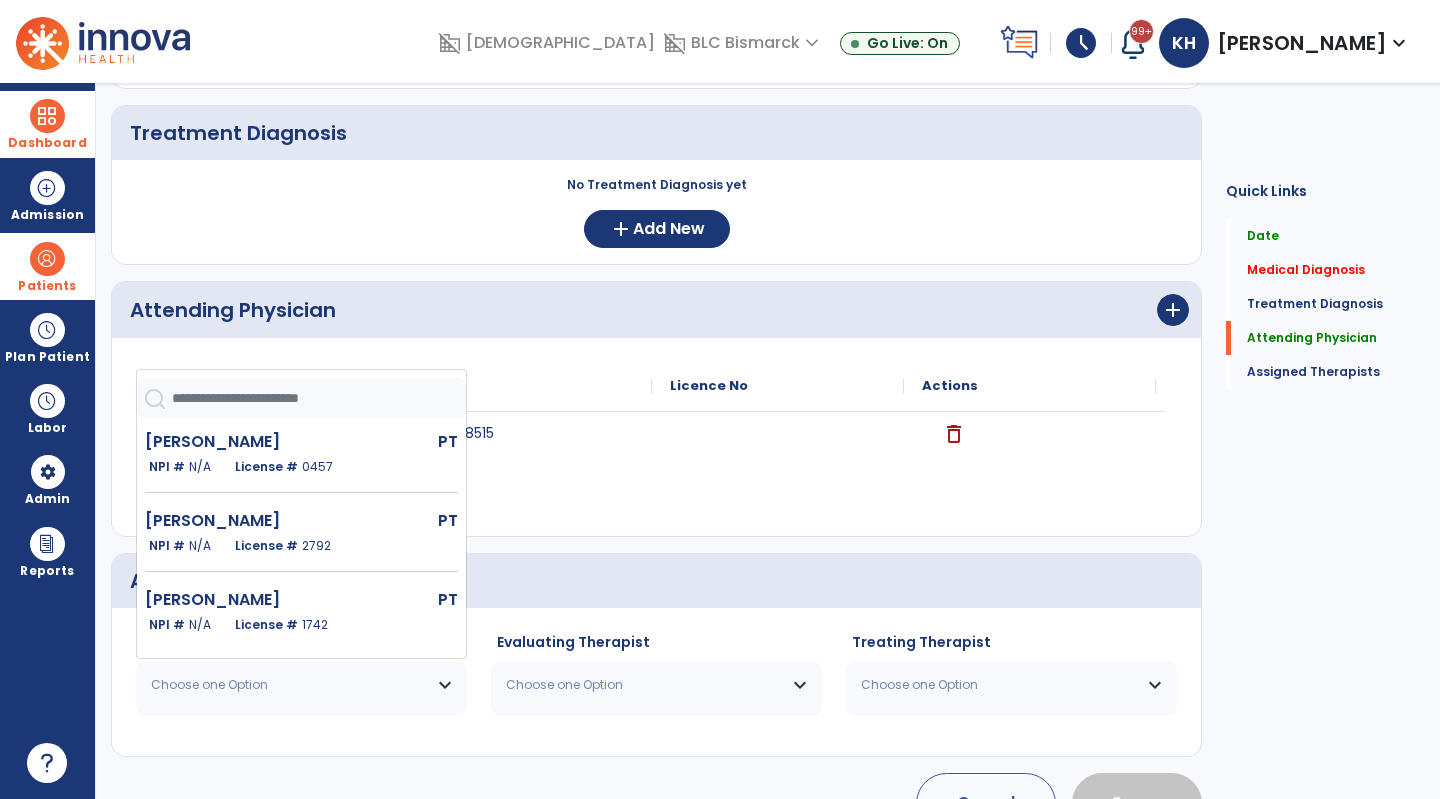 click on "1742" 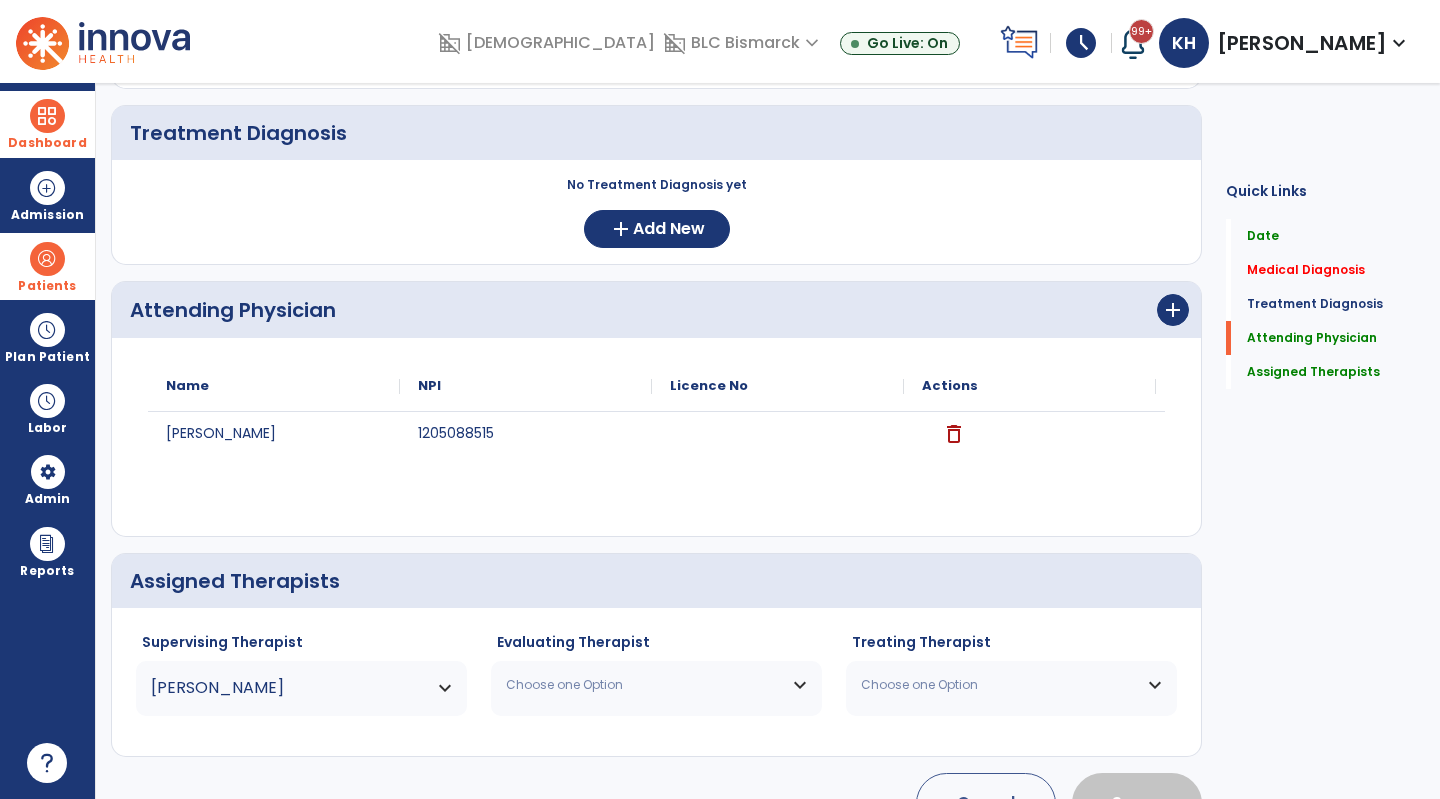 click on "Choose one Option" at bounding box center [644, 685] 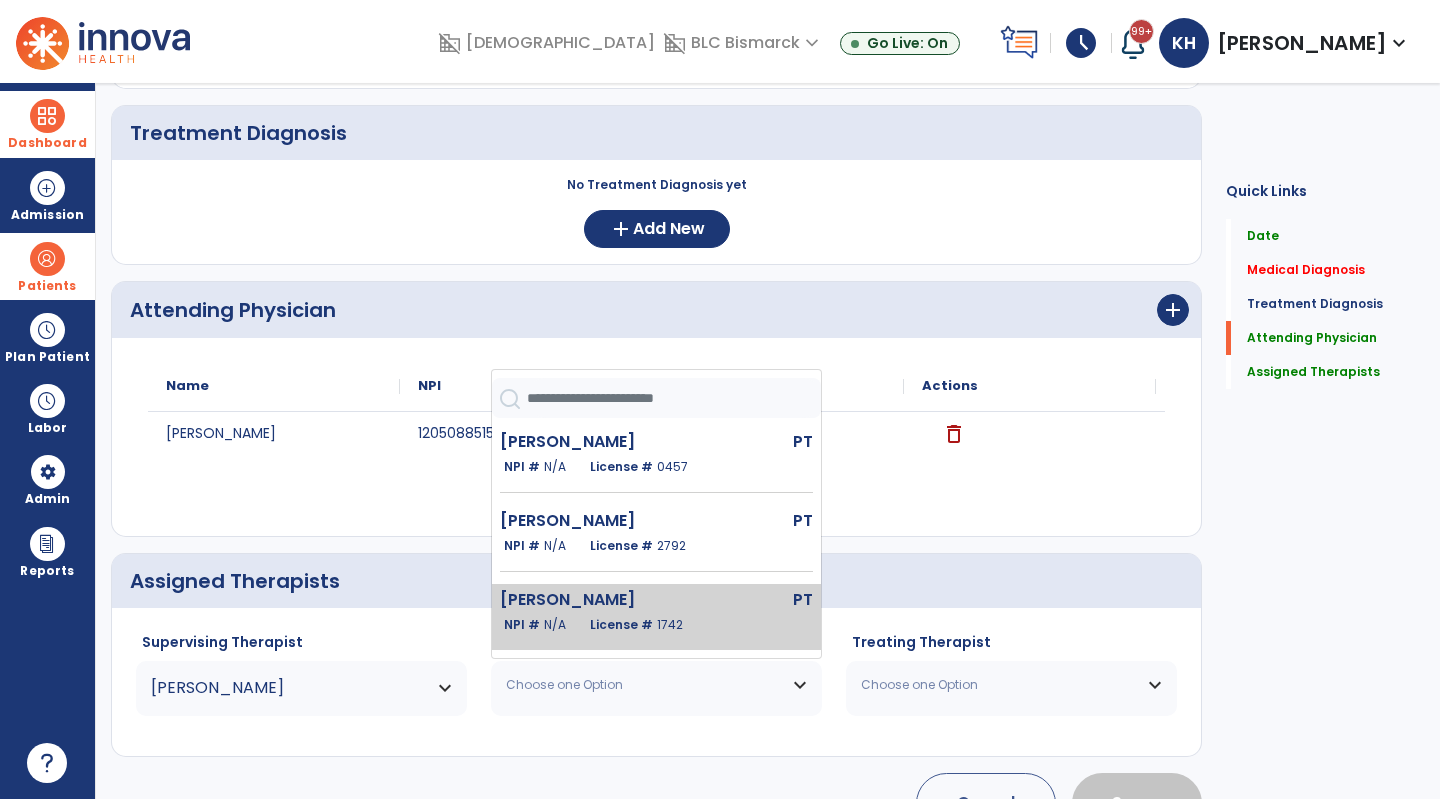 click on "[PERSON_NAME]" 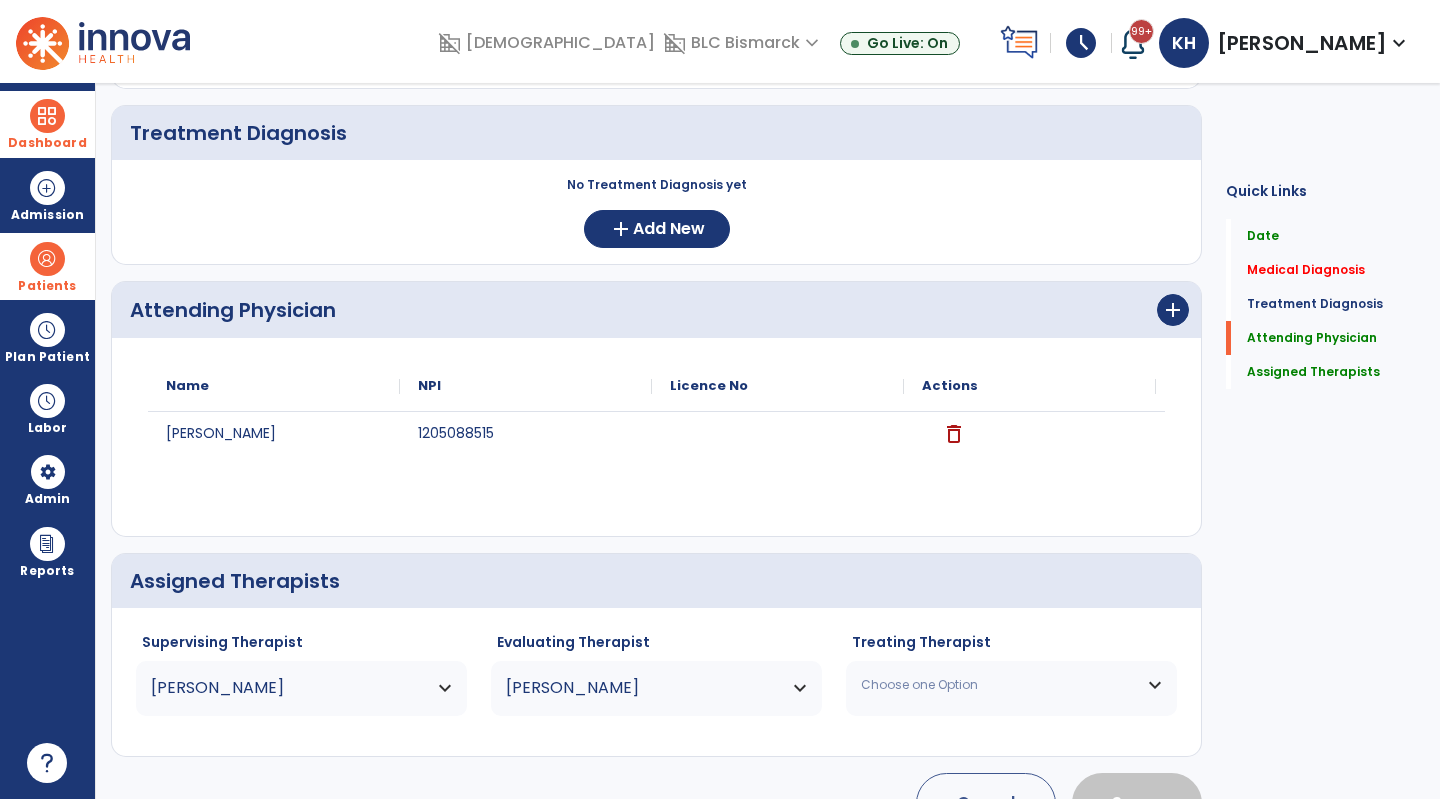 click on "Choose one Option" at bounding box center (1011, 685) 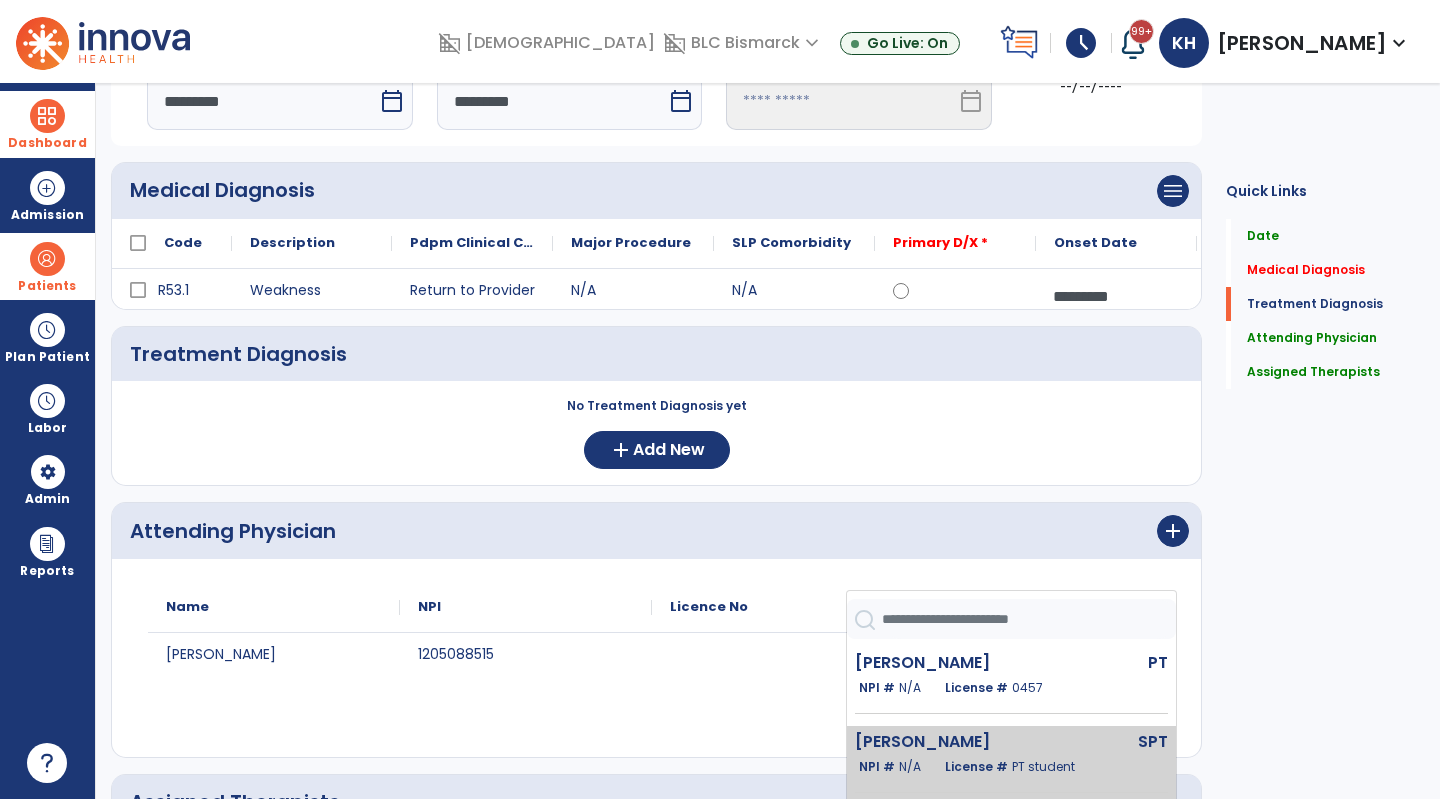 scroll, scrollTop: 134, scrollLeft: 0, axis: vertical 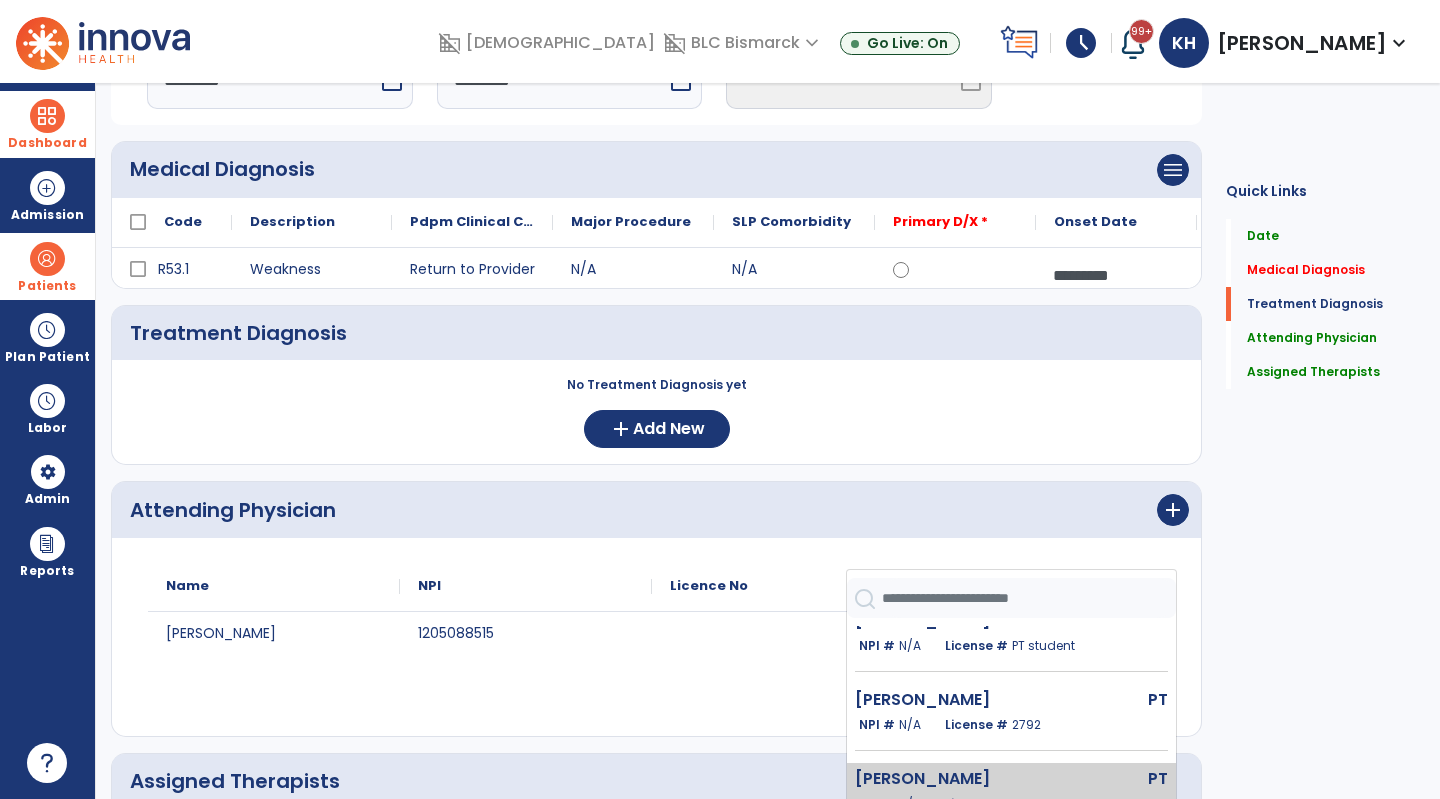 drag, startPoint x: 1021, startPoint y: 749, endPoint x: 1019, endPoint y: 767, distance: 18.110771 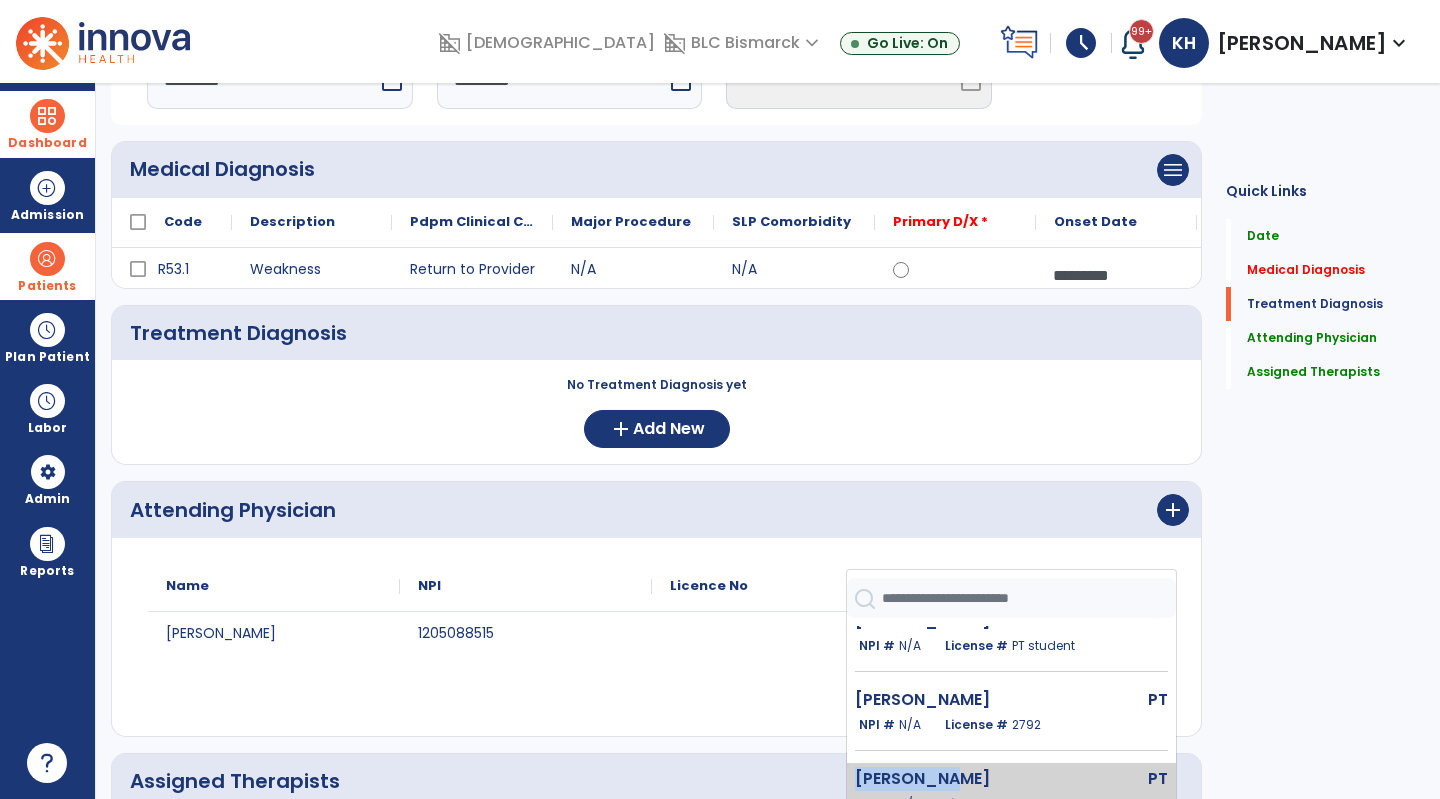 click on "[PERSON_NAME]" 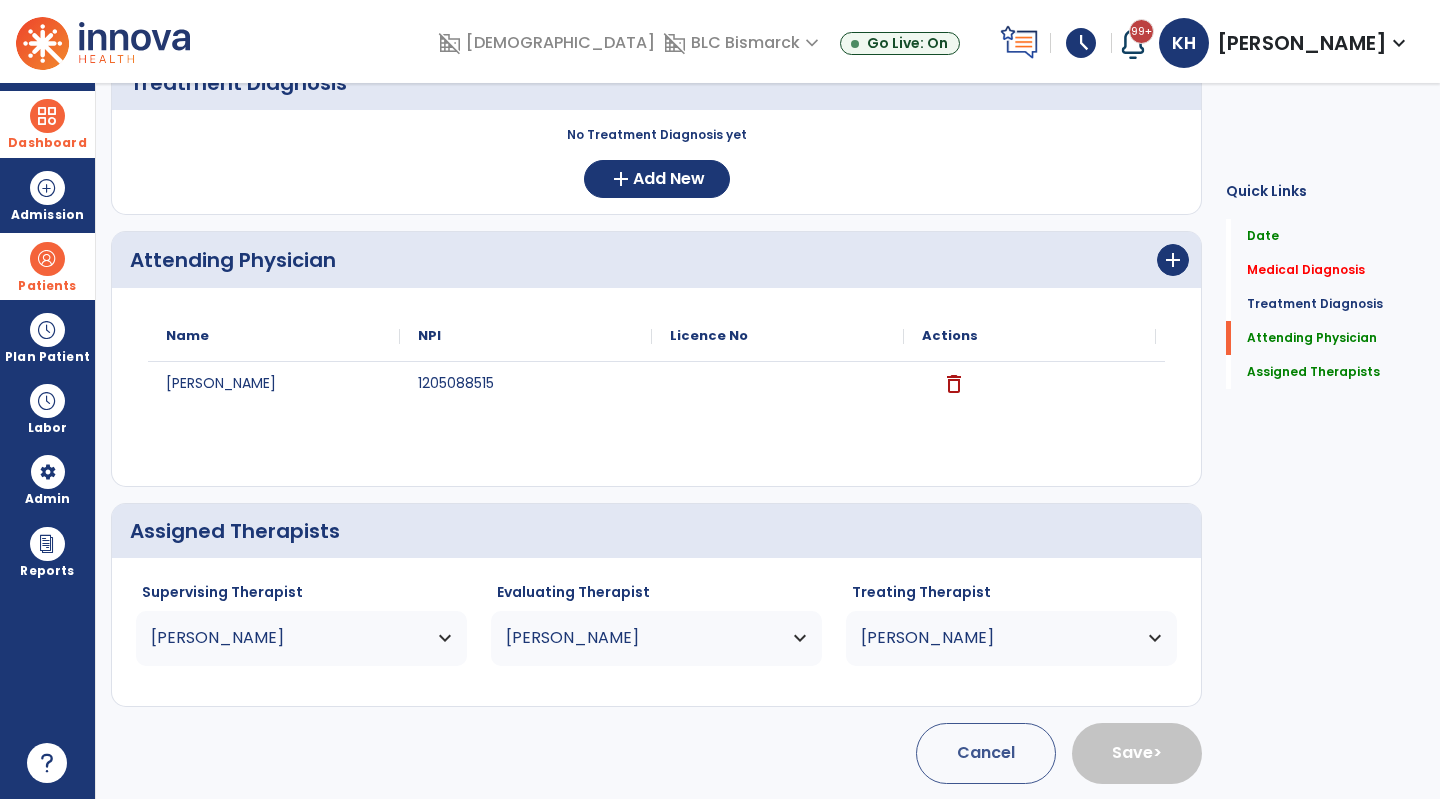 scroll, scrollTop: 385, scrollLeft: 0, axis: vertical 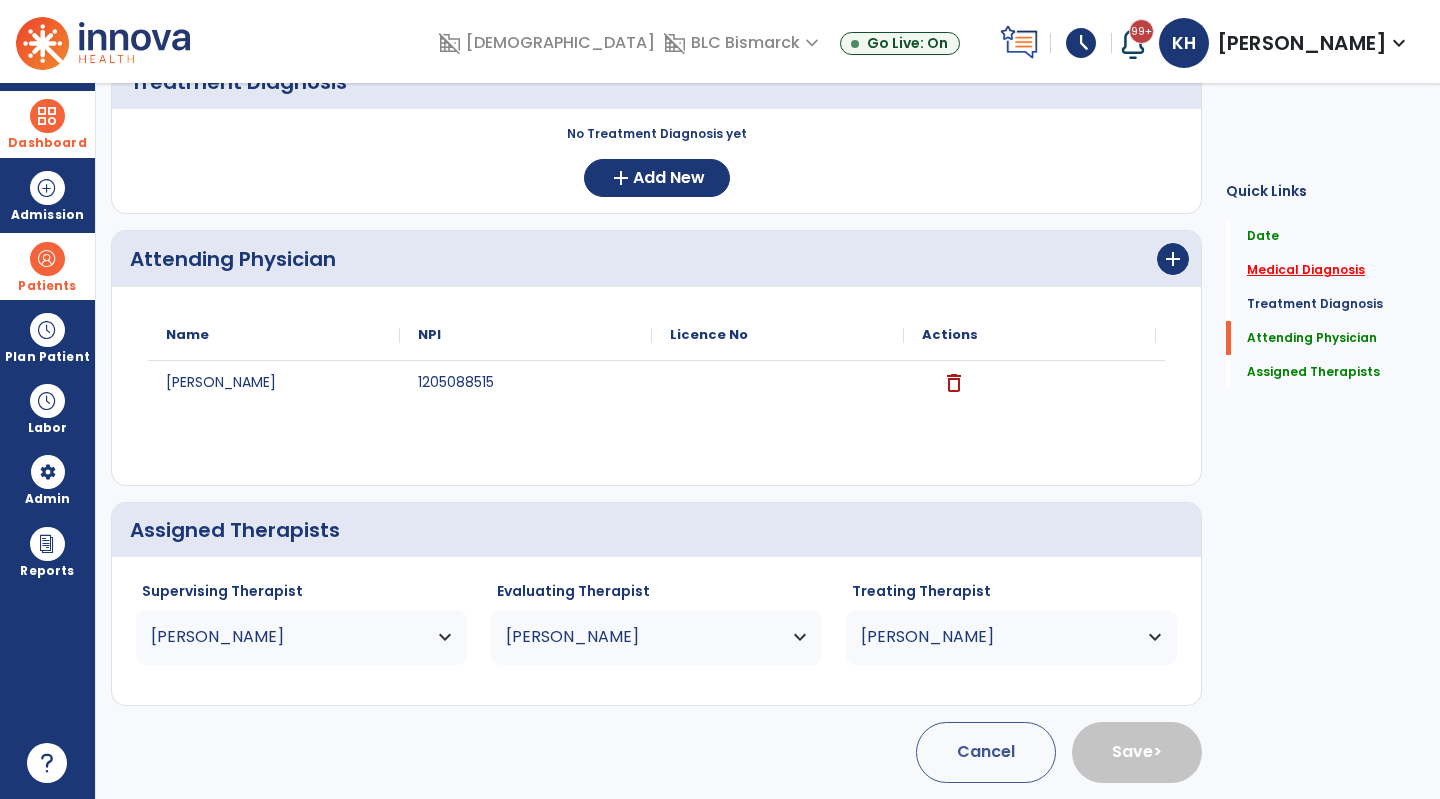 click on "Medical Diagnosis" 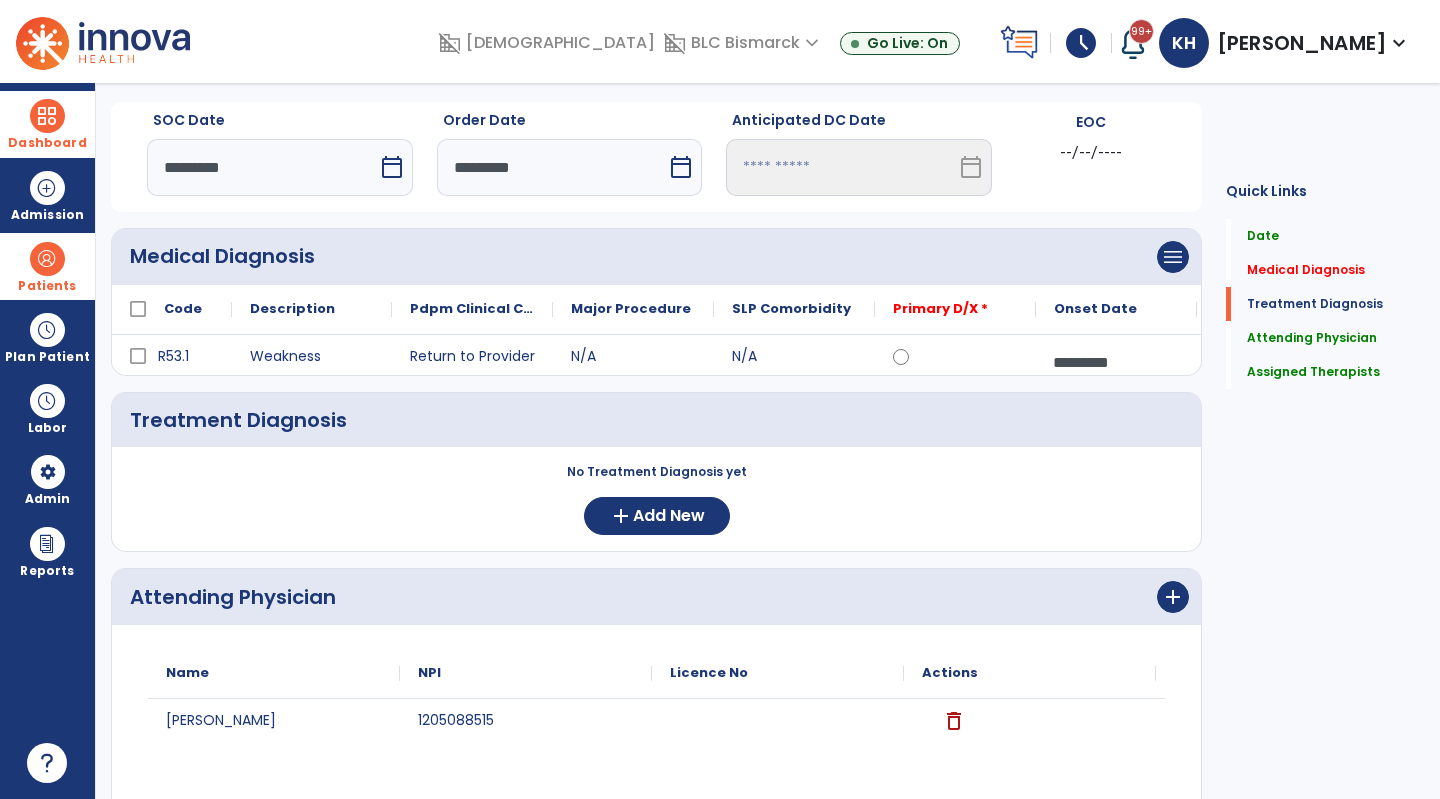 scroll, scrollTop: 0, scrollLeft: 0, axis: both 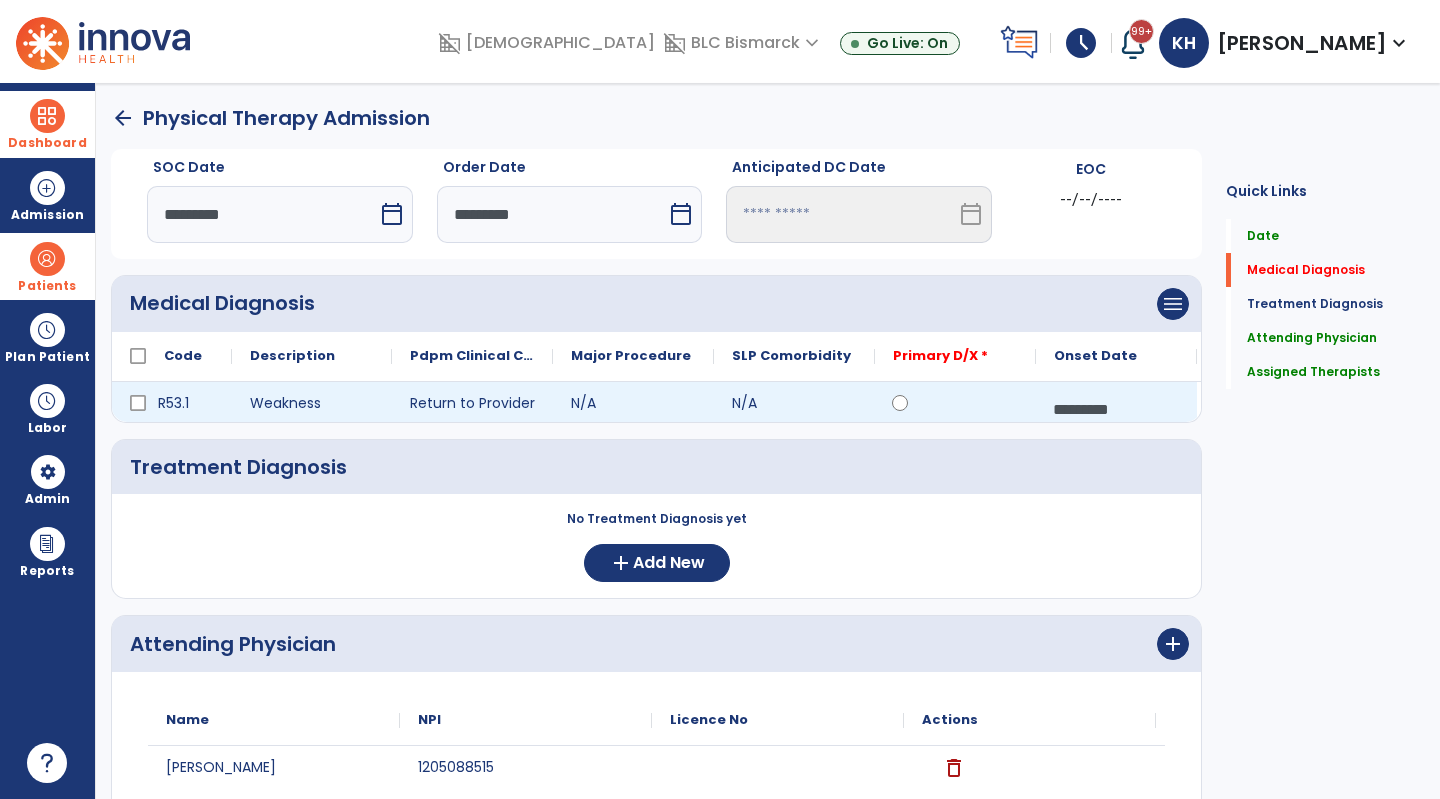 click 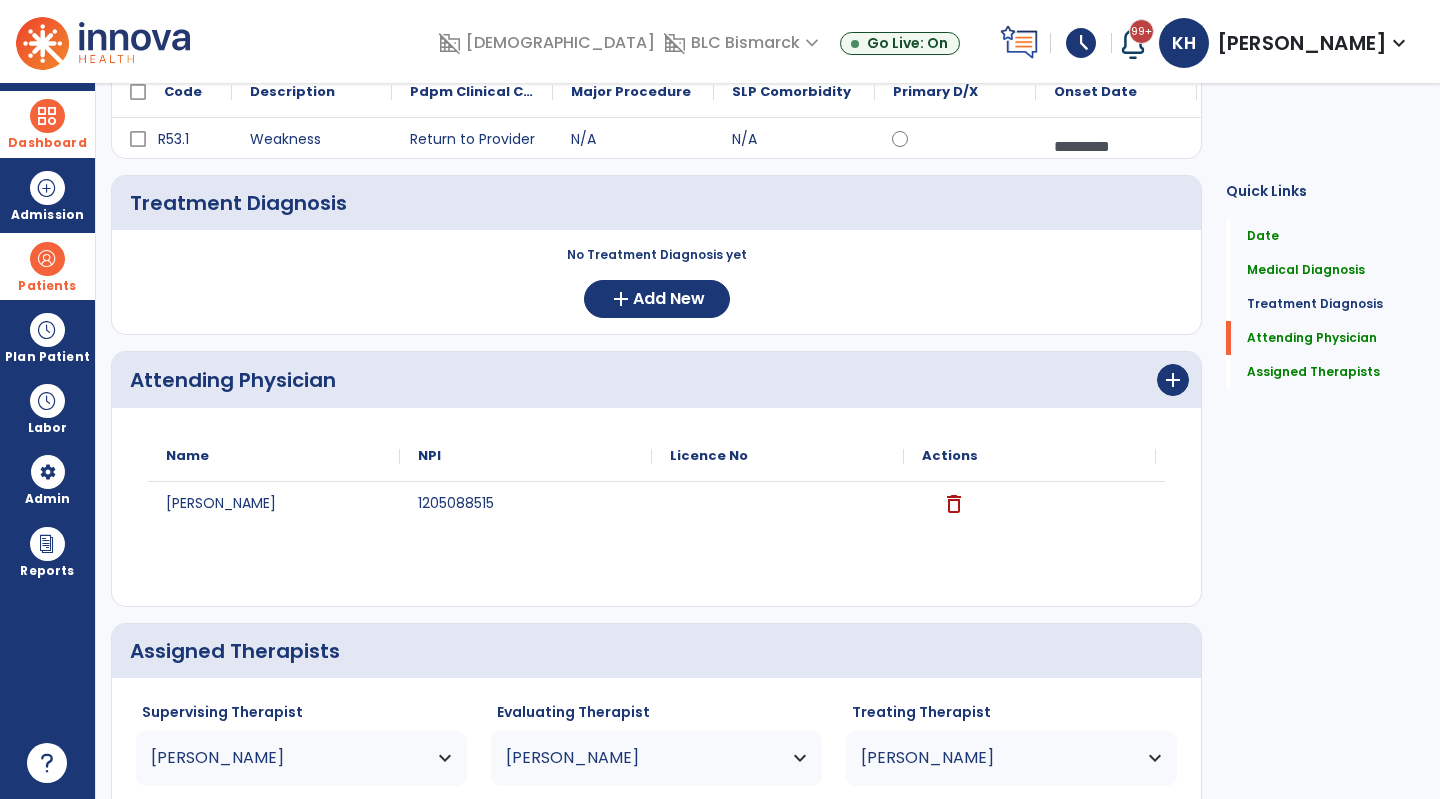 scroll, scrollTop: 385, scrollLeft: 0, axis: vertical 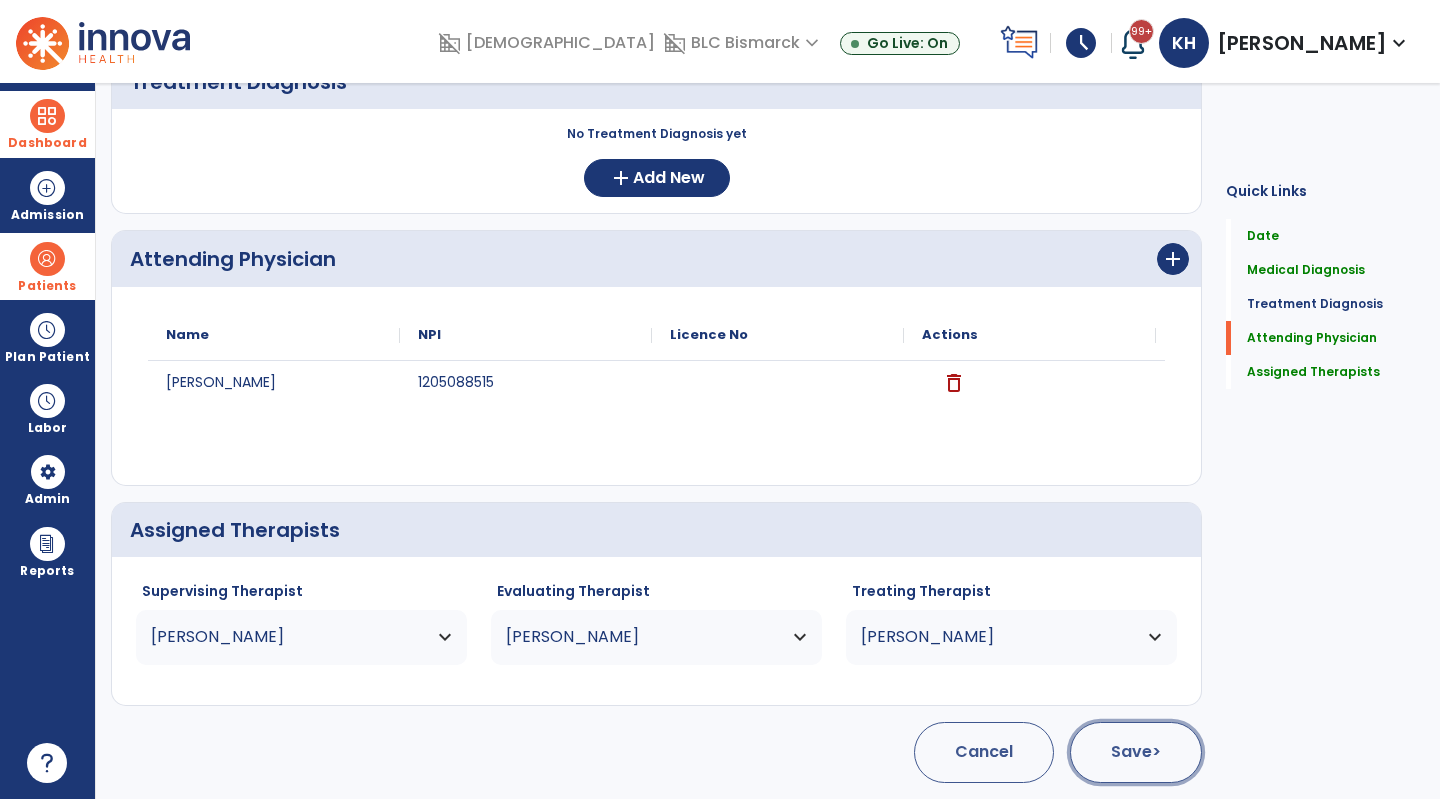 click on "Save  >" 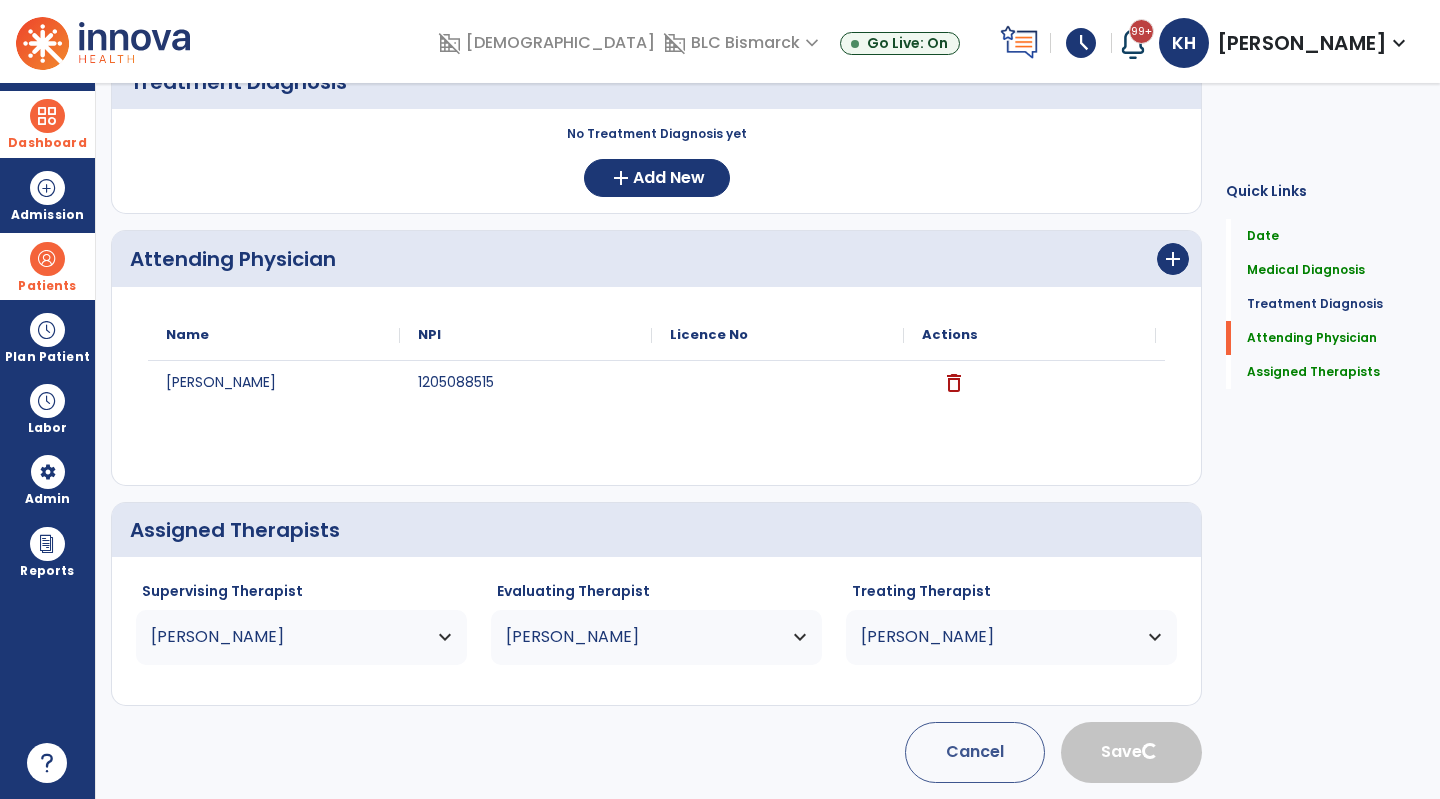 type 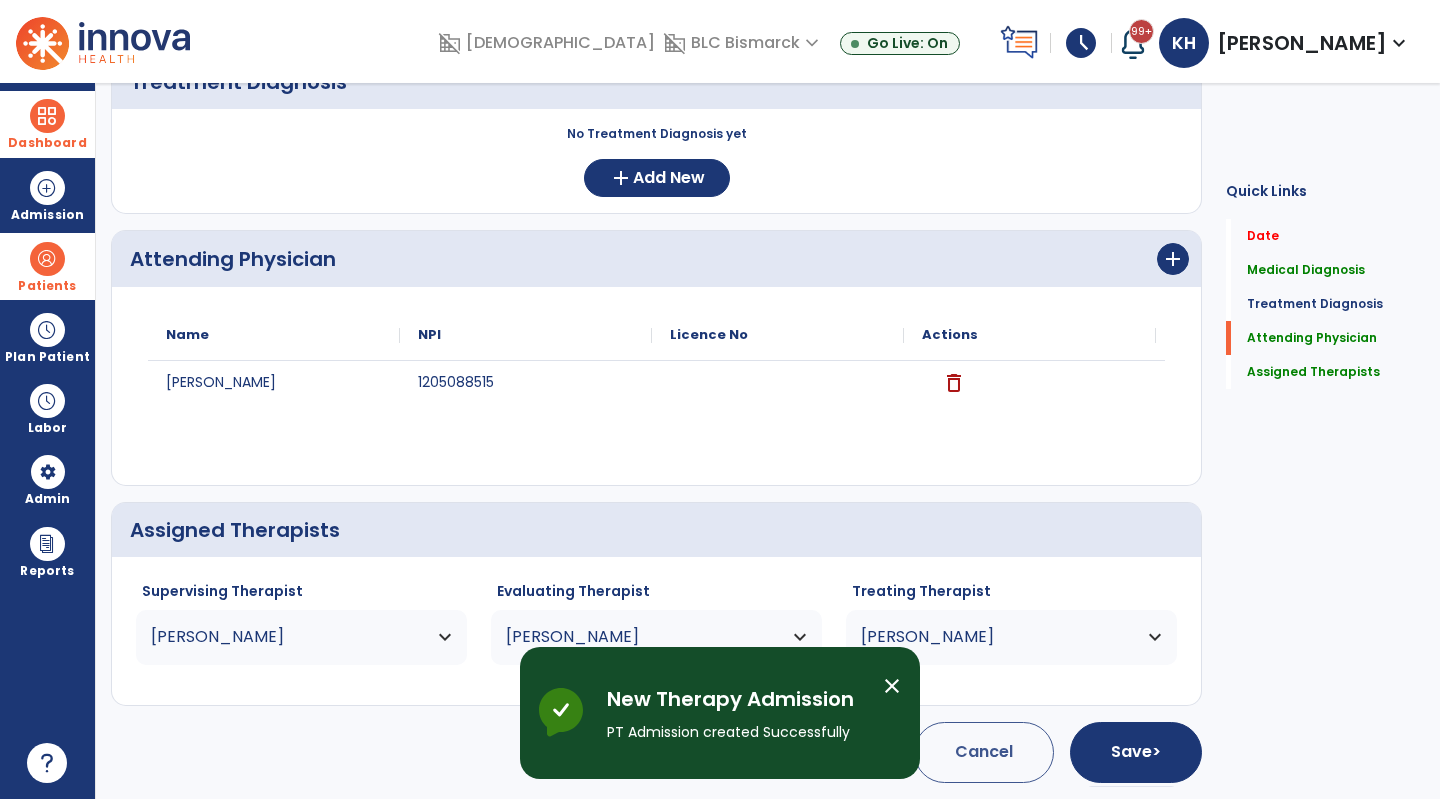 scroll, scrollTop: 0, scrollLeft: 0, axis: both 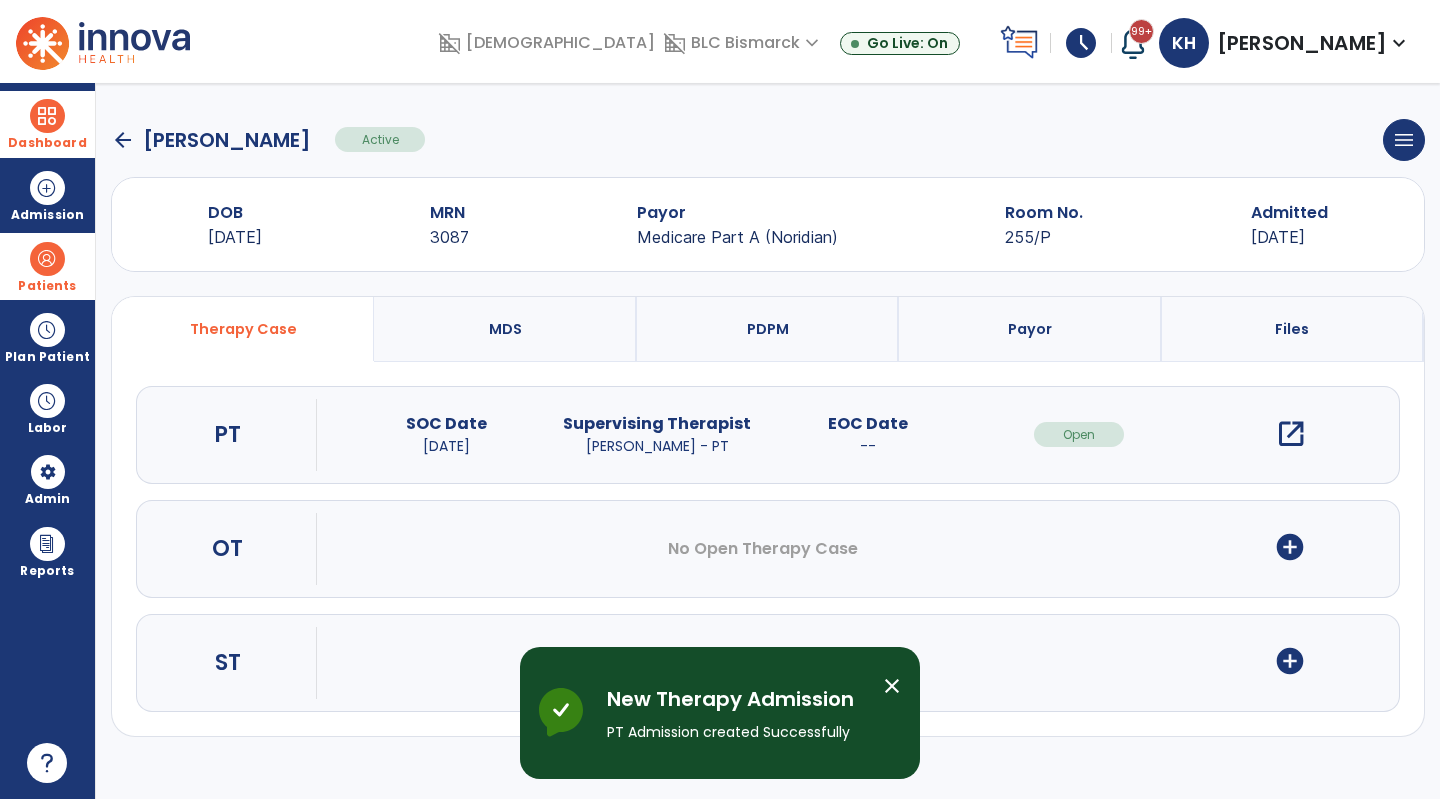 click on "open_in_new" at bounding box center [1291, 434] 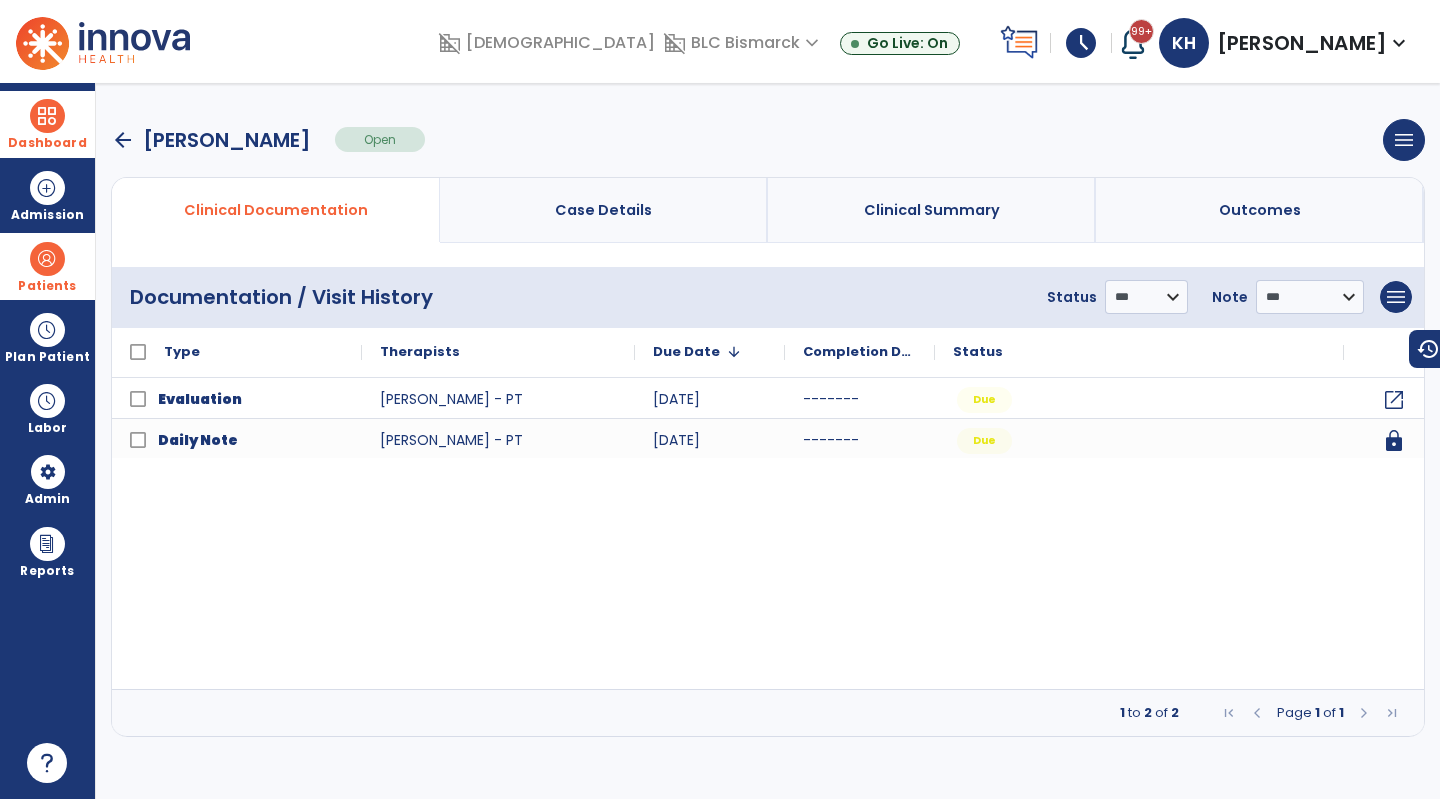 click at bounding box center (47, 116) 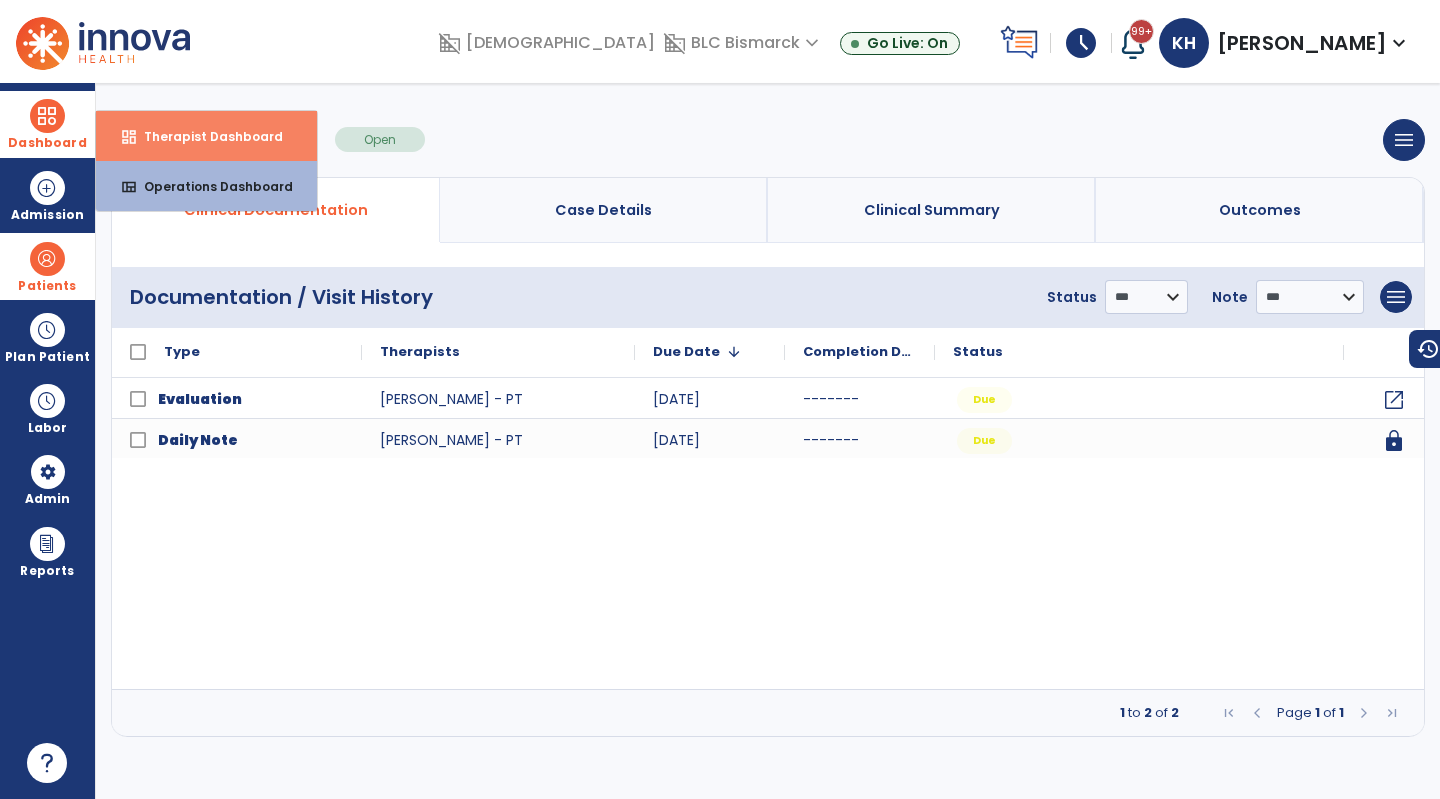 click on "dashboard  Therapist Dashboard" at bounding box center (206, 136) 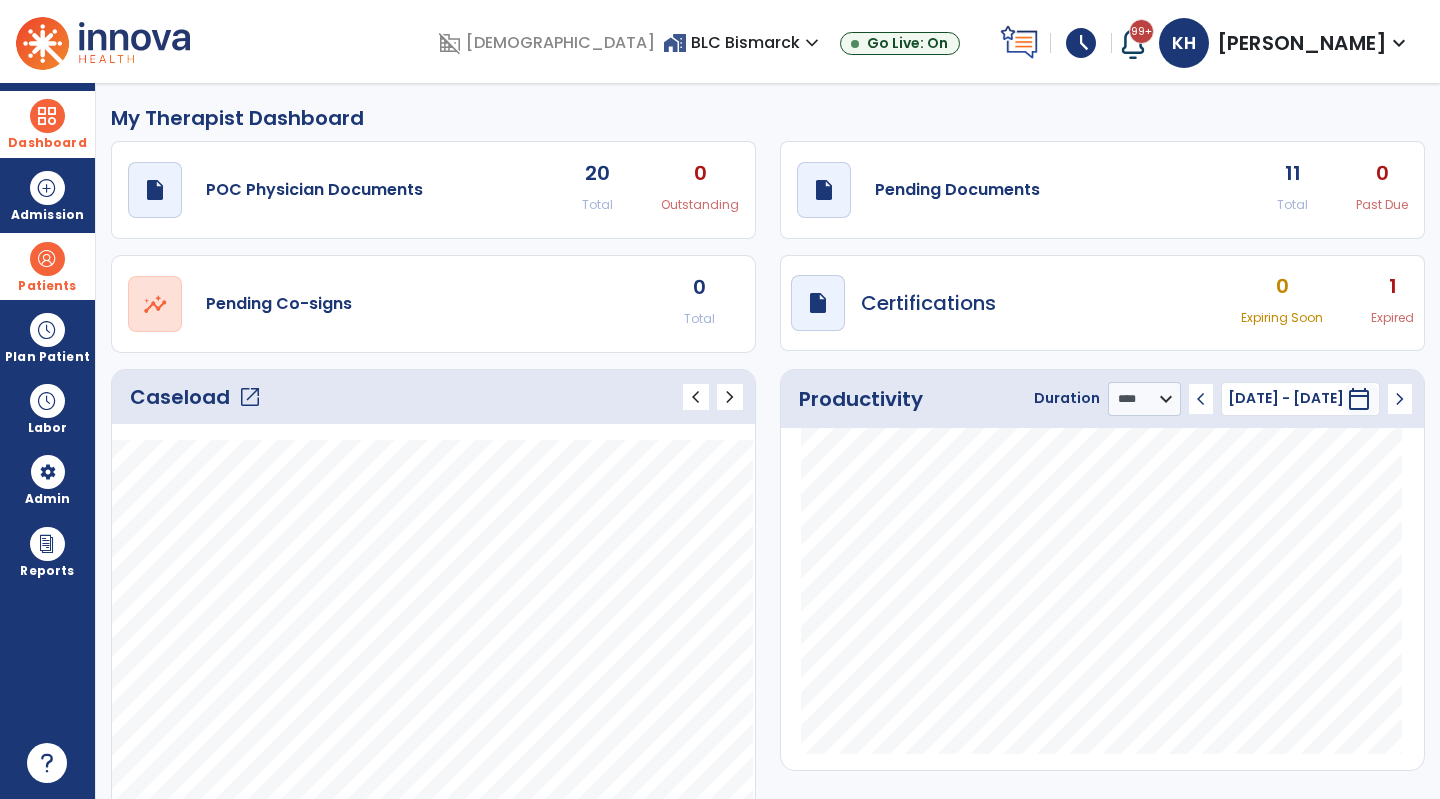 click on "draft   open_in_new  Pending Documents 11 Total 0 Past Due" 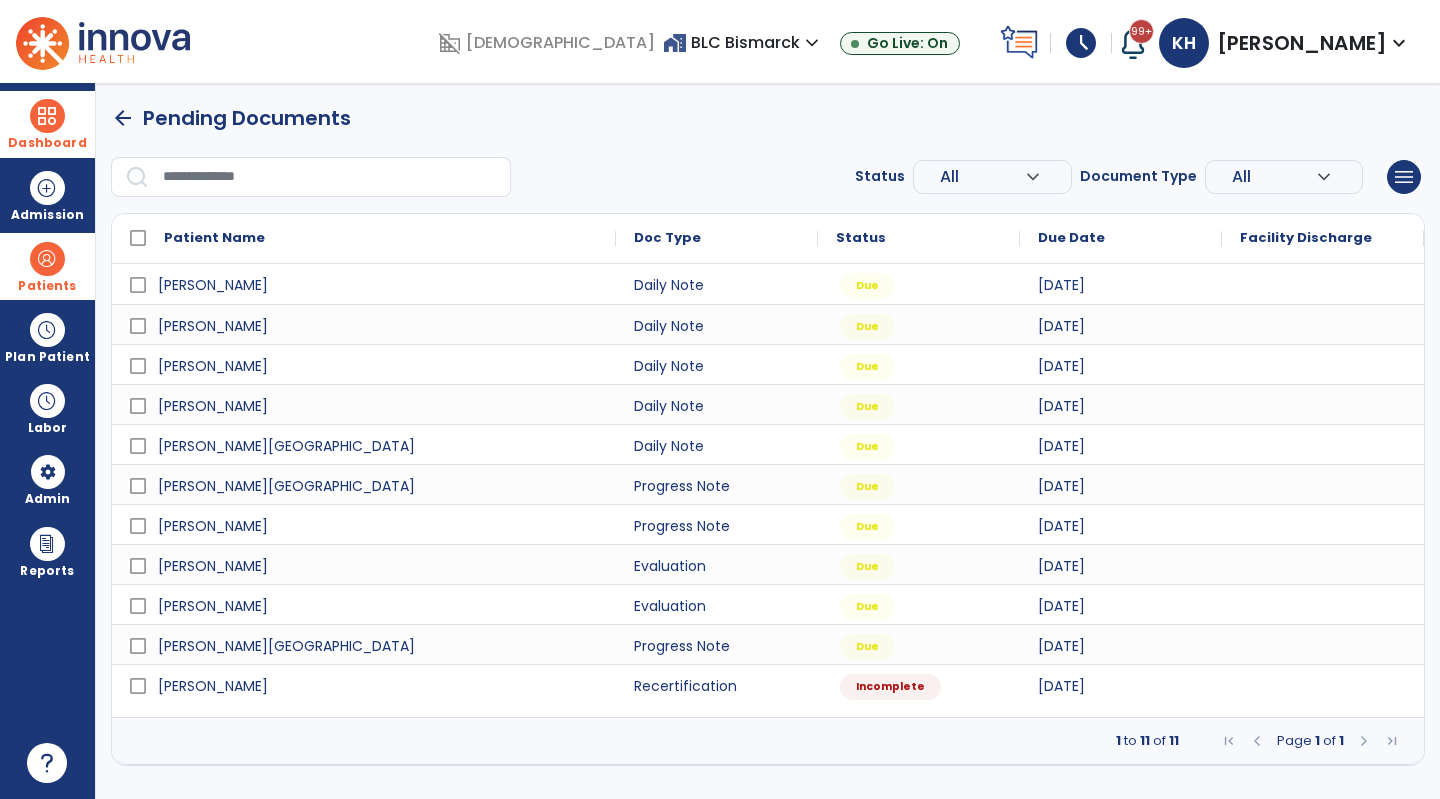 click at bounding box center [47, 116] 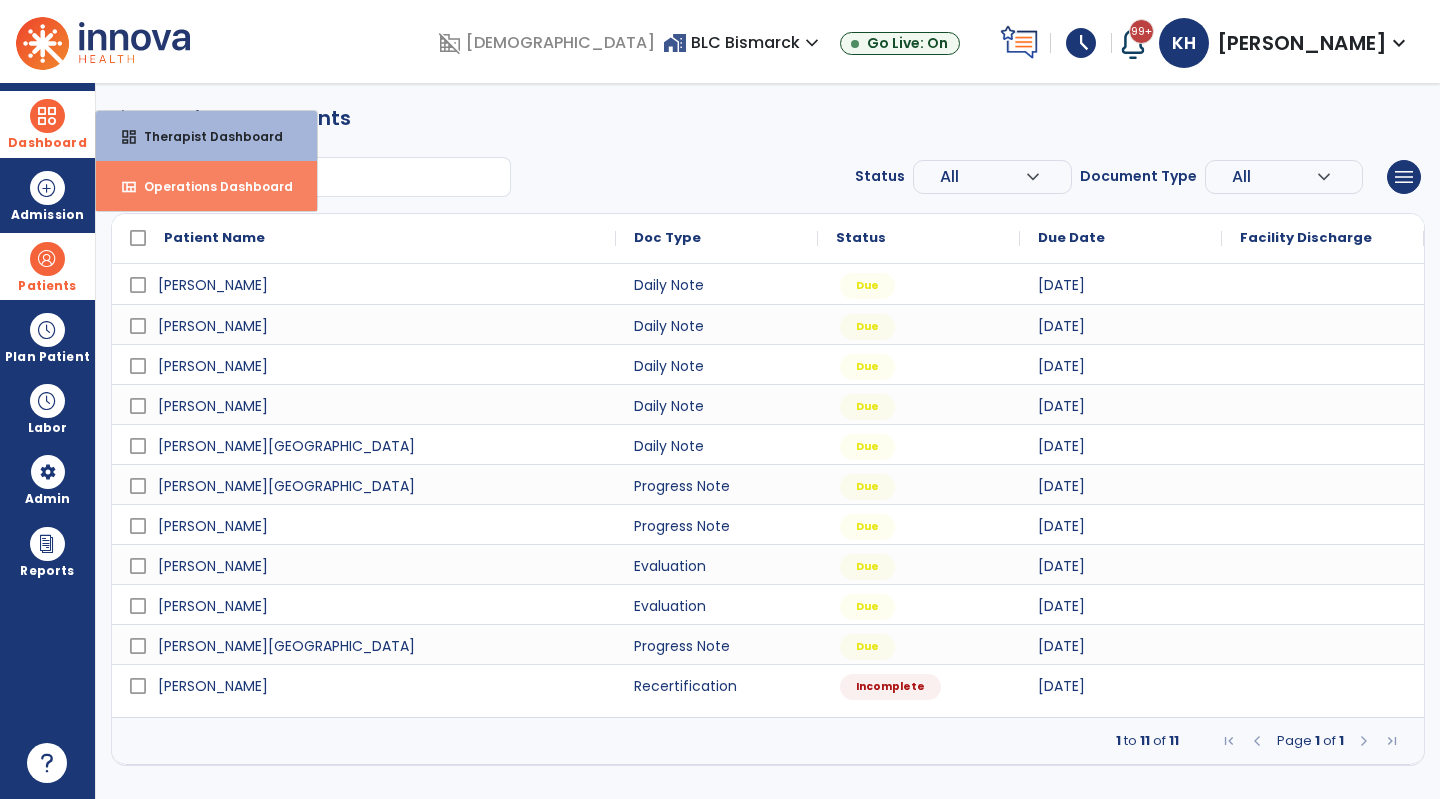 click on "view_quilt  Operations Dashboard" at bounding box center (206, 186) 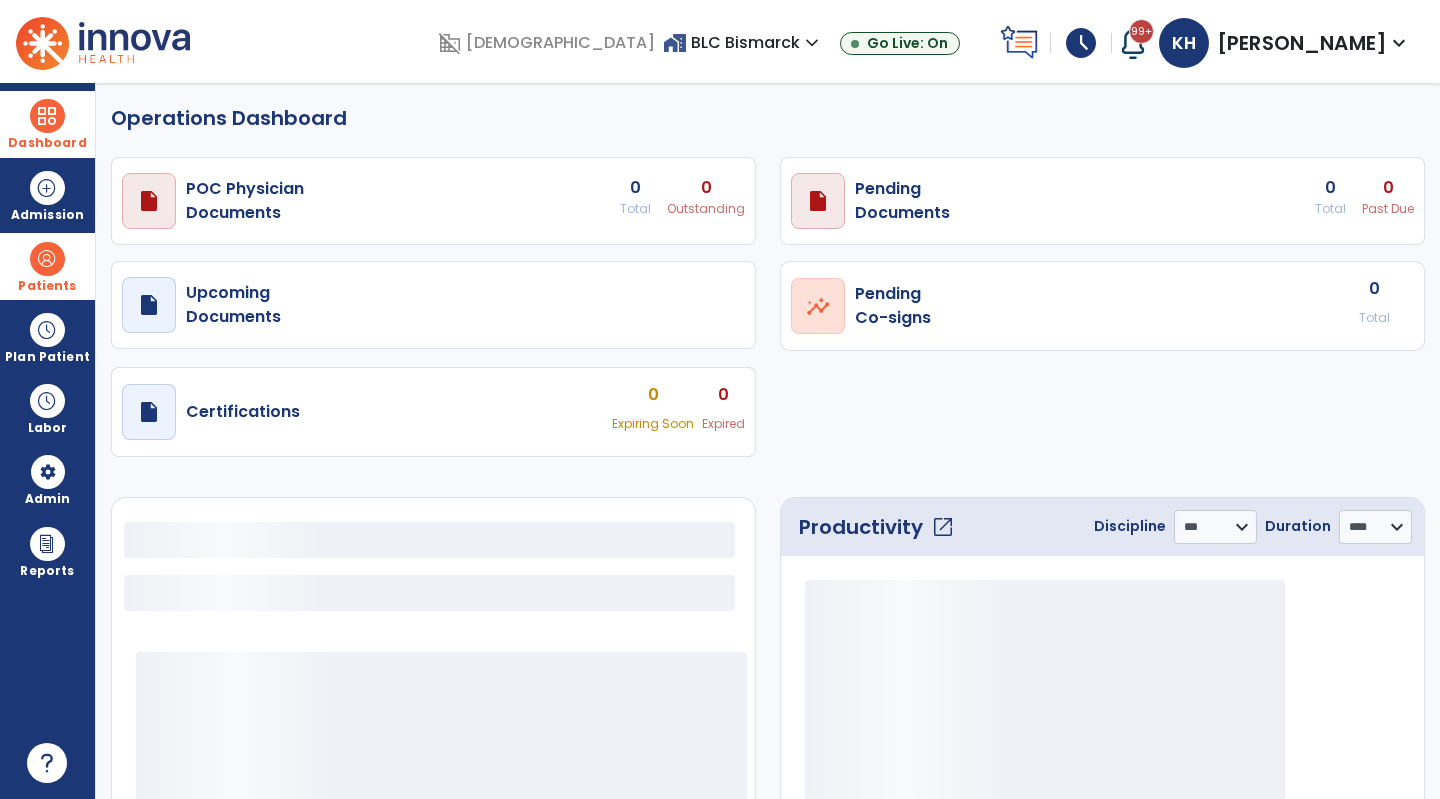 select on "***" 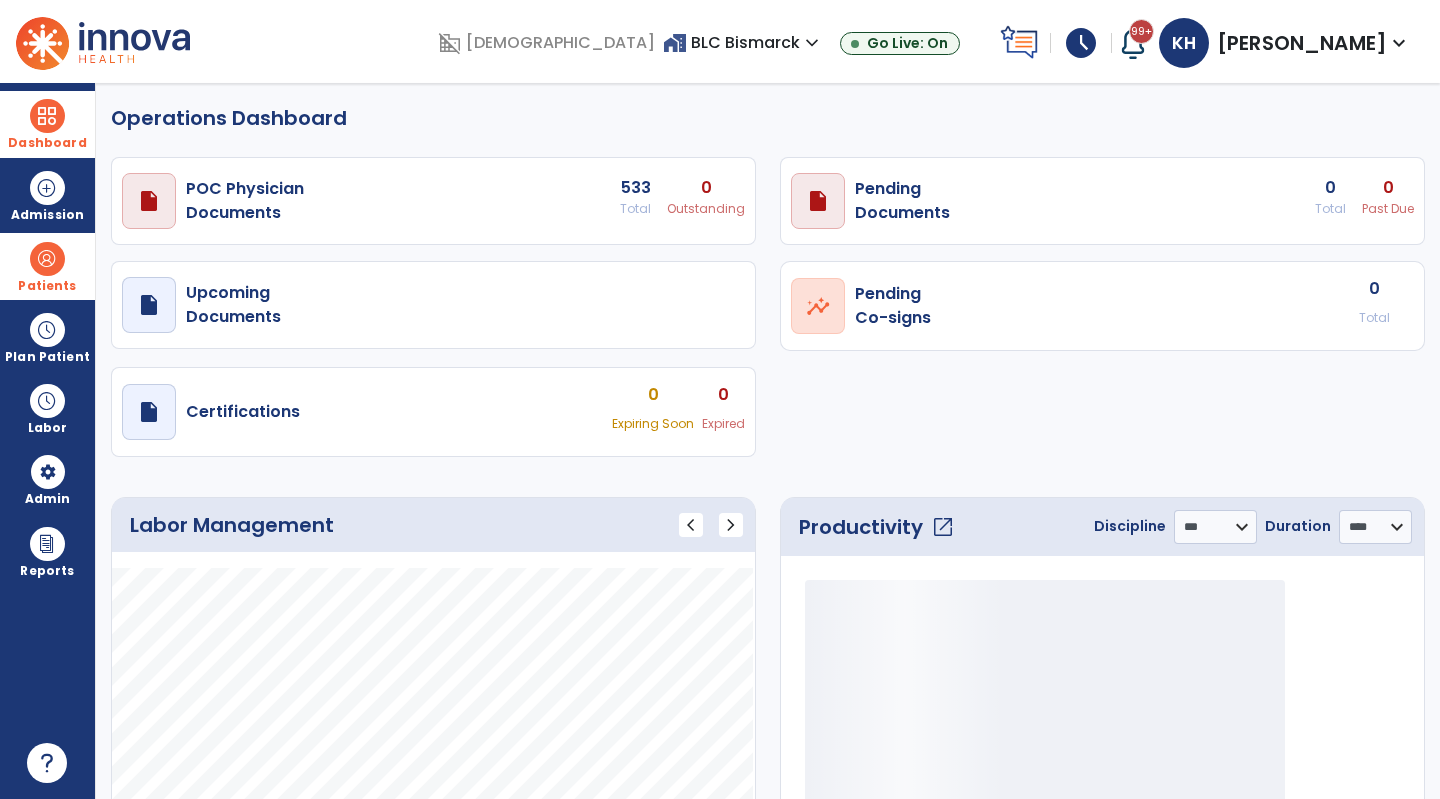 click at bounding box center (47, 116) 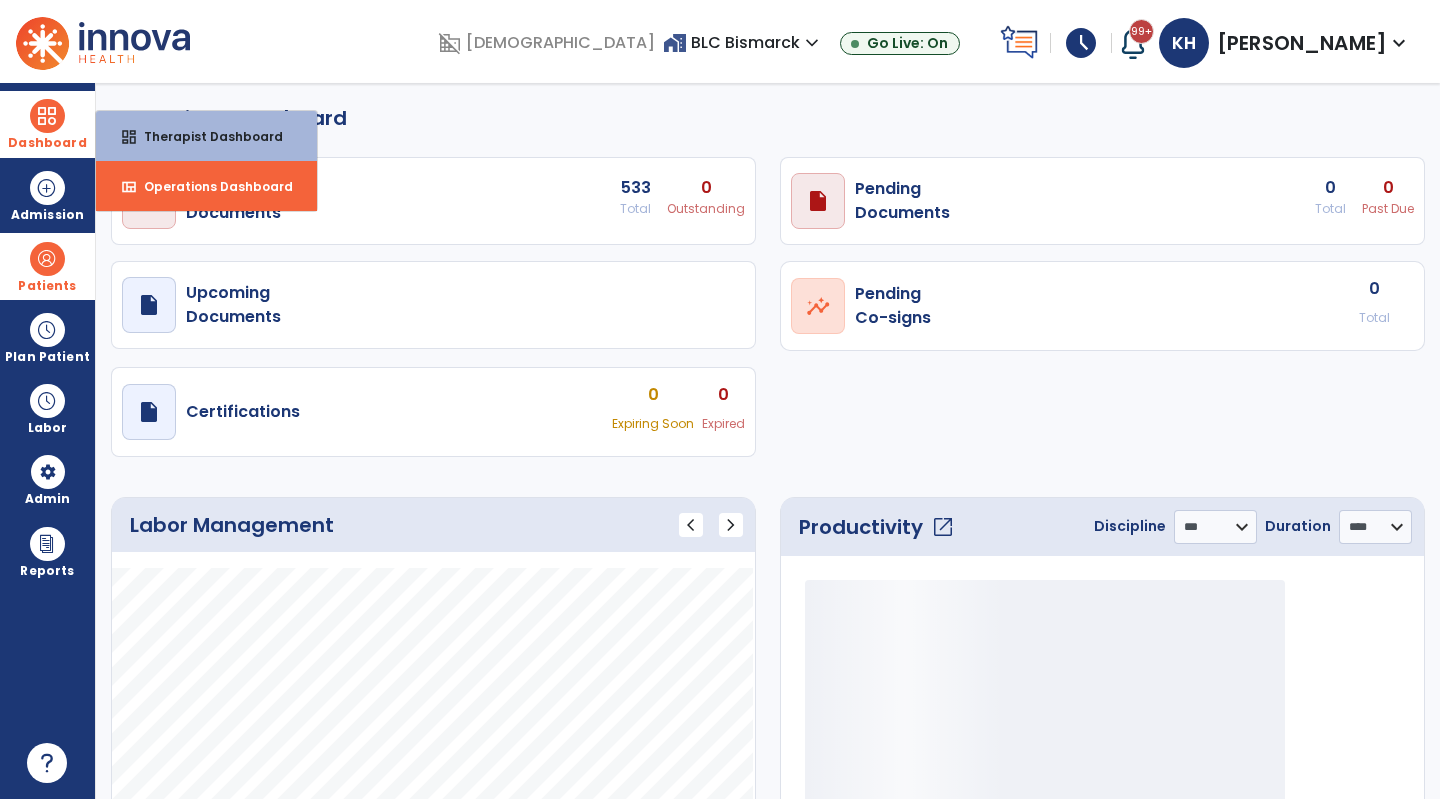 click on "dashboard  Therapist Dashboard" at bounding box center (206, 136) 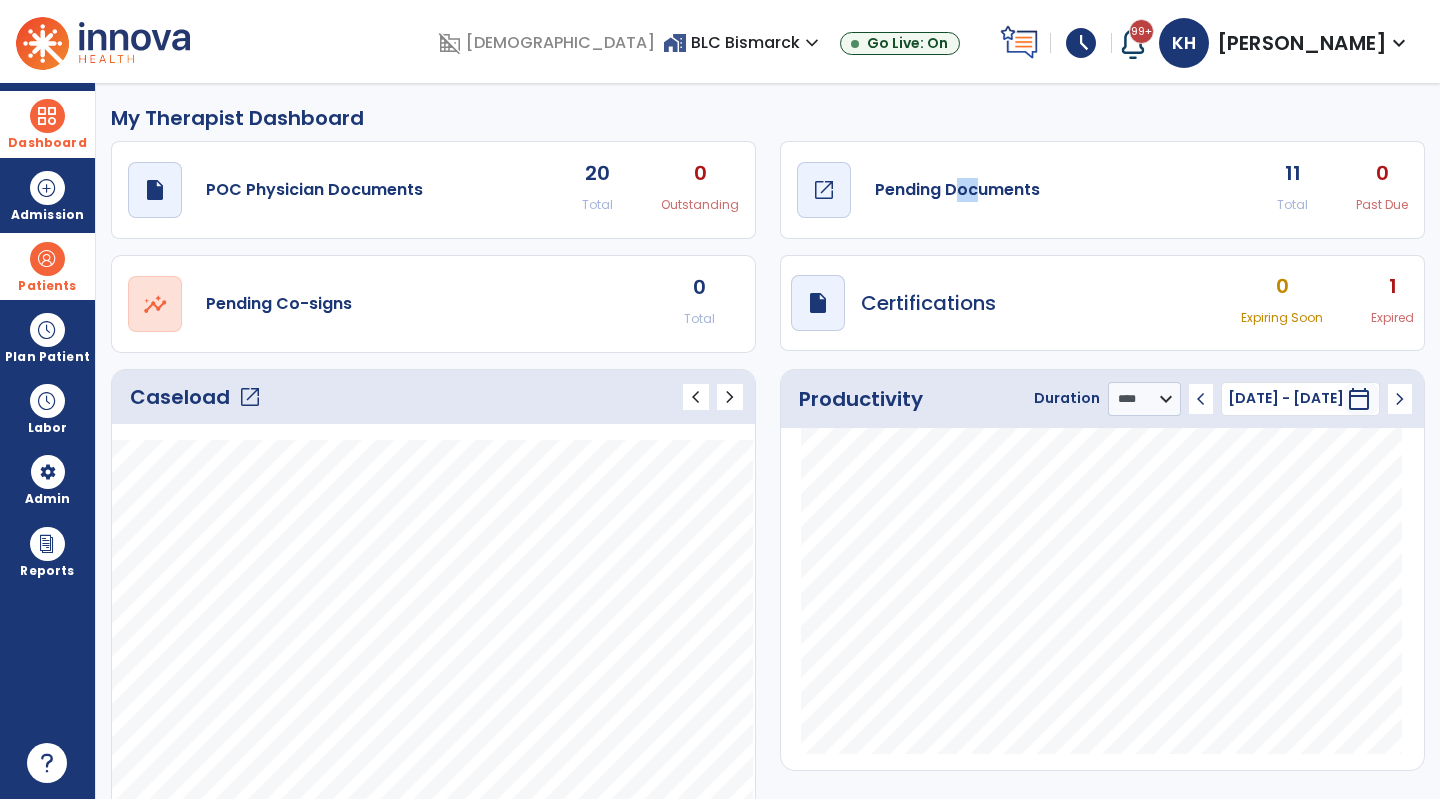 drag, startPoint x: 973, startPoint y: 182, endPoint x: 957, endPoint y: 180, distance: 16.124516 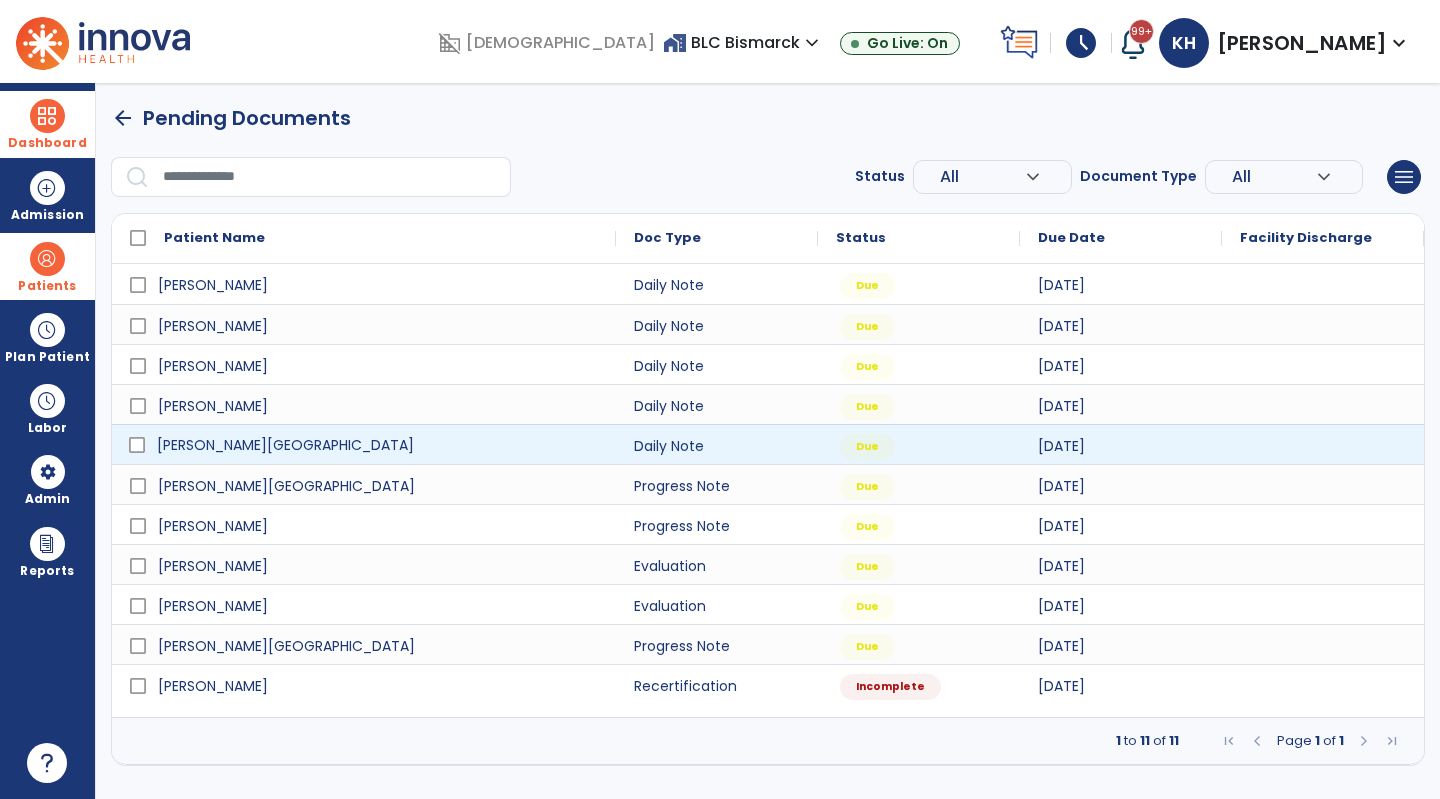 click on "[PERSON_NAME][GEOGRAPHIC_DATA]" at bounding box center [285, 445] 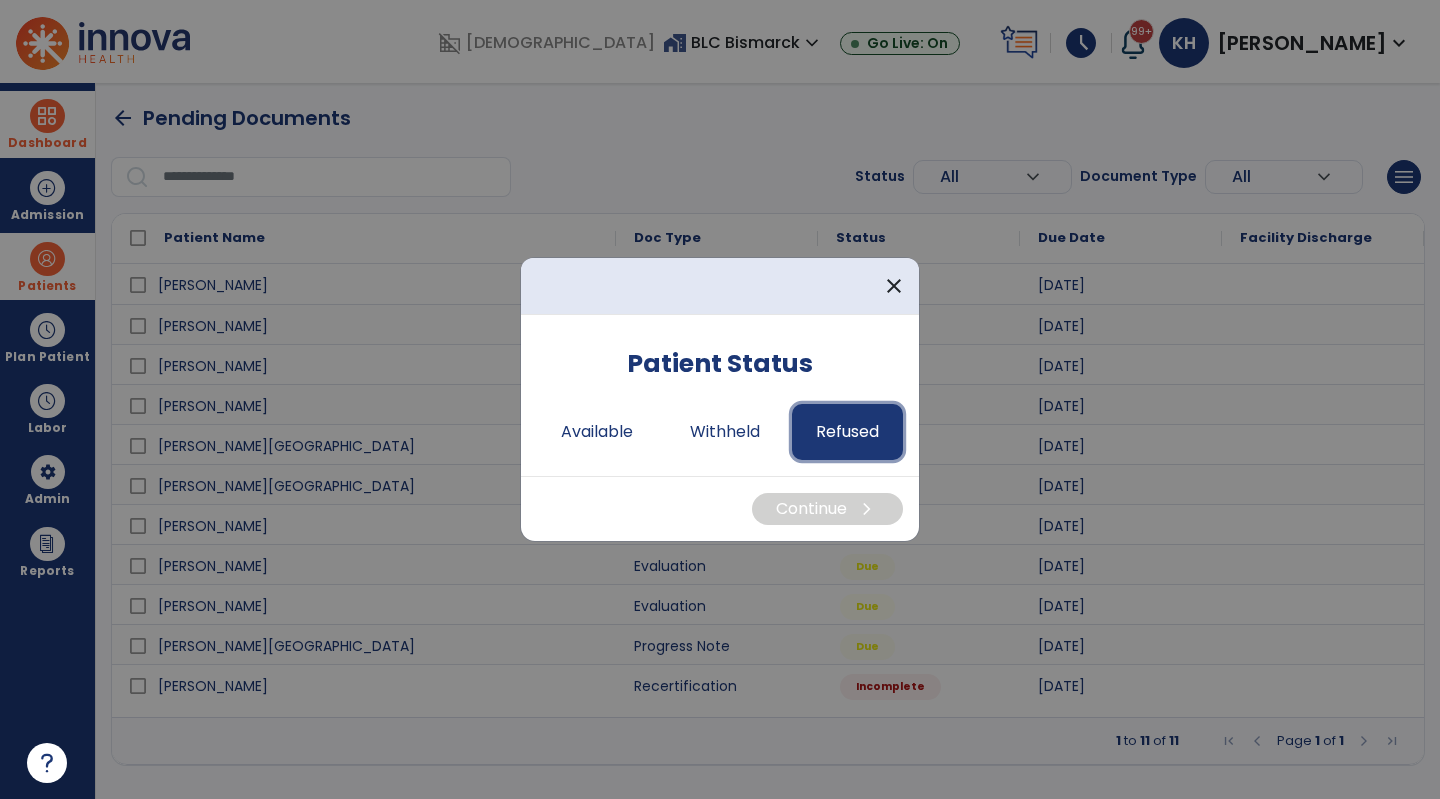 click on "Refused" at bounding box center (847, 432) 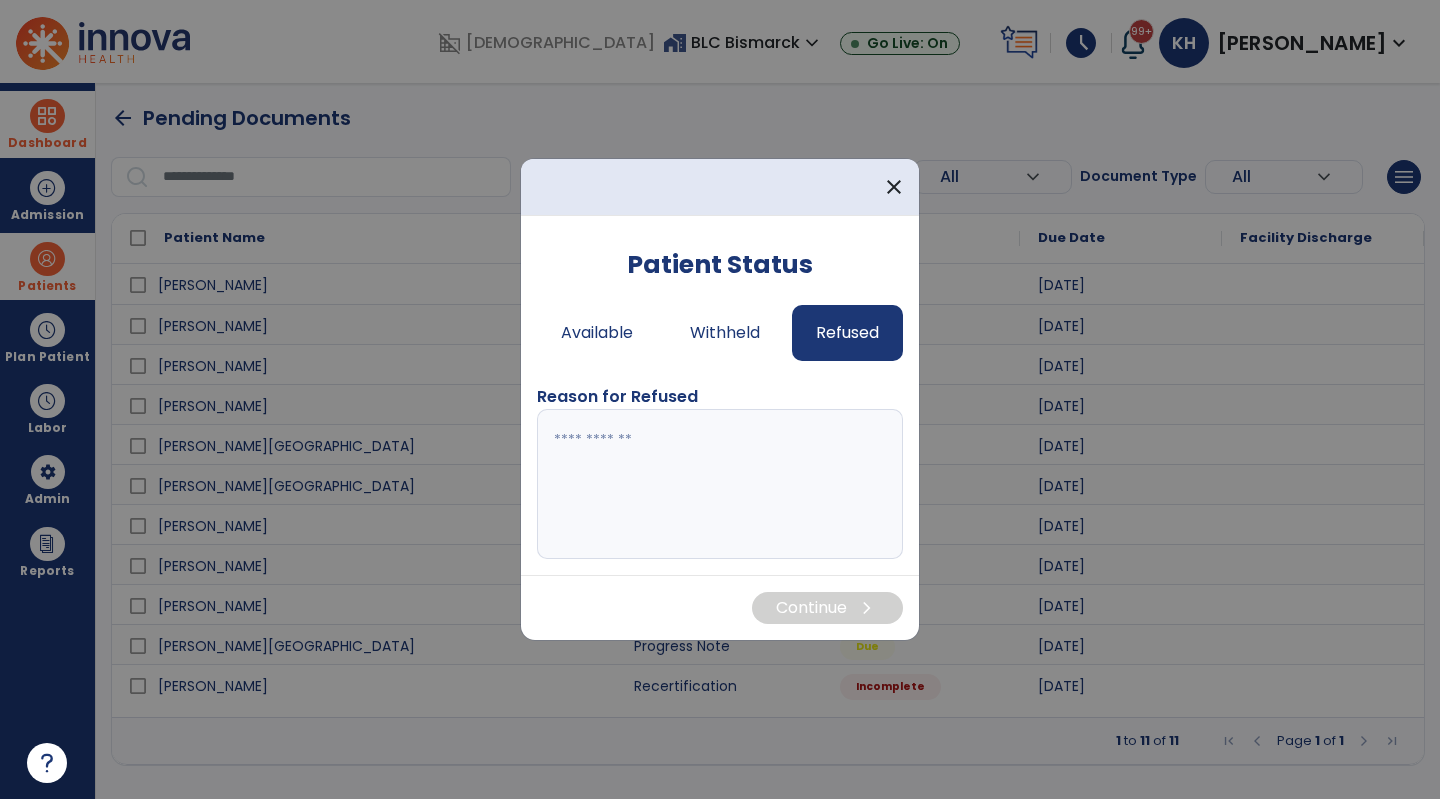 click at bounding box center (720, 484) 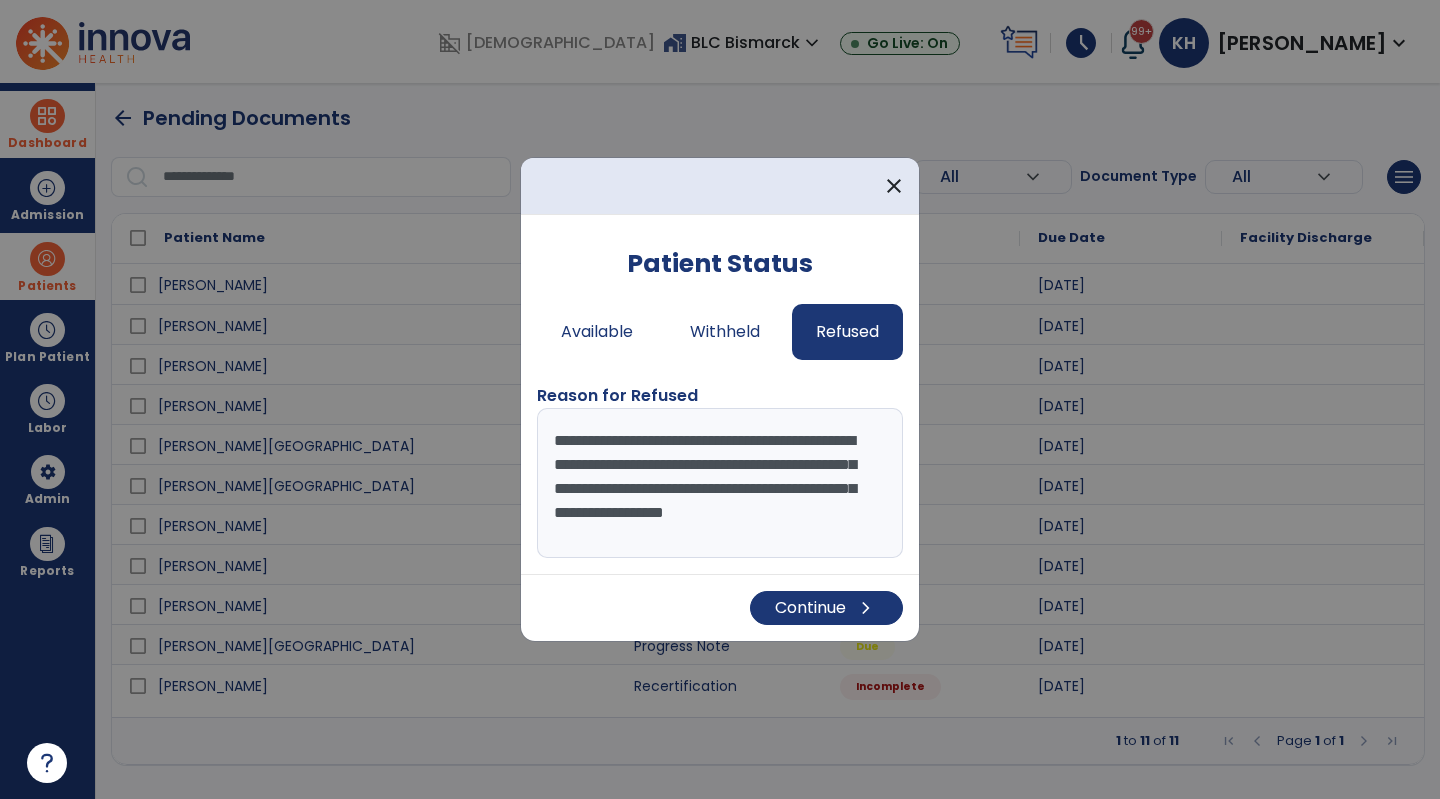 scroll, scrollTop: 15, scrollLeft: 0, axis: vertical 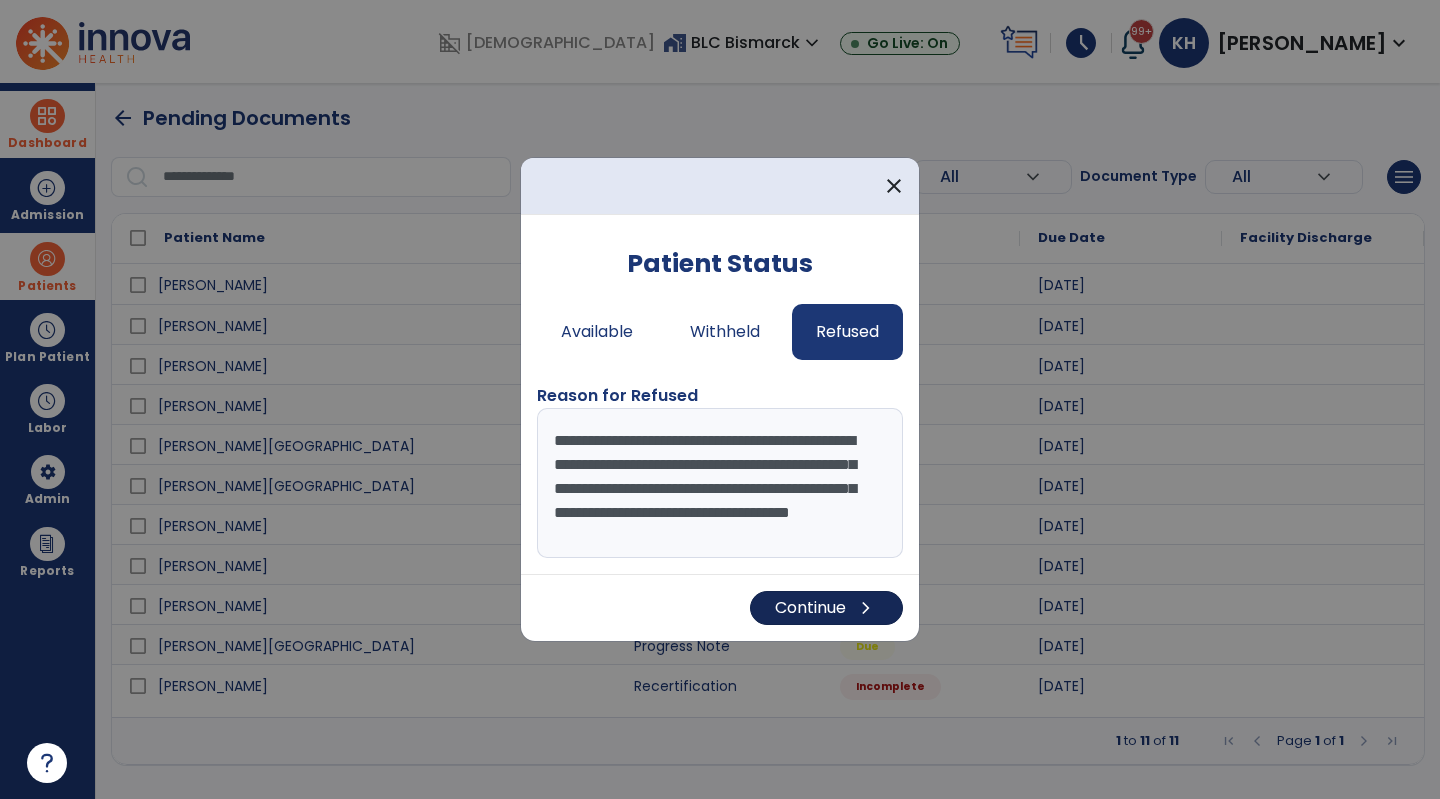 type on "**********" 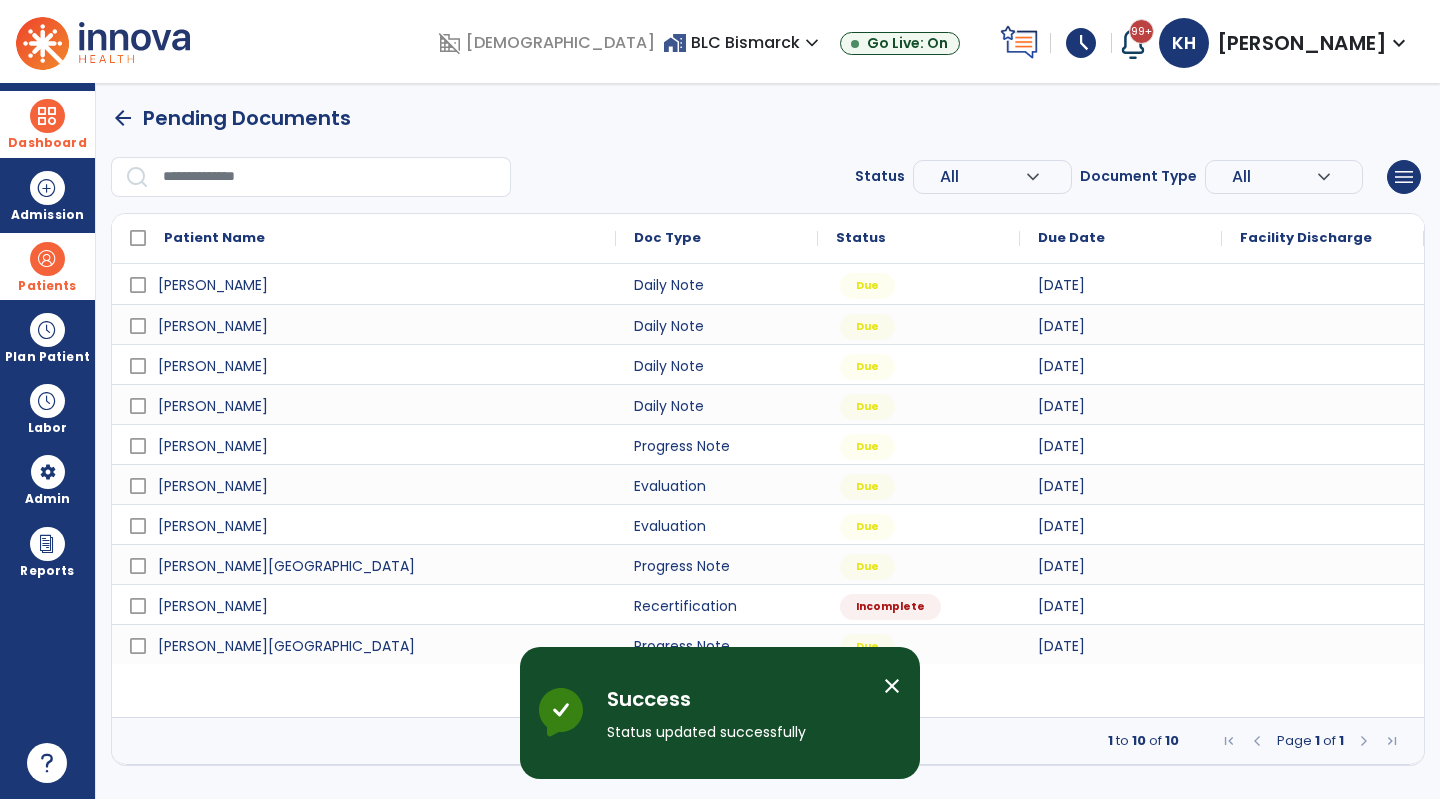 click on "Patients" at bounding box center [47, 266] 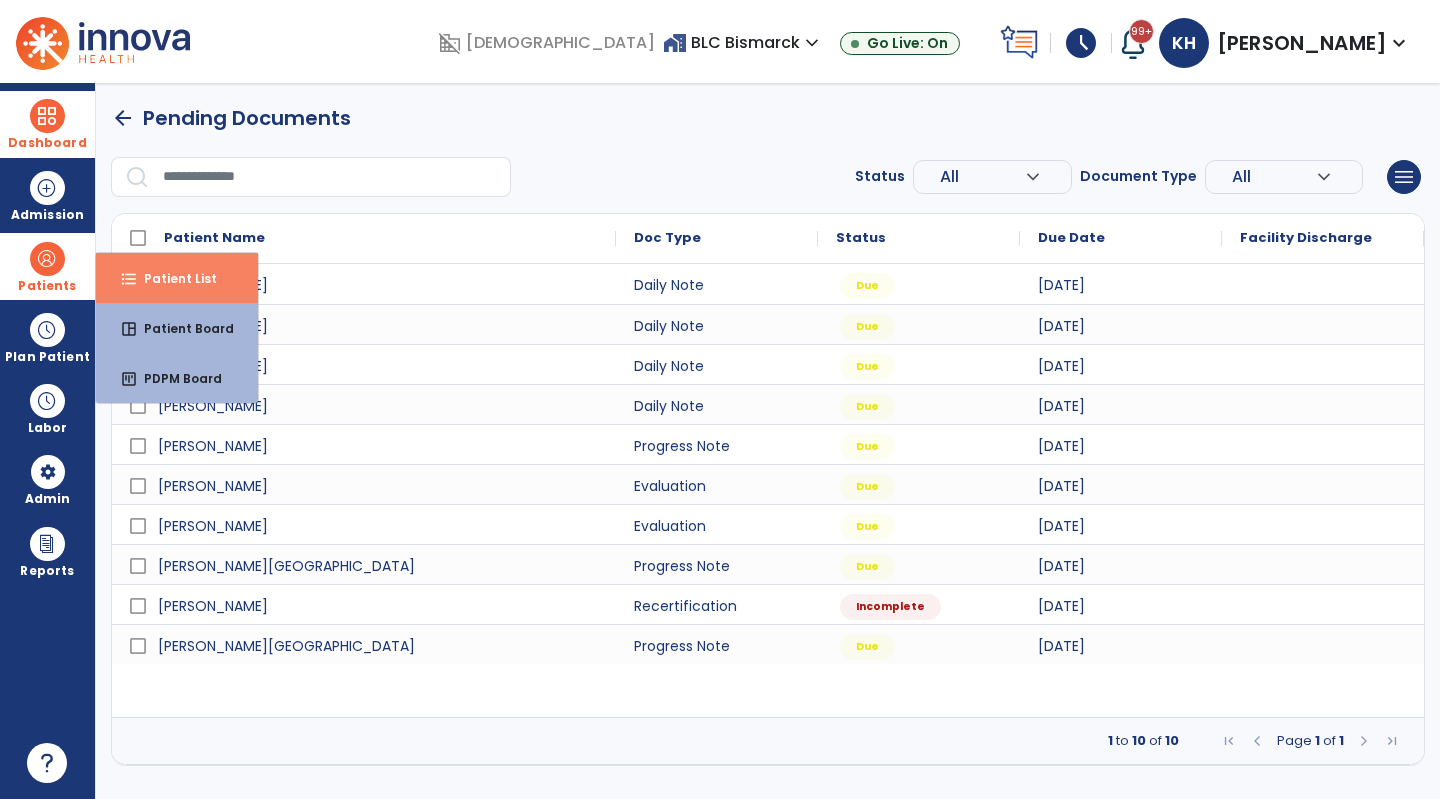 click on "format_list_bulleted  Patient List" at bounding box center [177, 278] 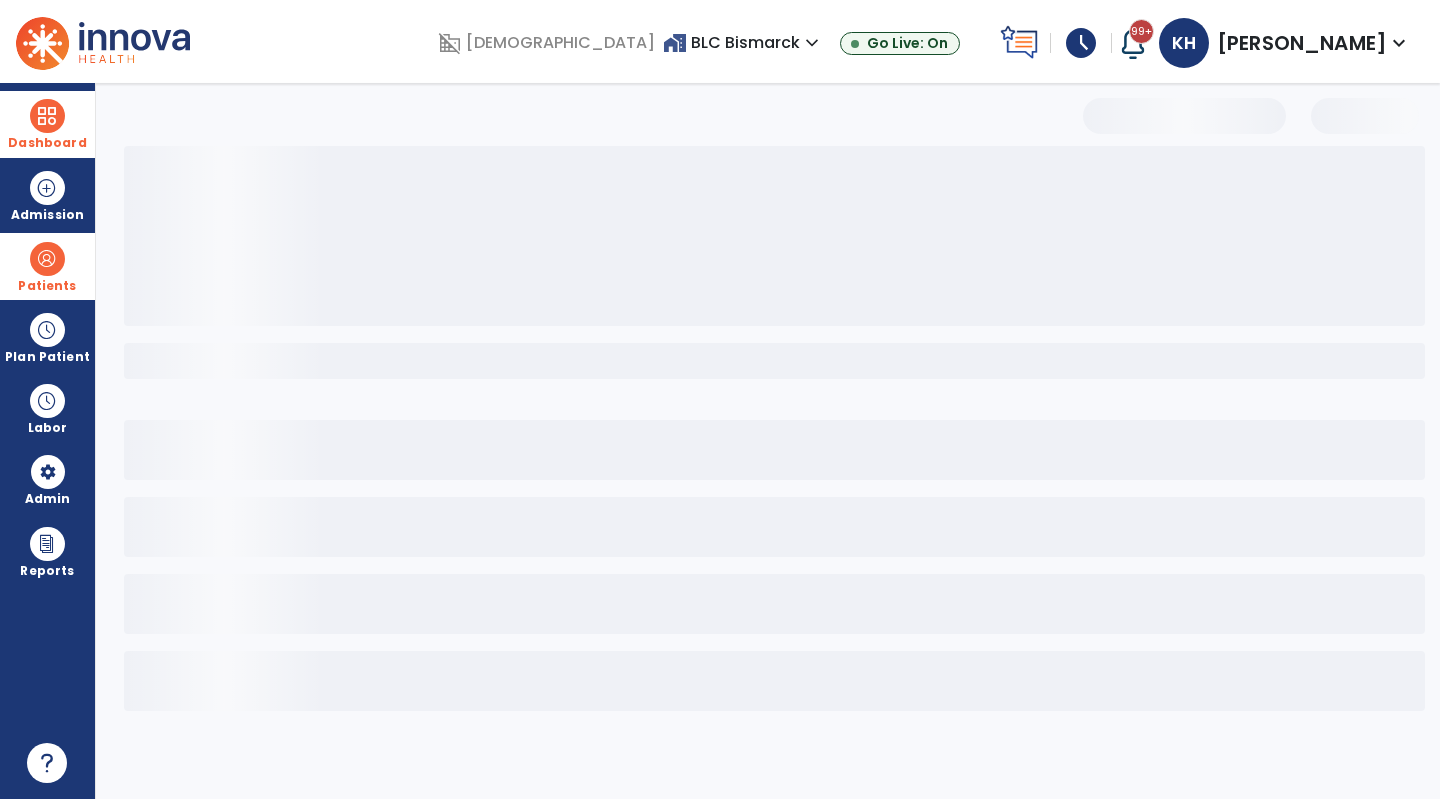 select on "***" 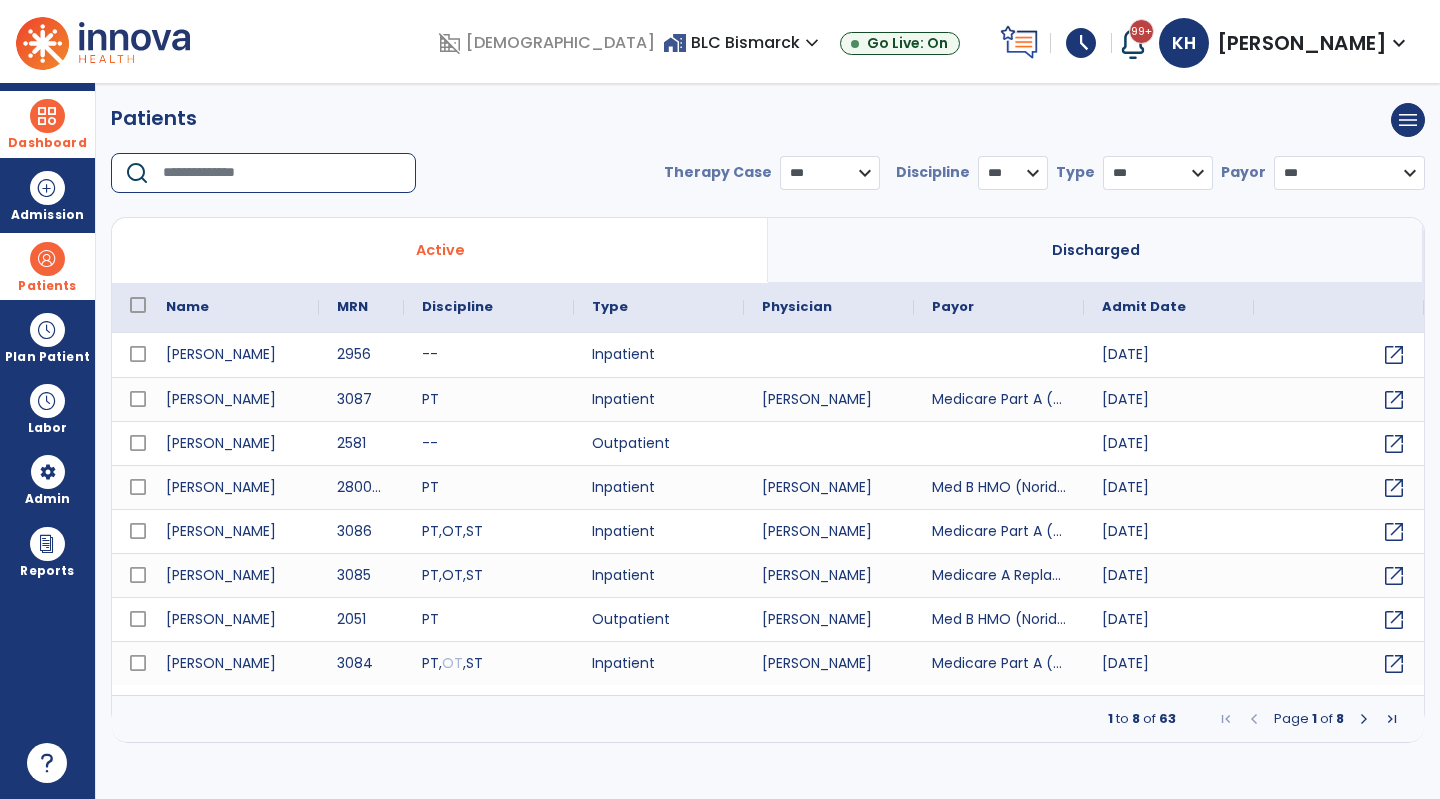 click at bounding box center (282, 173) 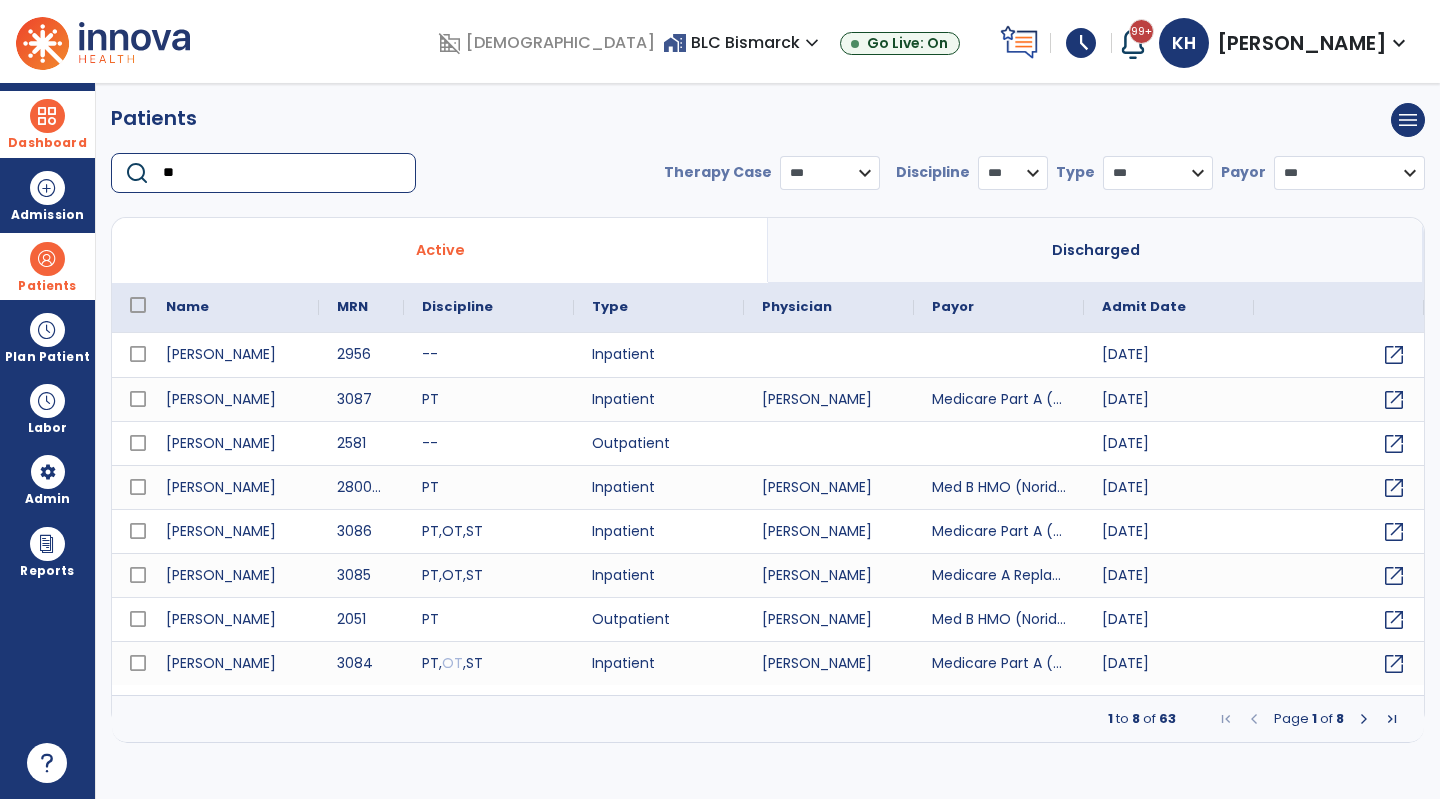 type on "*" 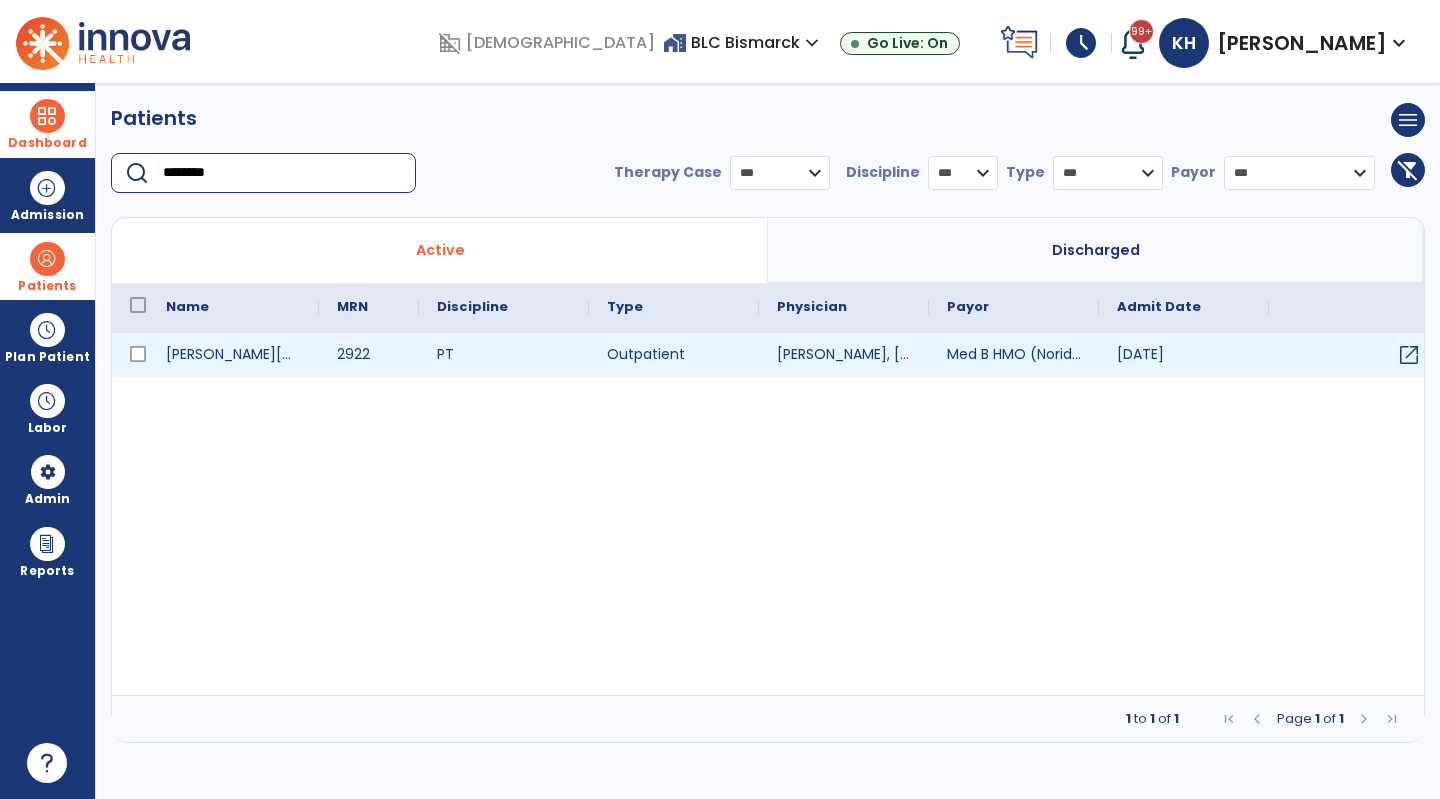 type on "*******" 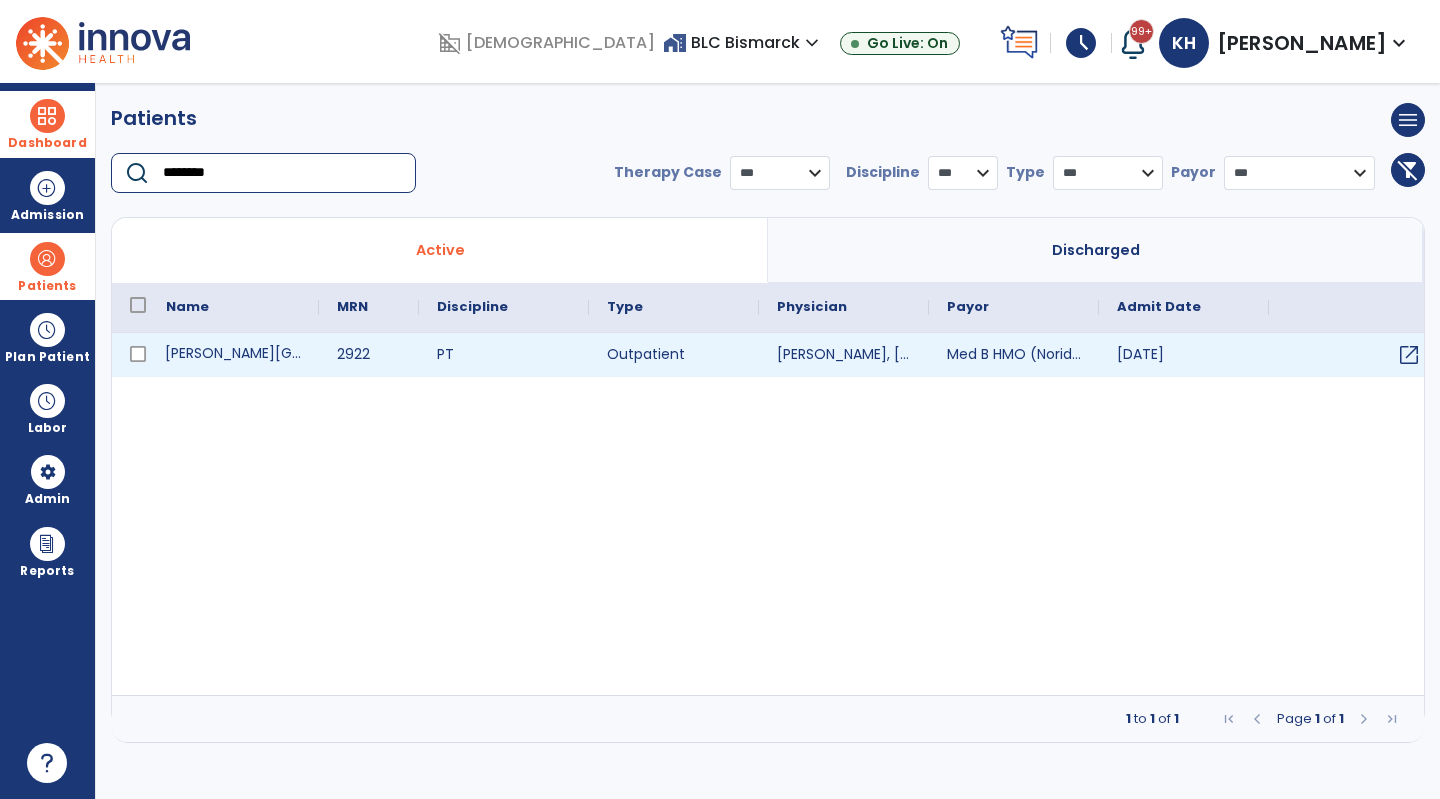 click on "[PERSON_NAME][GEOGRAPHIC_DATA]" at bounding box center (233, 355) 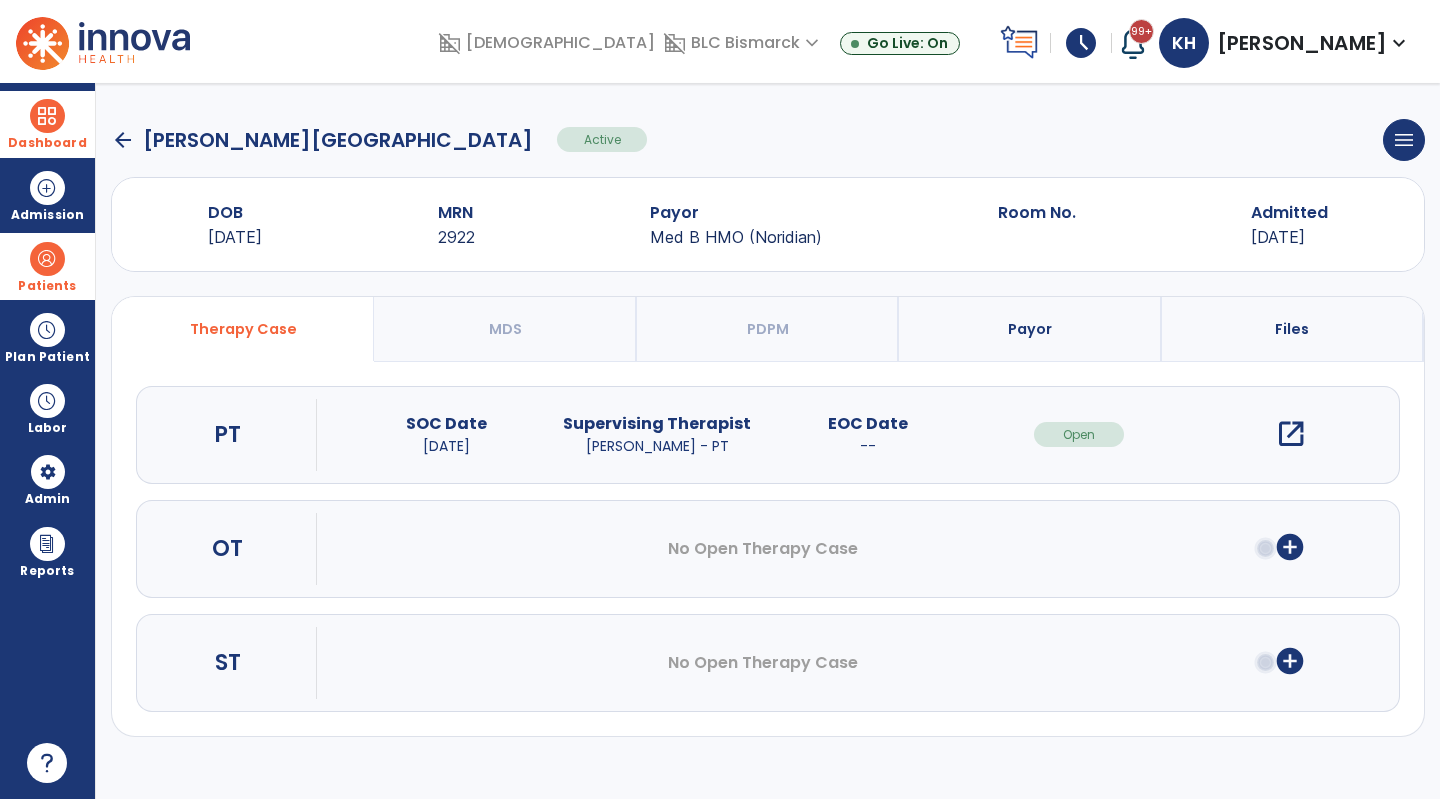 click on "open_in_new" at bounding box center (1291, 434) 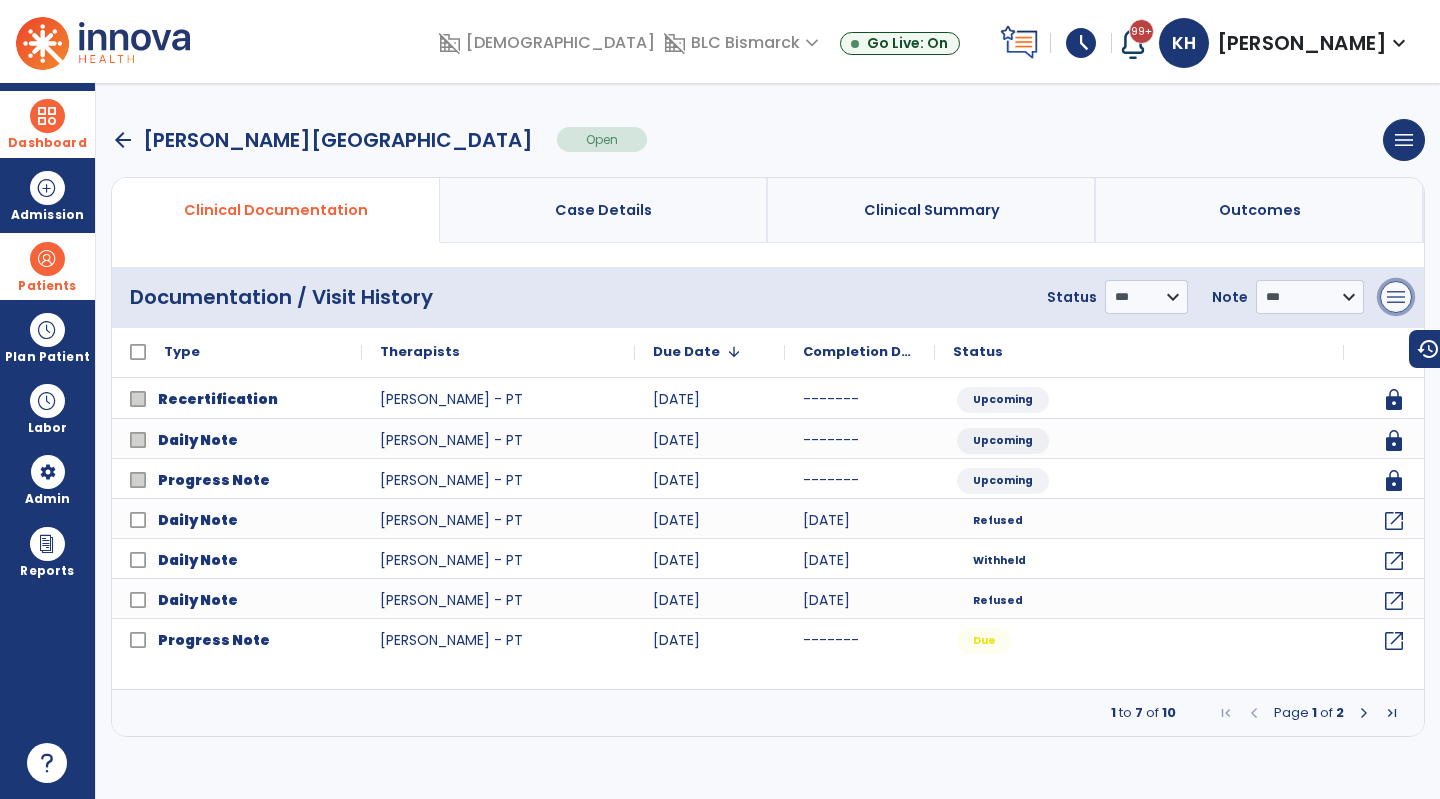 click on "menu" at bounding box center (1396, 297) 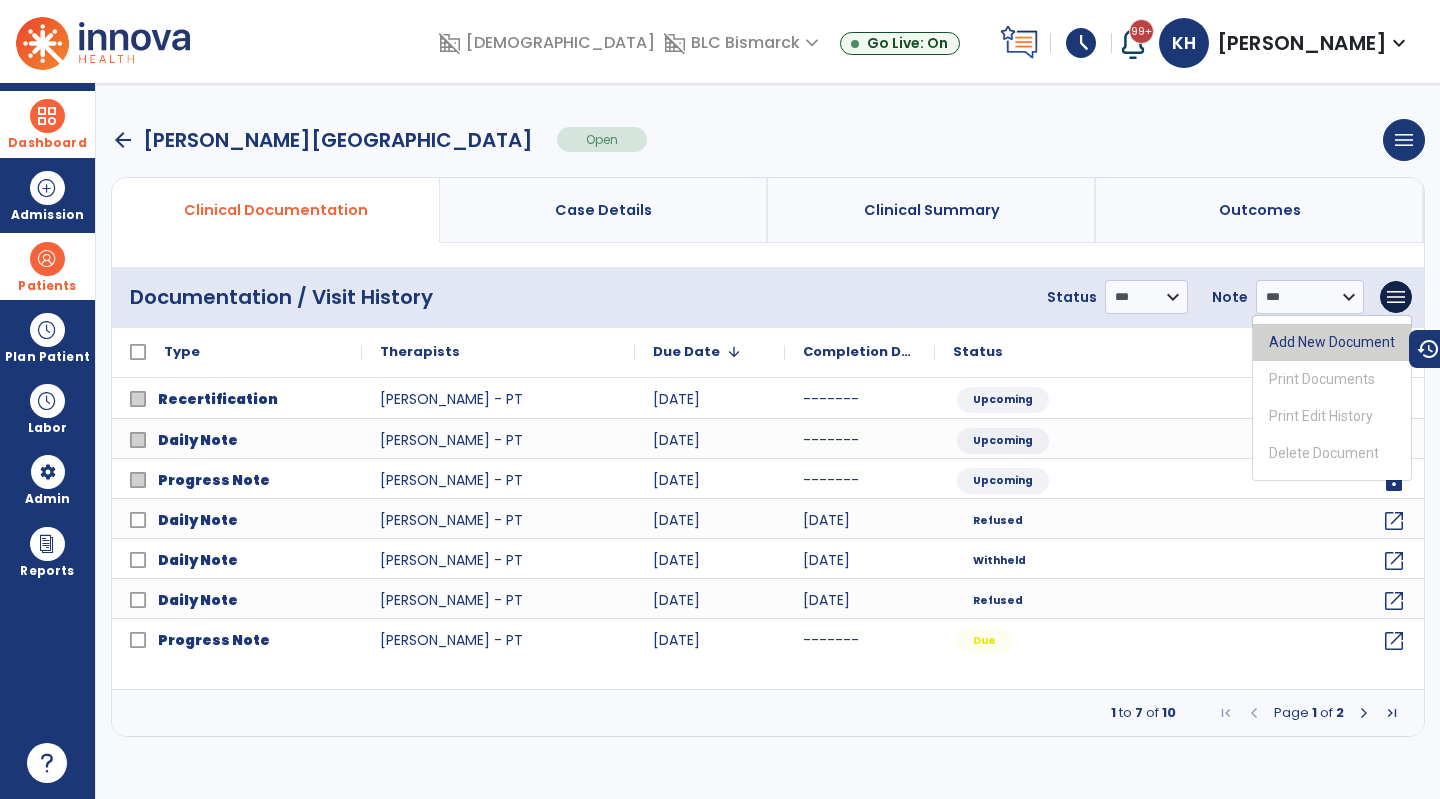 click on "Add New Document" at bounding box center [1332, 342] 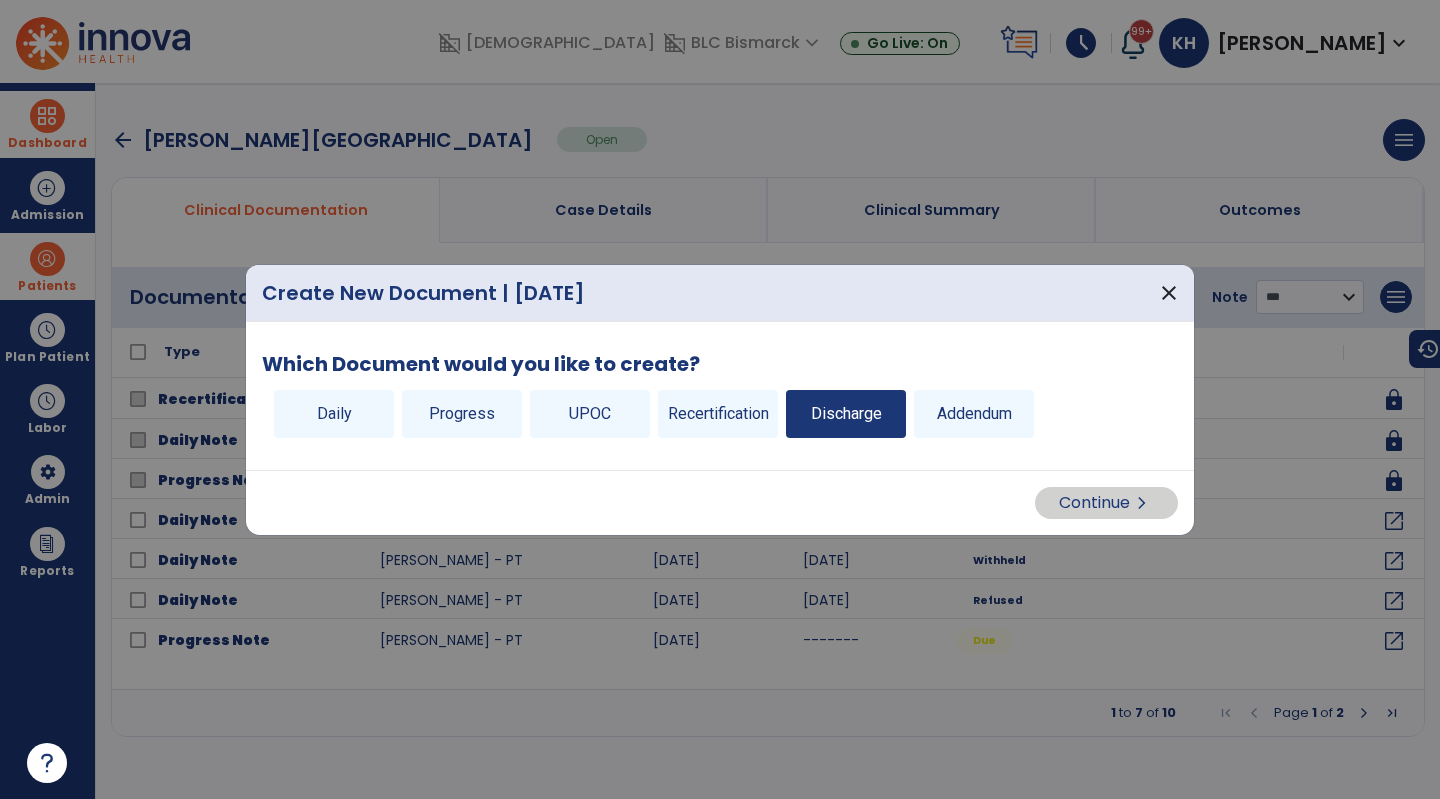 click on "Discharge" at bounding box center (846, 414) 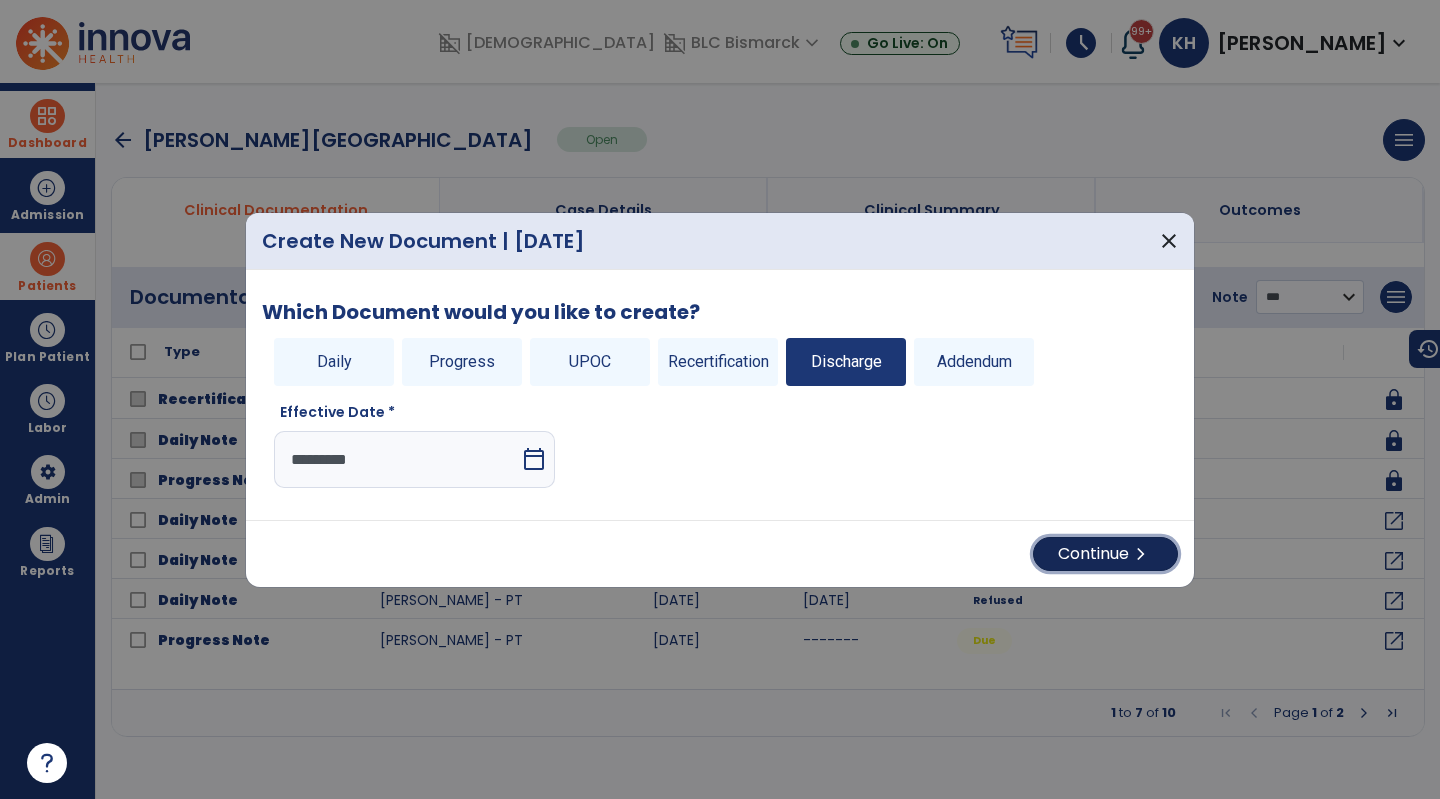 click on "Continue   chevron_right" at bounding box center (1105, 554) 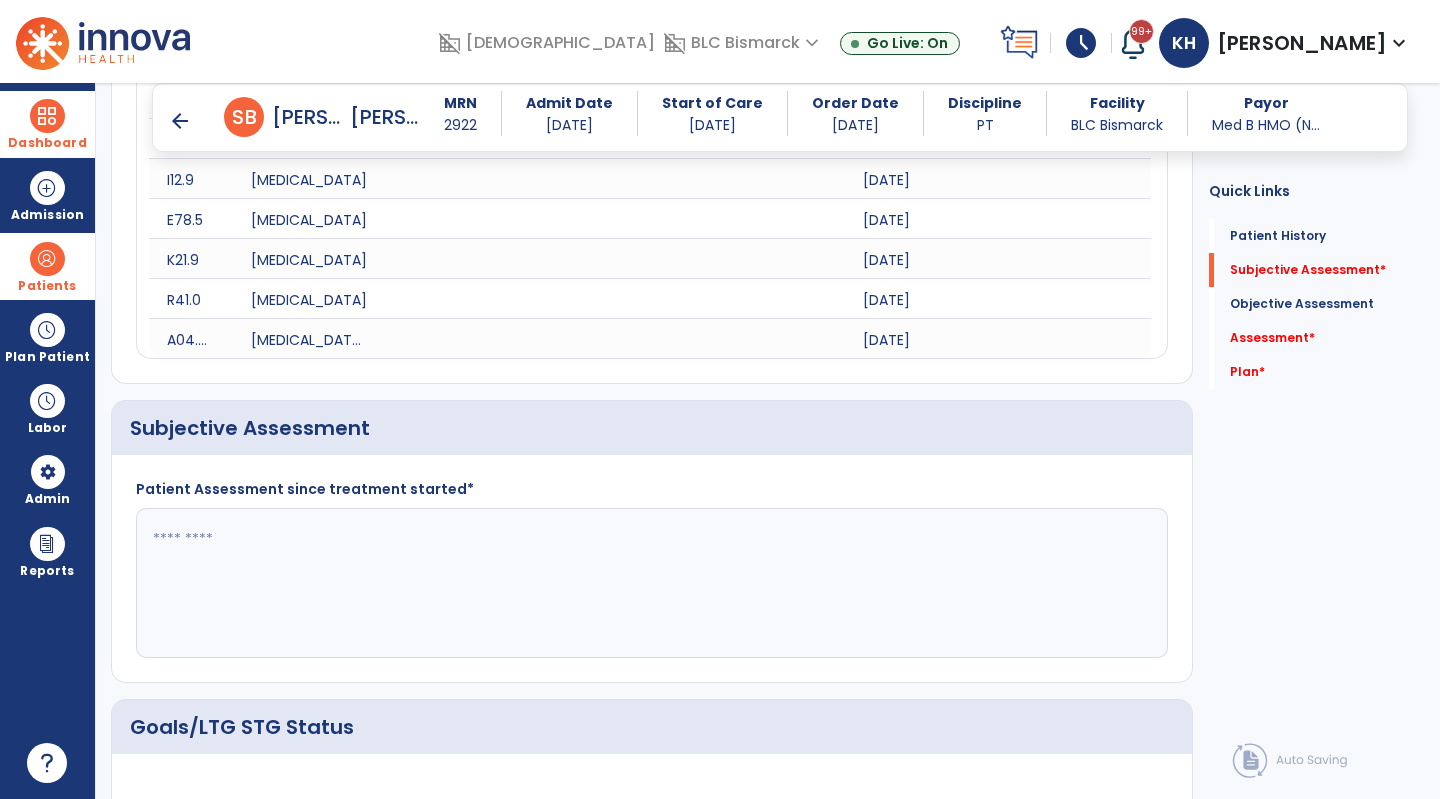 scroll, scrollTop: 1476, scrollLeft: 0, axis: vertical 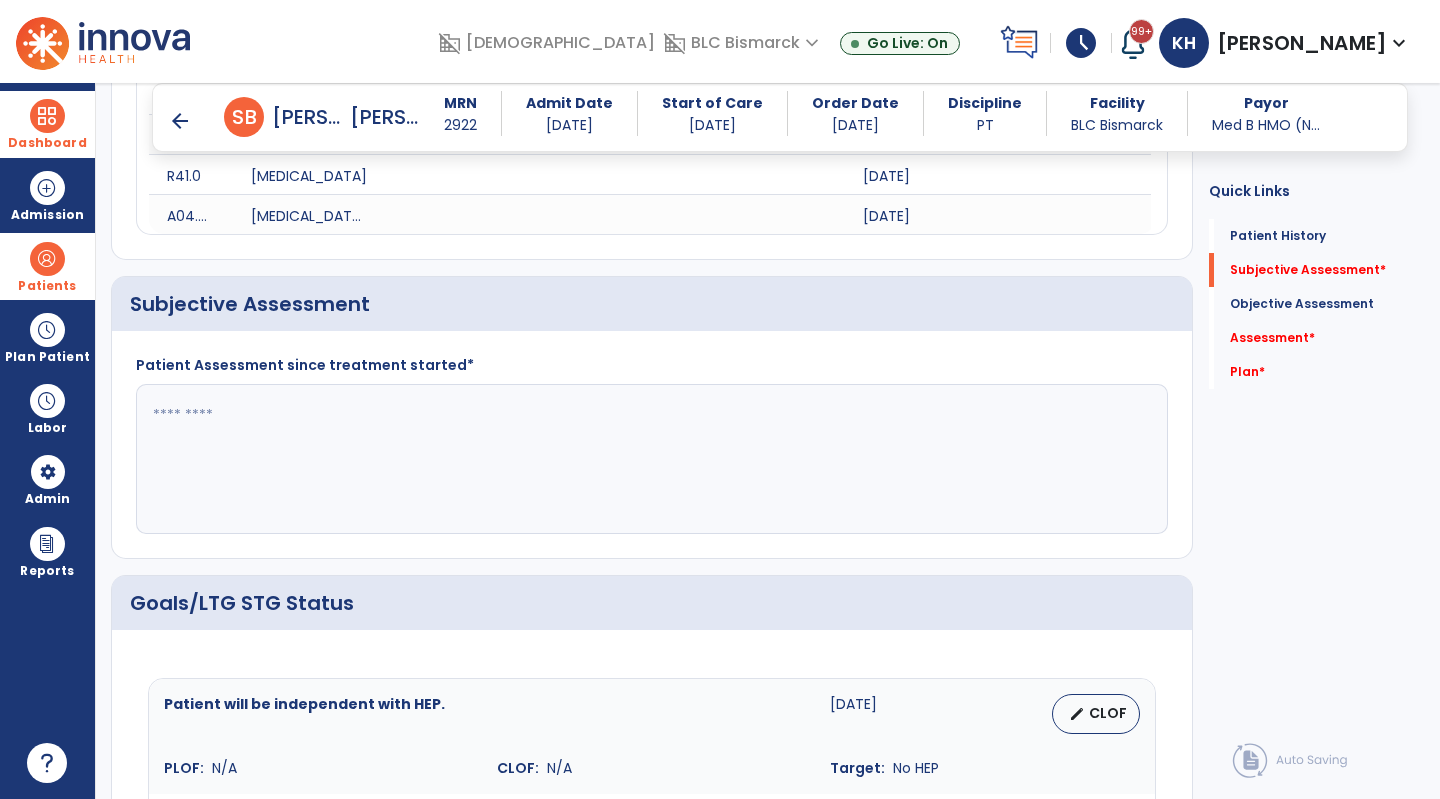 click 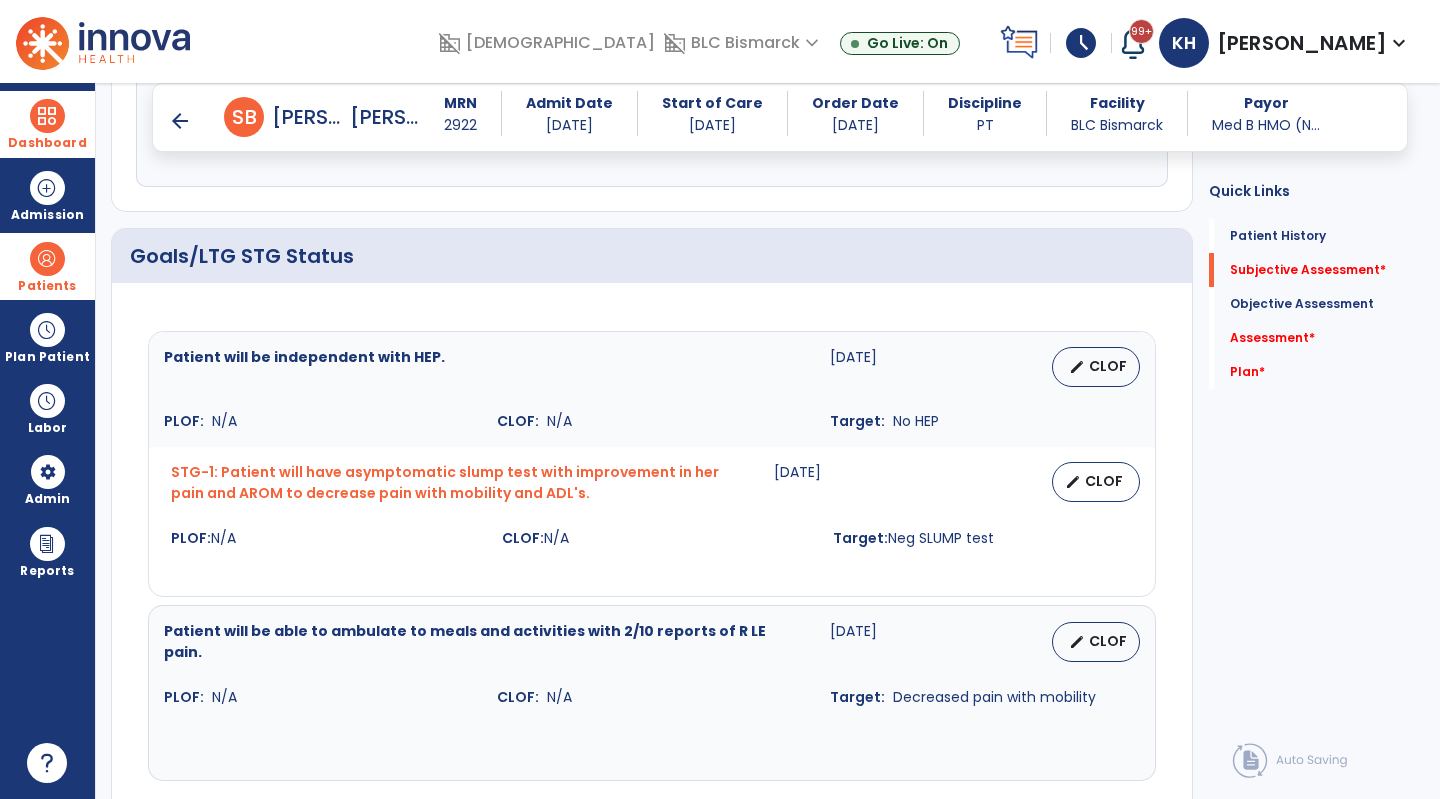 scroll, scrollTop: 1827, scrollLeft: 0, axis: vertical 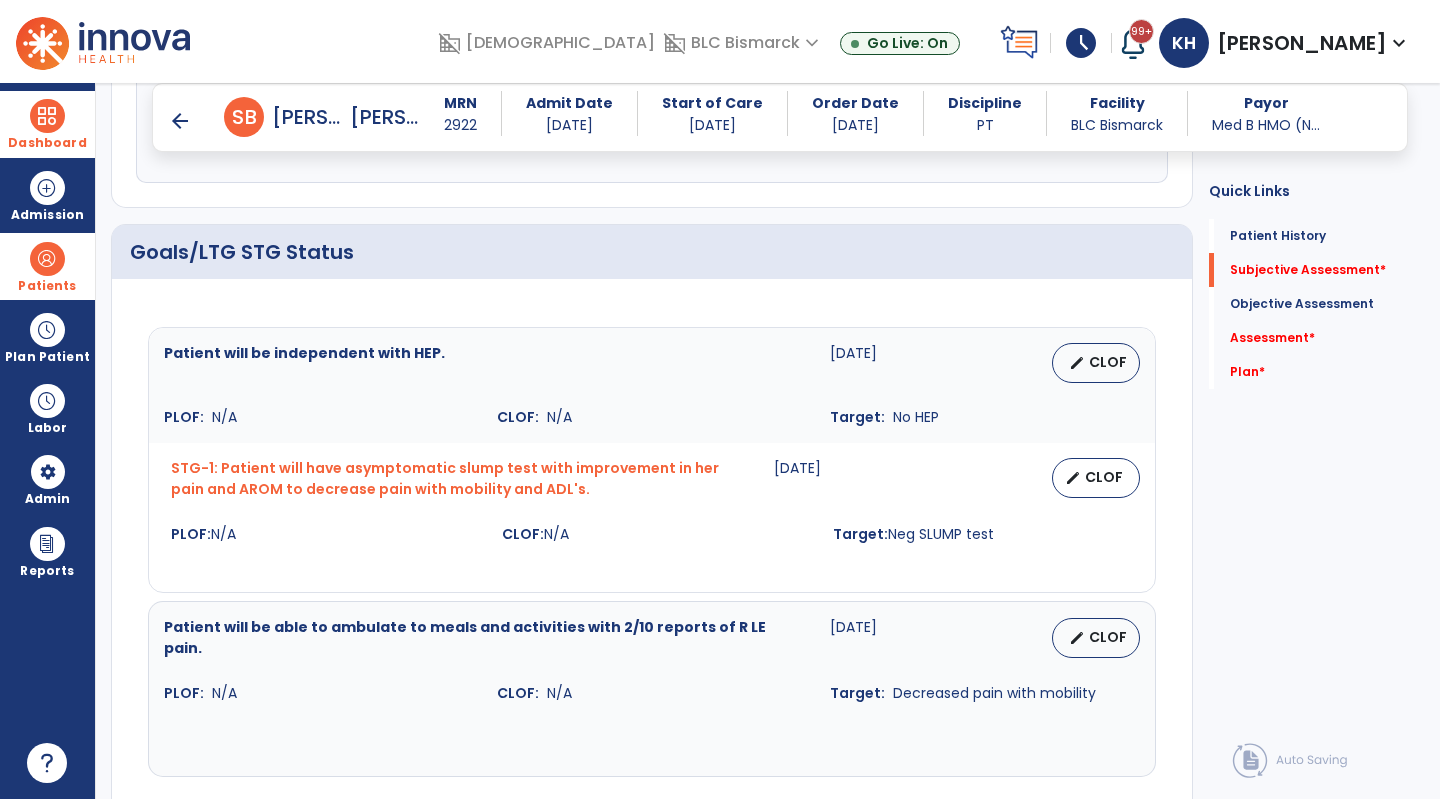 type on "**********" 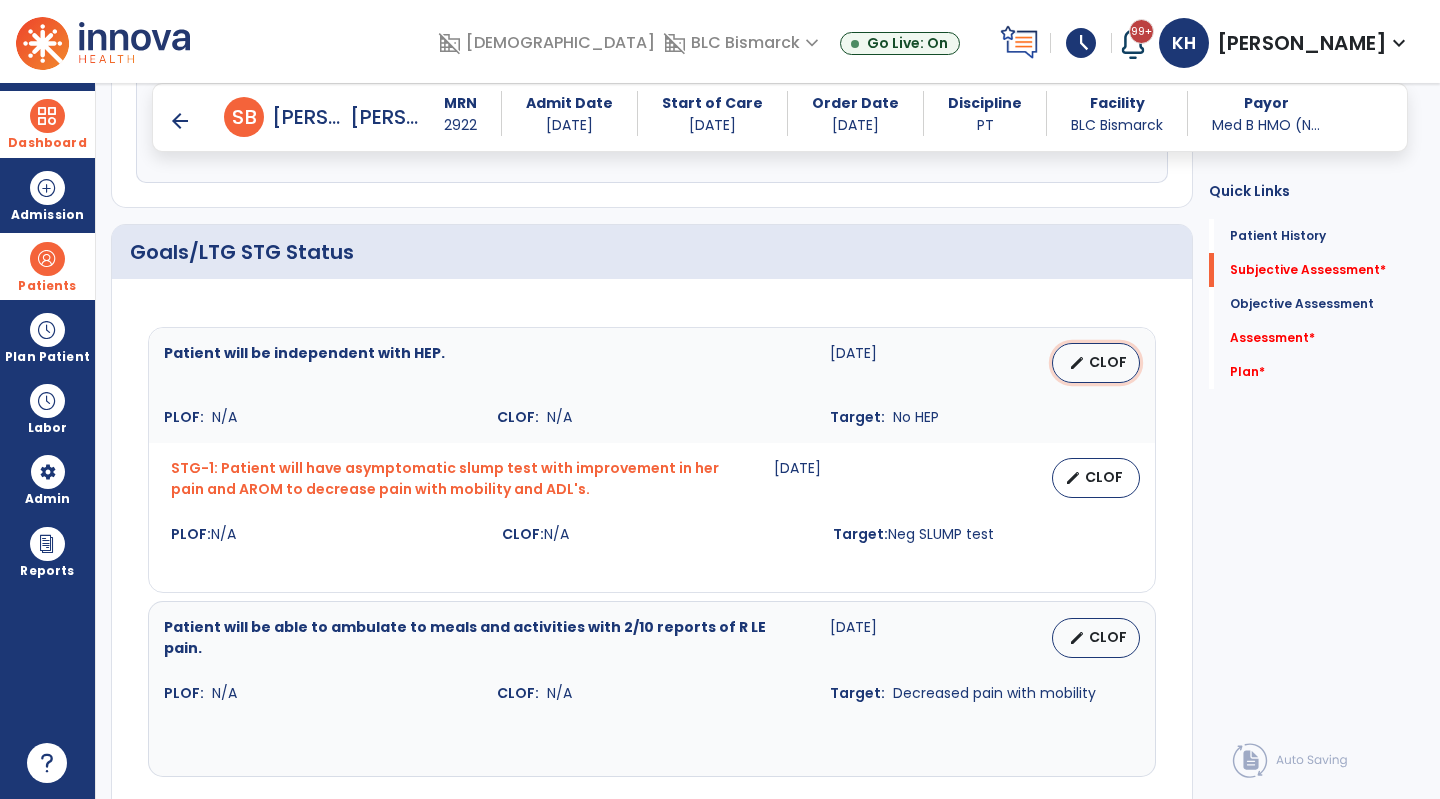 click on "CLOF" at bounding box center (1108, 362) 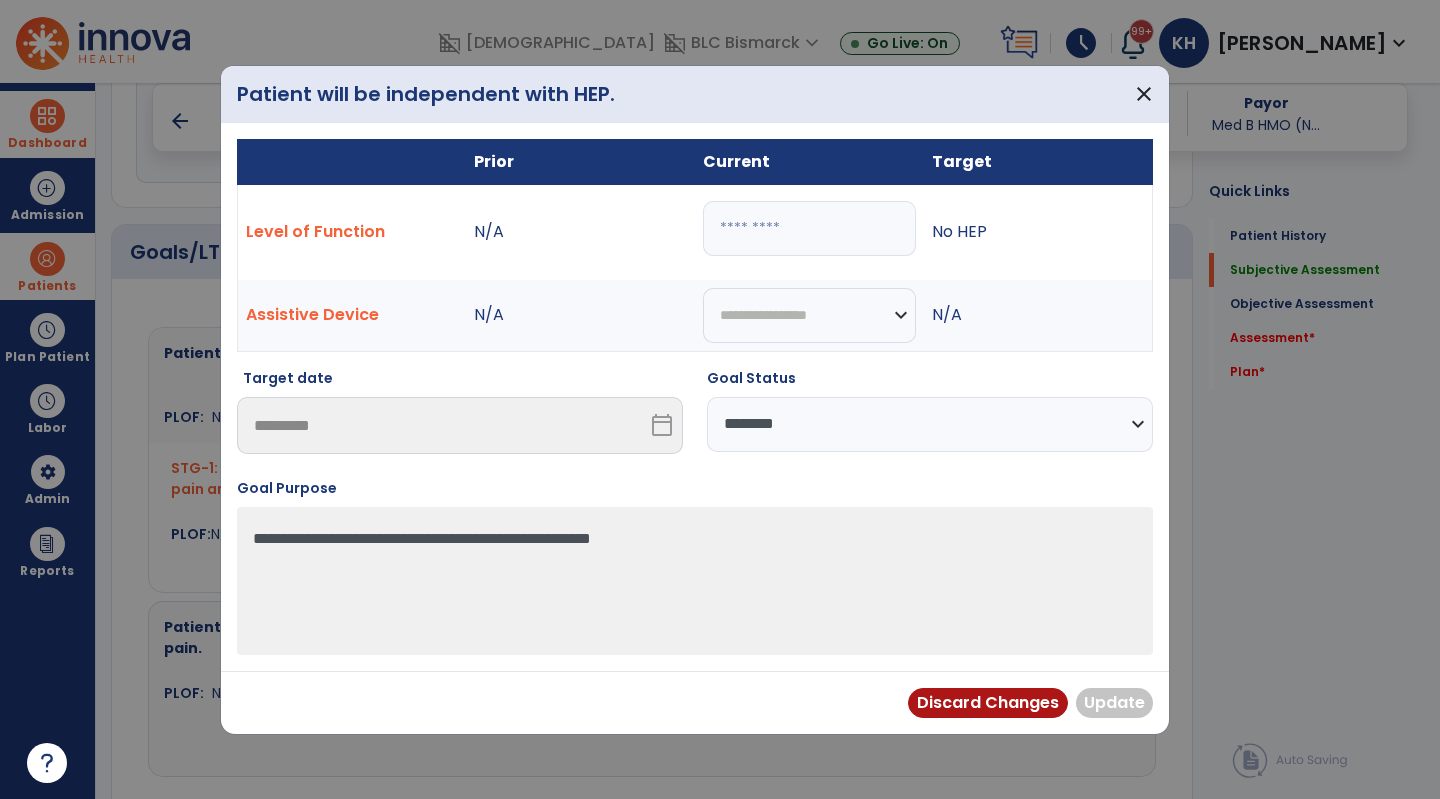 click at bounding box center (809, 197) 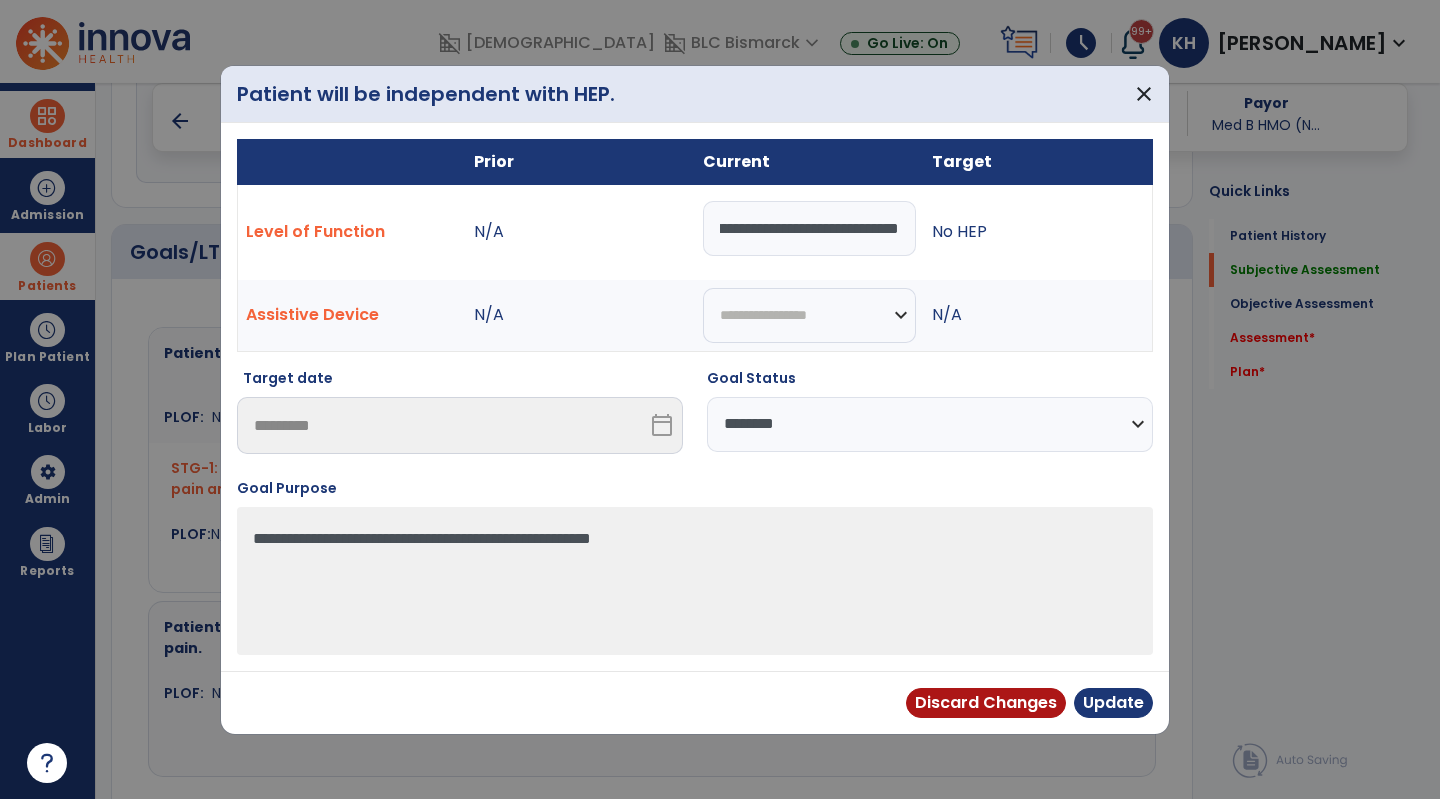 scroll, scrollTop: 0, scrollLeft: 388, axis: horizontal 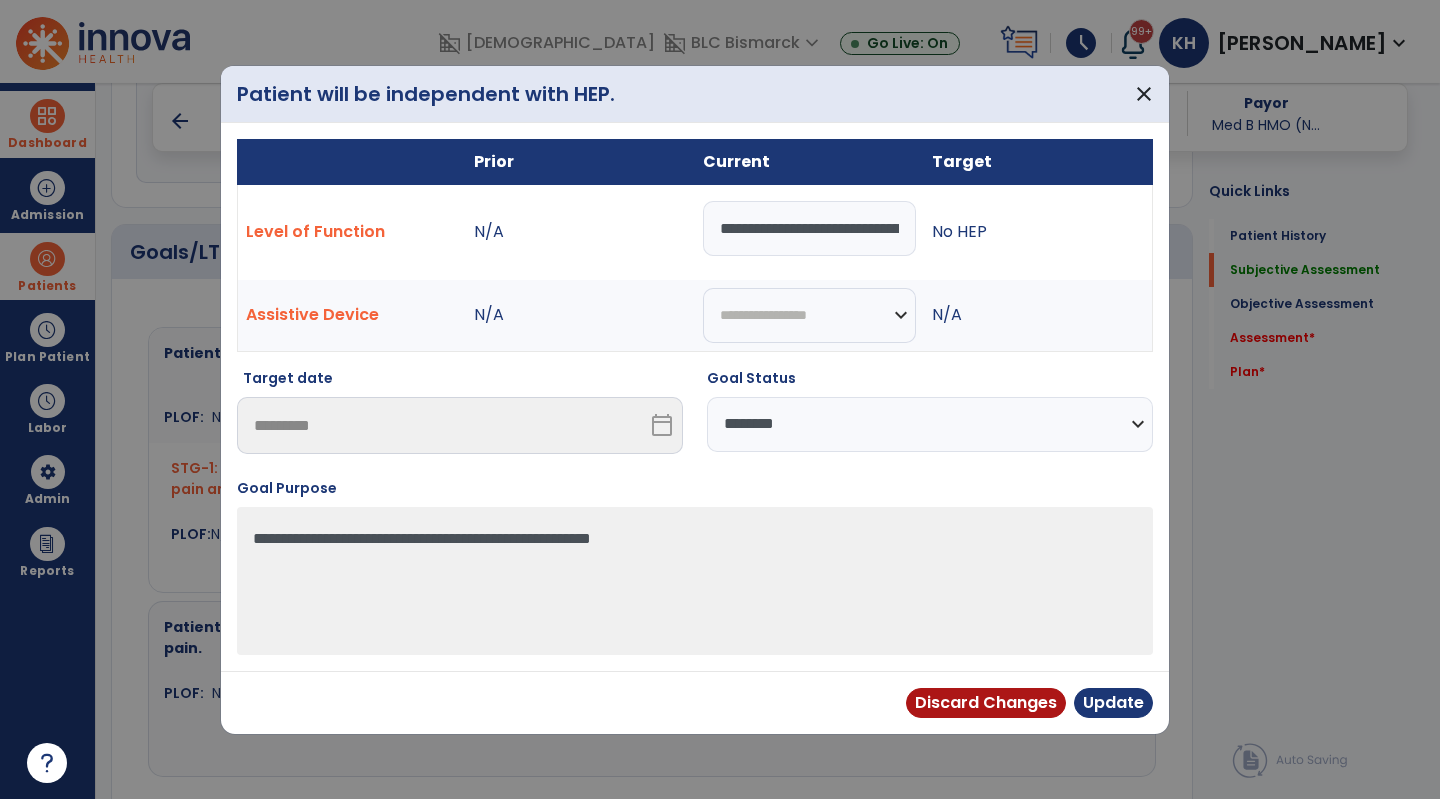 select on "********" 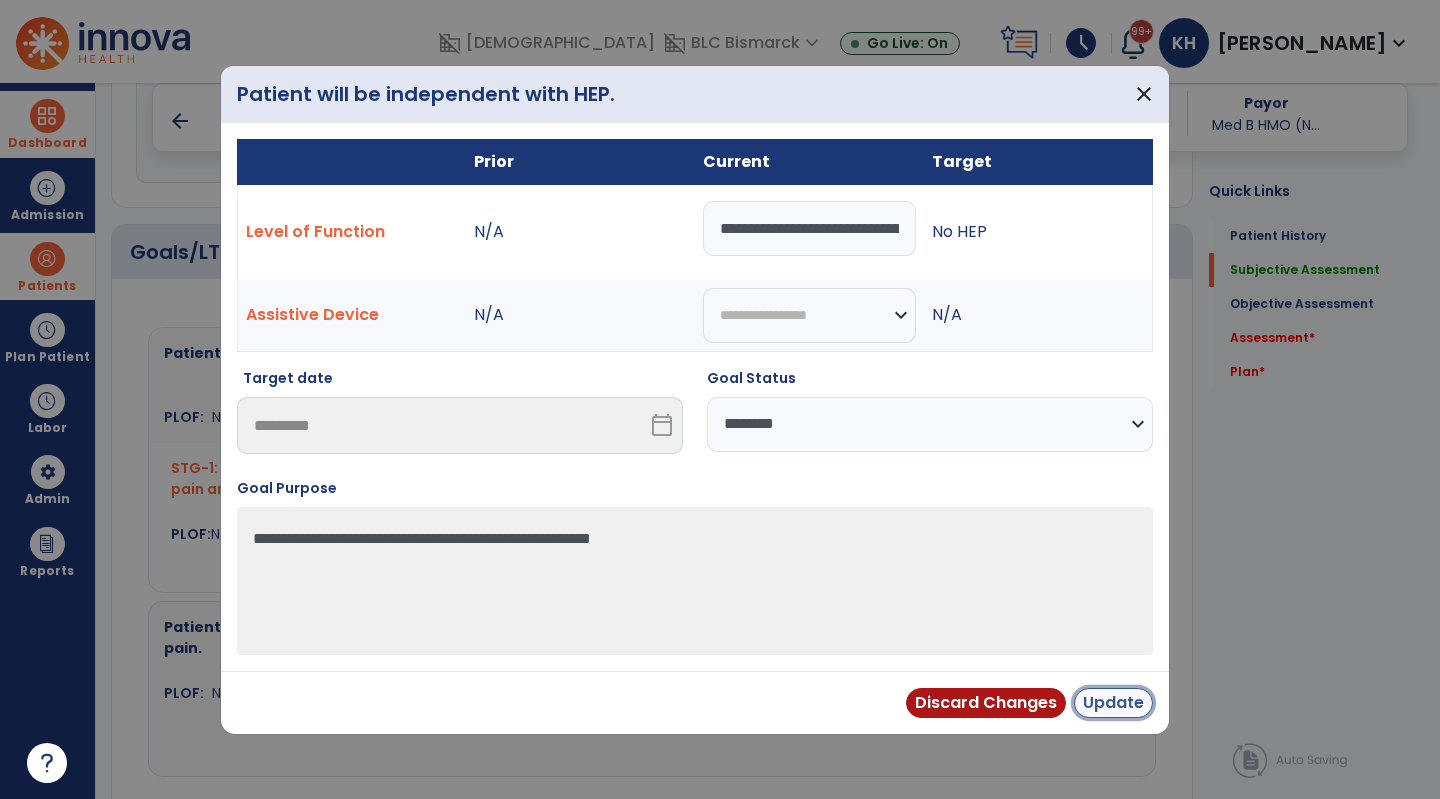 click on "Update" at bounding box center [1113, 703] 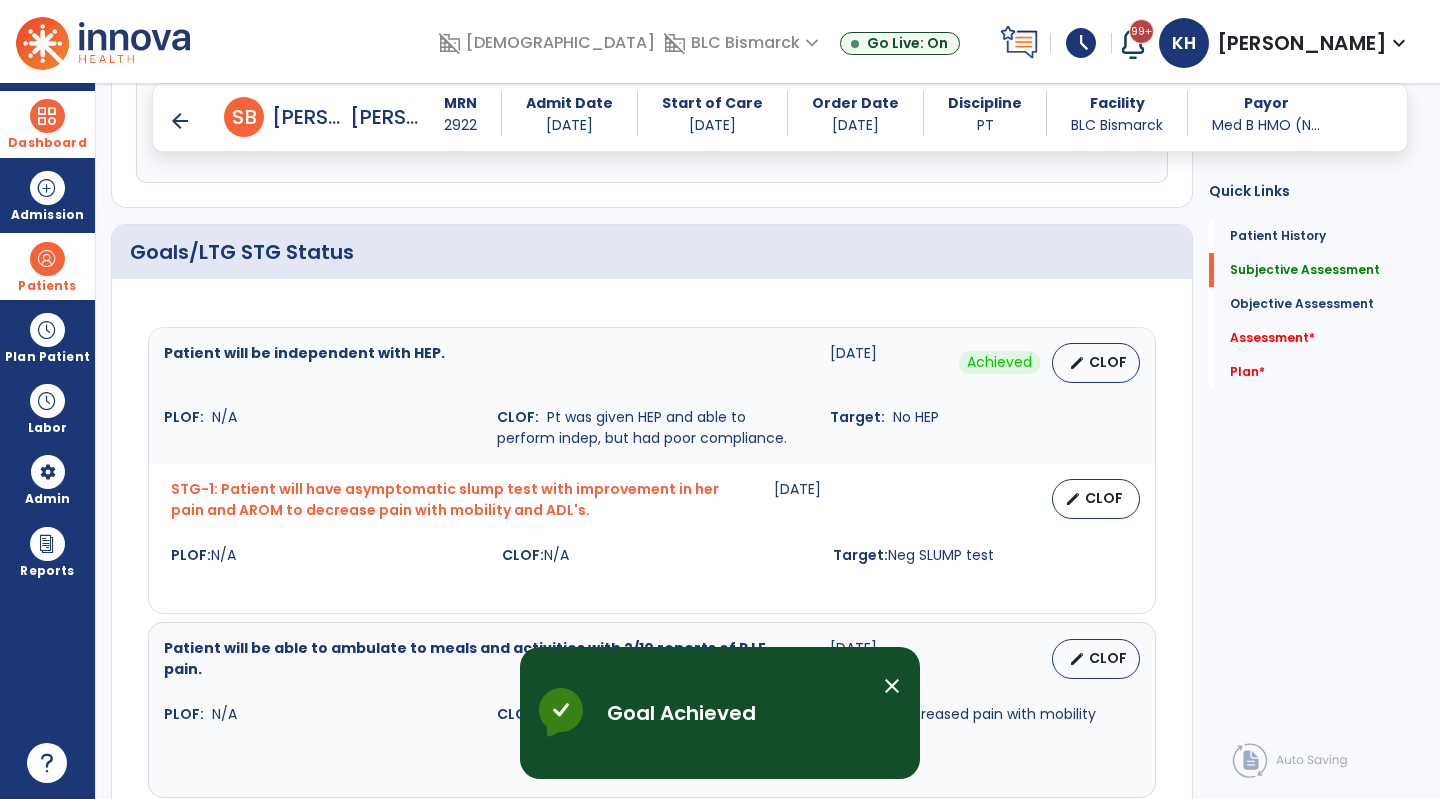 click on "STG-1: Patient will have asymptomatic slump test with improvement in her pain and AROM to decrease pain with mobility and ADL's.   [DATE]   edit   CLOF PLOF:  N/A  CLOF:  N/A  Target:  Neg SLUMP test" at bounding box center (652, 522) 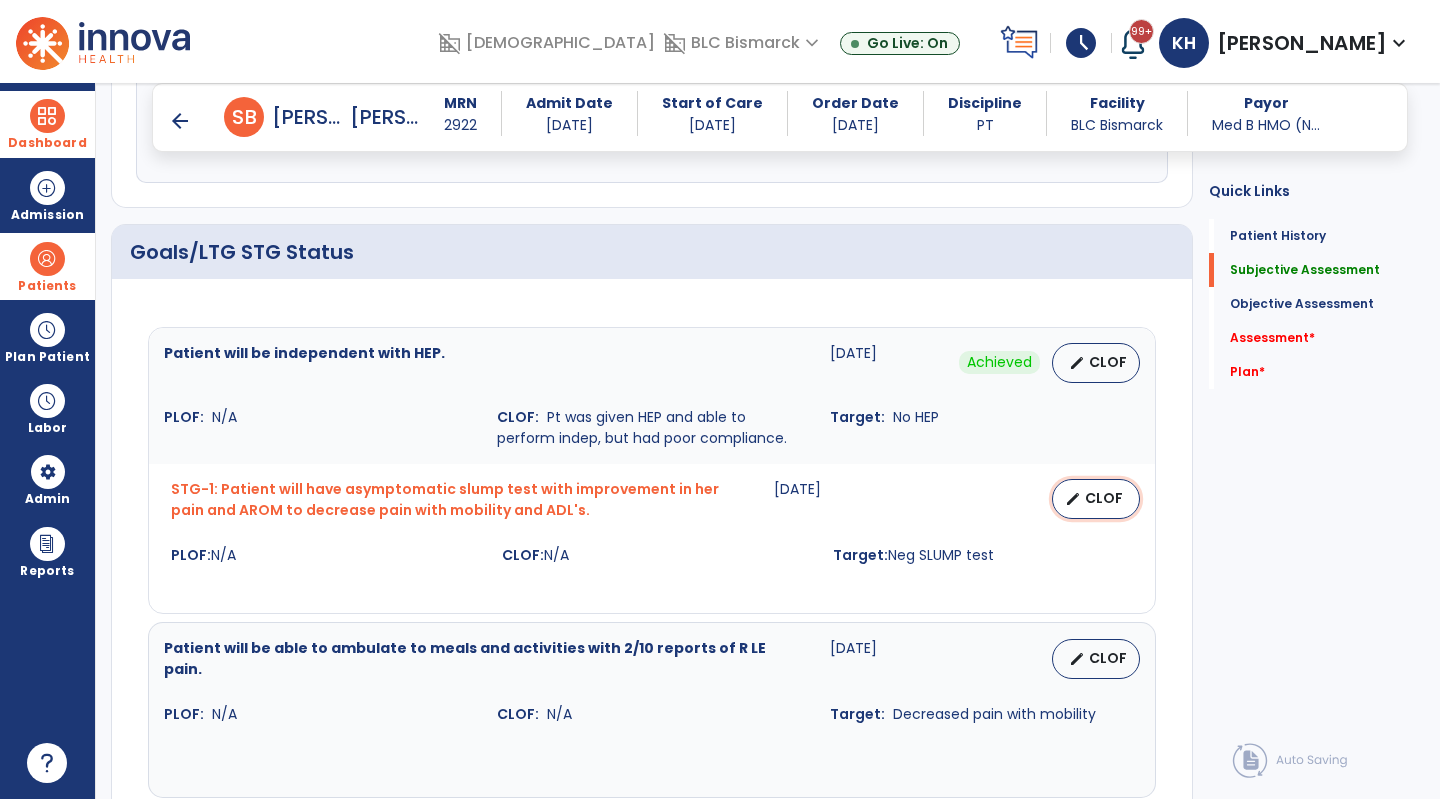 click on "edit   CLOF" at bounding box center (1096, 499) 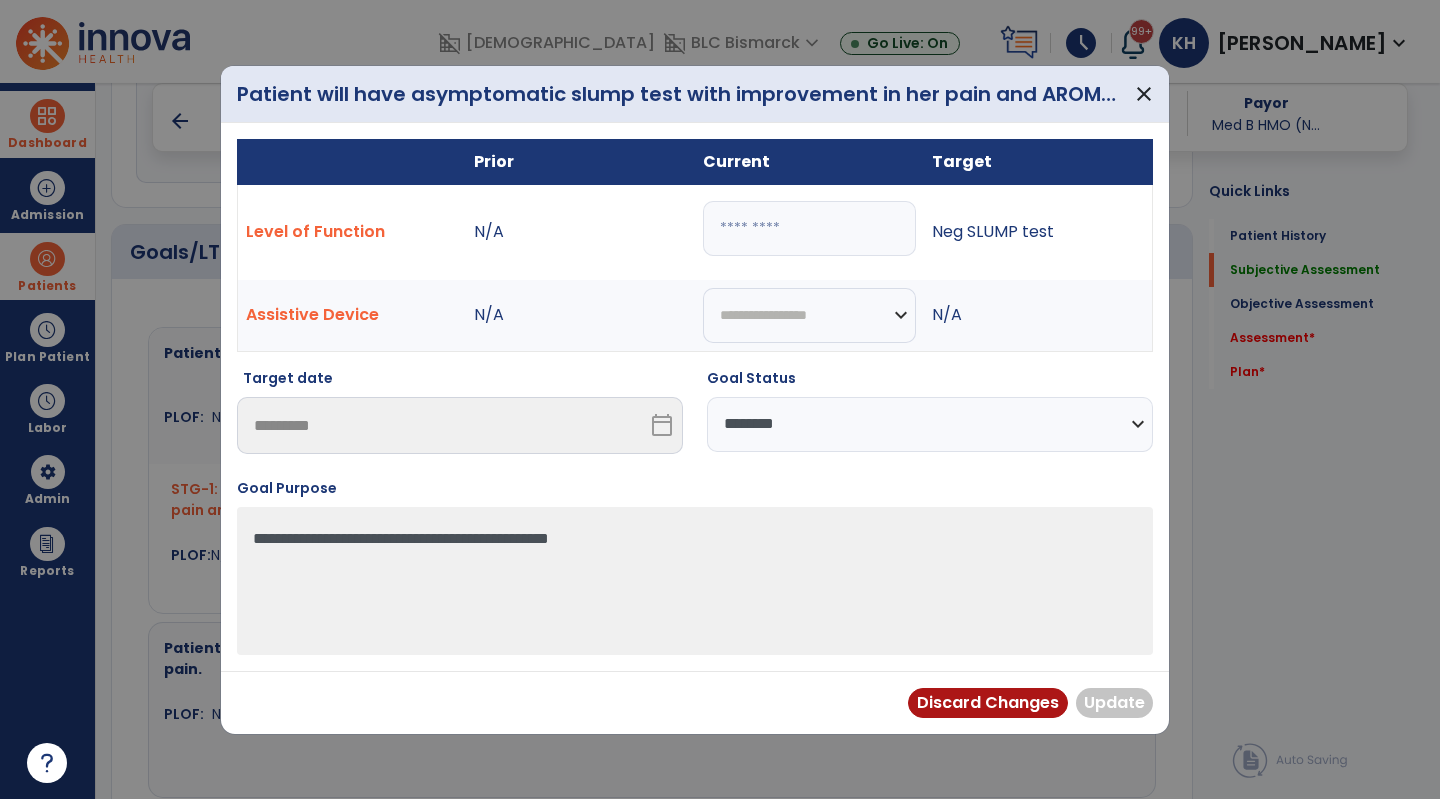 click on "**********" at bounding box center [930, 424] 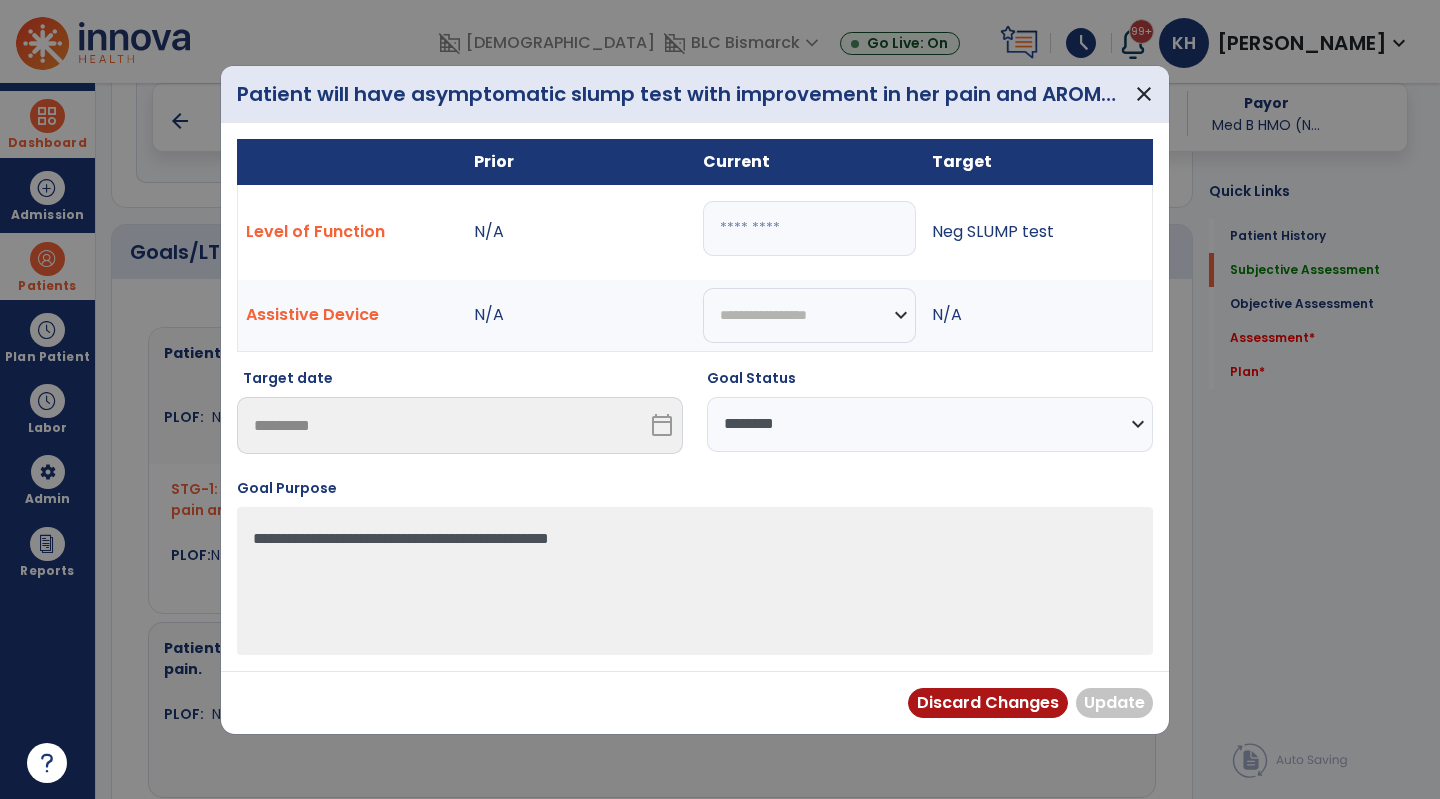 select on "**********" 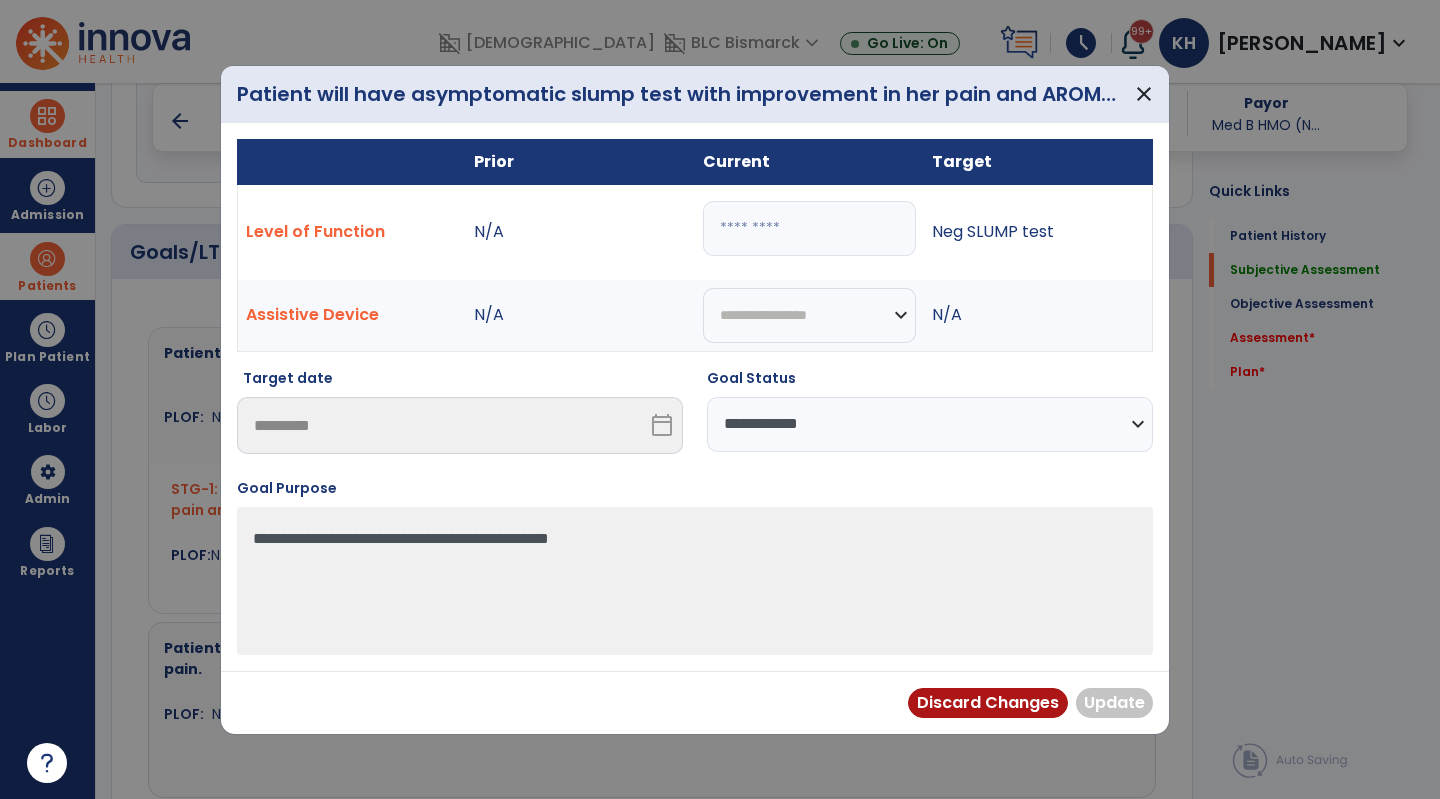 click on "**********" at bounding box center (930, 424) 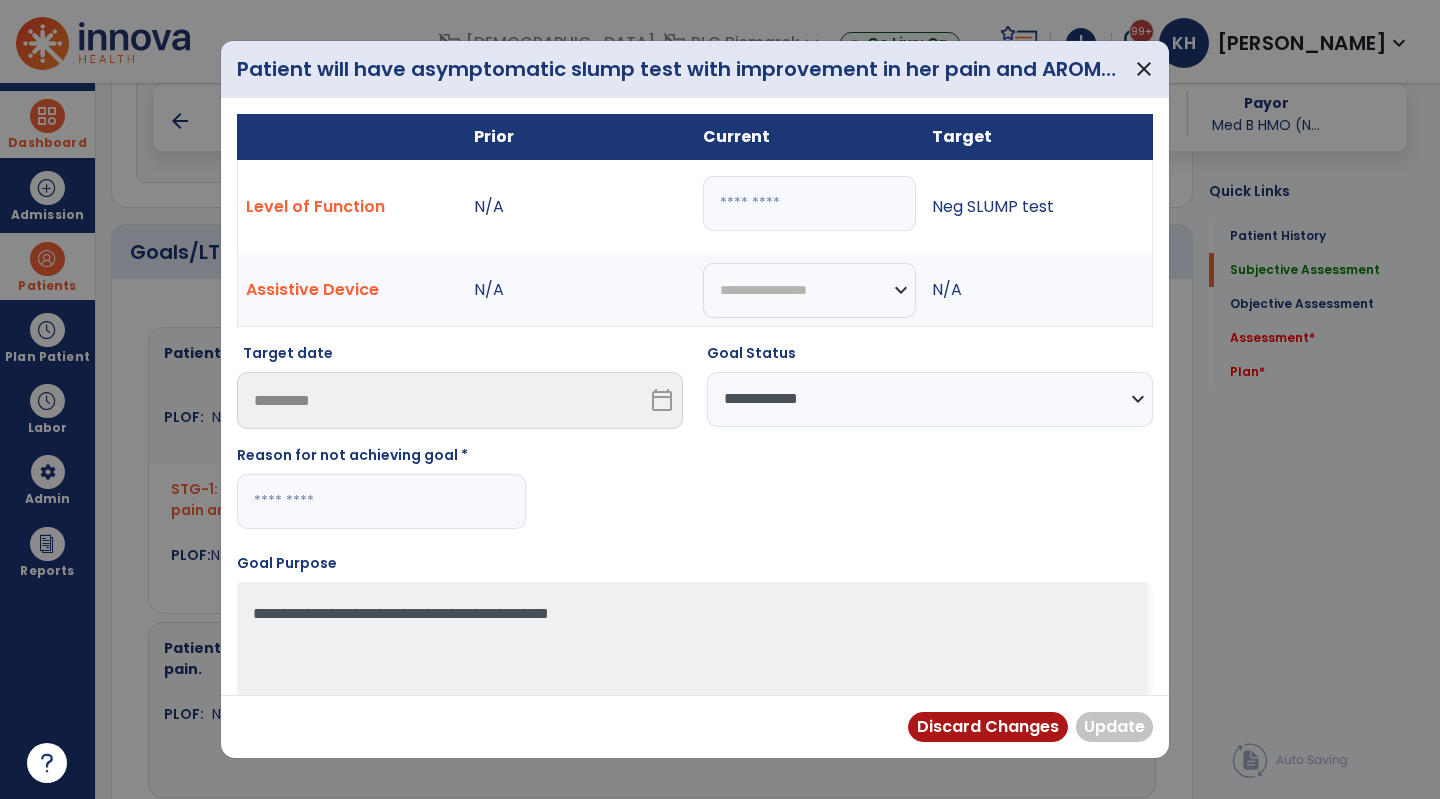 click at bounding box center (381, 501) 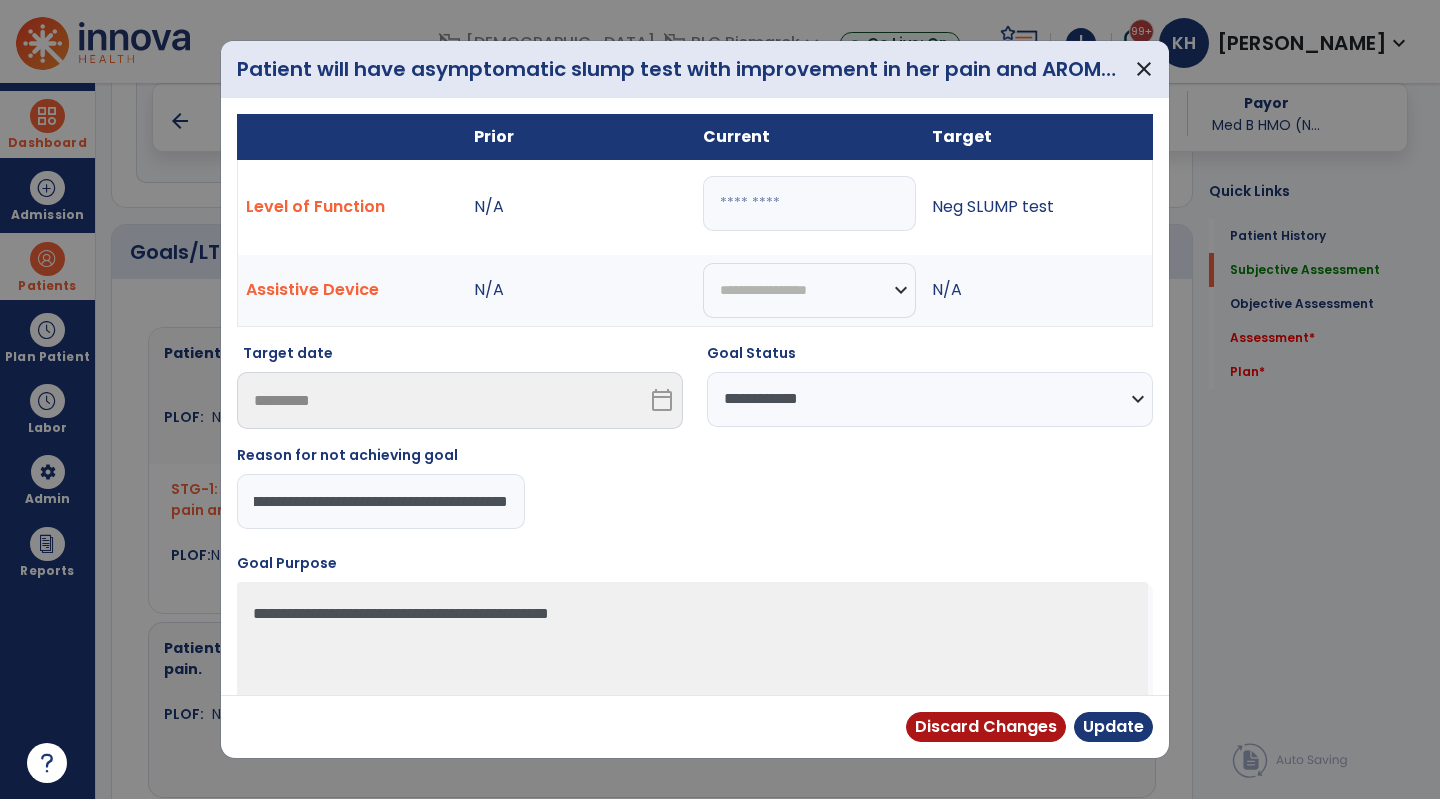 scroll, scrollTop: 0, scrollLeft: 412, axis: horizontal 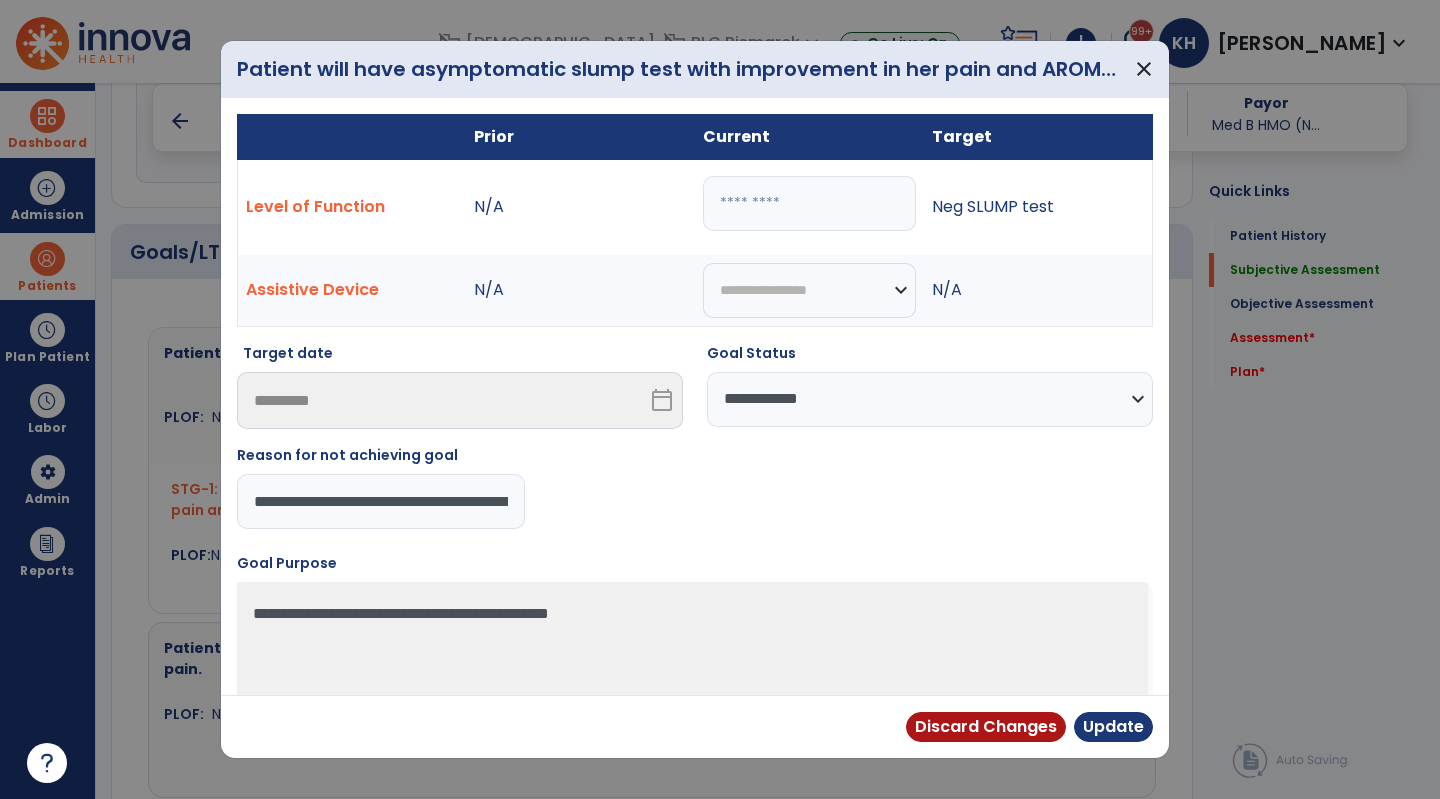 drag, startPoint x: 516, startPoint y: 505, endPoint x: 12, endPoint y: 484, distance: 504.43732 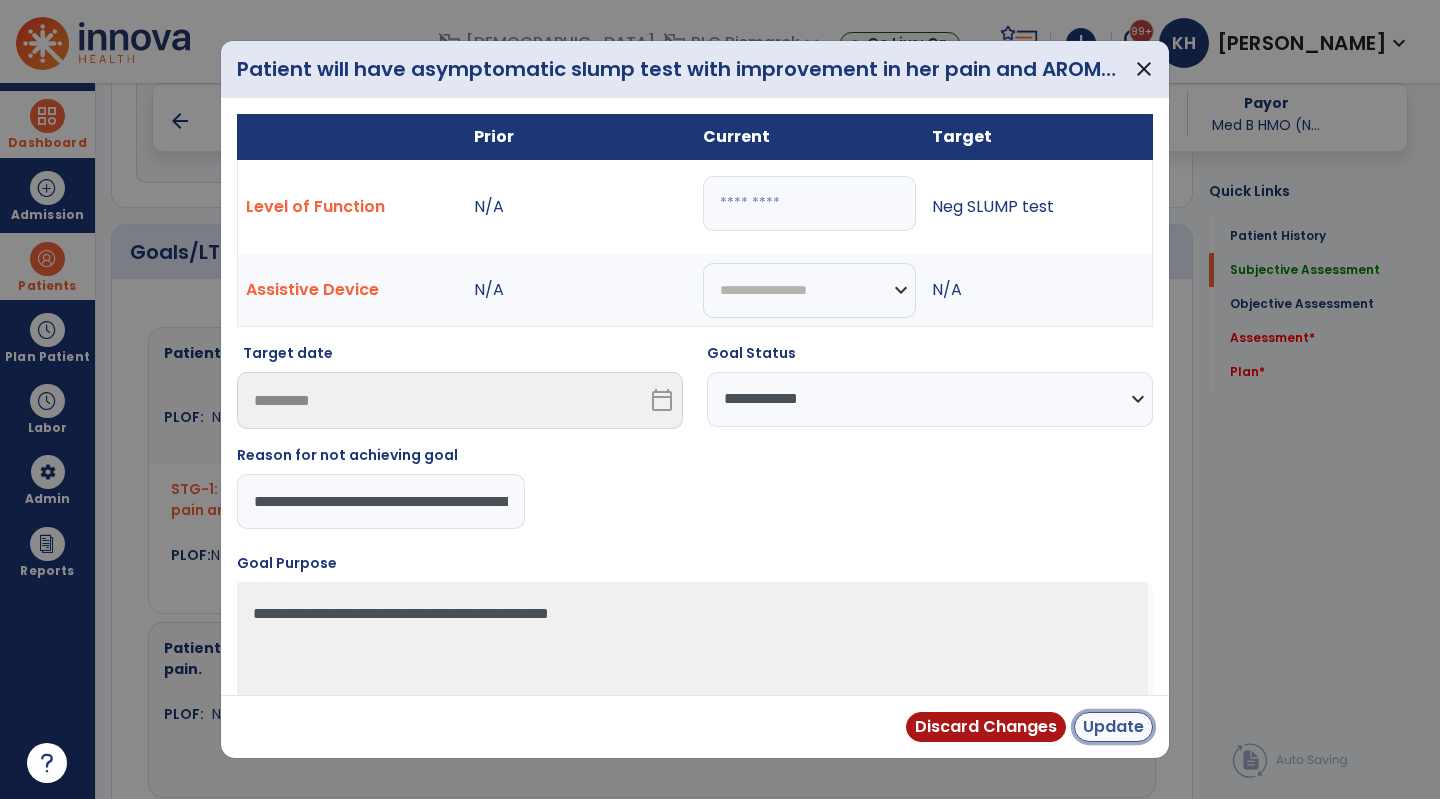 click on "Update" at bounding box center [1113, 727] 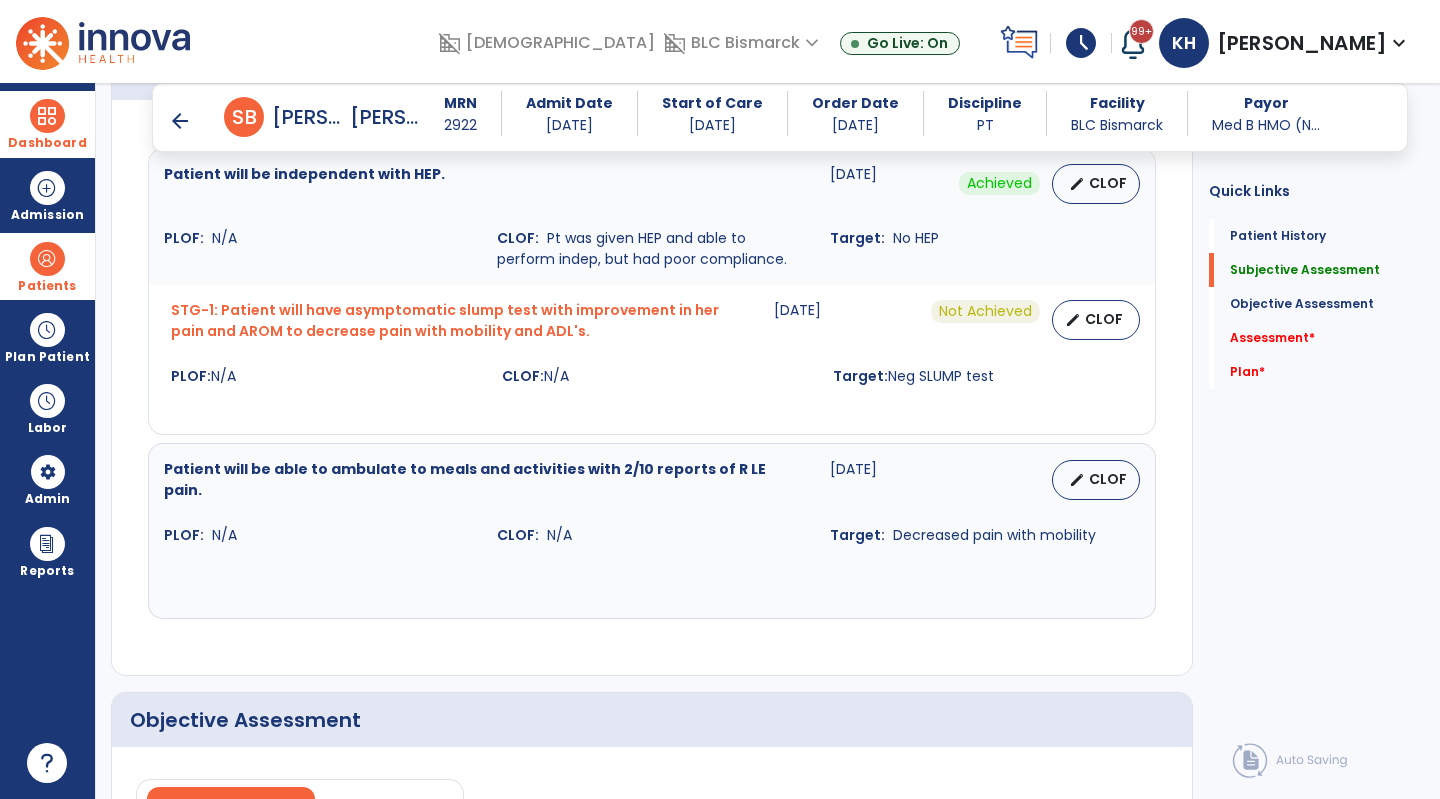 scroll, scrollTop: 2008, scrollLeft: 0, axis: vertical 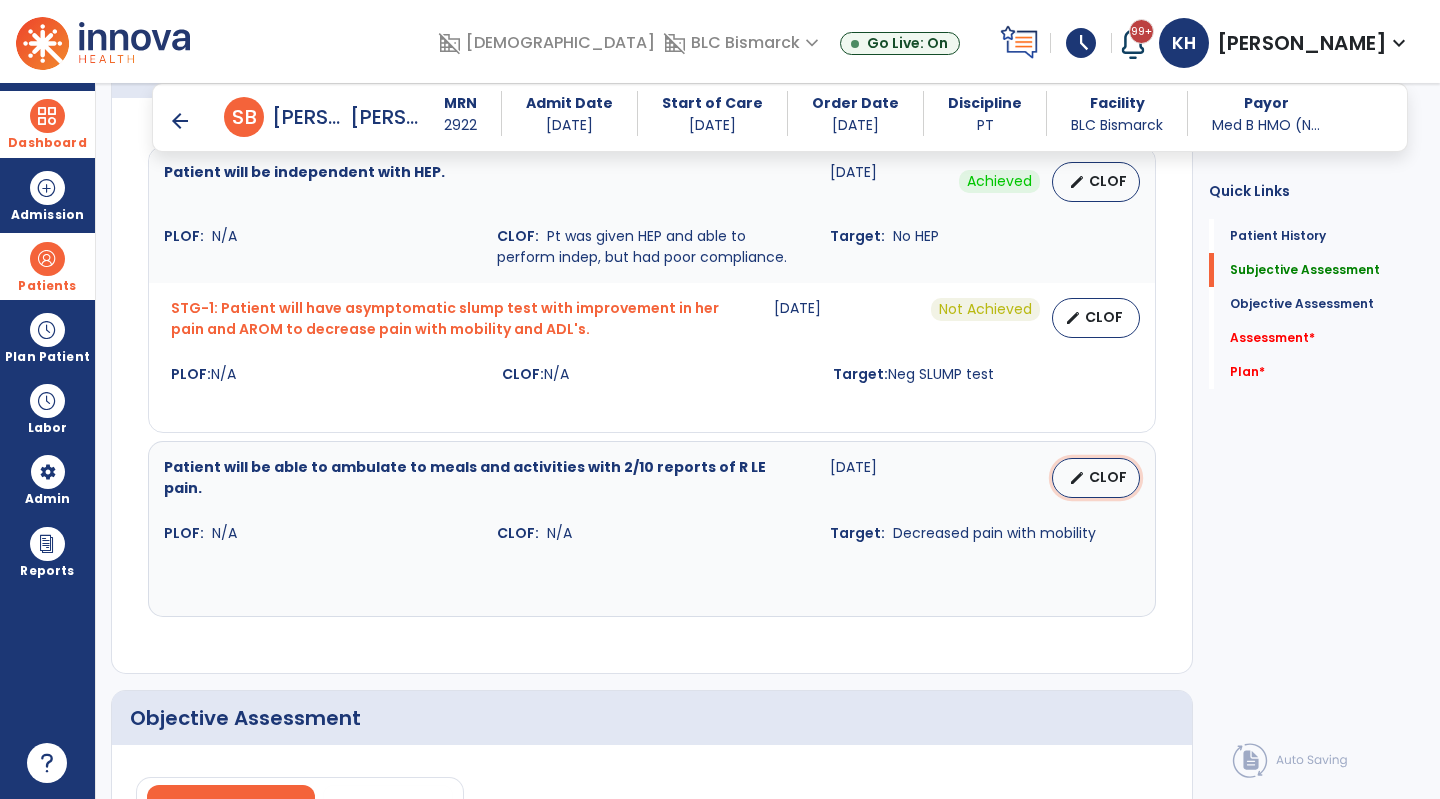 click on "edit   CLOF" at bounding box center [1096, 478] 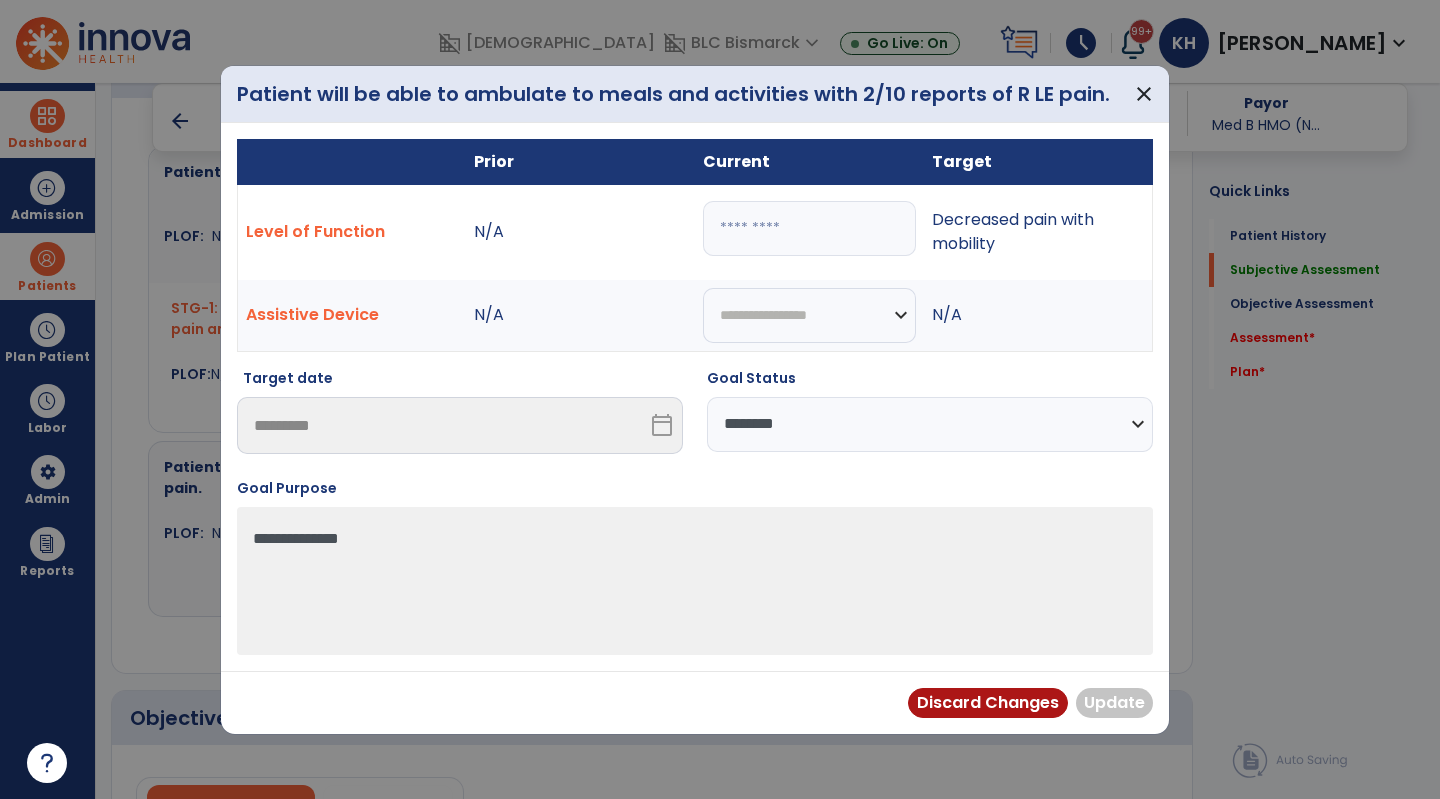 click at bounding box center (809, 228) 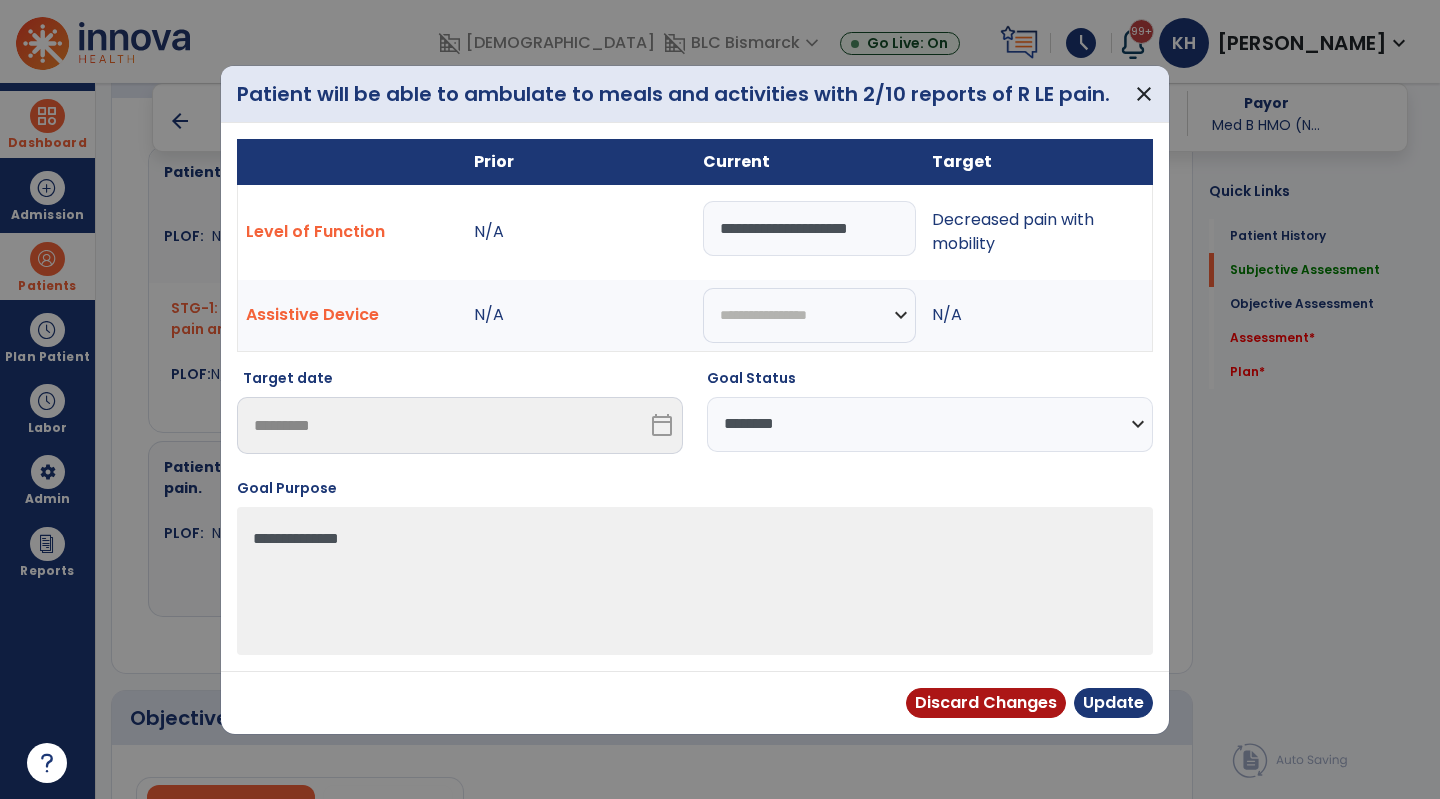 type on "**********" 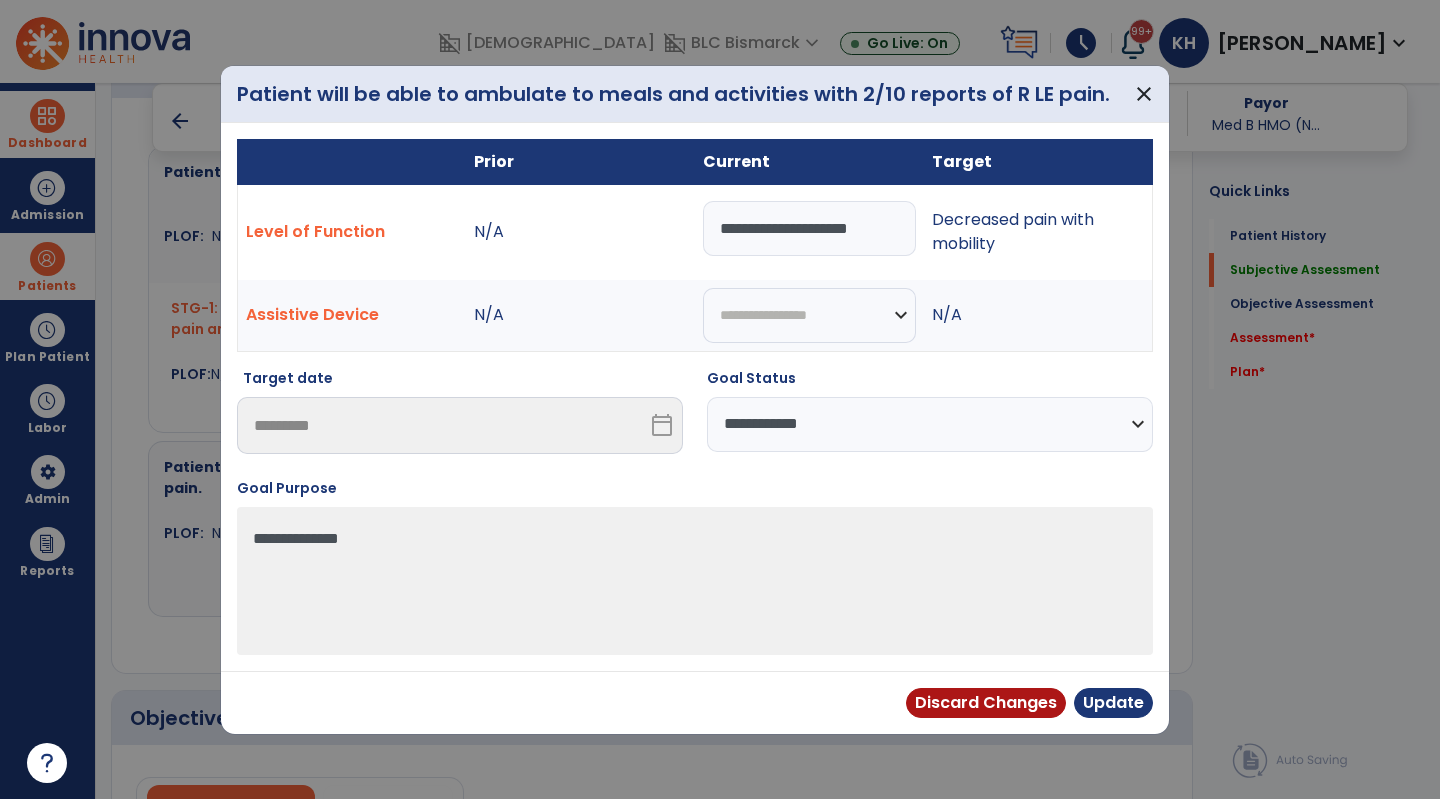 click on "**********" at bounding box center [930, 424] 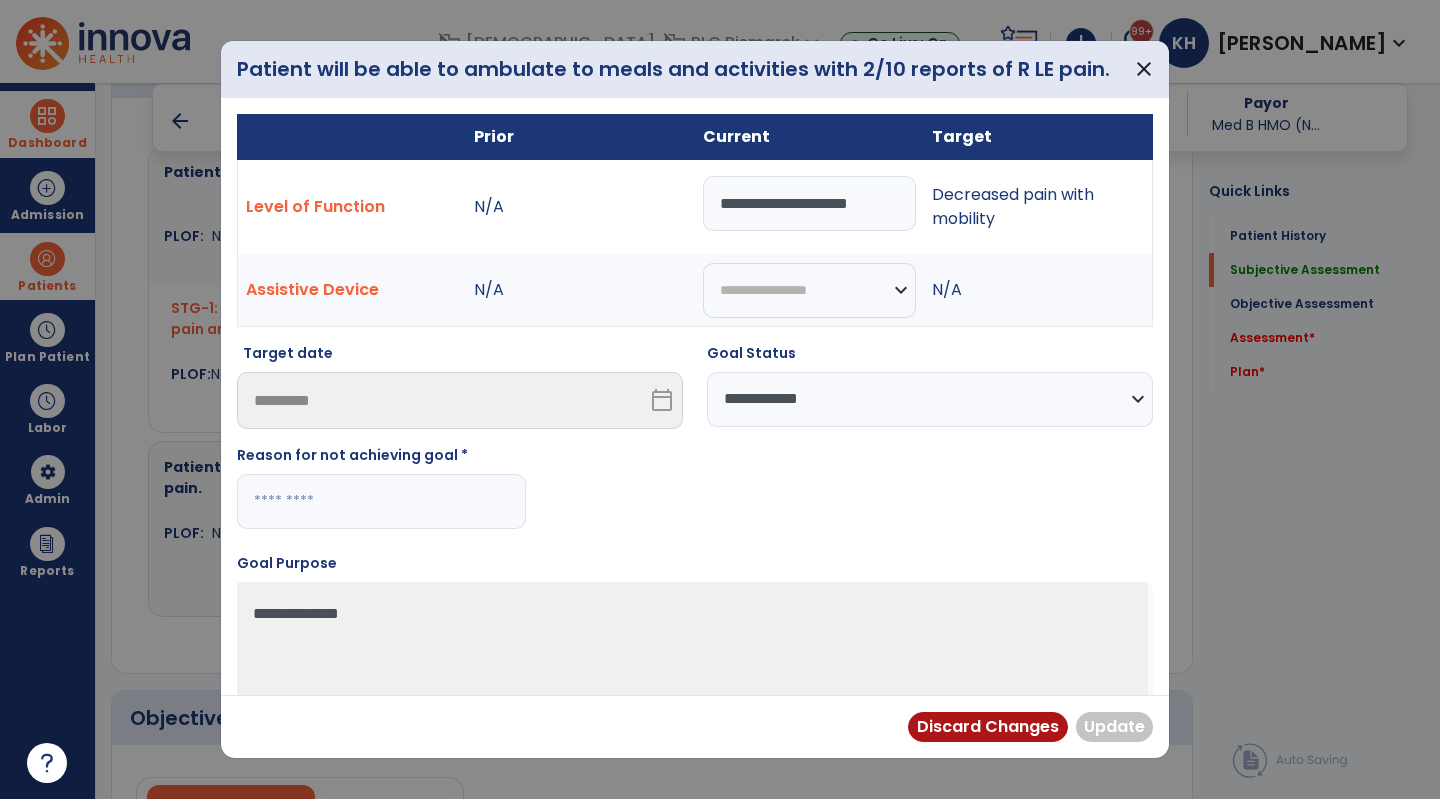 click at bounding box center [381, 501] 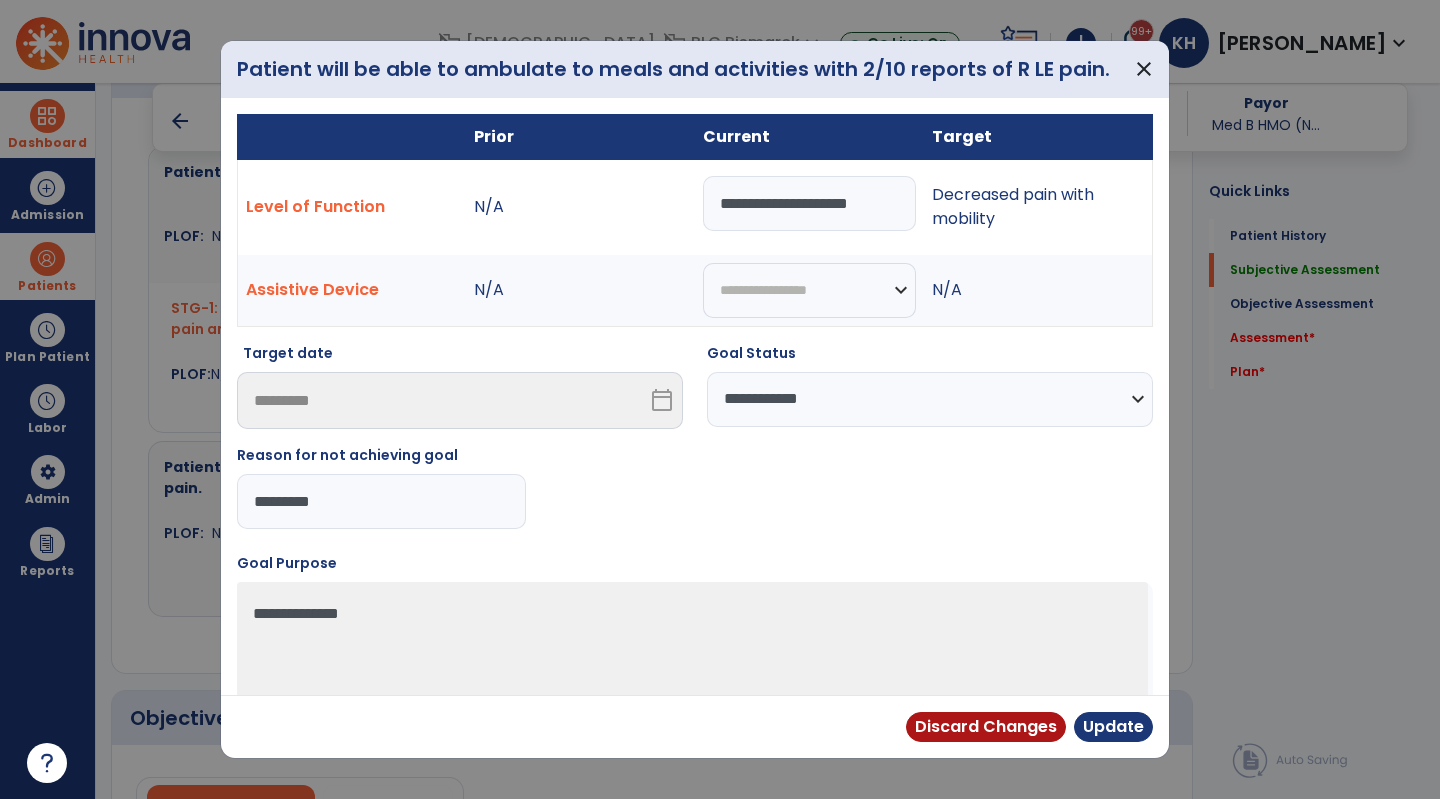 type on "**********" 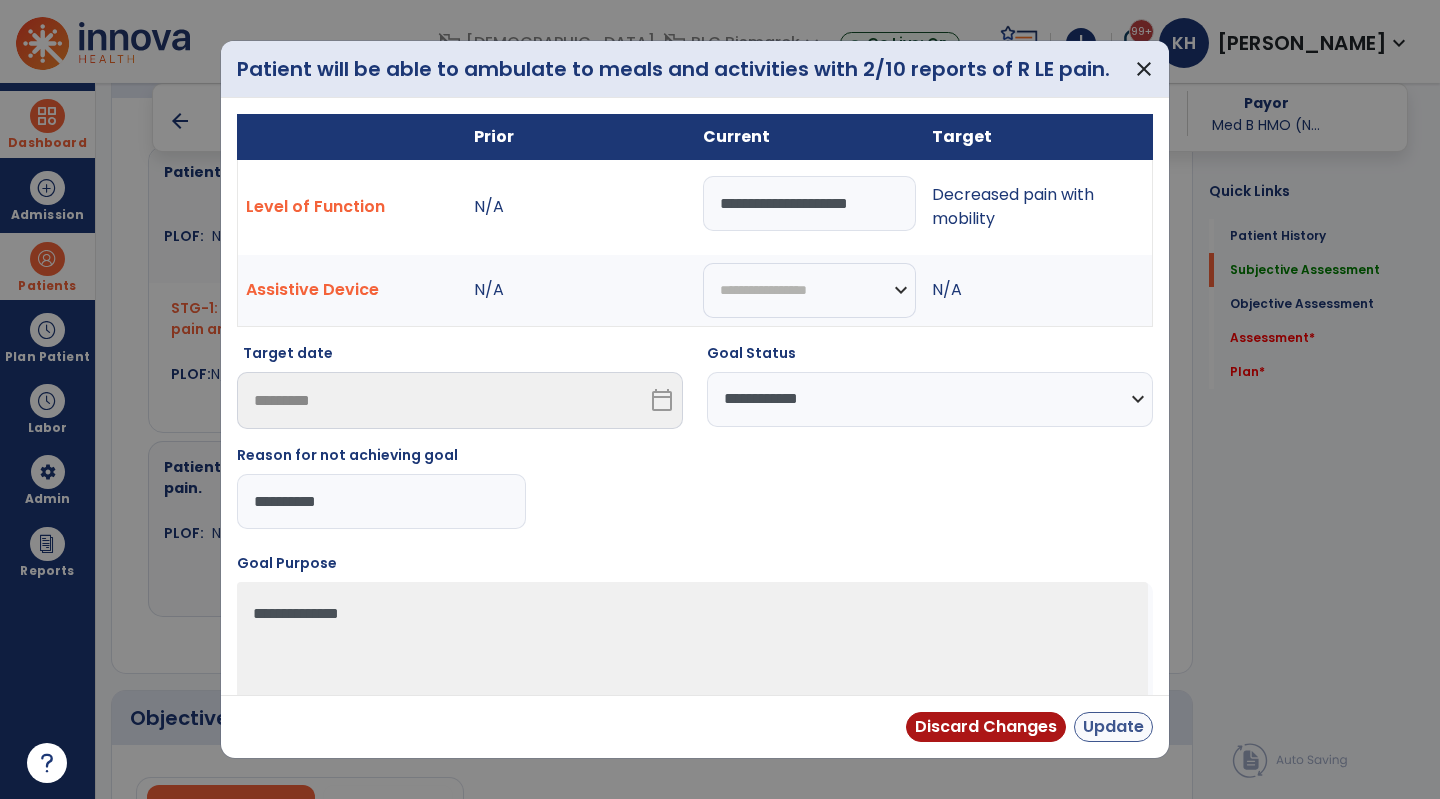 click on "Update" at bounding box center [1113, 727] 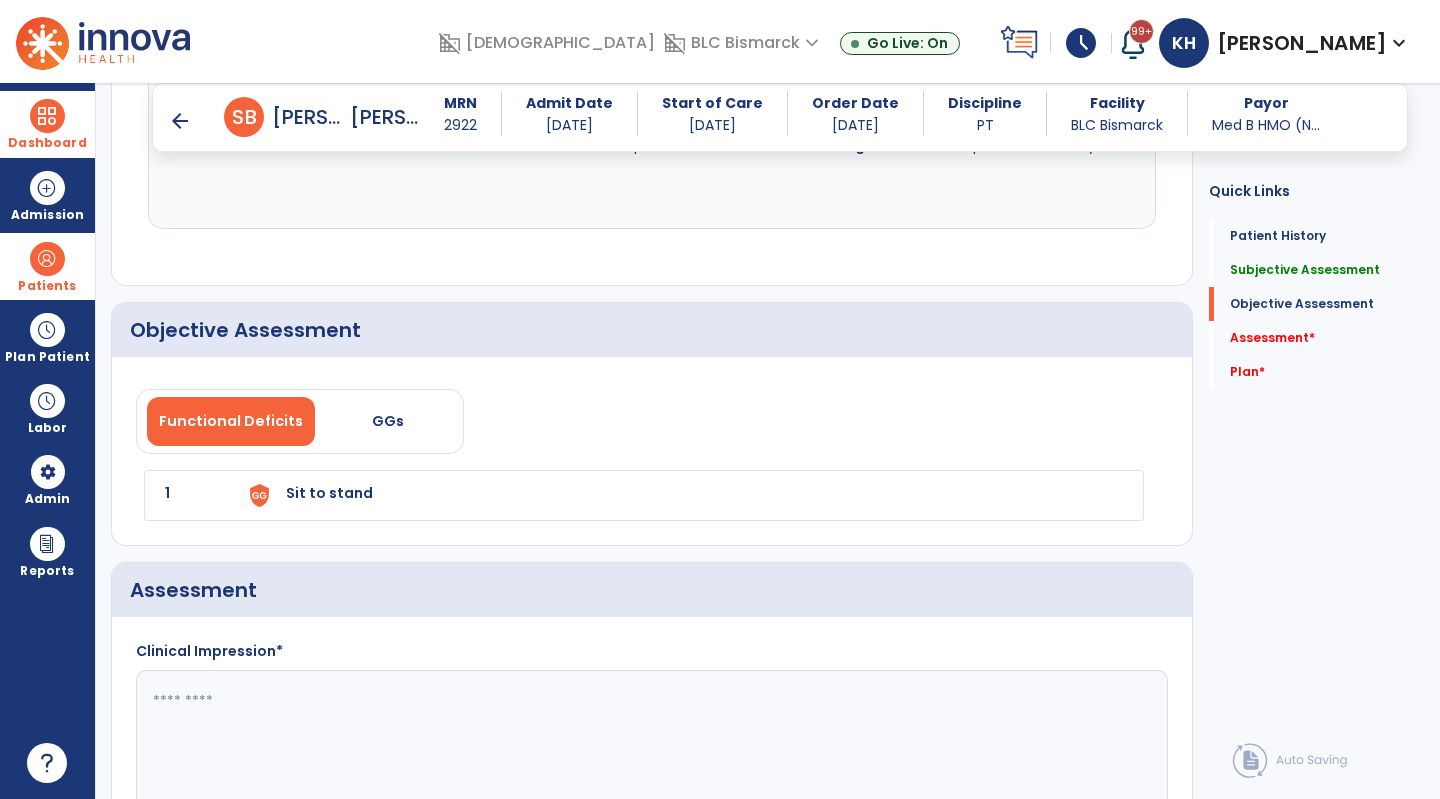 scroll, scrollTop: 2397, scrollLeft: 0, axis: vertical 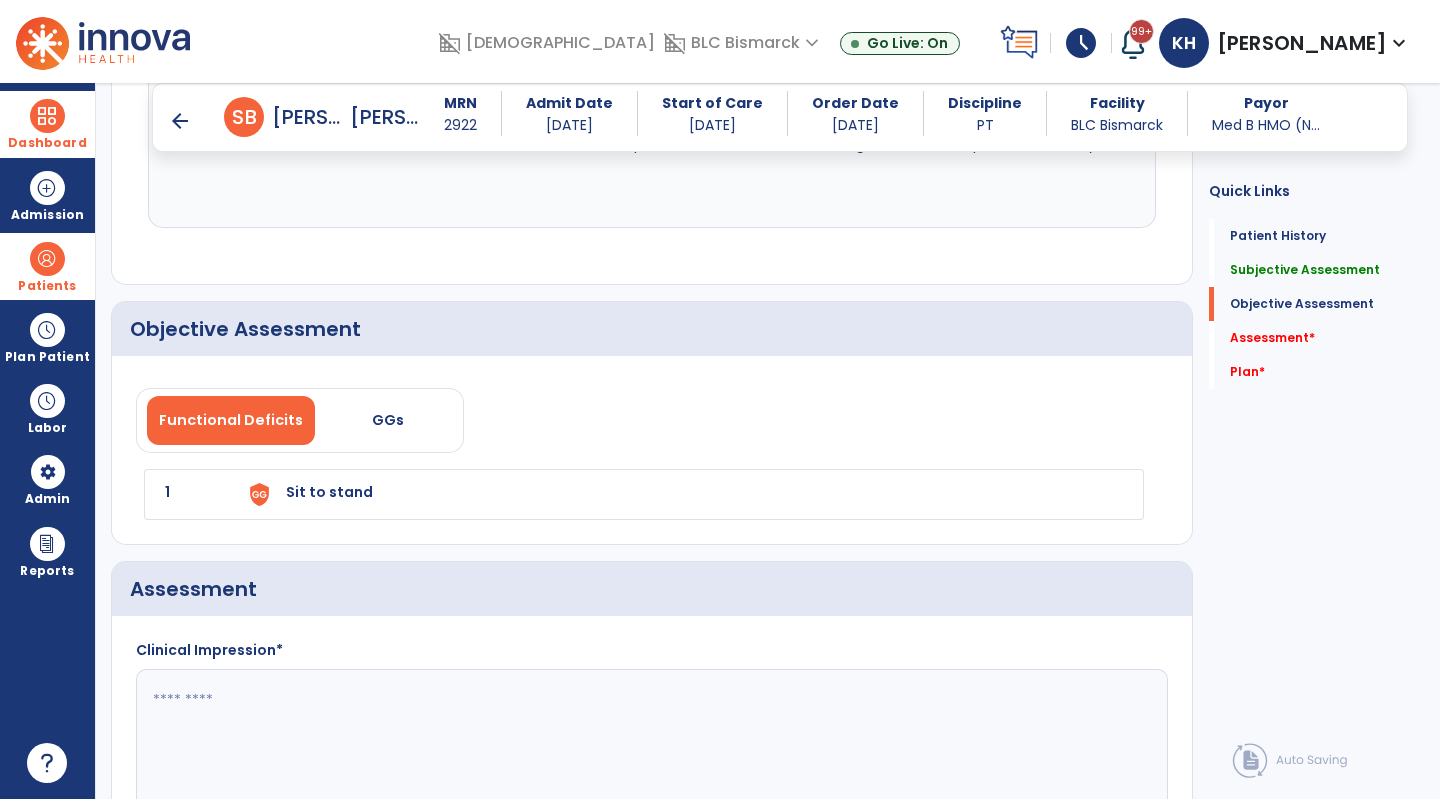 click on "Sit to stand" at bounding box center (329, 492) 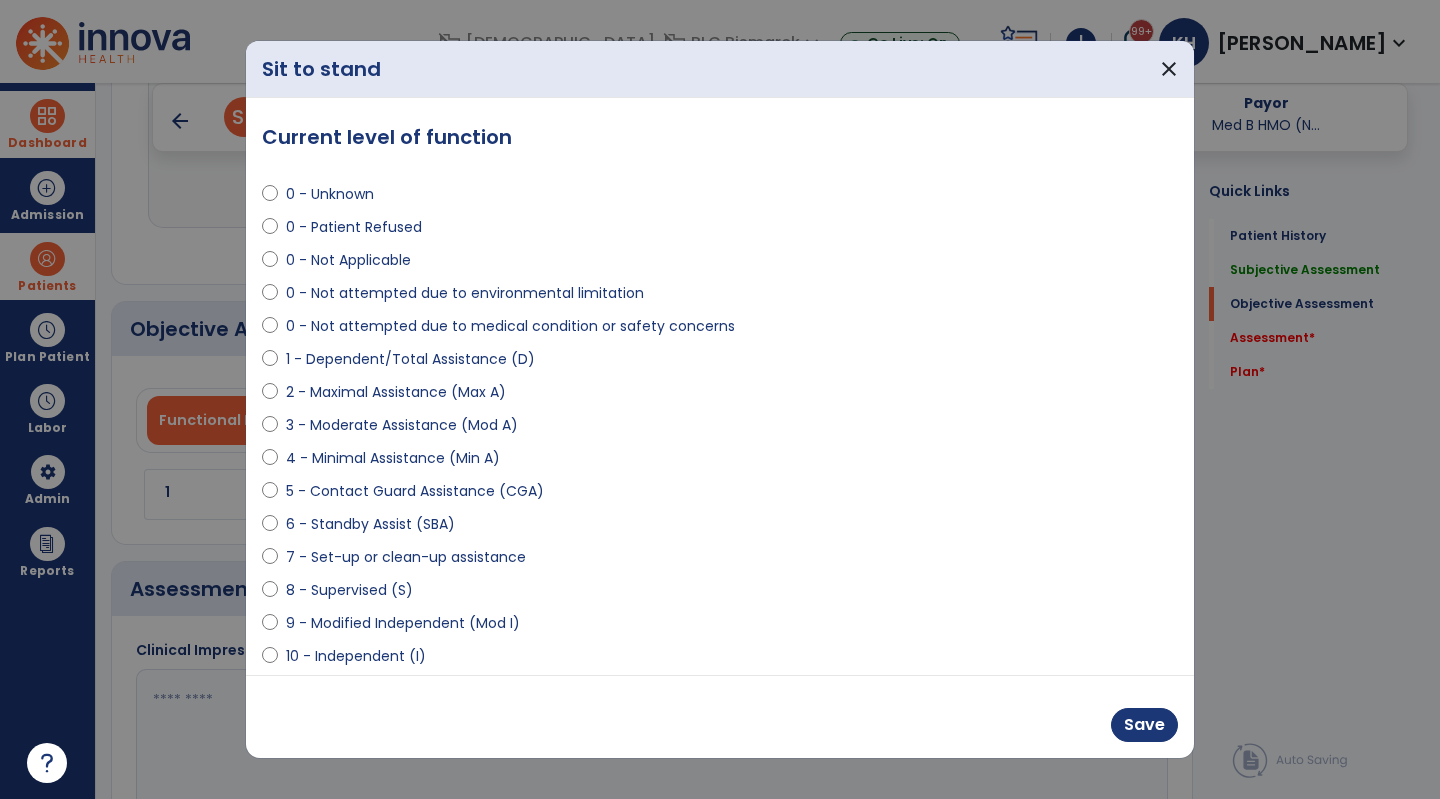 click on "0 - Unknown 0 - Patient Refused 0 - Not Applicable 0 - Not attempted due to environmental limitation 0 - Not attempted due to medical condition or safety concerns 1 - Dependent/Total Assistance (D) 2 - Maximal Assistance (Max A) 3 - Moderate Assistance (Mod A) 4 - Minimal Assistance (Min A) 5 - Contact Guard Assistance (CGA) 6 - Standby Assist (SBA) 7 - Set-up or clean-up assistance 8 - Supervised (S) 9 - Modified Independent (Mod I) 10 - Independent (I)" at bounding box center (720, 417) 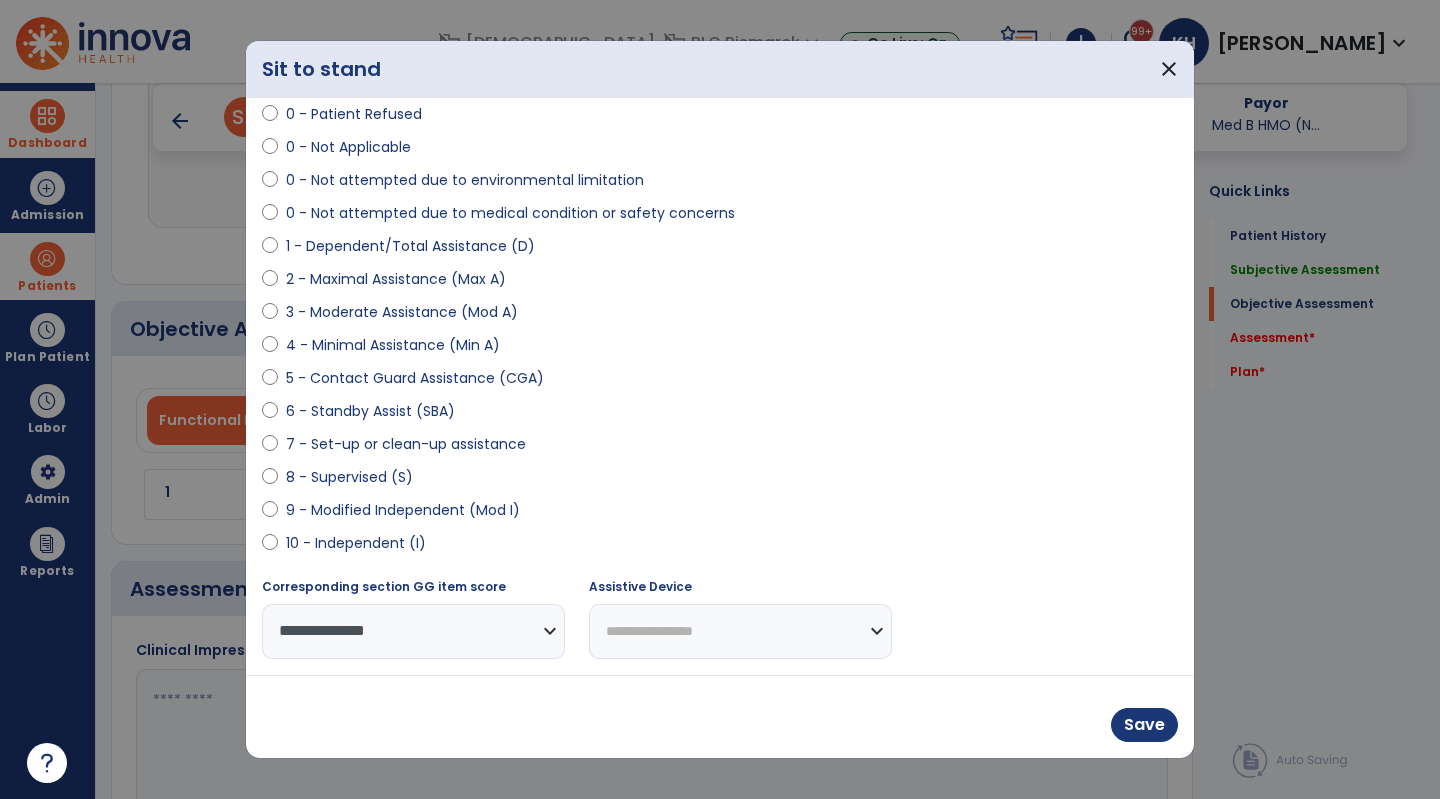 click on "**********" at bounding box center (413, 618) 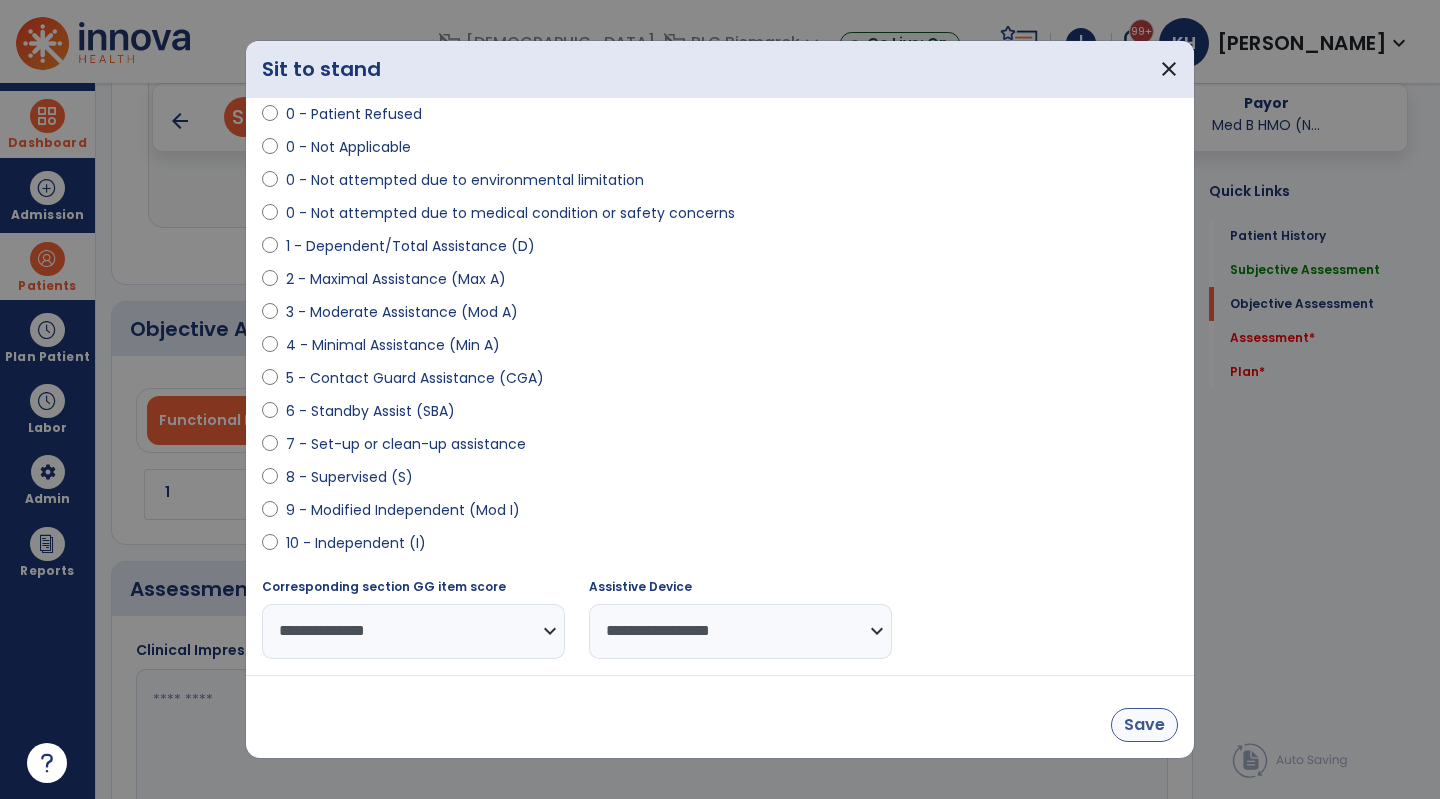click on "Save" at bounding box center [1144, 725] 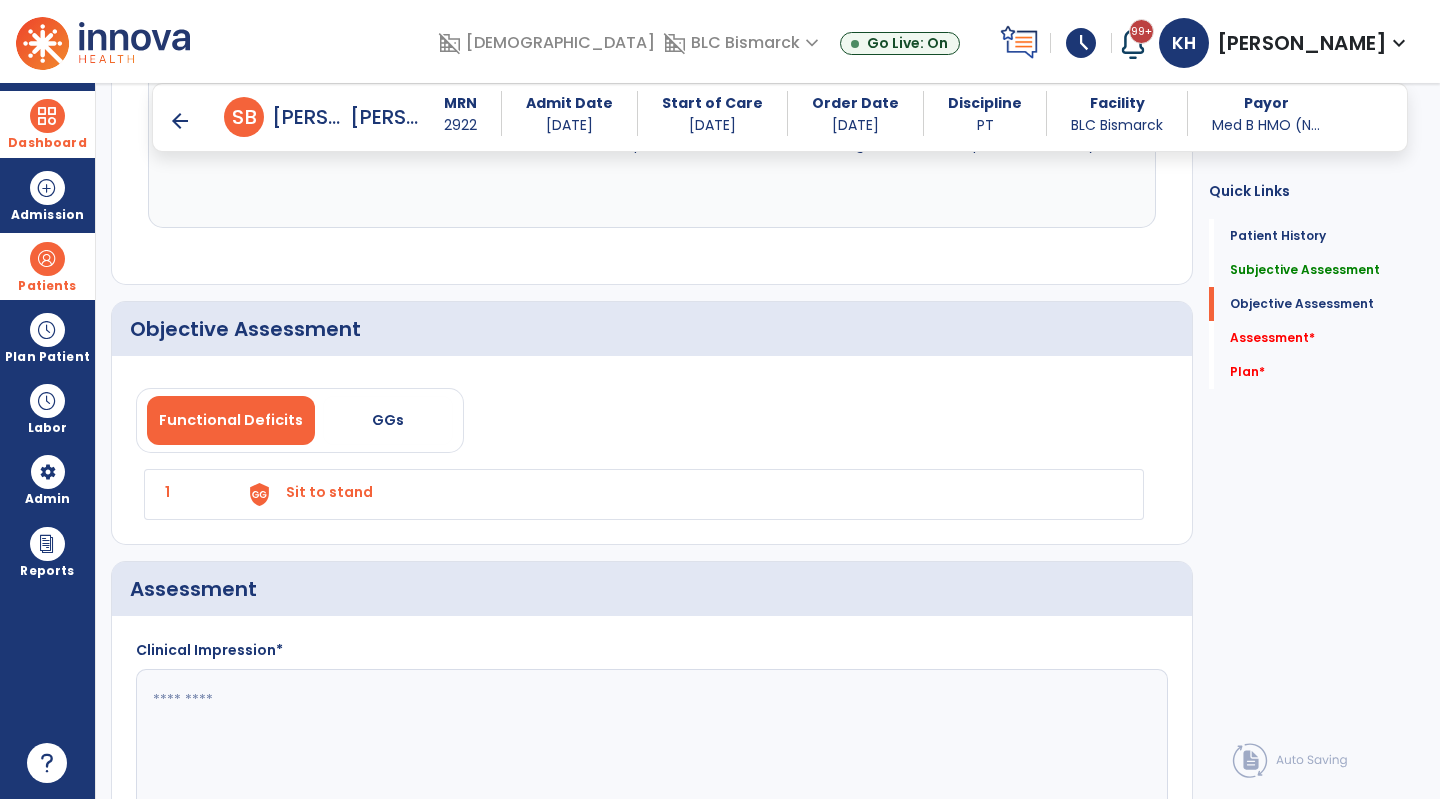 click 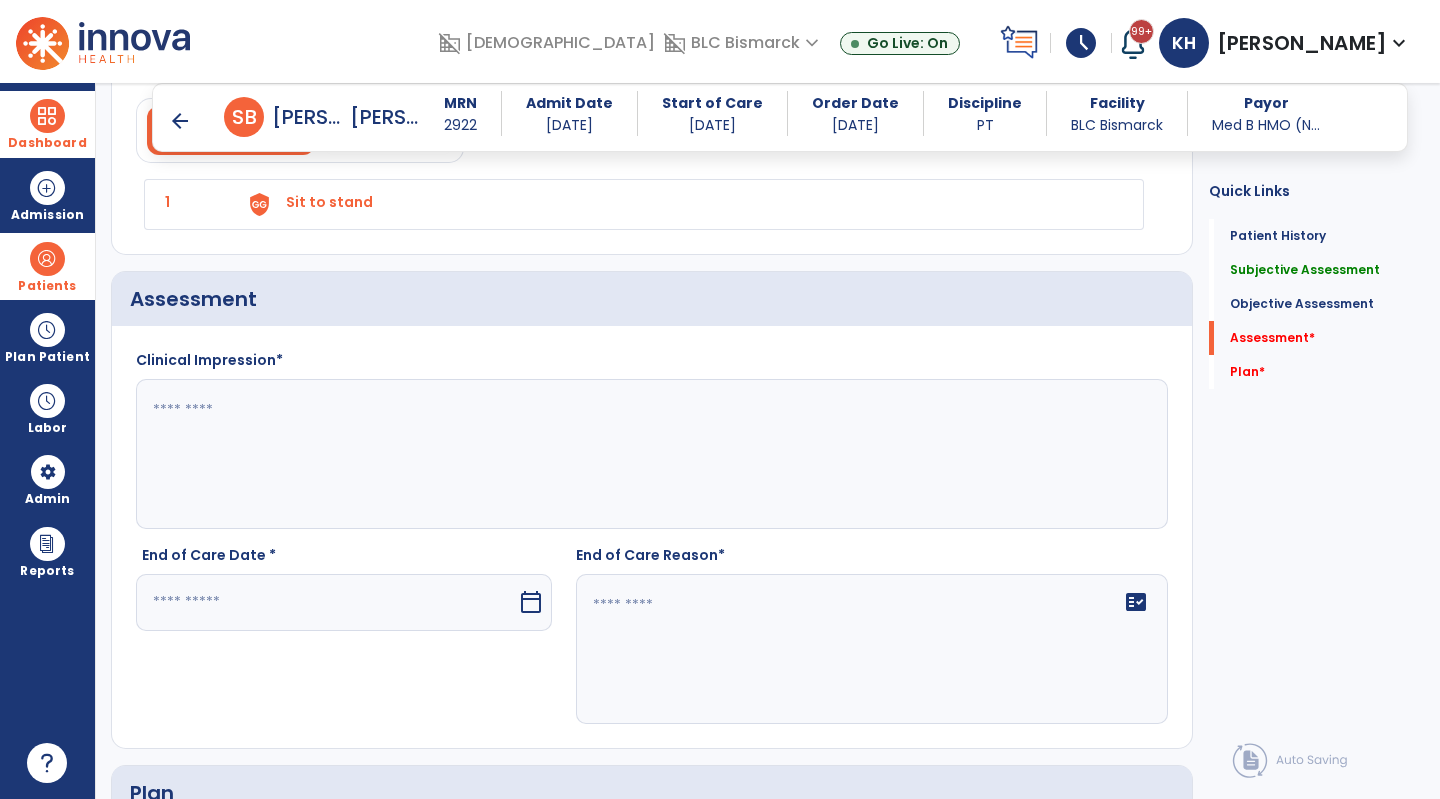 scroll, scrollTop: 2695, scrollLeft: 0, axis: vertical 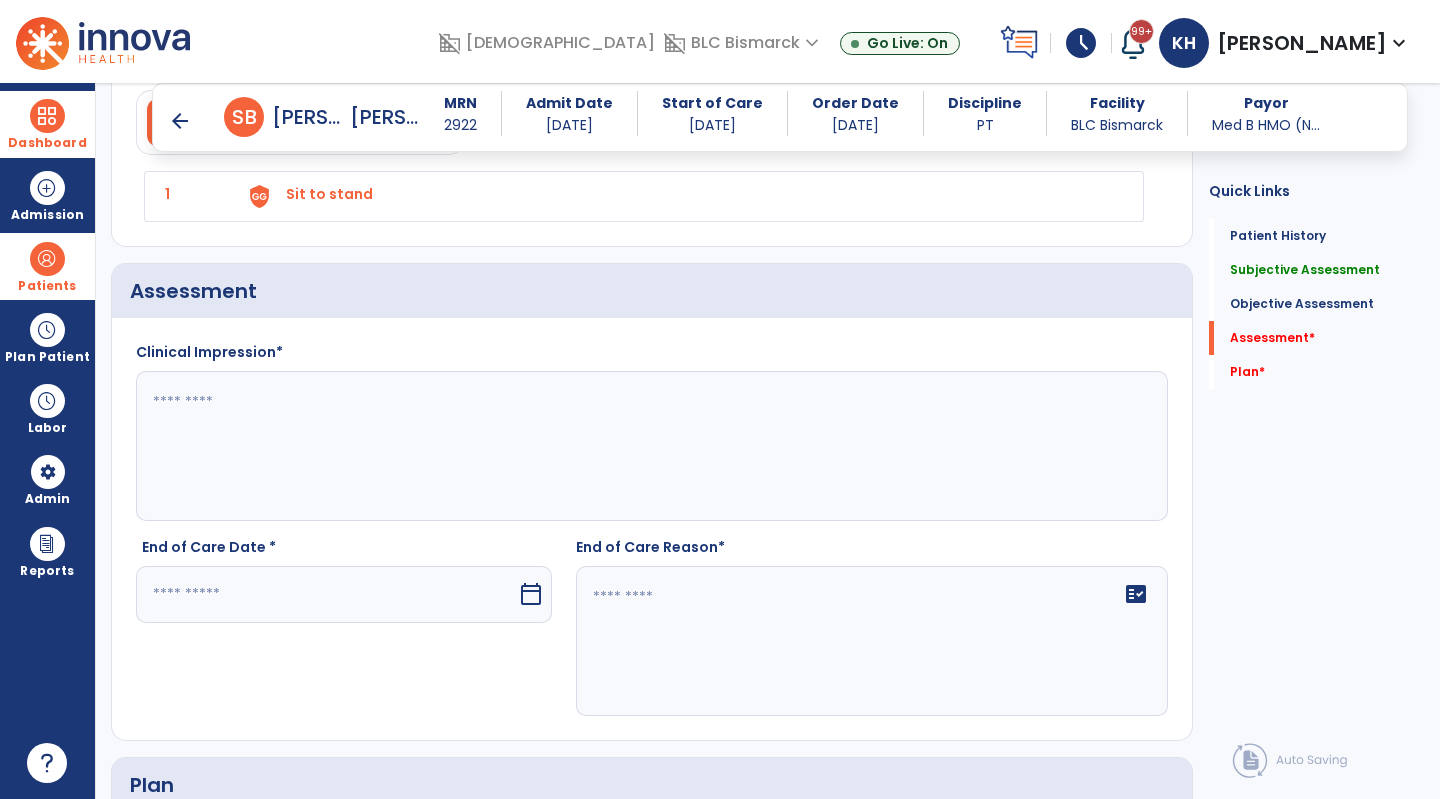 paste on "**********" 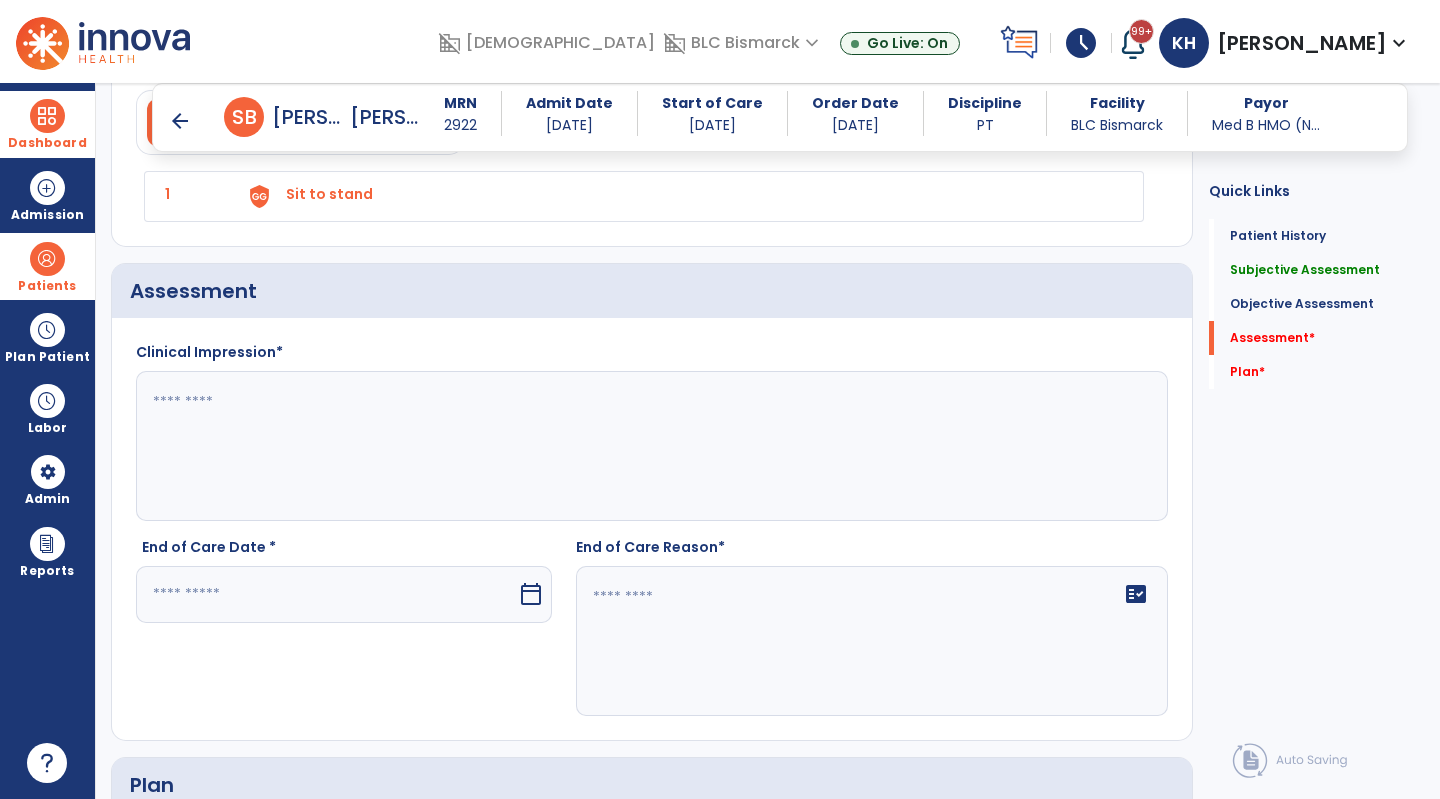 type on "**********" 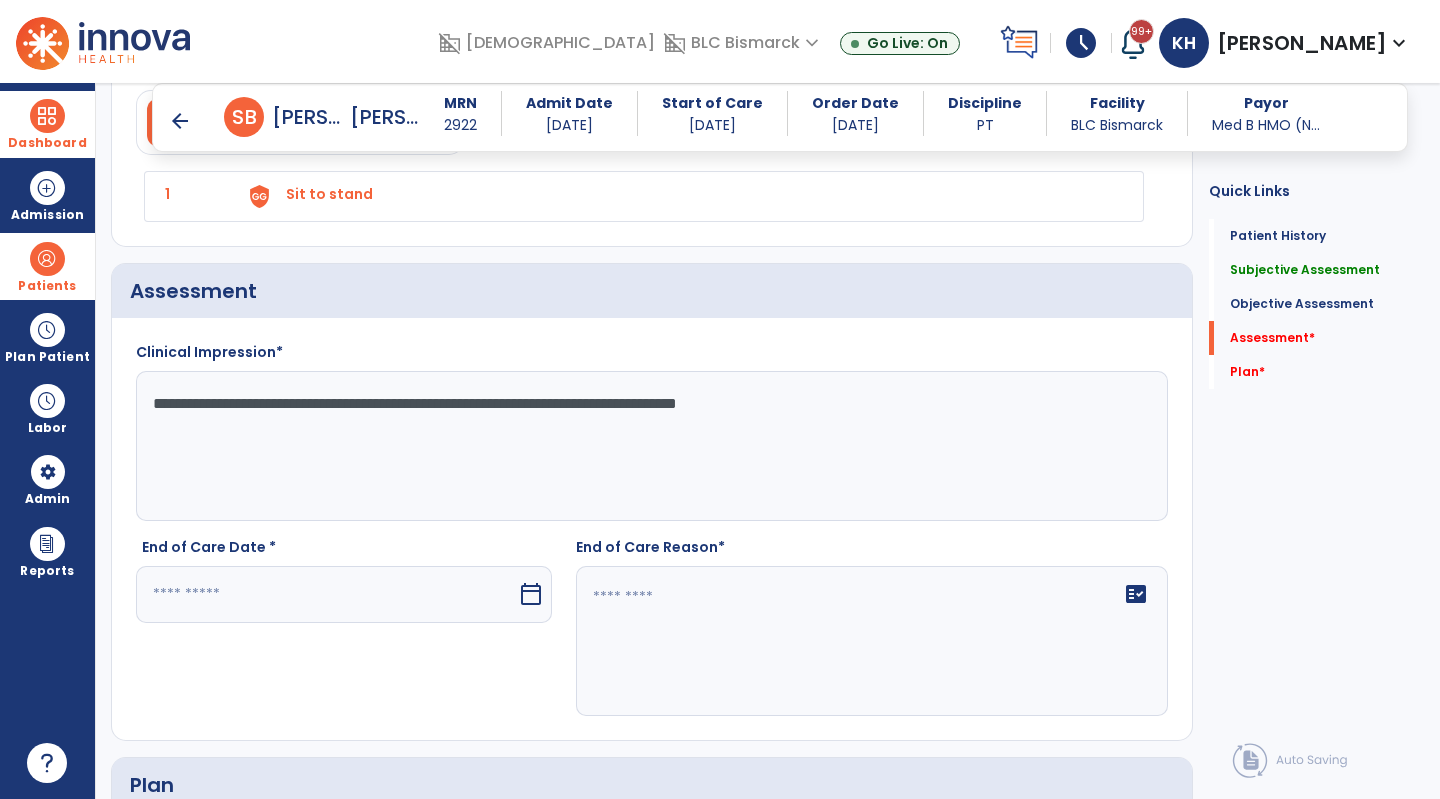 drag, startPoint x: 502, startPoint y: 414, endPoint x: 562, endPoint y: 203, distance: 219.36499 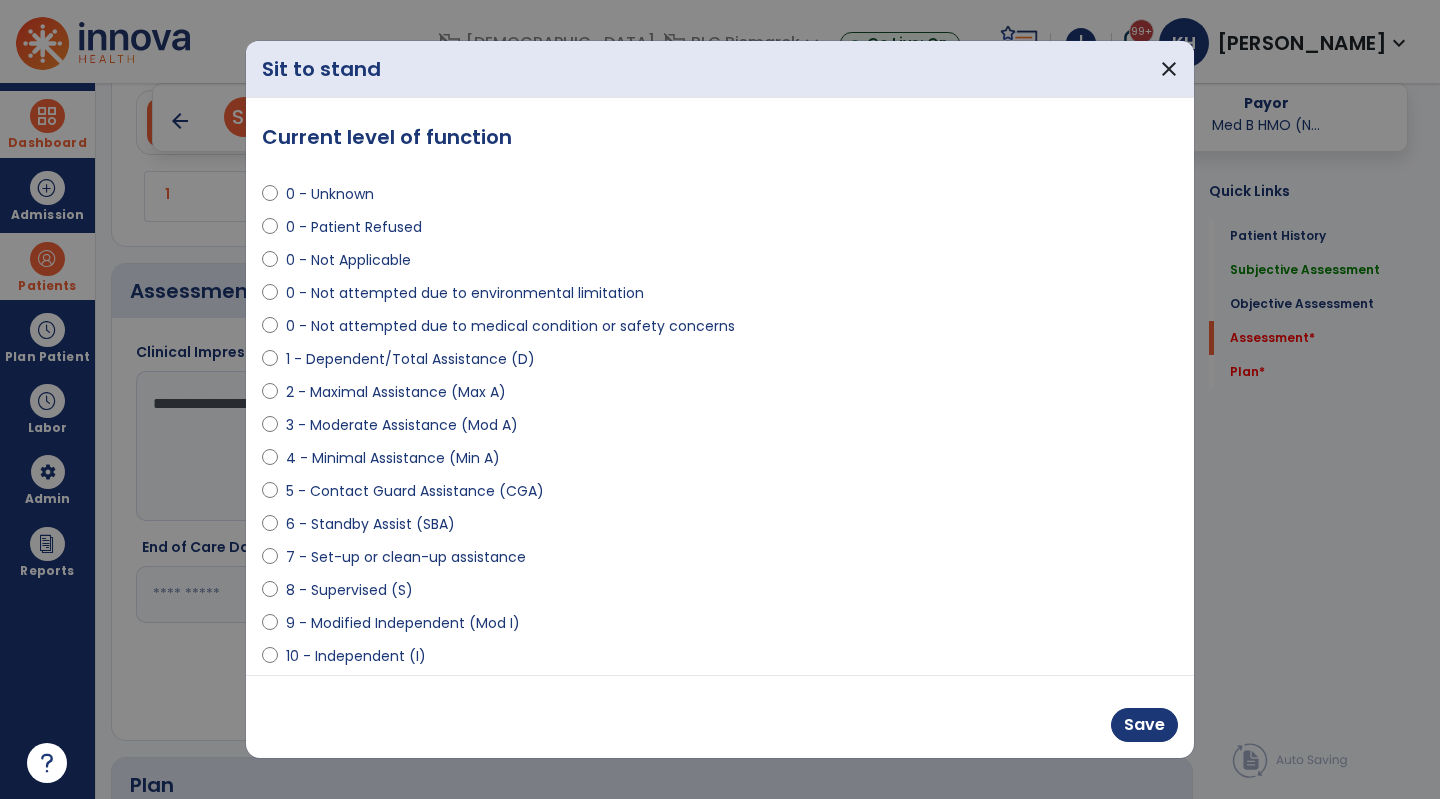 click on "**********" at bounding box center [720, 386] 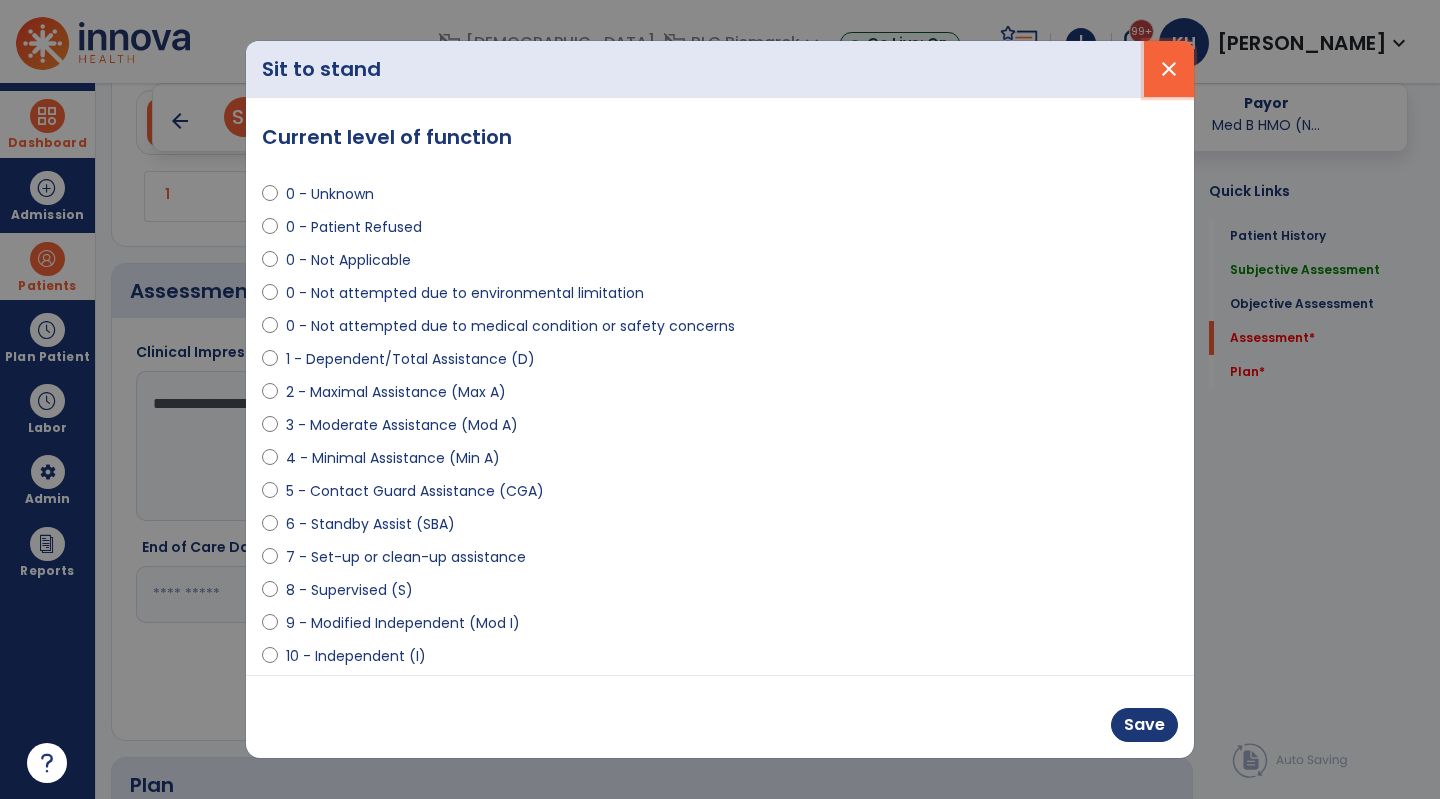 click on "close" at bounding box center [1169, 69] 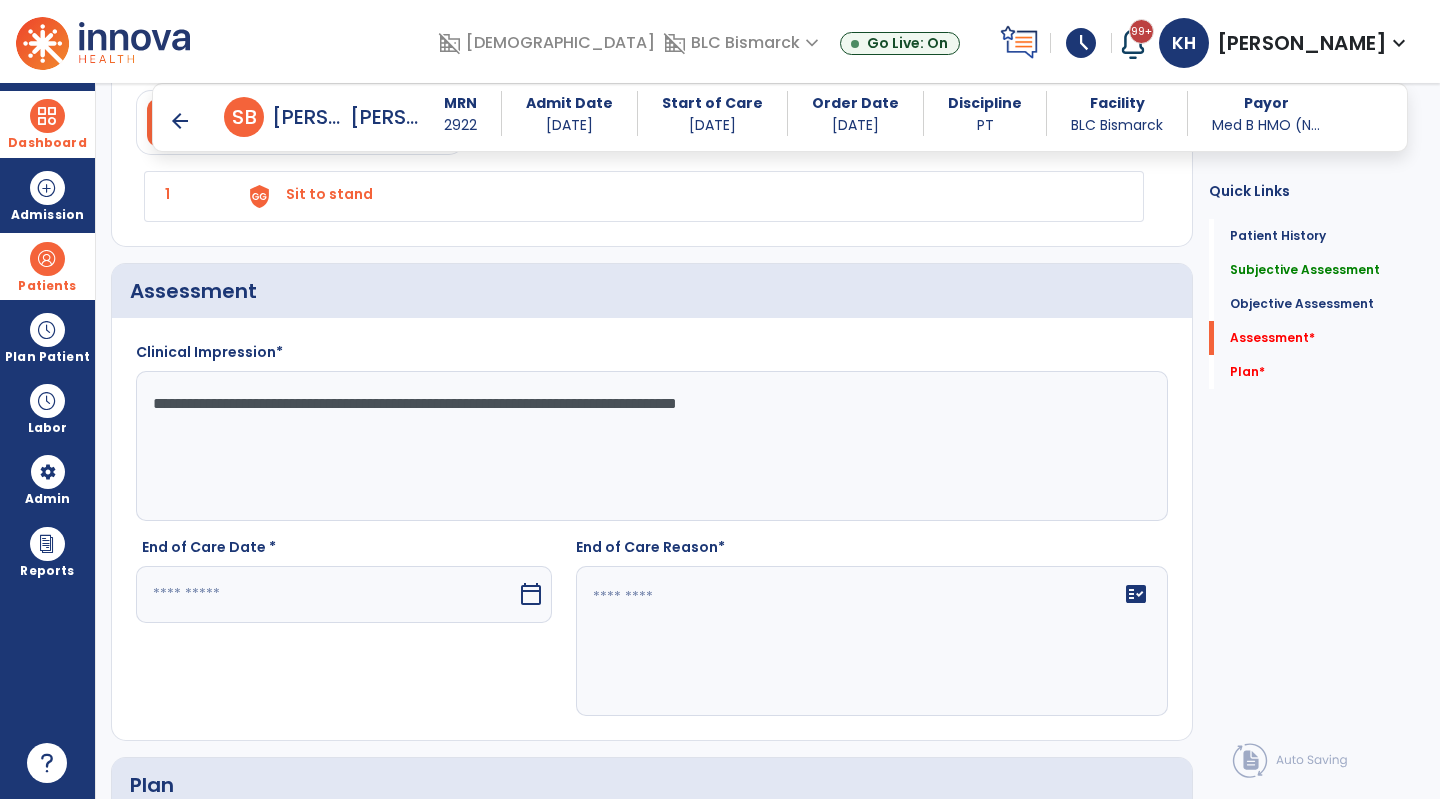 click on "**********" 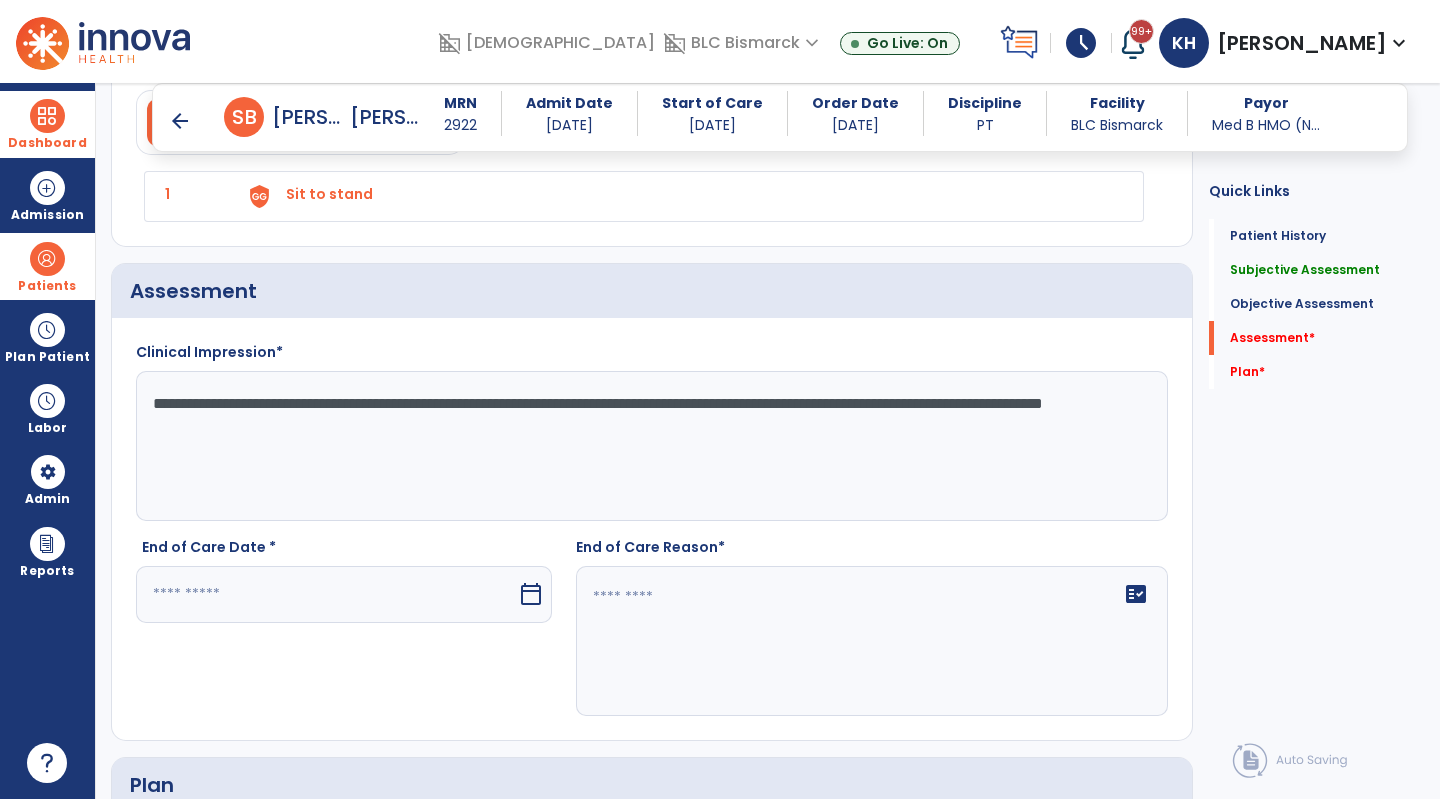 type on "**********" 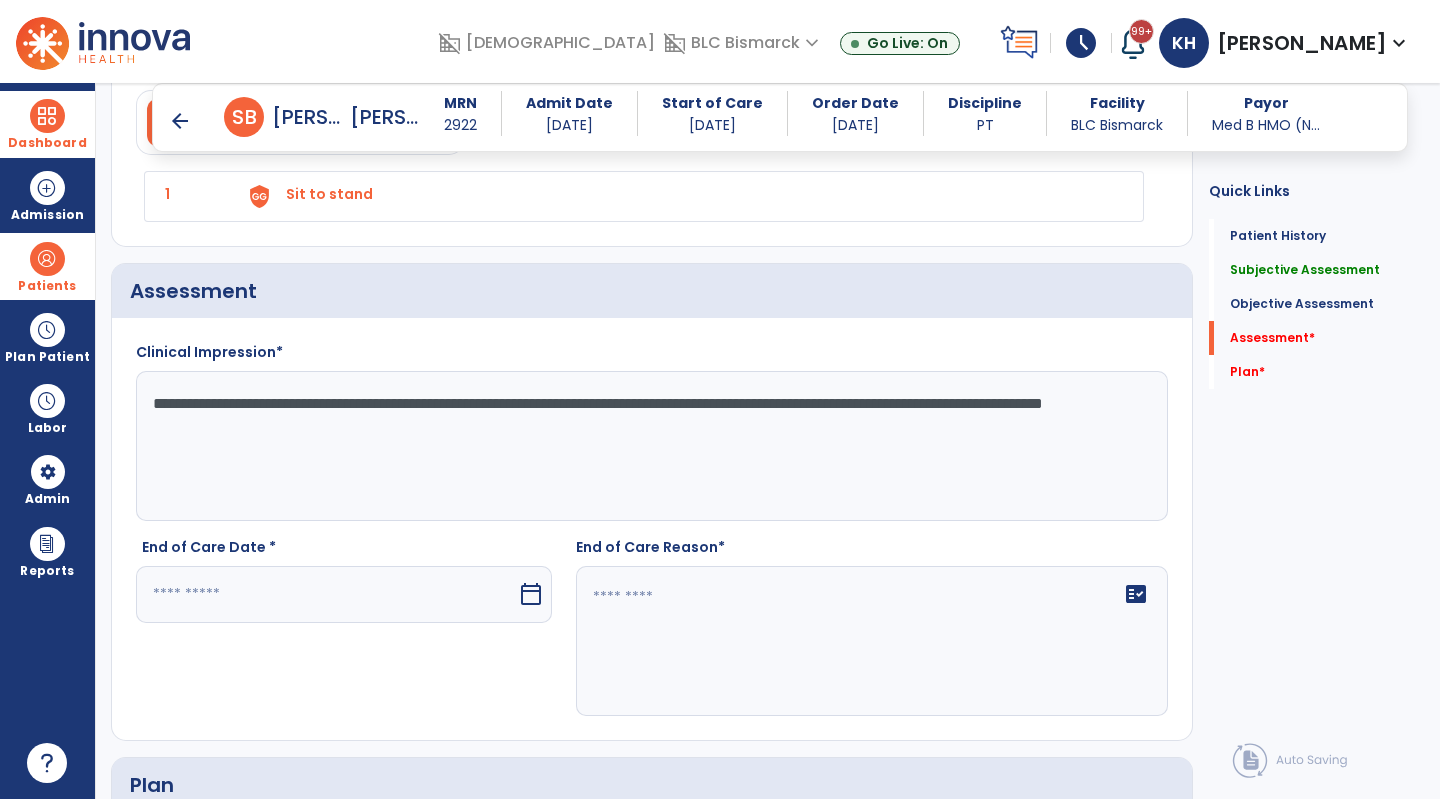 click on "calendar_today" at bounding box center [533, 594] 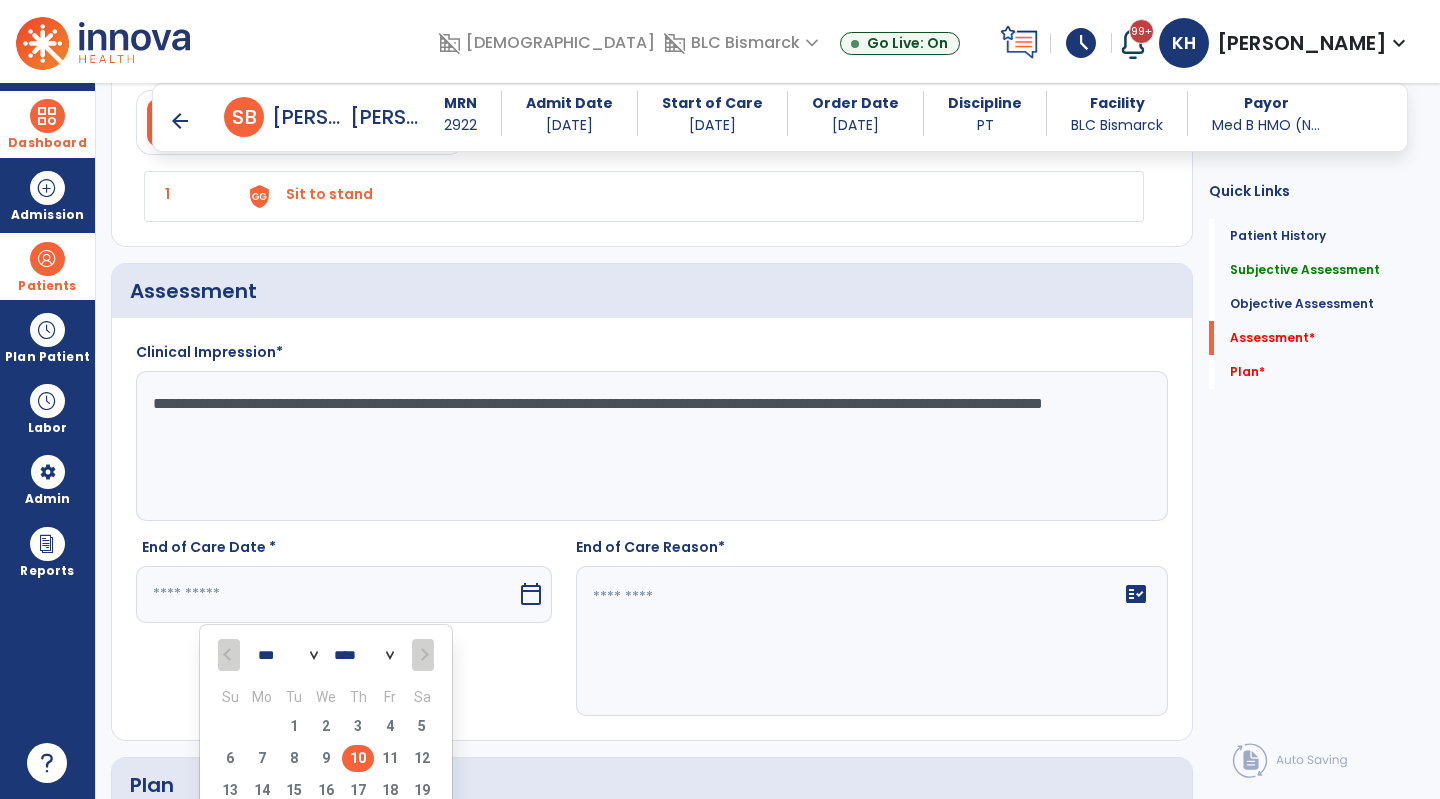 click on "10" at bounding box center (358, 758) 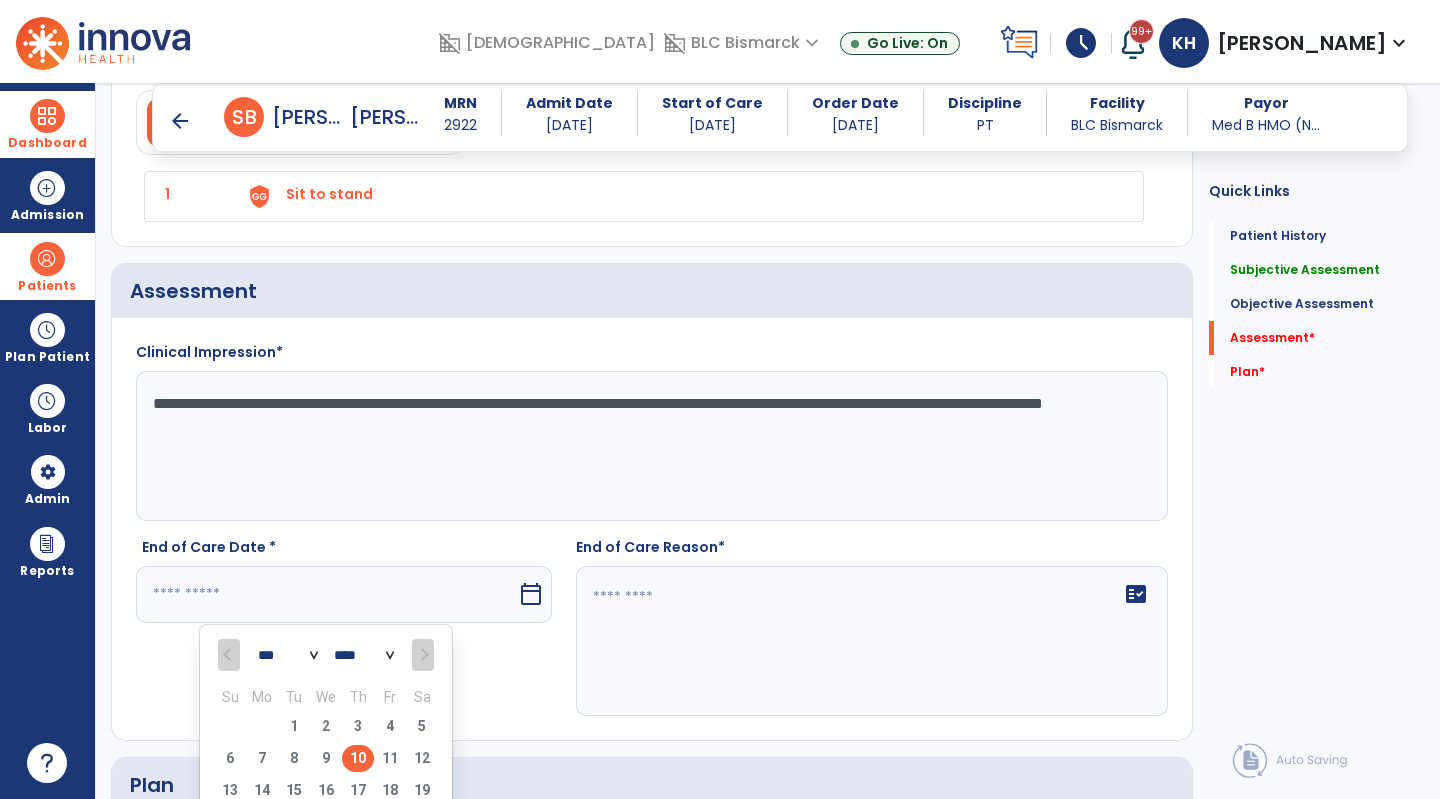 type on "*********" 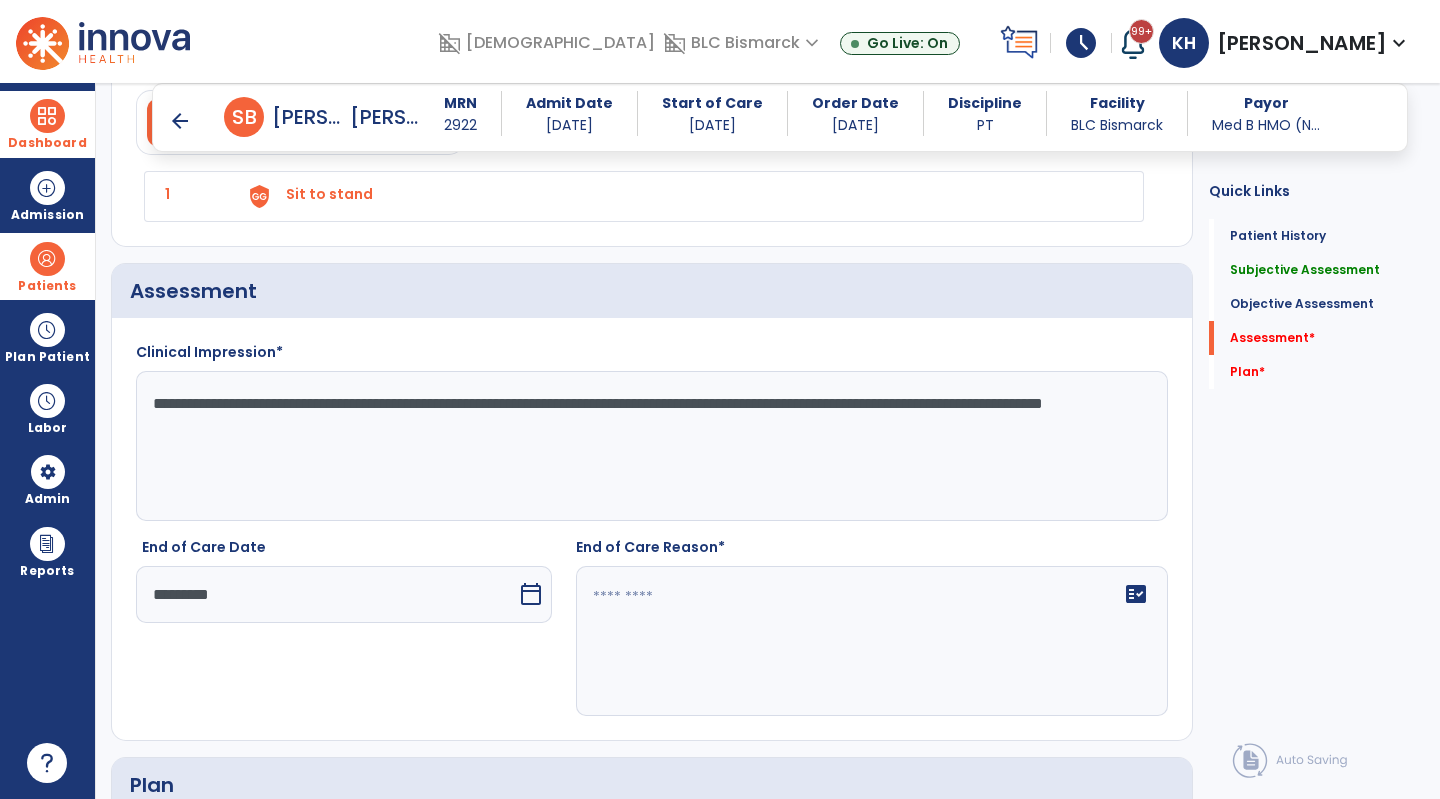 click 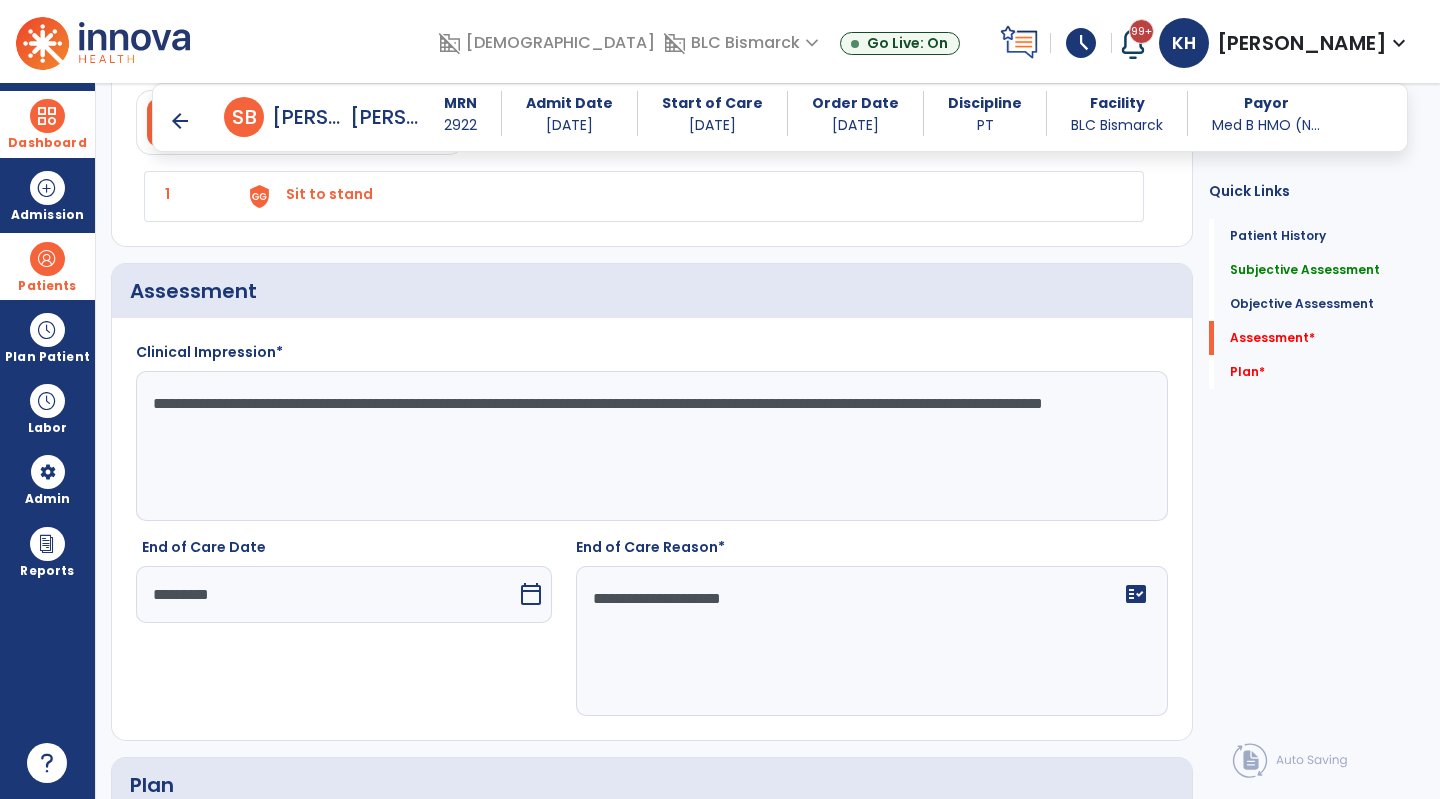 scroll, scrollTop: 3075, scrollLeft: 0, axis: vertical 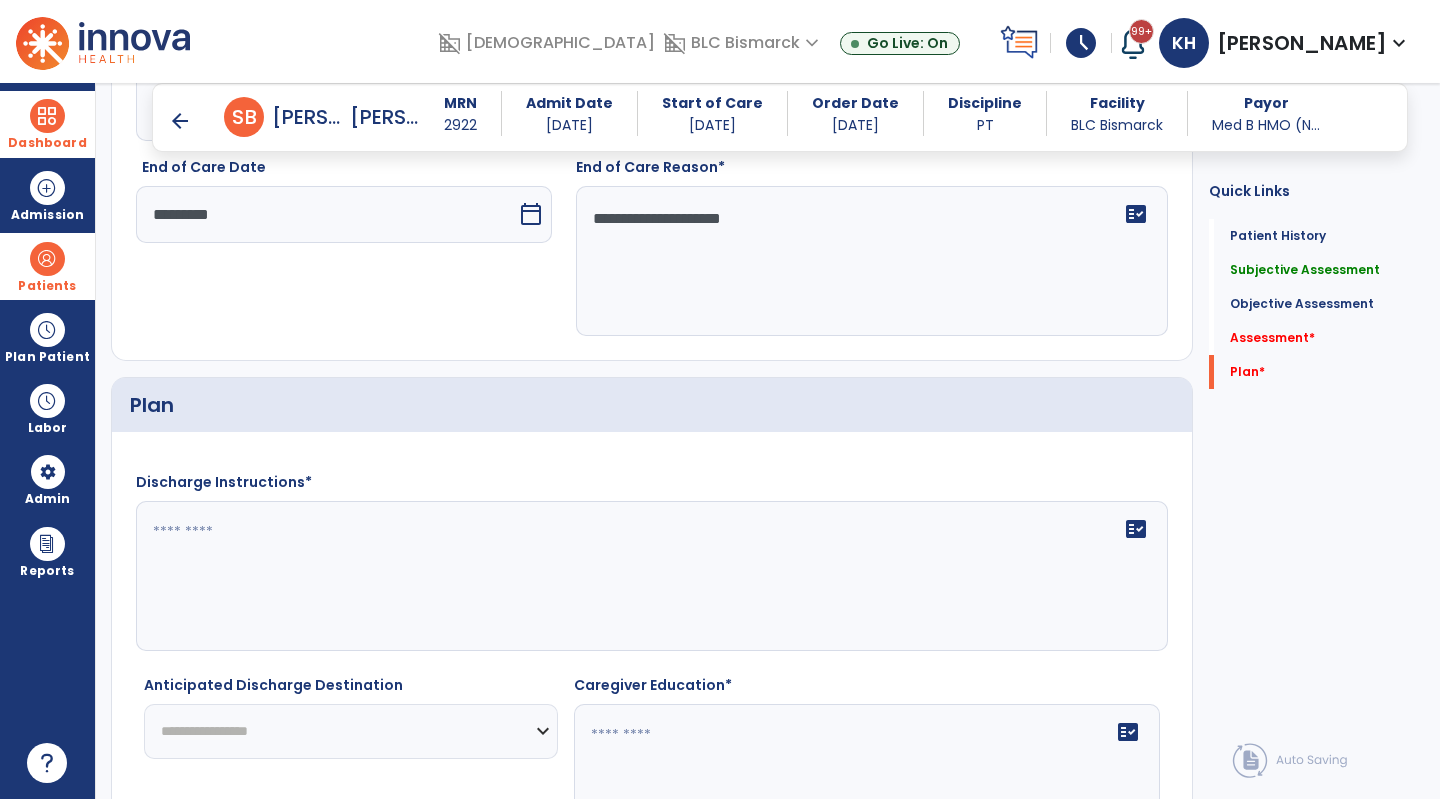 type on "**********" 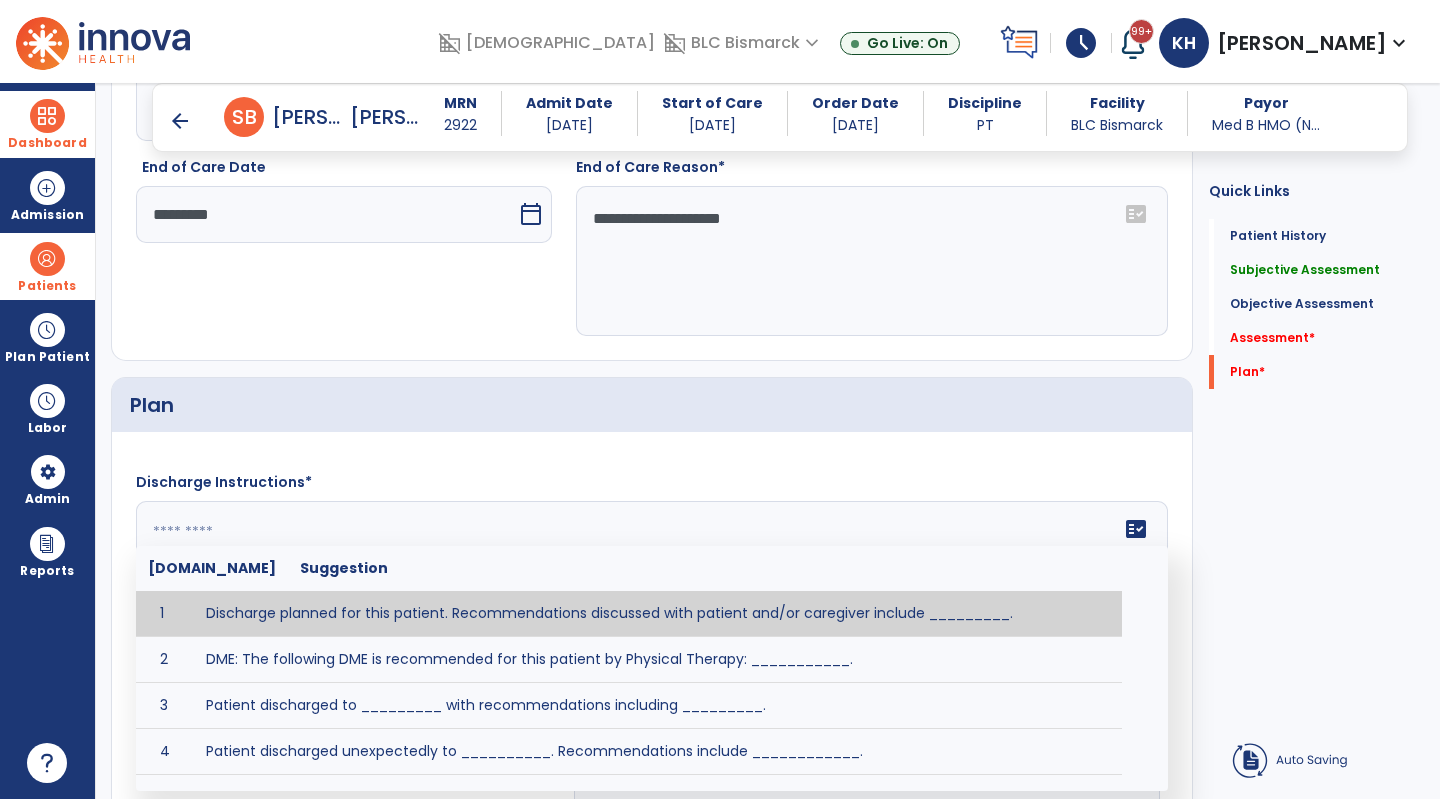 click on "fact_check  [DOMAIN_NAME] Suggestion 1 Discharge planned for this patient. Recommendations discussed with patient and/or caregiver include _________. 2 DME: The following DME is recommended for this patient by Physical Therapy: ___________. 3 Patient discharged to _________ with recommendations including _________. 4 Patient discharged unexpectedly to __________. Recommendations include ____________." 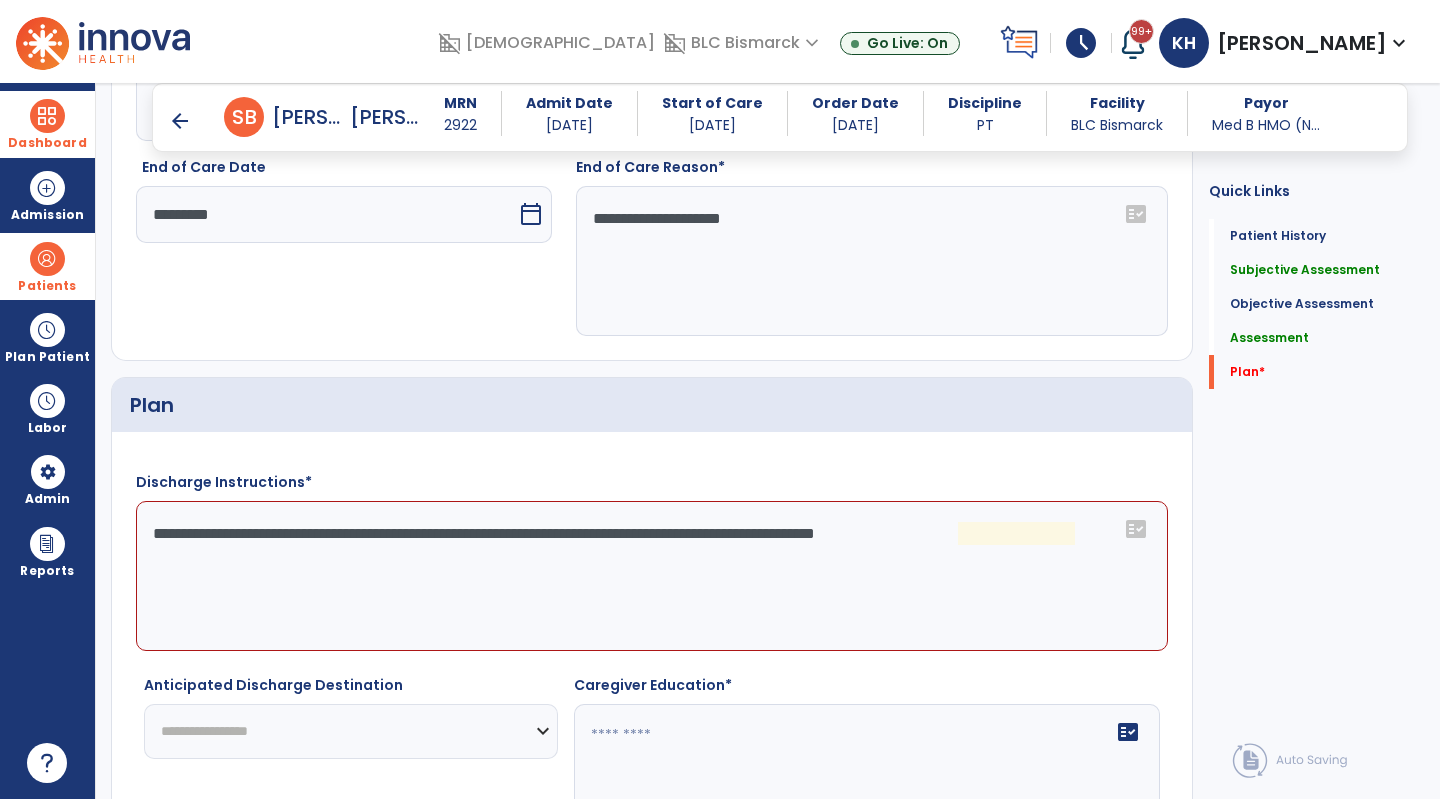 drag, startPoint x: 1104, startPoint y: 541, endPoint x: 0, endPoint y: 592, distance: 1105.1774 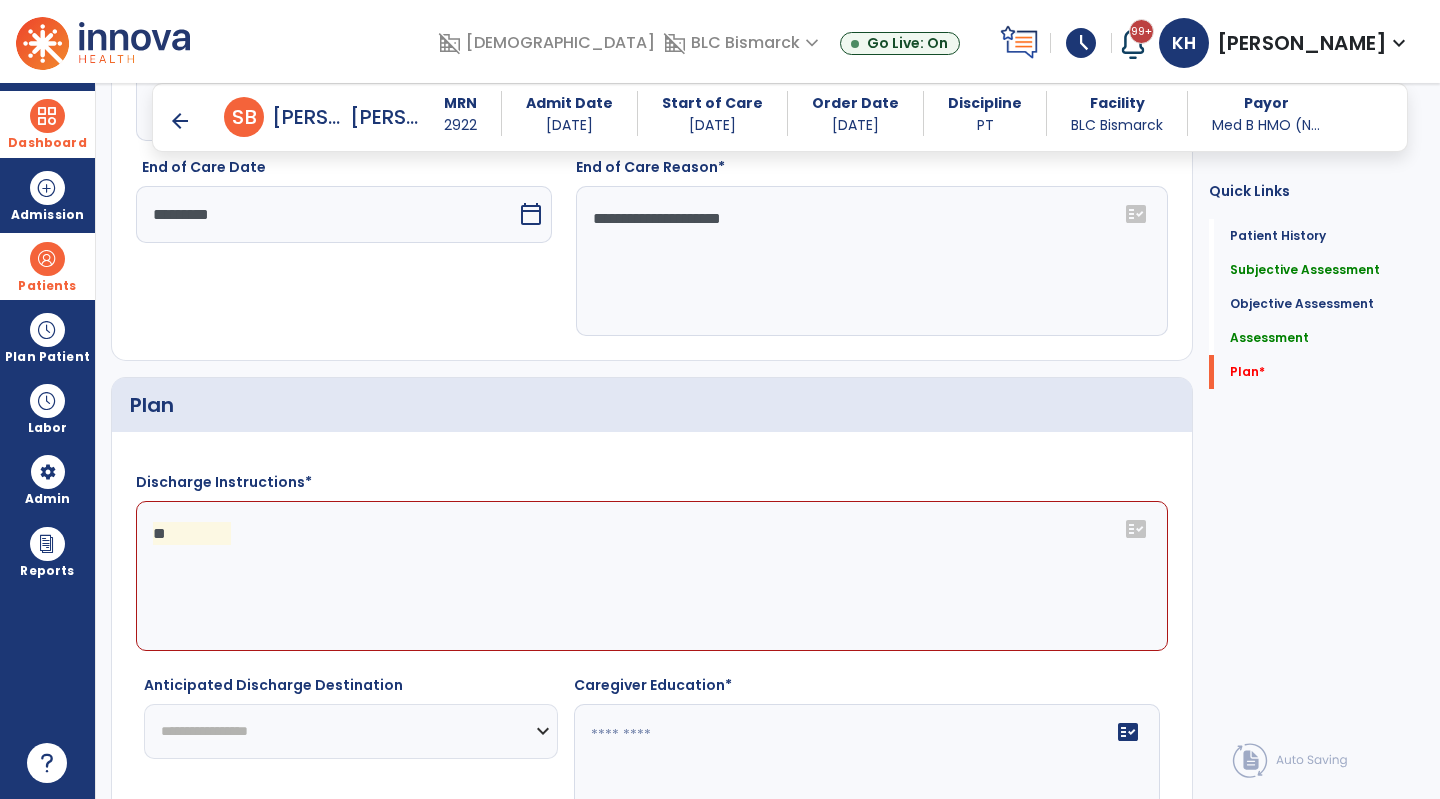 type on "*" 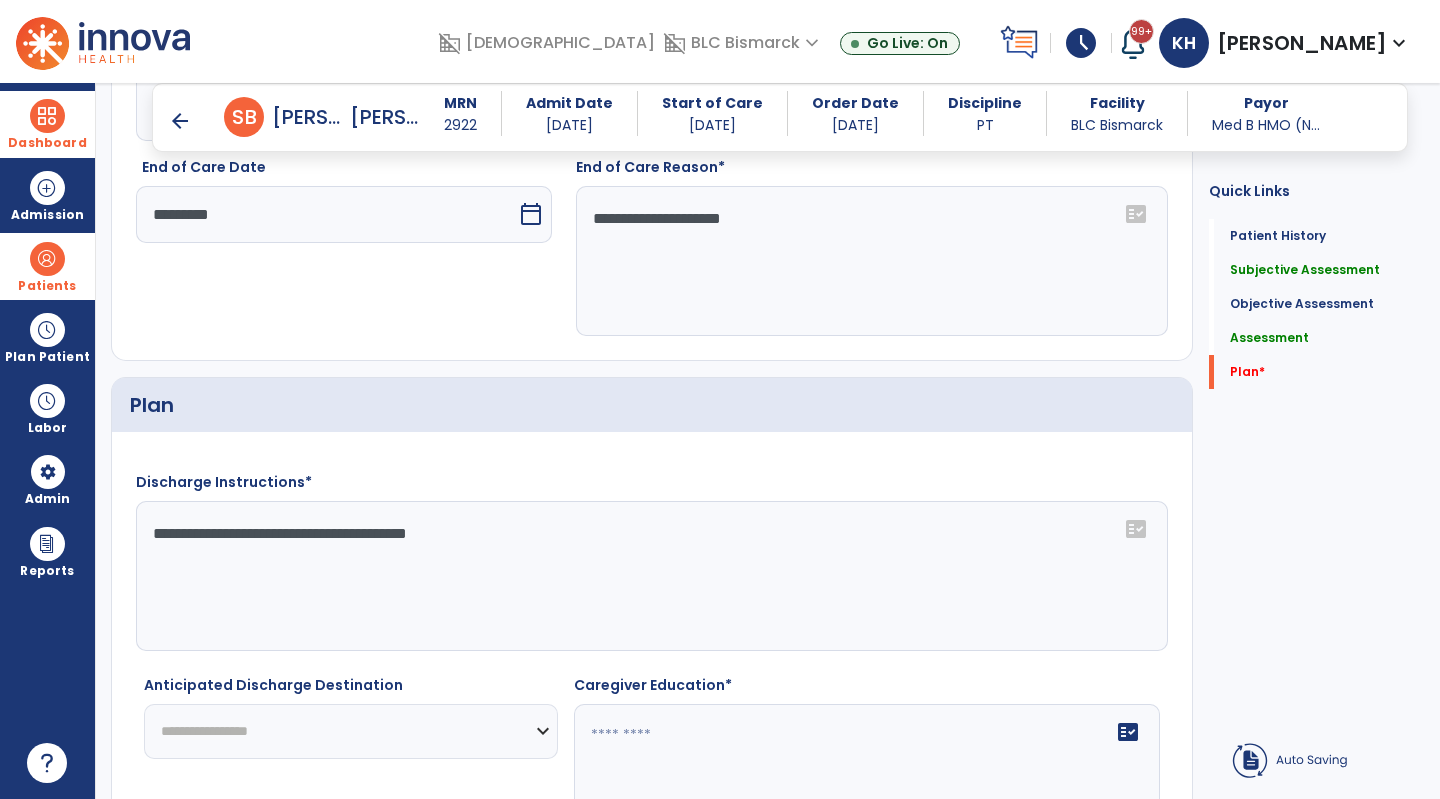 type on "**********" 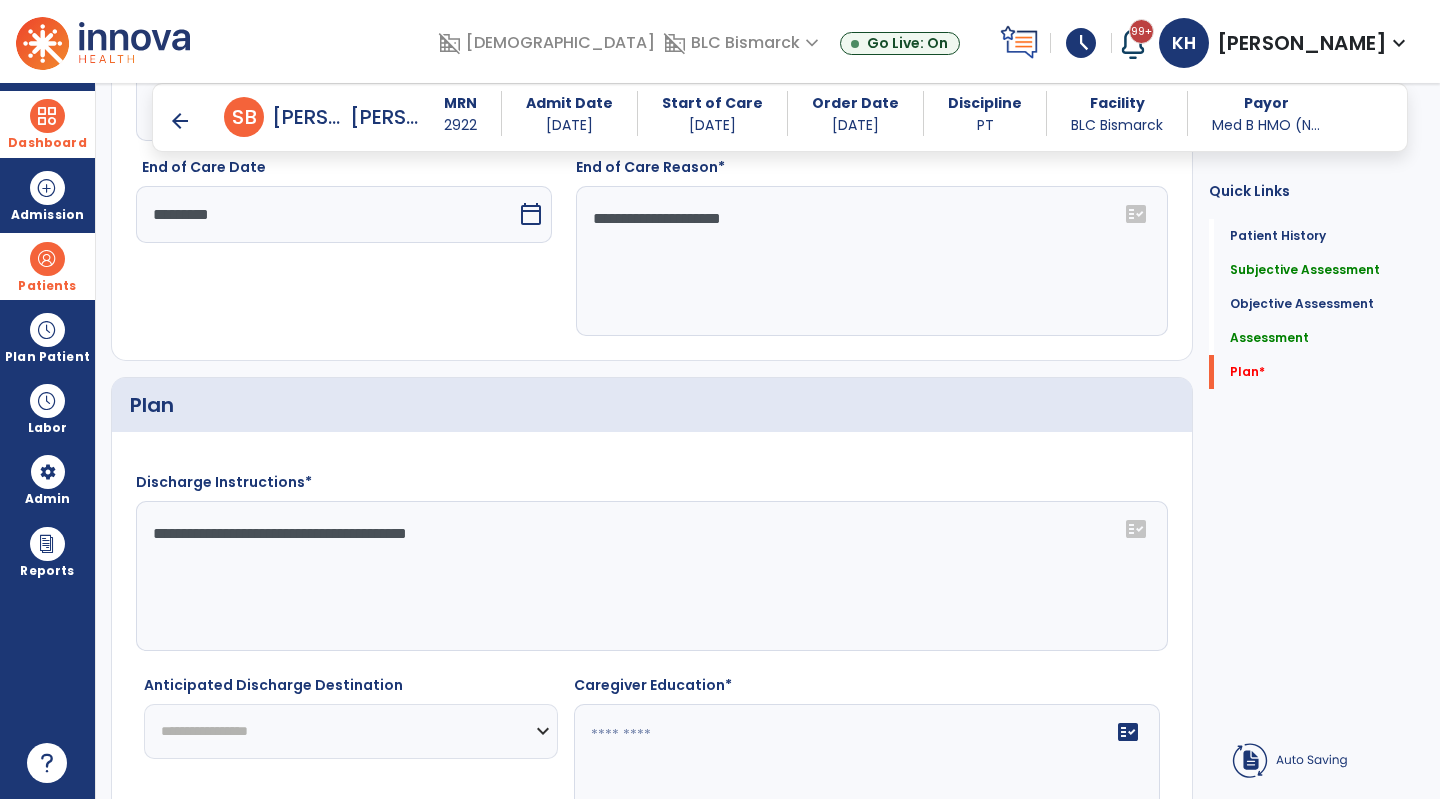 click on "**********" 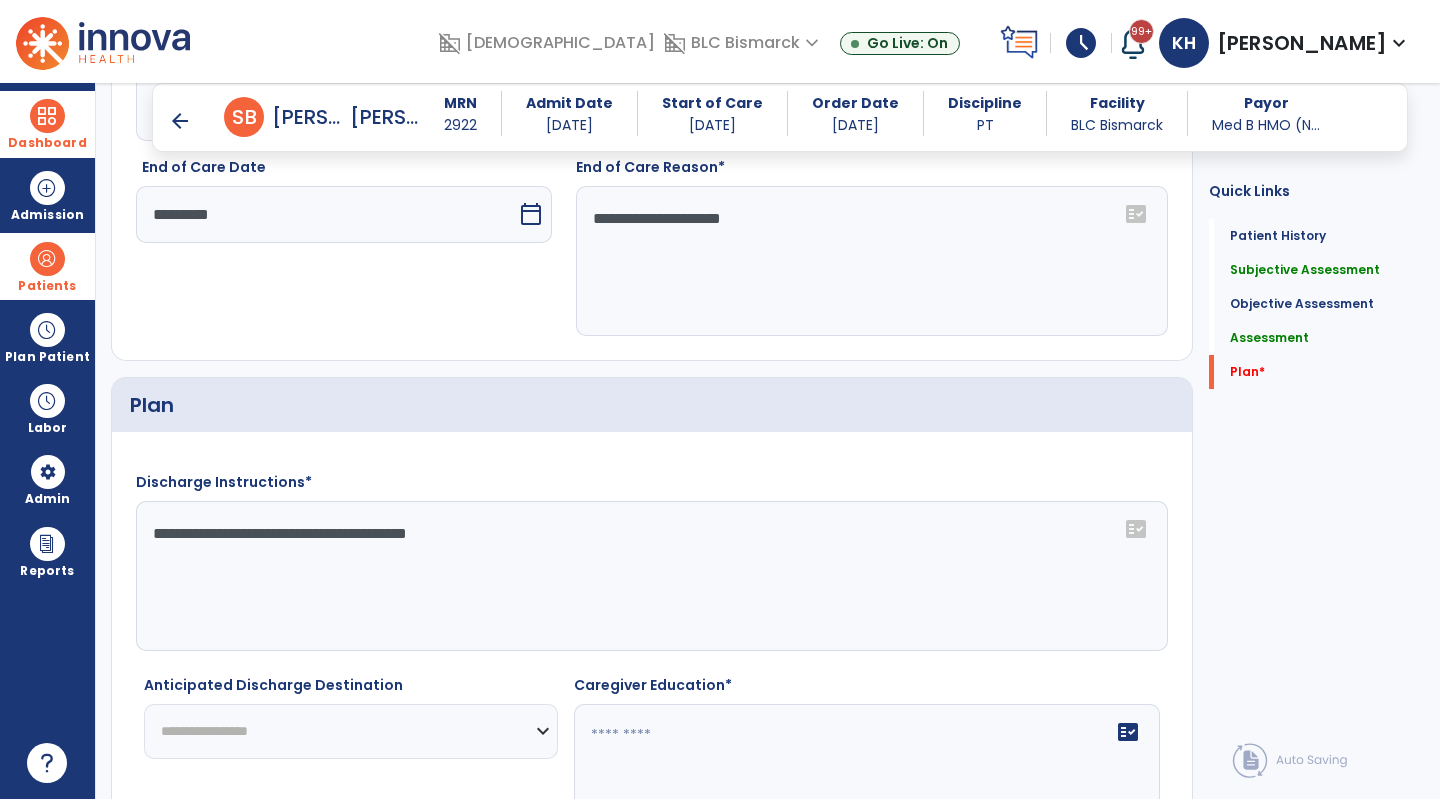 select on "**********" 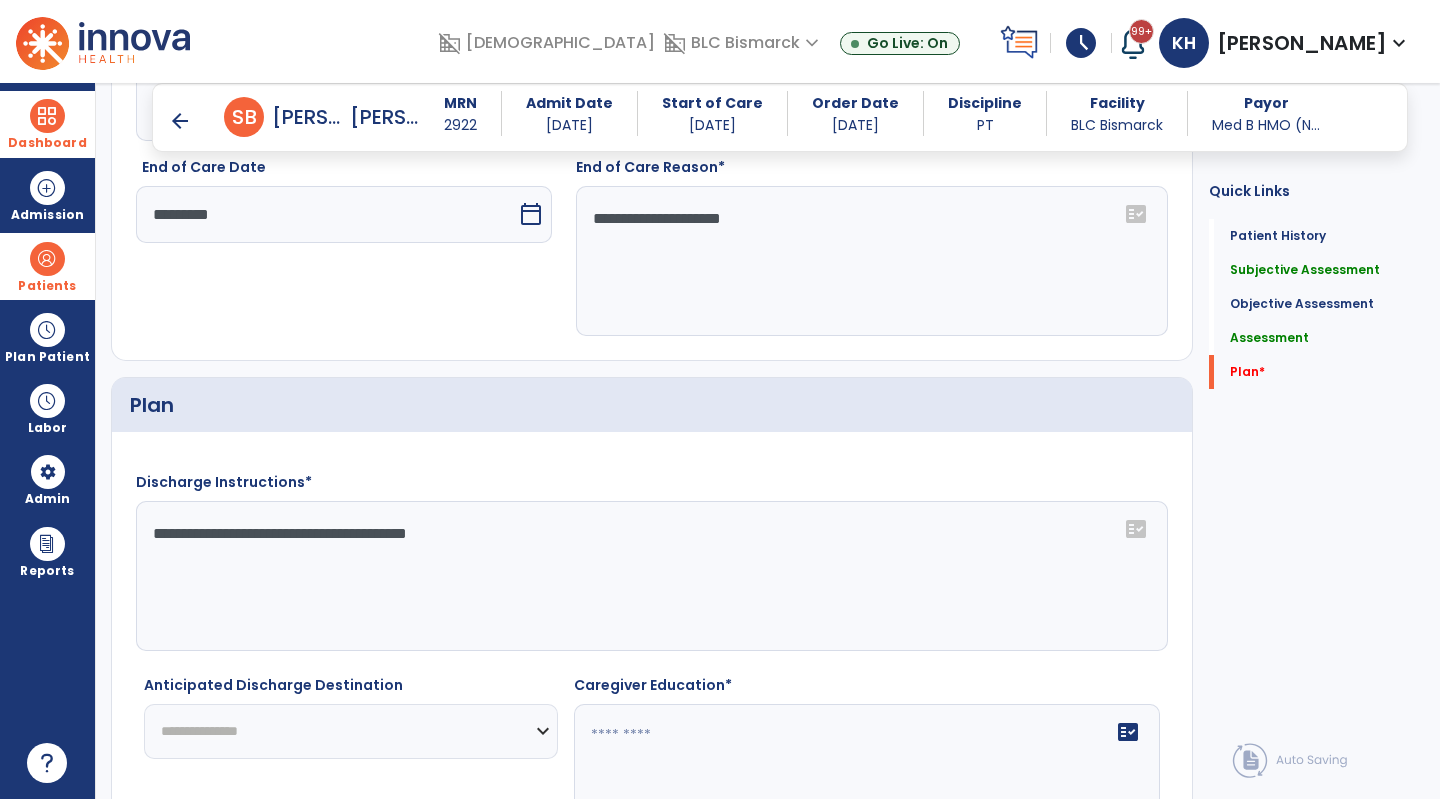 click on "**********" 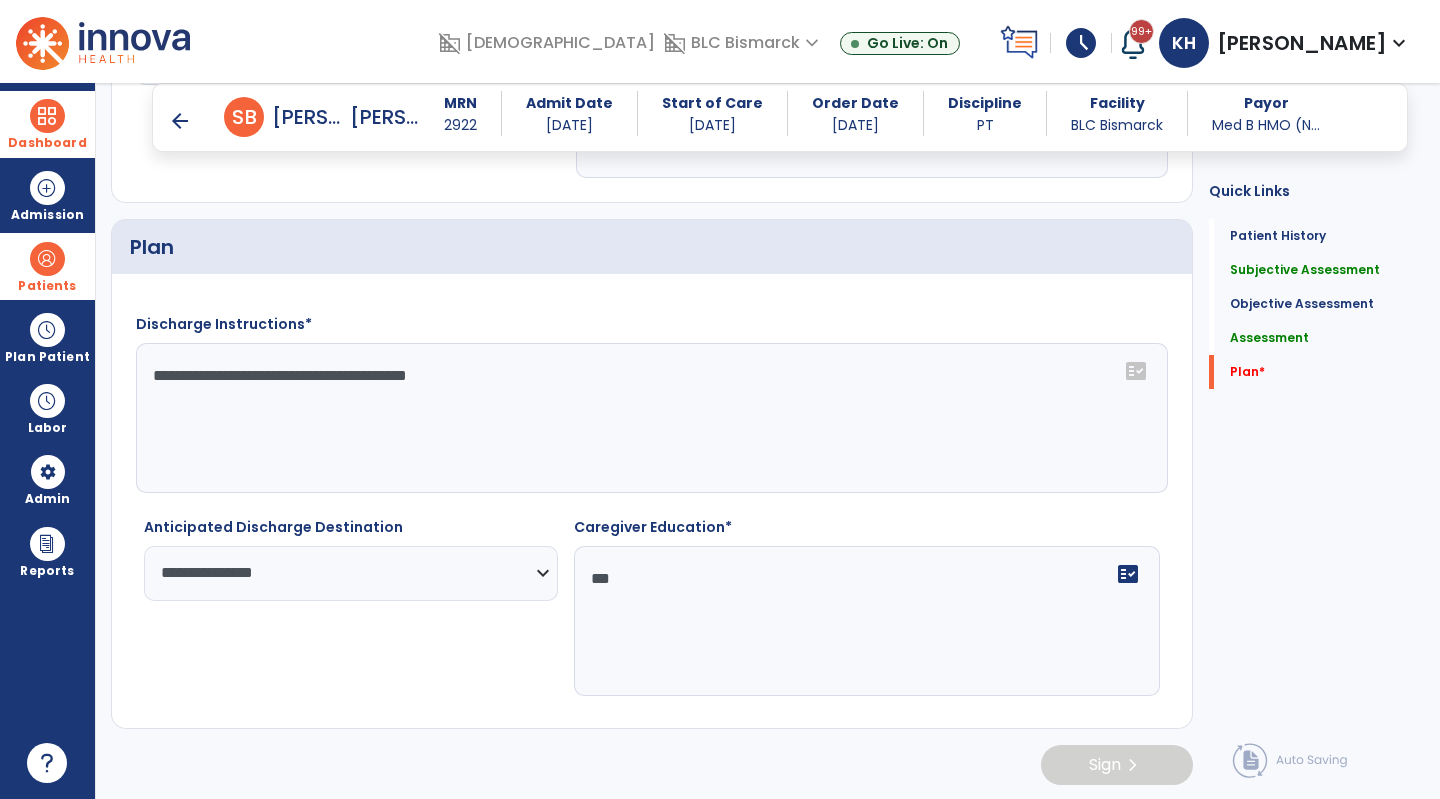 scroll, scrollTop: 3233, scrollLeft: 0, axis: vertical 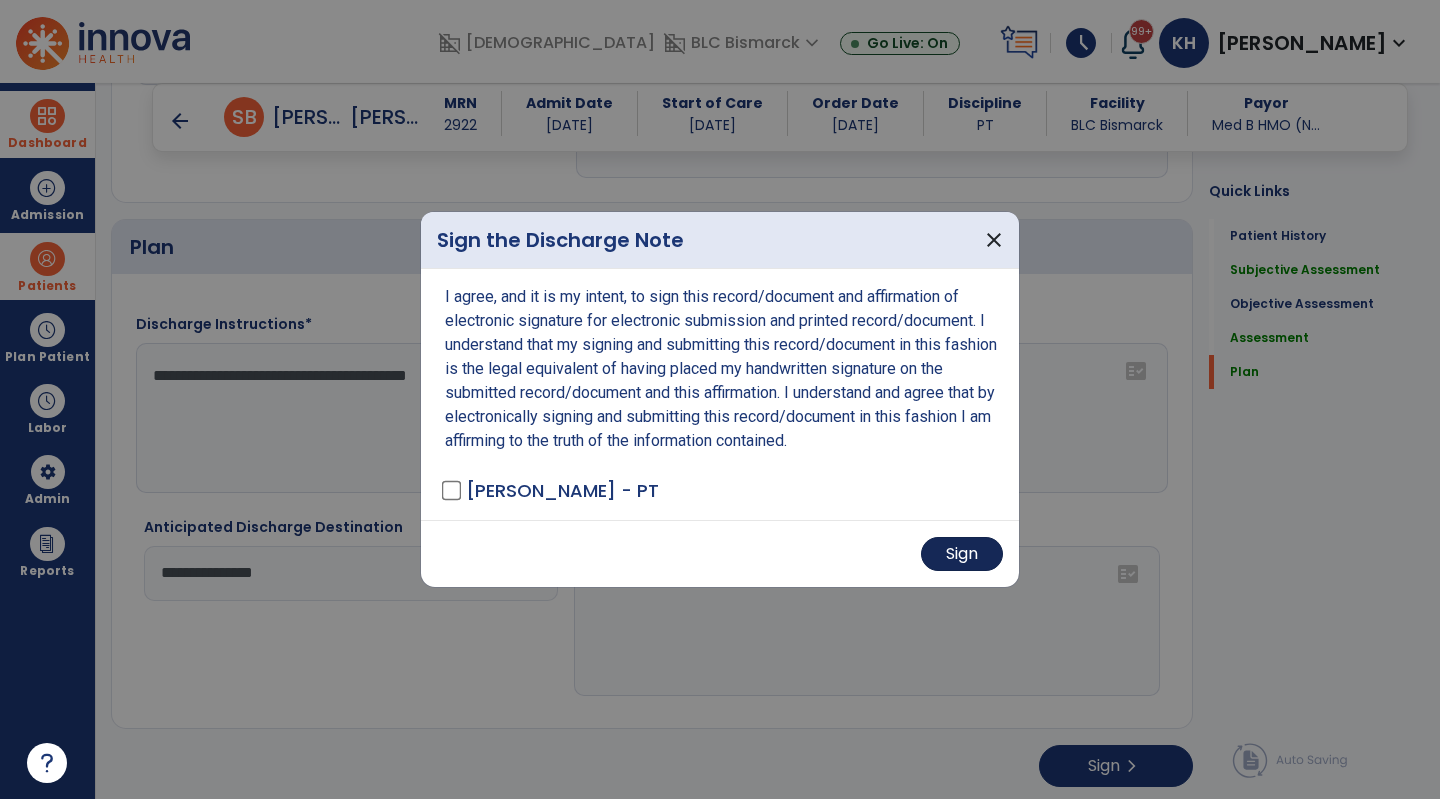 click on "Sign" at bounding box center (962, 554) 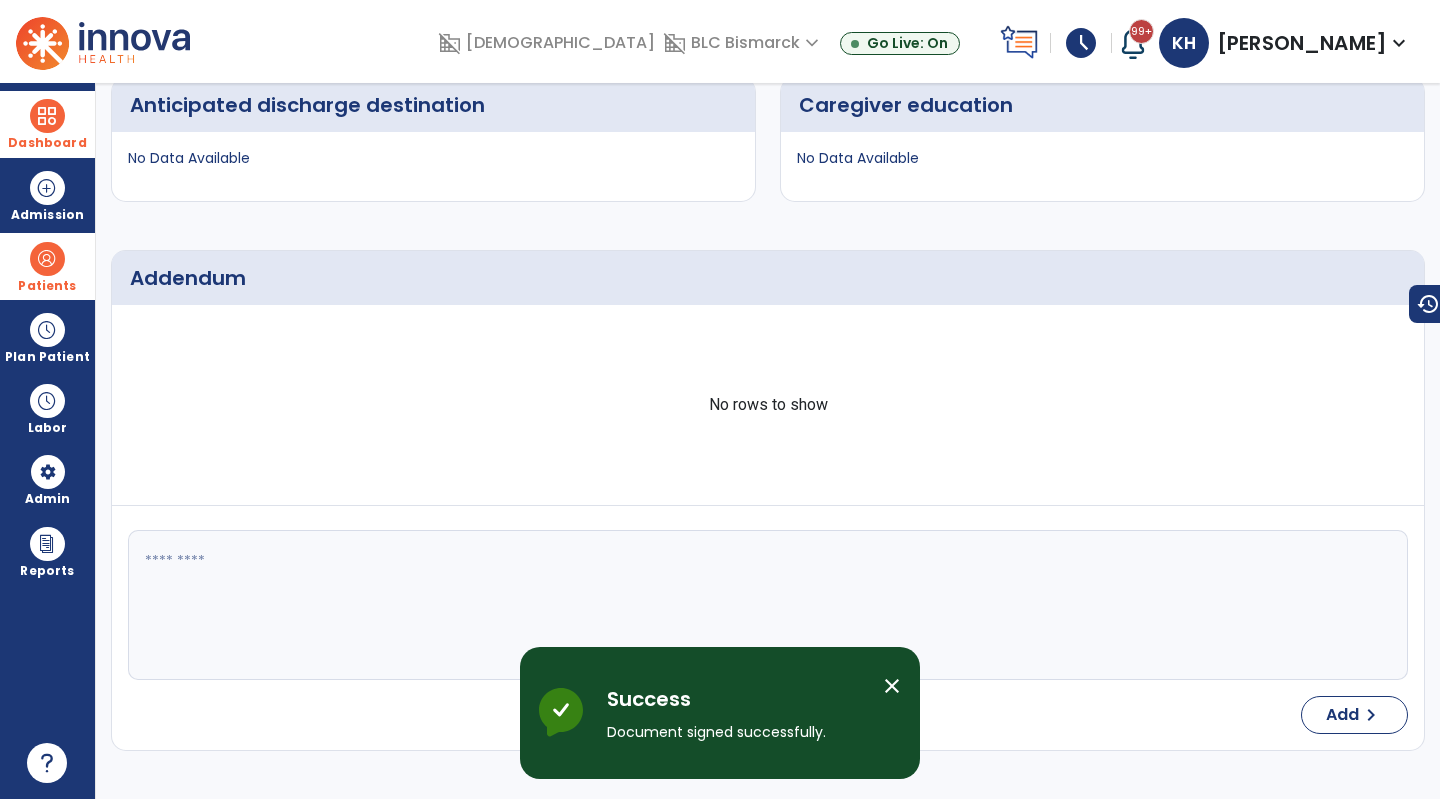 scroll, scrollTop: 0, scrollLeft: 0, axis: both 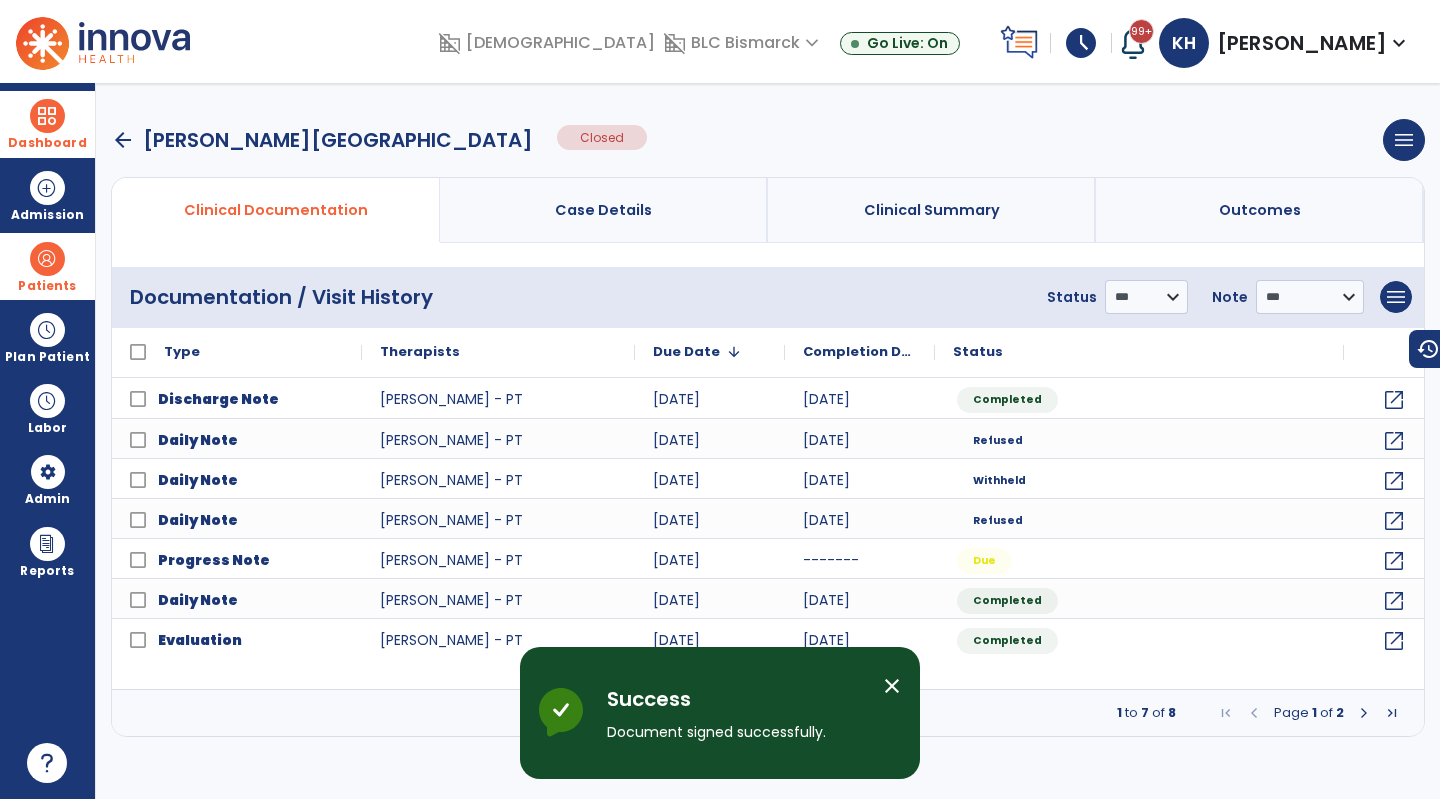 click on "menu   Add New Document   Print Documents   Print Edit History   Delete Document" at bounding box center (1396, 297) 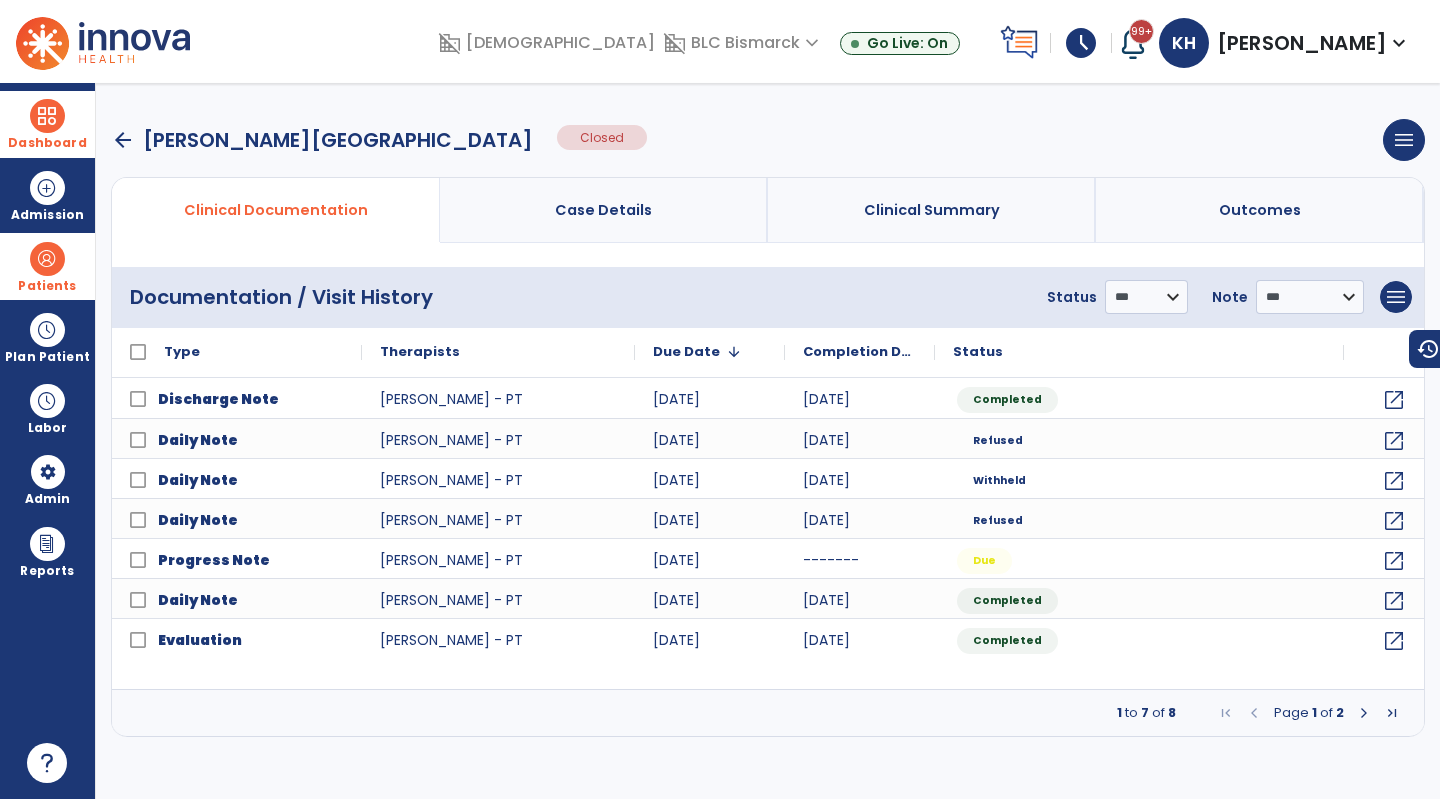 click on "arrow_back   [PERSON_NAME][GEOGRAPHIC_DATA]  Closed  menu   Edit Therapy Case   Delete Therapy Case   Close Therapy Case" at bounding box center (768, 140) 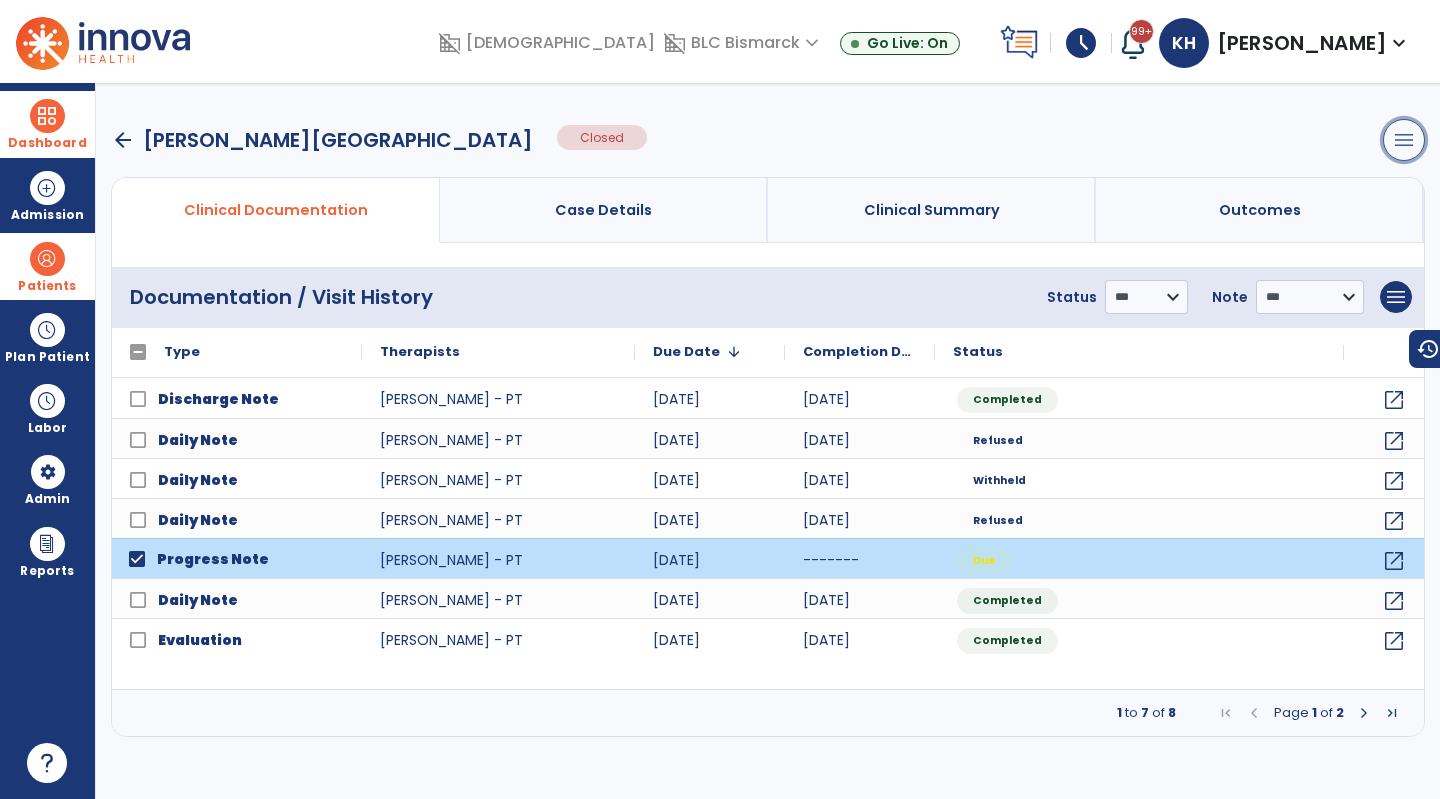 click on "menu" at bounding box center [1404, 140] 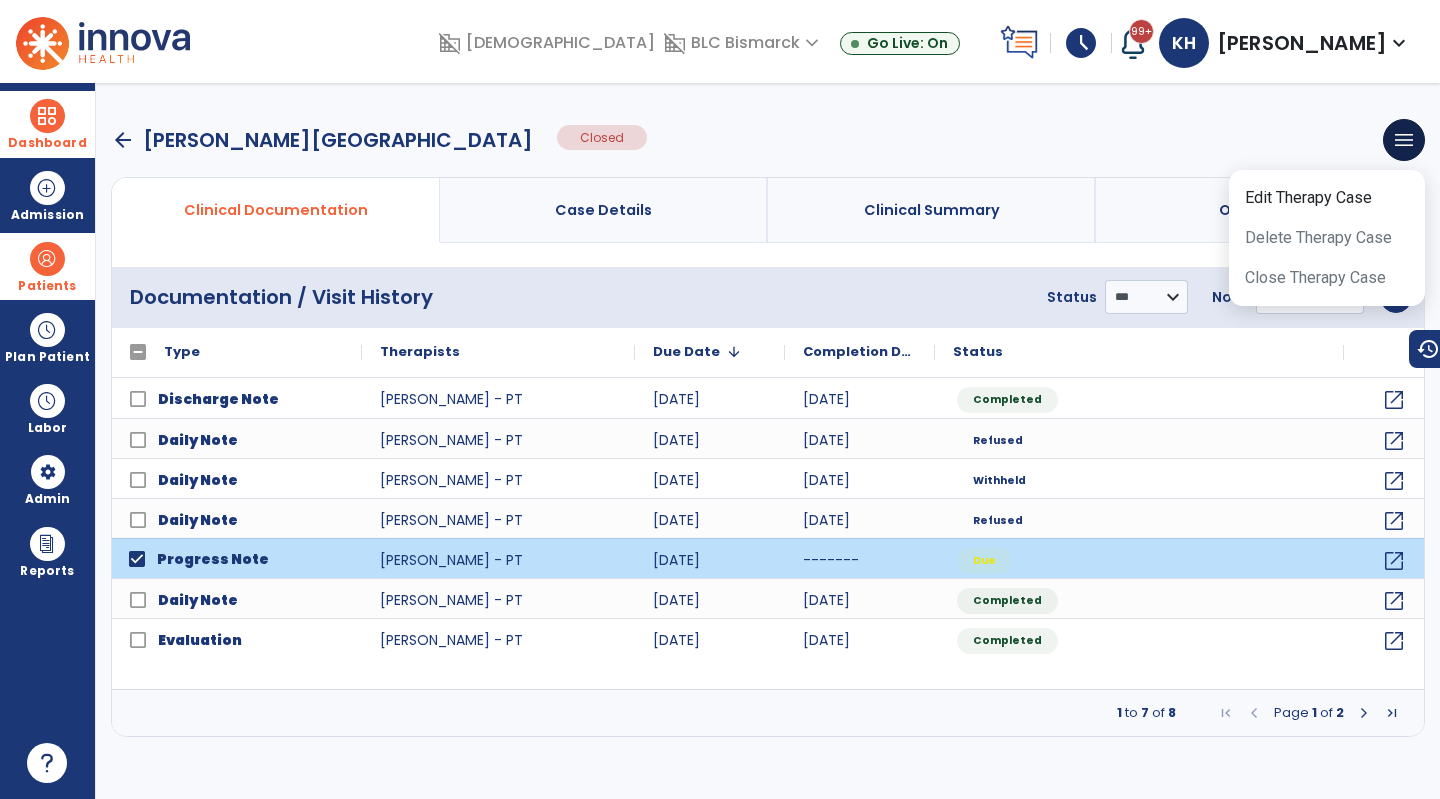 click on "arrow_back   [PERSON_NAME][GEOGRAPHIC_DATA]  Closed  menu   Edit Therapy Case   Delete Therapy Case   Close Therapy Case" at bounding box center (768, 140) 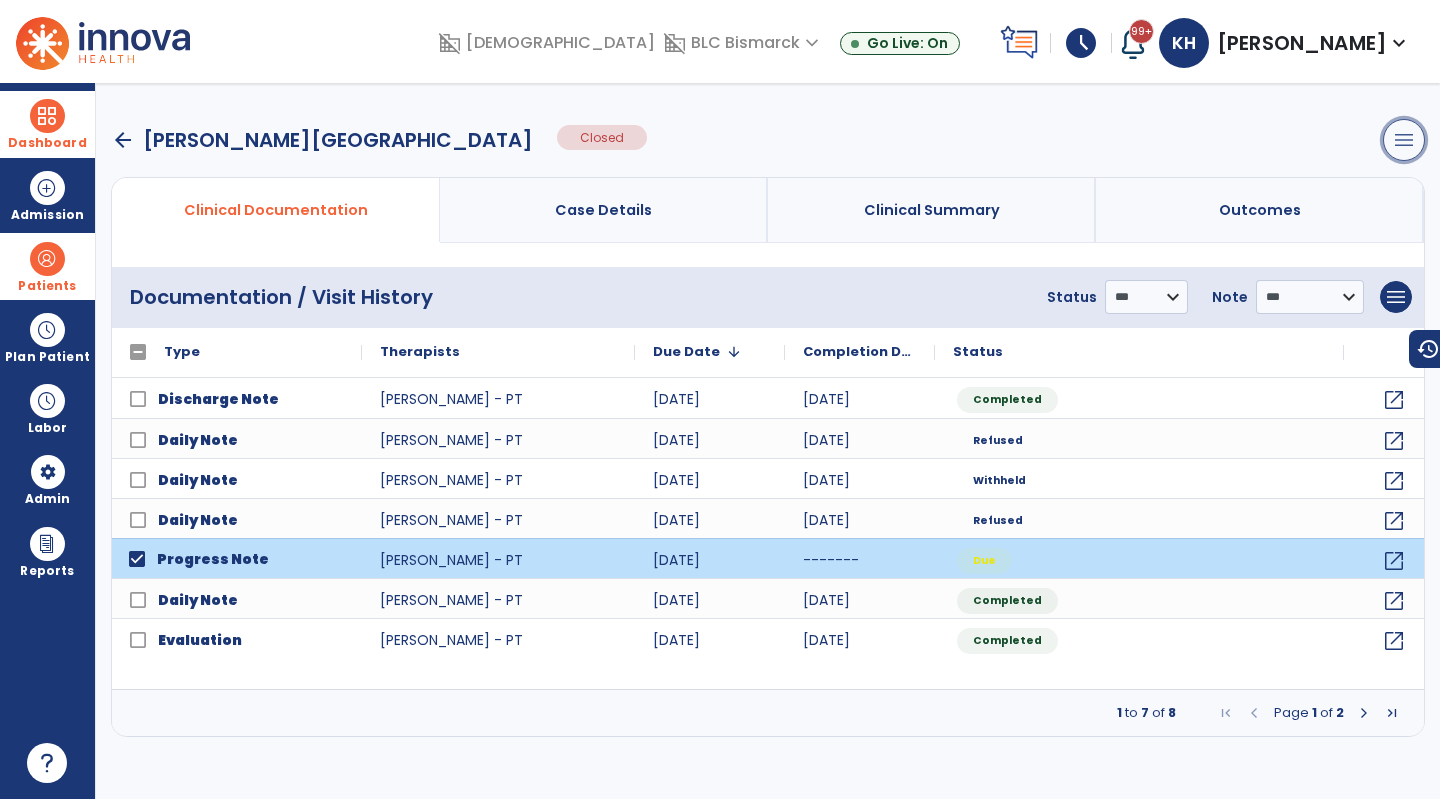 click on "menu" at bounding box center (1404, 140) 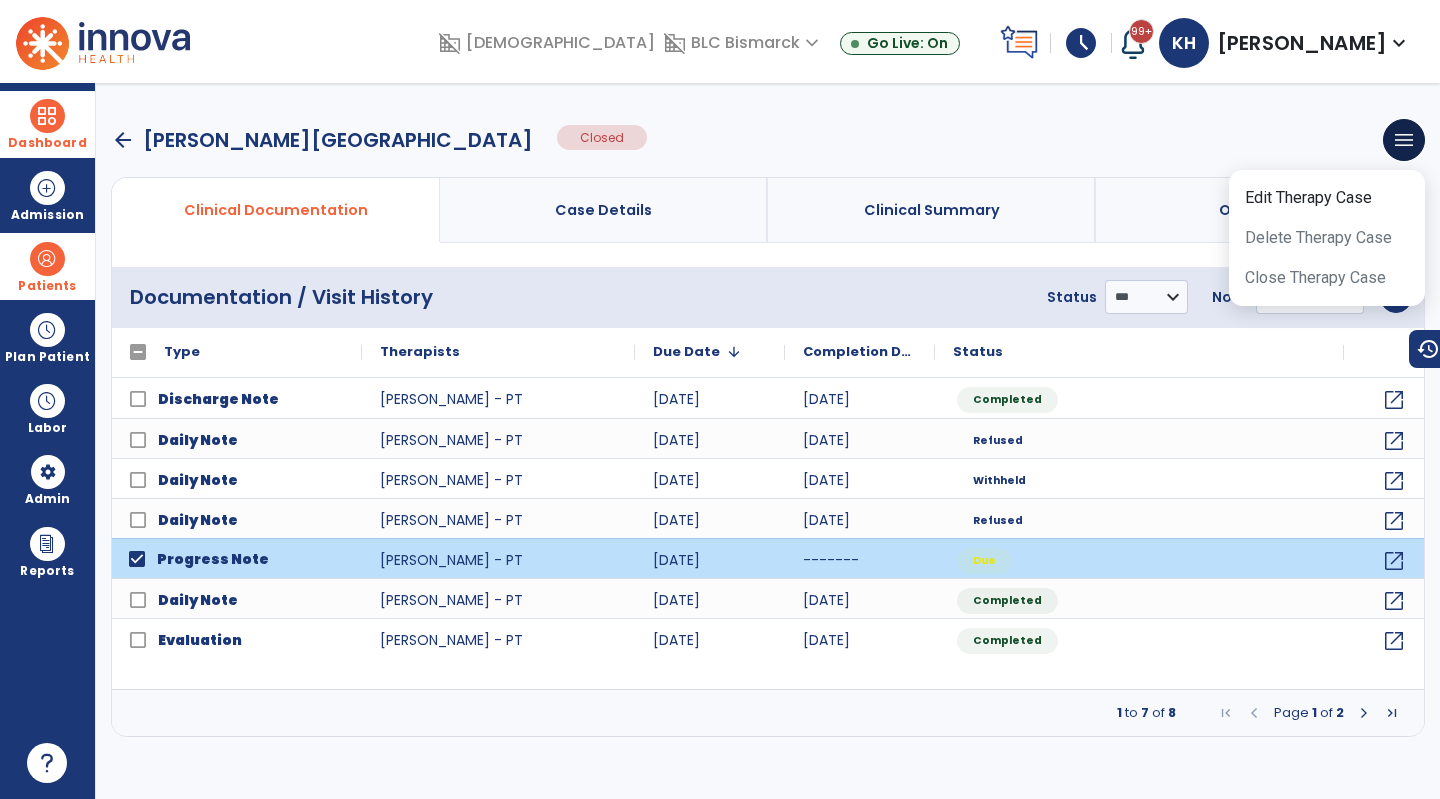 click on "arrow_back   [PERSON_NAME][GEOGRAPHIC_DATA]  Closed  menu   Edit Therapy Case   Delete Therapy Case   Close Therapy Case" at bounding box center [768, 140] 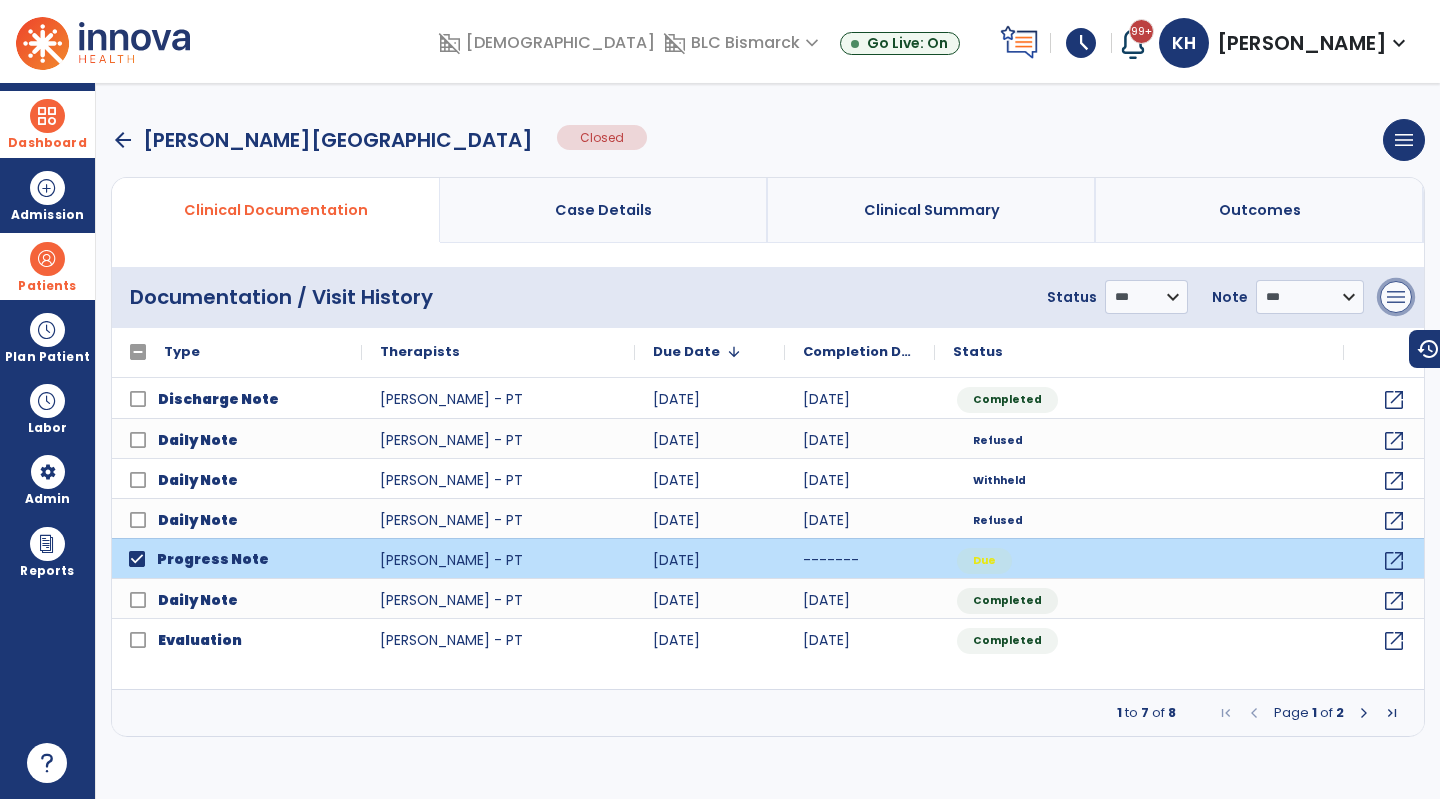 click on "menu" at bounding box center [1396, 297] 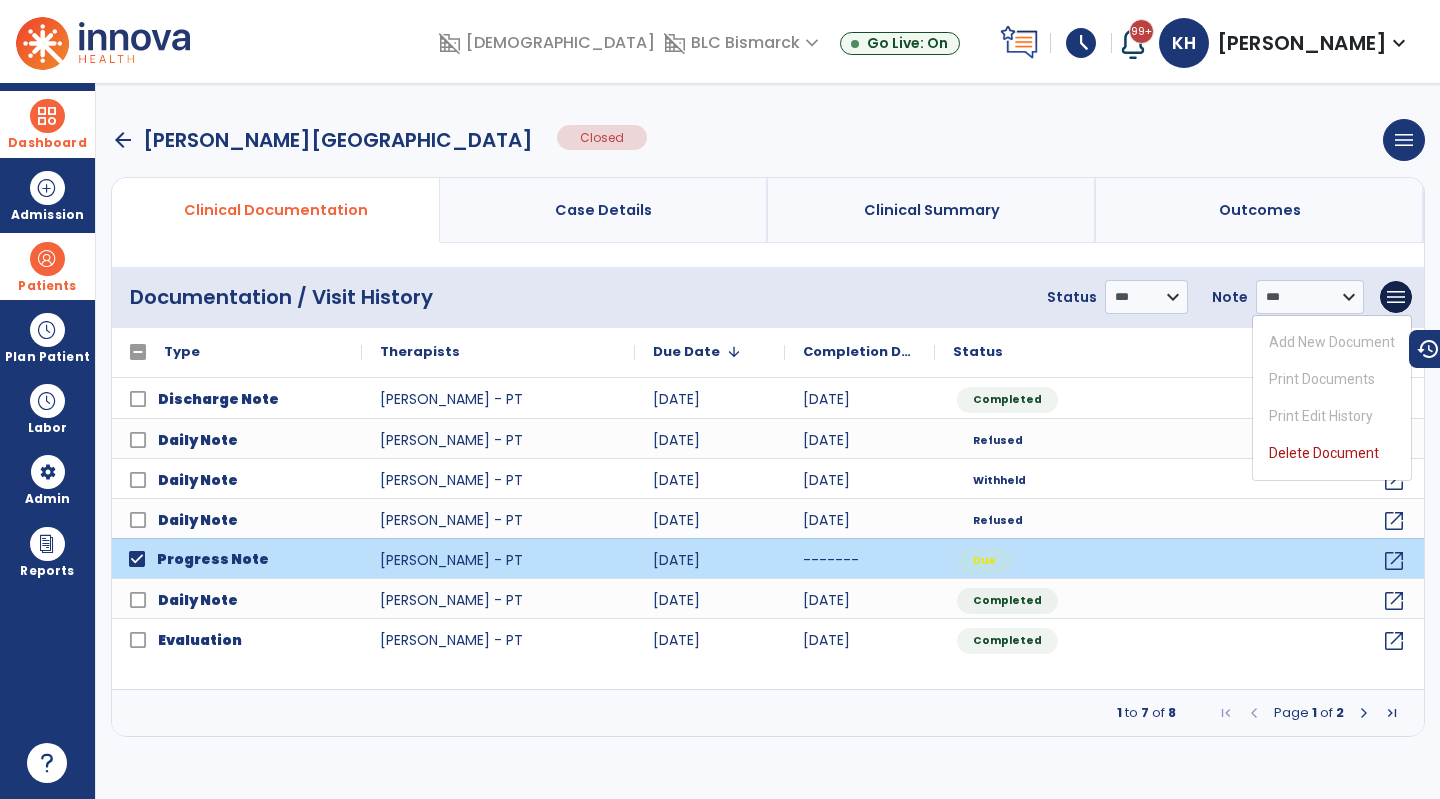 click on "arrow_back   [PERSON_NAME][GEOGRAPHIC_DATA]  Closed  menu   Edit Therapy Case   Delete Therapy Case   Close Therapy Case" at bounding box center [768, 140] 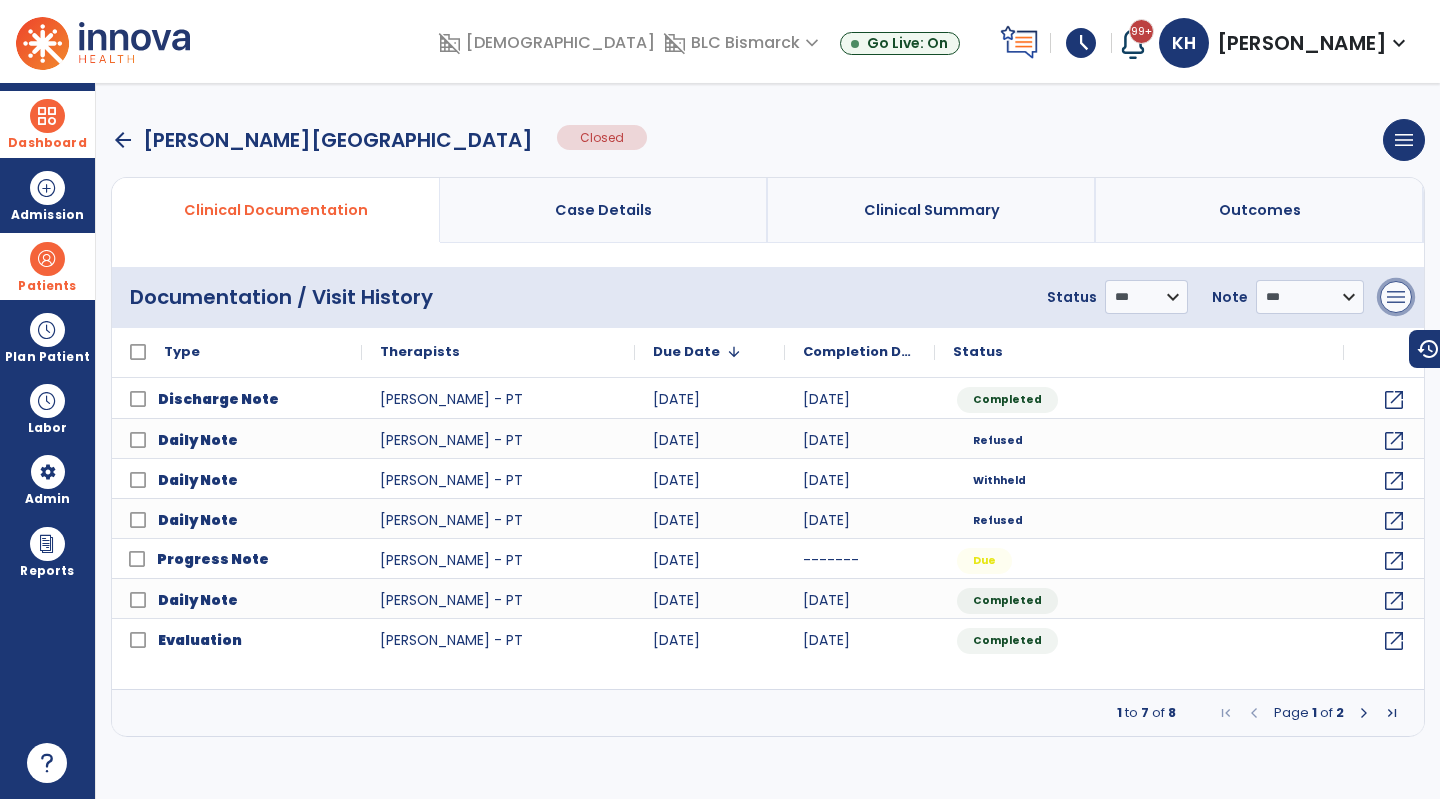 click on "menu" at bounding box center [1396, 297] 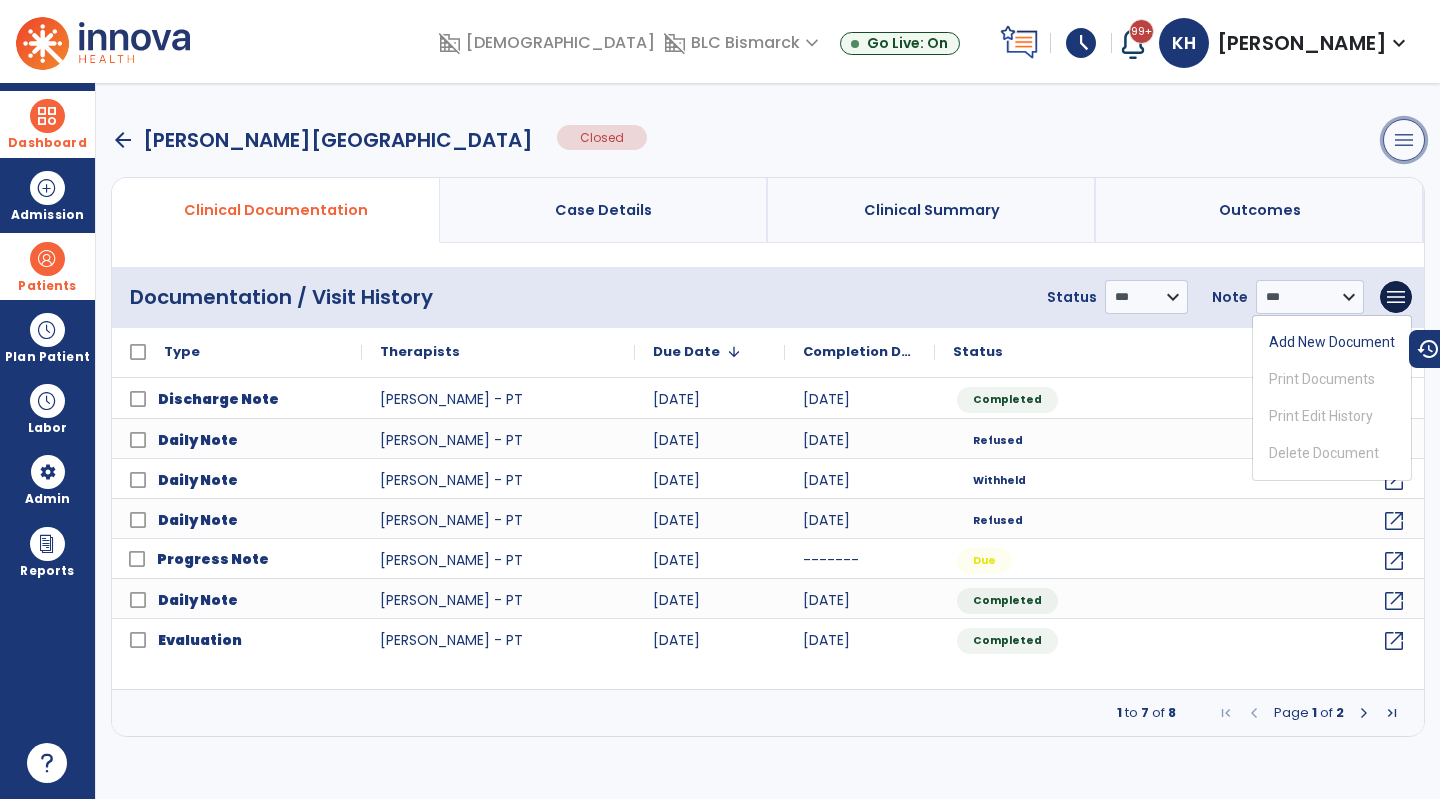 click on "menu" at bounding box center [1404, 140] 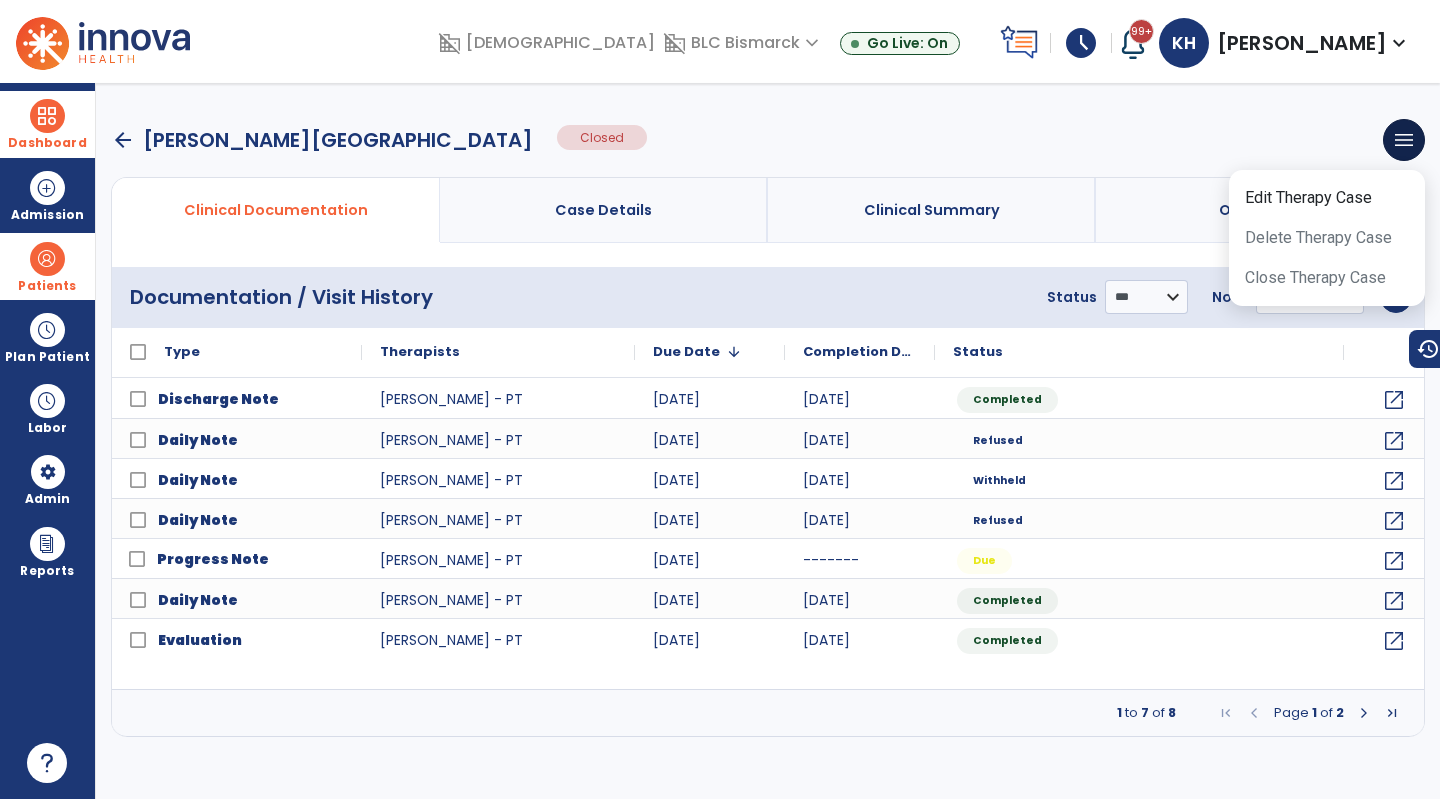 click on "arrow_back   [PERSON_NAME][GEOGRAPHIC_DATA]  Closed  menu   Edit Therapy Case   Delete Therapy Case   Close Therapy Case" at bounding box center [768, 140] 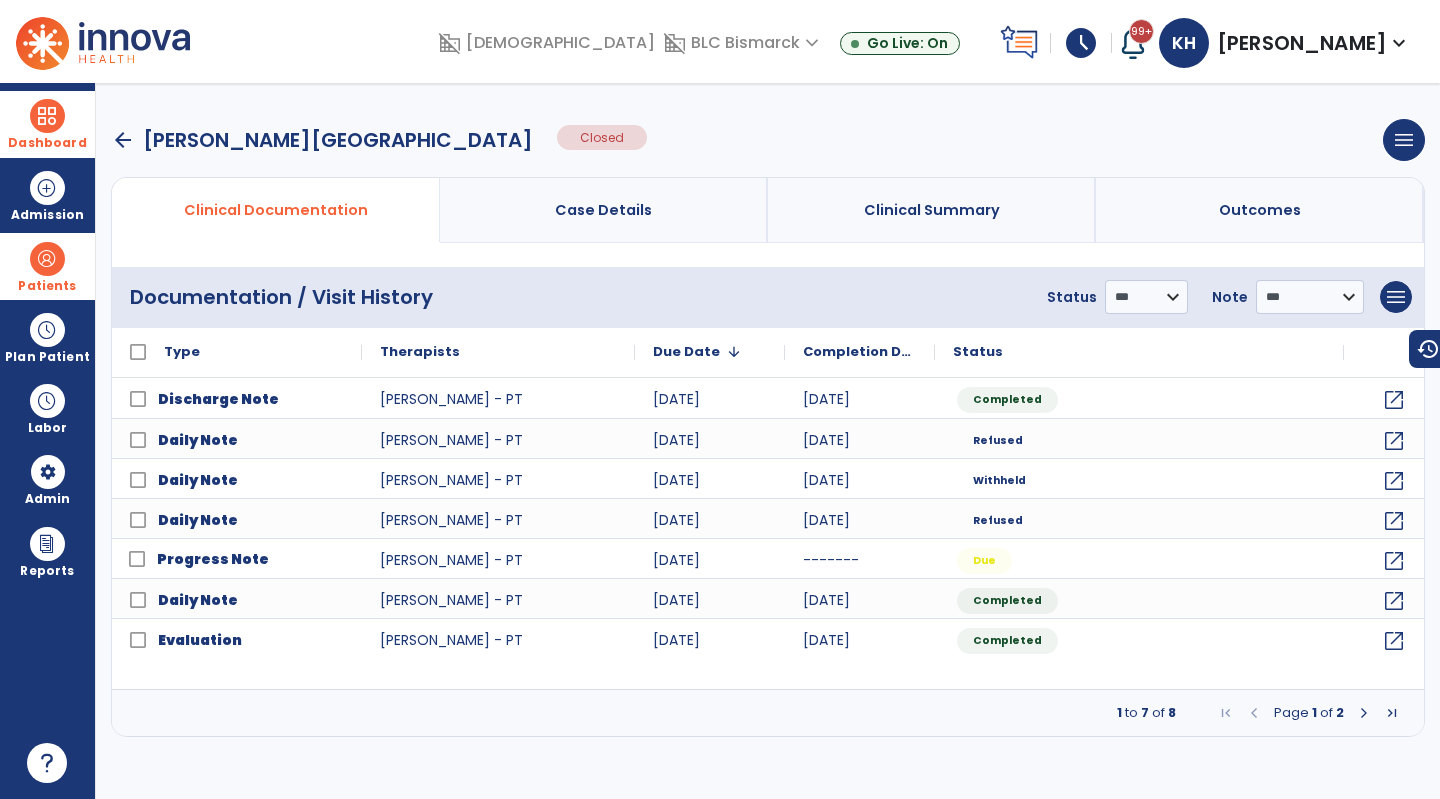 click on "arrow_back" at bounding box center [123, 140] 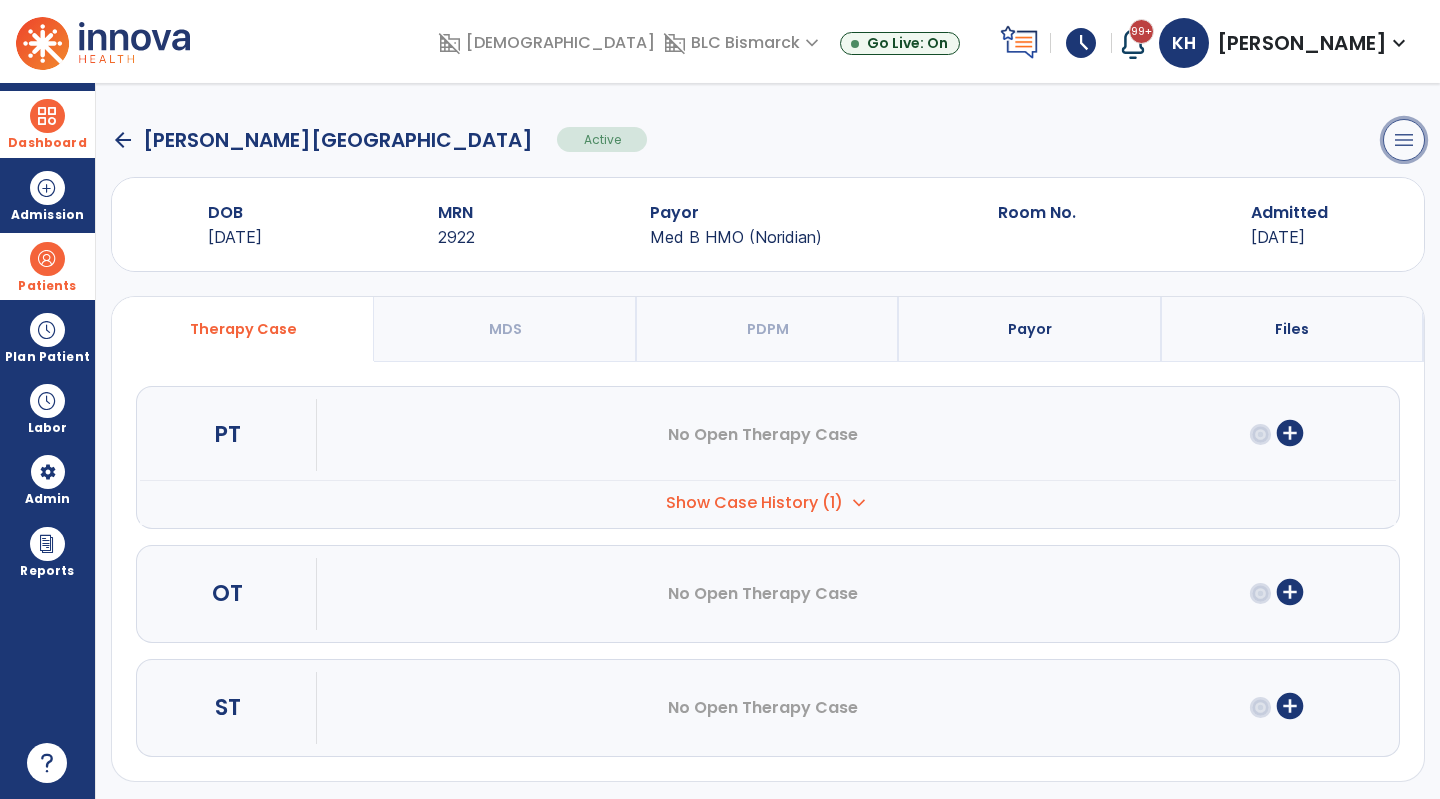 click on "menu" at bounding box center (1404, 140) 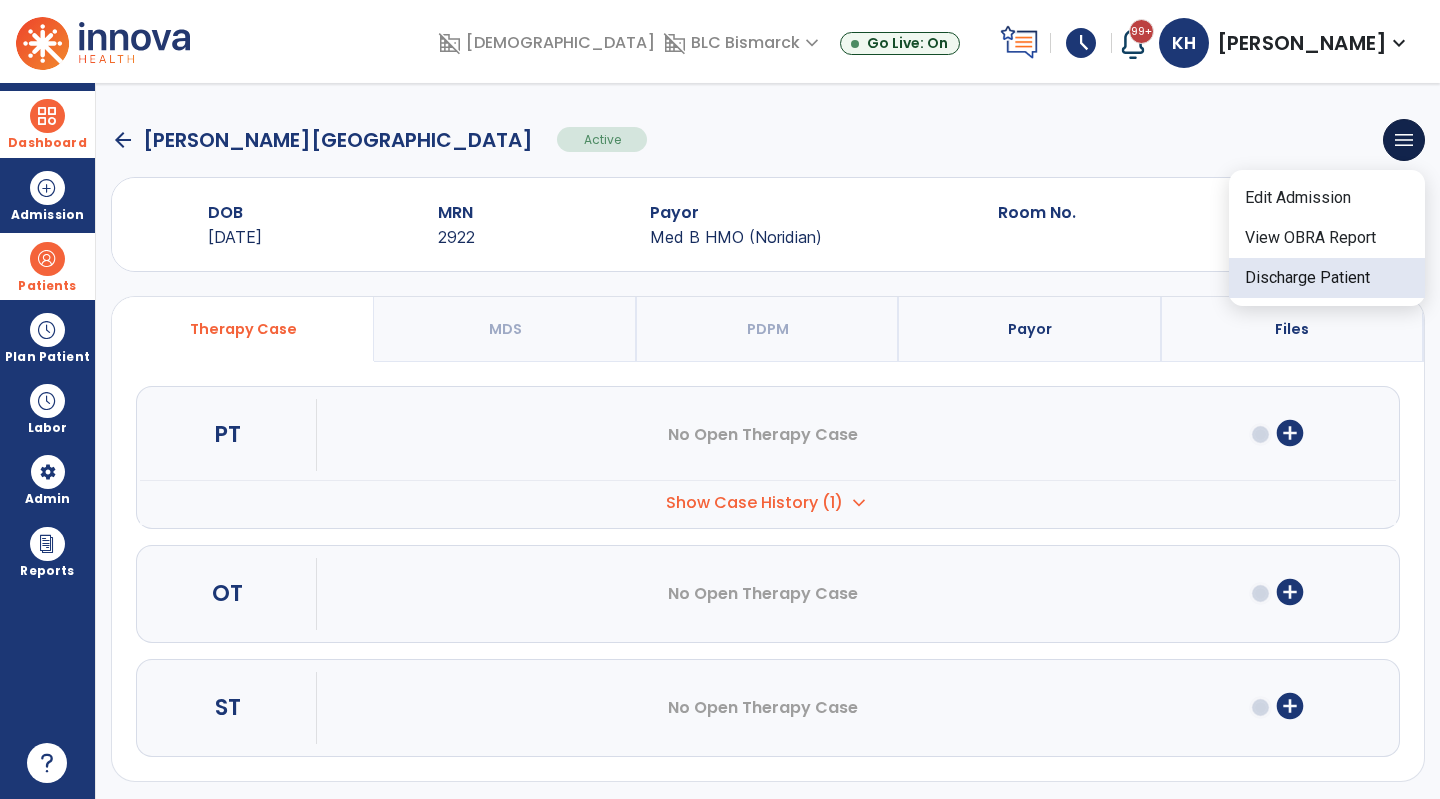 click on "Discharge Patient" 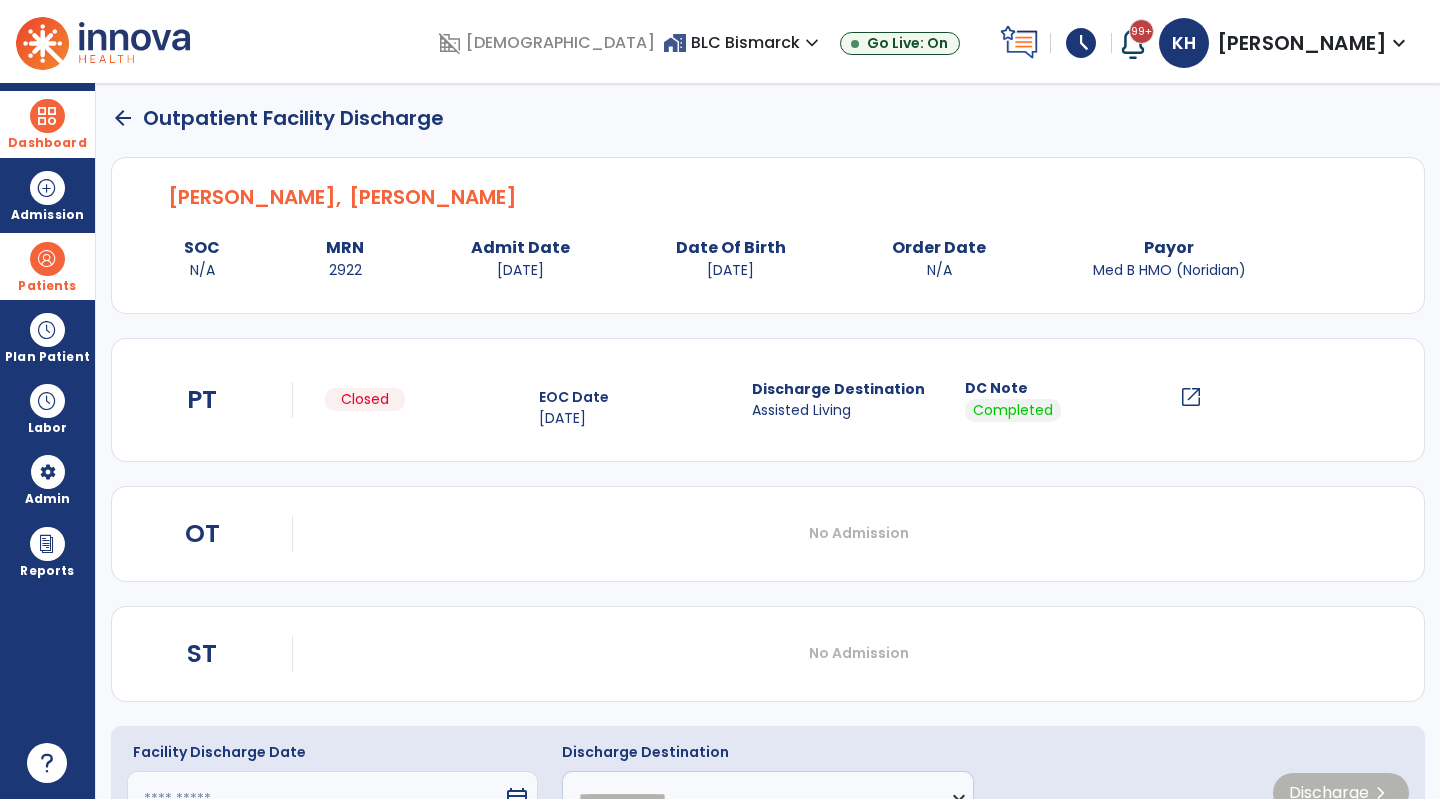 scroll, scrollTop: 85, scrollLeft: 0, axis: vertical 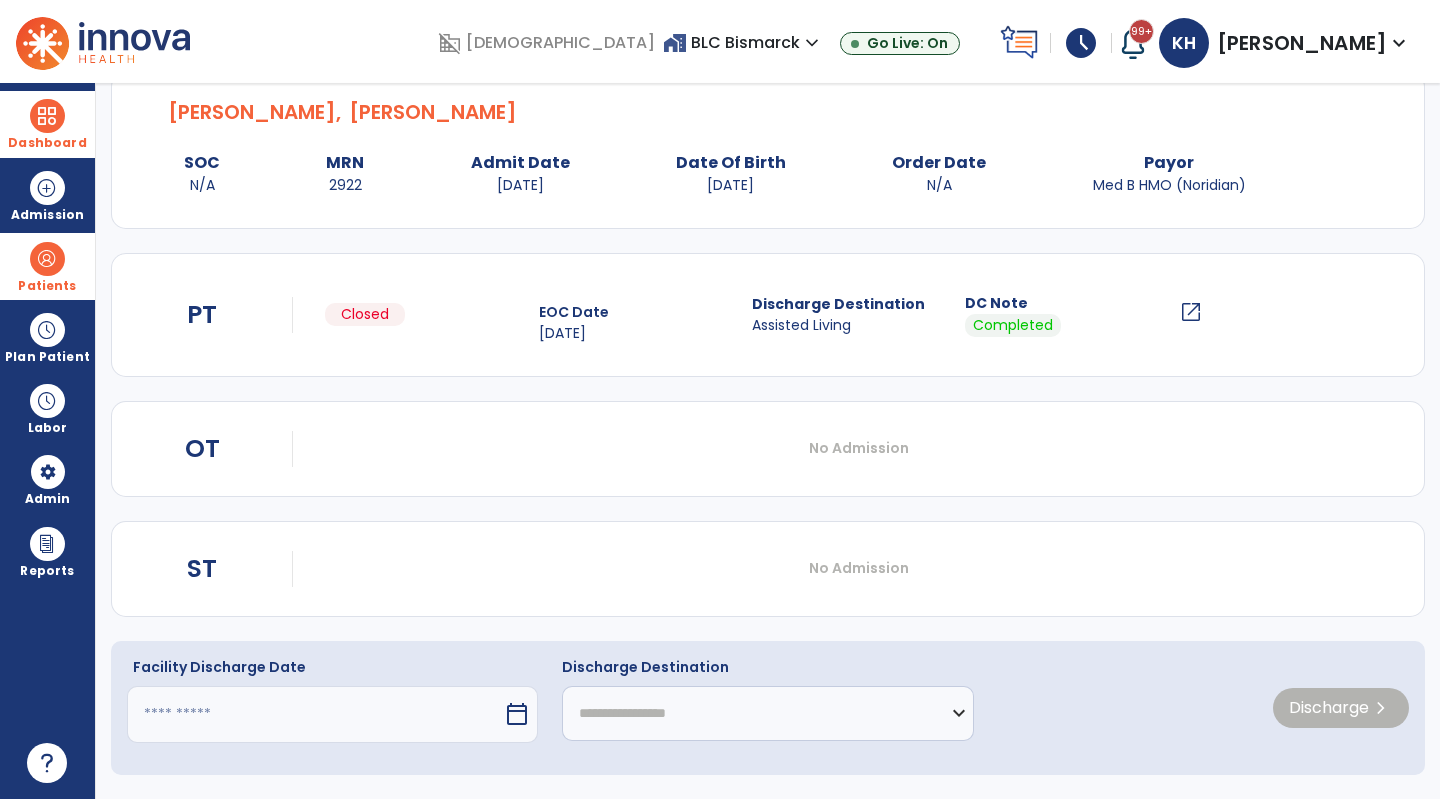 click on "calendar_today" at bounding box center [517, 714] 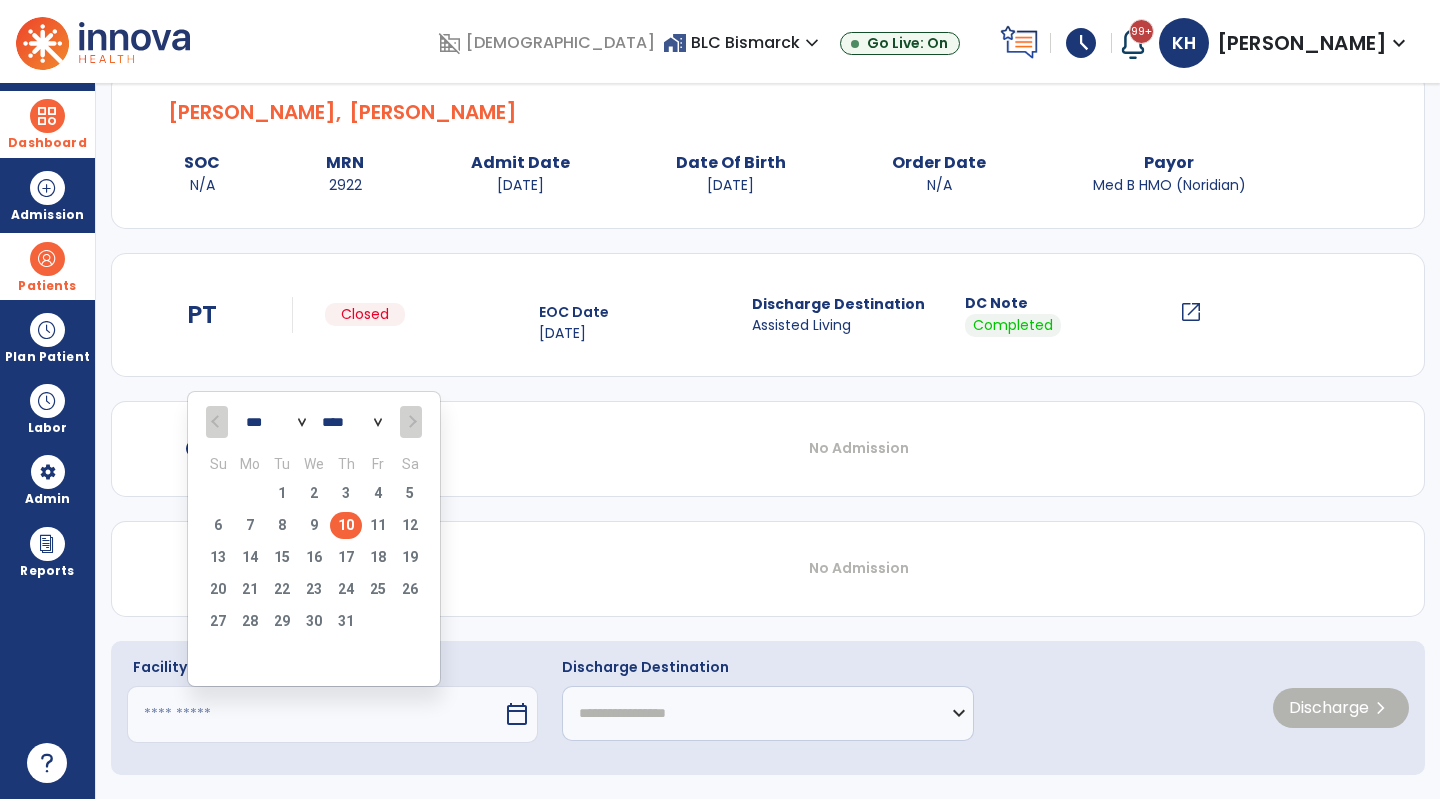 click on "10" at bounding box center (346, 525) 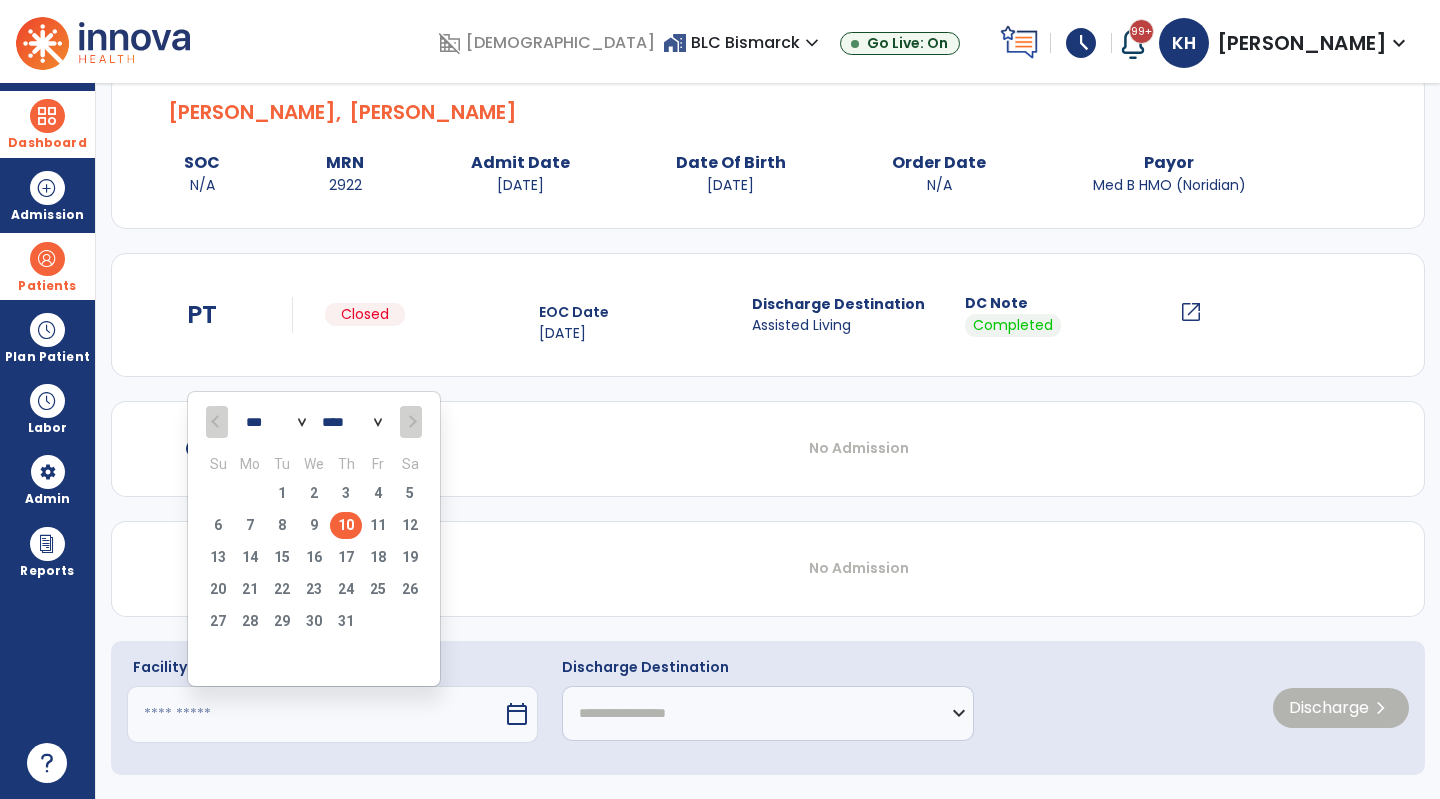 type on "*********" 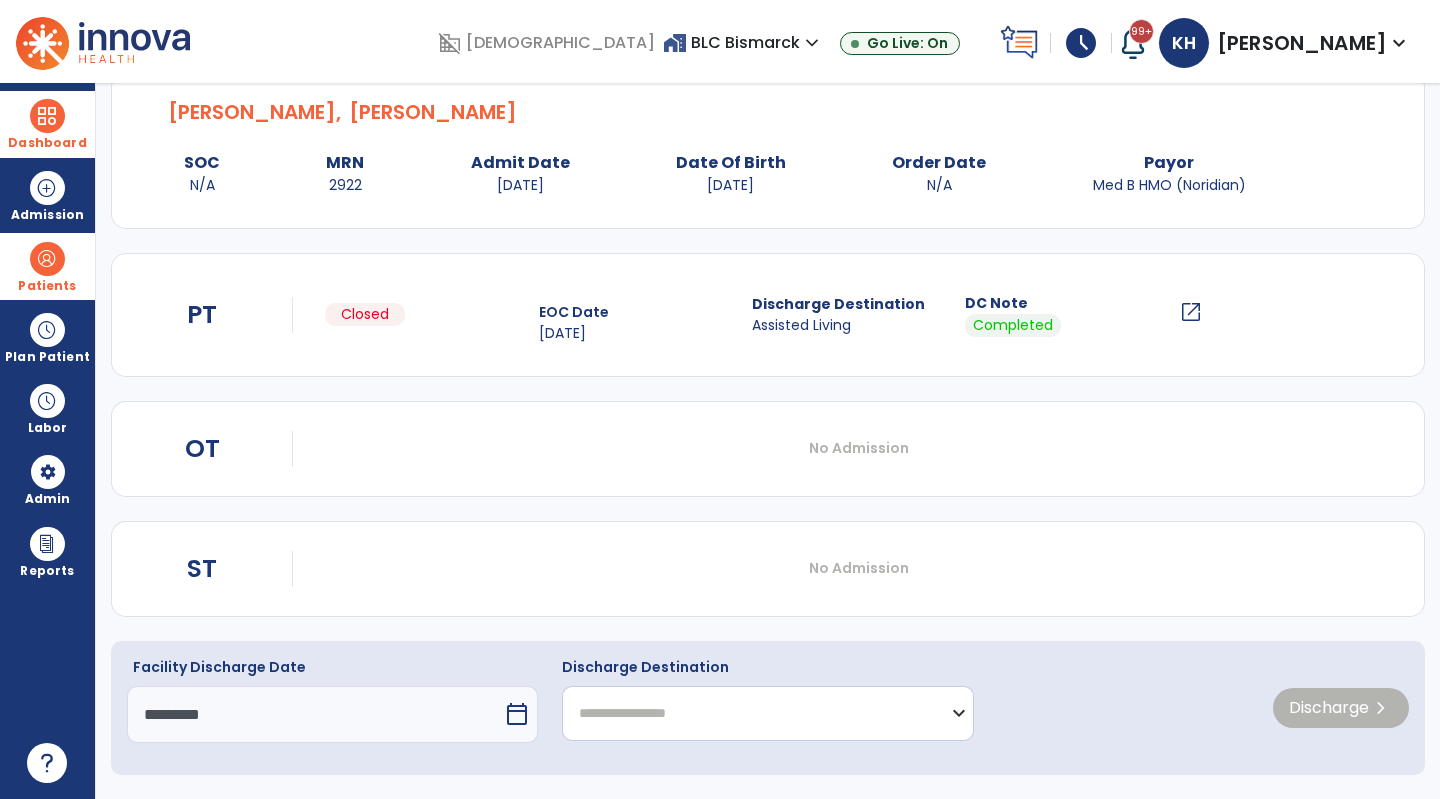click on "**********" 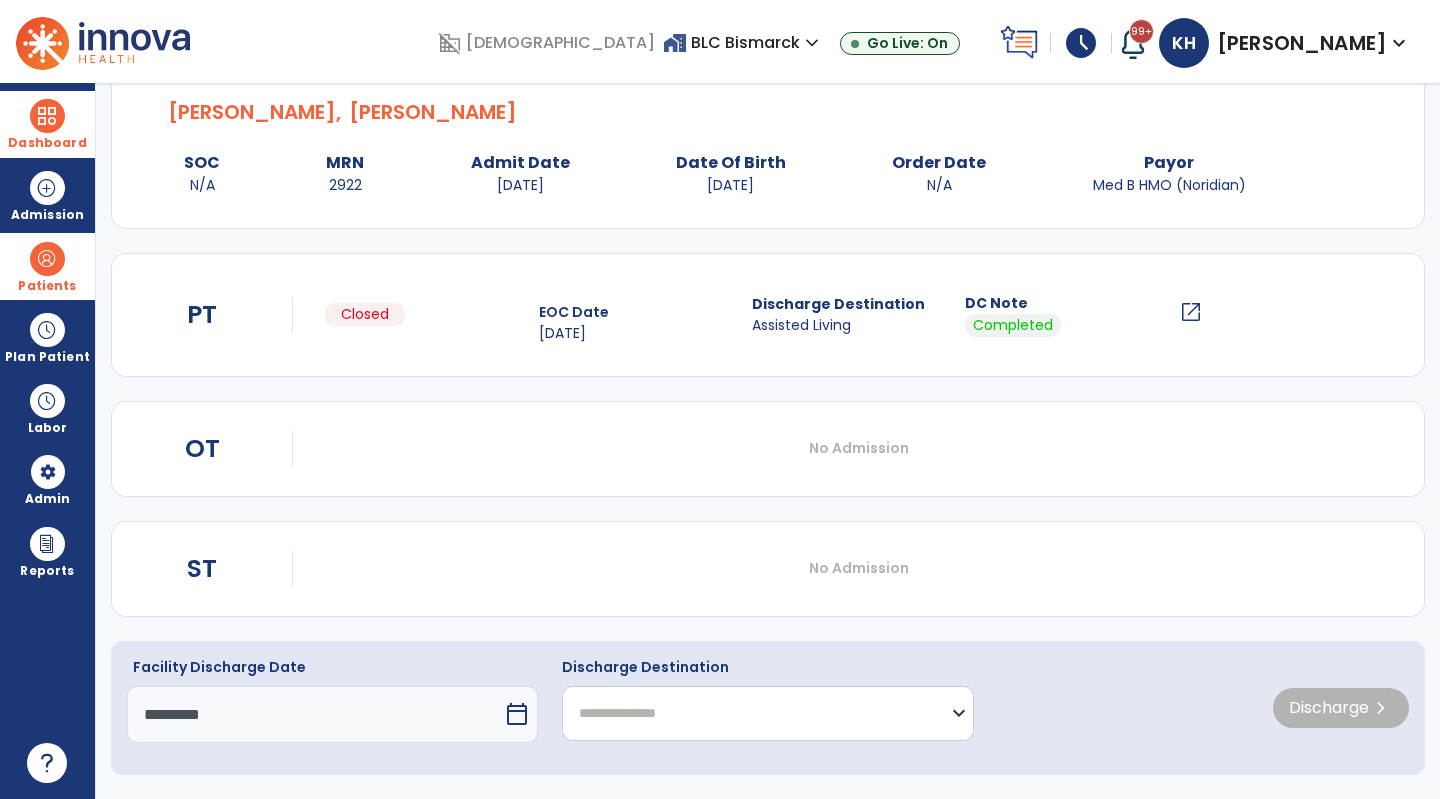click on "**********" 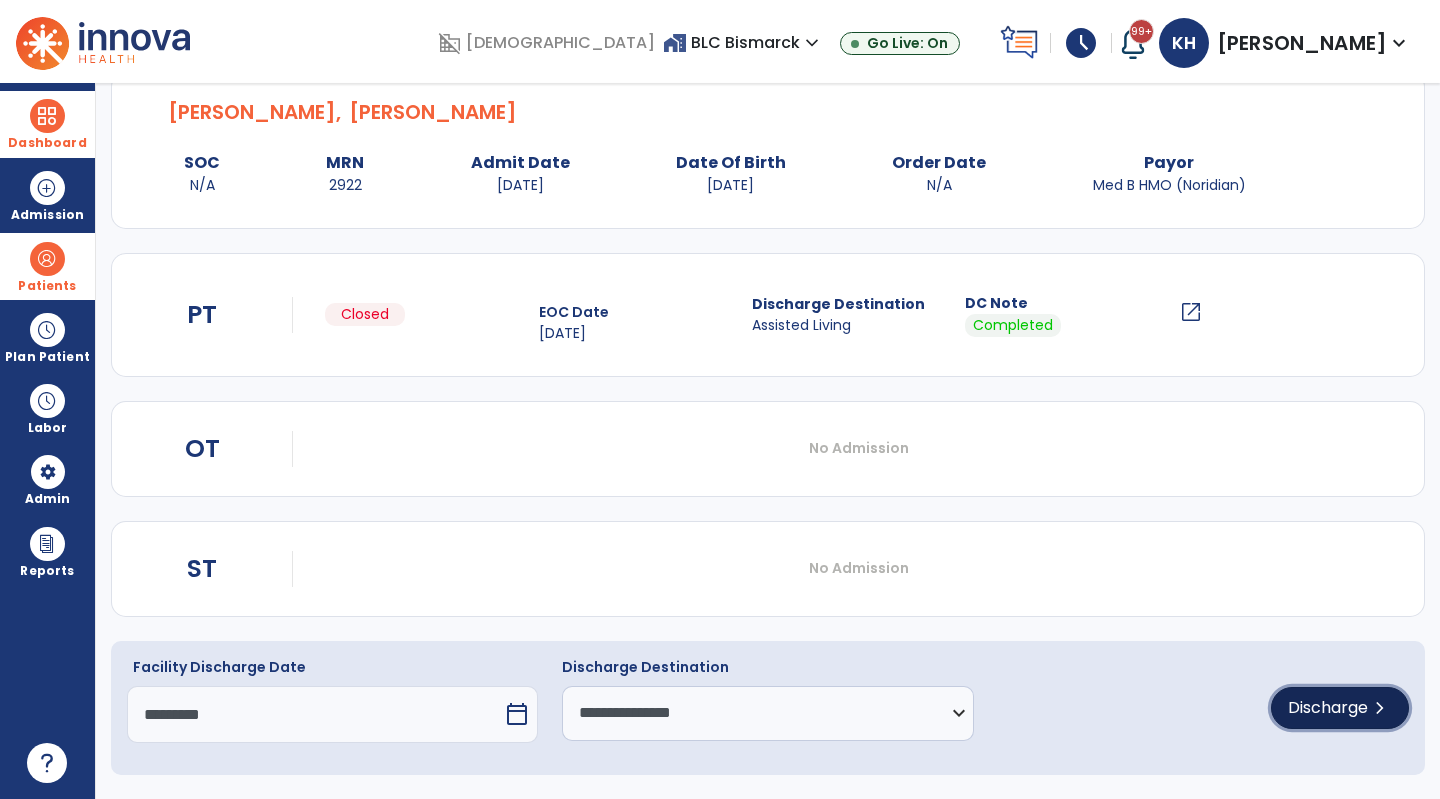 click on "Discharge" 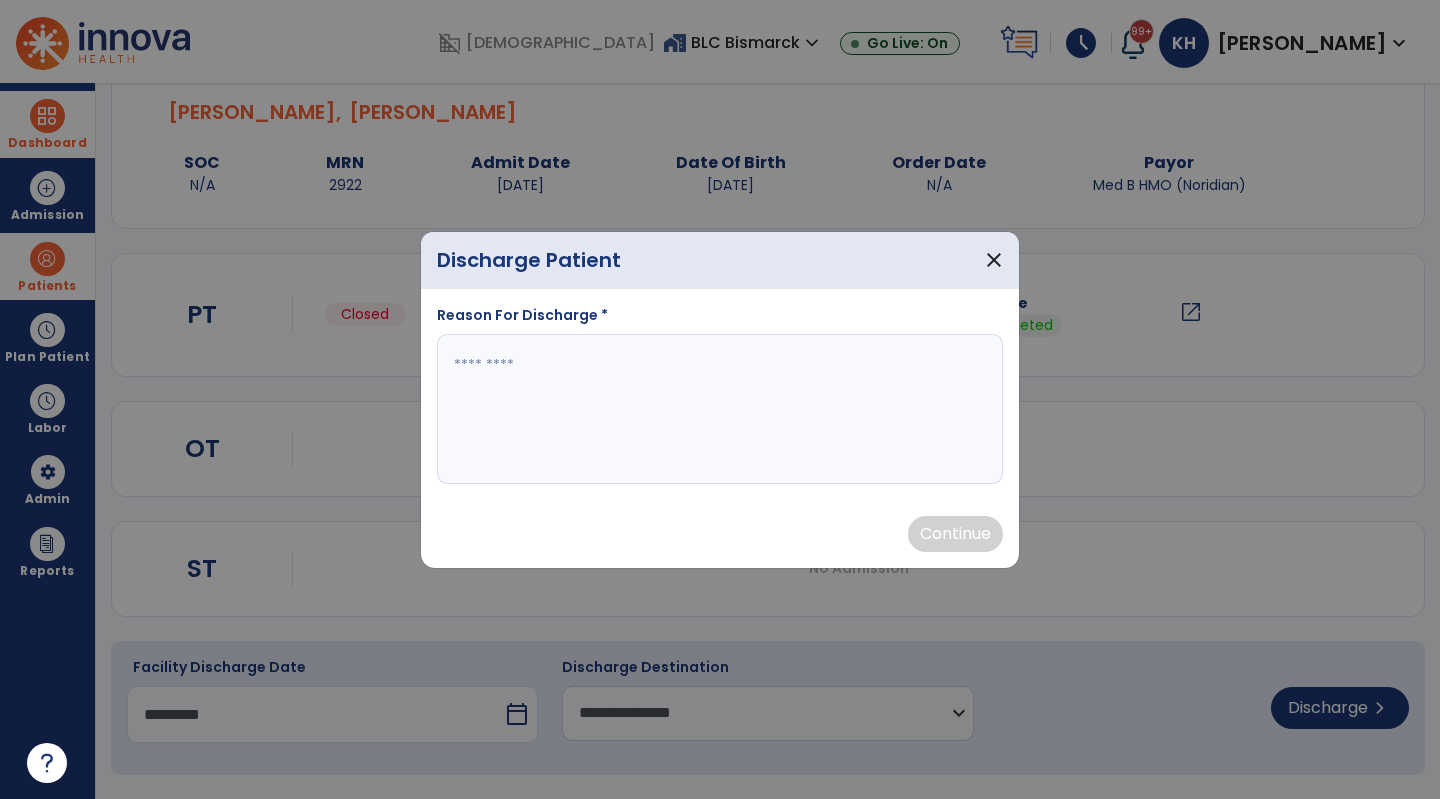 paste on "**********" 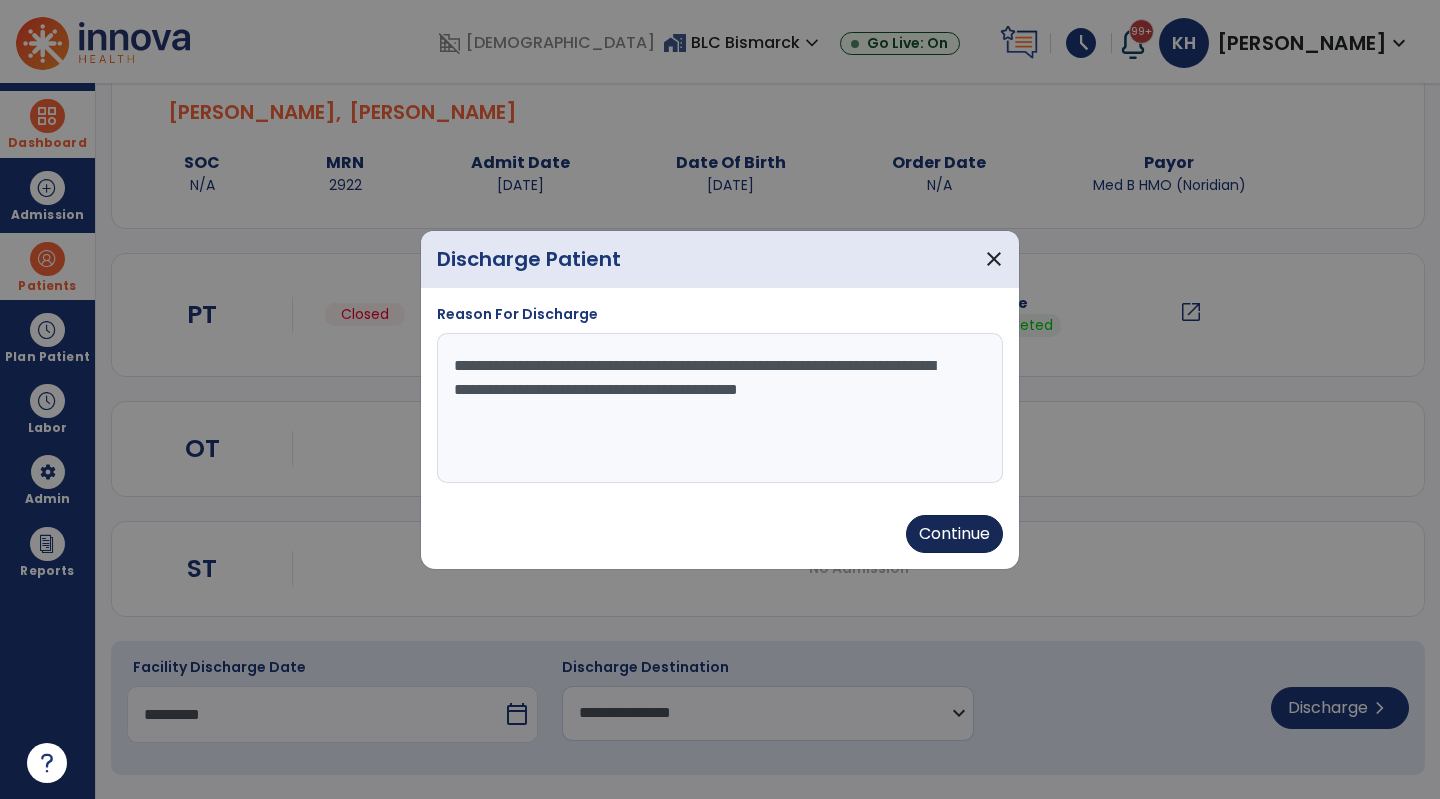 type on "**********" 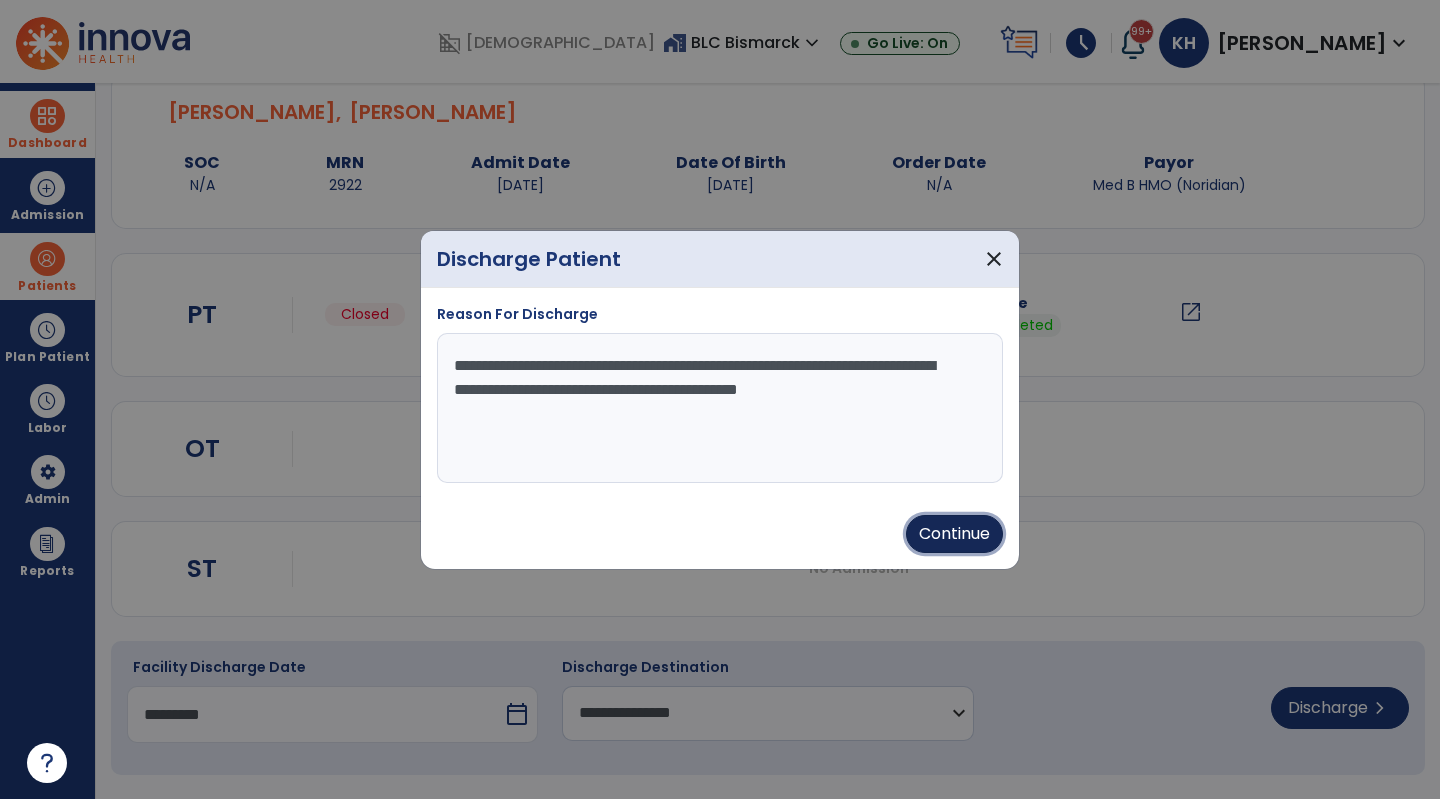 click on "Continue" at bounding box center (954, 534) 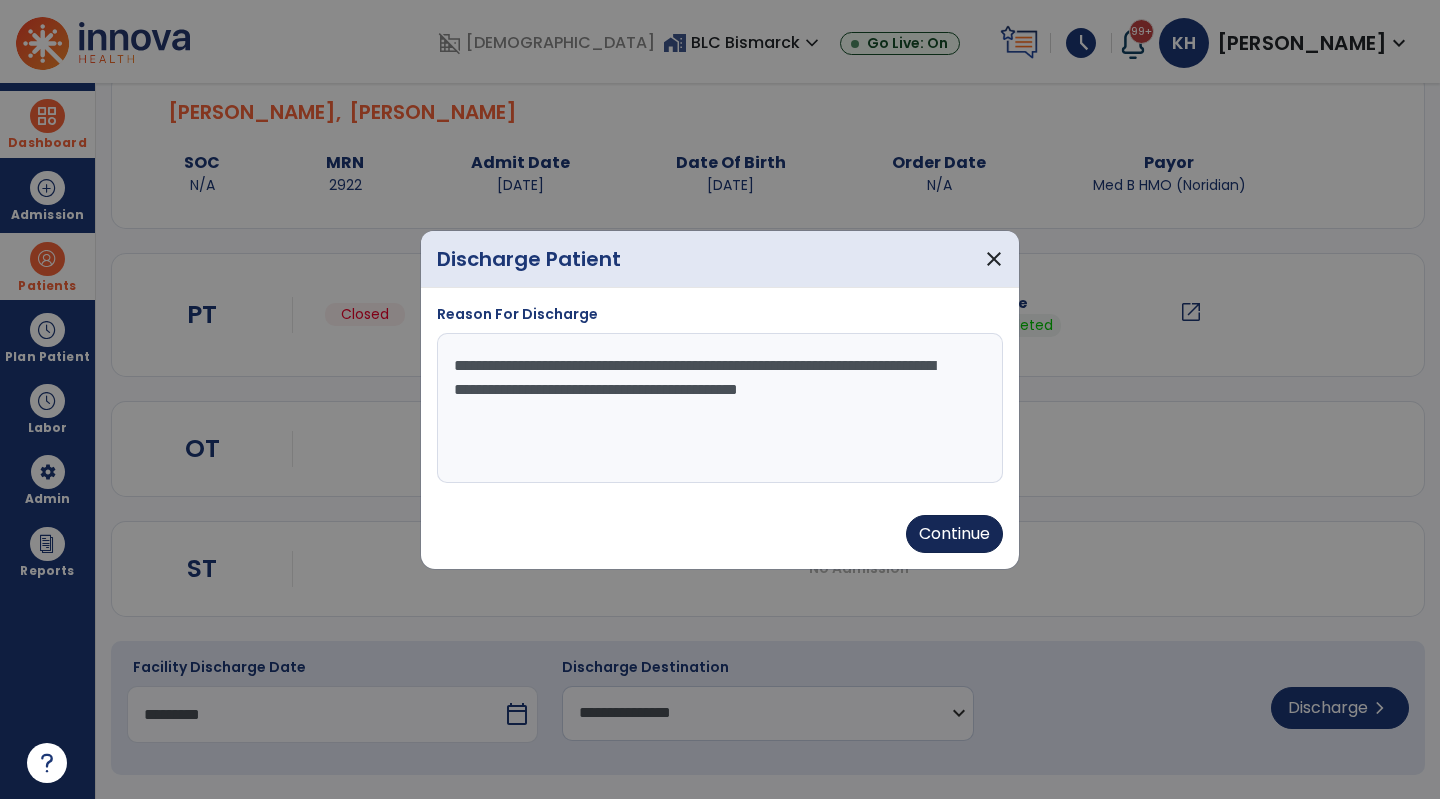 type on "*********" 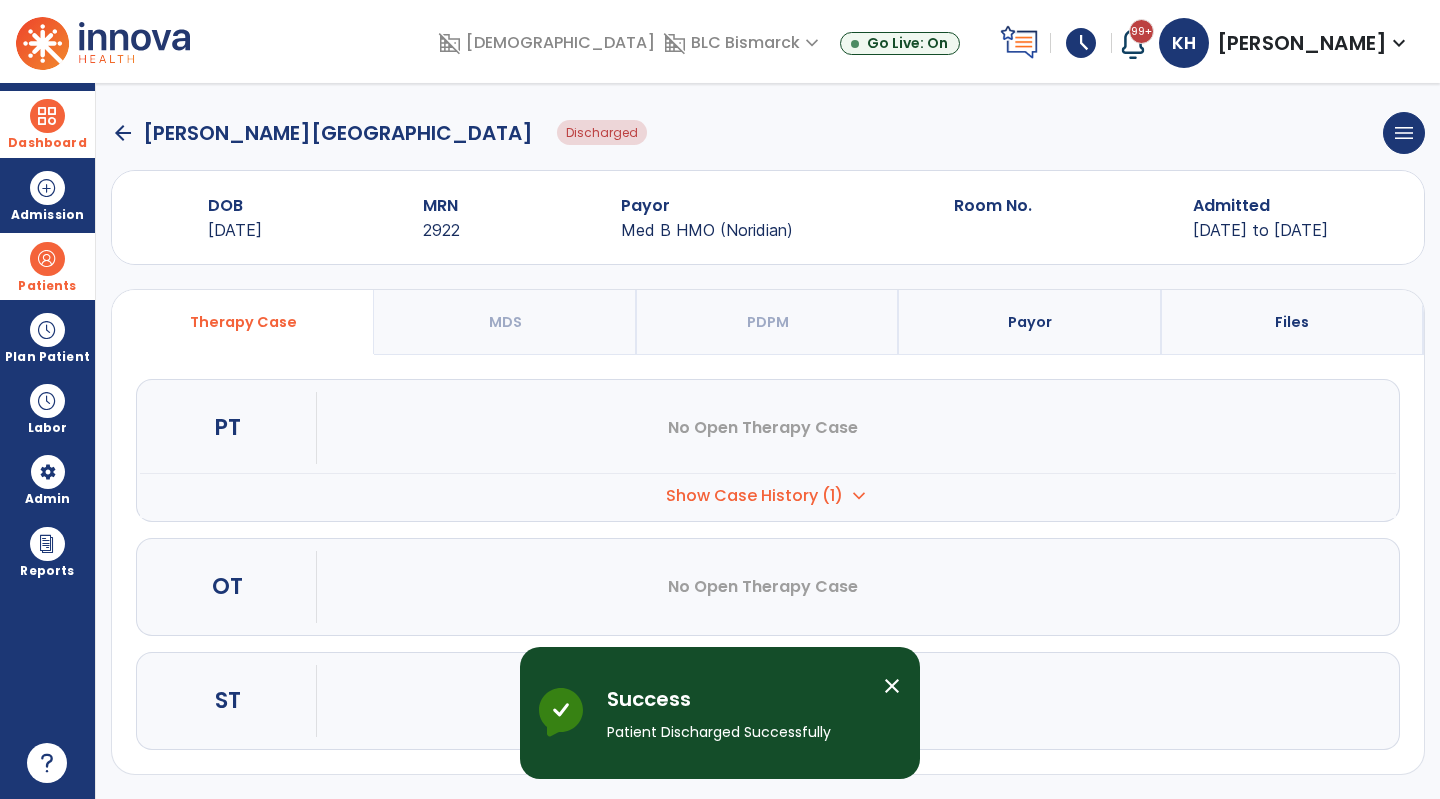 scroll, scrollTop: 0, scrollLeft: 0, axis: both 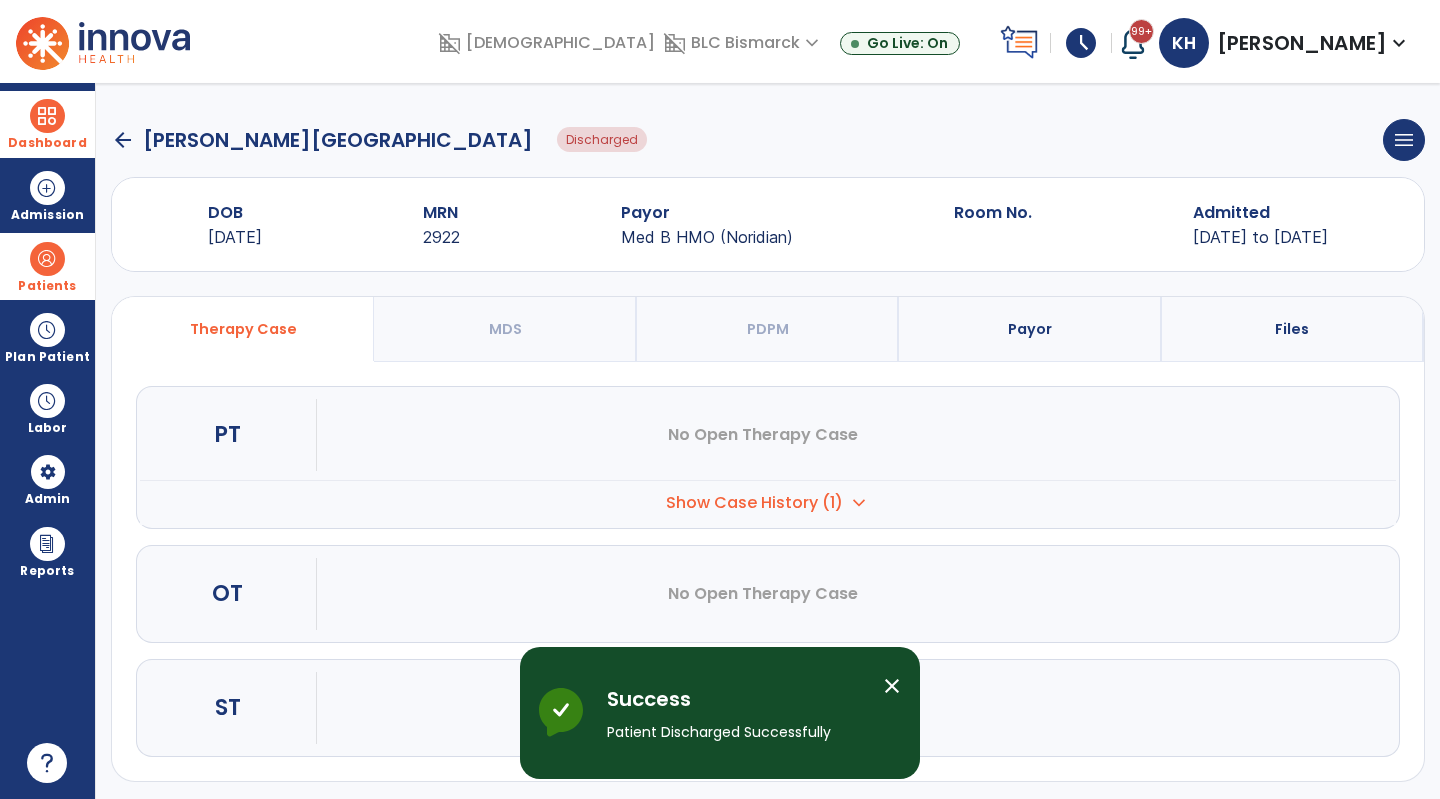 click at bounding box center [47, 116] 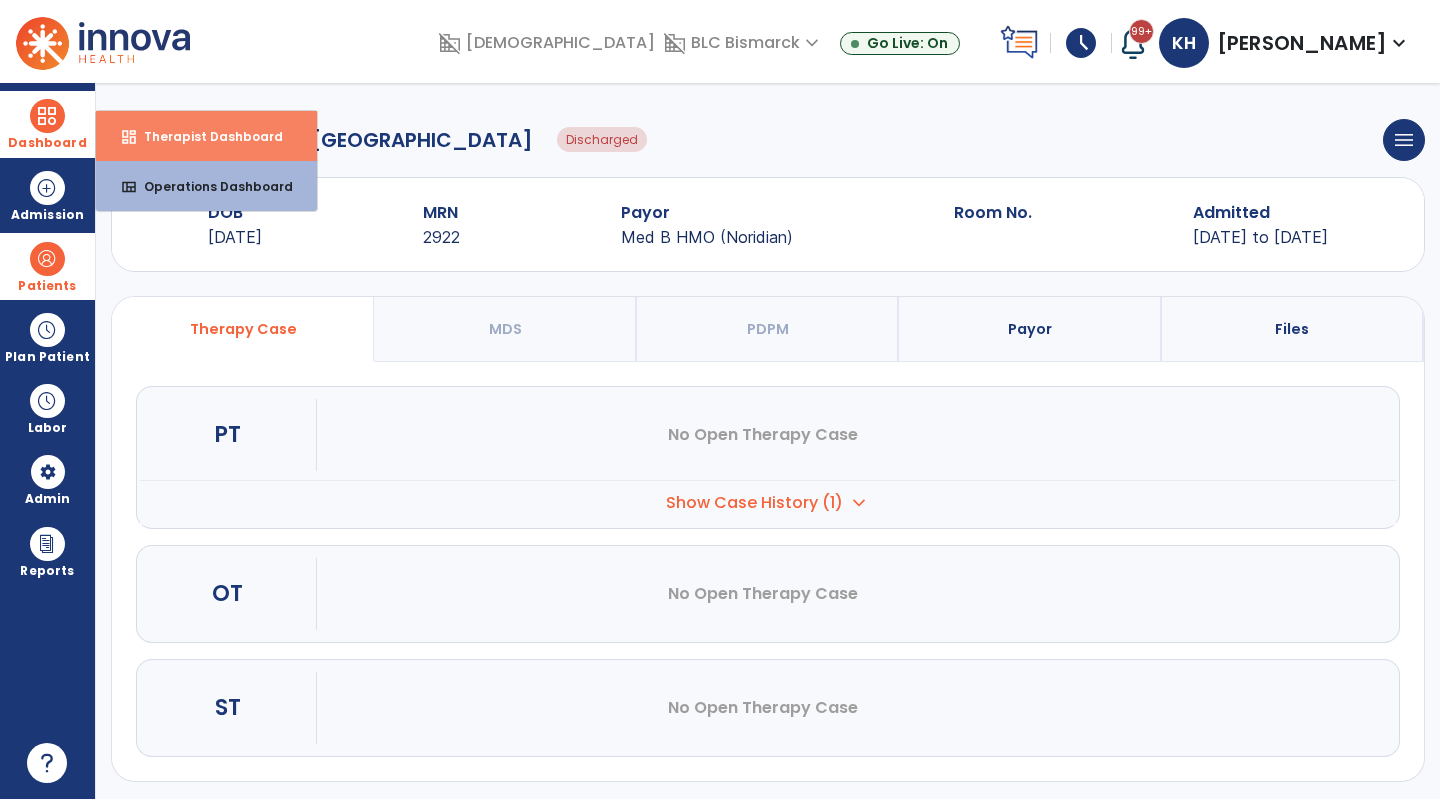 click on "Therapist Dashboard" at bounding box center (205, 136) 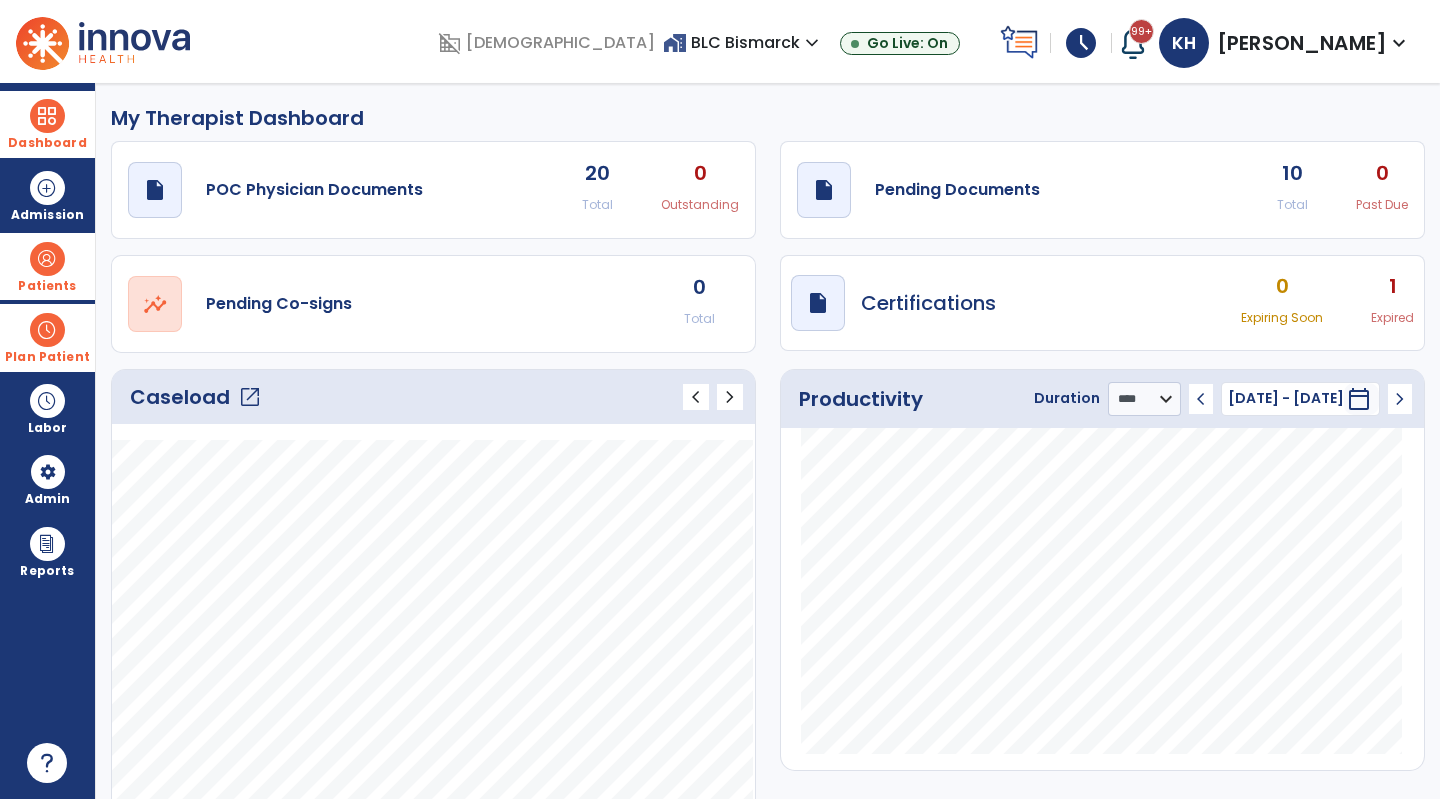 click on "Plan Patient" at bounding box center (47, 266) 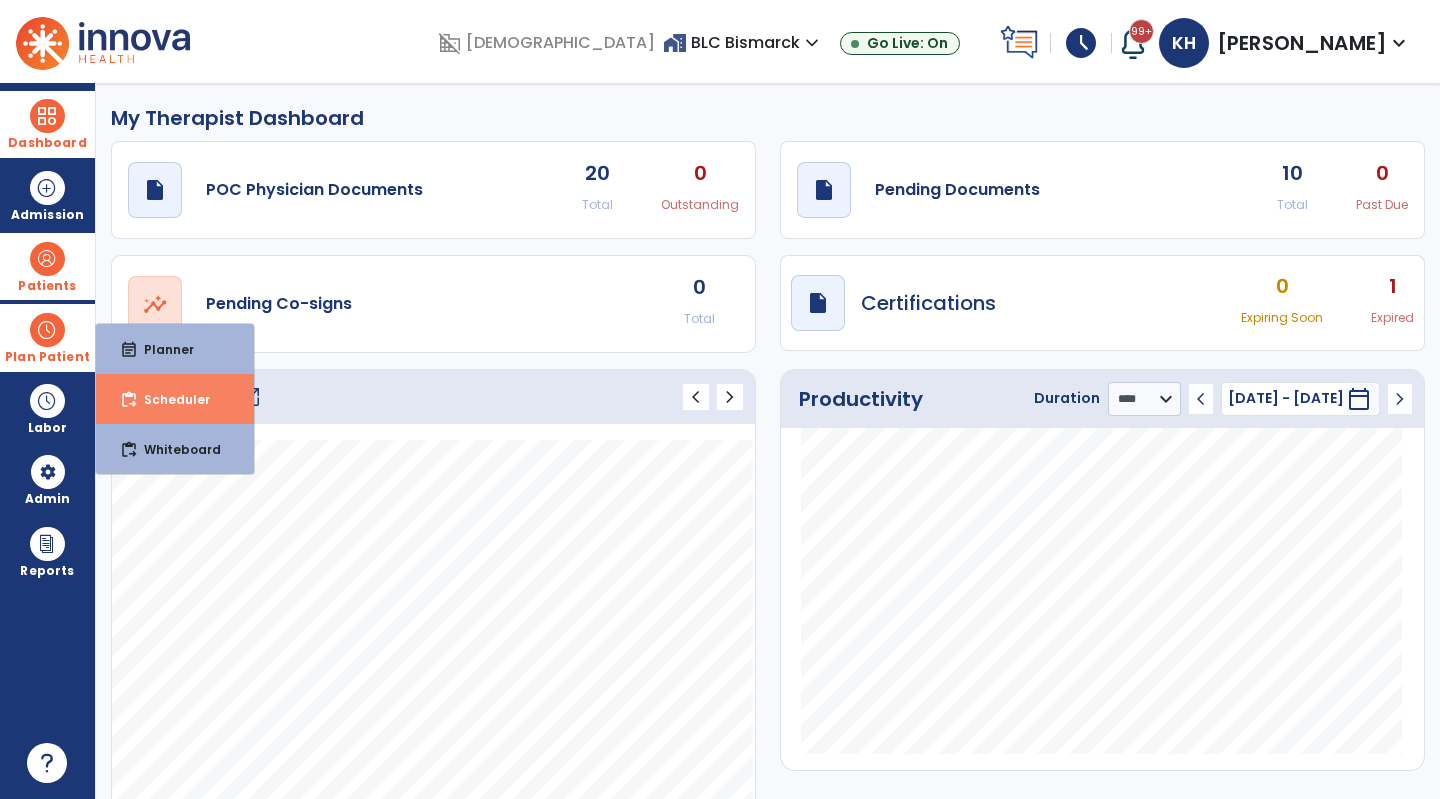 click on "content_paste_go  Scheduler" at bounding box center (175, 399) 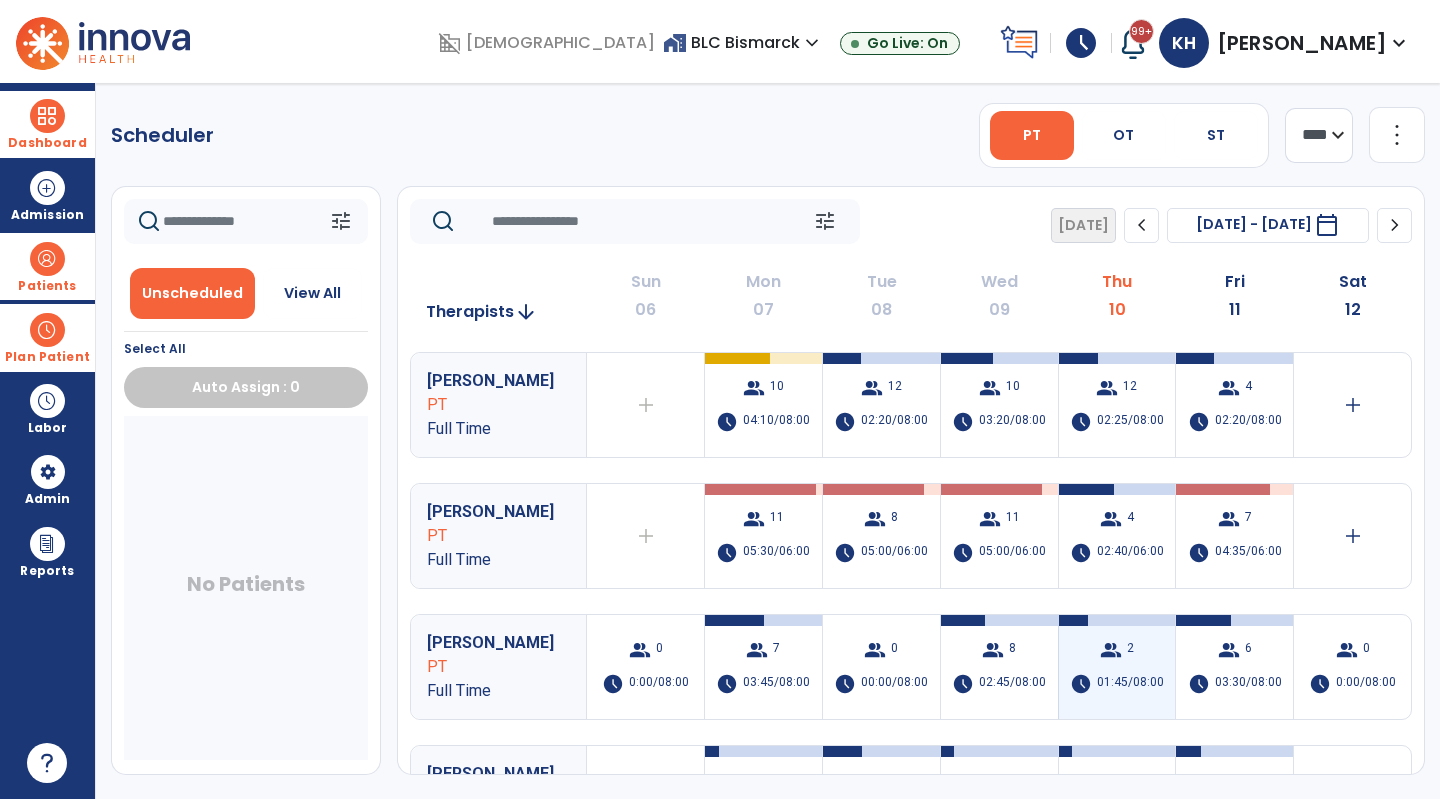 click on "group  2" at bounding box center [1117, 650] 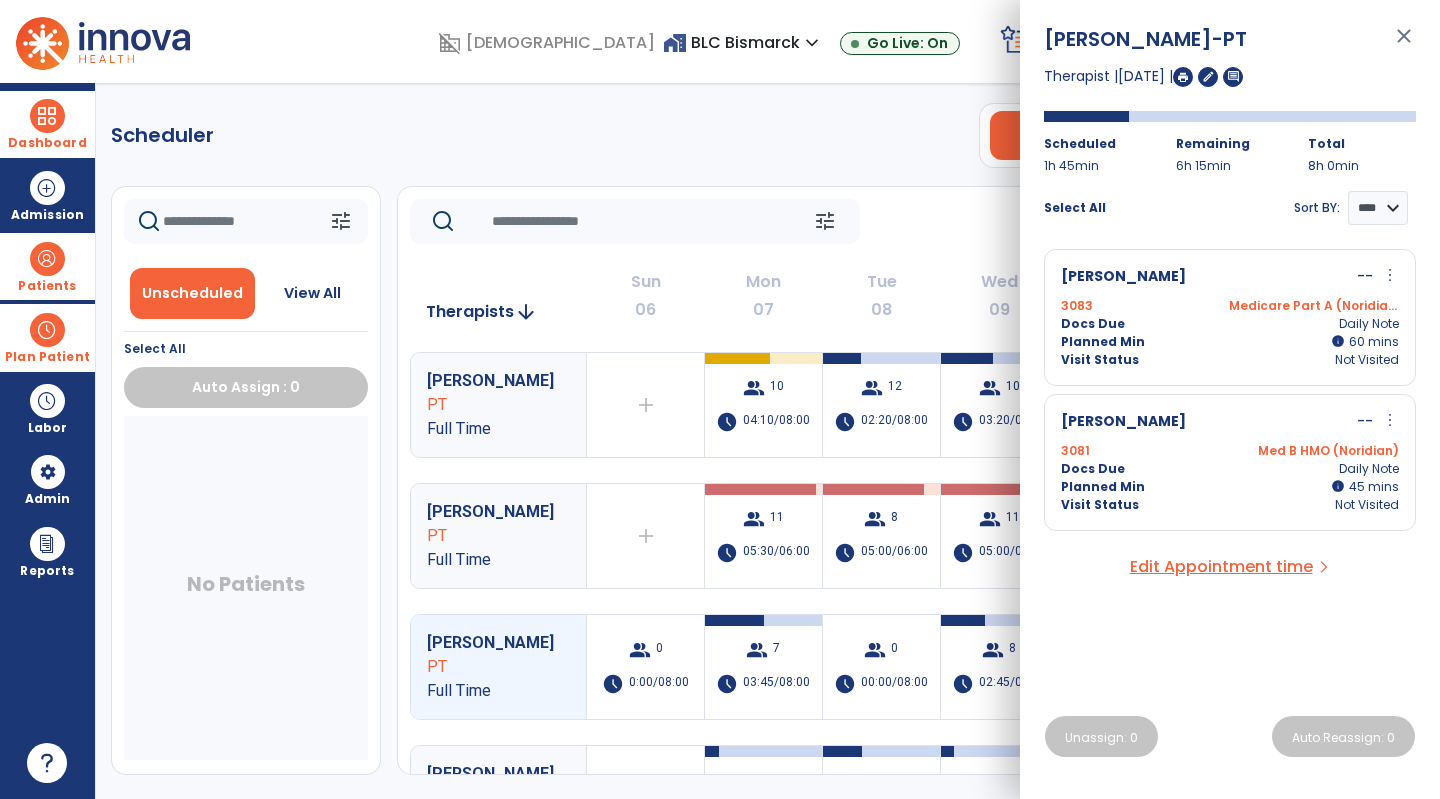 click on "Scheduler   PT   OT   ST  **** *** more_vert  Manage Labor   View All Therapists   Print" 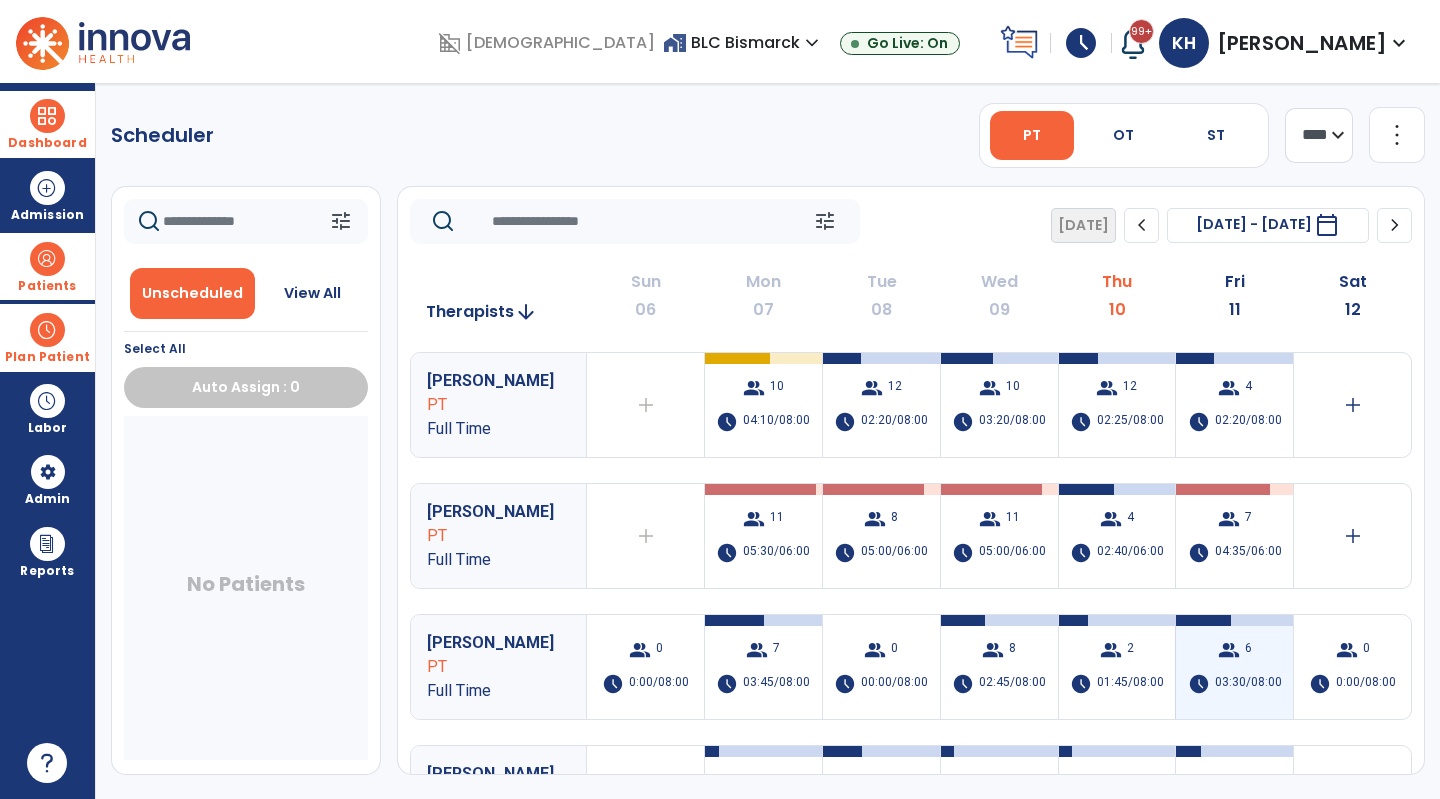click on "group  6  schedule  03:30/08:00" at bounding box center [1234, 667] 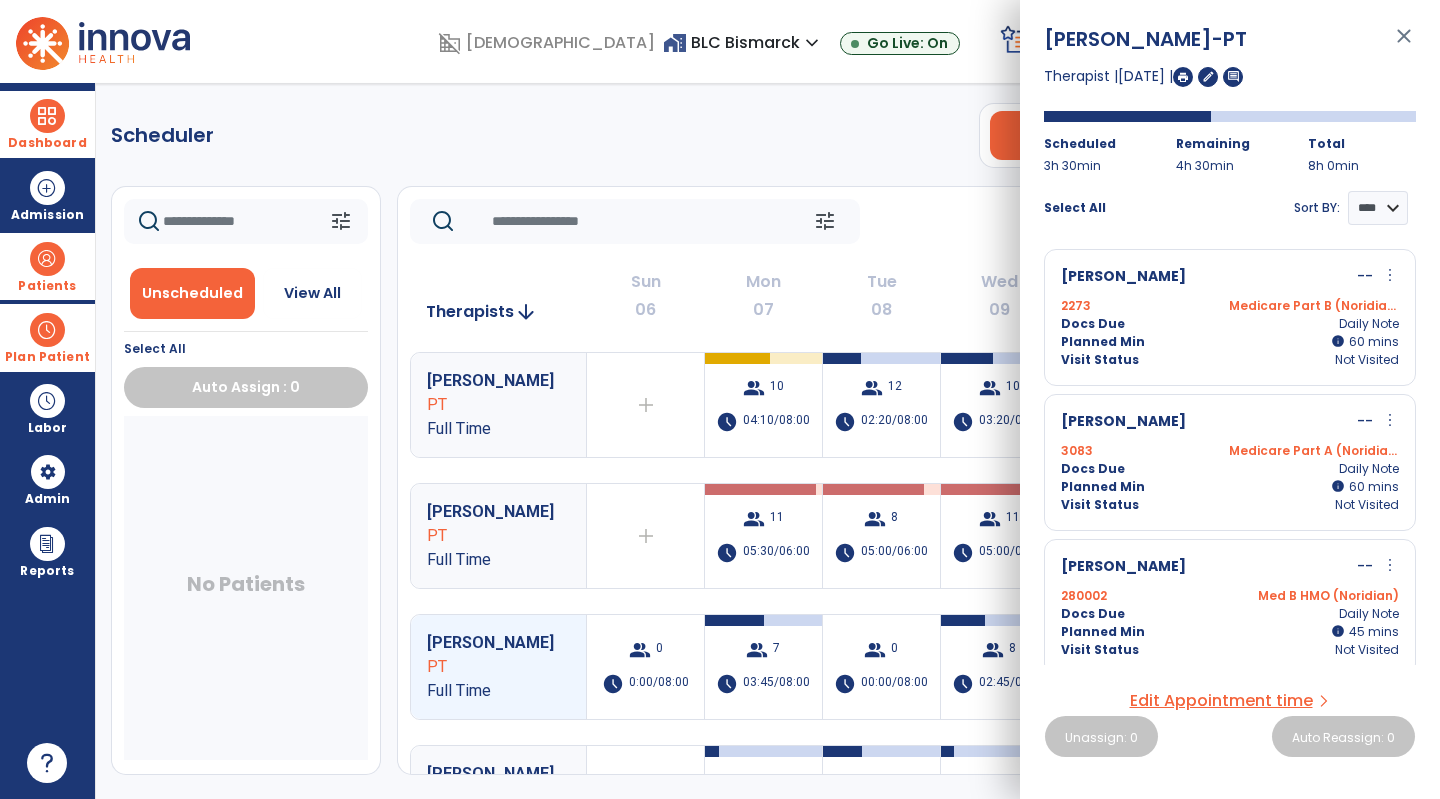 click on "Patients" at bounding box center (47, 286) 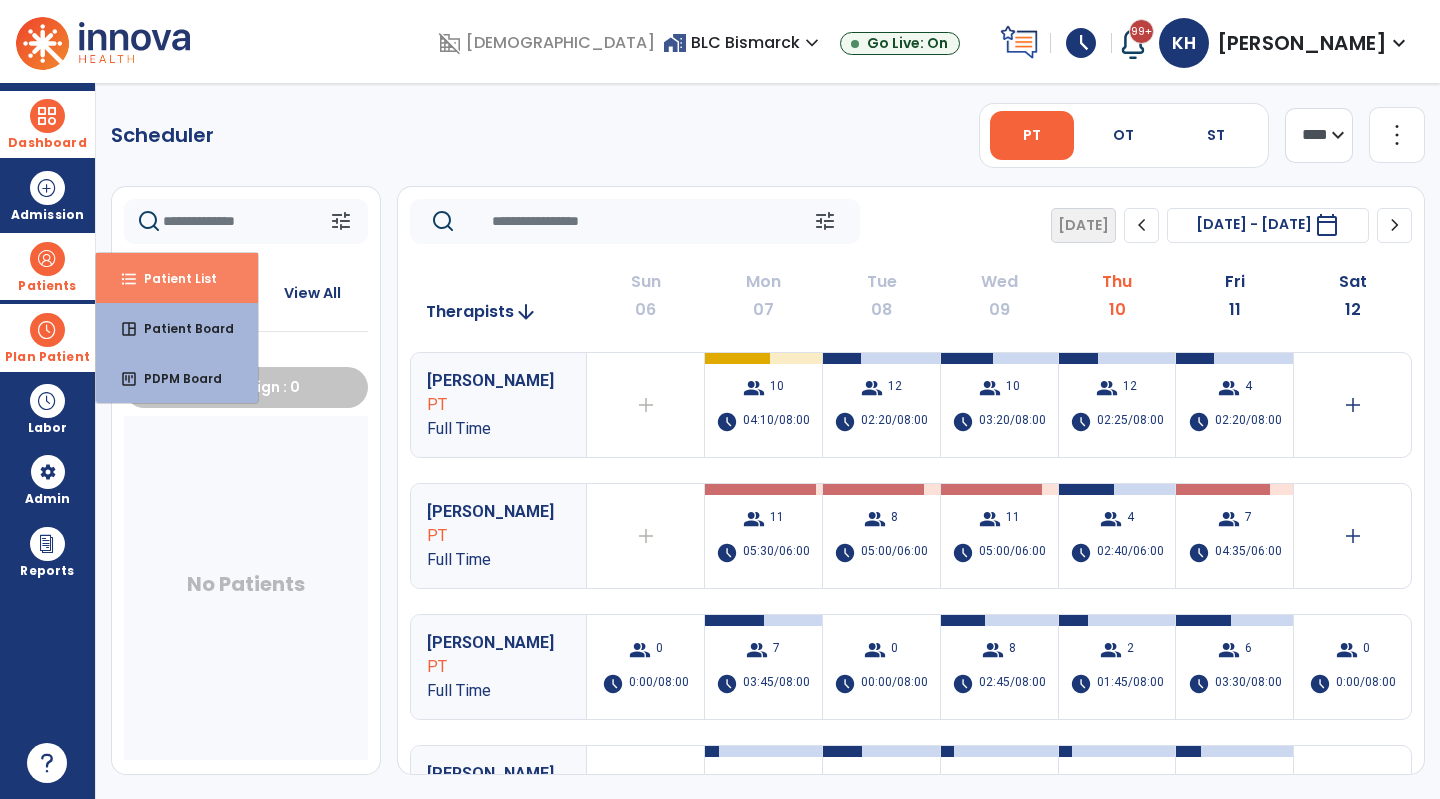 click on "format_list_bulleted  Patient List" at bounding box center (177, 278) 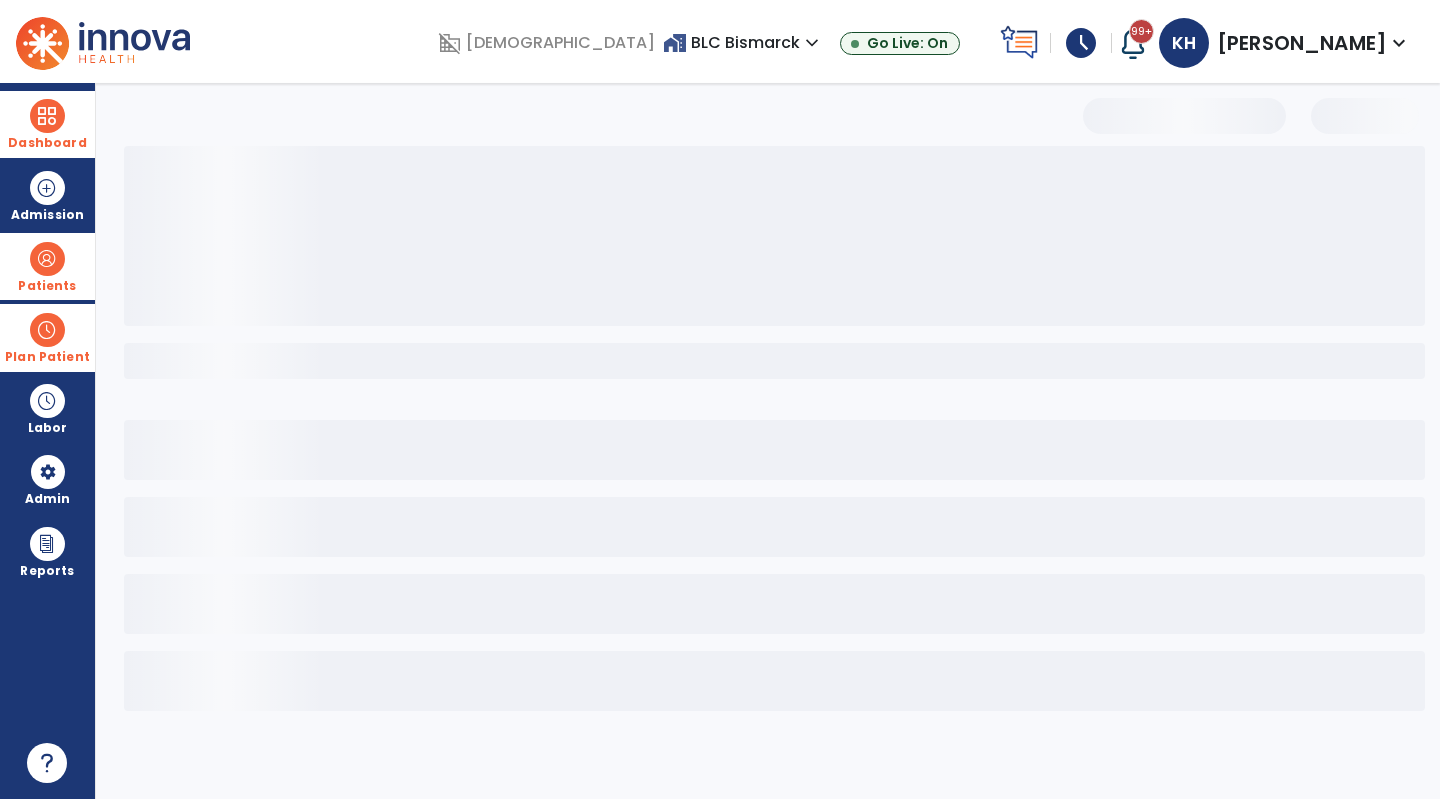 select on "***" 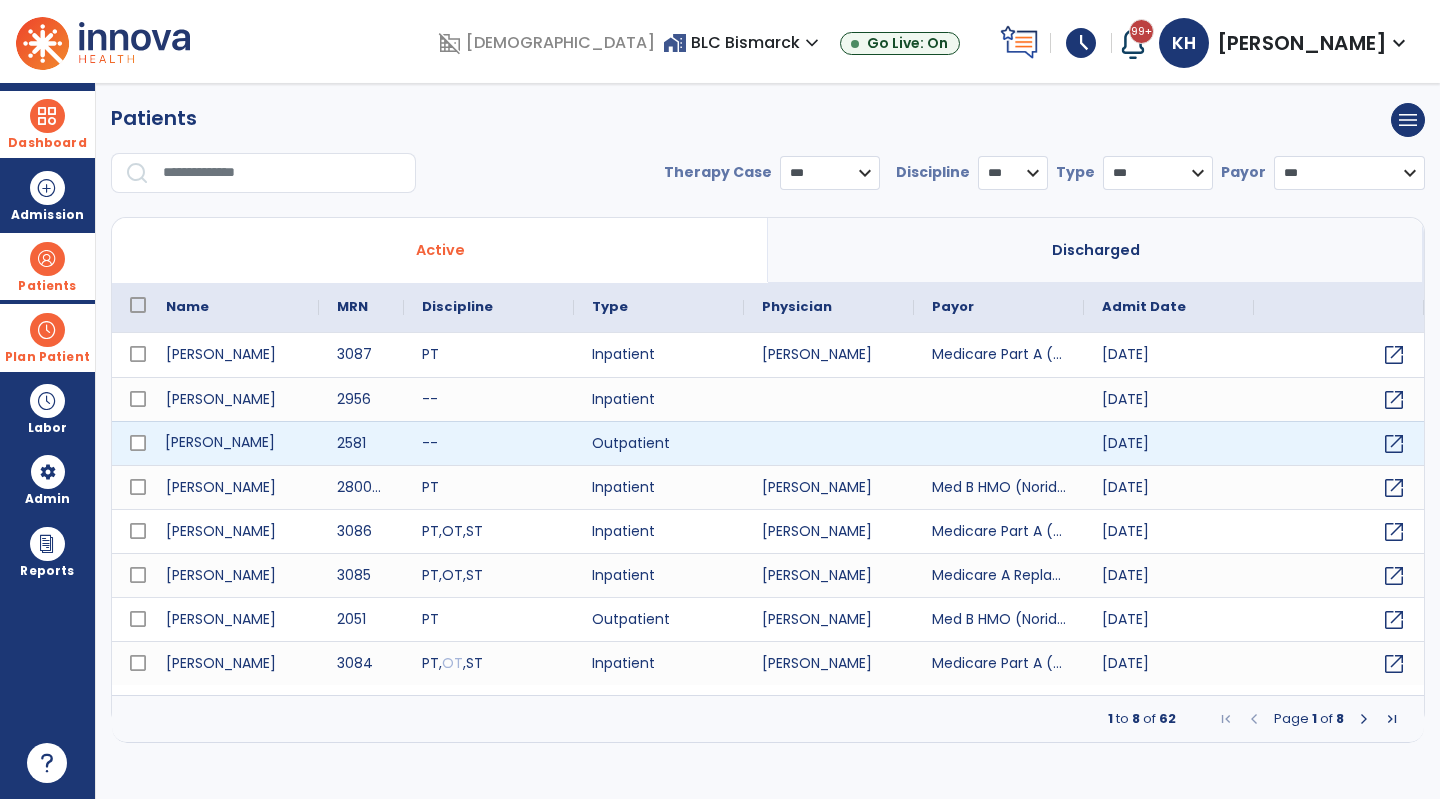 click on "[PERSON_NAME]" at bounding box center (233, 443) 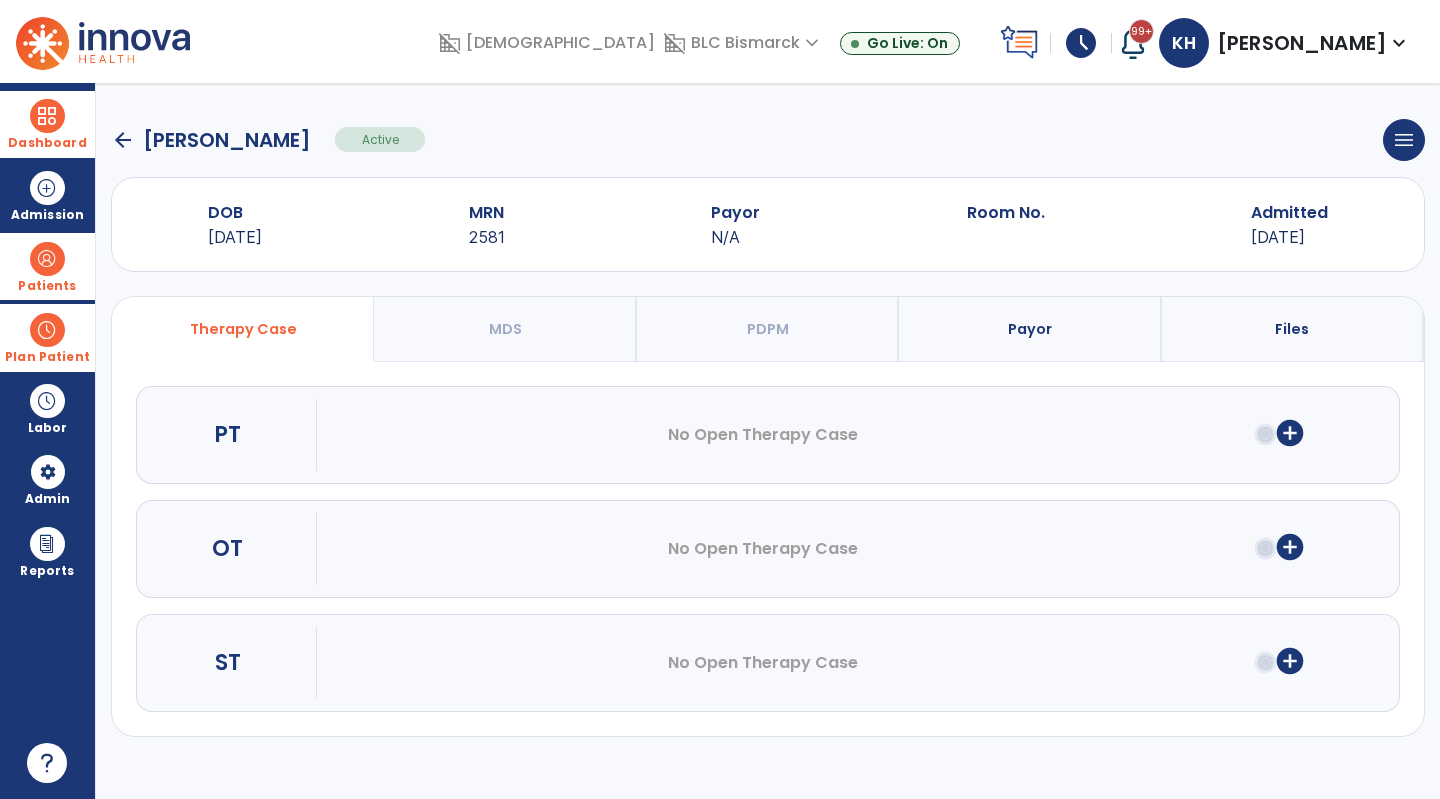 click 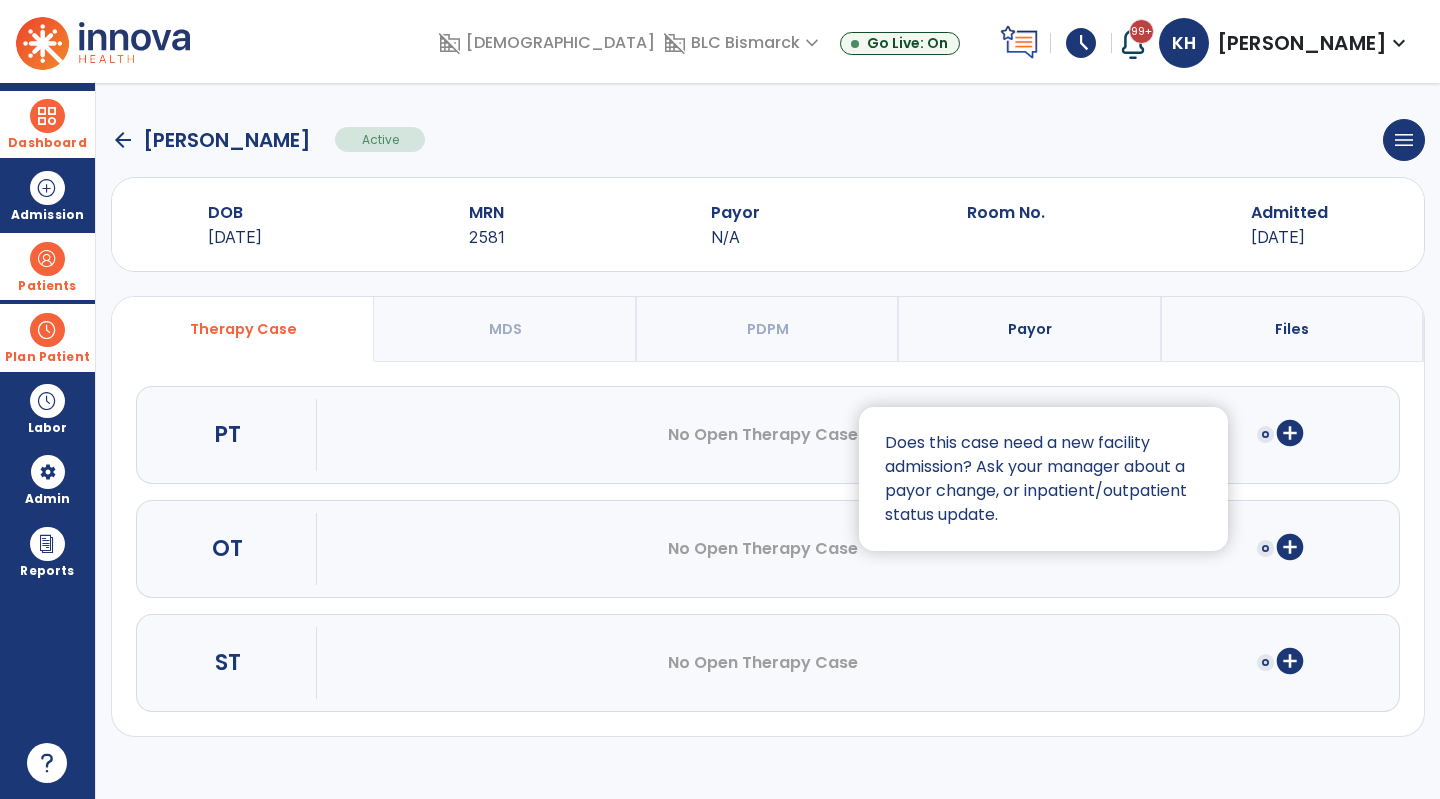 click at bounding box center [720, 399] 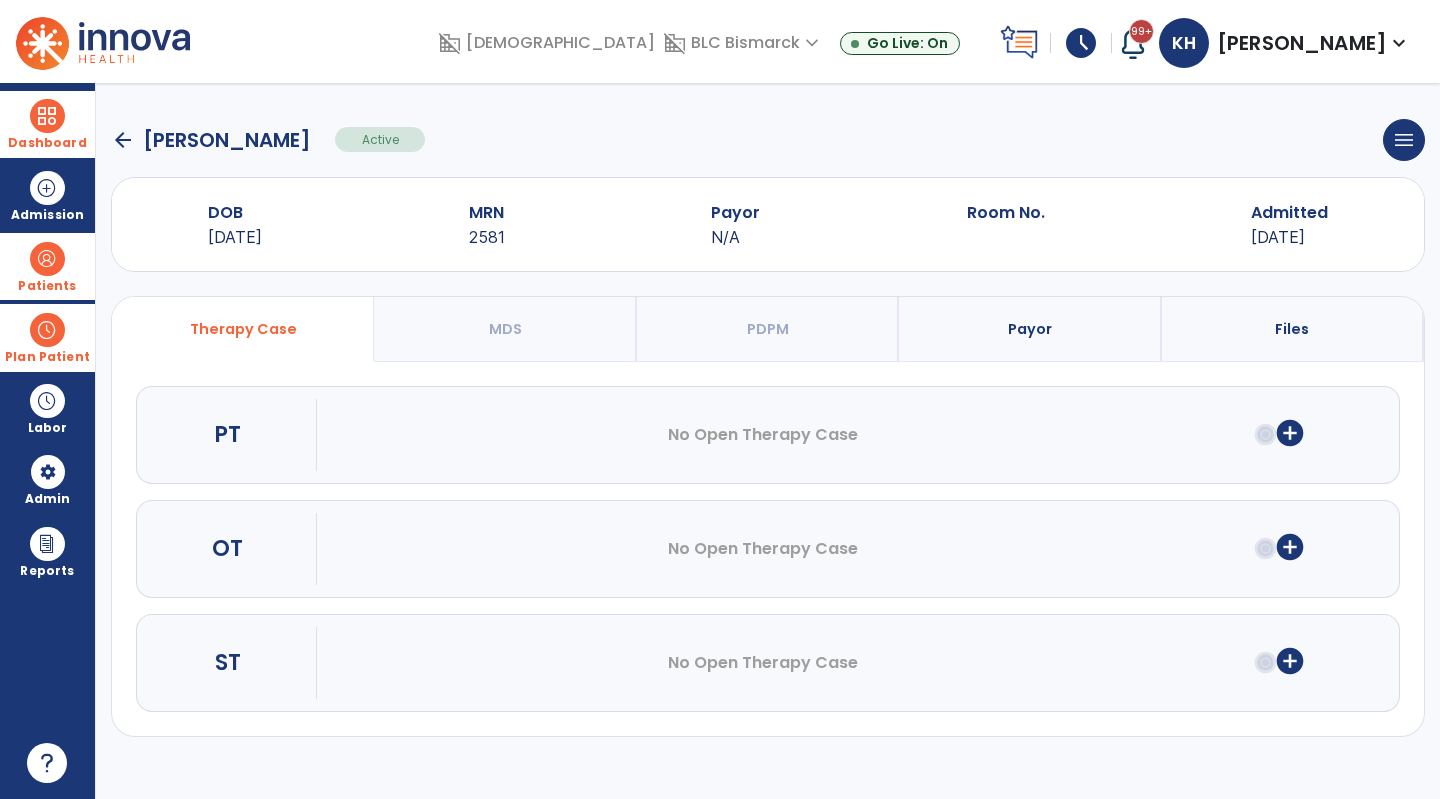 click on "add_circle" at bounding box center (1290, 433) 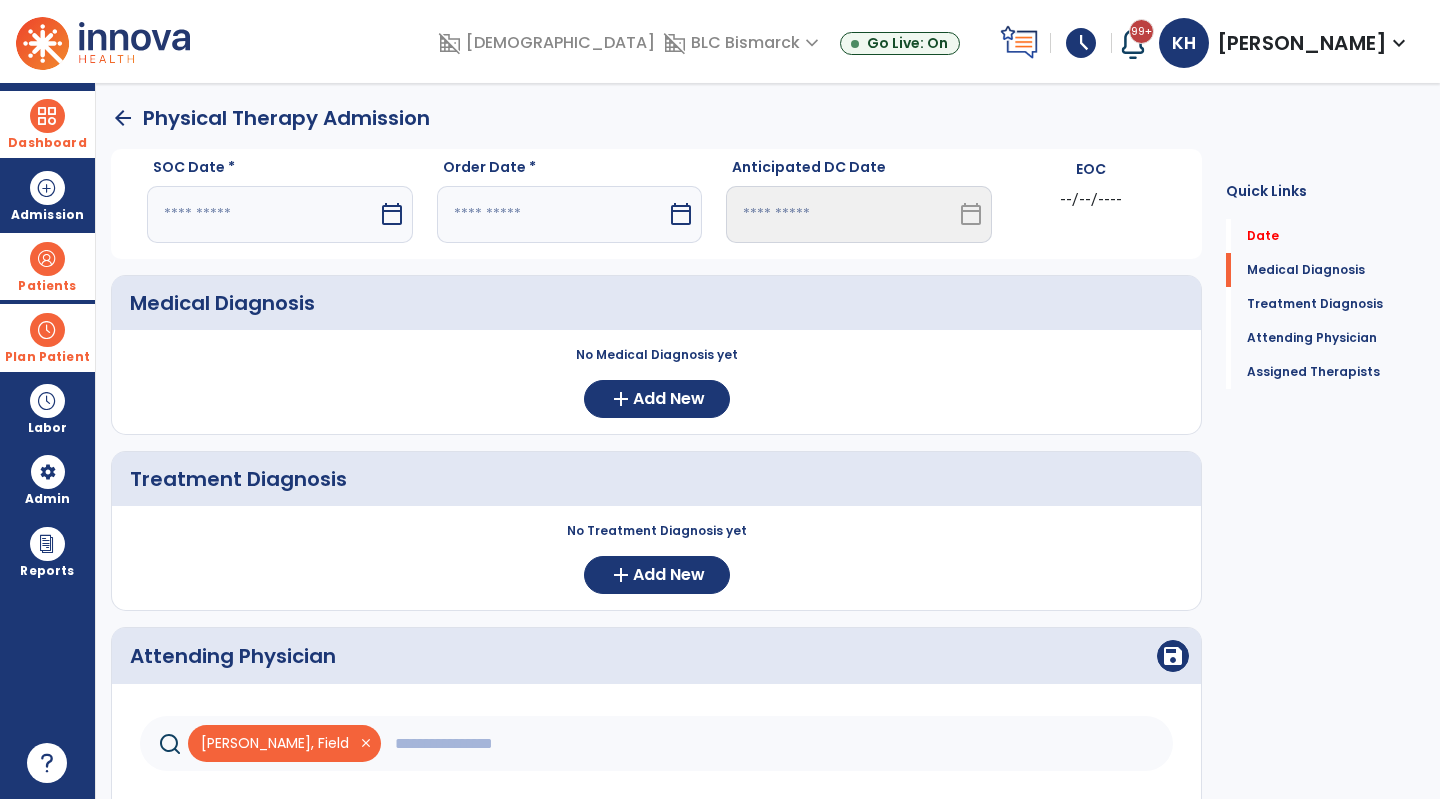 click on "calendar_today" at bounding box center (392, 214) 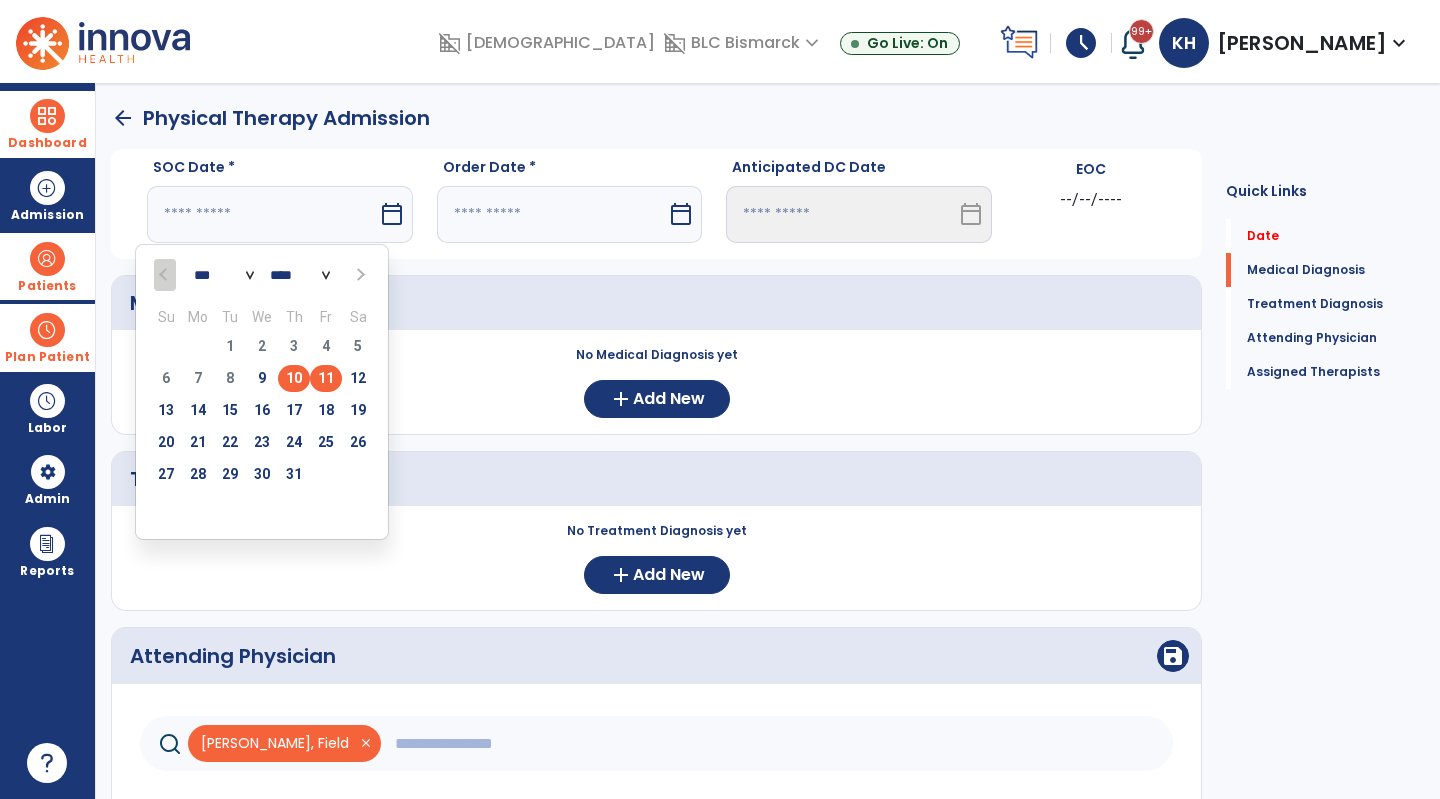 click on "11" at bounding box center [326, 378] 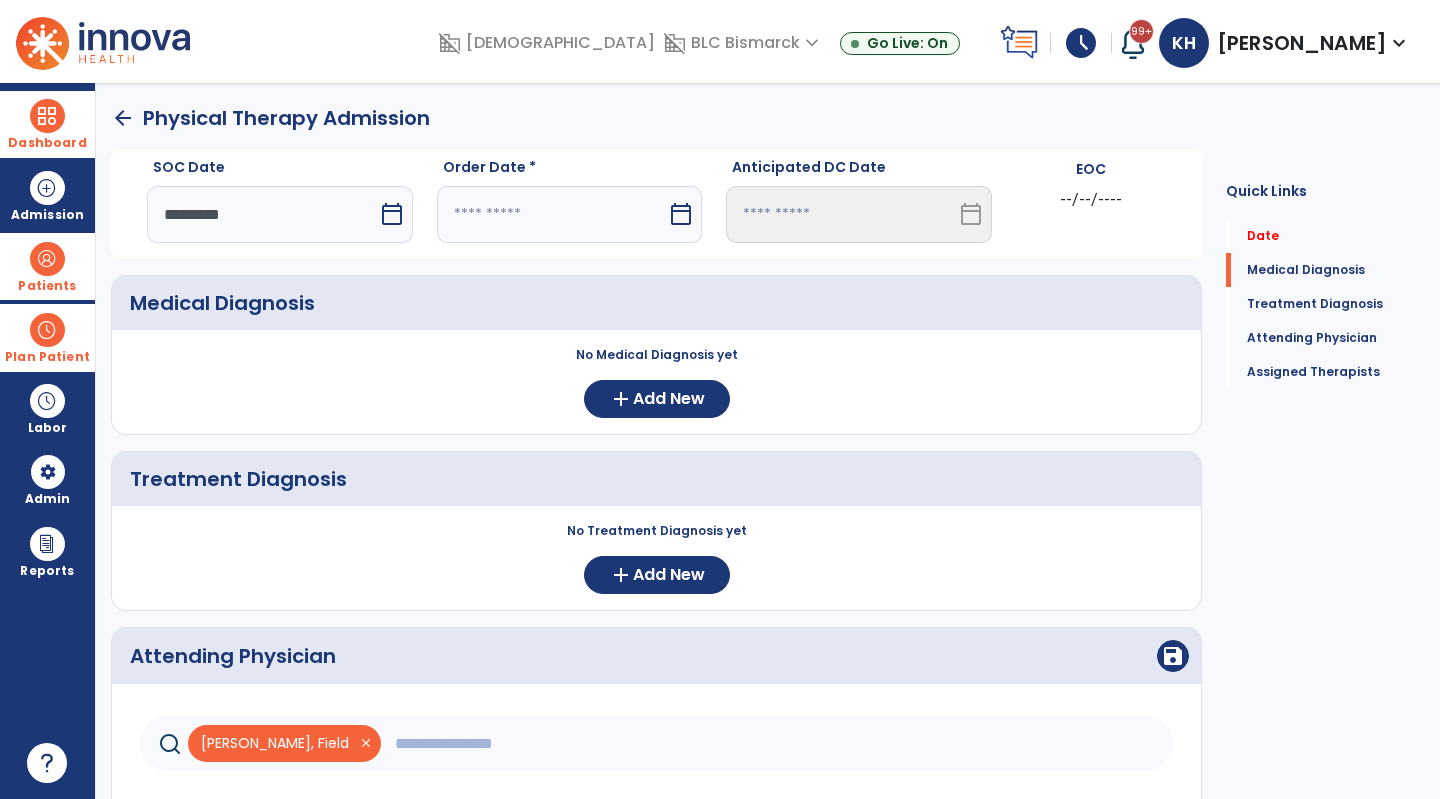 click at bounding box center [552, 214] 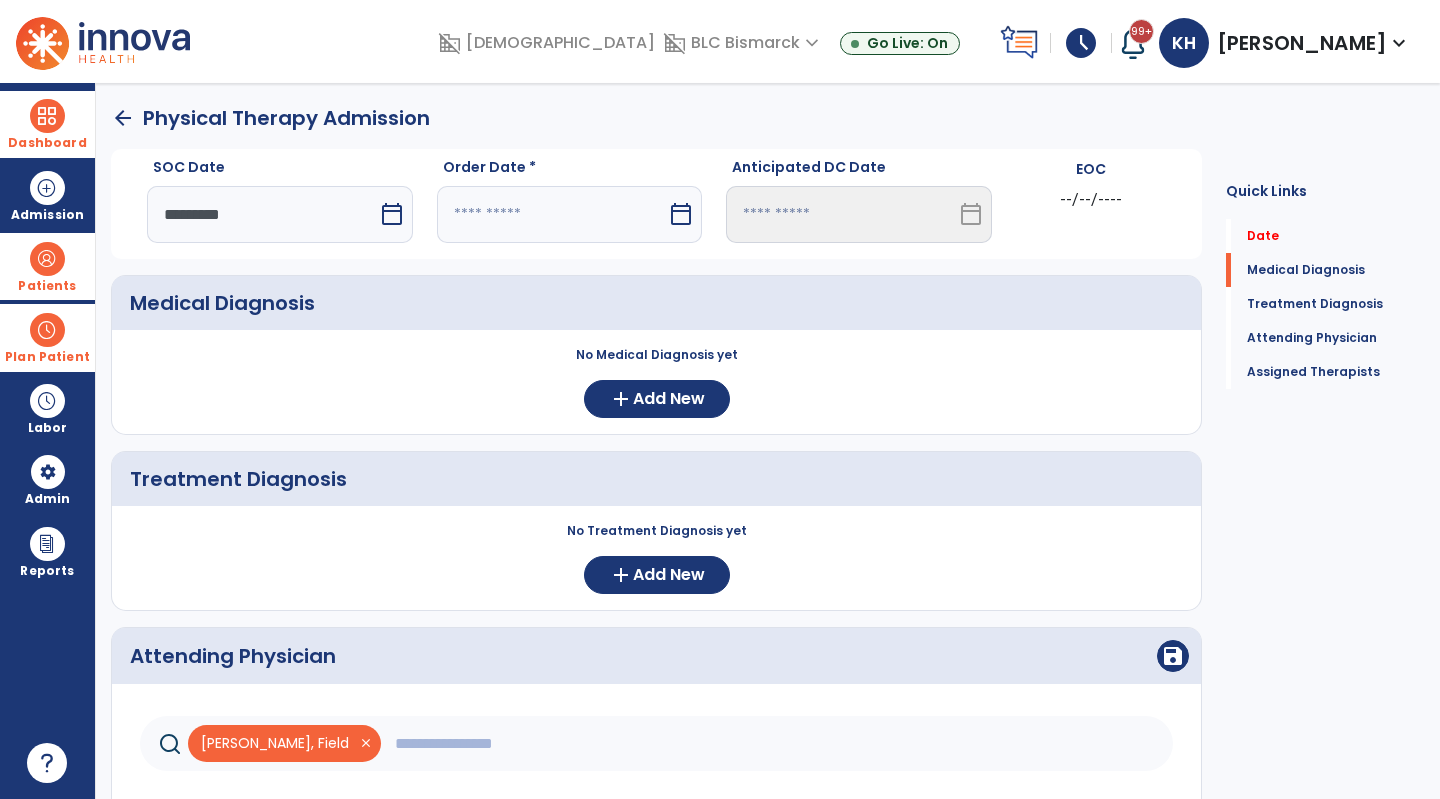 select on "*" 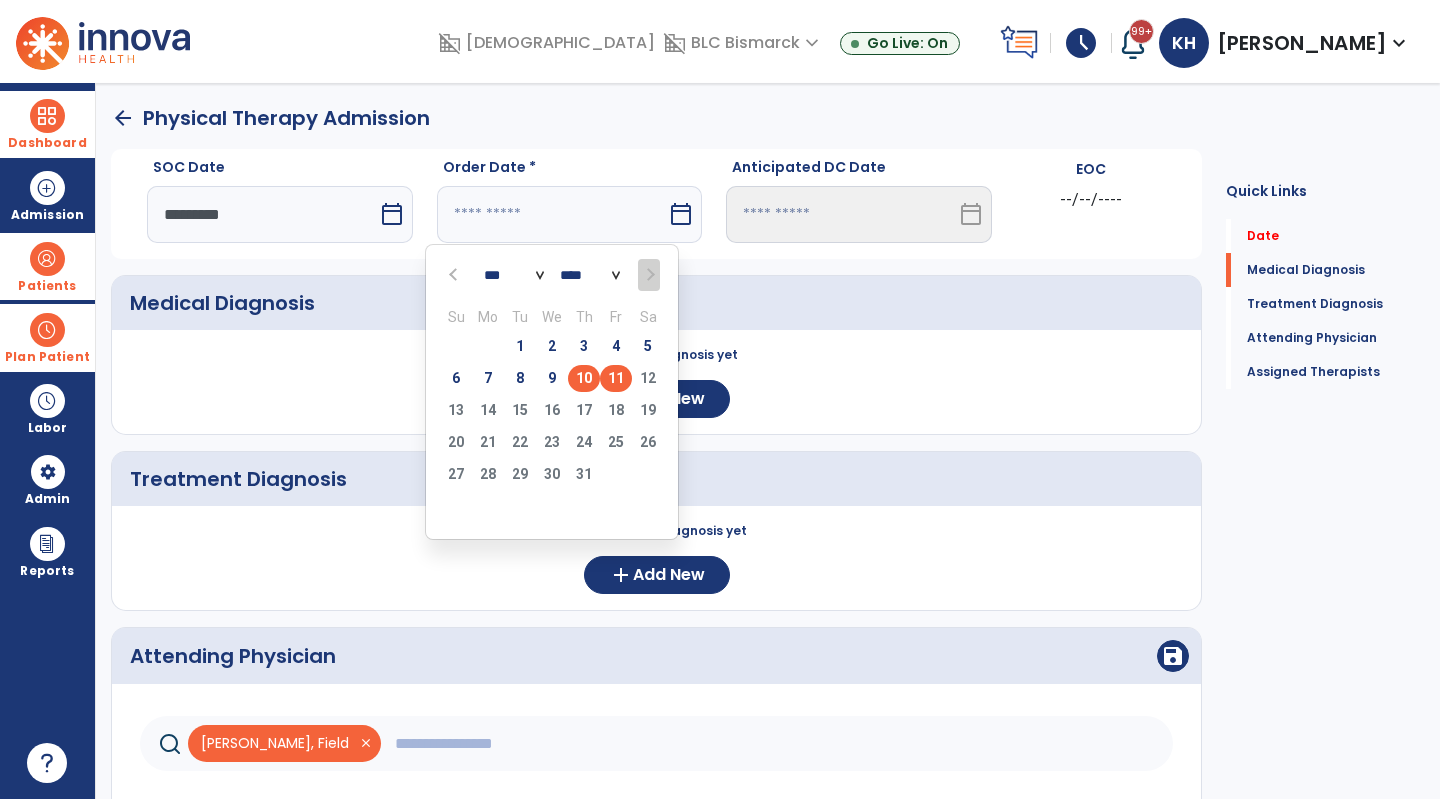 click on "11" at bounding box center (616, 378) 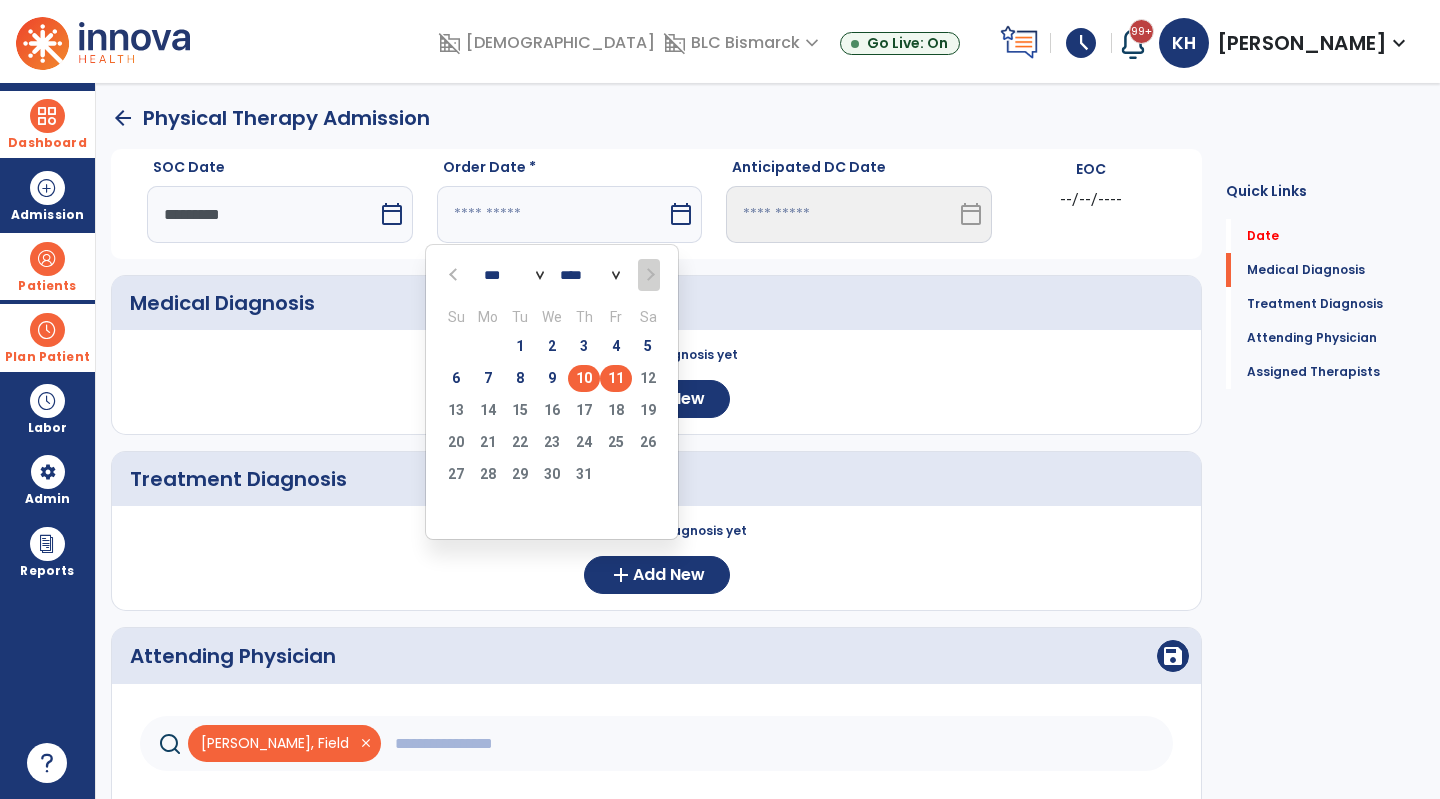 type on "*********" 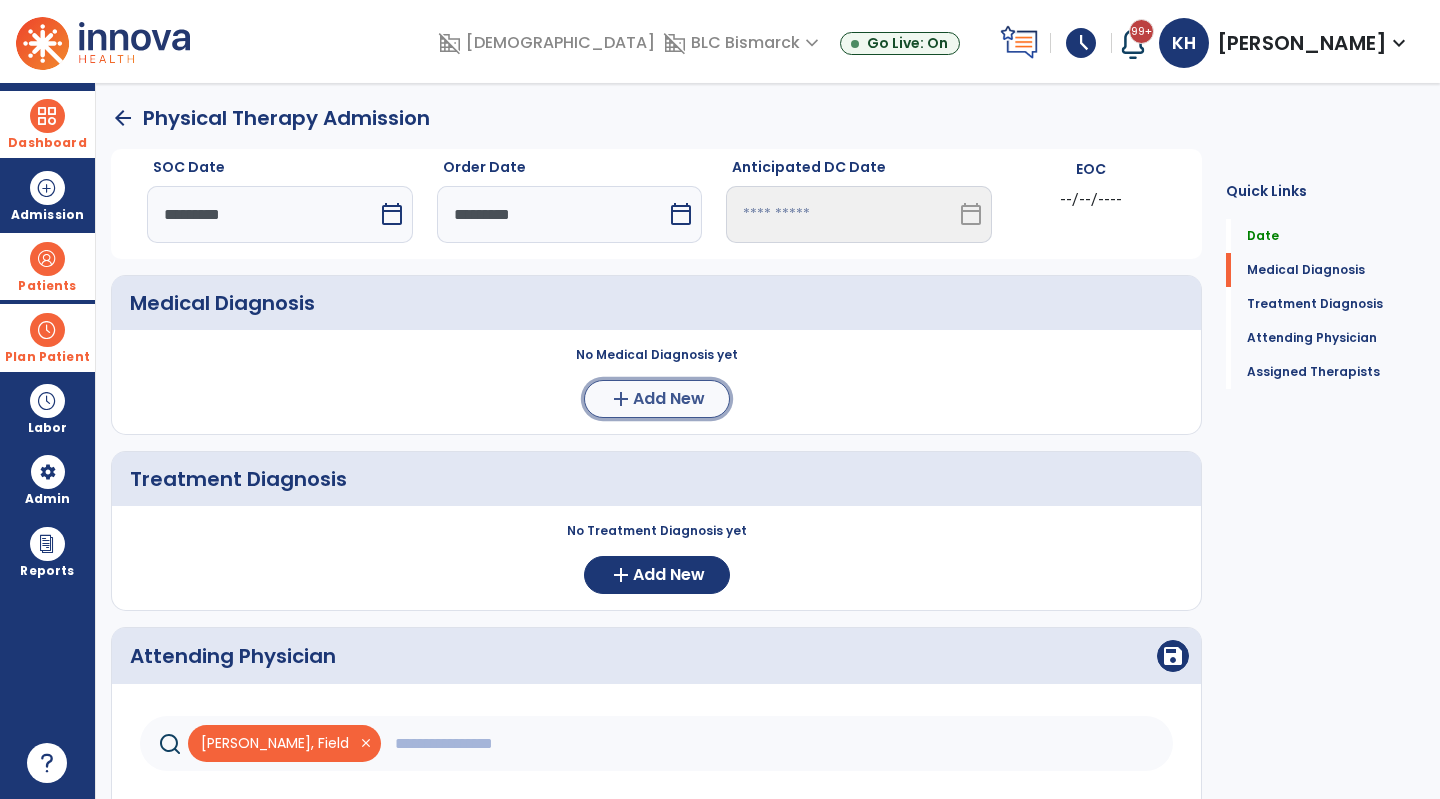 click on "Add New" 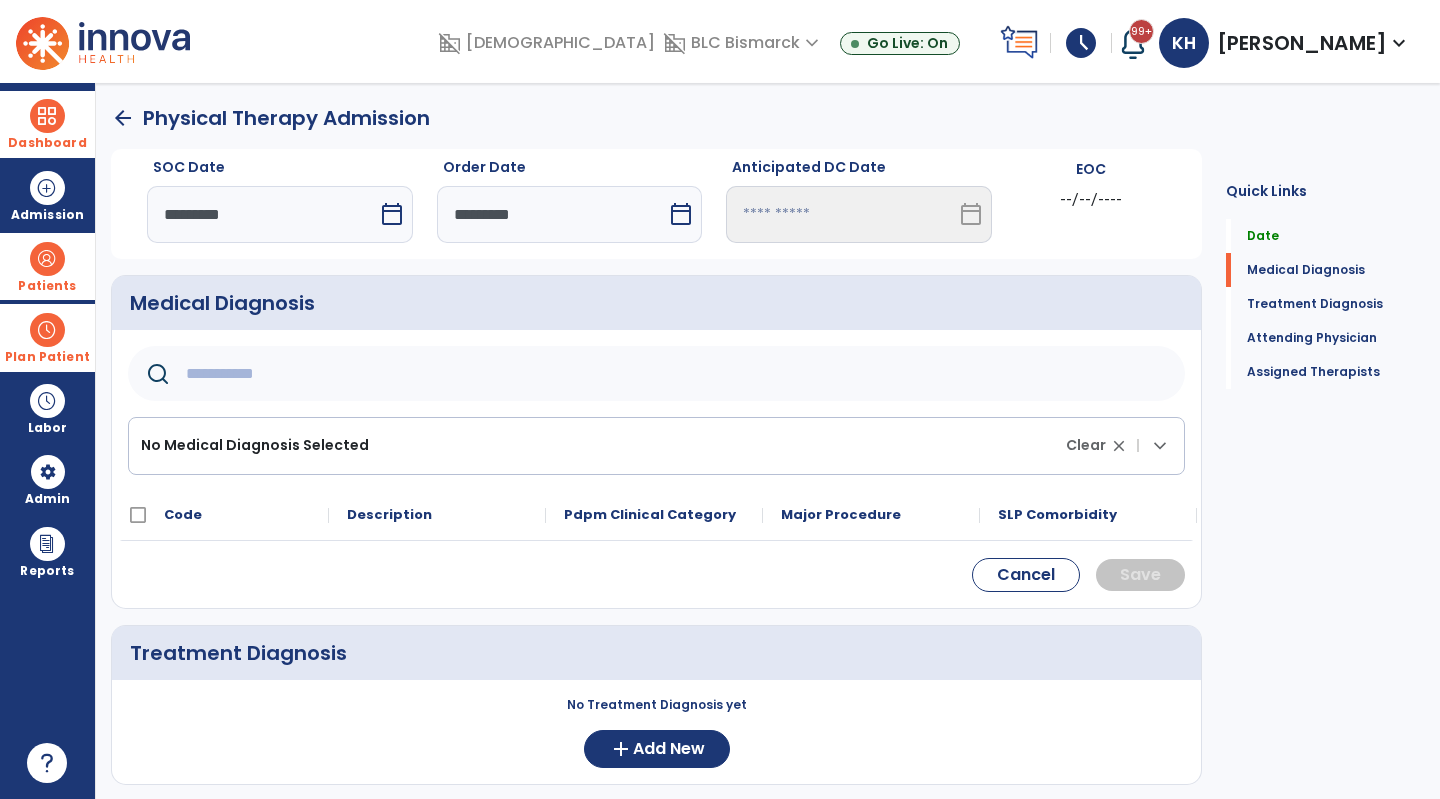 click 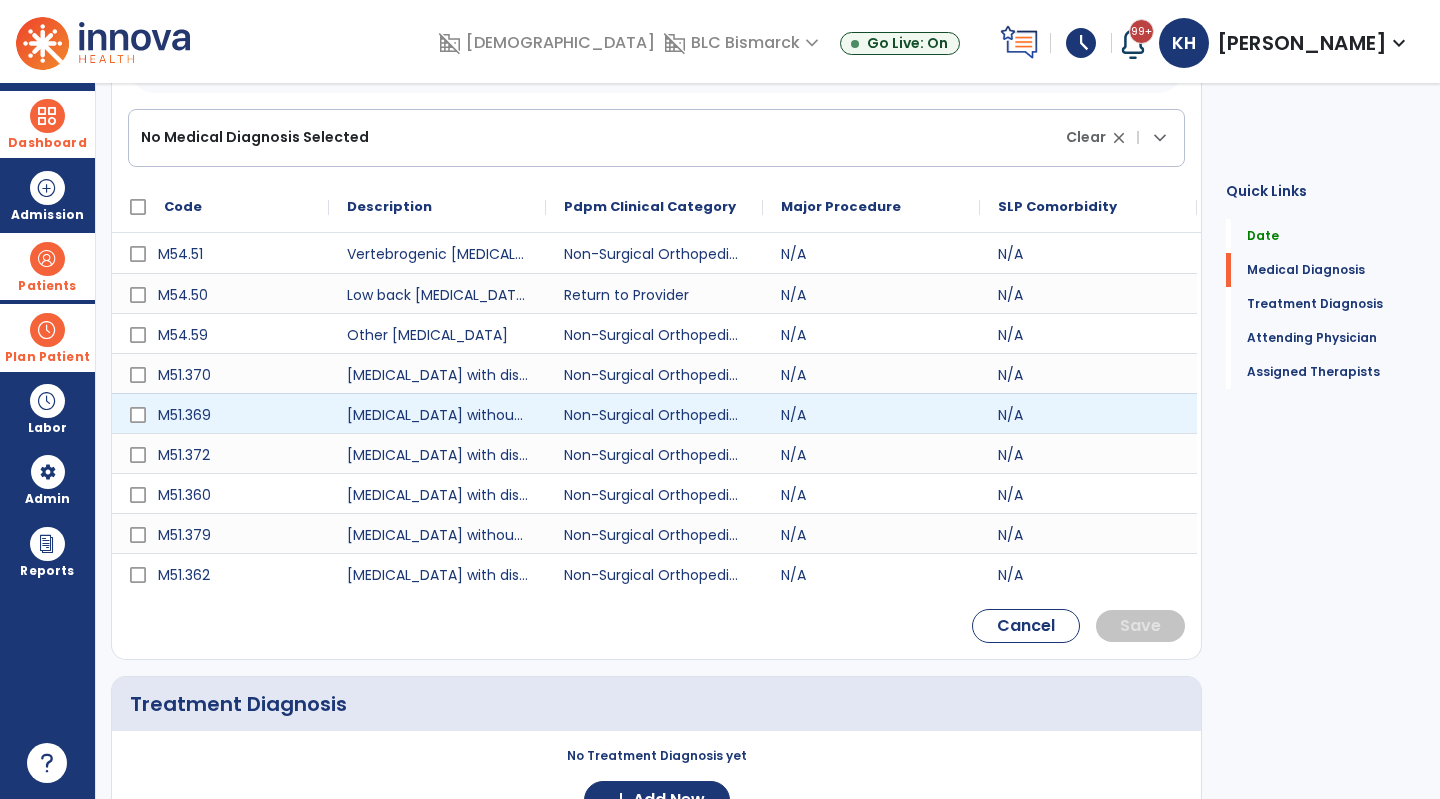 scroll, scrollTop: 307, scrollLeft: 0, axis: vertical 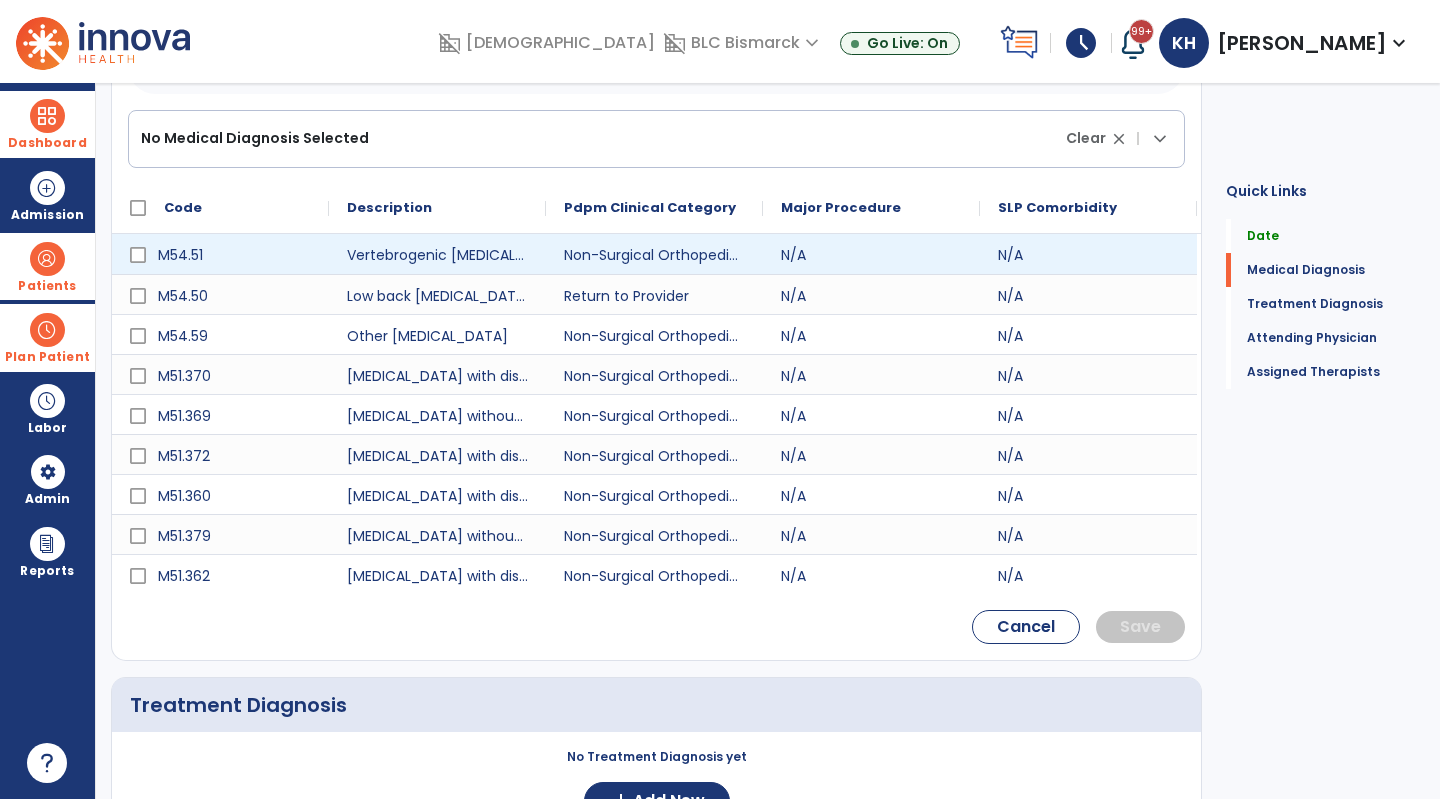 type on "*********" 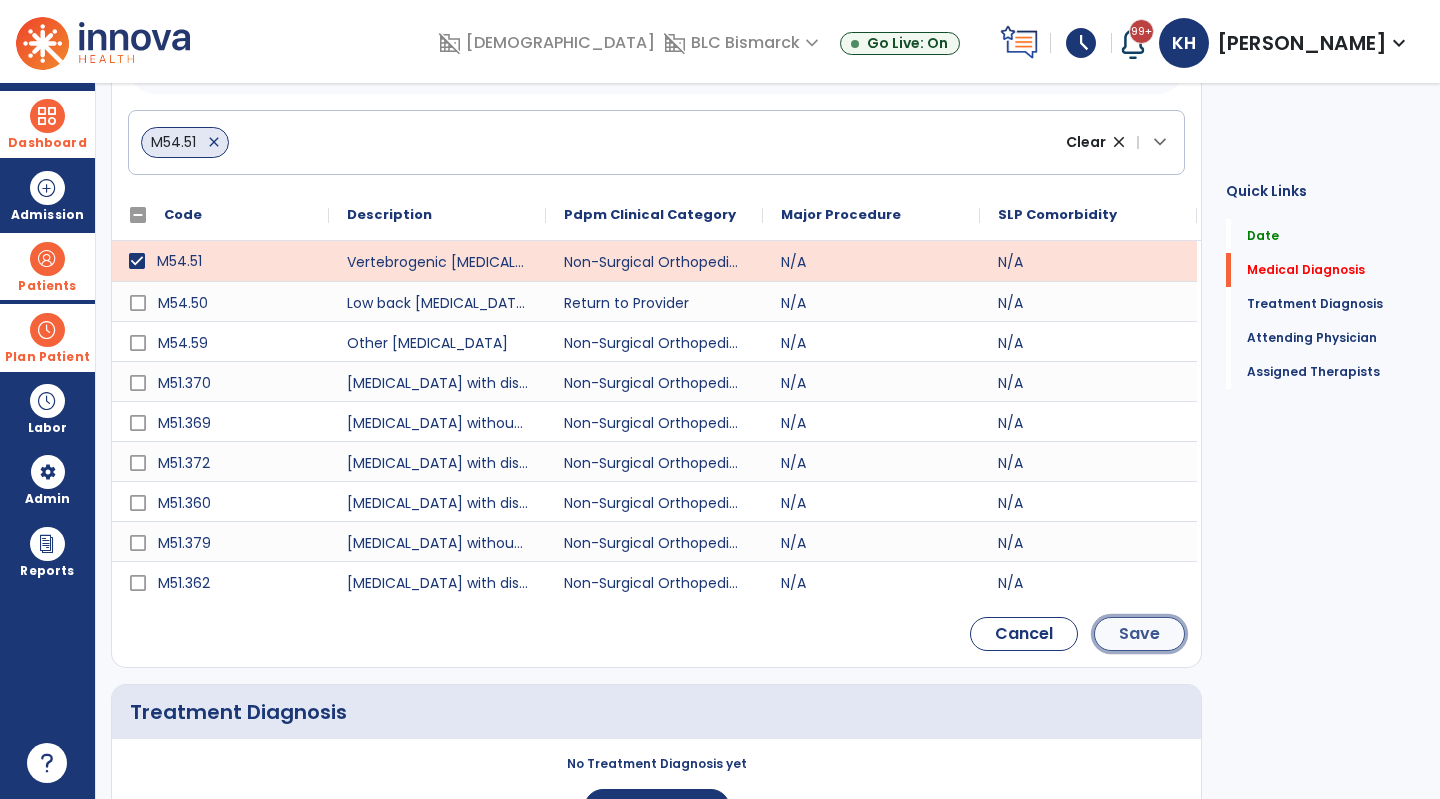 click on "Save" 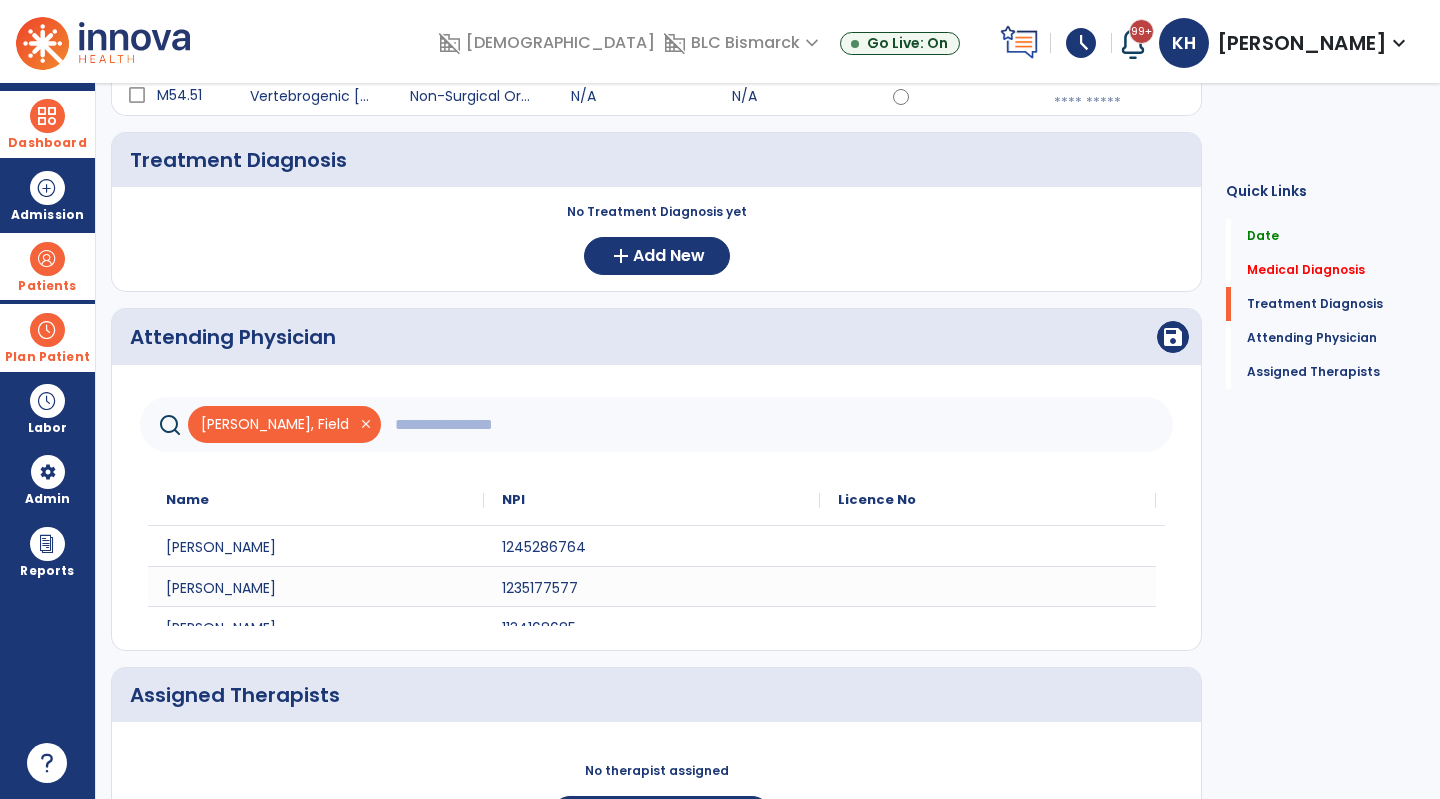 scroll, scrollTop: 141, scrollLeft: 0, axis: vertical 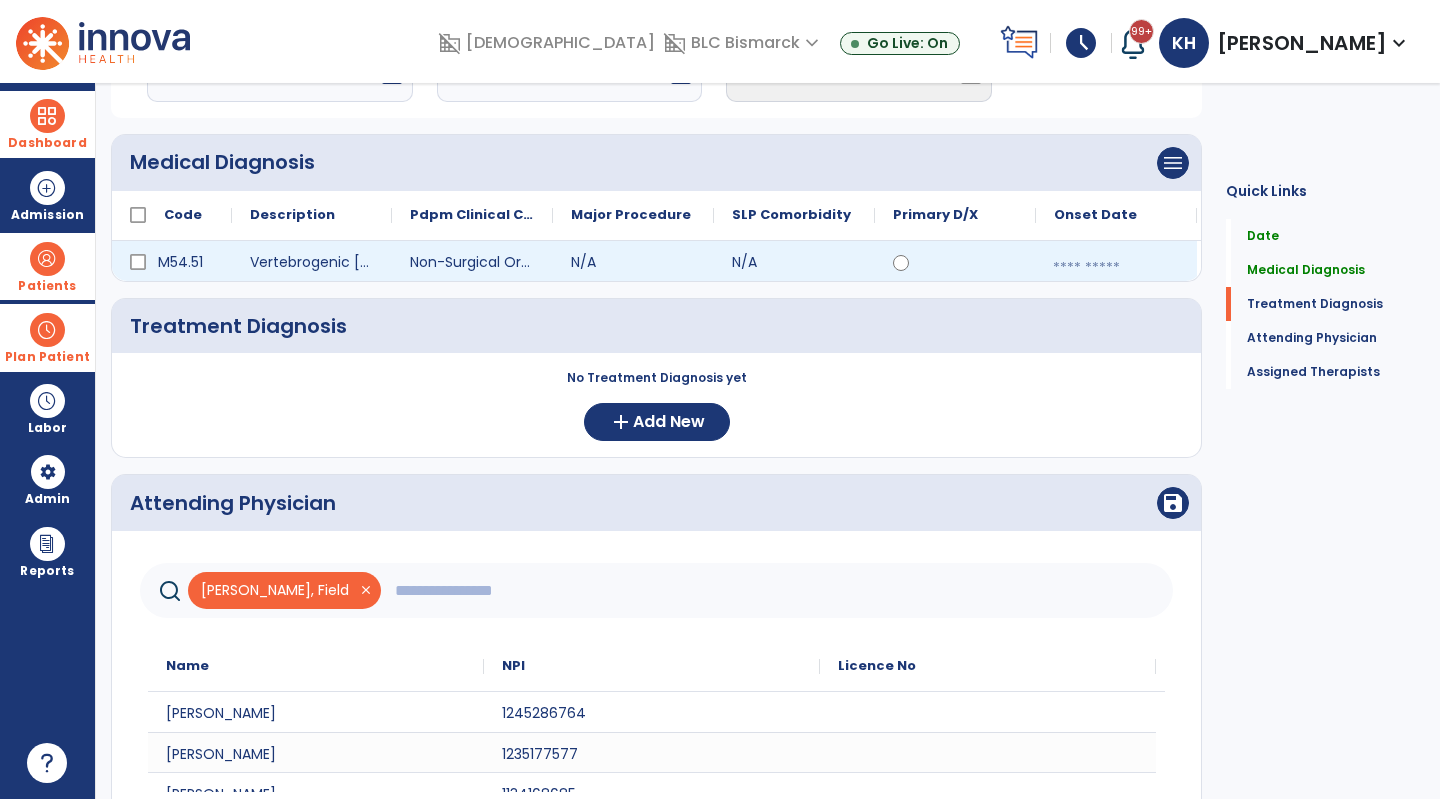 click at bounding box center [1116, 268] 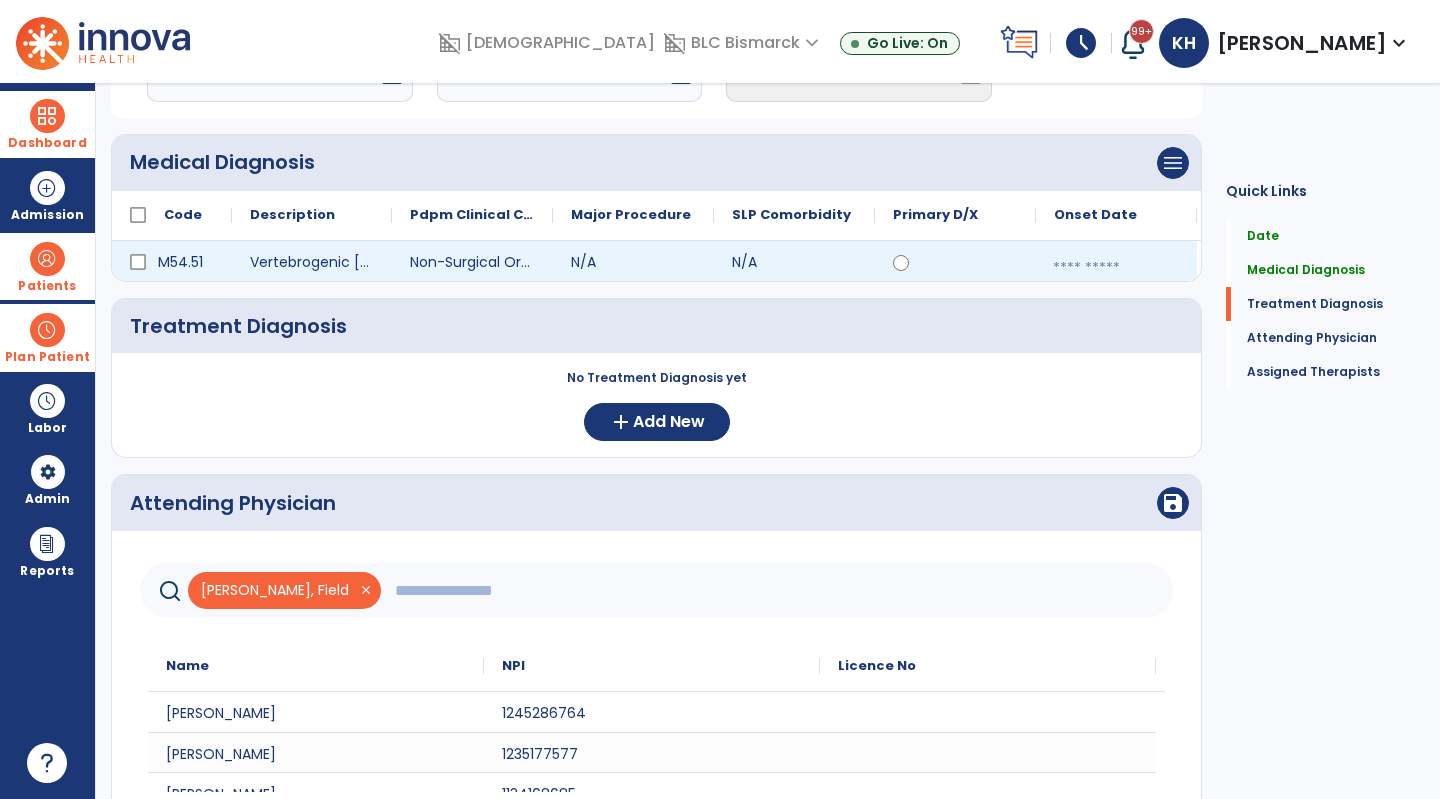 select on "*" 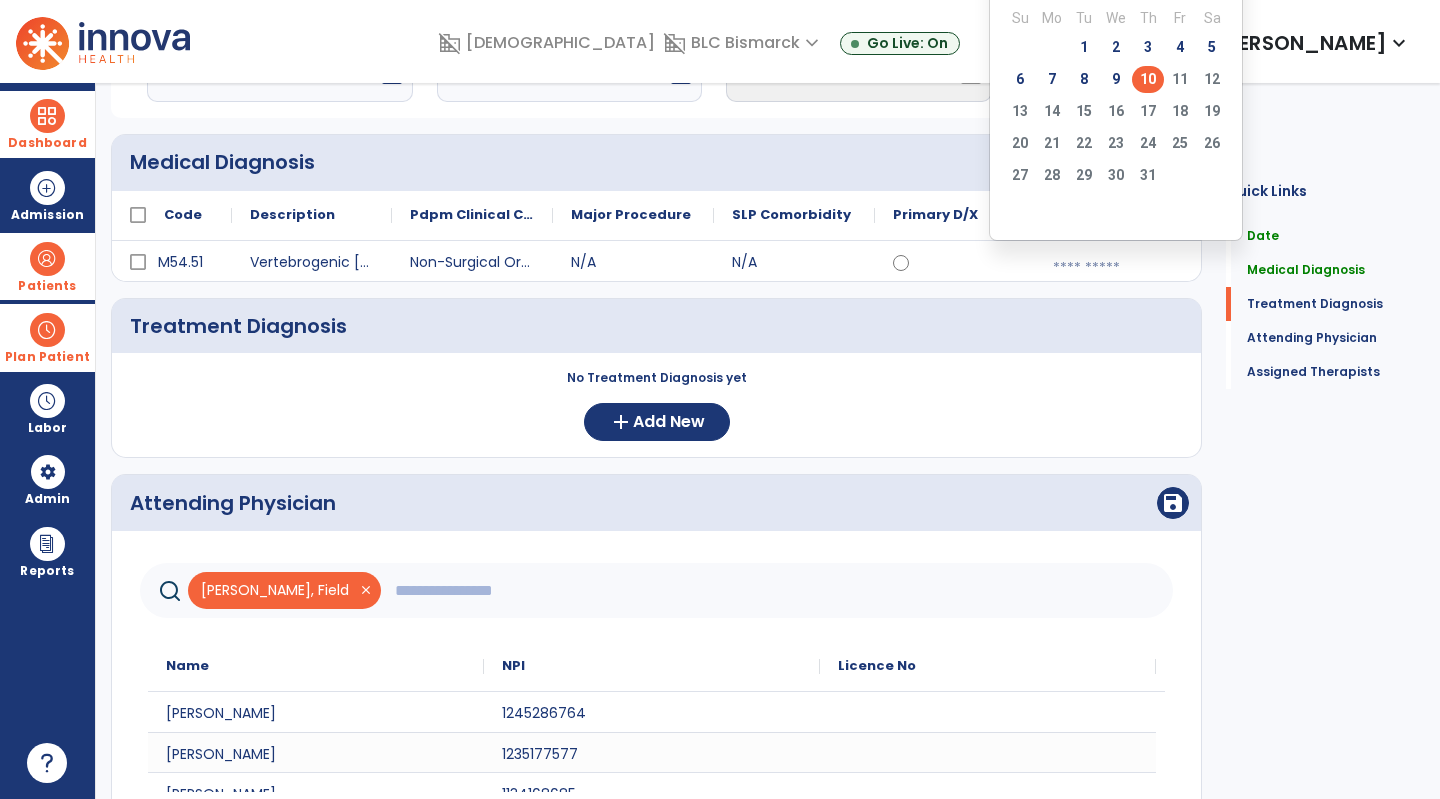 click on "6   7   8   9   10   11   12" 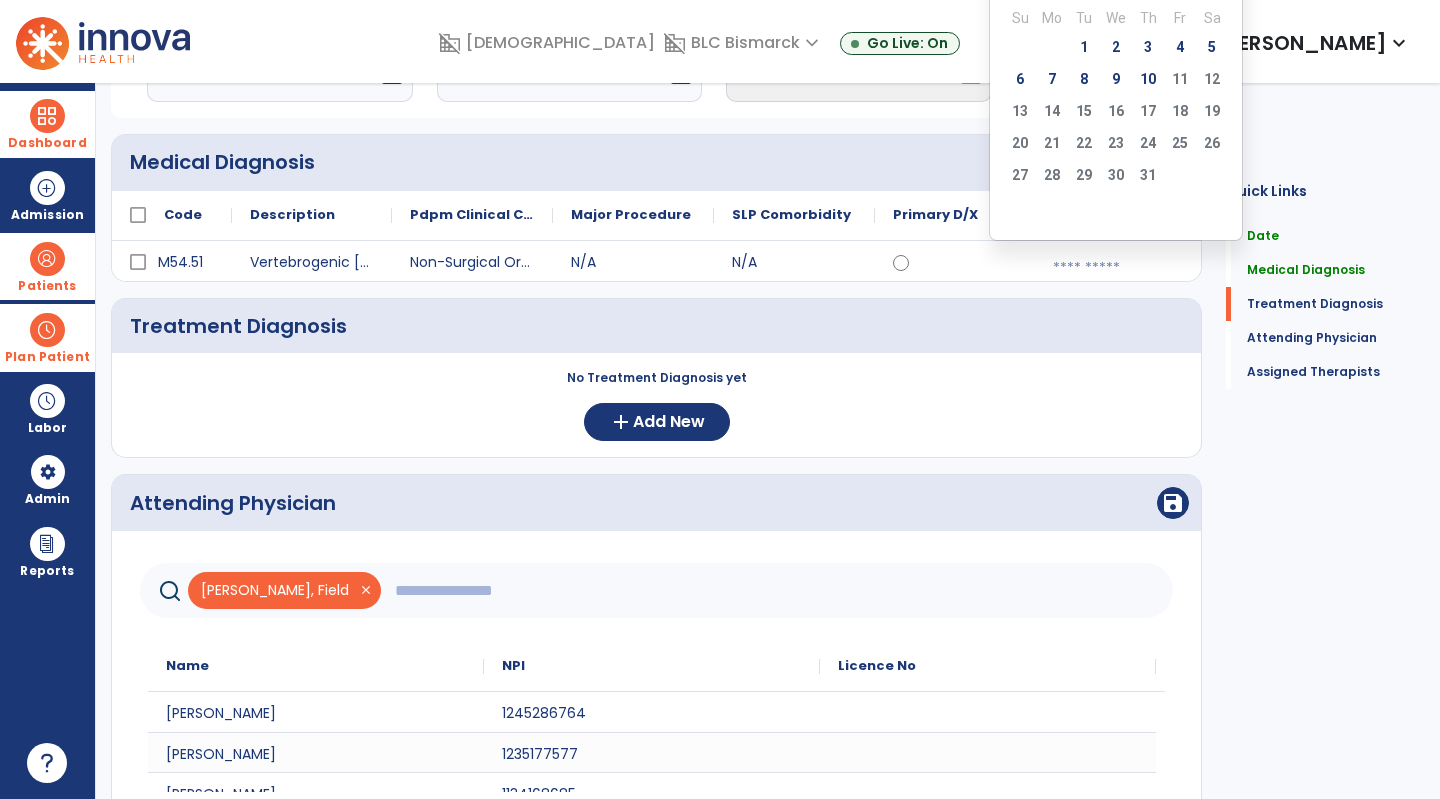 click on "Treatment Diagnosis     No Treatment Diagnosis yet  add  Add New" 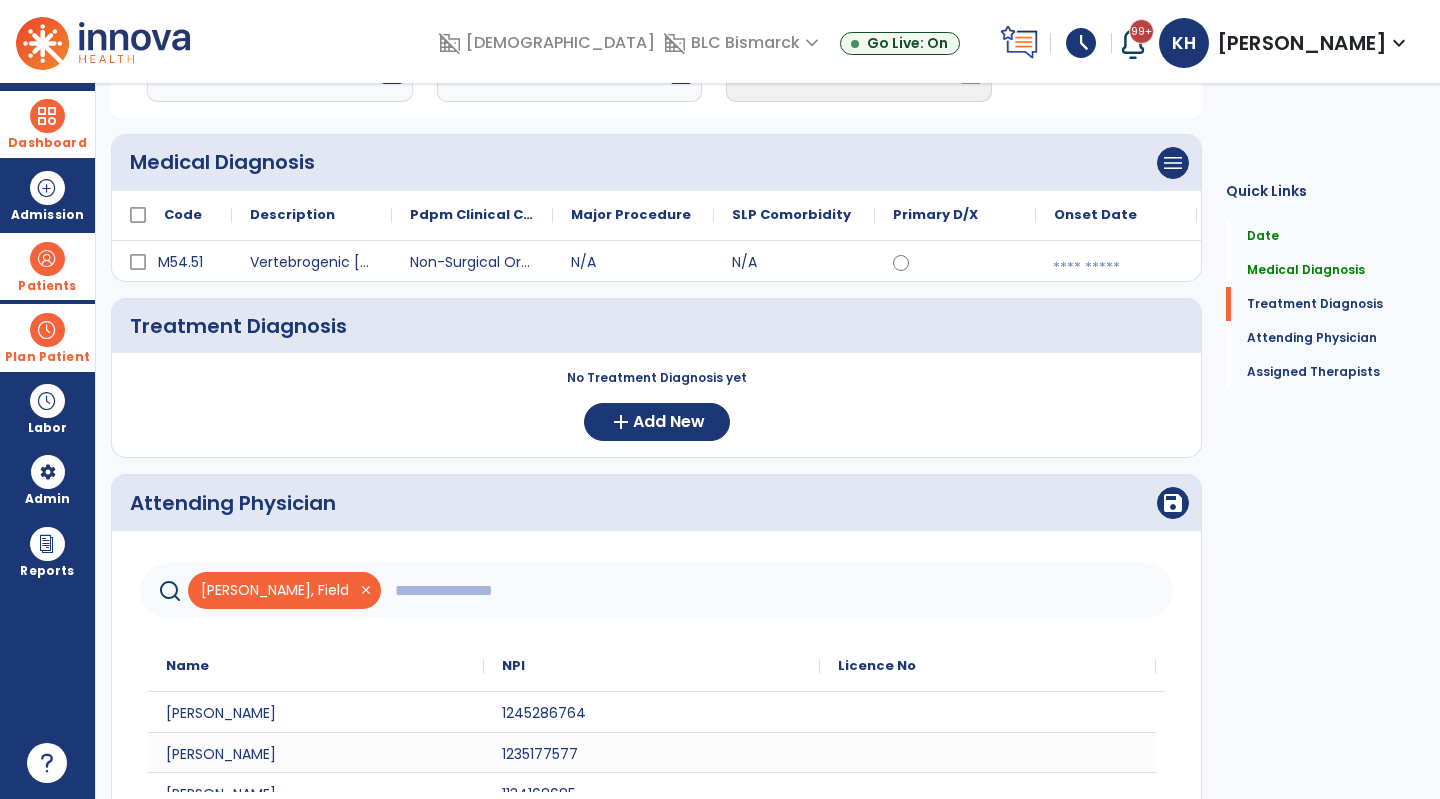 drag, startPoint x: 488, startPoint y: 590, endPoint x: 288, endPoint y: 591, distance: 200.0025 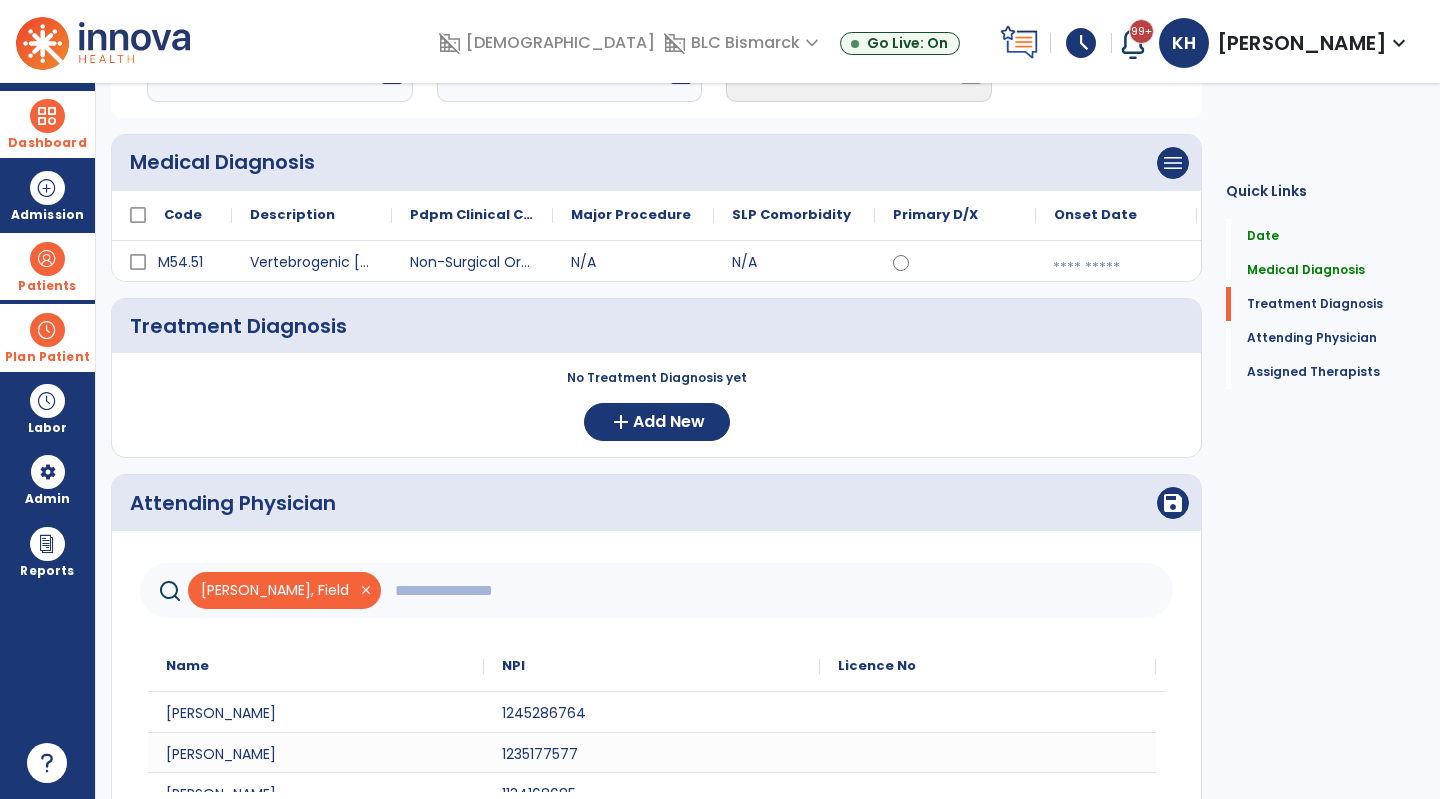 click on "[PERSON_NAME], Field   close" 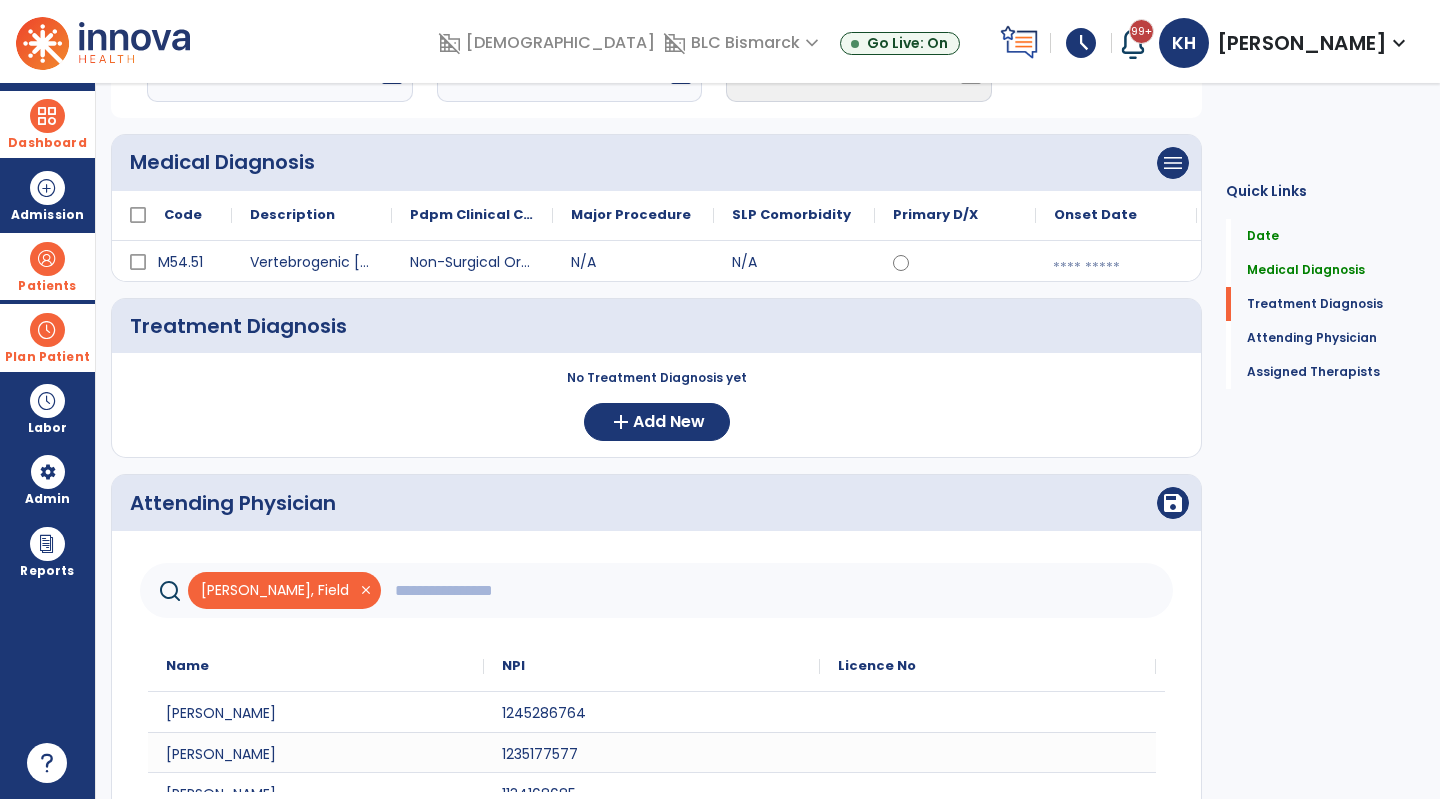 click on "close" 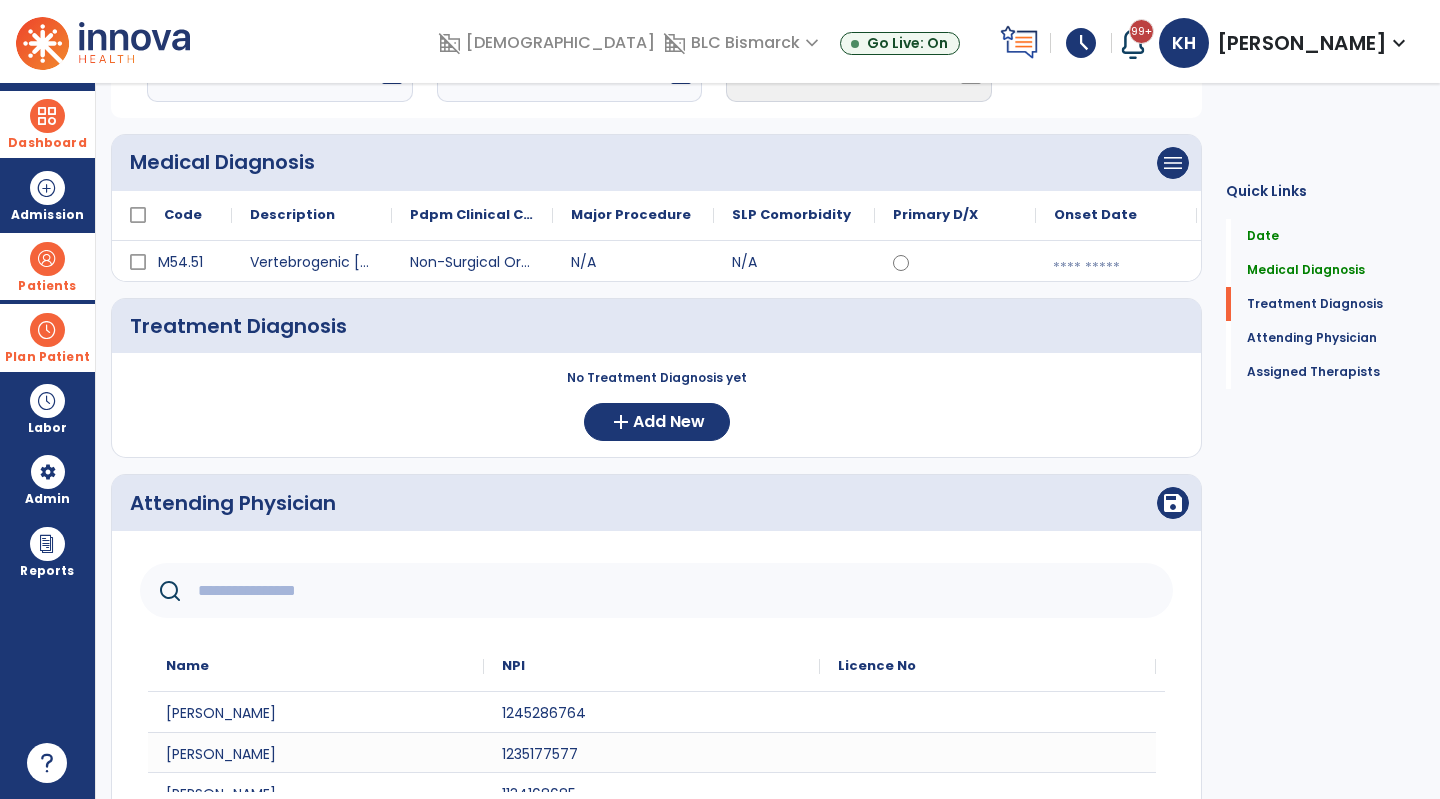 click 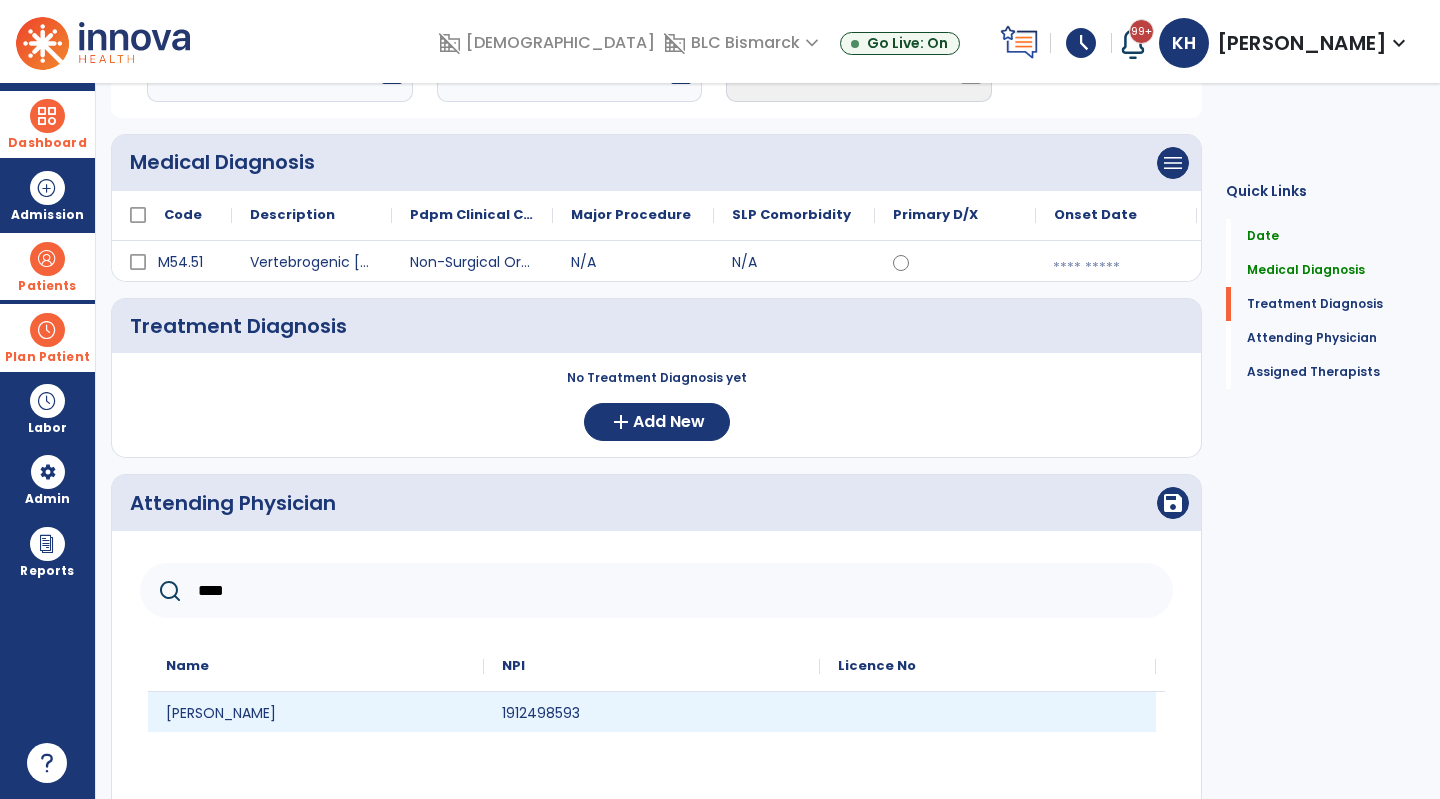 type on "****" 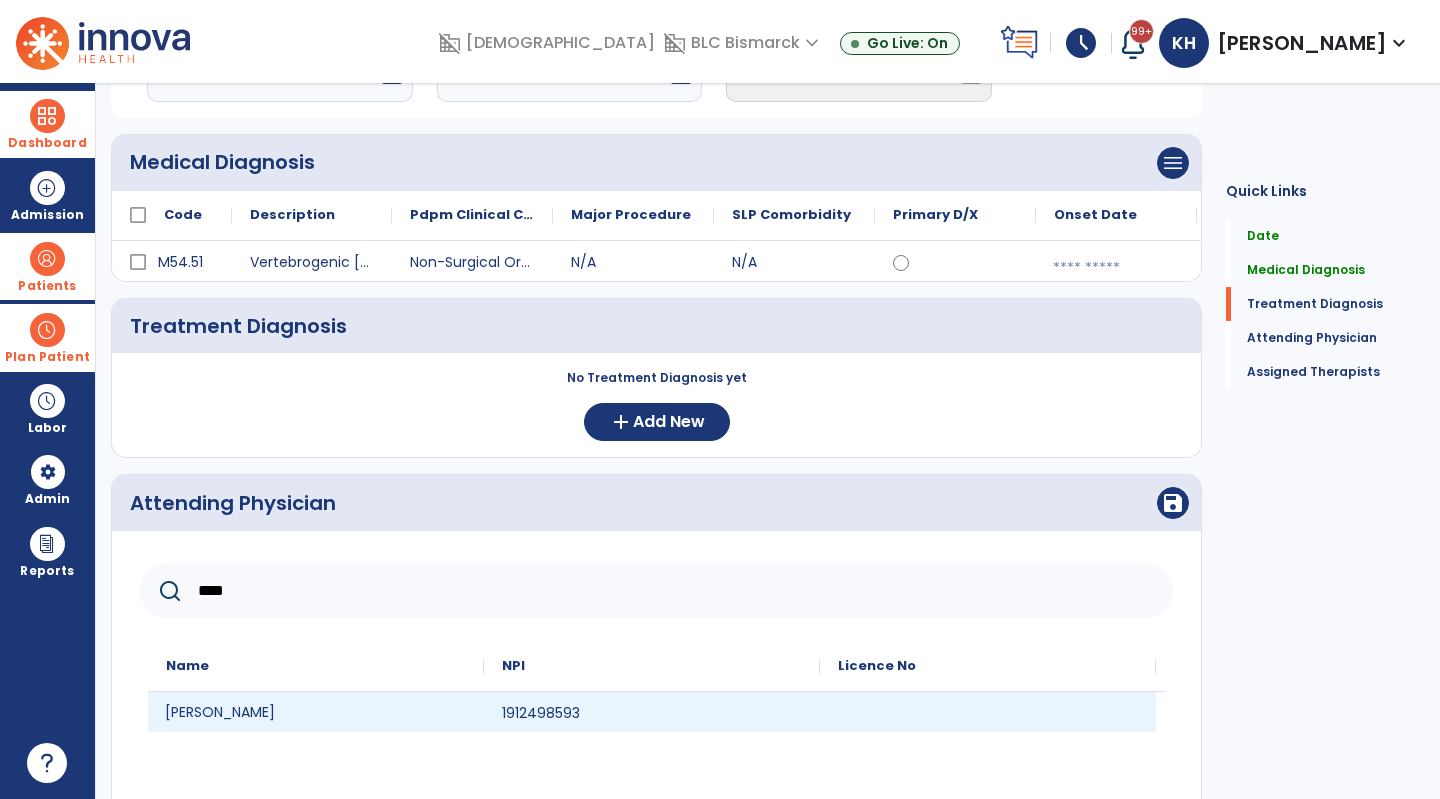 click on "[PERSON_NAME]" 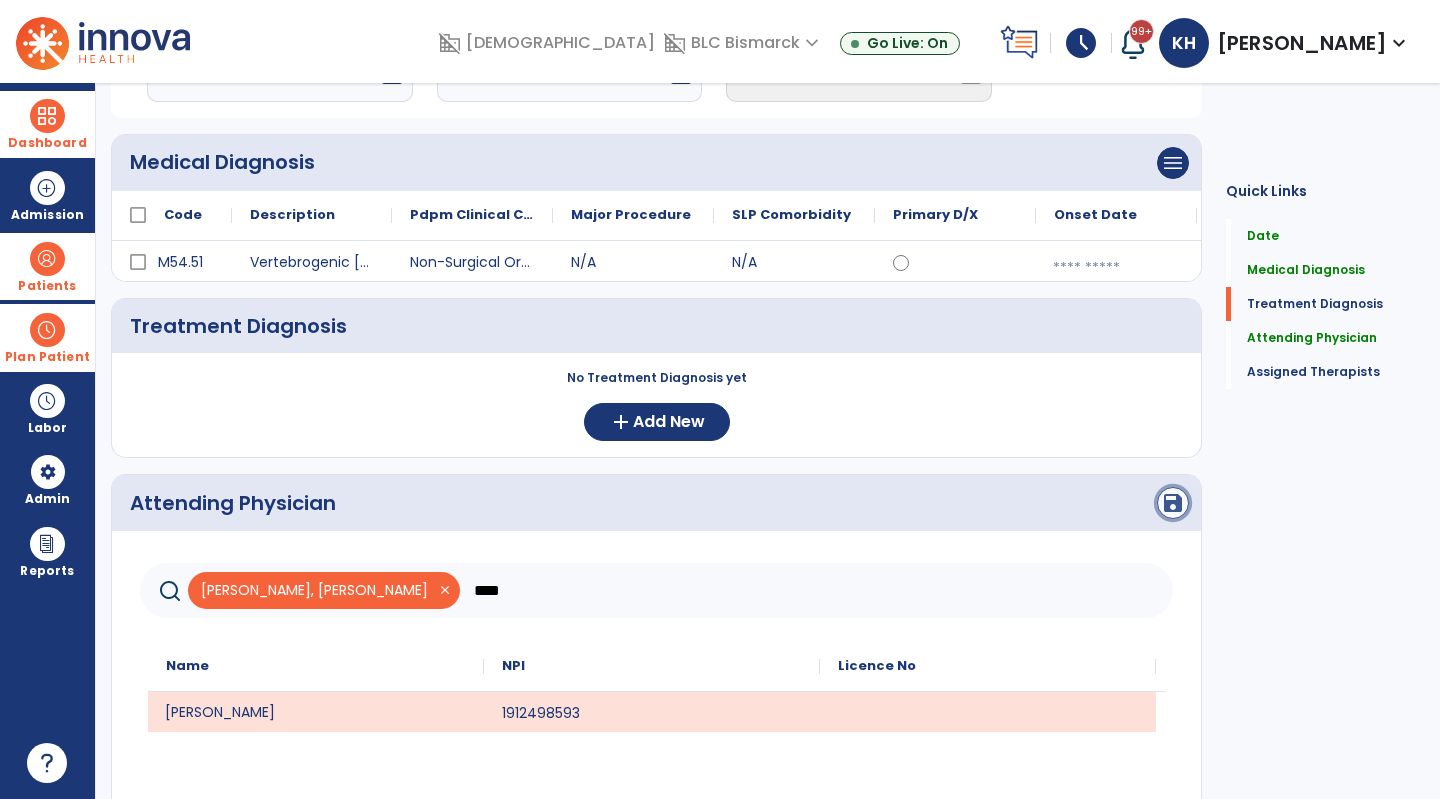 click on "save" 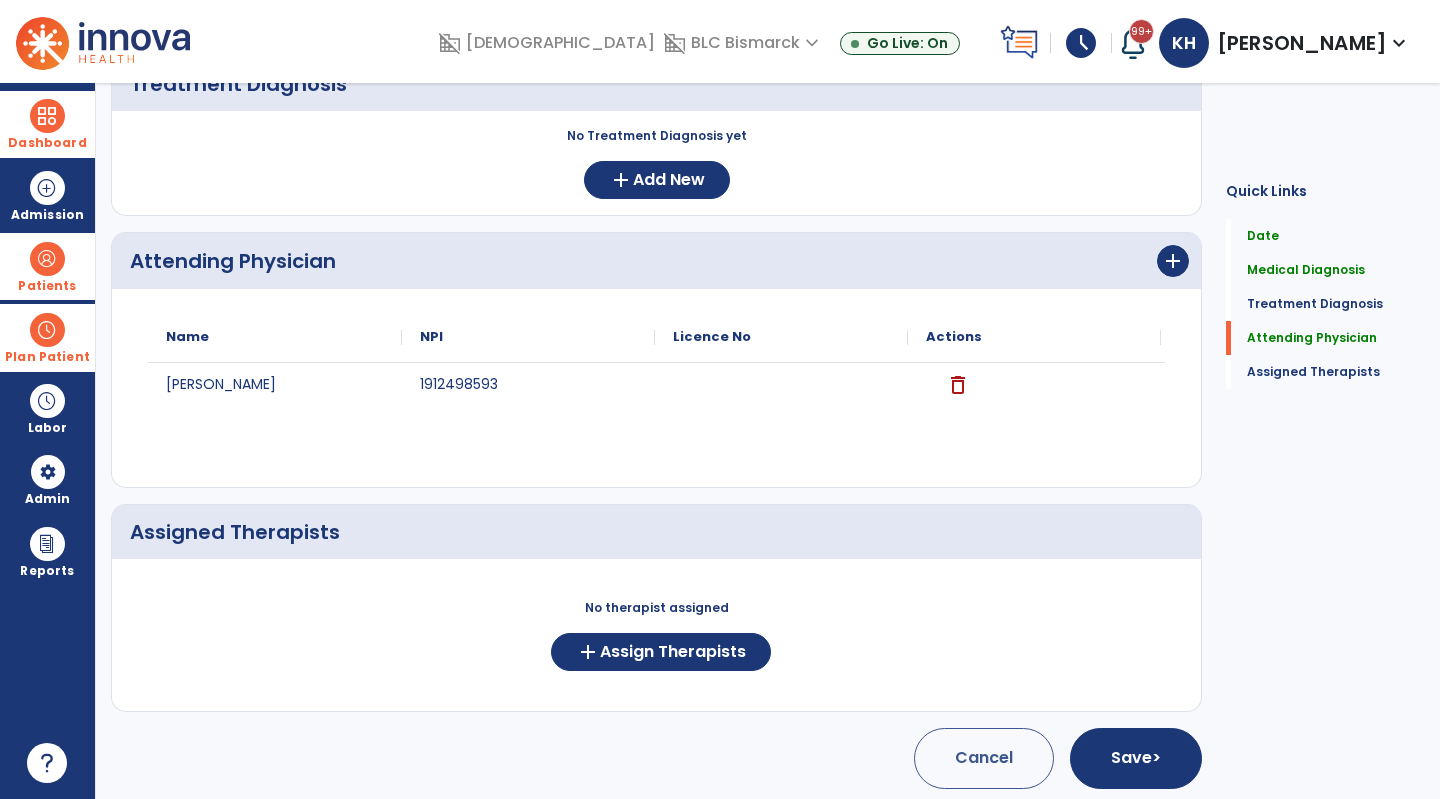 scroll, scrollTop: 384, scrollLeft: 0, axis: vertical 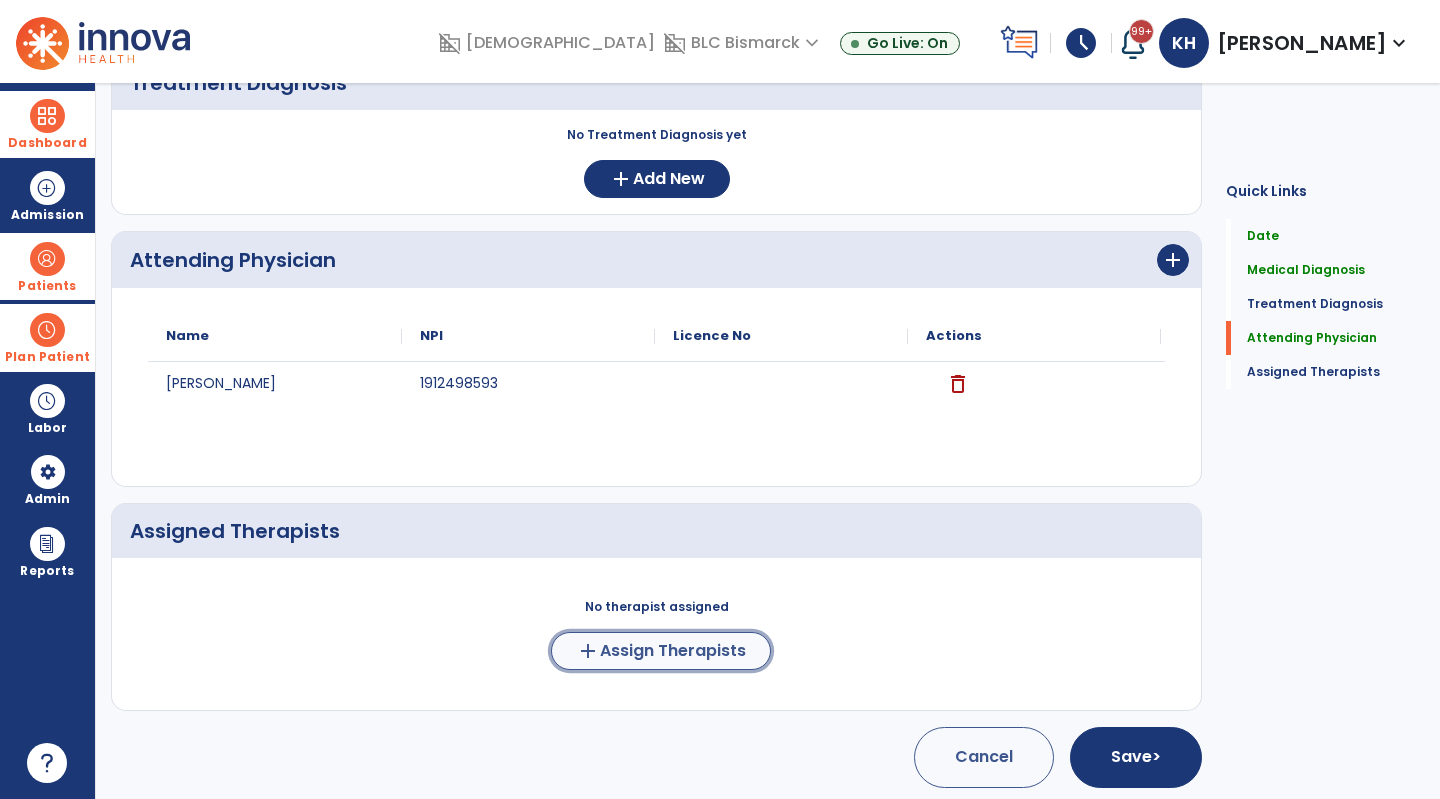 click on "Assign Therapists" 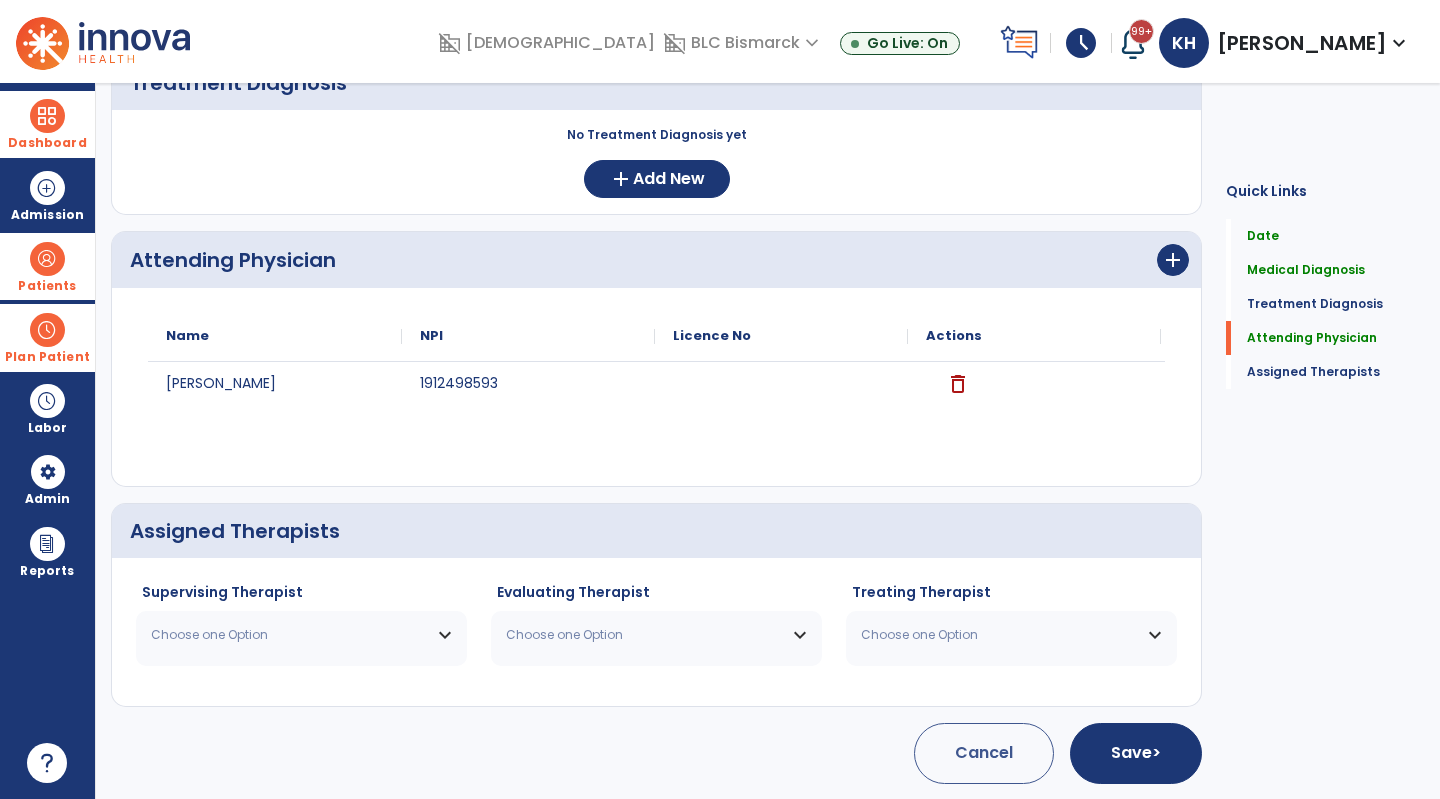 click on "Choose one Option" at bounding box center (289, 635) 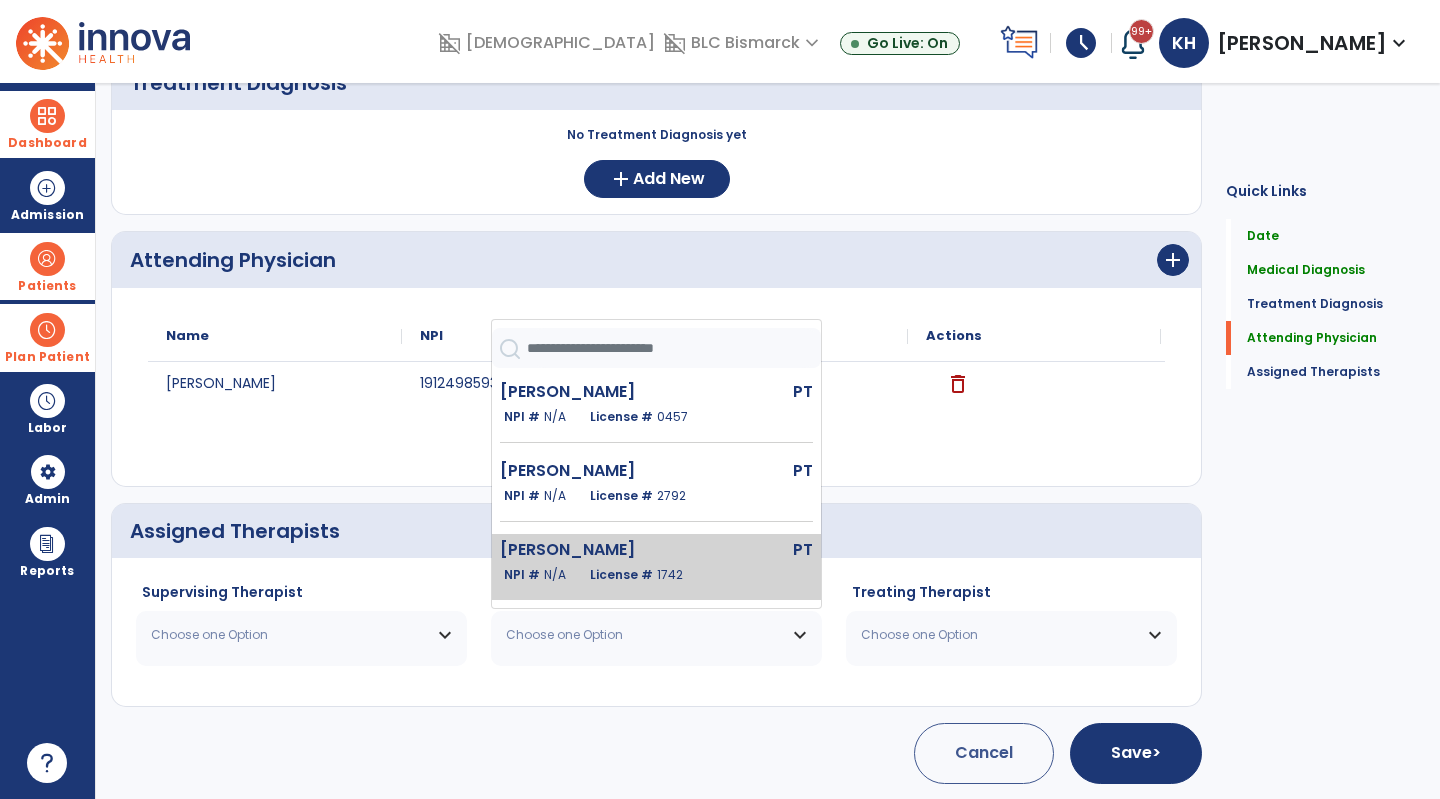 click on "[PERSON_NAME]" 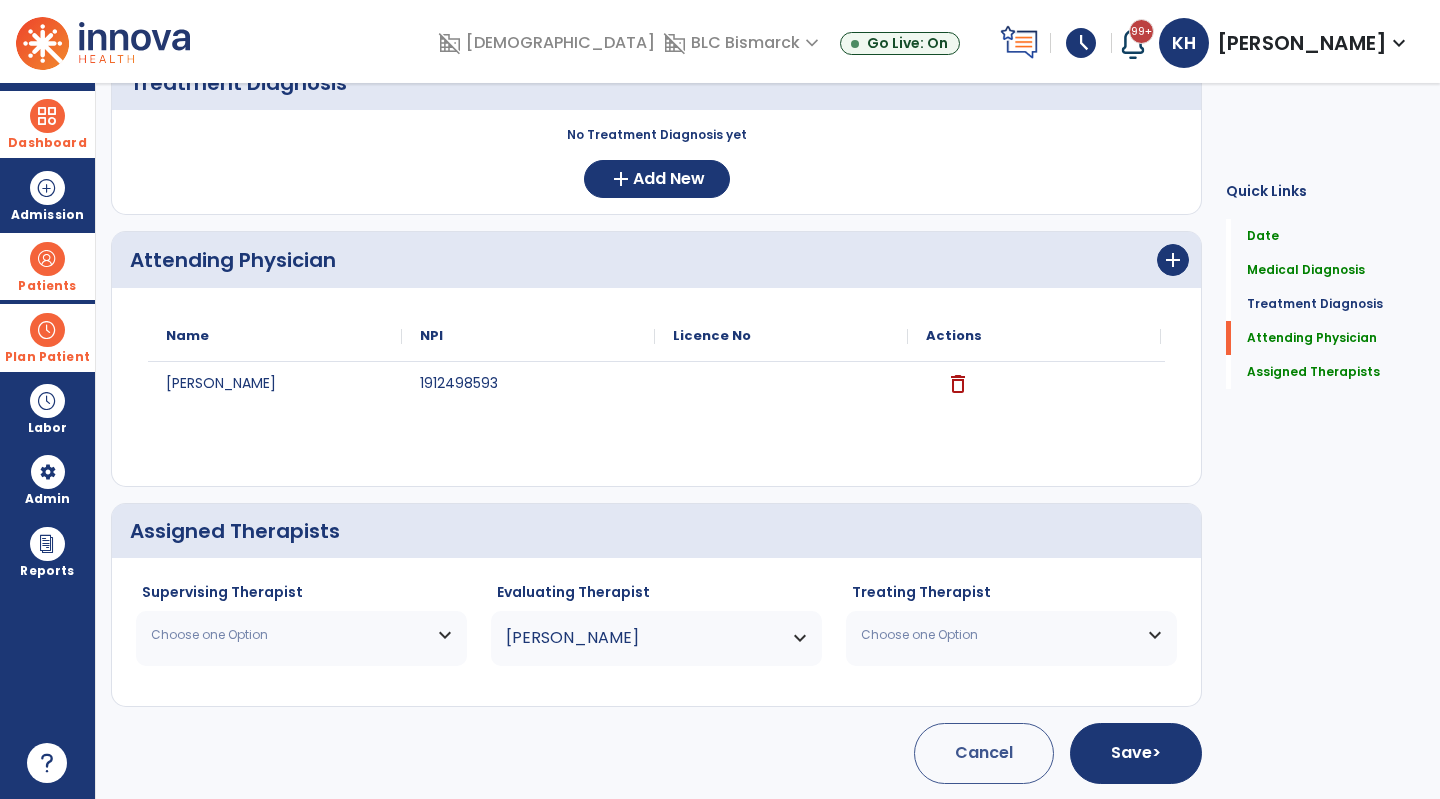 click on "Choose one Option" at bounding box center [301, 635] 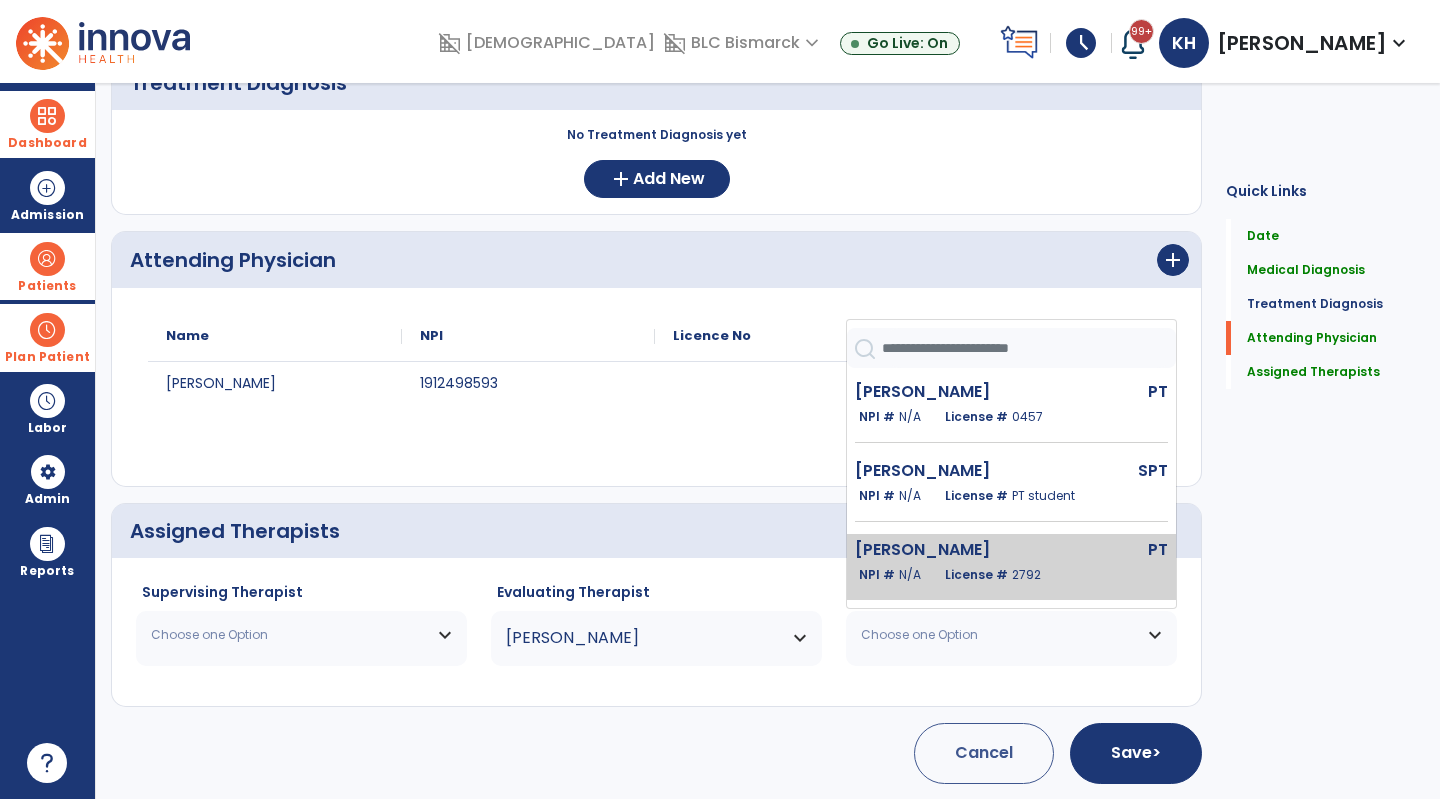scroll, scrollTop: 57, scrollLeft: 0, axis: vertical 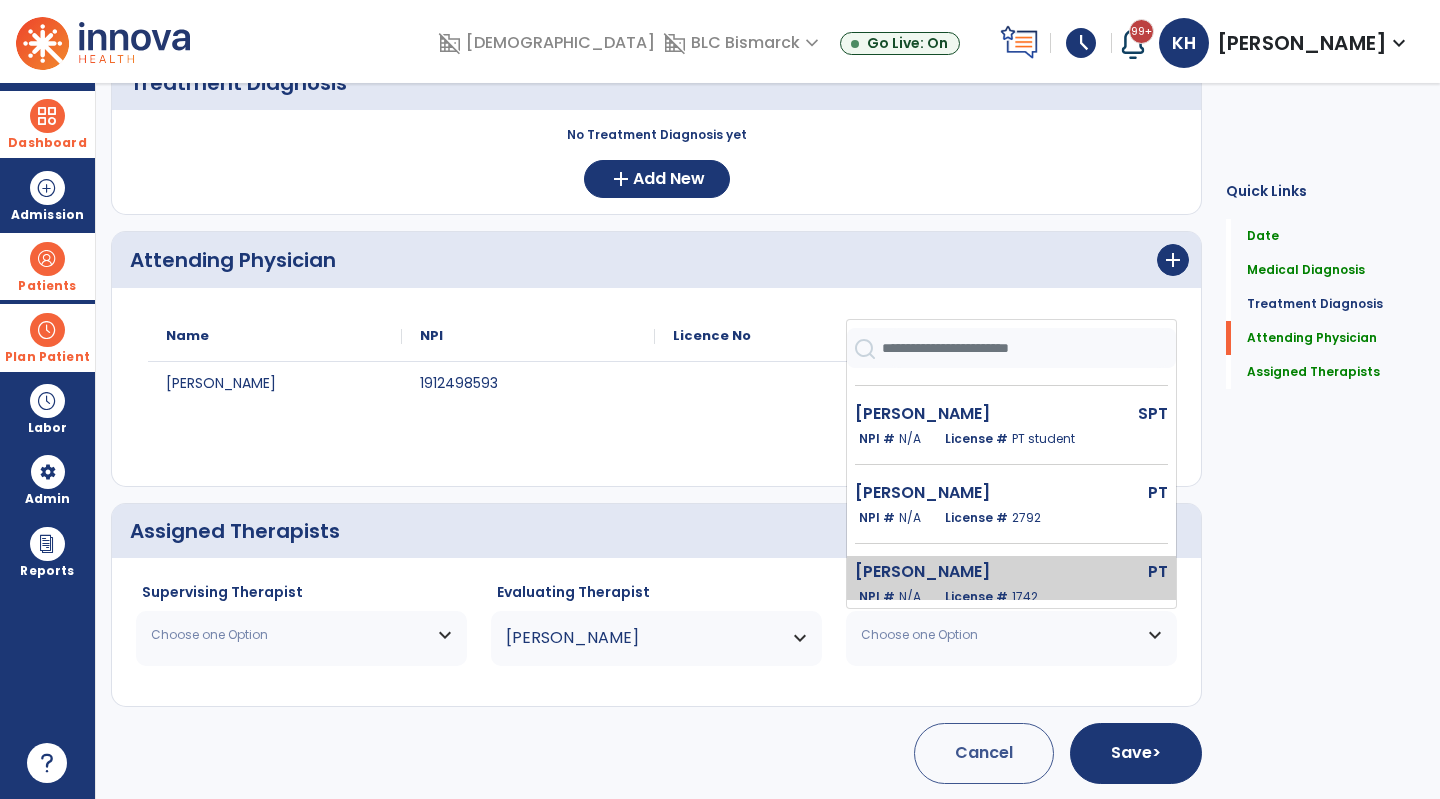click on "[PERSON_NAME]" 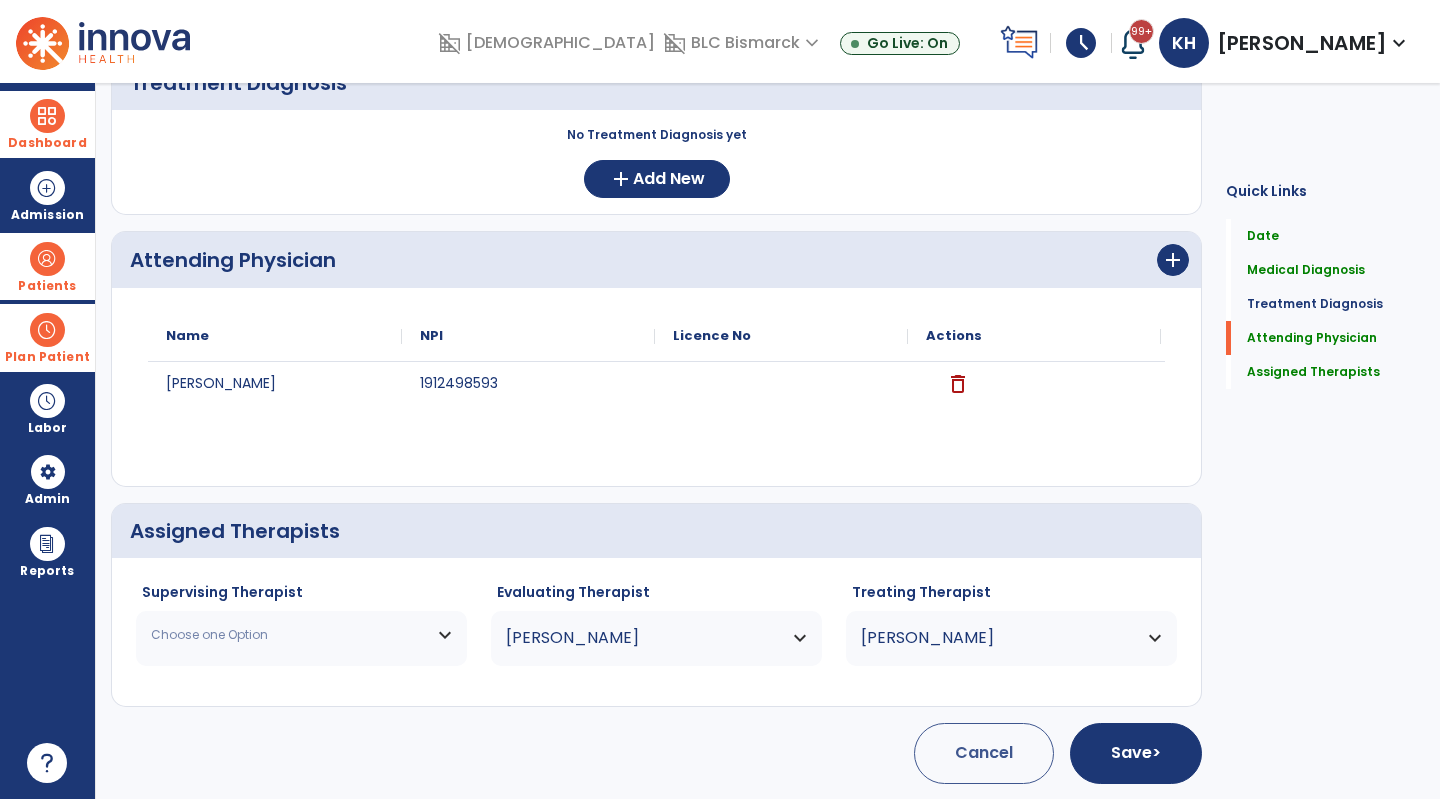 click on "Choose one Option" at bounding box center (289, 635) 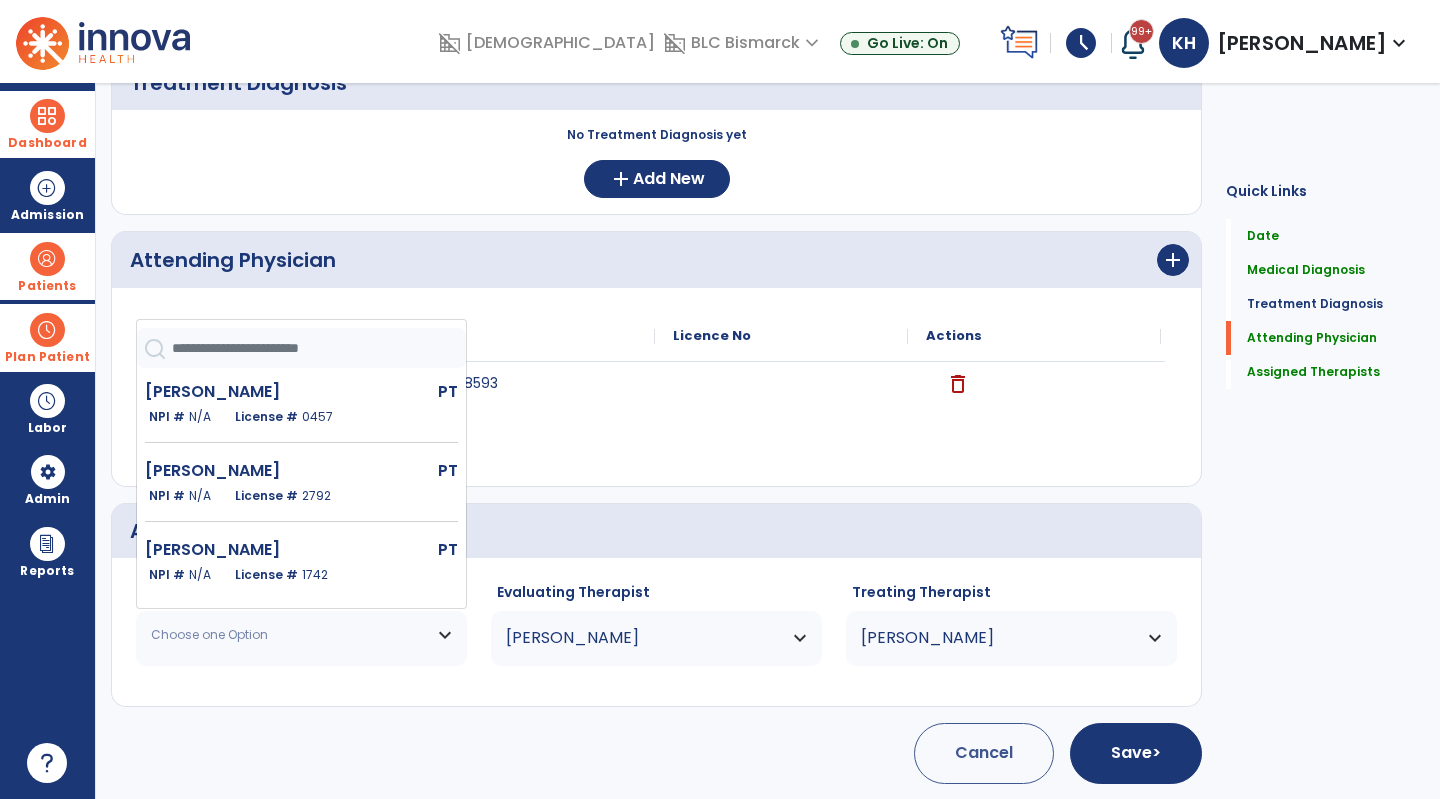 scroll, scrollTop: 385, scrollLeft: 0, axis: vertical 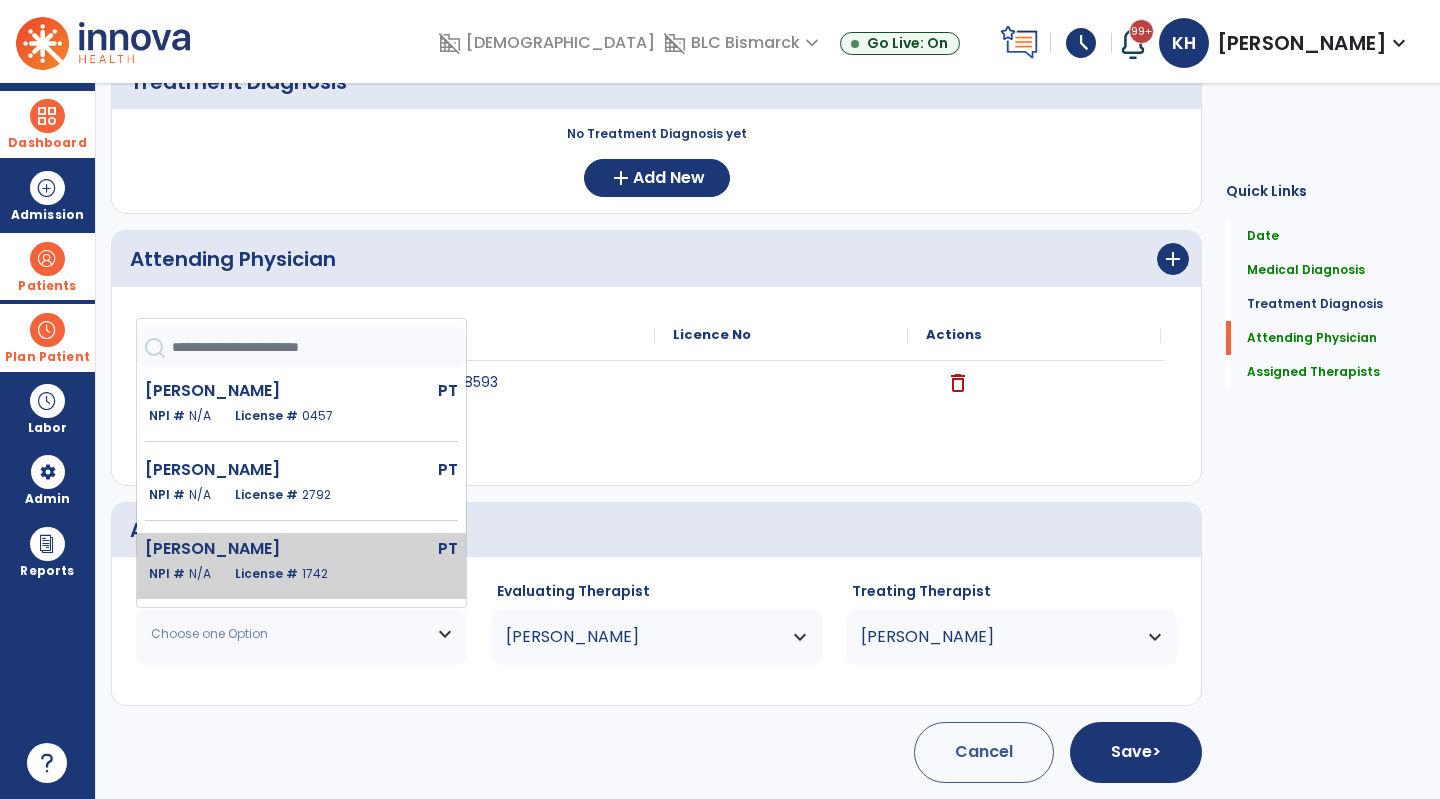click on "[PERSON_NAME]" 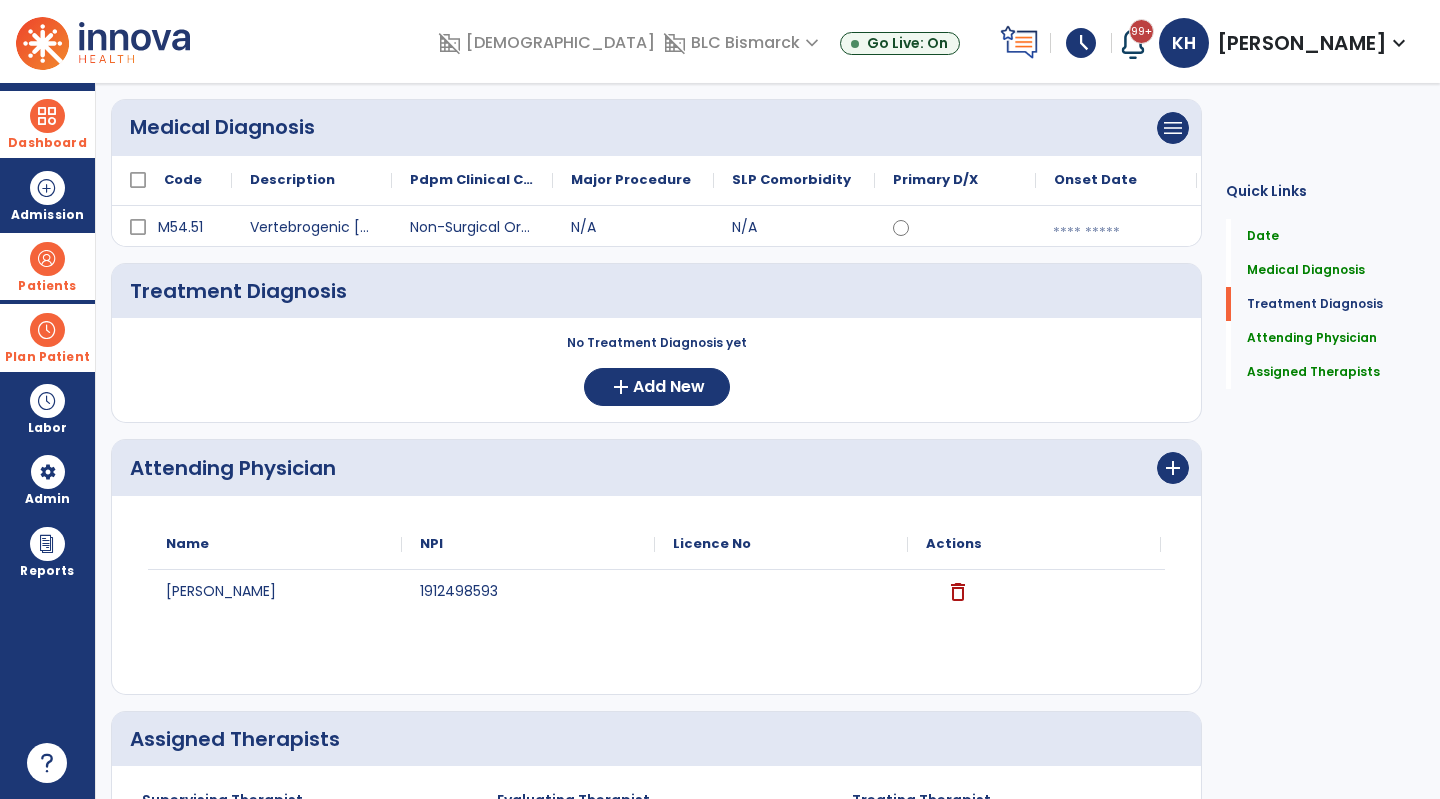 scroll, scrollTop: 174, scrollLeft: 0, axis: vertical 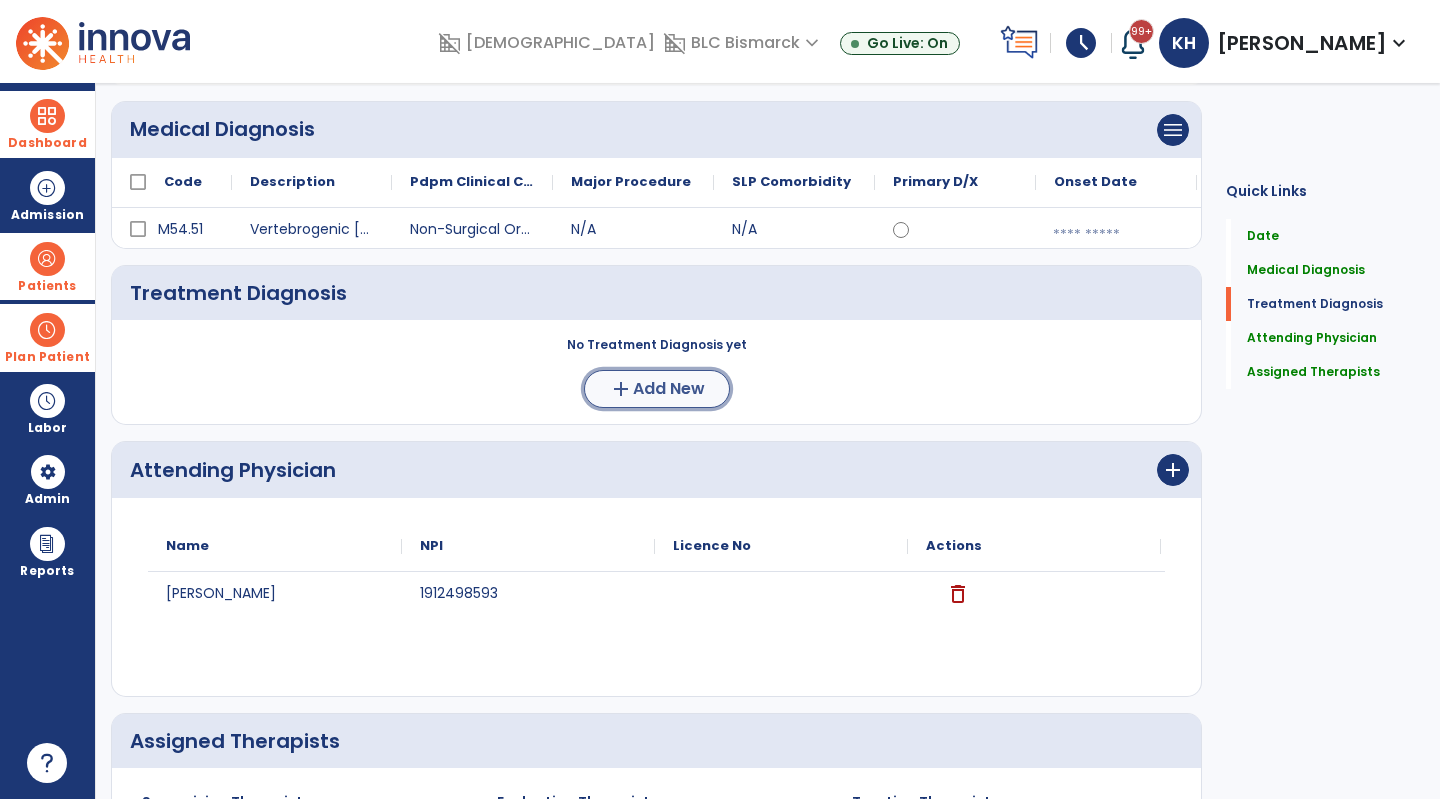 click on "Add New" 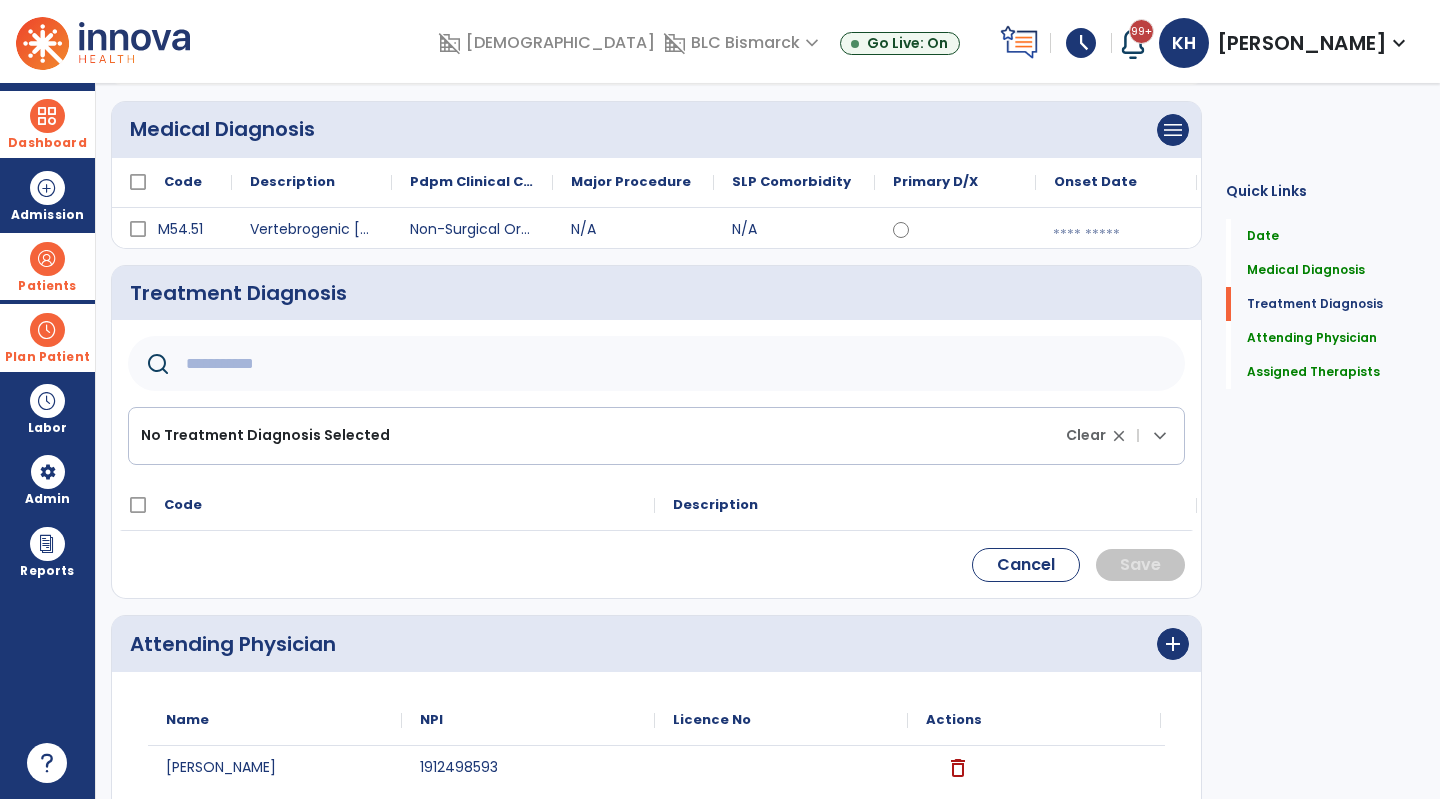 click 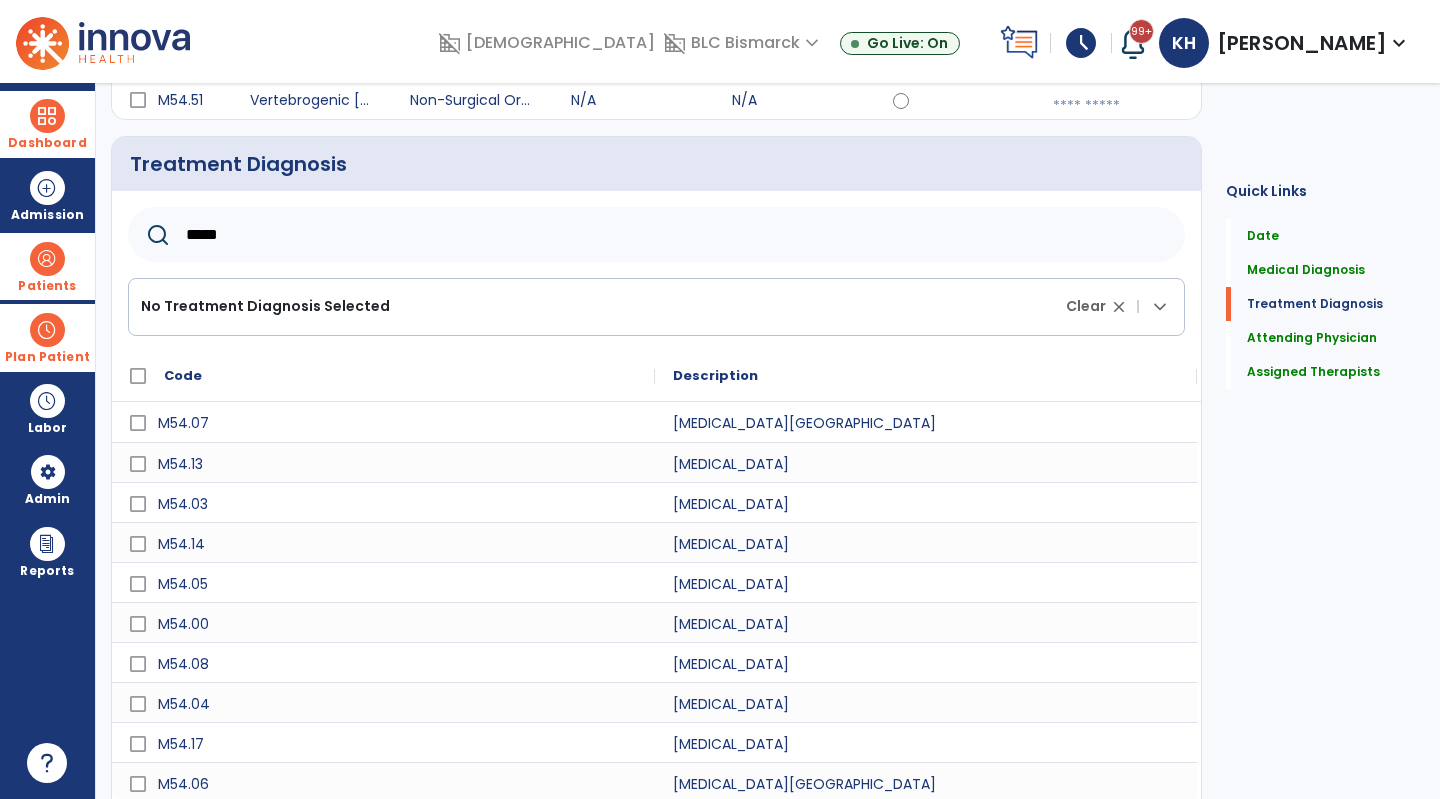 scroll, scrollTop: 352, scrollLeft: 0, axis: vertical 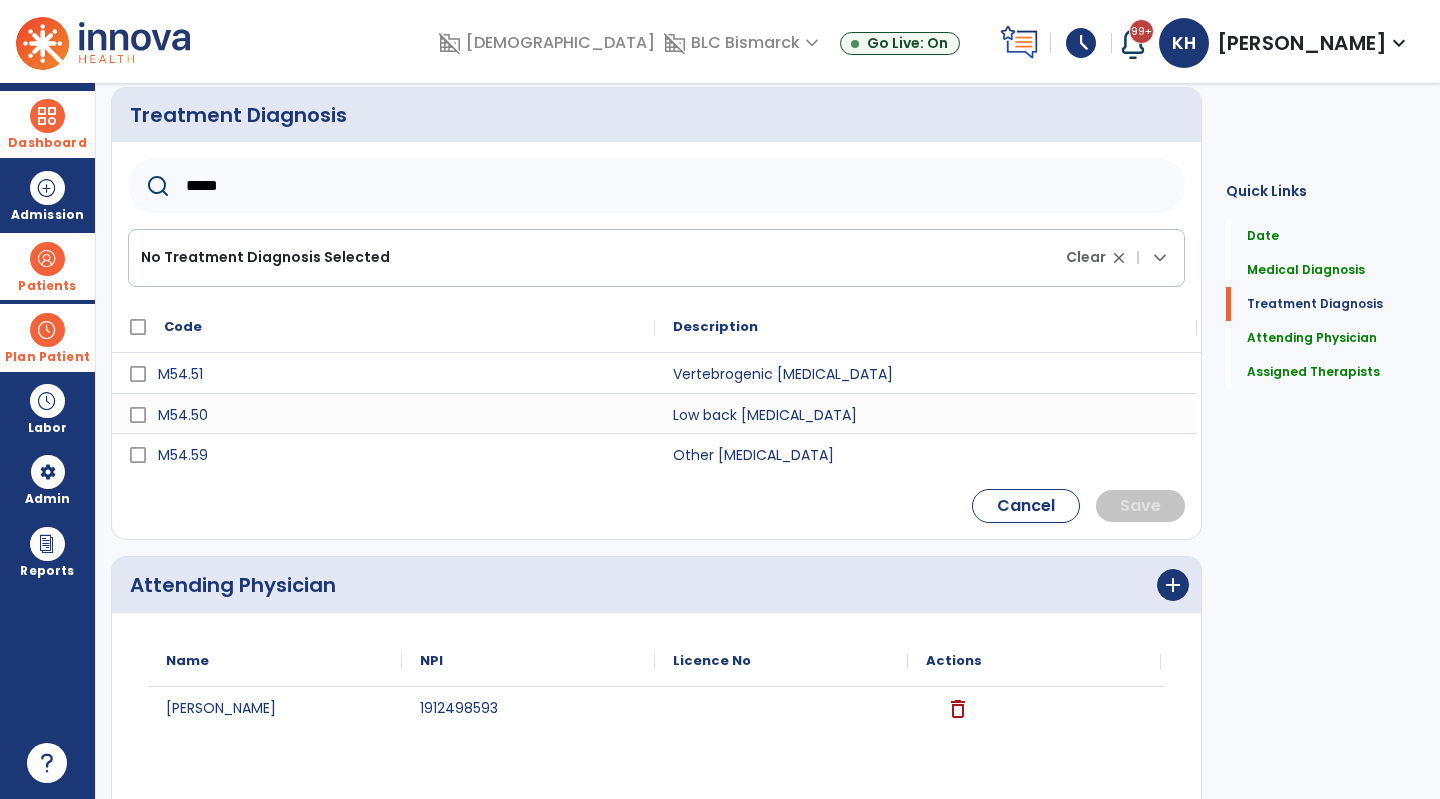 type on "*****" 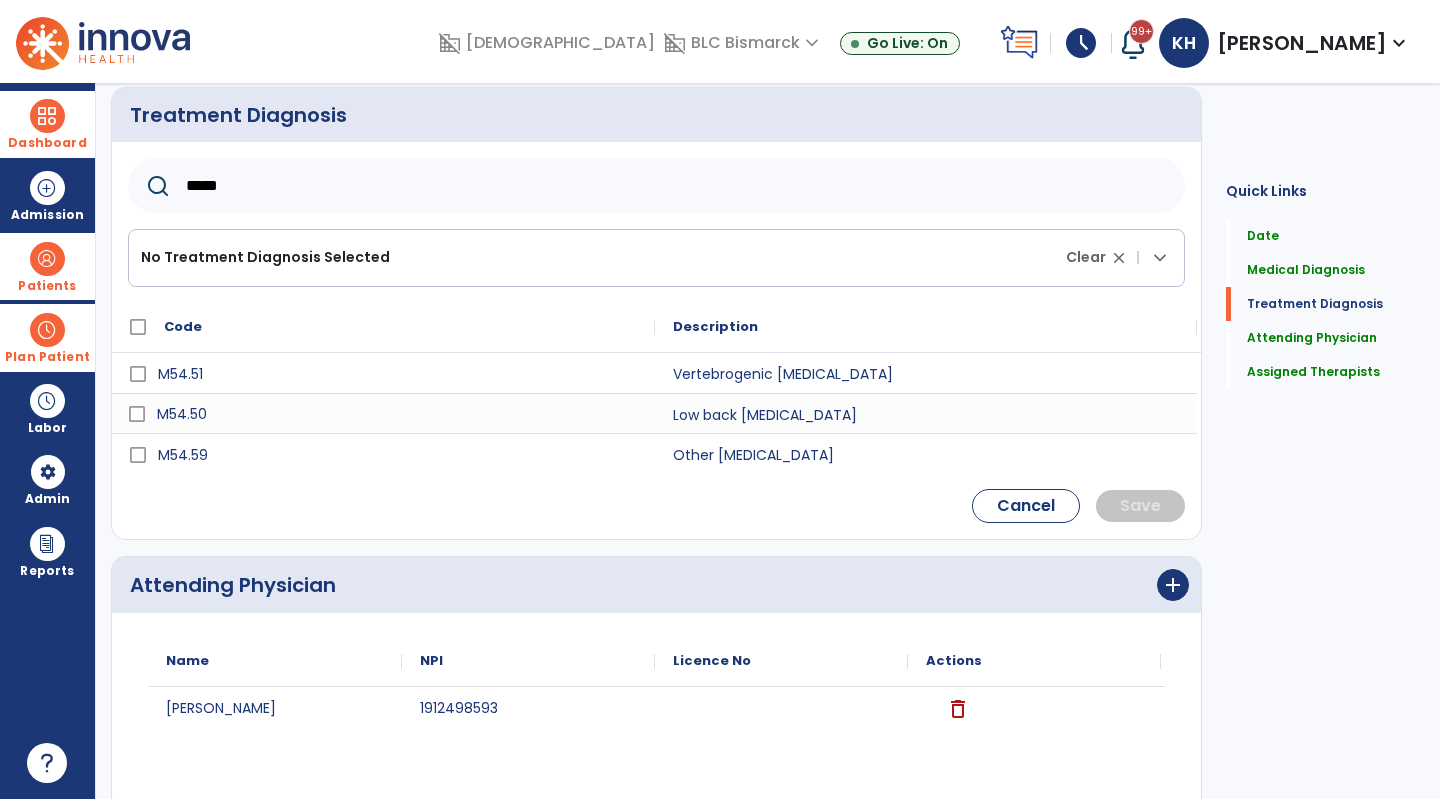 click on "M54.50" at bounding box center (397, 414) 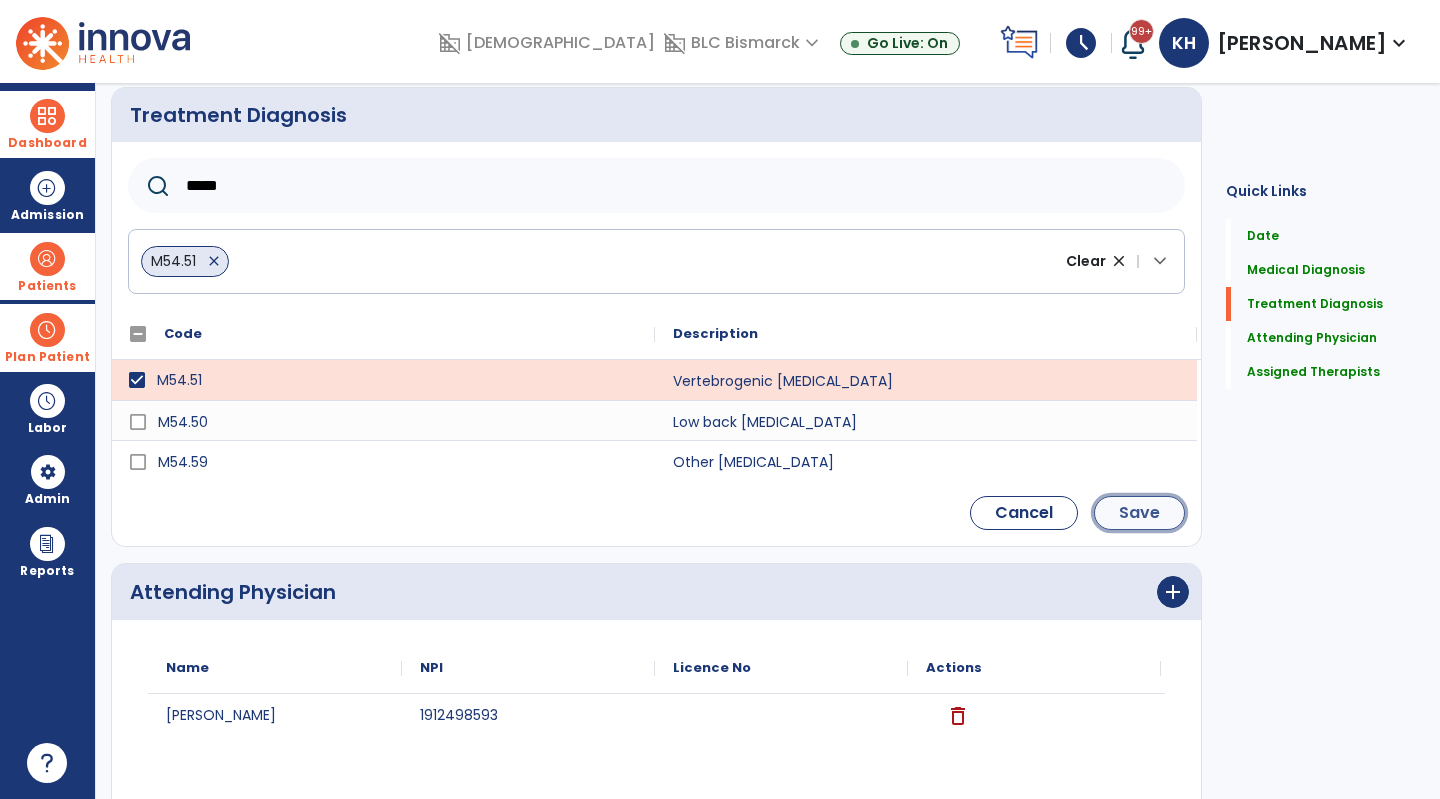 click on "Save" 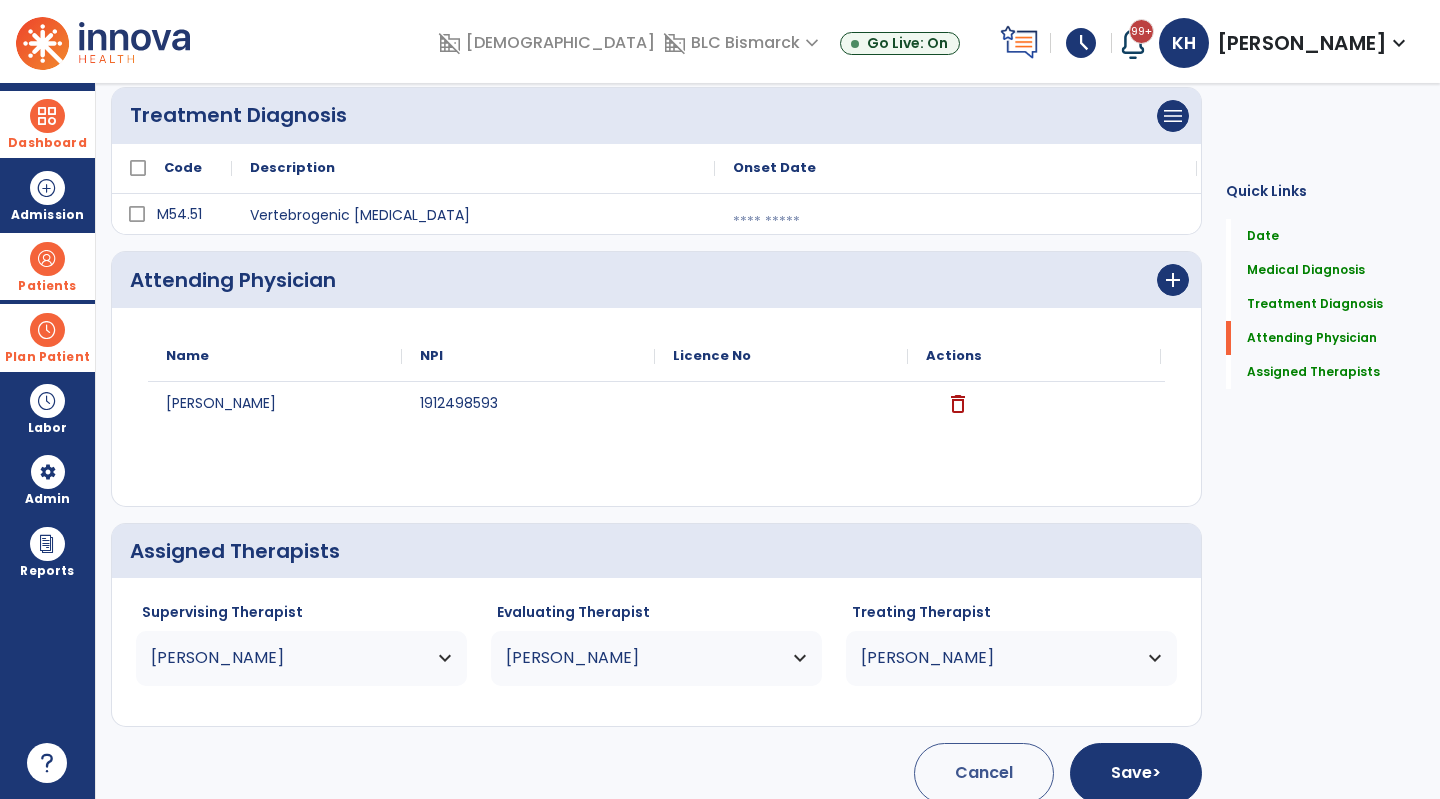 click at bounding box center (956, 222) 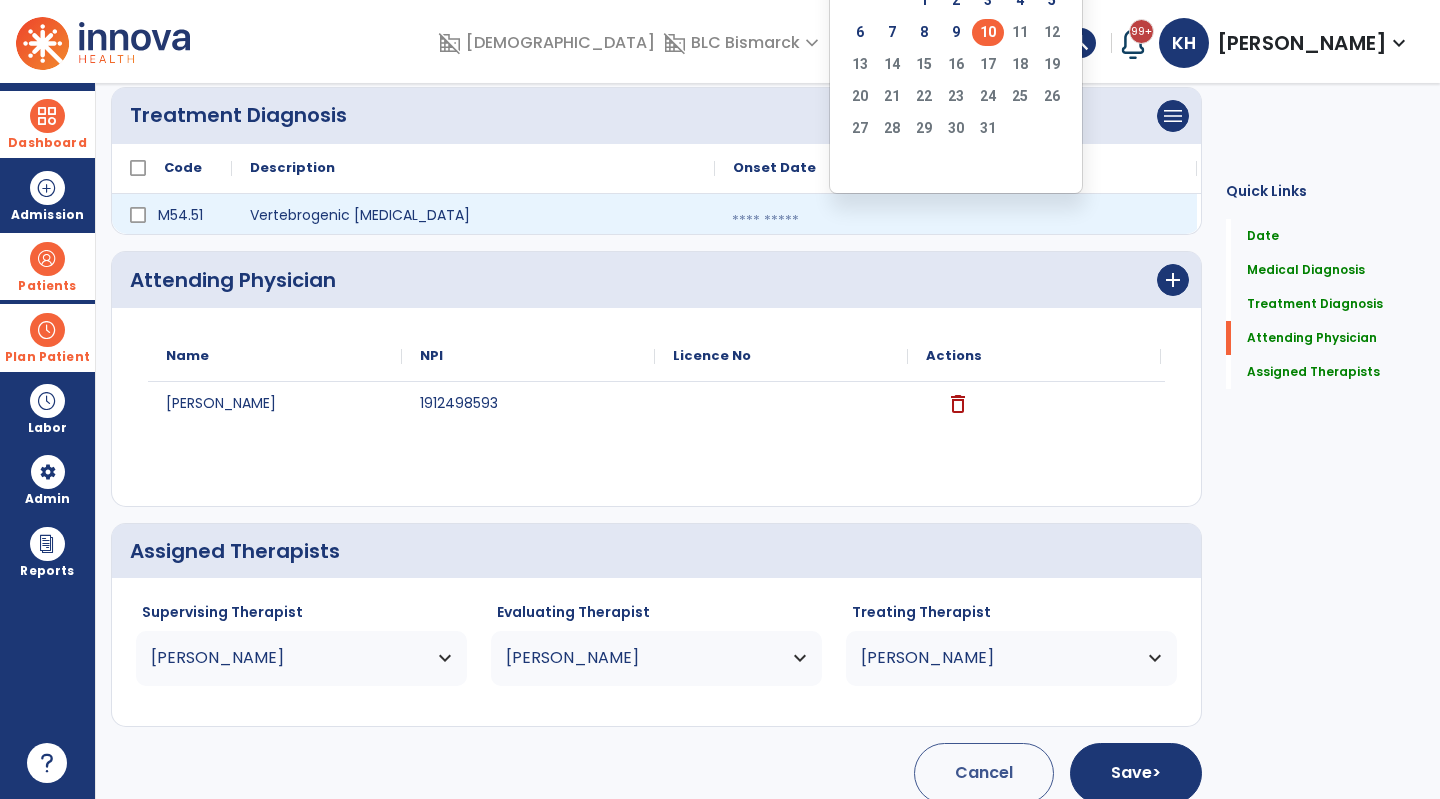 click on "6   7   8   9   10   11   12" 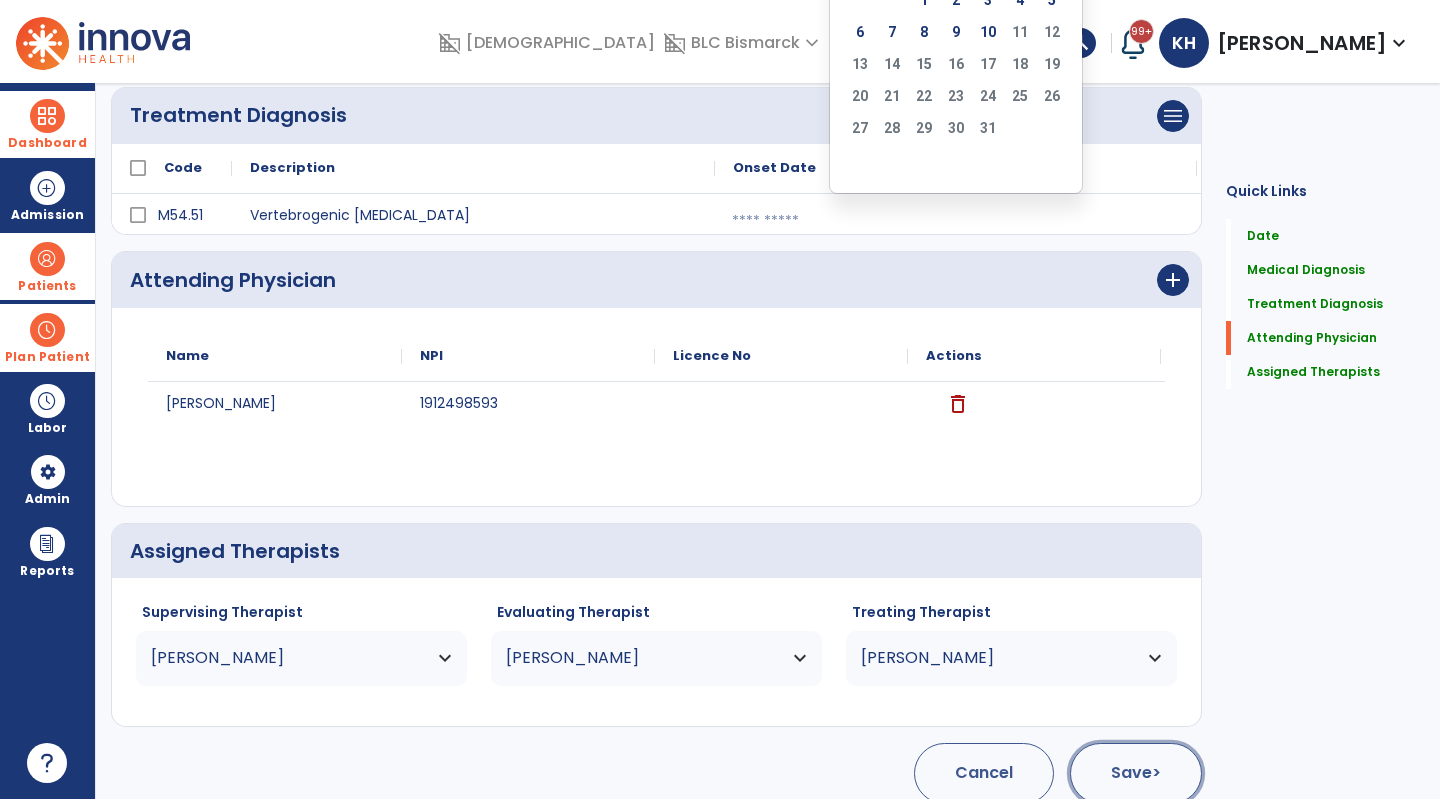 click on "Save  >" 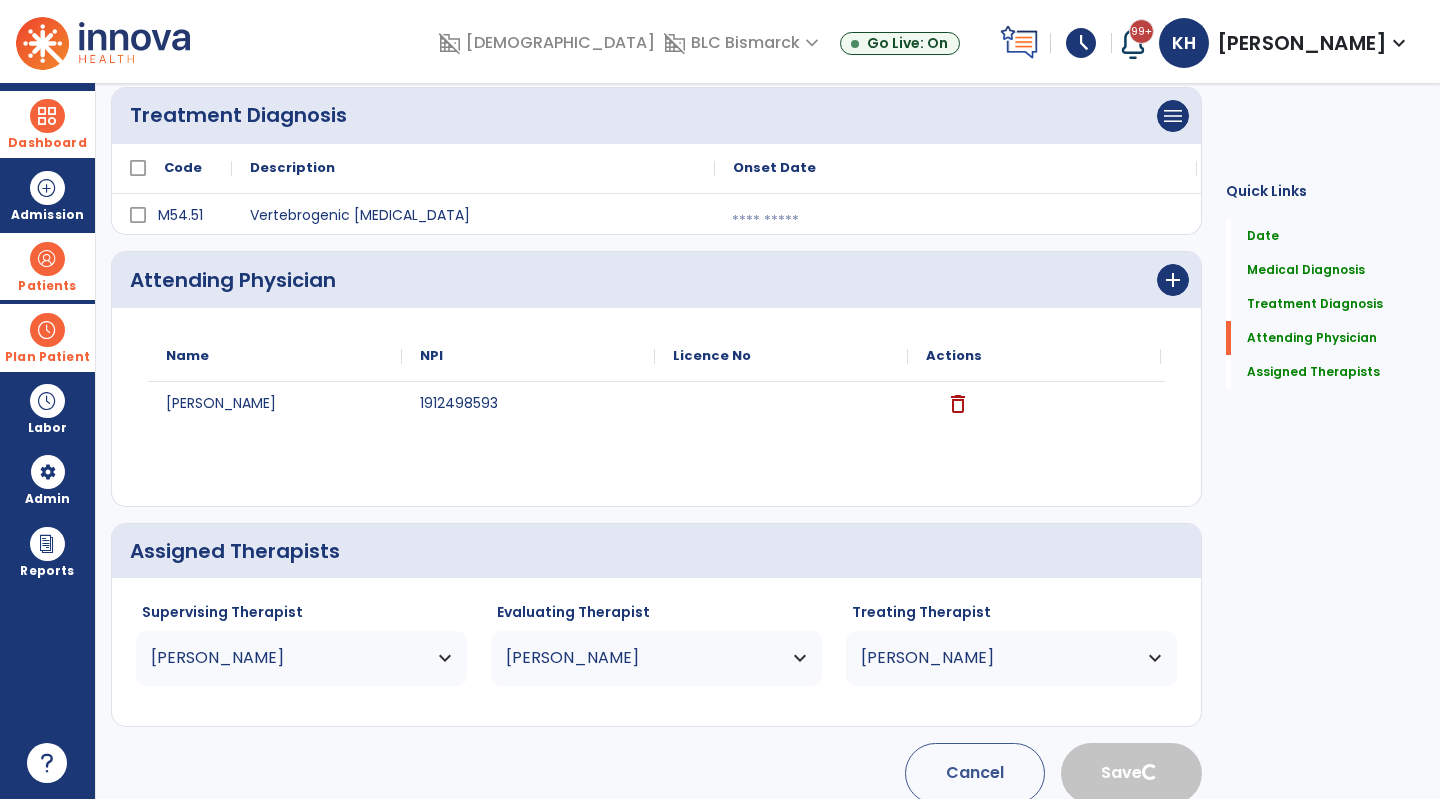 type 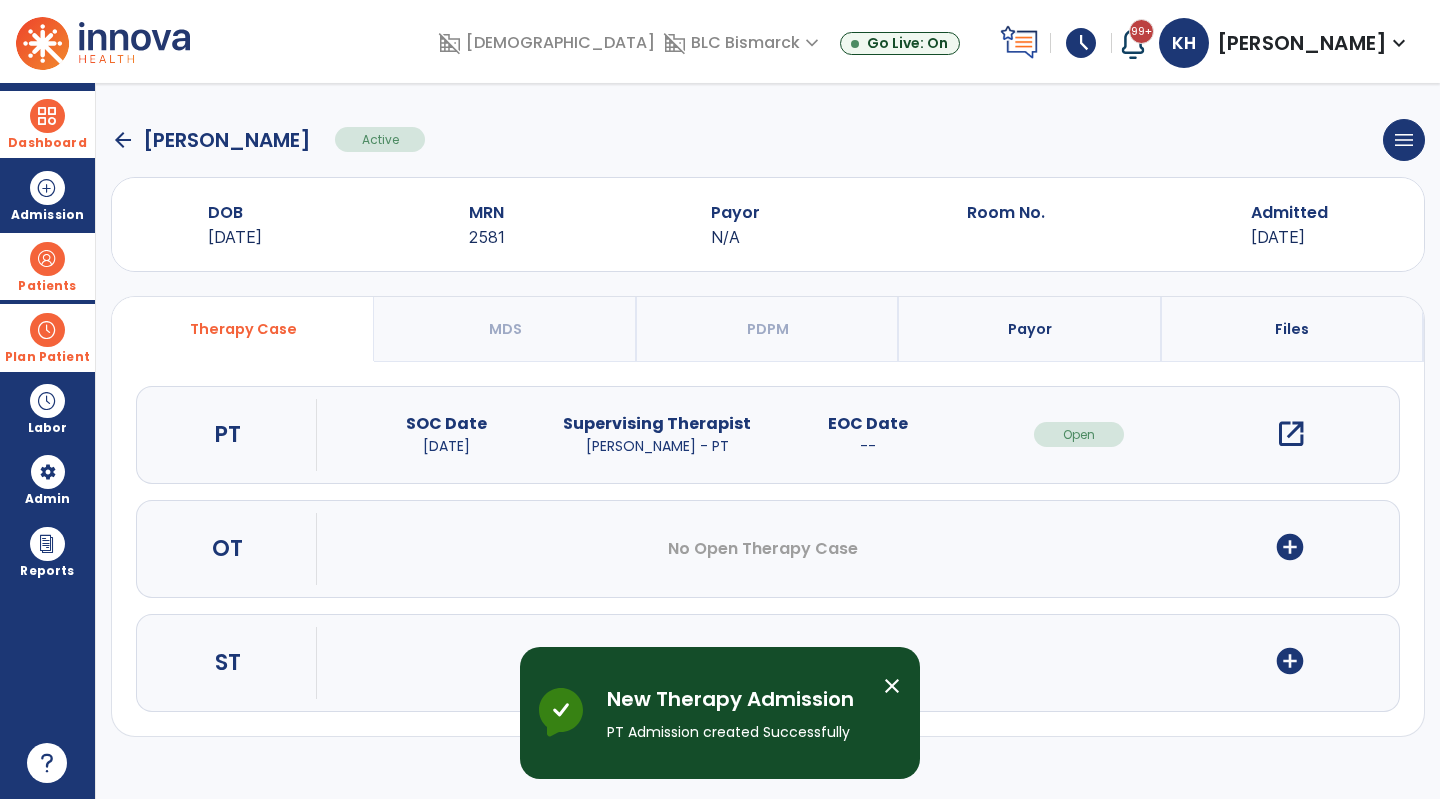 scroll, scrollTop: 0, scrollLeft: 0, axis: both 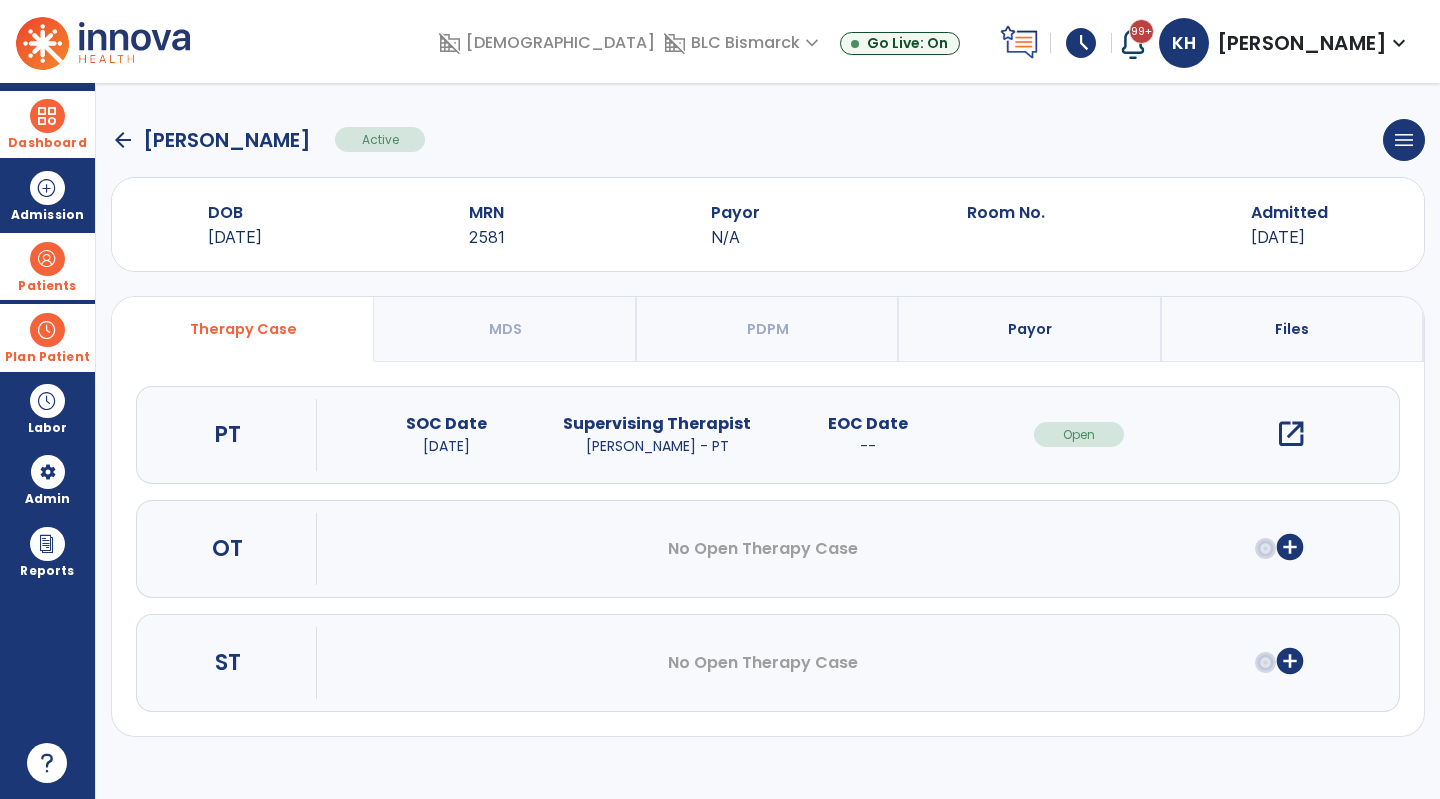 click on "Payor" at bounding box center (1030, 329) 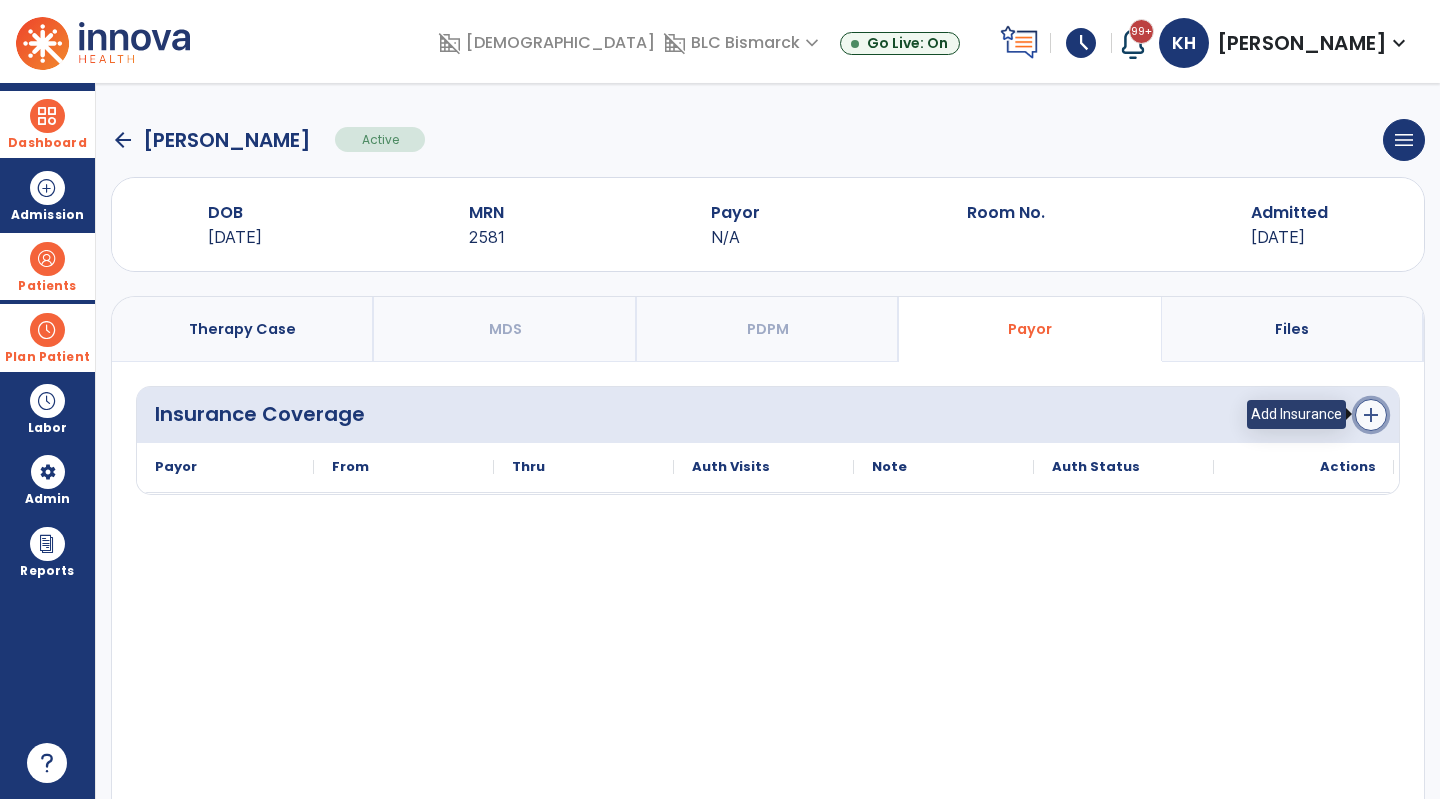 click on "add" 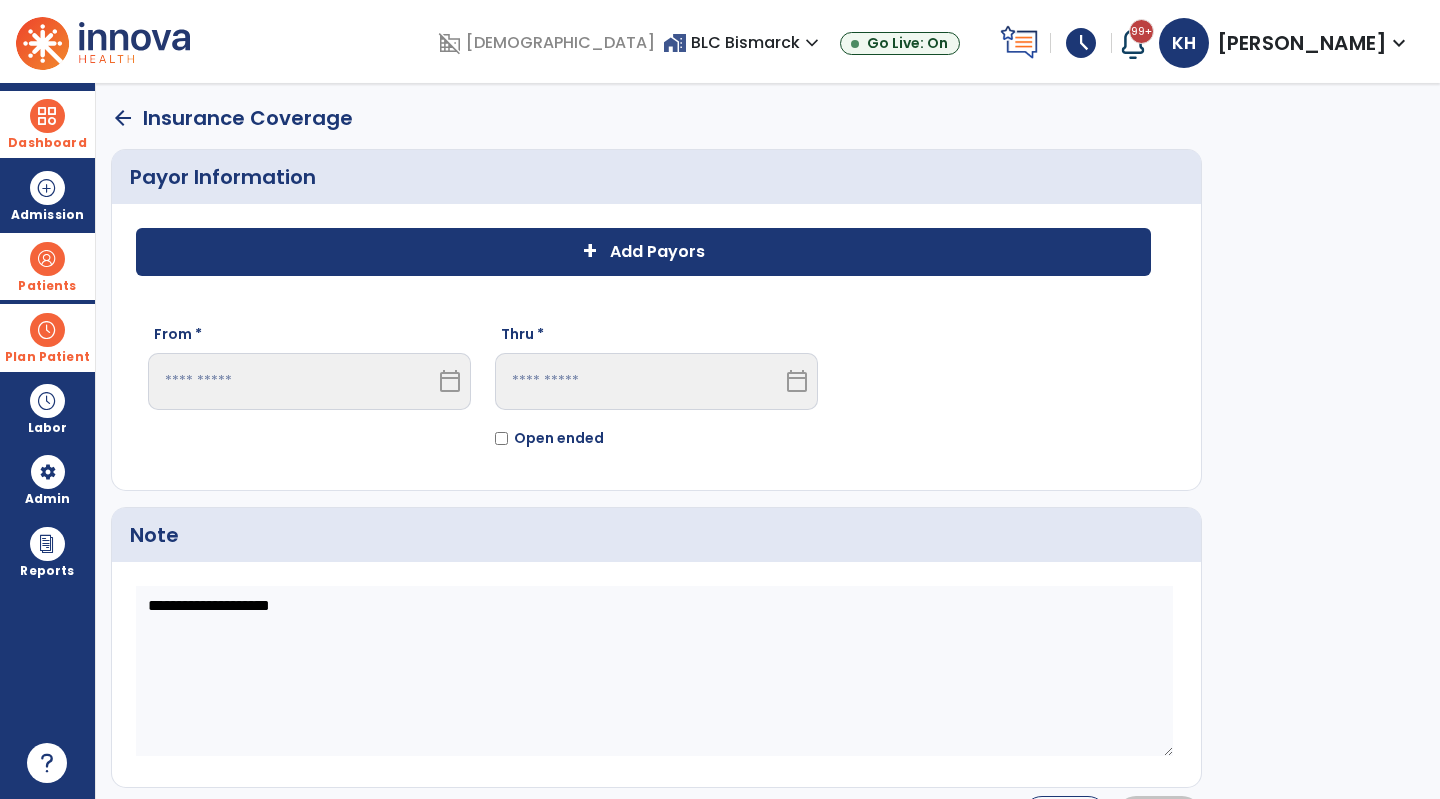 click on "+ Add Payors" 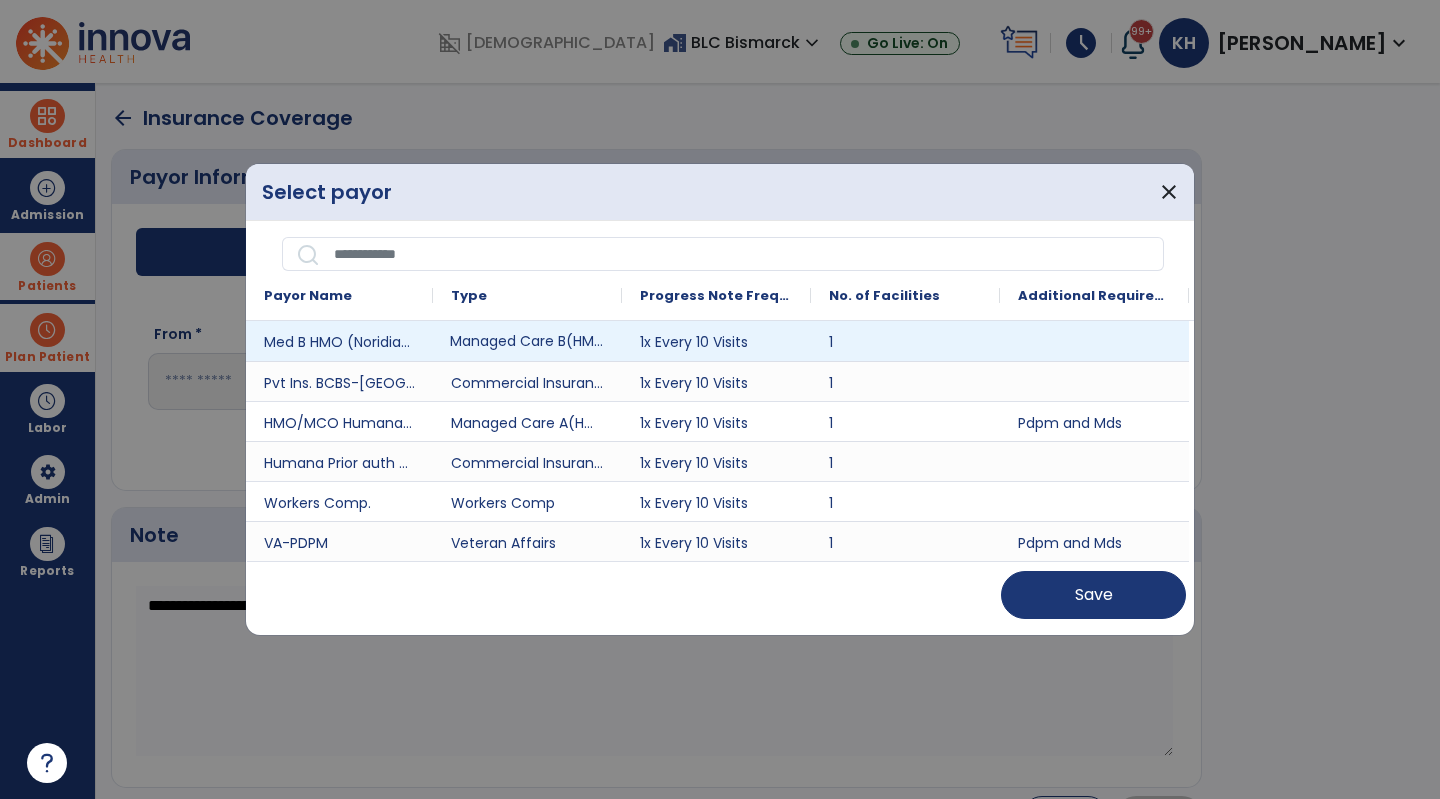 click on "Managed Care B(HMO/MCO)" at bounding box center (527, 341) 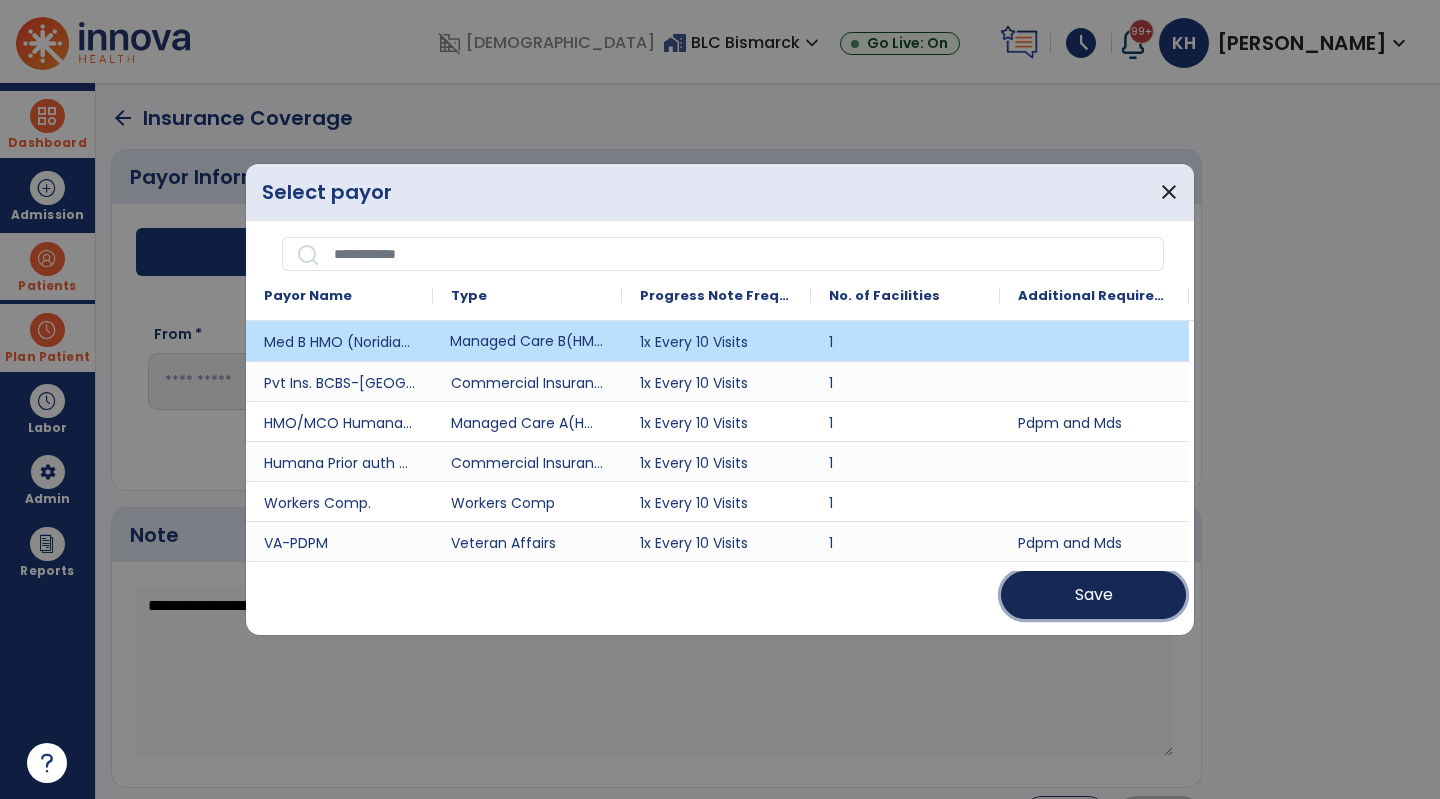 click on "Save" at bounding box center (1093, 595) 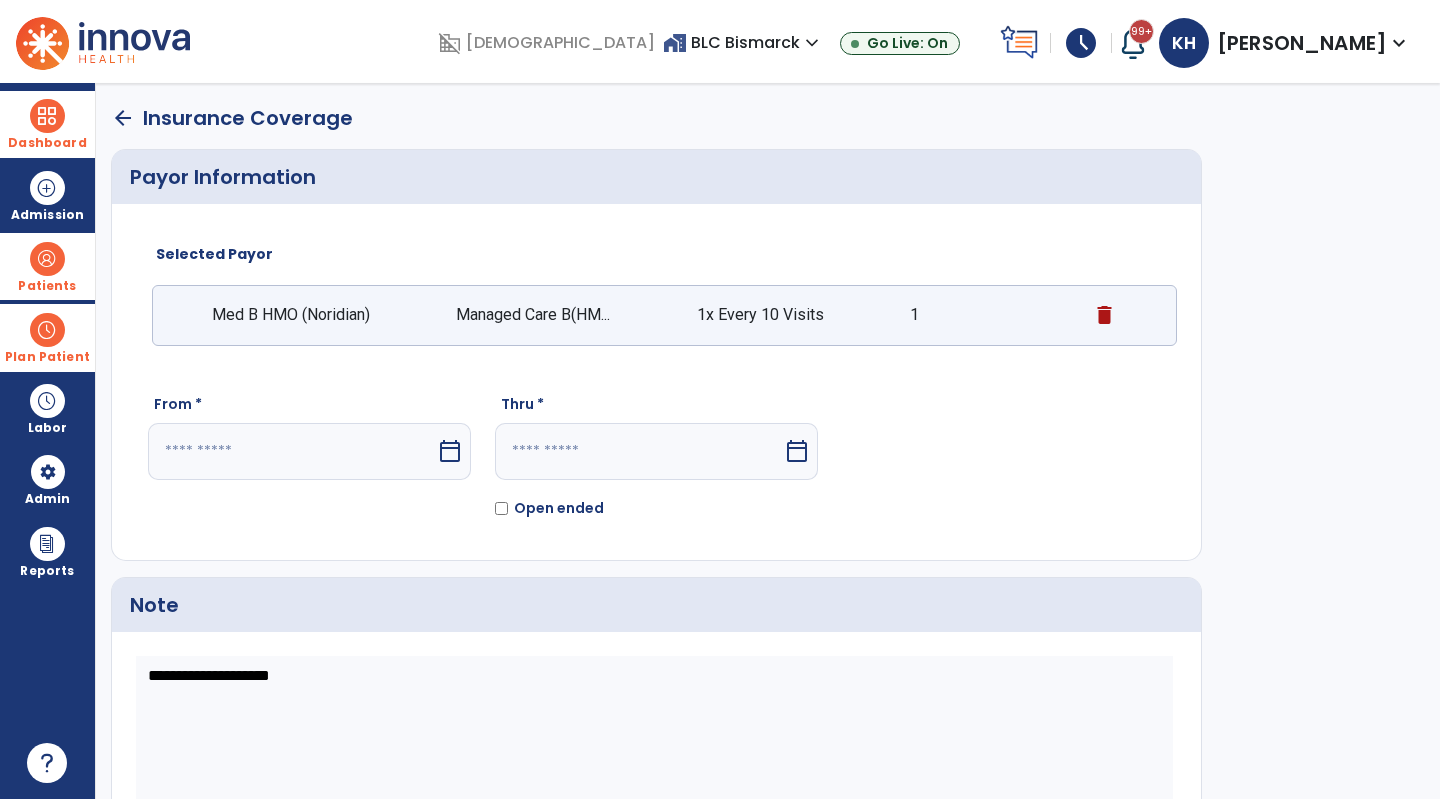 click at bounding box center [292, 451] 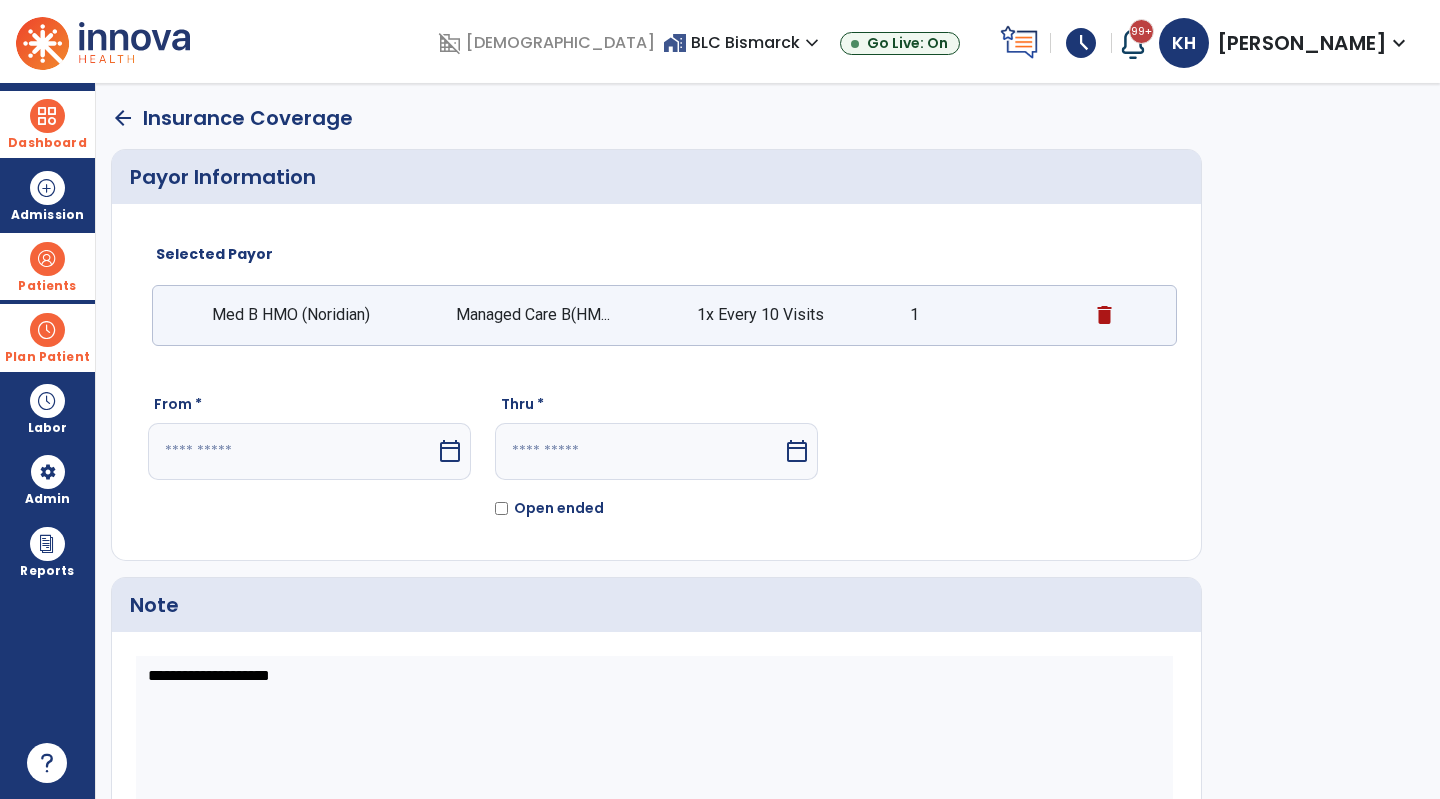 select on "*" 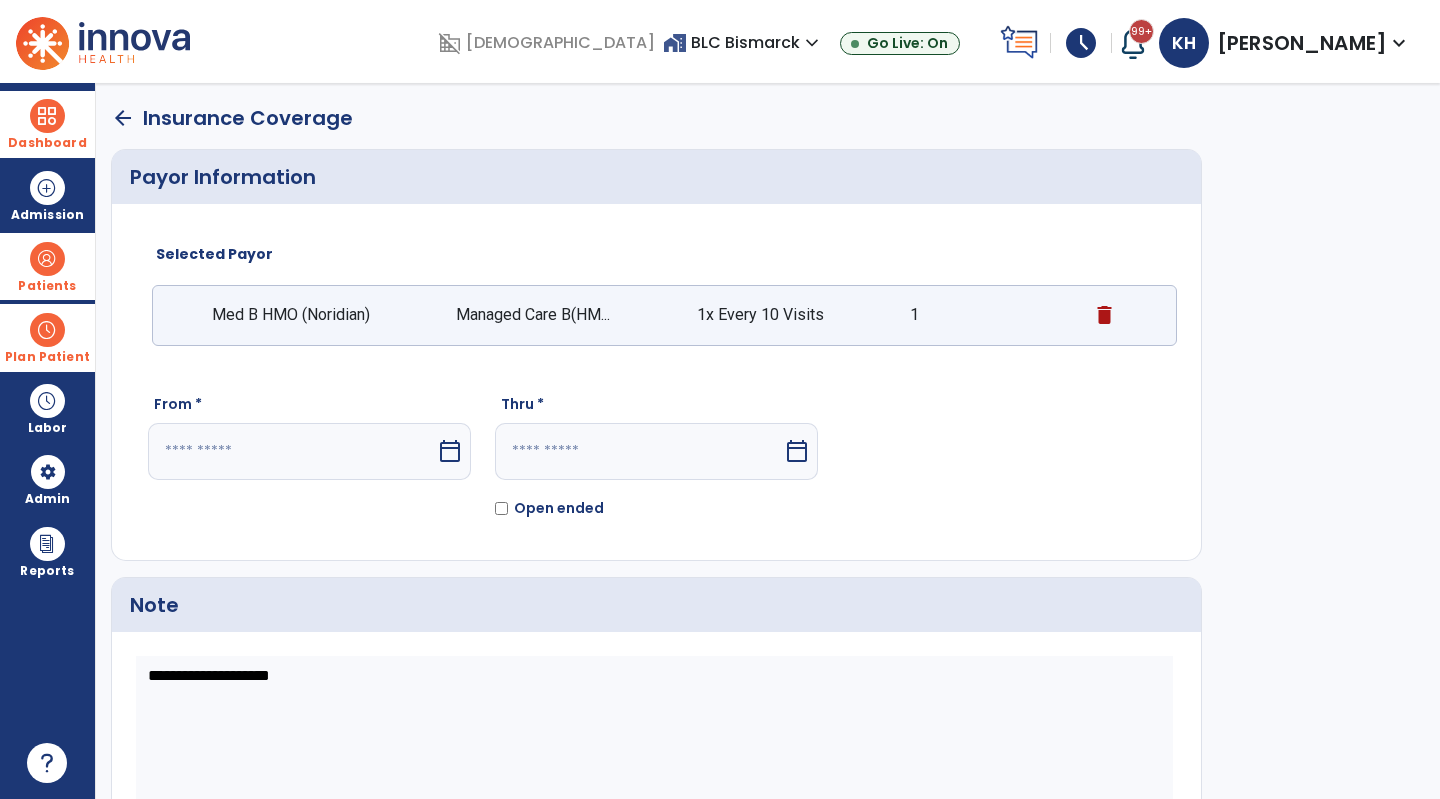 select on "****" 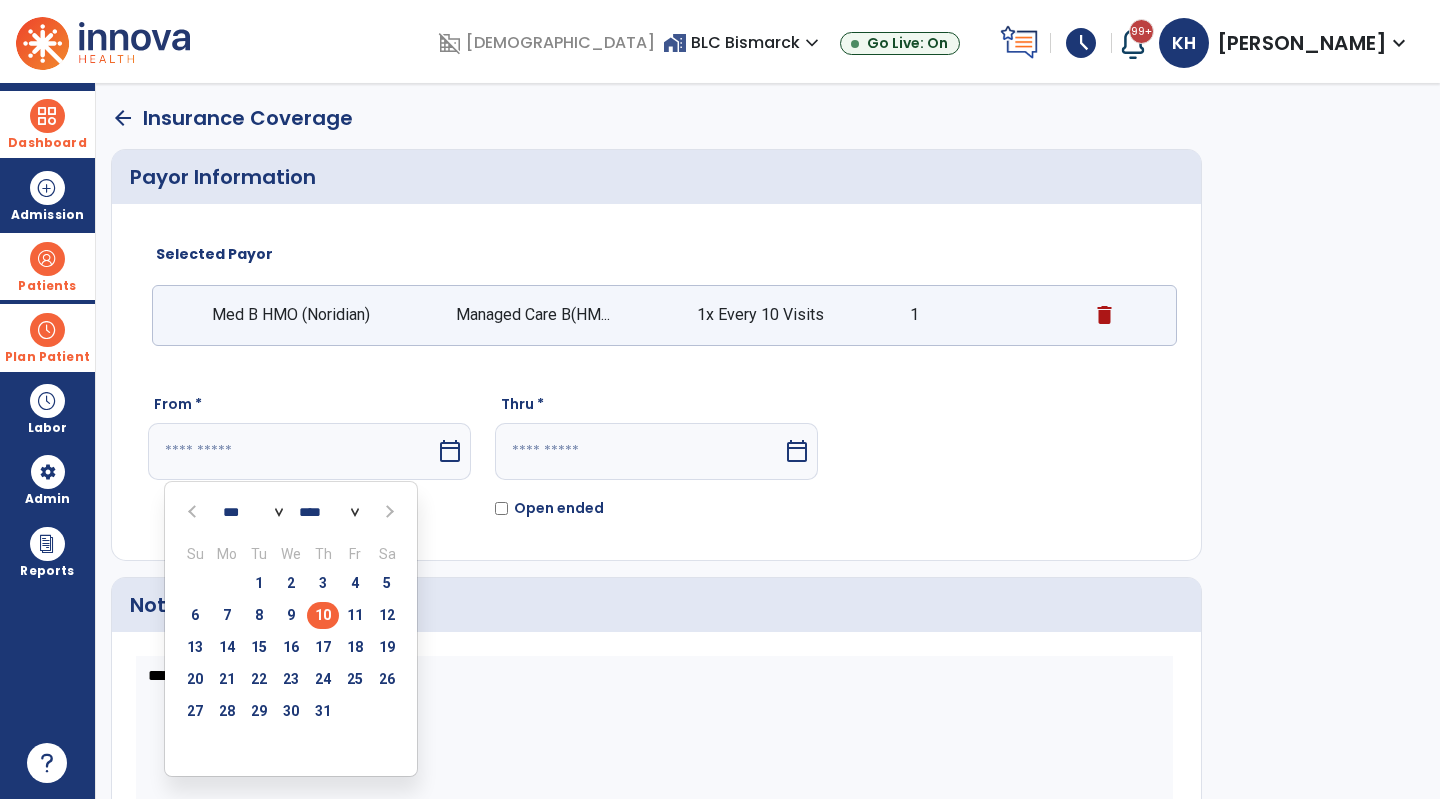 click on "11" at bounding box center [355, 618] 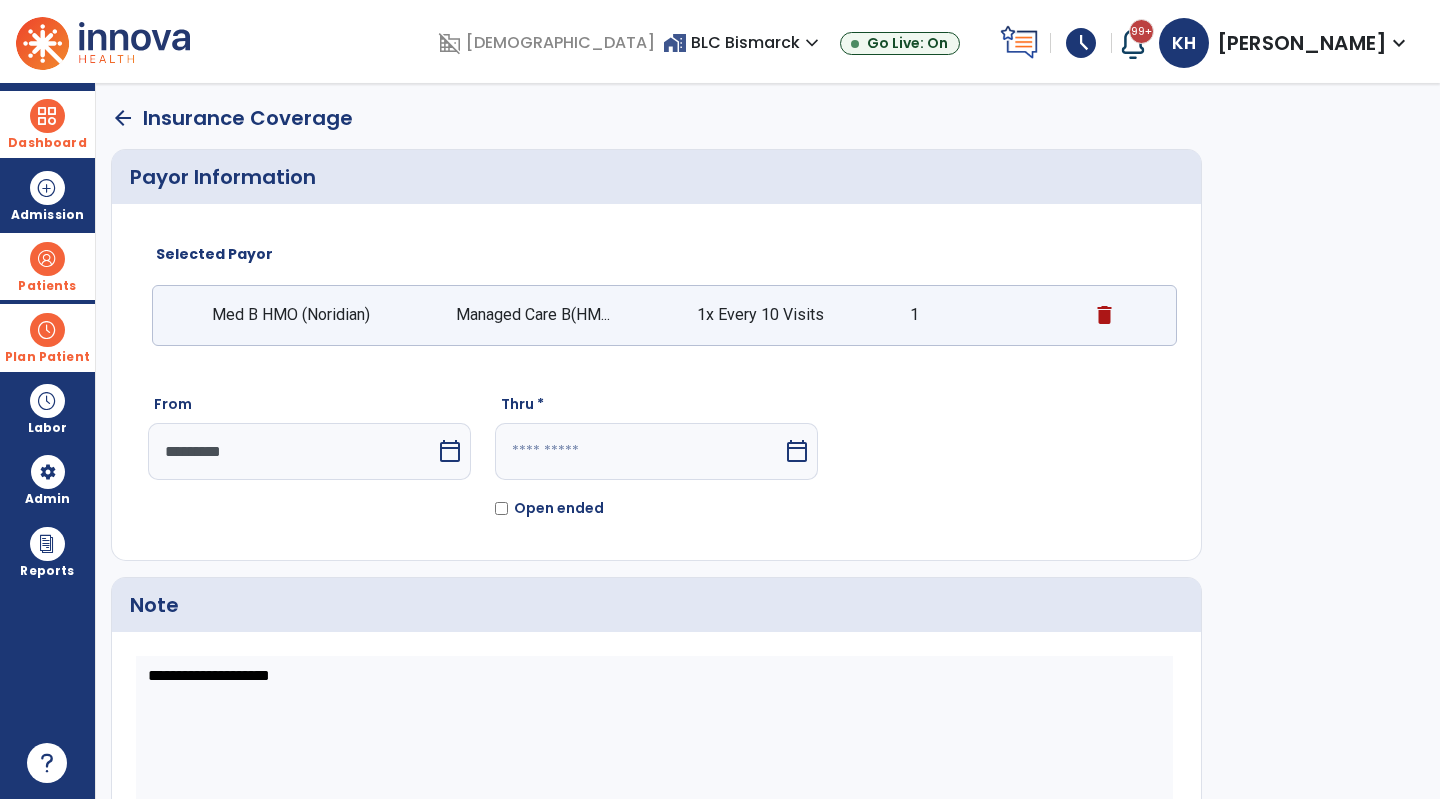click on "*********" at bounding box center (292, 451) 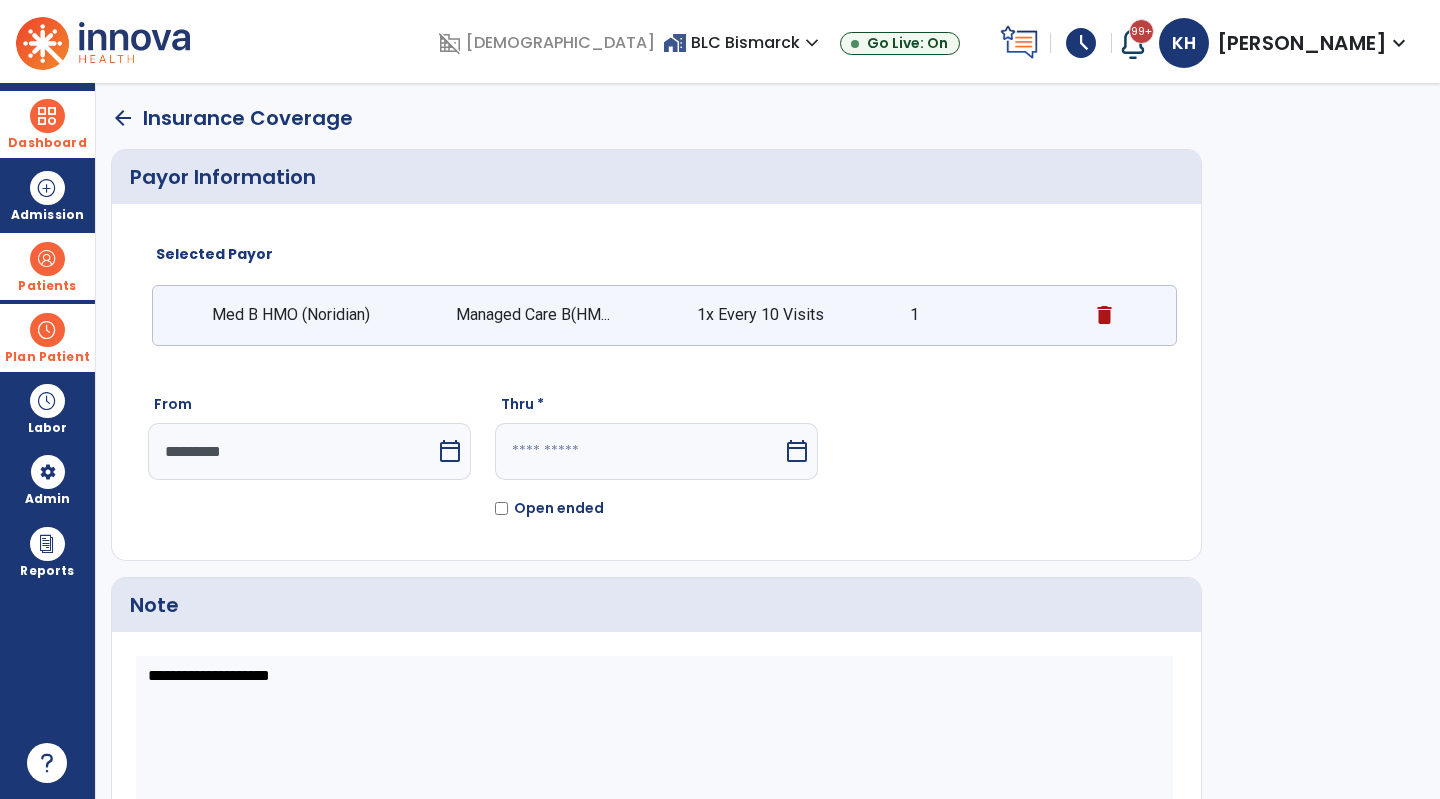 select on "*" 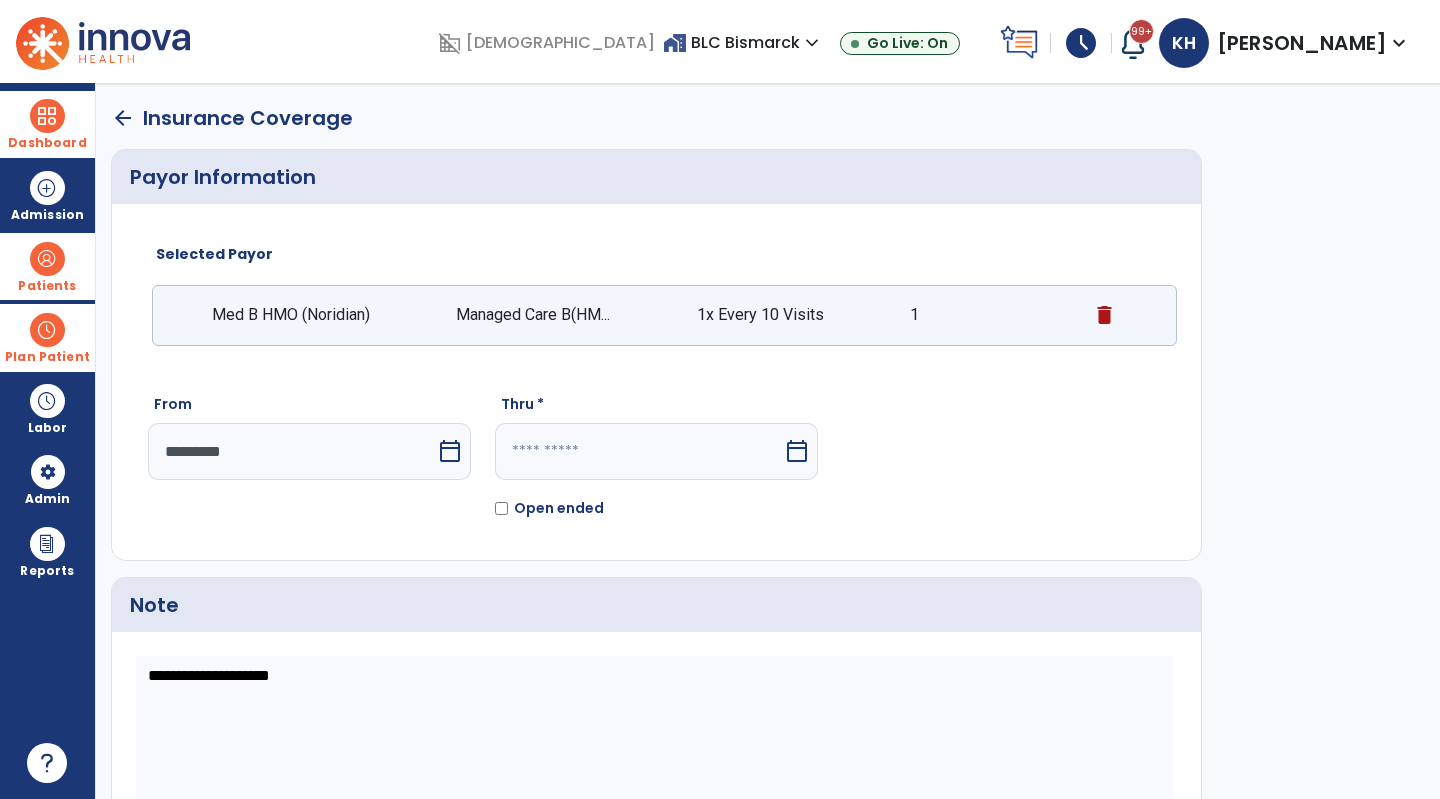 select on "****" 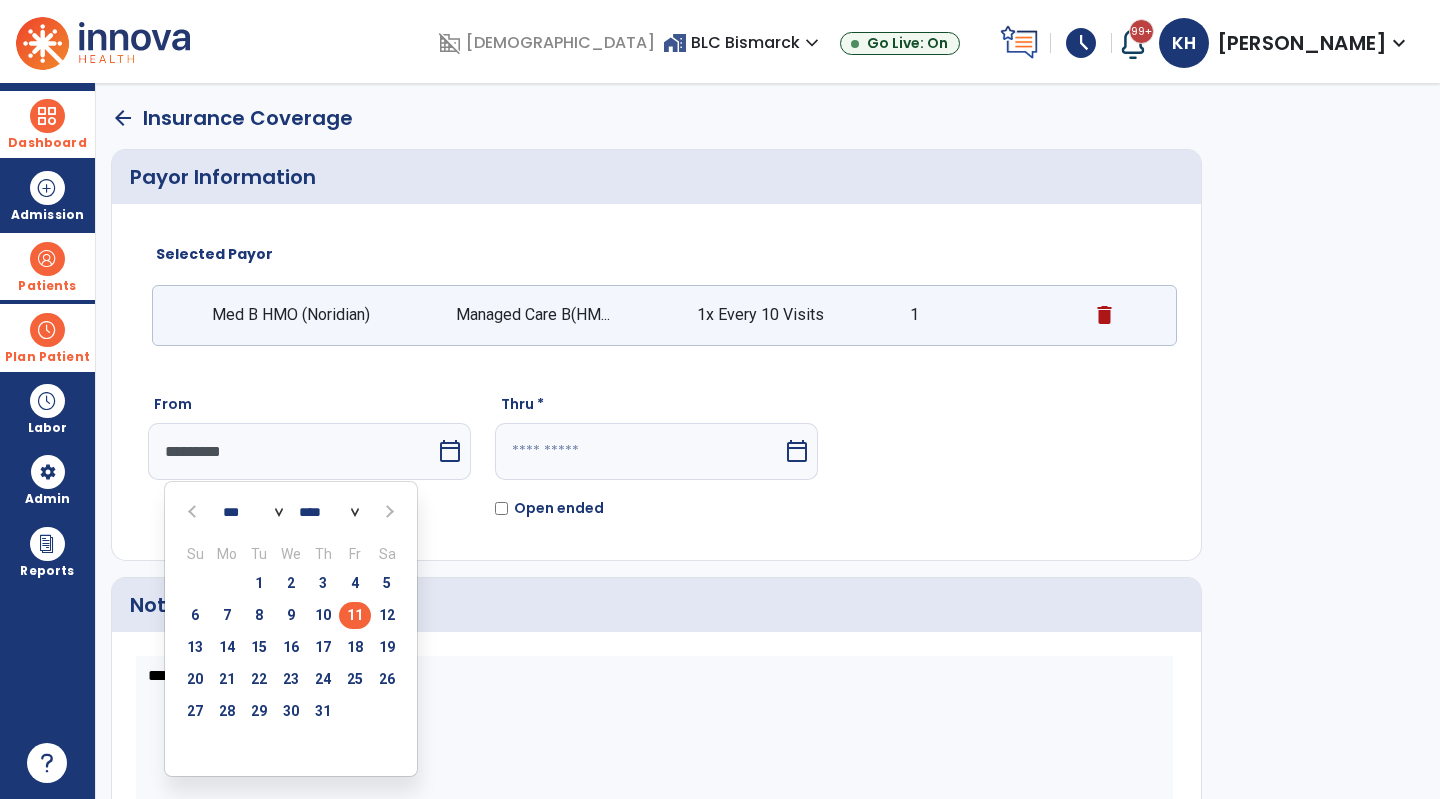 click on "Open ended" 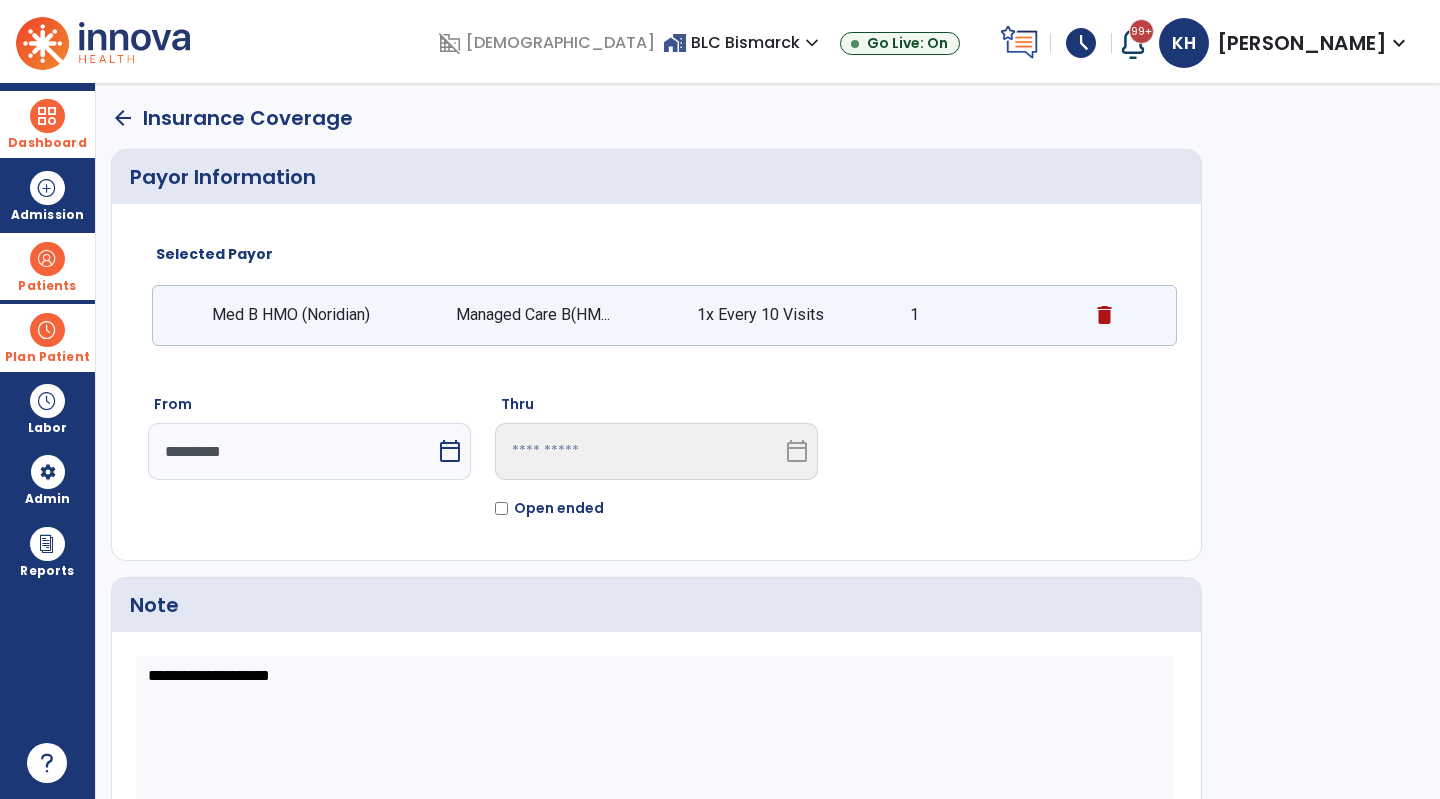 scroll, scrollTop: 113, scrollLeft: 0, axis: vertical 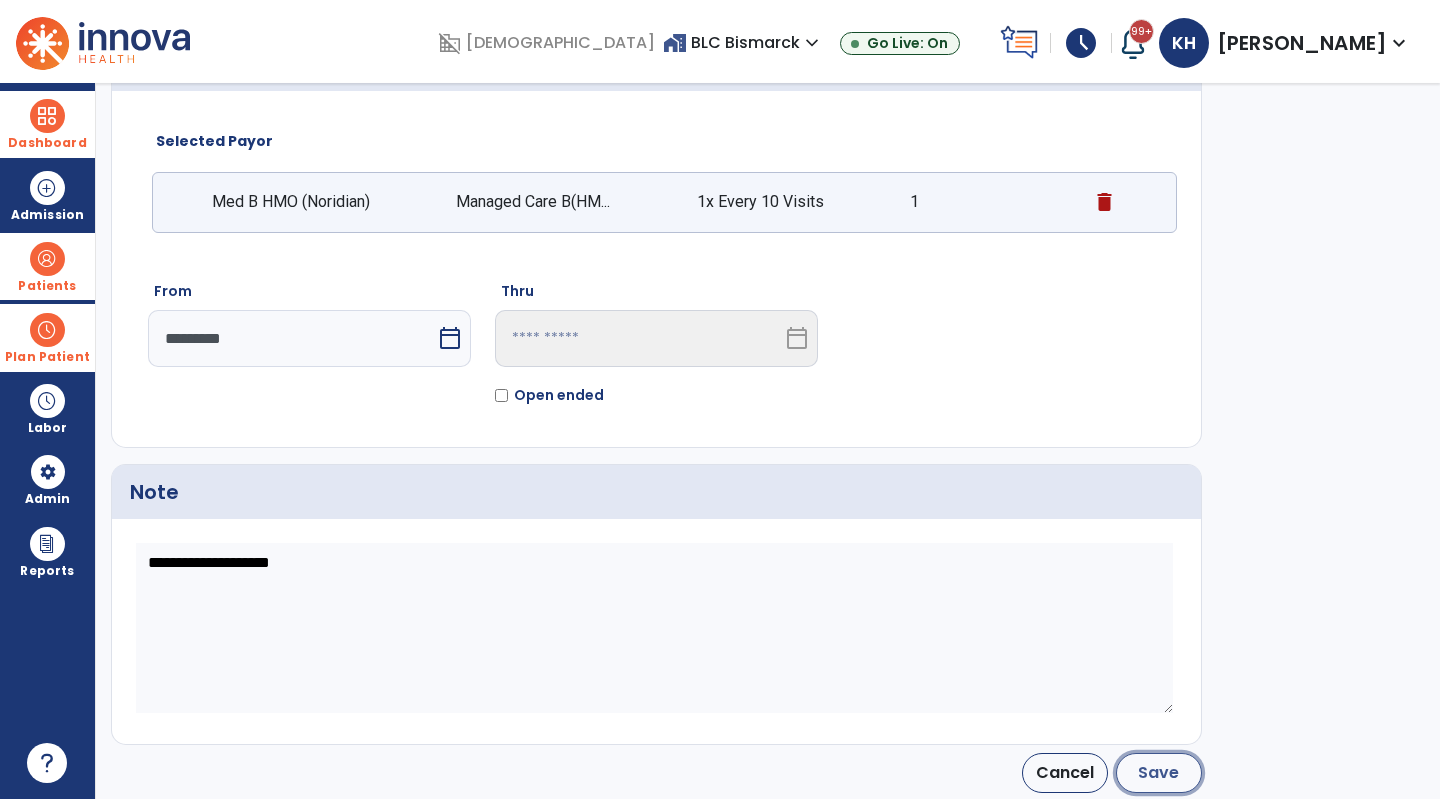 click on "Save" 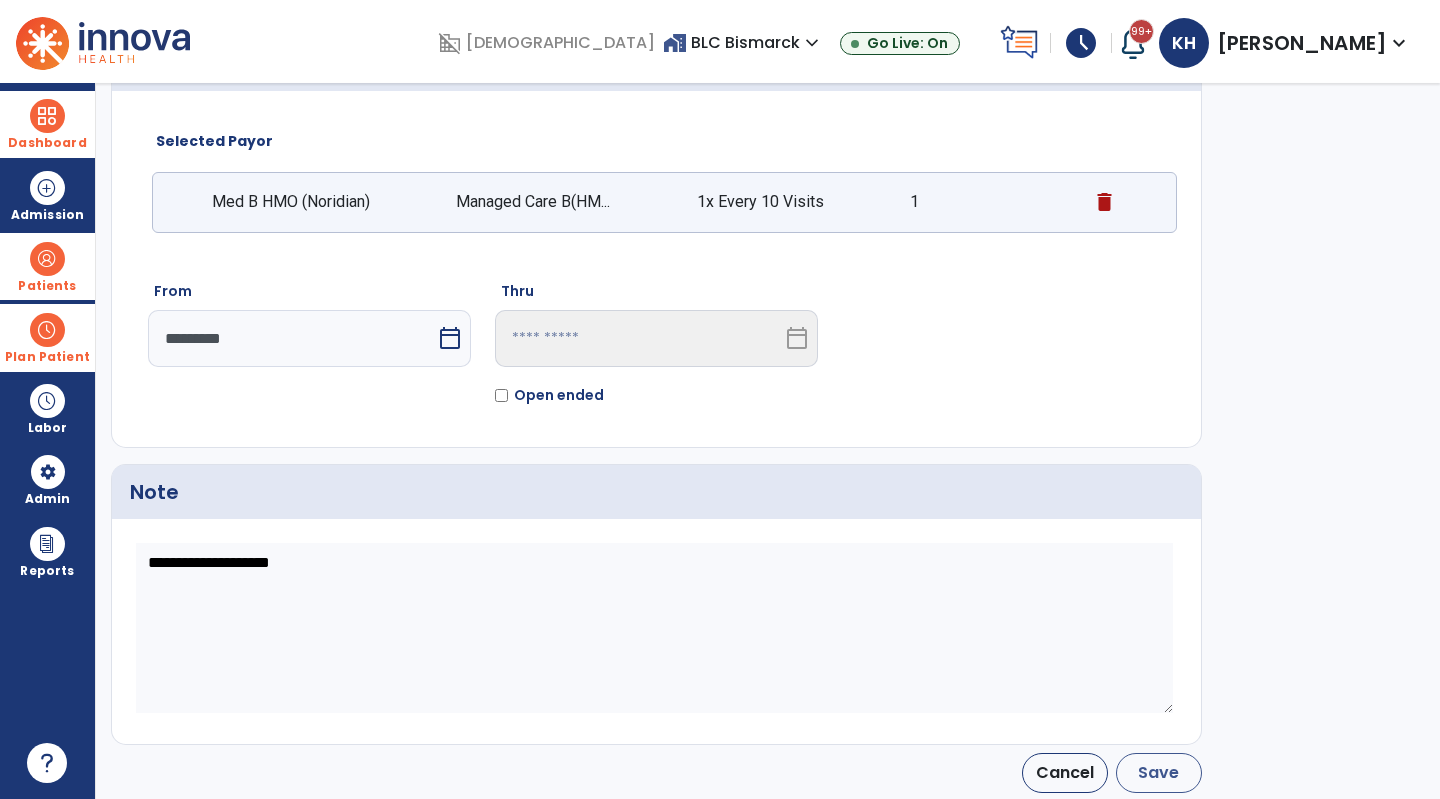 type on "*********" 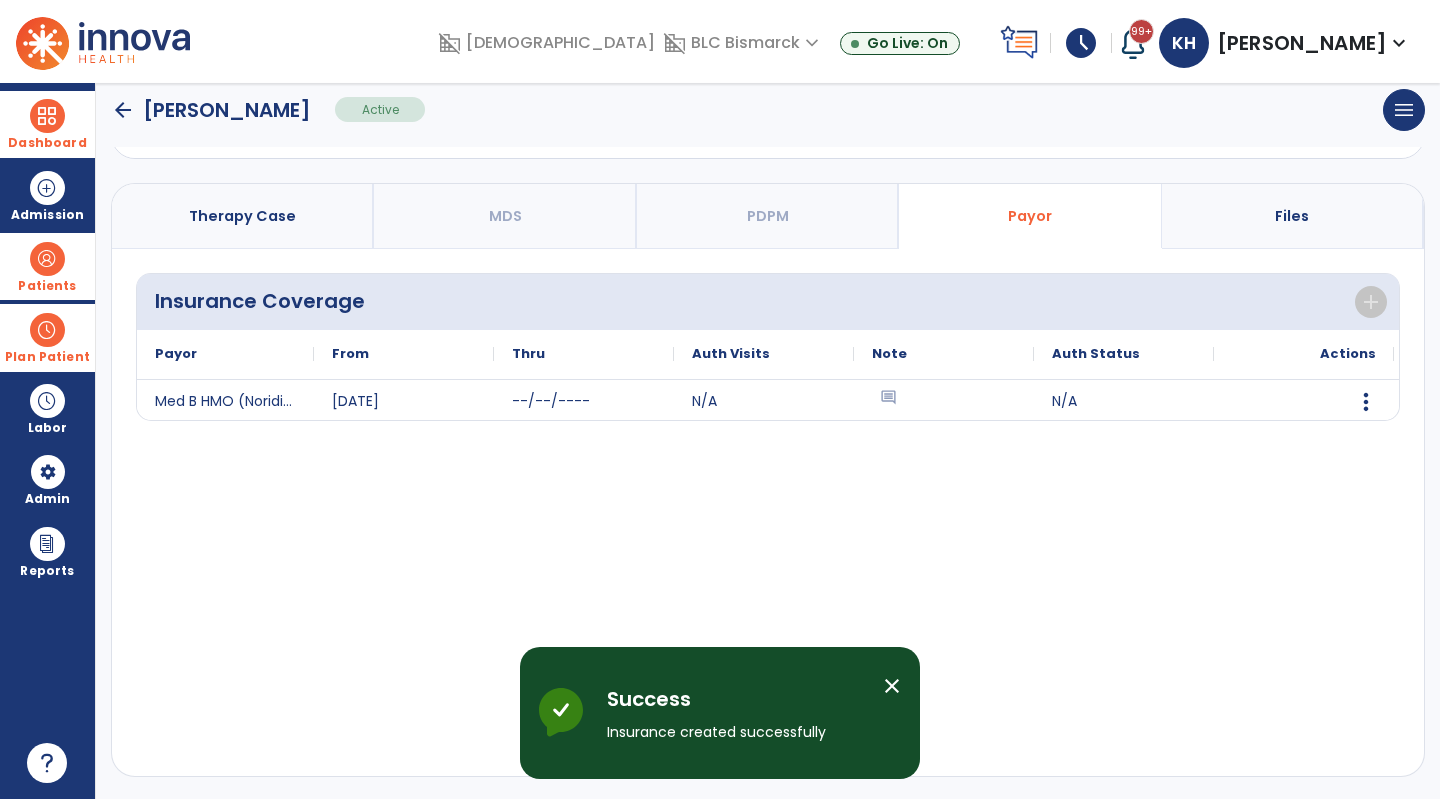 click at bounding box center [47, 116] 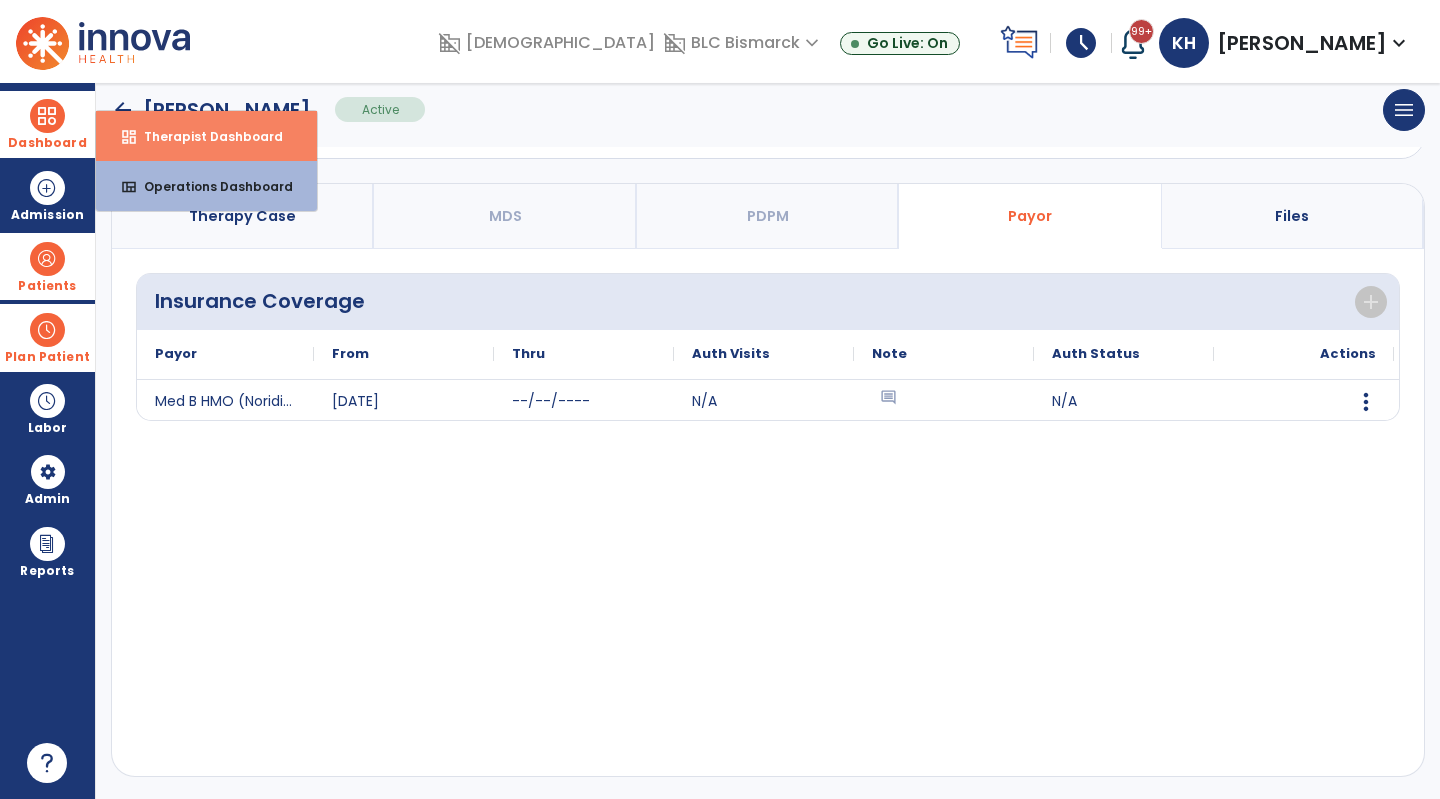 click on "Therapist Dashboard" at bounding box center (205, 136) 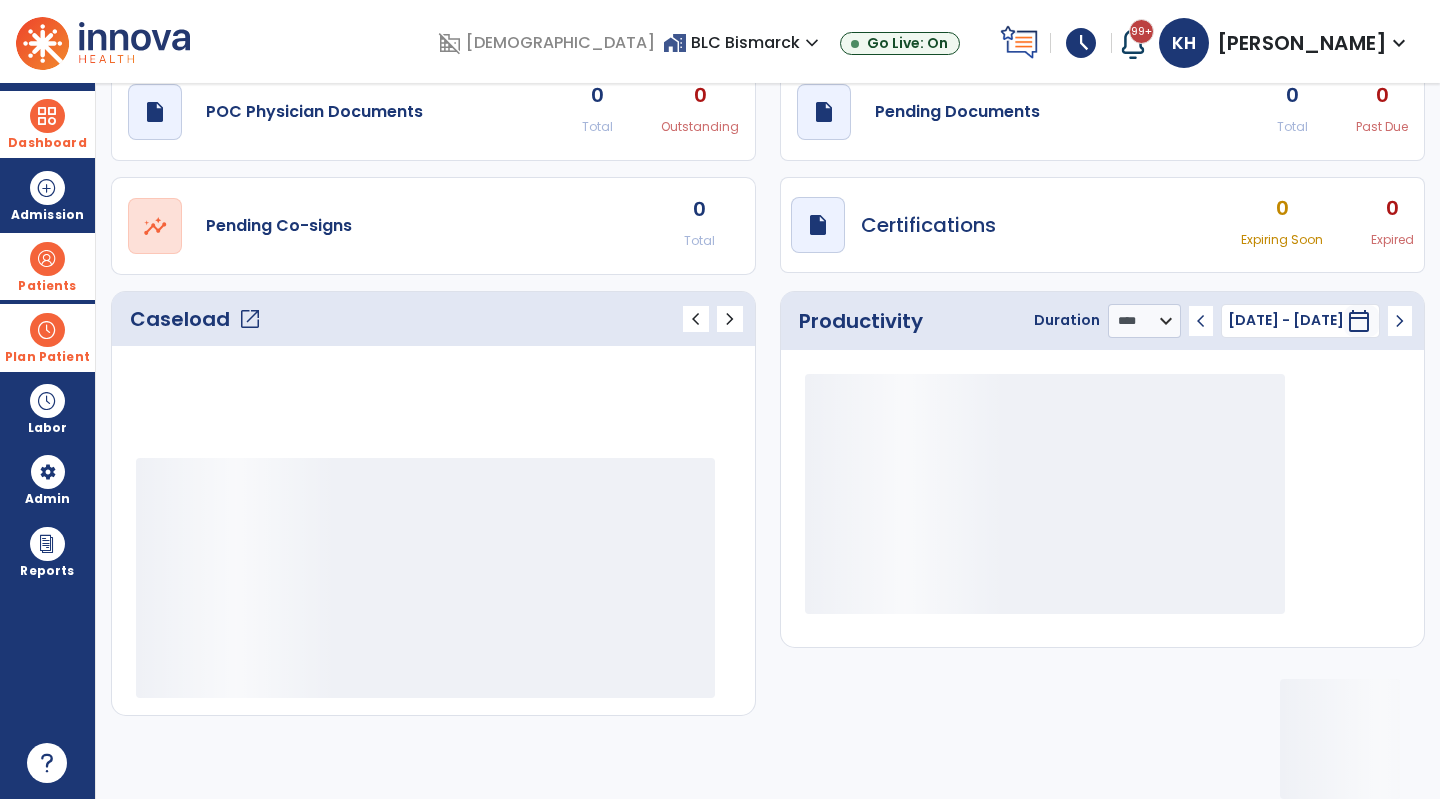 scroll, scrollTop: 76, scrollLeft: 0, axis: vertical 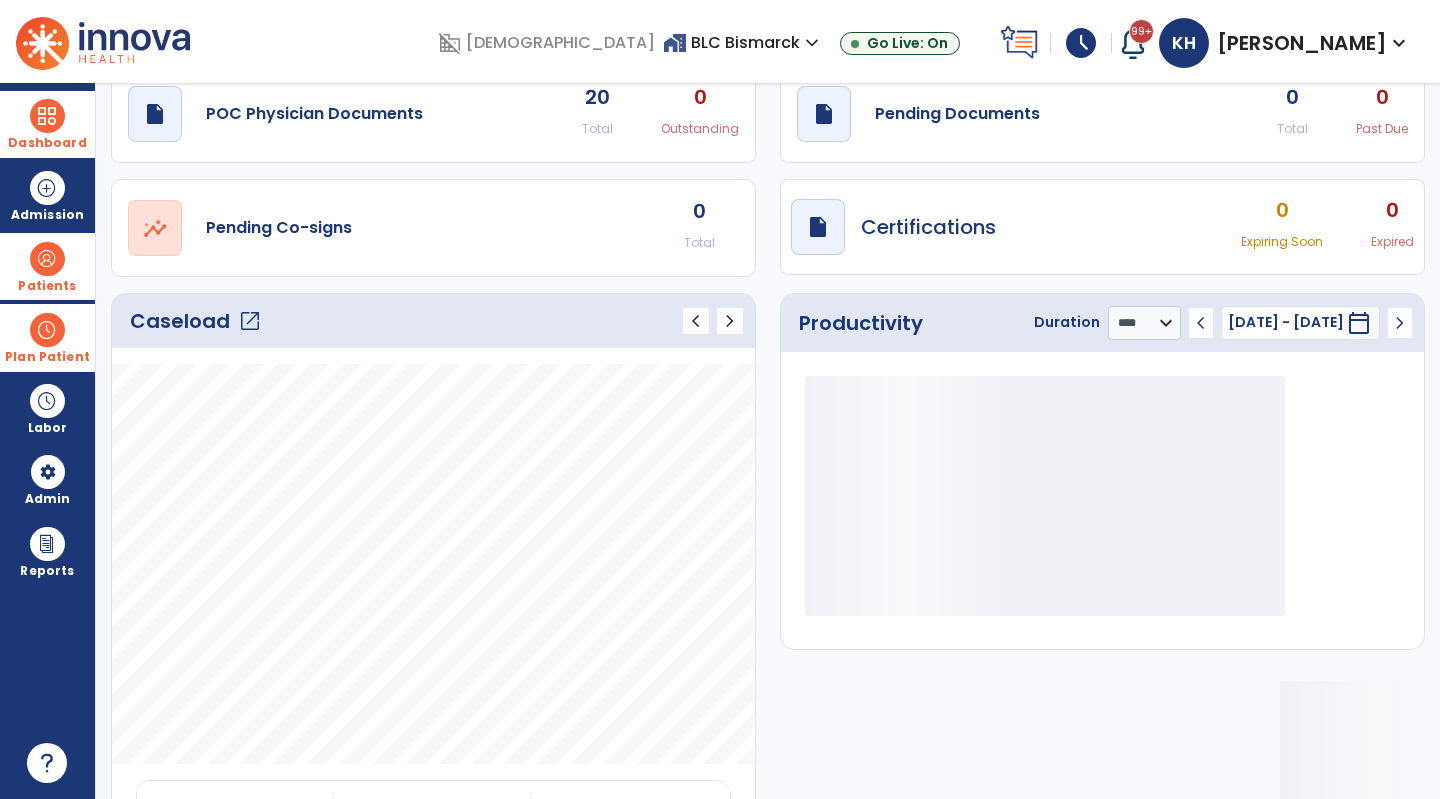 click at bounding box center (47, 330) 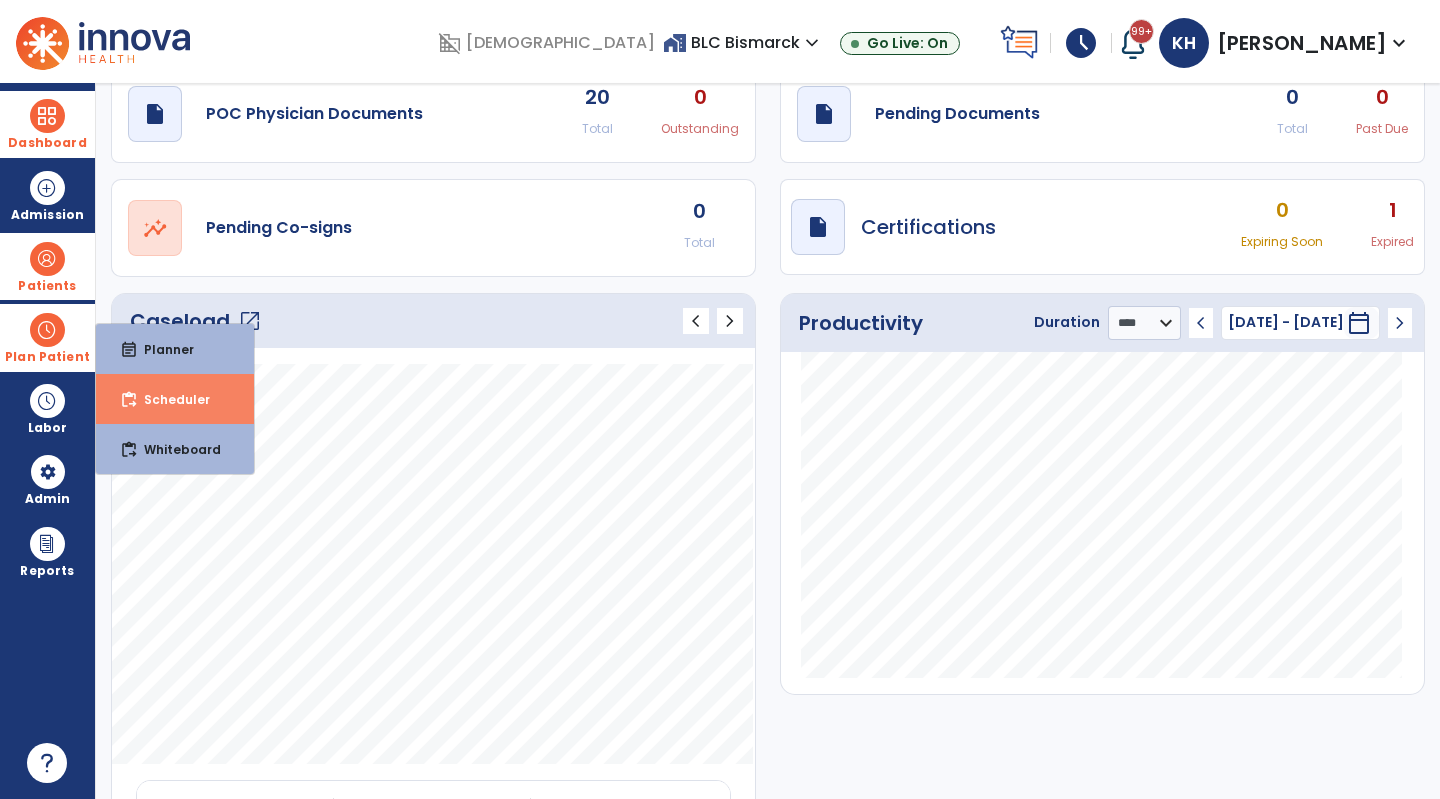 click on "content_paste_go  Scheduler" at bounding box center (175, 399) 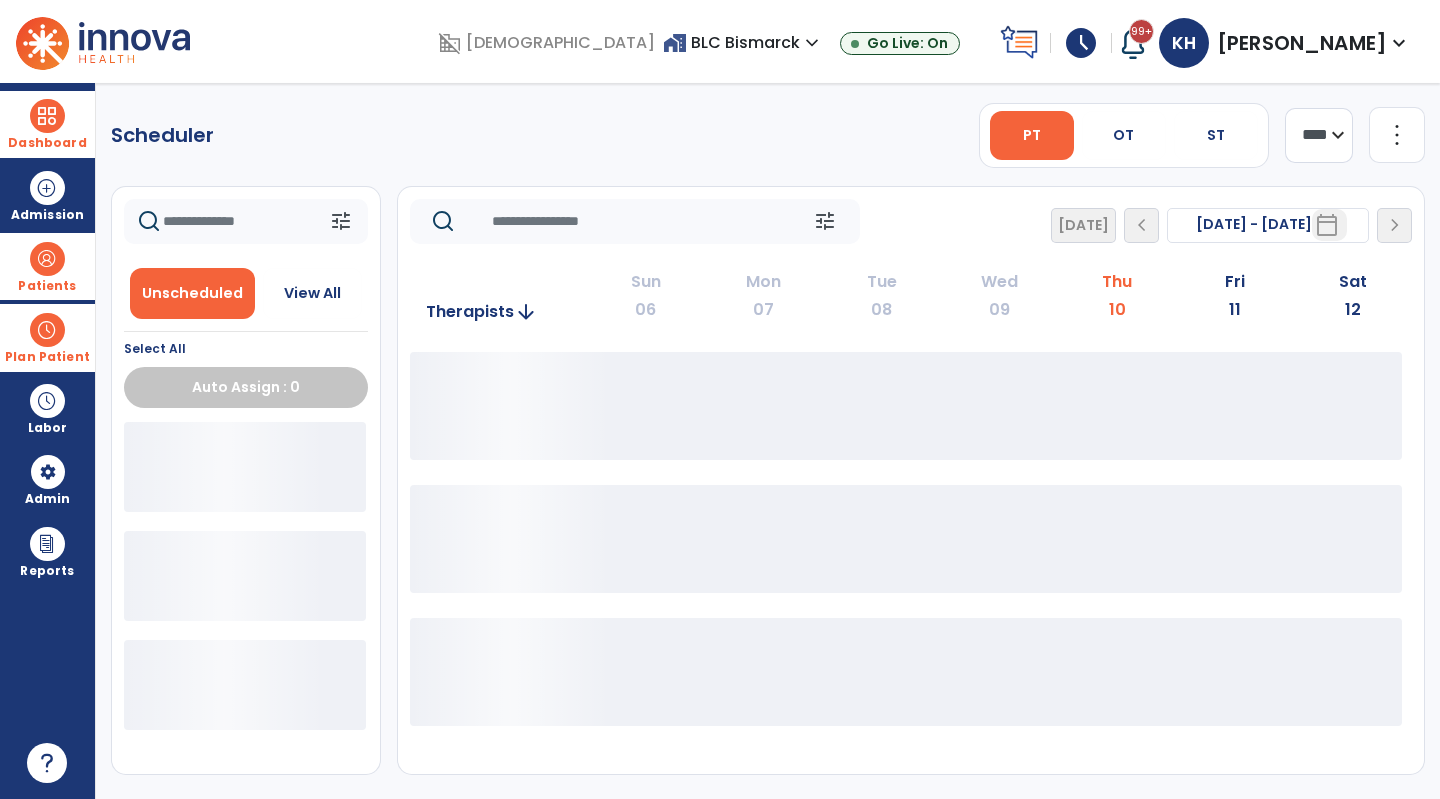 scroll, scrollTop: 0, scrollLeft: 0, axis: both 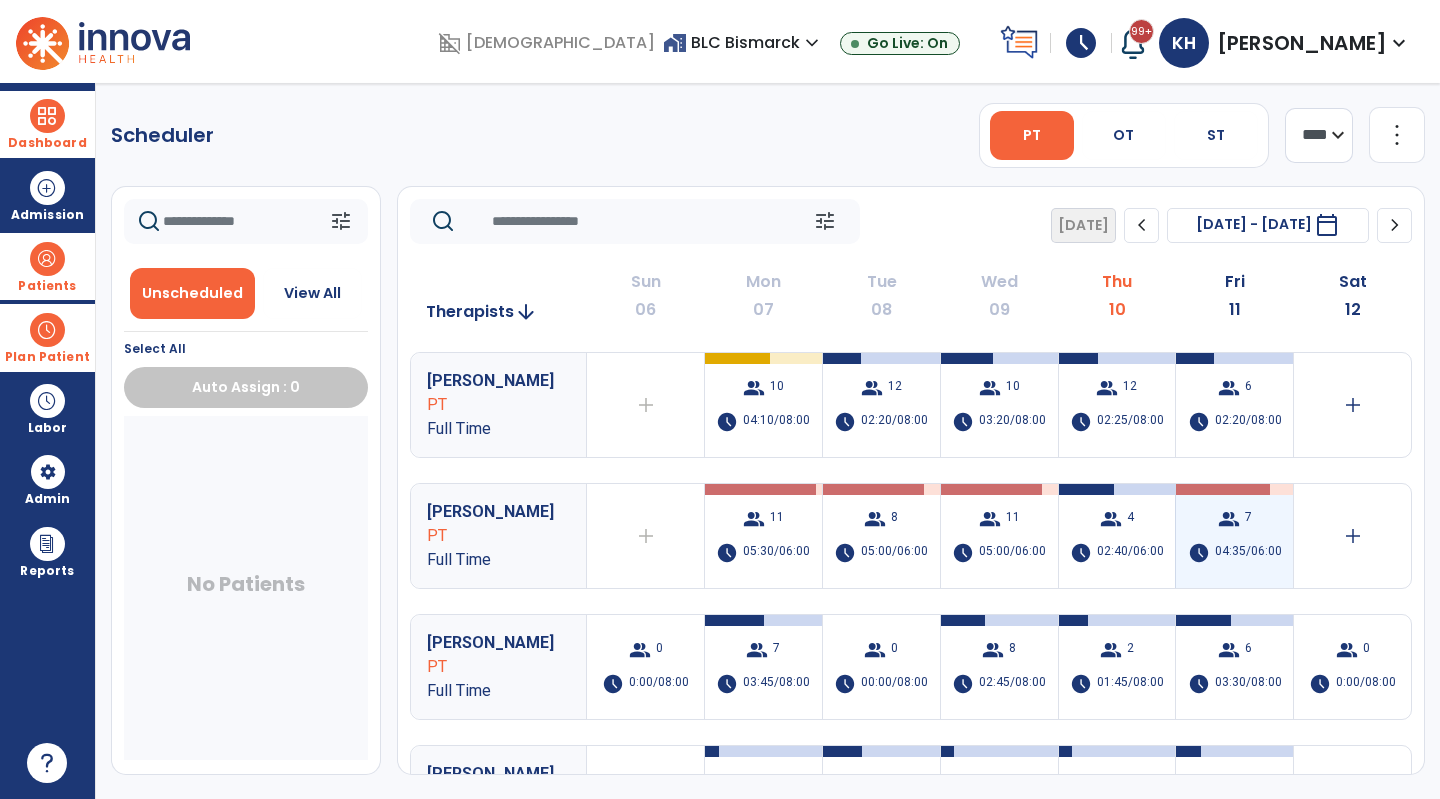 click on "group  7  schedule  04:35/06:00" at bounding box center (1234, 536) 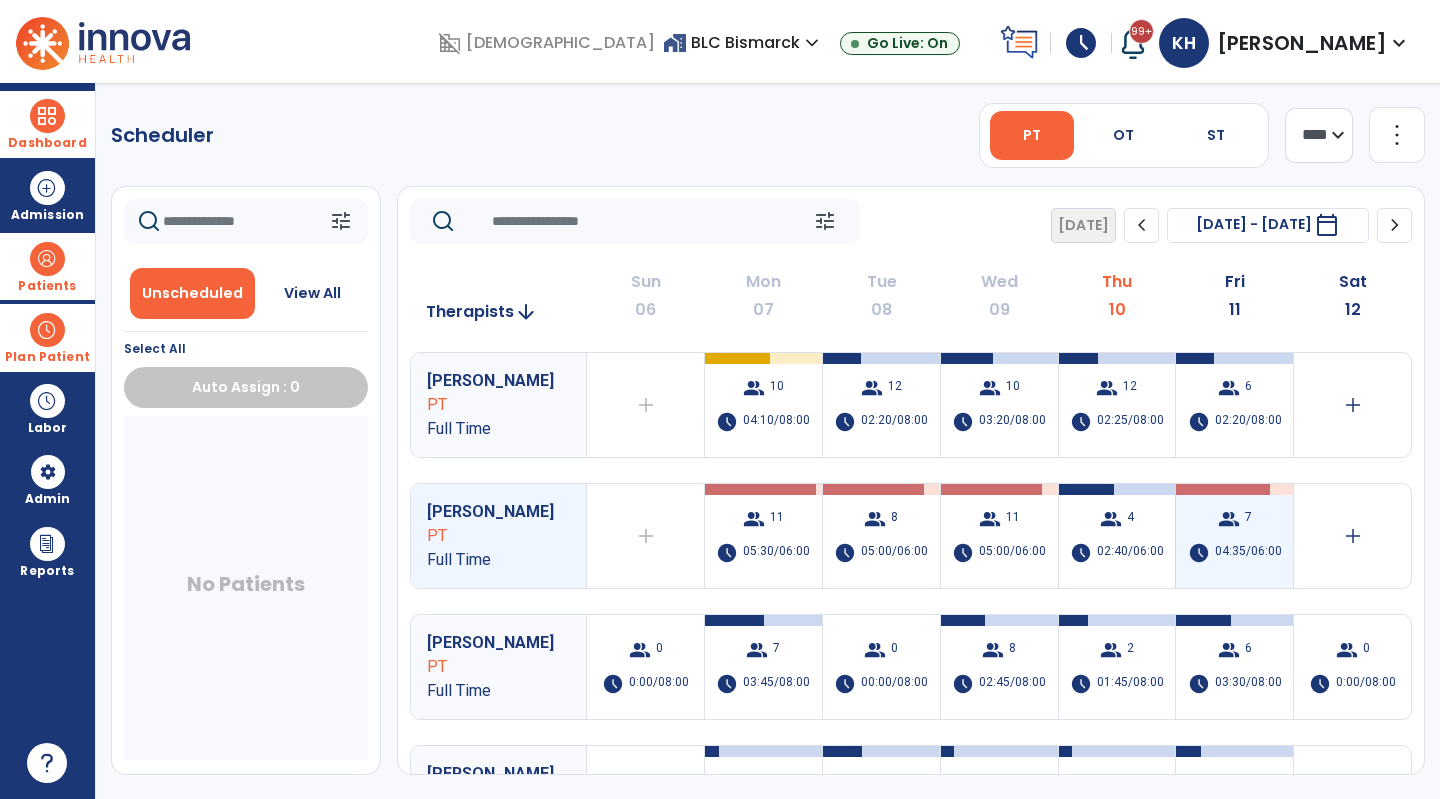 click on "group  7  schedule  04:35/06:00" at bounding box center (1234, 536) 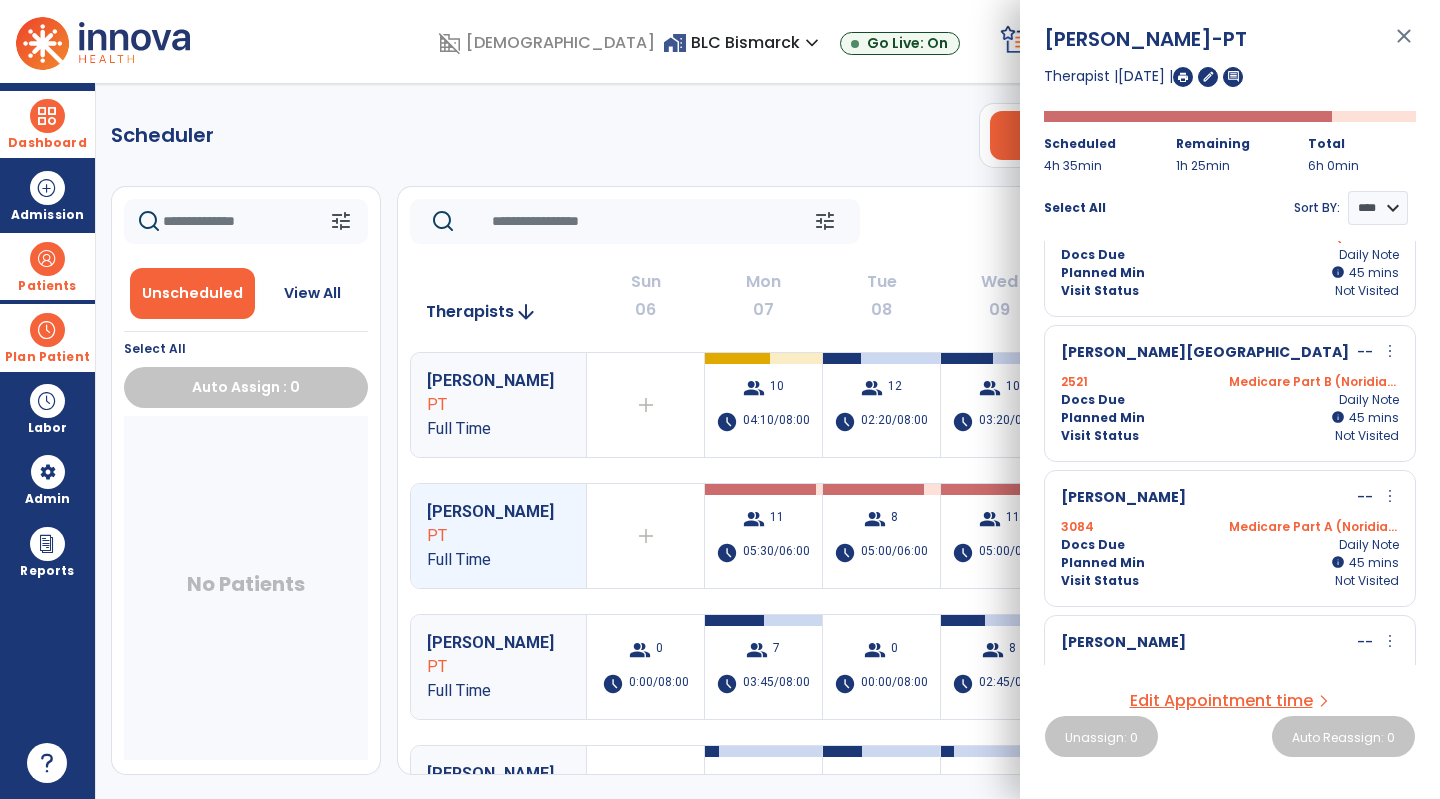 scroll, scrollTop: 0, scrollLeft: 0, axis: both 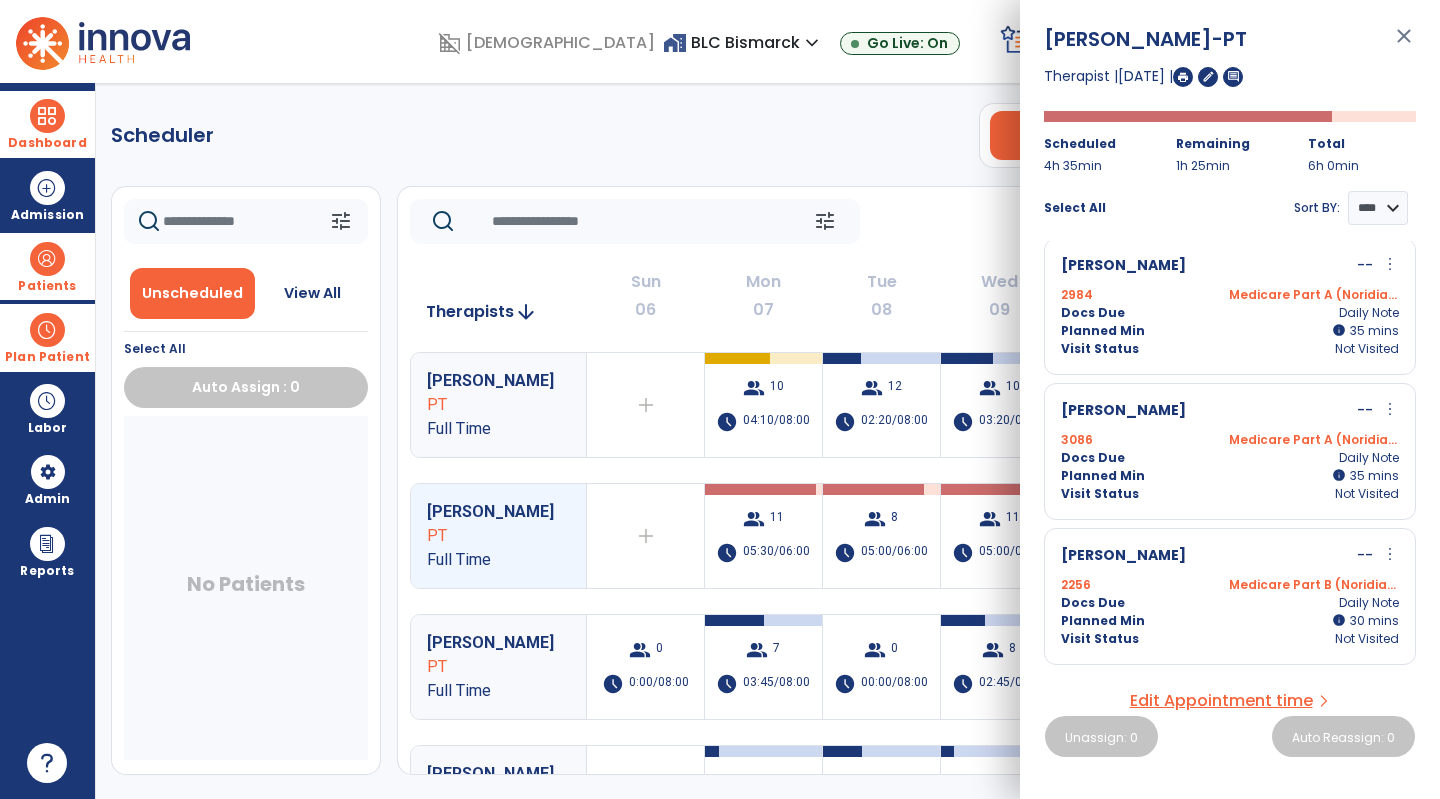 click on "Scheduler   PT   OT   ST  **** *** more_vert  Manage Labor   View All Therapists   Print" 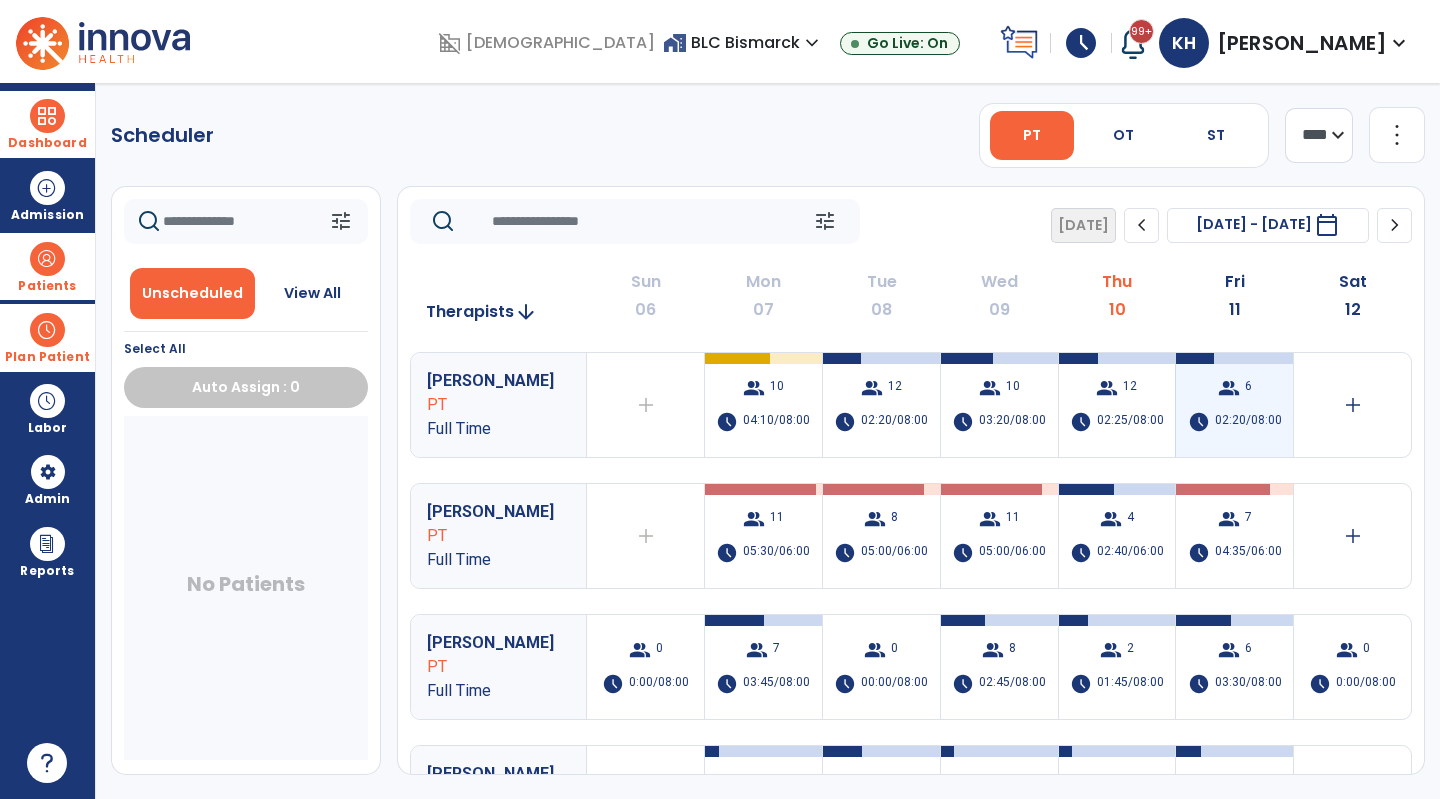 click on "group  6  schedule  02:20/08:00" at bounding box center [1234, 405] 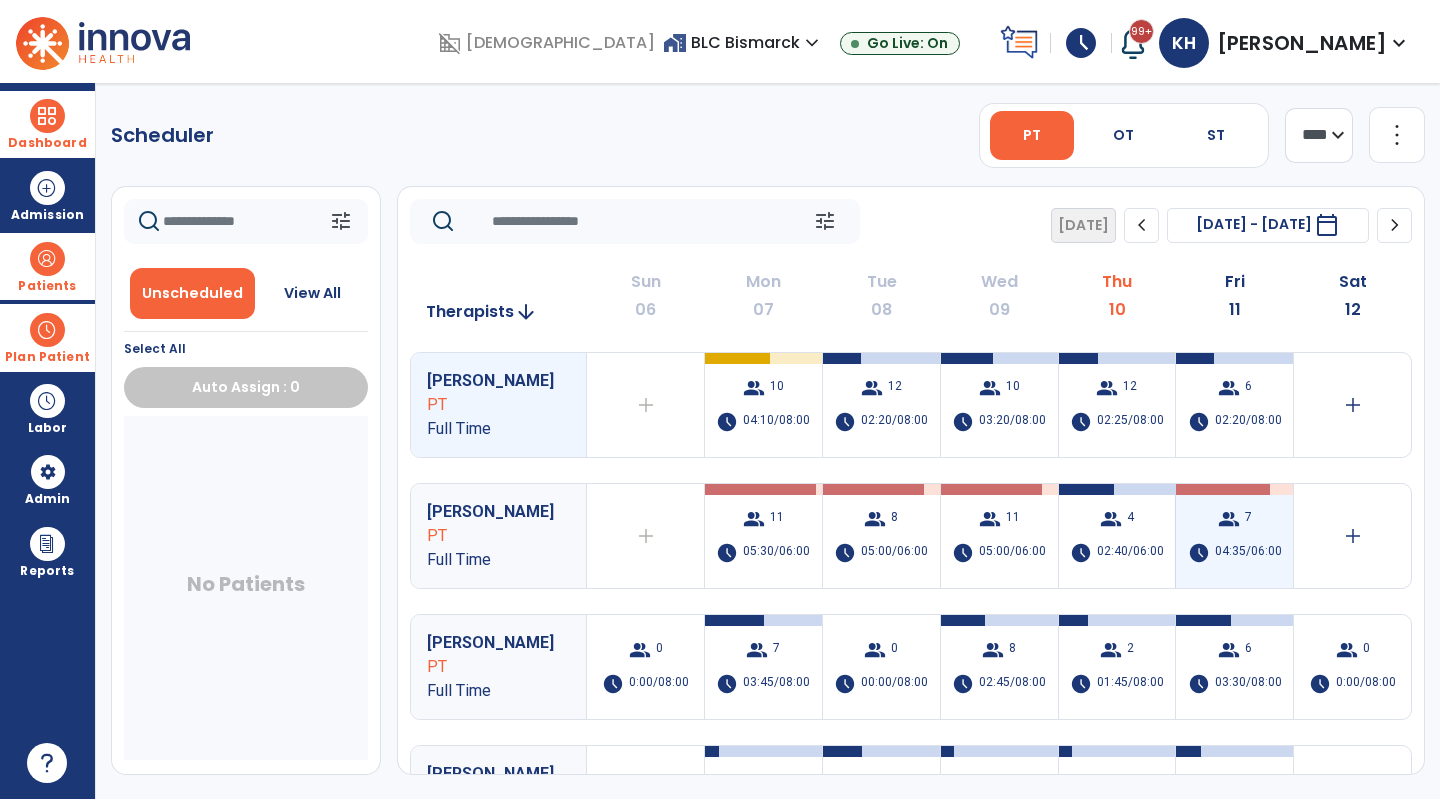 click on "04:35/06:00" at bounding box center [1248, 553] 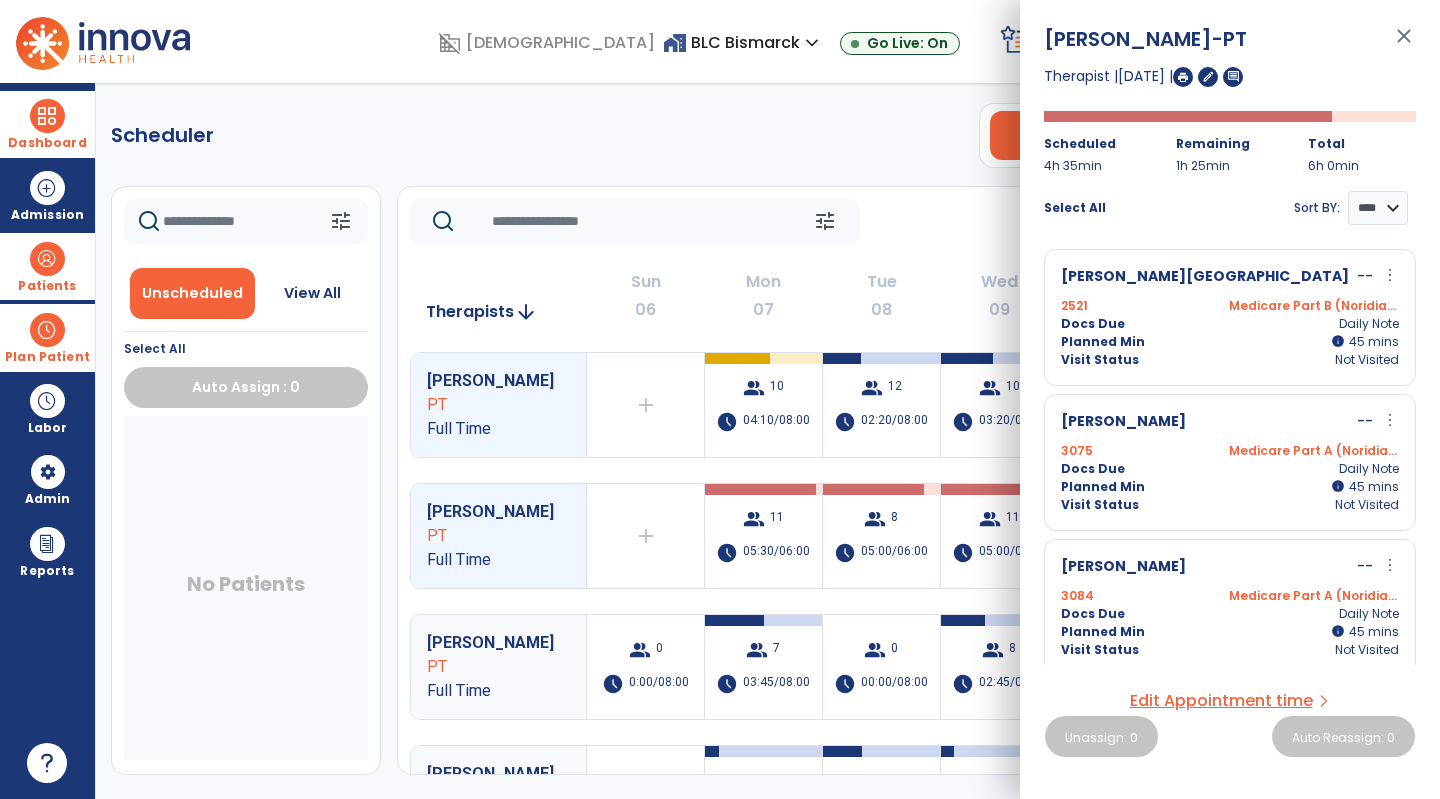 click on "Docs Due Daily Note" at bounding box center (1230, 324) 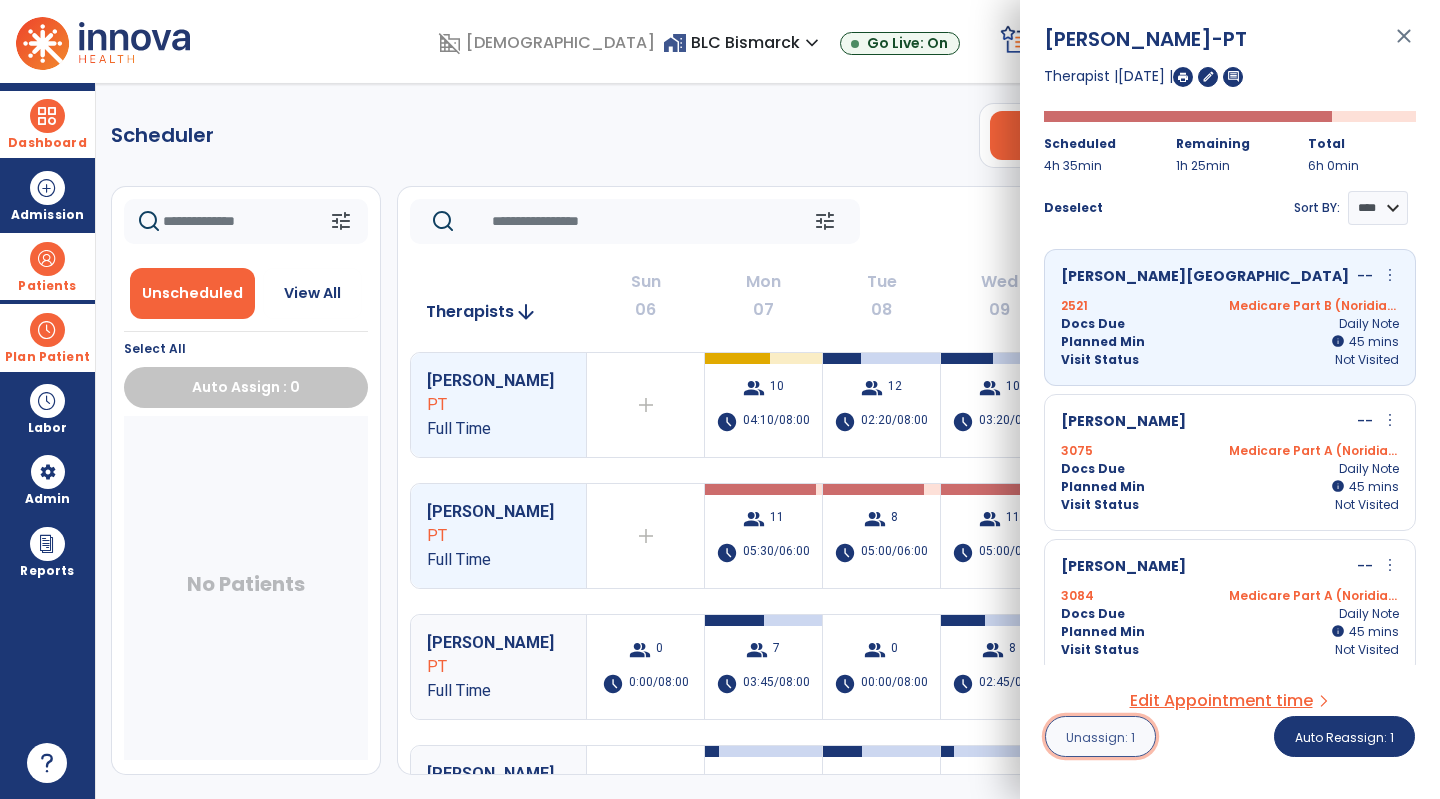 click on "Unassign: 1" at bounding box center [1100, 737] 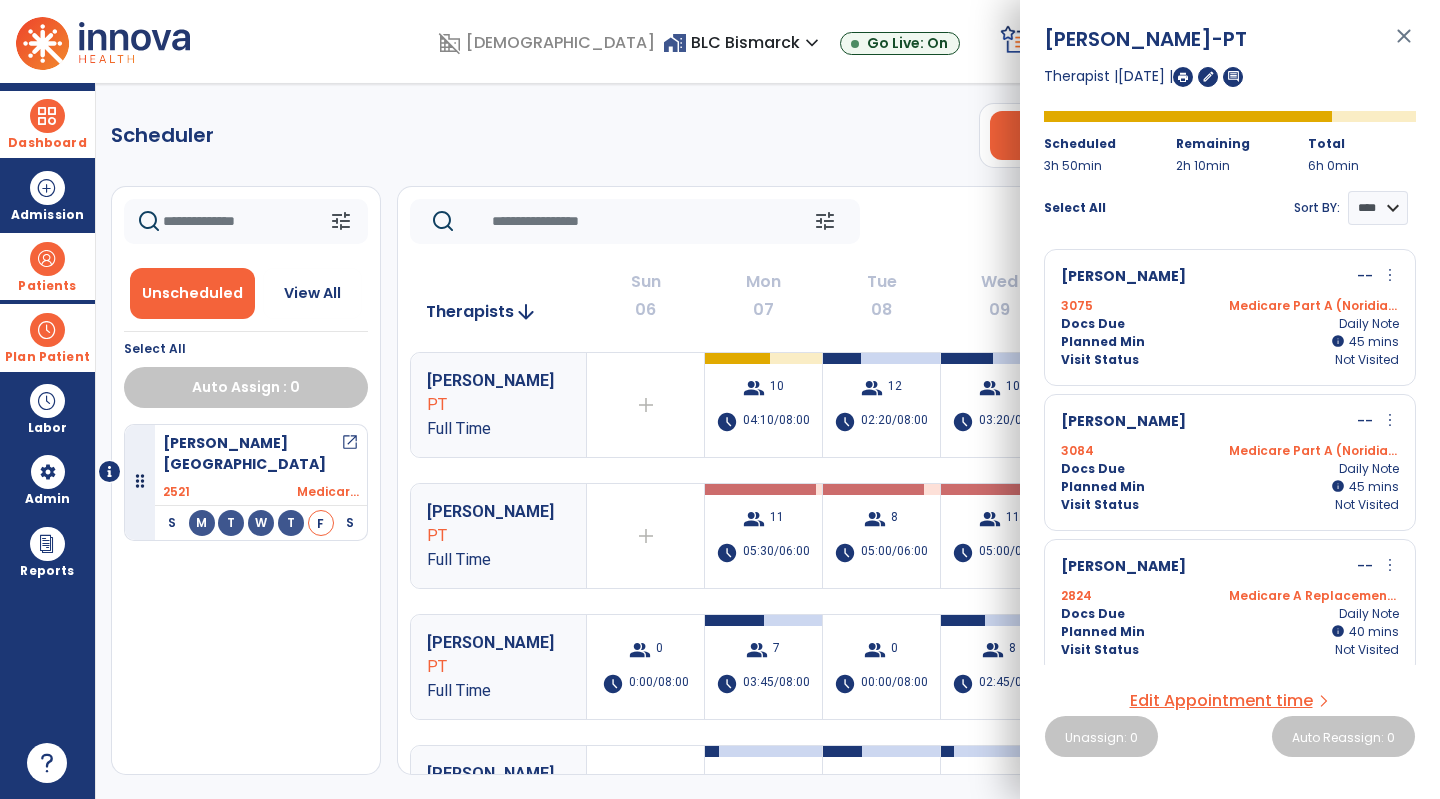 click on "[PERSON_NAME]   open_in_new  2521 Medicar...  S M T W T F S [DATE] Visit Status:  Completed  Docs Due: Daily Note Planned min 00:45 Therapist  [PERSON_NAME]   PT" at bounding box center (246, 599) 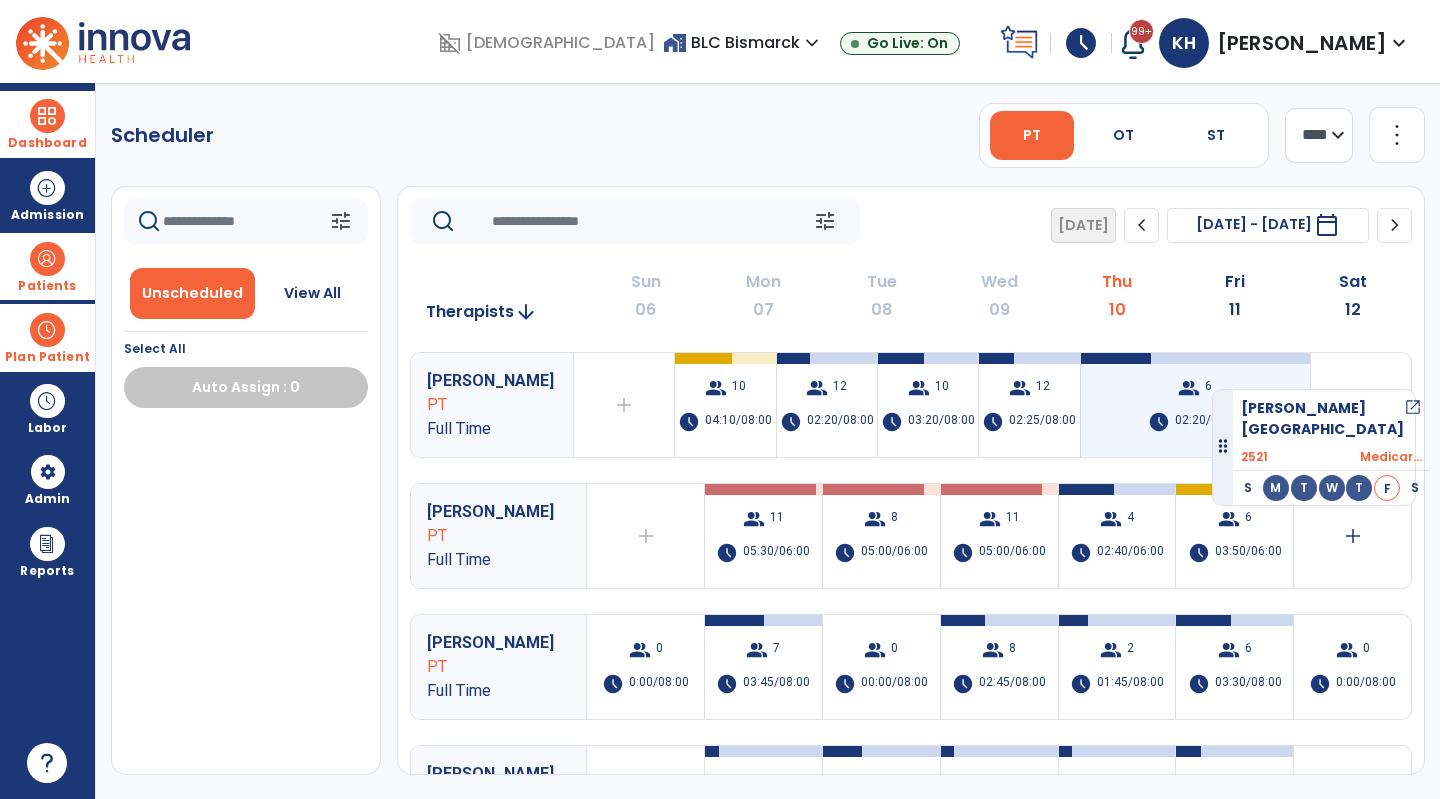 drag, startPoint x: 243, startPoint y: 452, endPoint x: 1211, endPoint y: 380, distance: 970.674 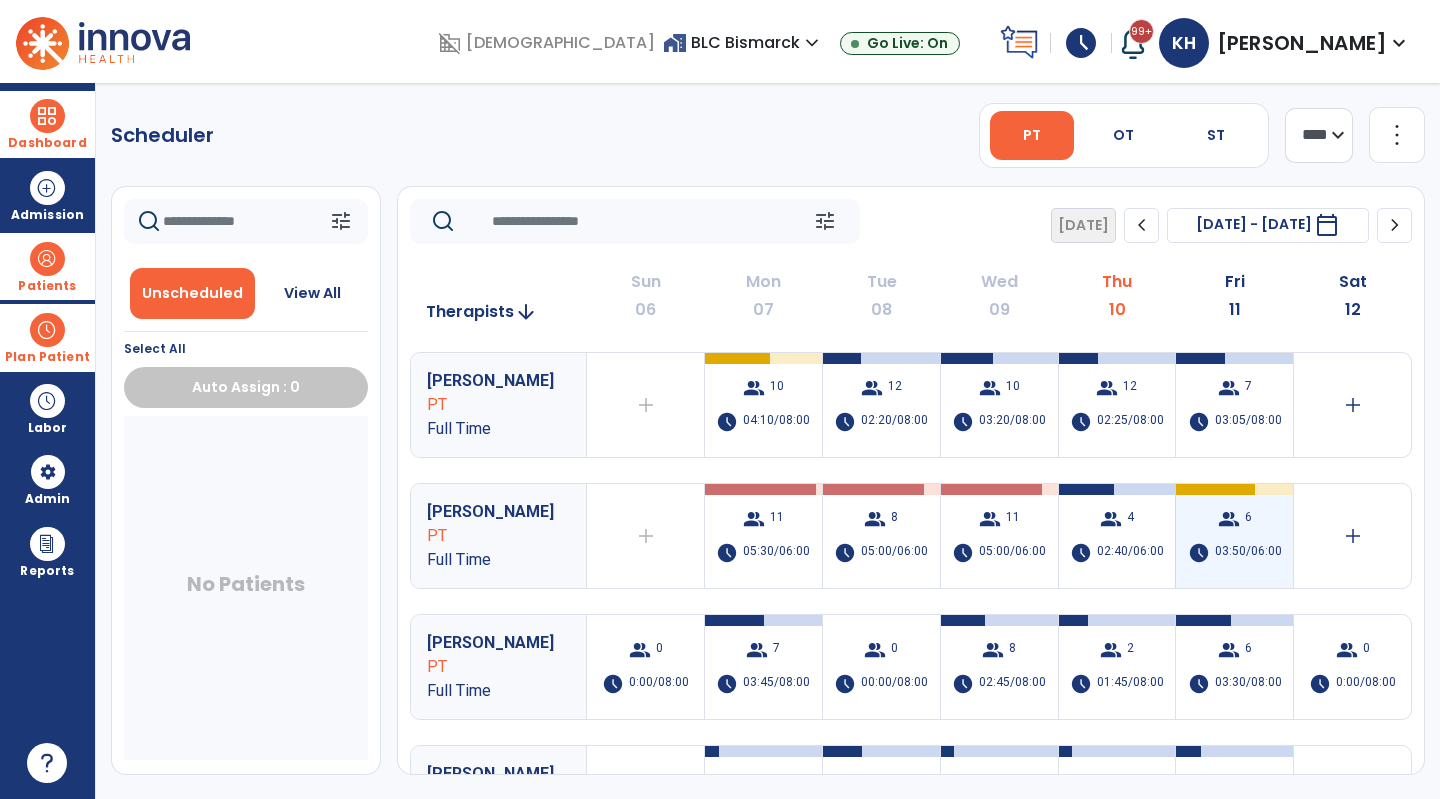 click on "group  6  schedule  03:50/06:00" at bounding box center [1234, 536] 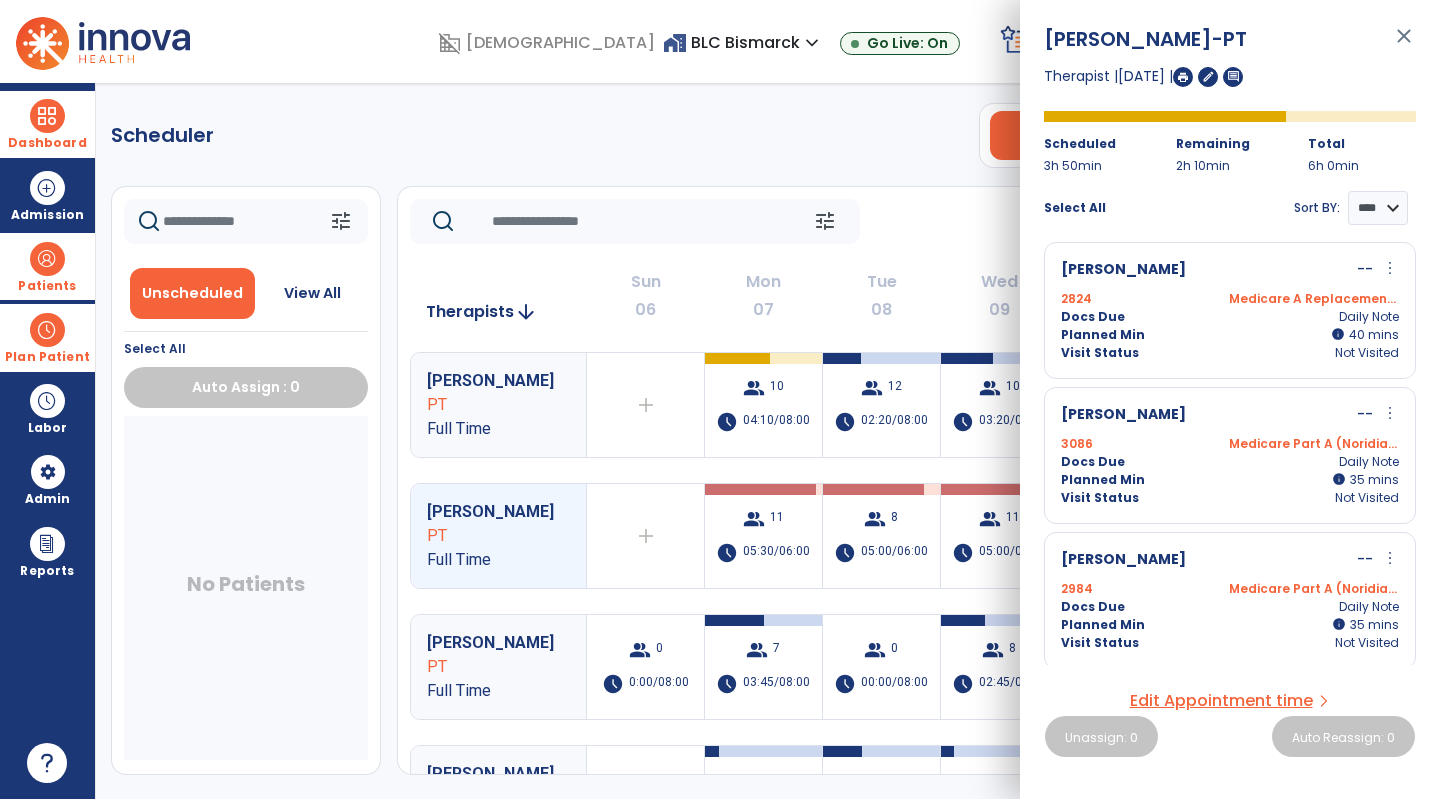 scroll, scrollTop: 446, scrollLeft: 0, axis: vertical 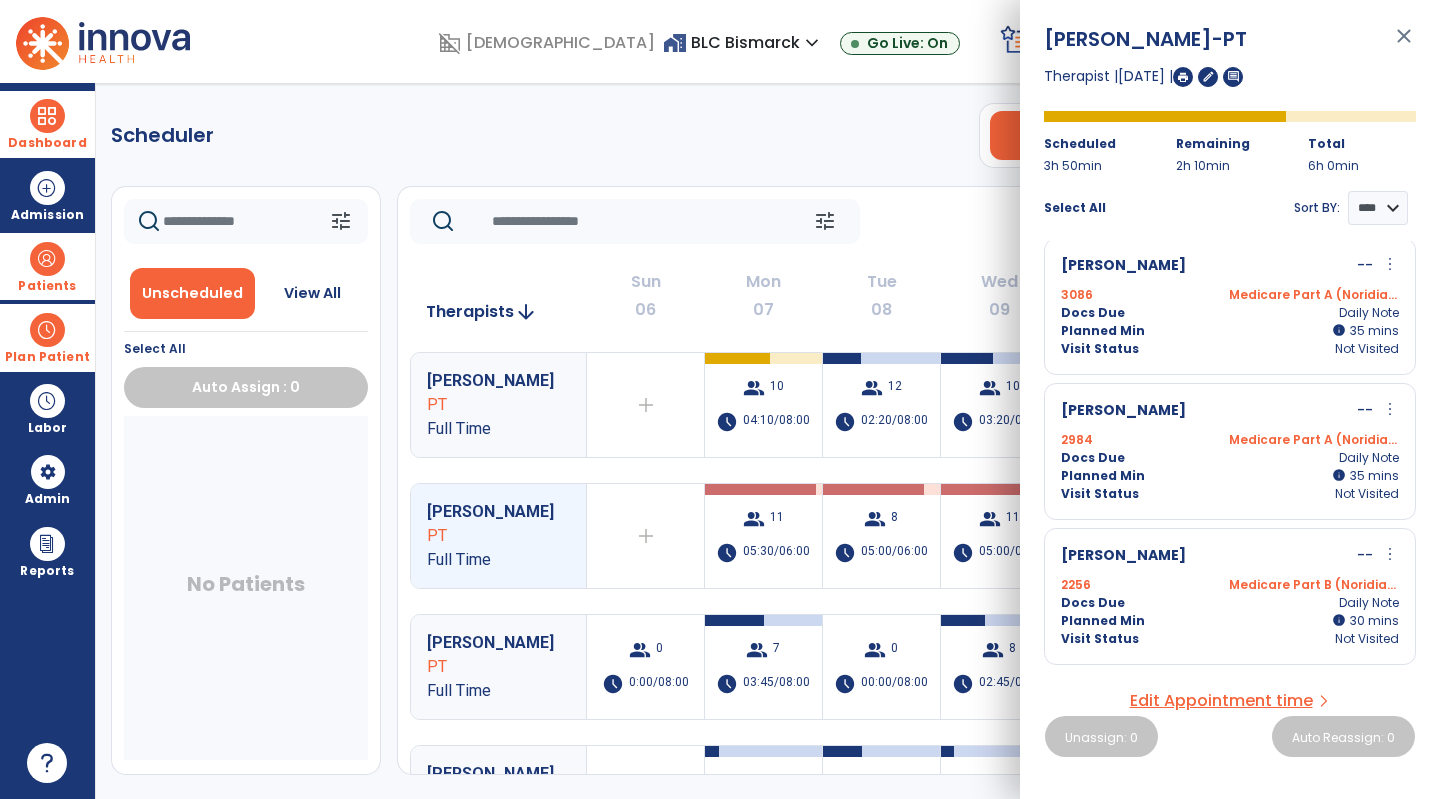 click on "Scheduler   PT   OT   ST  **** *** more_vert  Manage Labor   View All Therapists   Print" 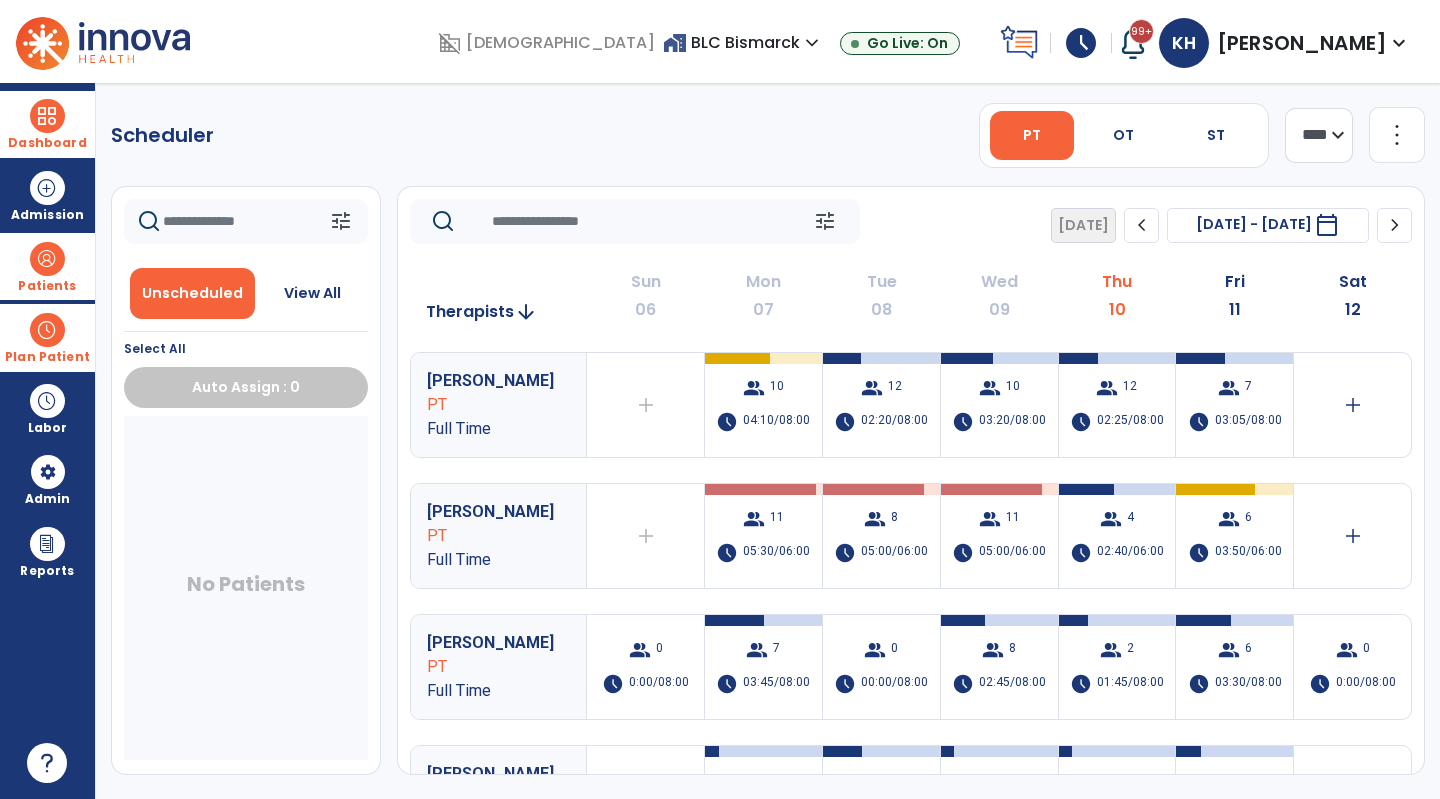 click at bounding box center (47, 116) 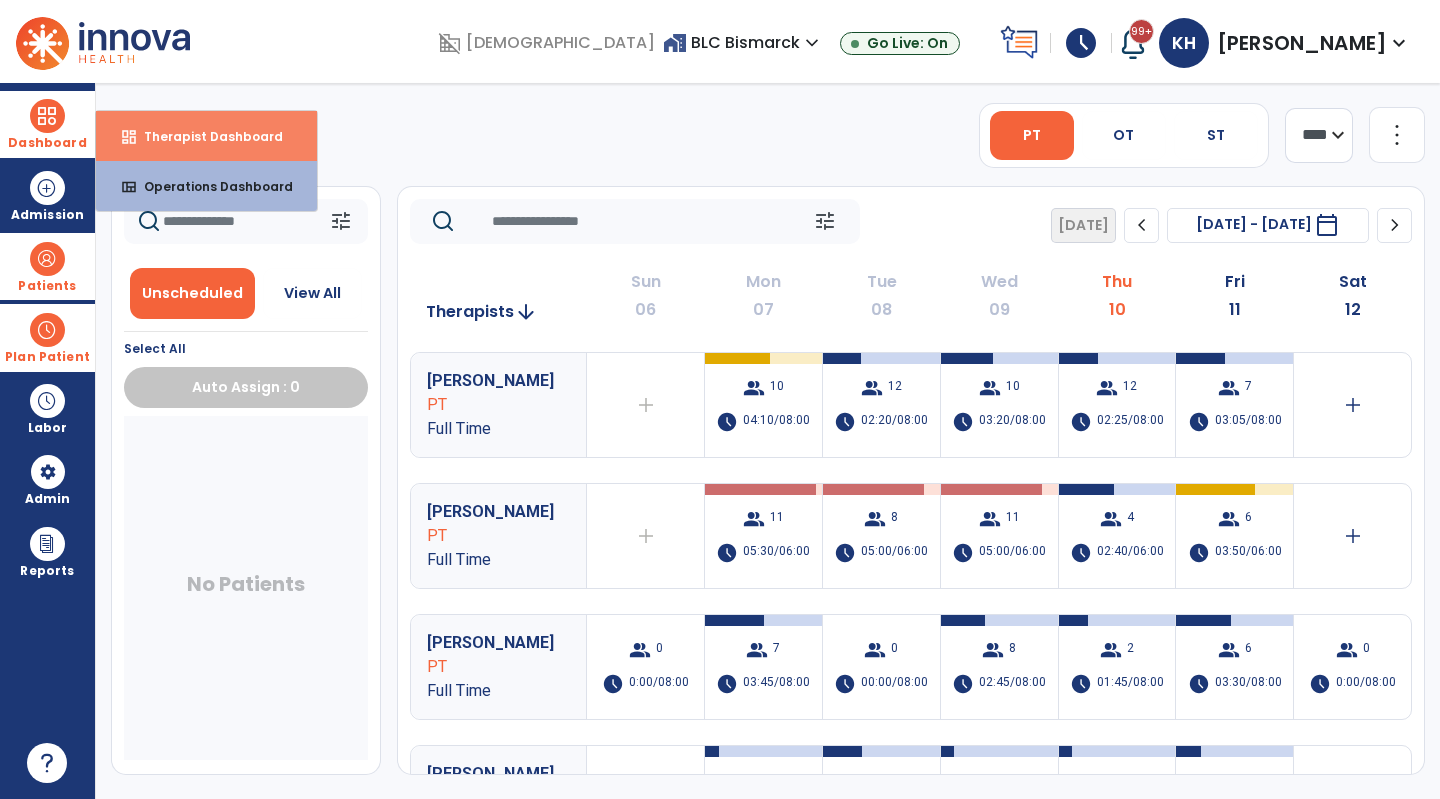 click on "Therapist Dashboard" at bounding box center [205, 136] 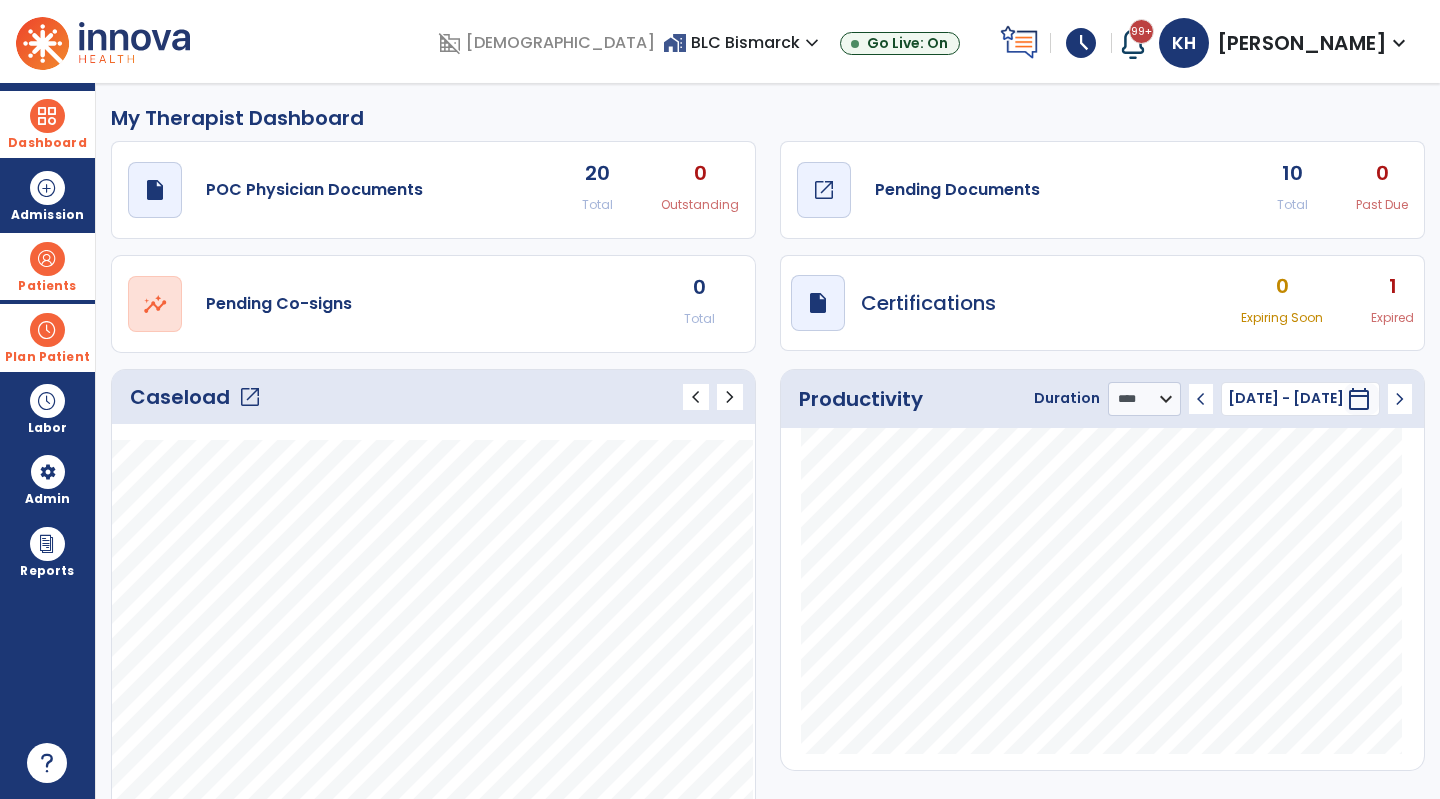 click on "Pending Documents" 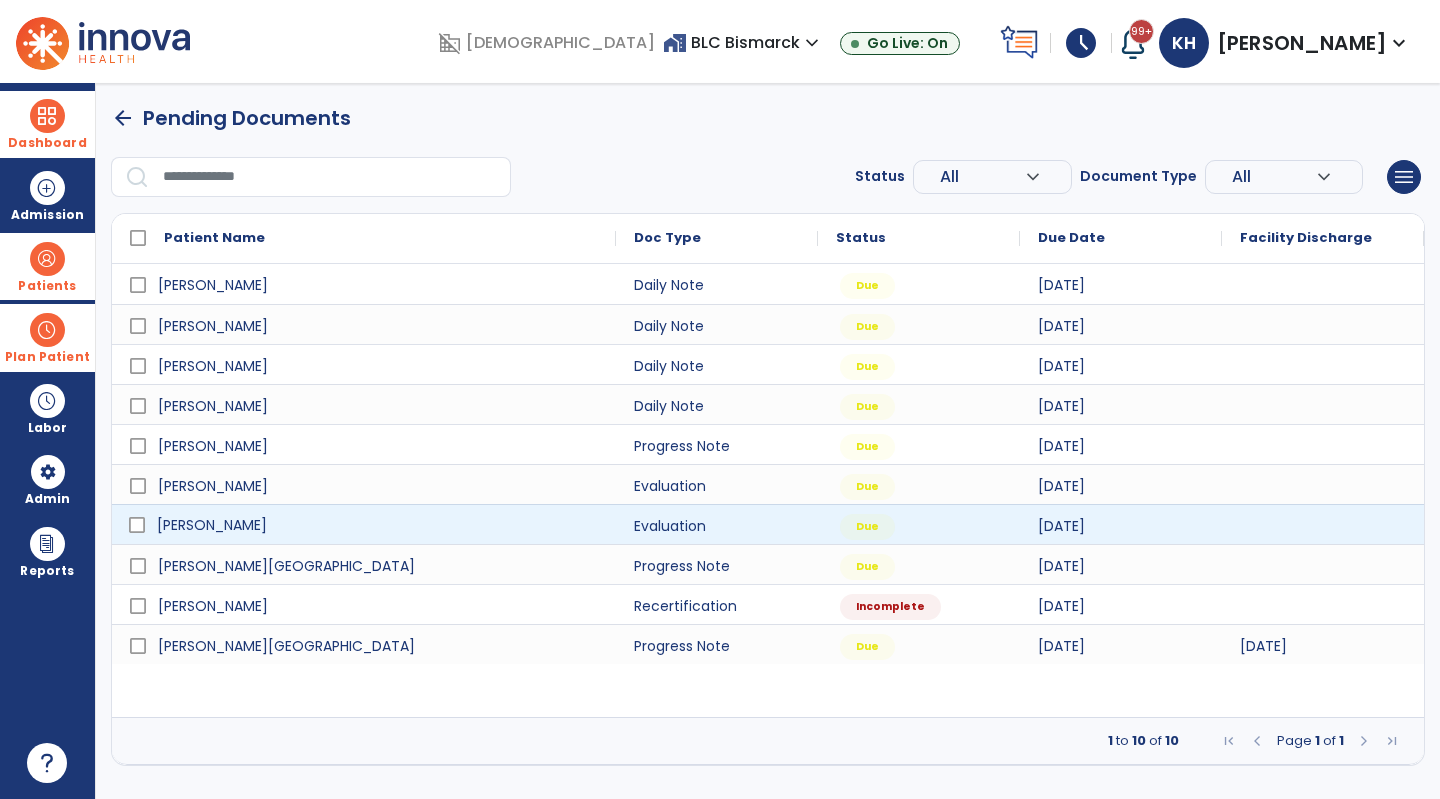 click on "[PERSON_NAME]" at bounding box center [378, 525] 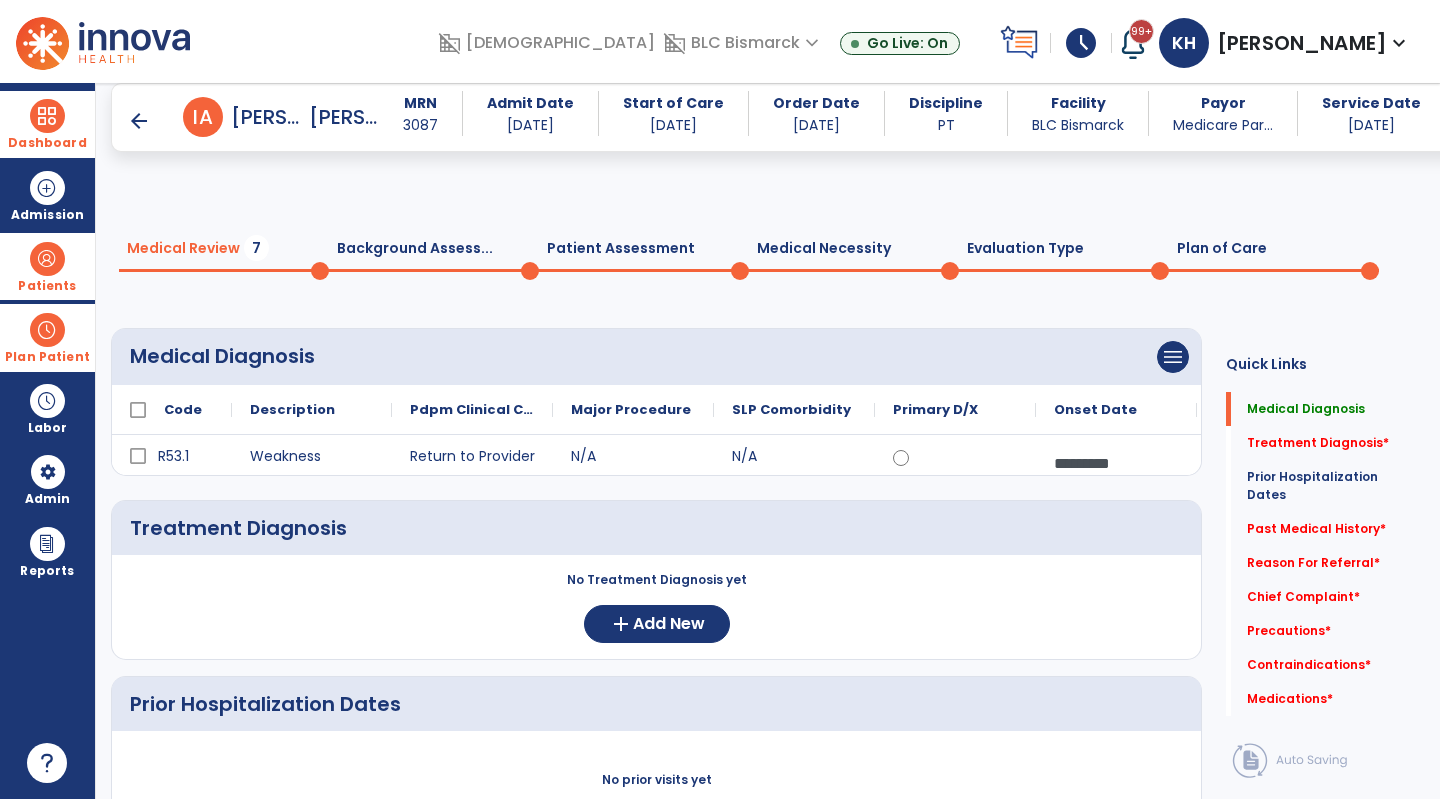 scroll, scrollTop: 400, scrollLeft: 0, axis: vertical 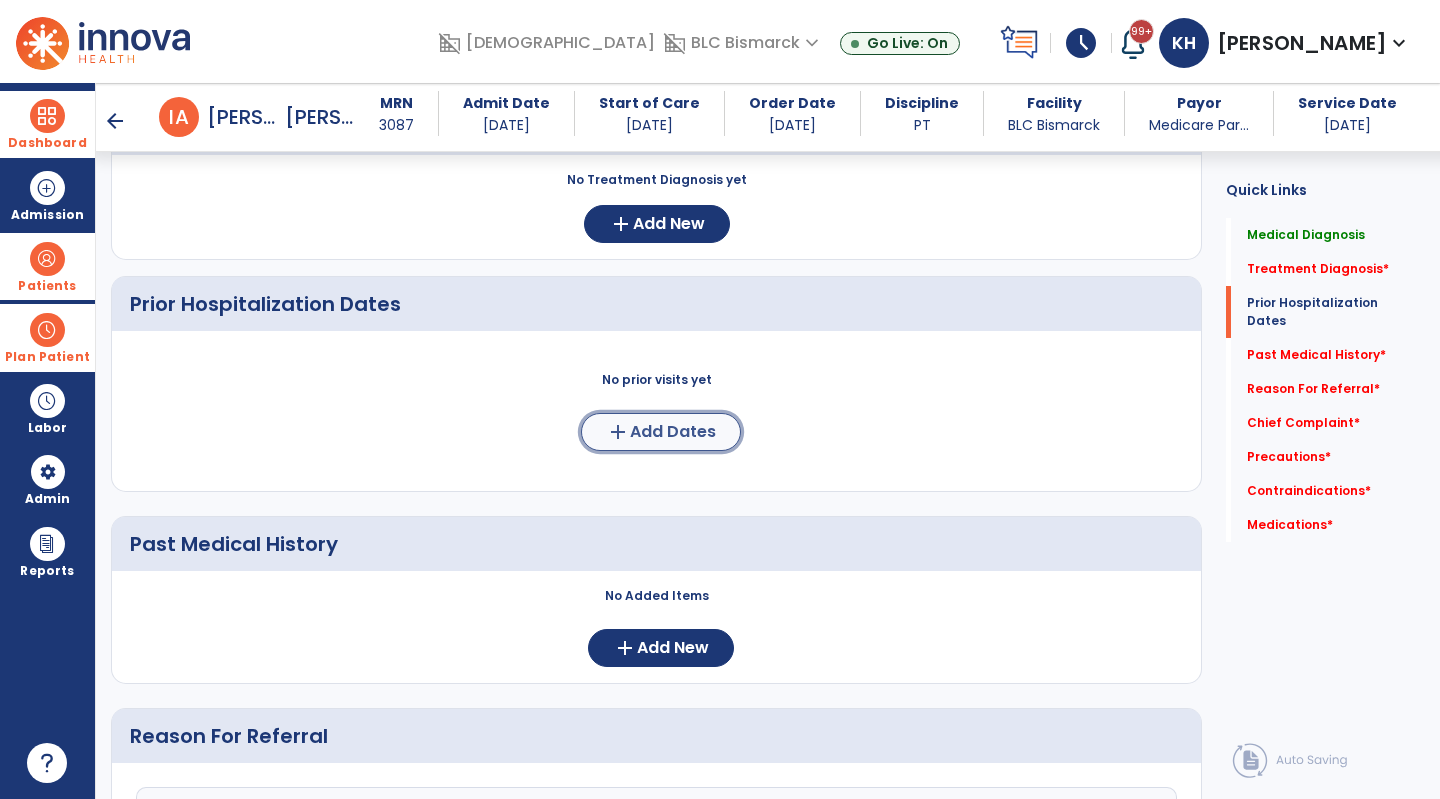 click on "Add Dates" 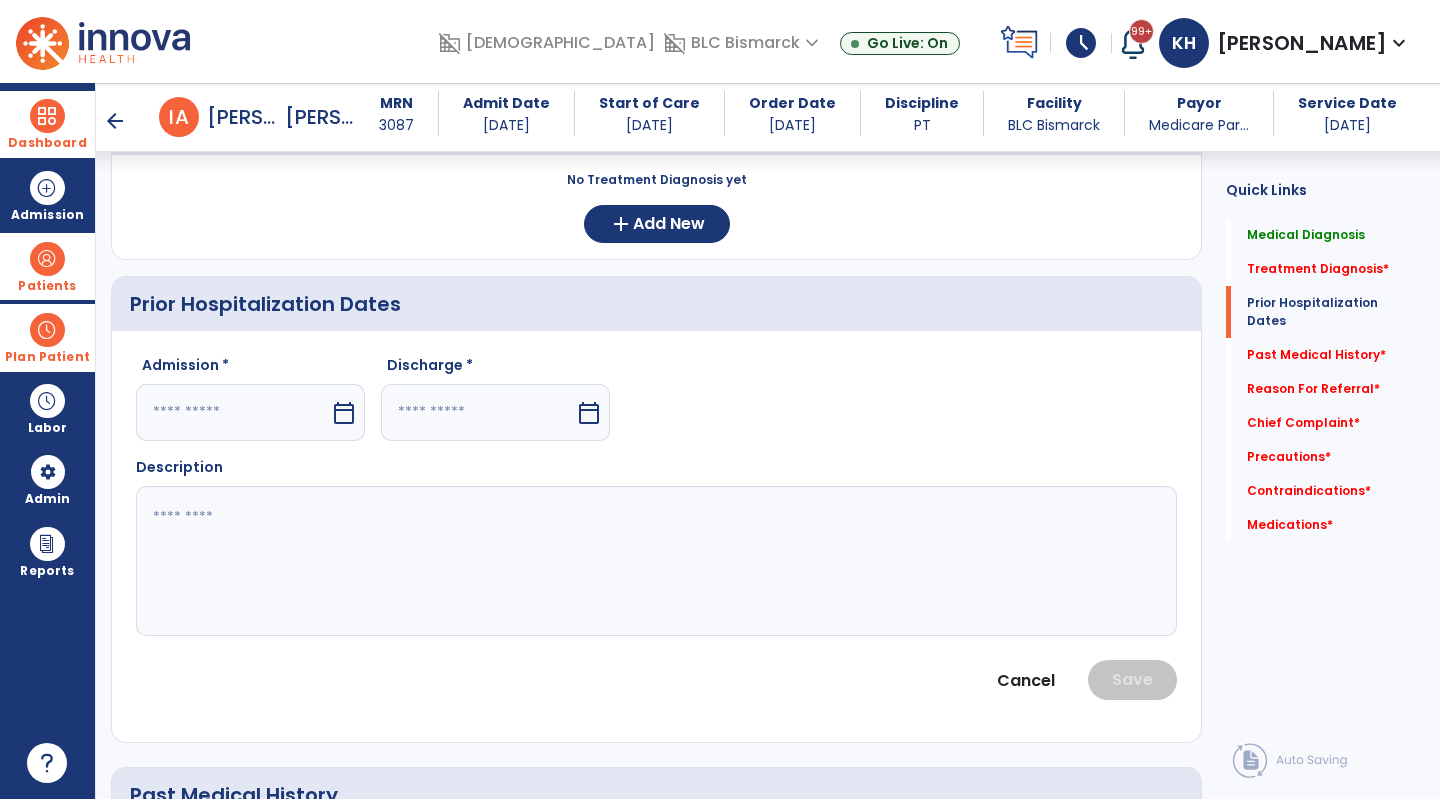 click at bounding box center (233, 412) 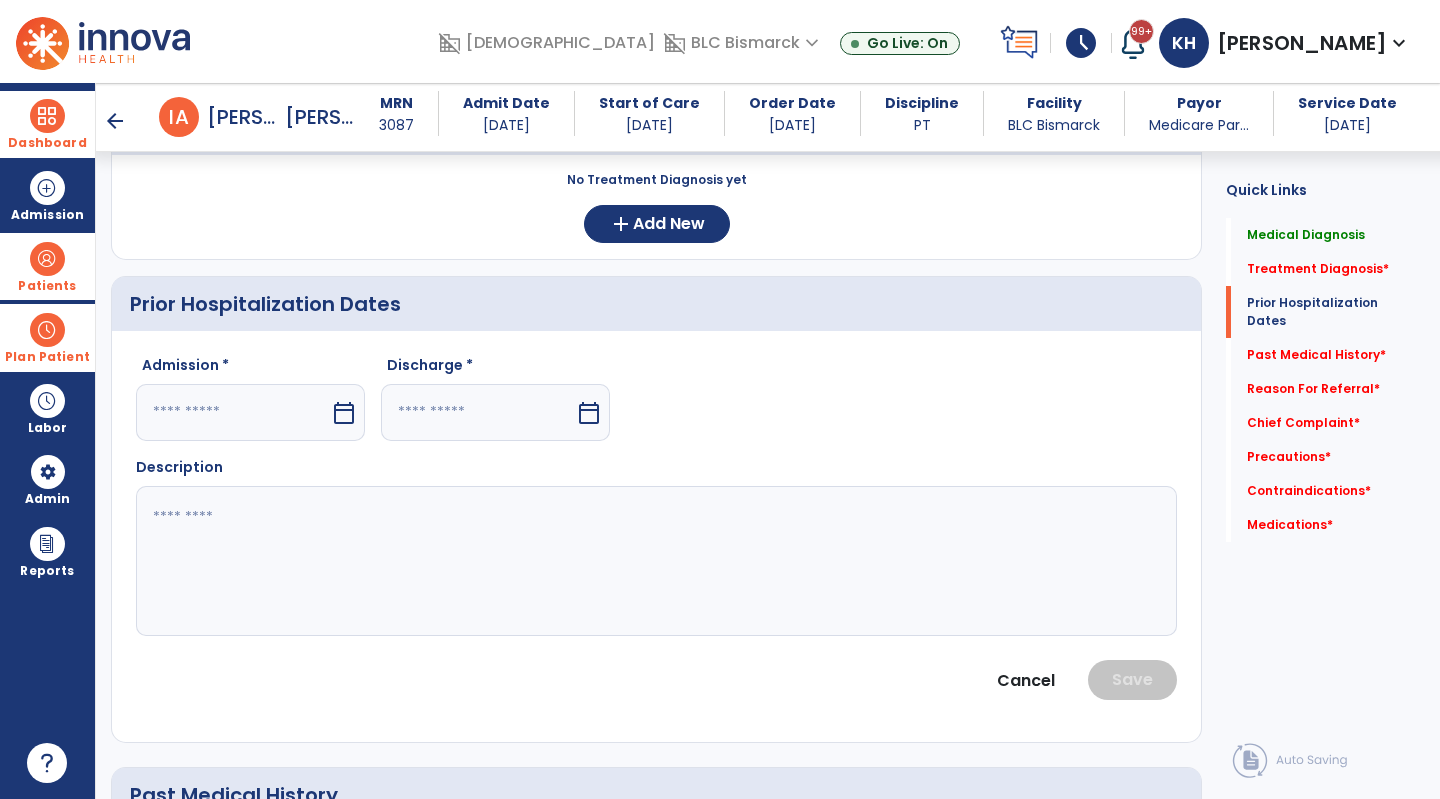 select on "*" 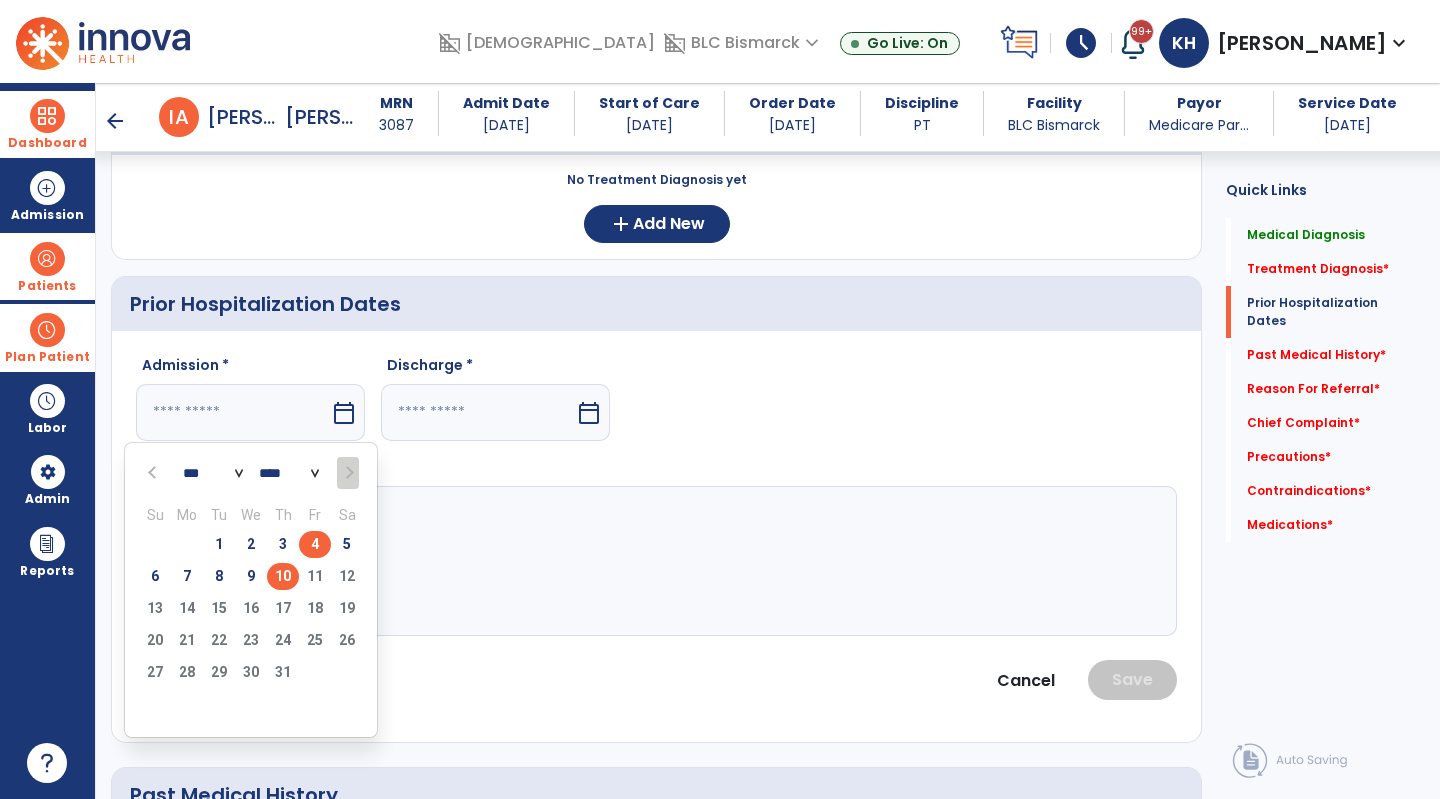 click on "4" at bounding box center [315, 544] 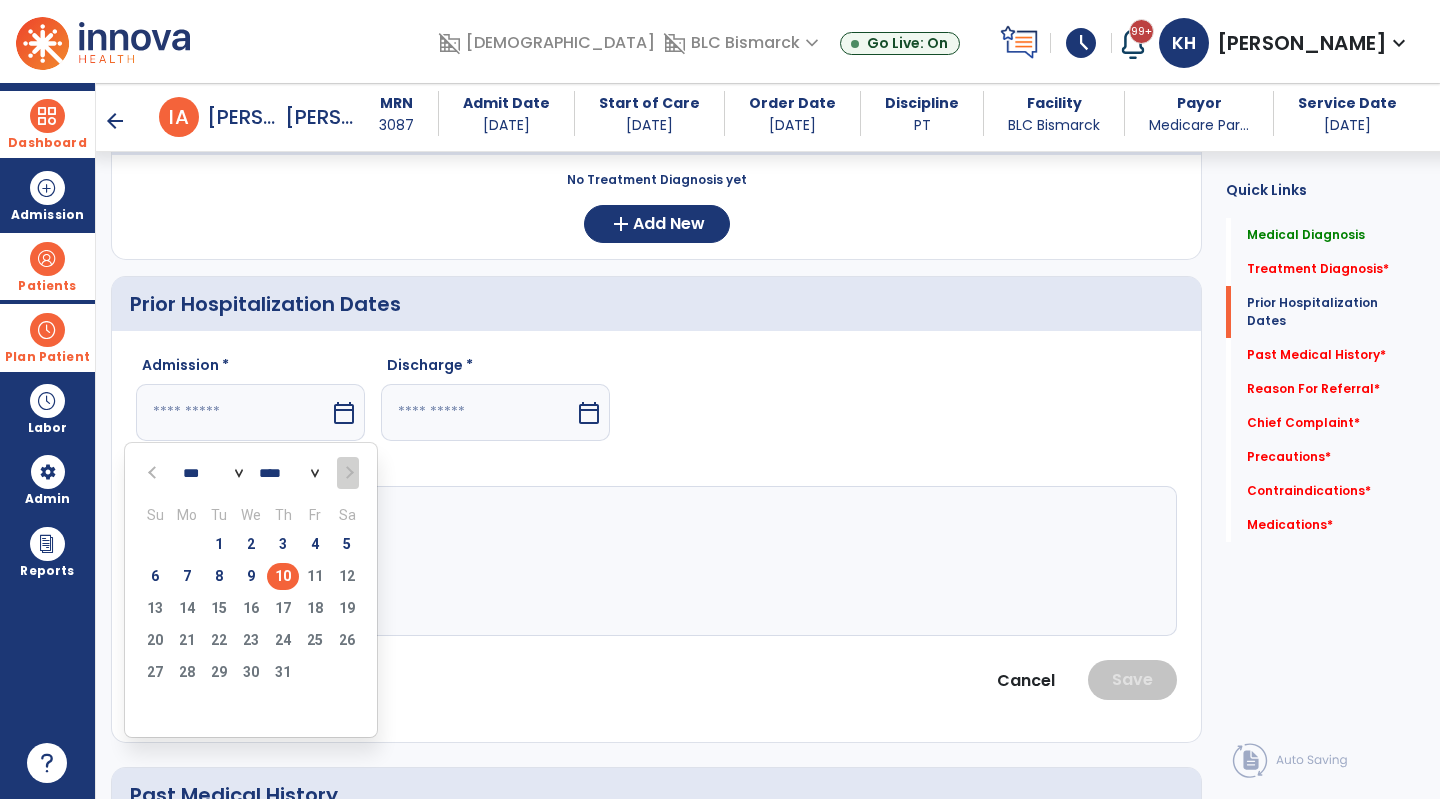 type on "********" 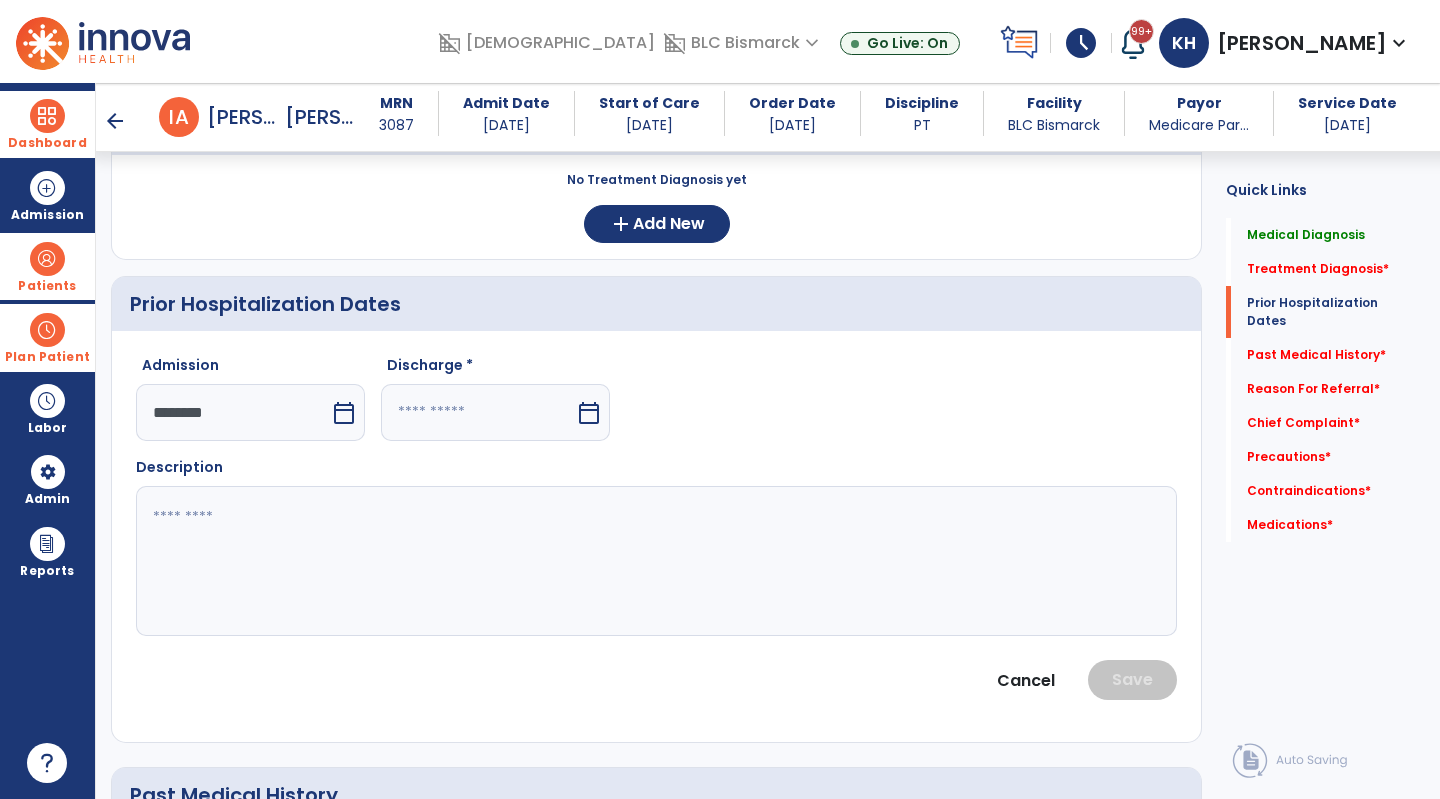 click on "Discharge *  calendar_today" 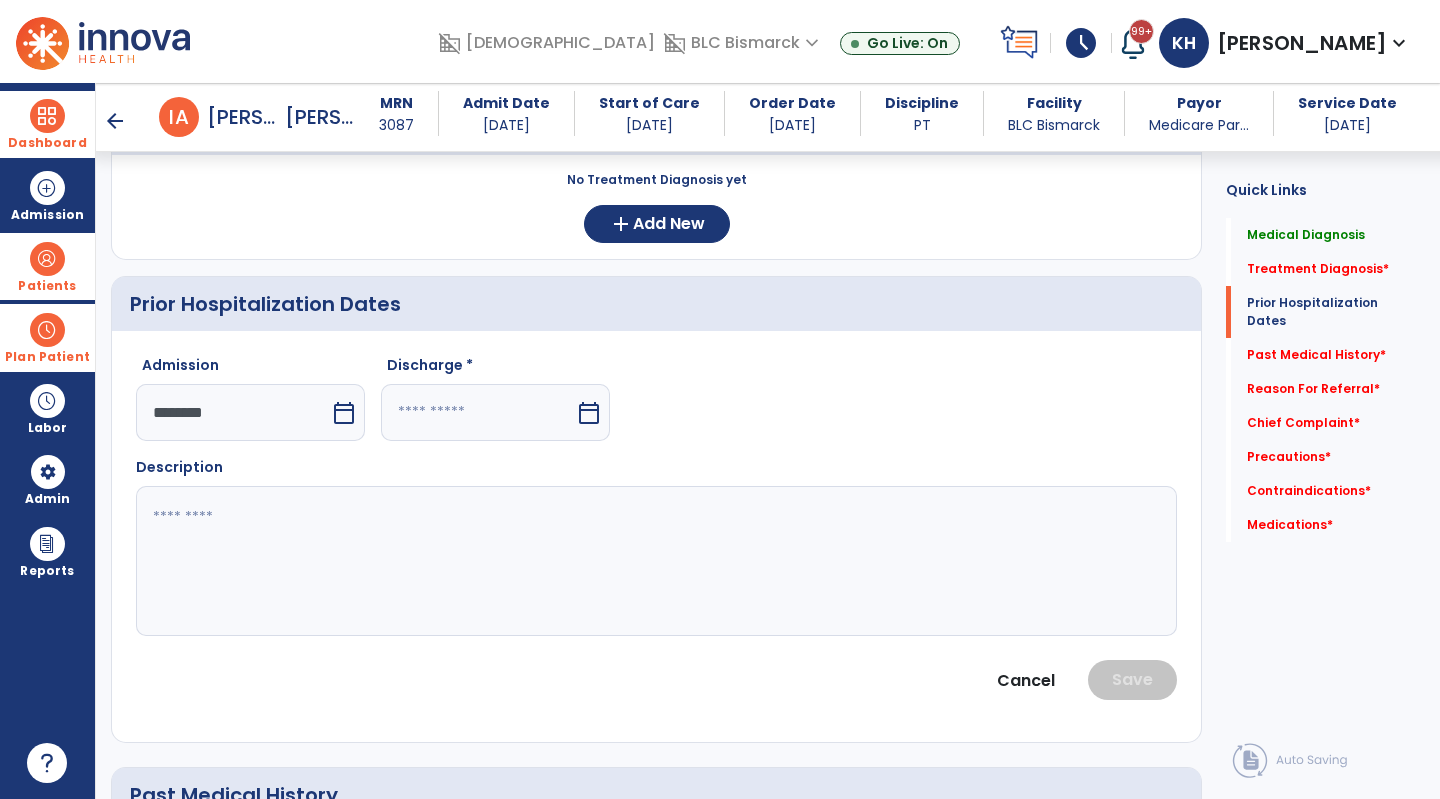 click at bounding box center (478, 412) 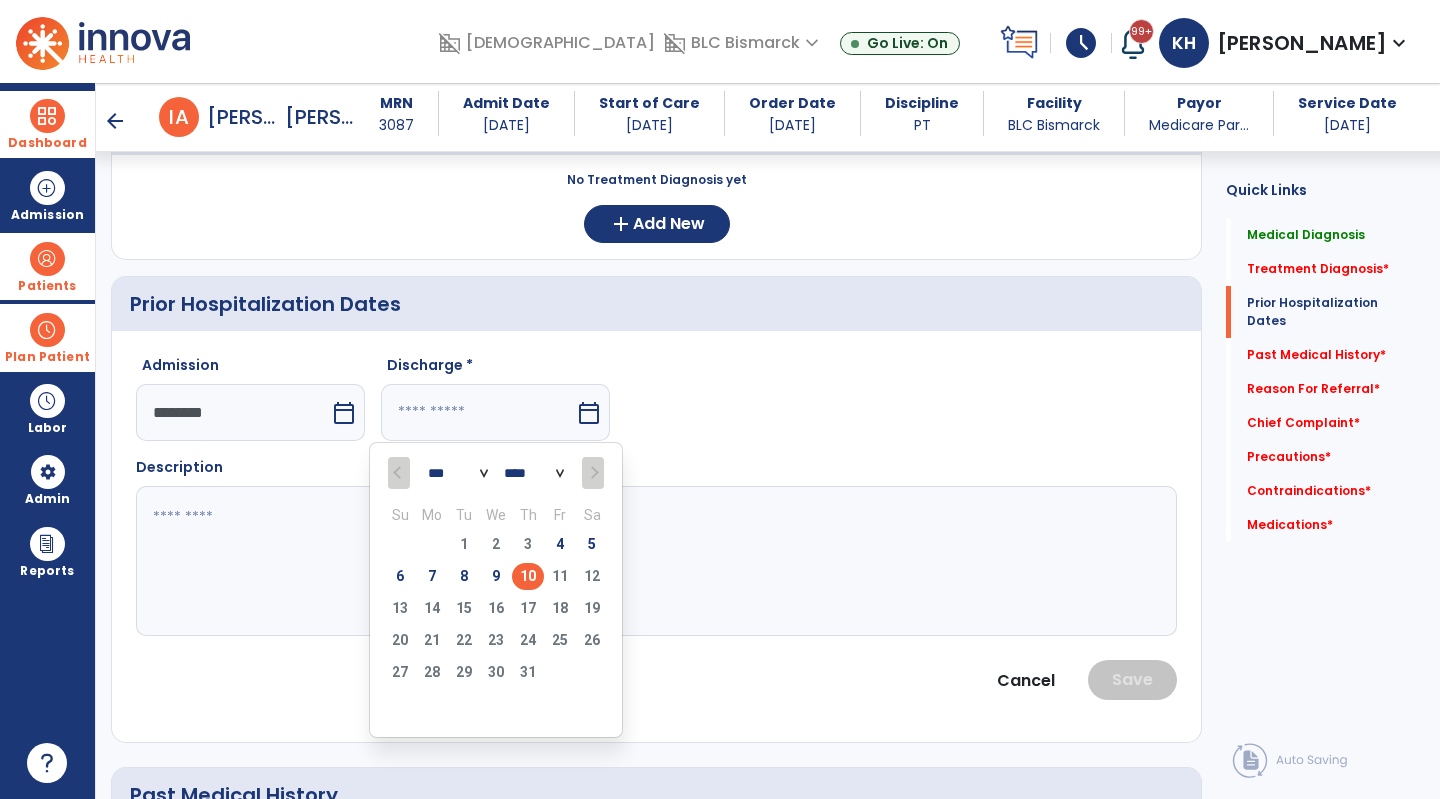click on "10" at bounding box center [528, 576] 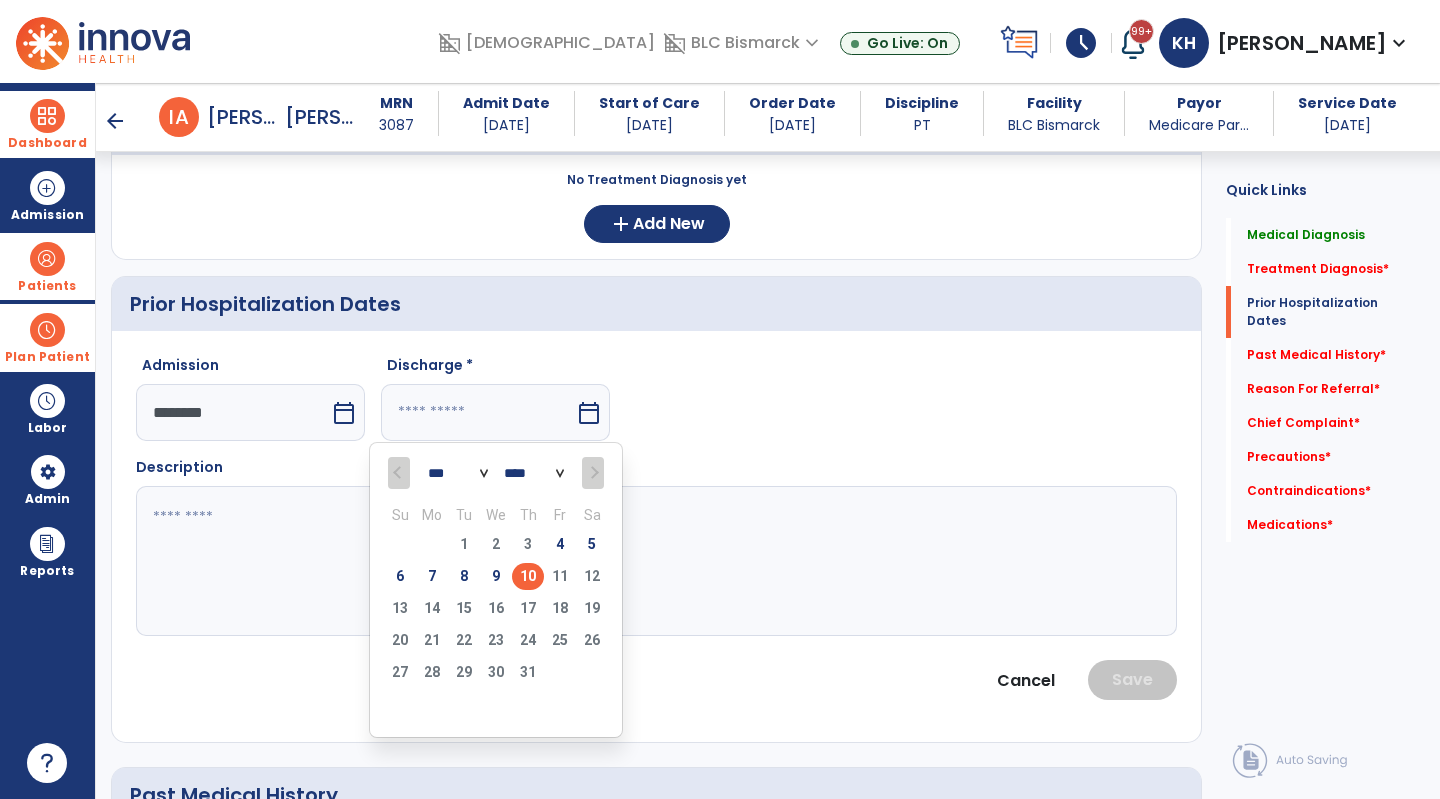 type on "*********" 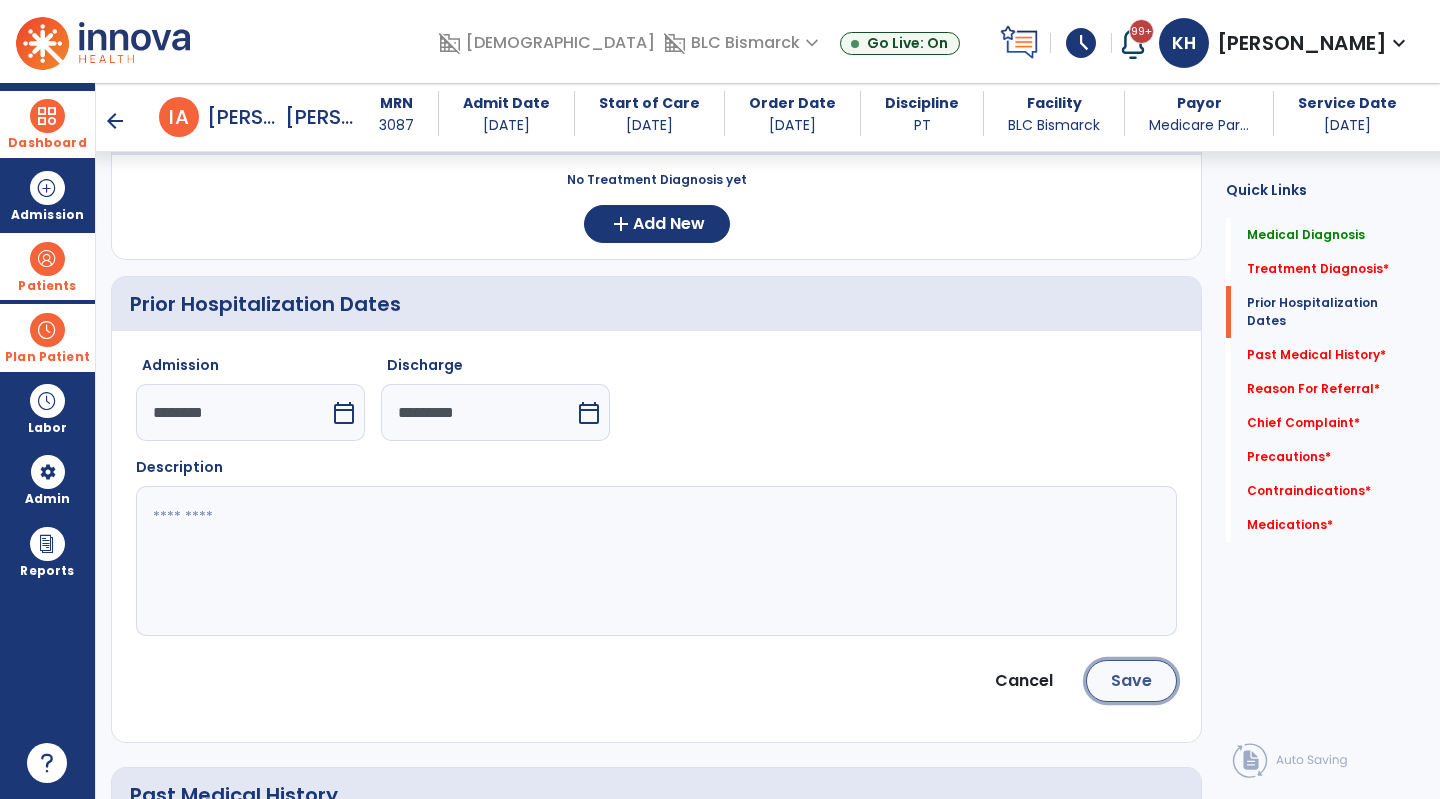 click on "Save" 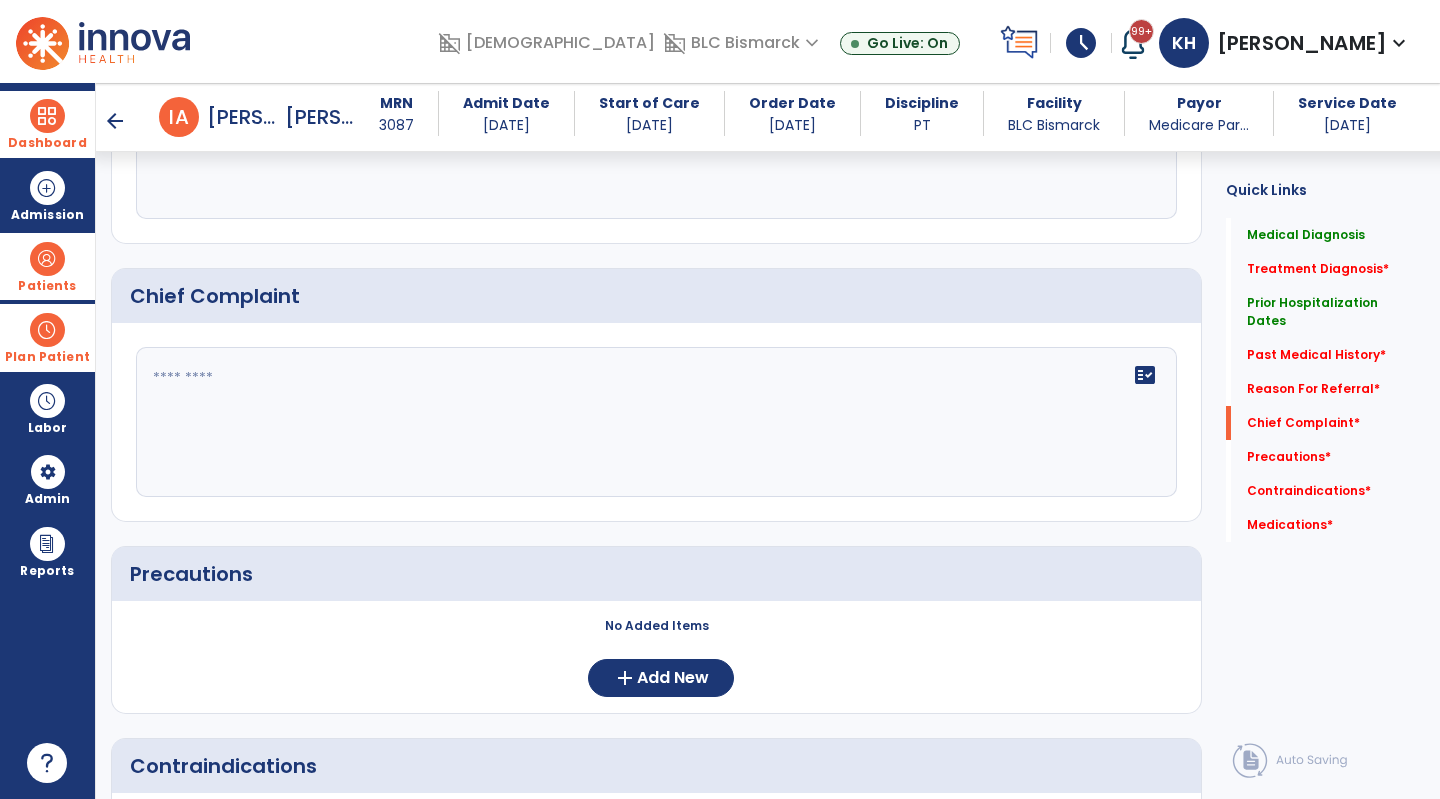 scroll, scrollTop: 1100, scrollLeft: 0, axis: vertical 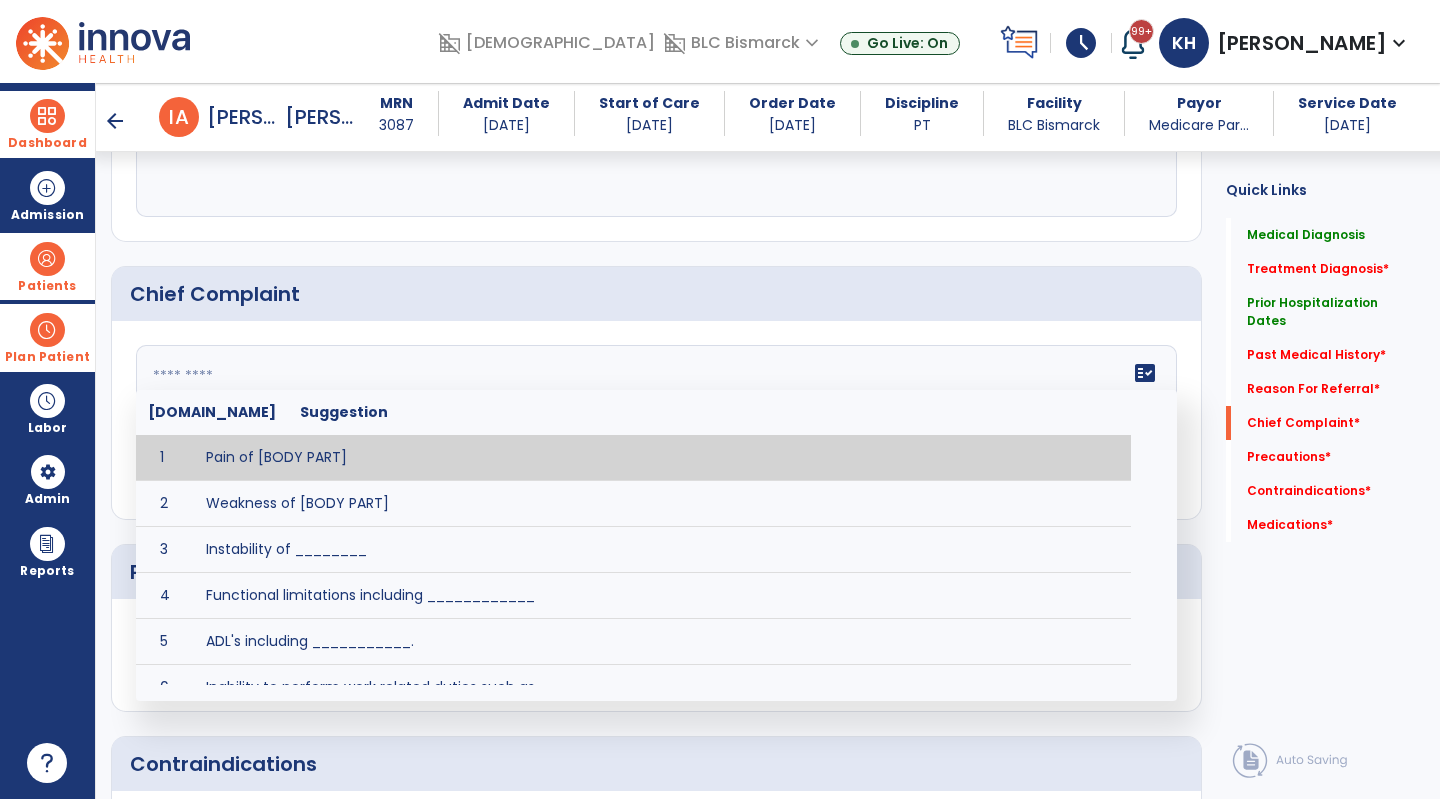 click on "fact_check  [DOMAIN_NAME] Suggestion 1 Pain of [BODY PART] 2 Weakness of [BODY PART] 3 Instability of ________ 4 Functional limitations including ____________ 5 ADL's including ___________. 6 Inability to perform work related duties such as _________ 7 Inability to perform house hold duties such as __________. 8 Loss of balance. 9 Problems with gait including _________." 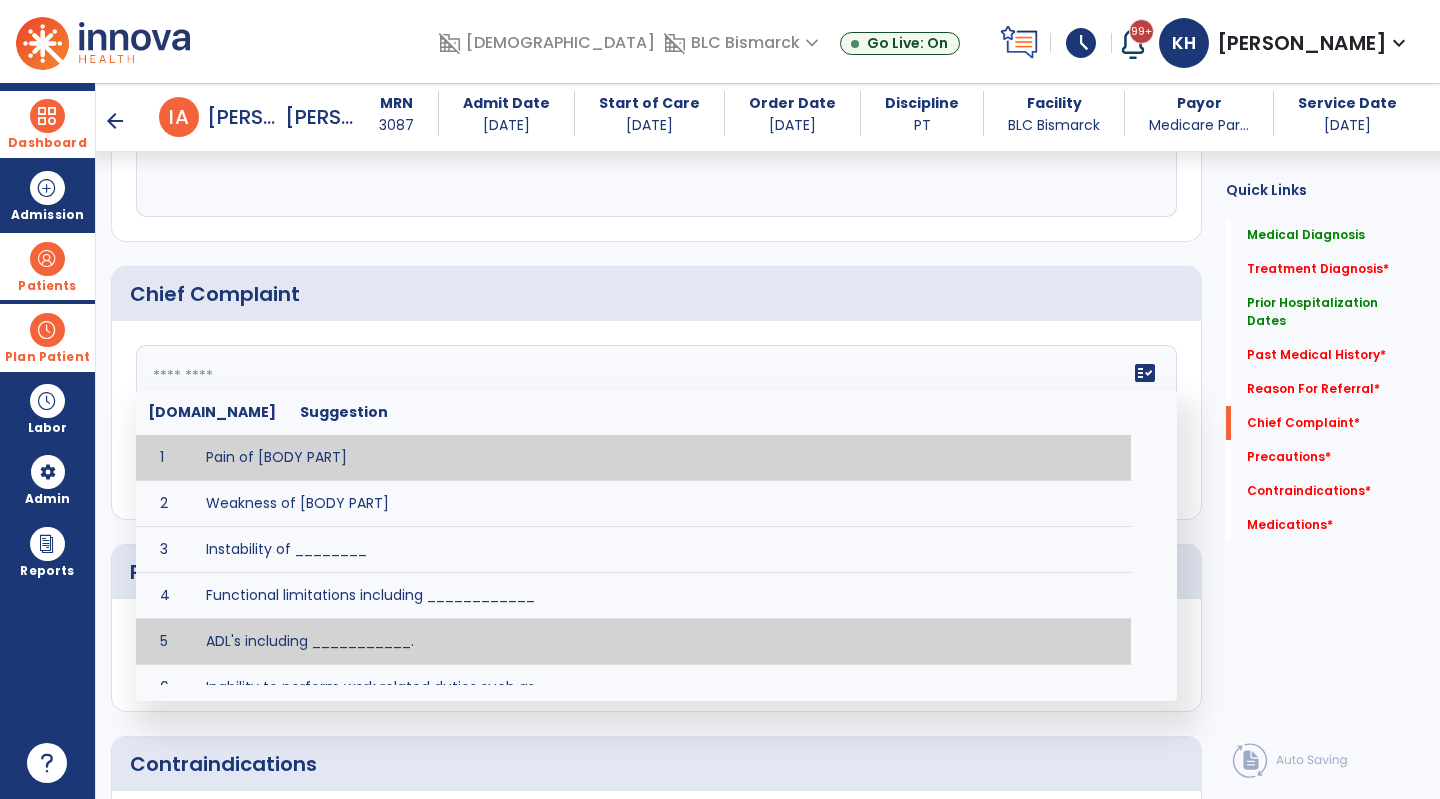 scroll, scrollTop: 164, scrollLeft: 0, axis: vertical 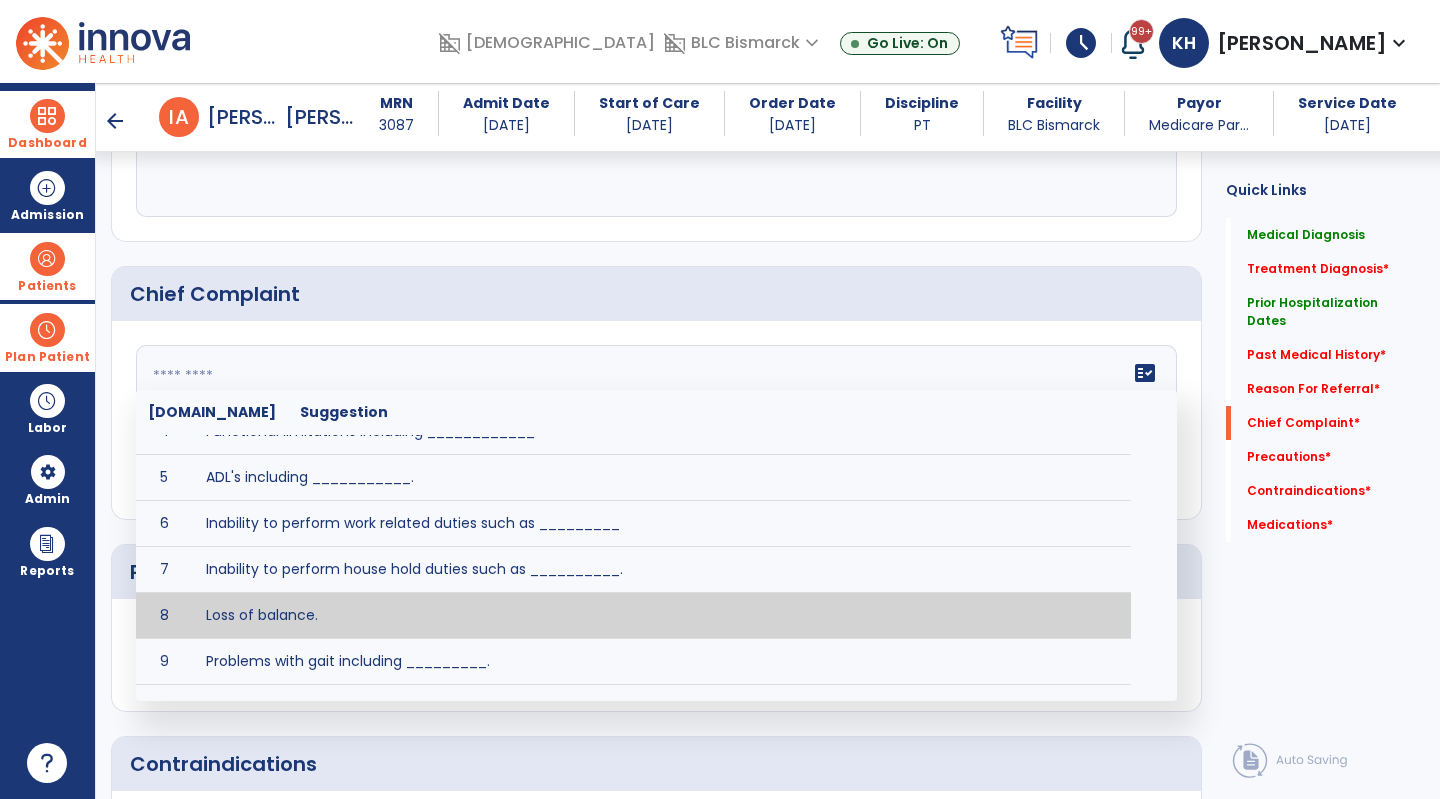 click on "No Added Items" 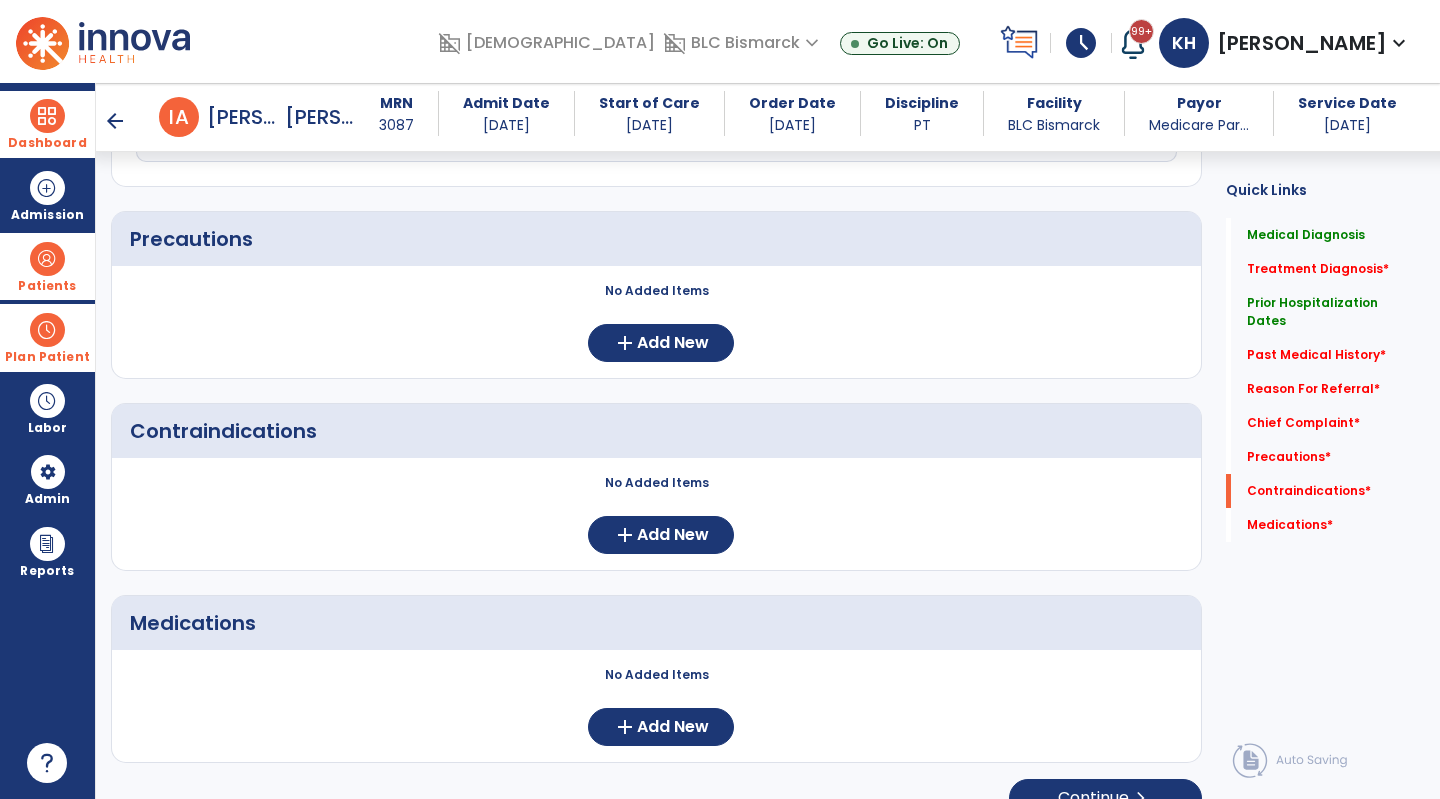 scroll, scrollTop: 1467, scrollLeft: 0, axis: vertical 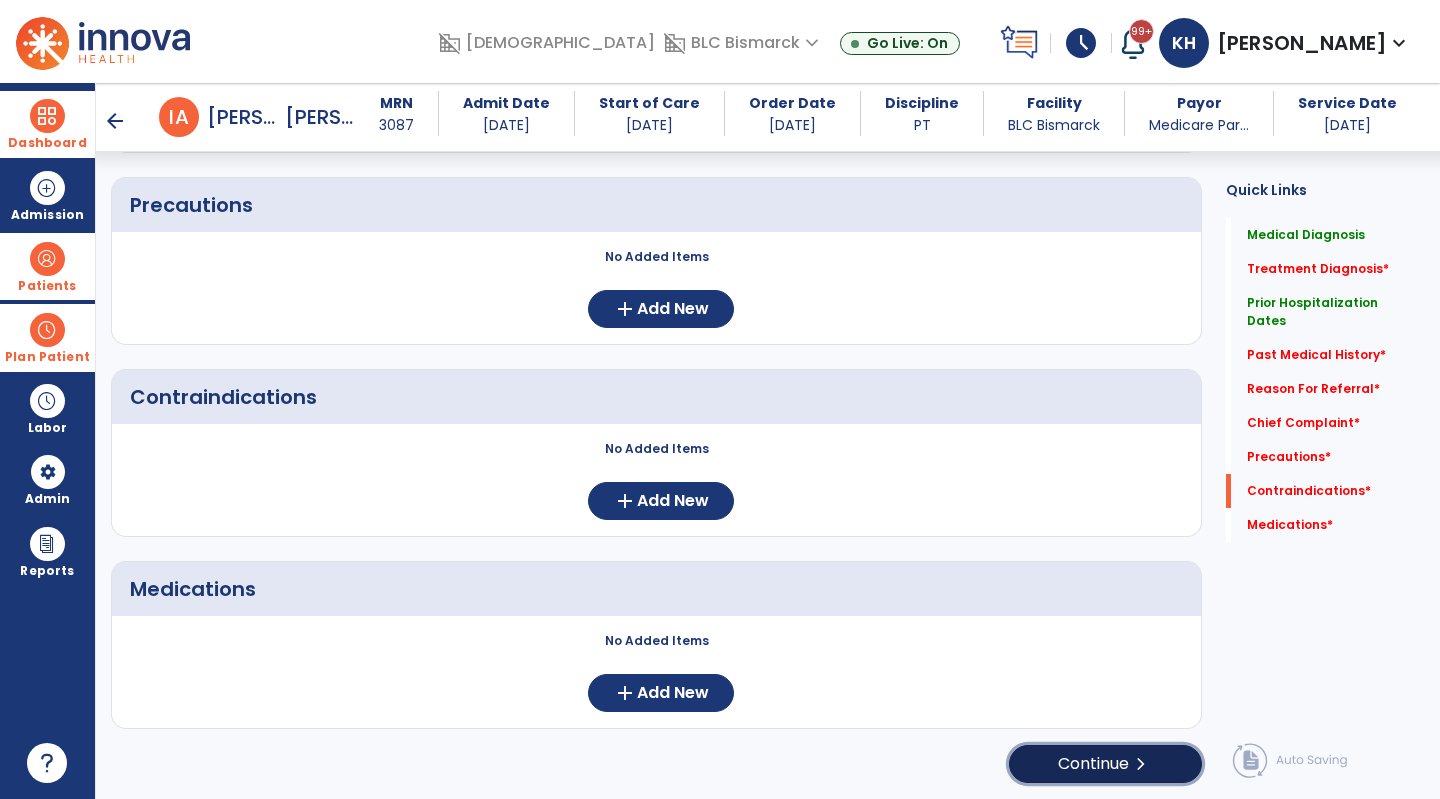 click on "Continue  chevron_right" 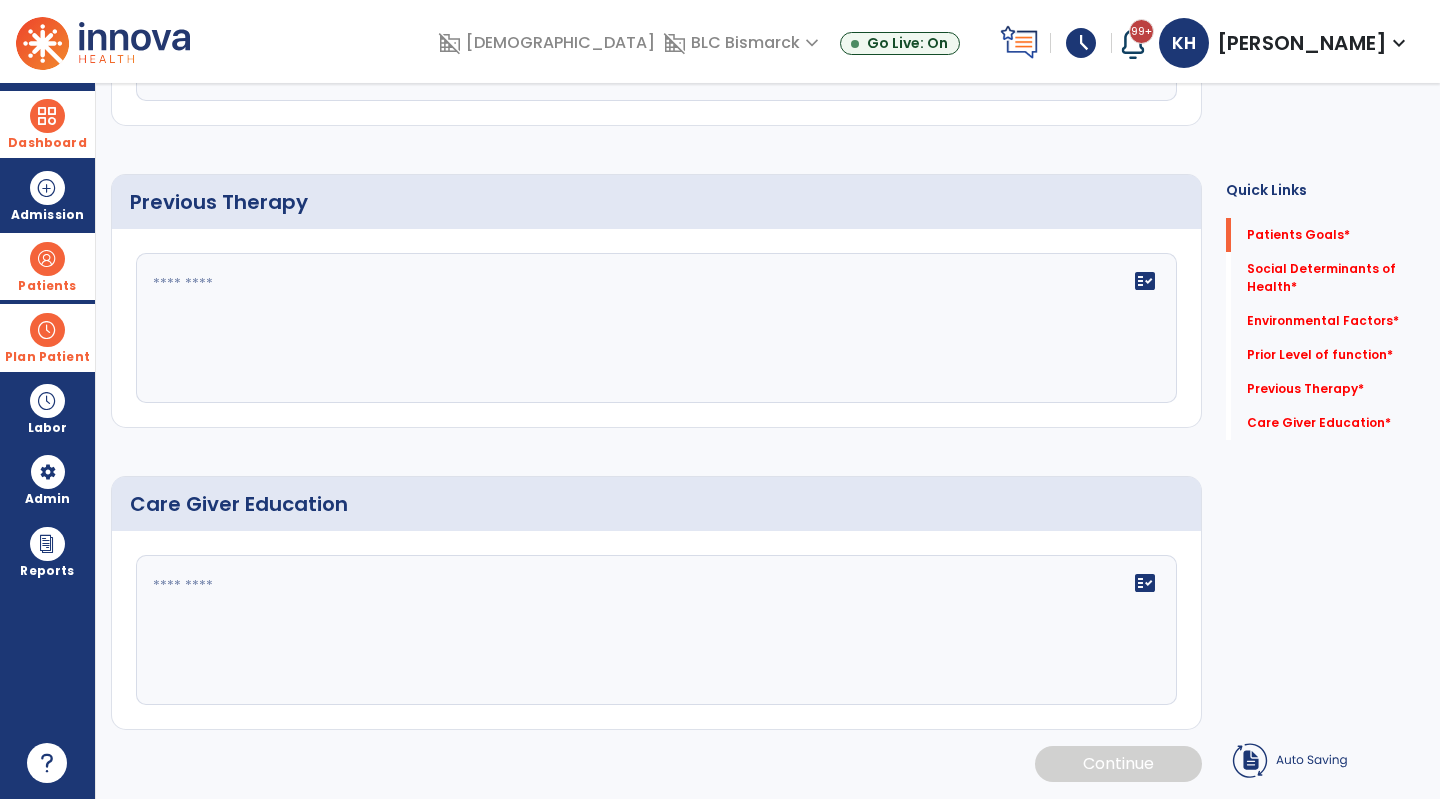 scroll, scrollTop: 0, scrollLeft: 0, axis: both 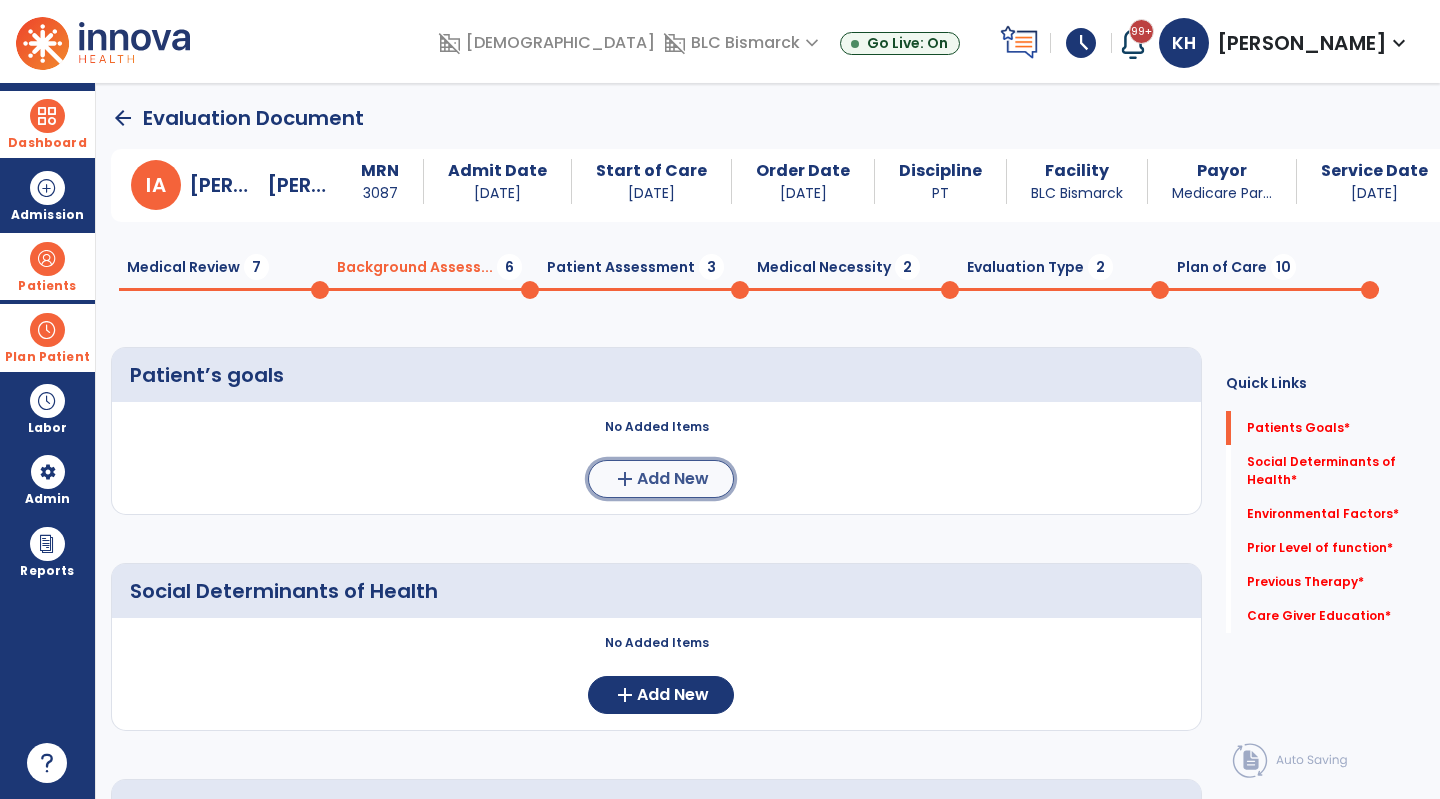 click on "add  Add New" 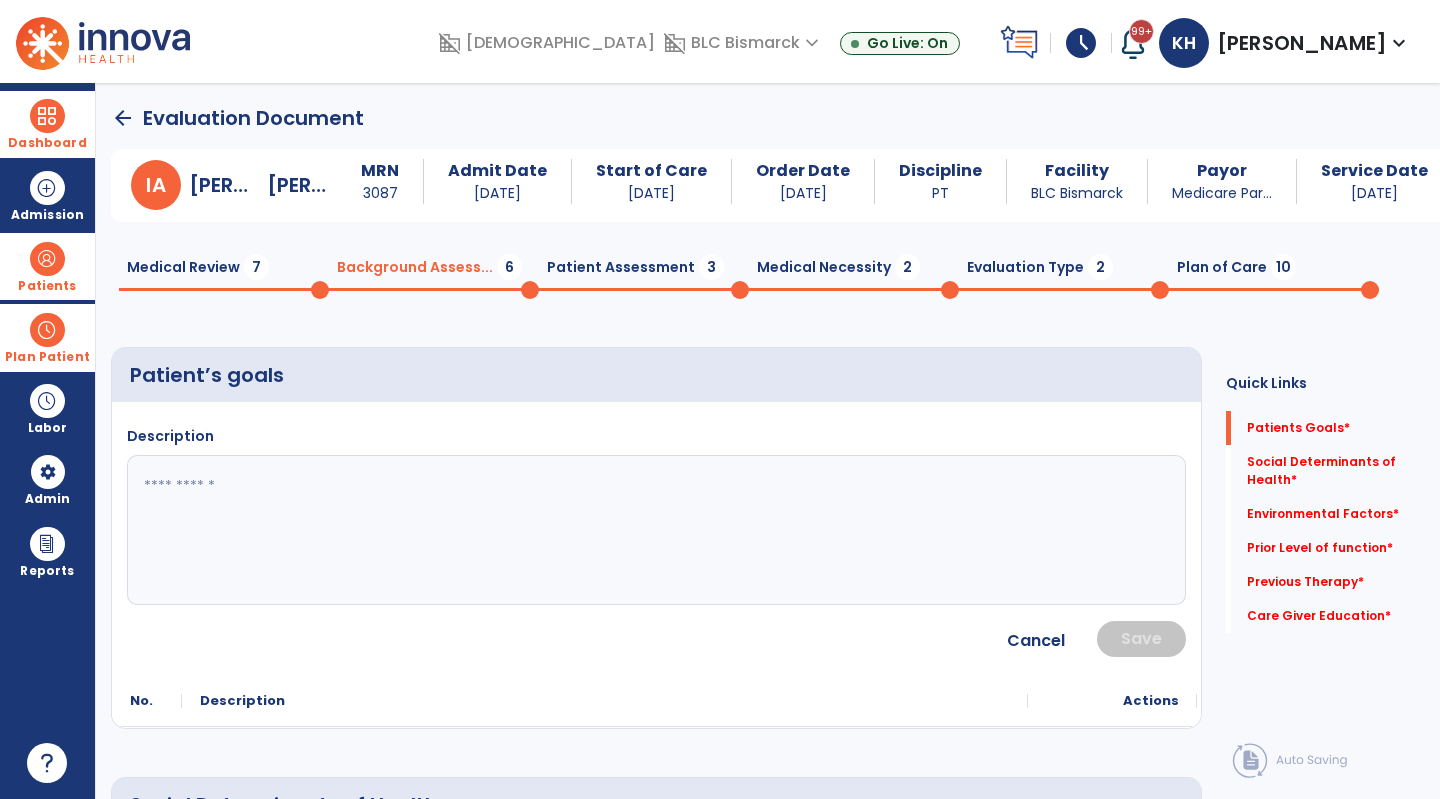 click 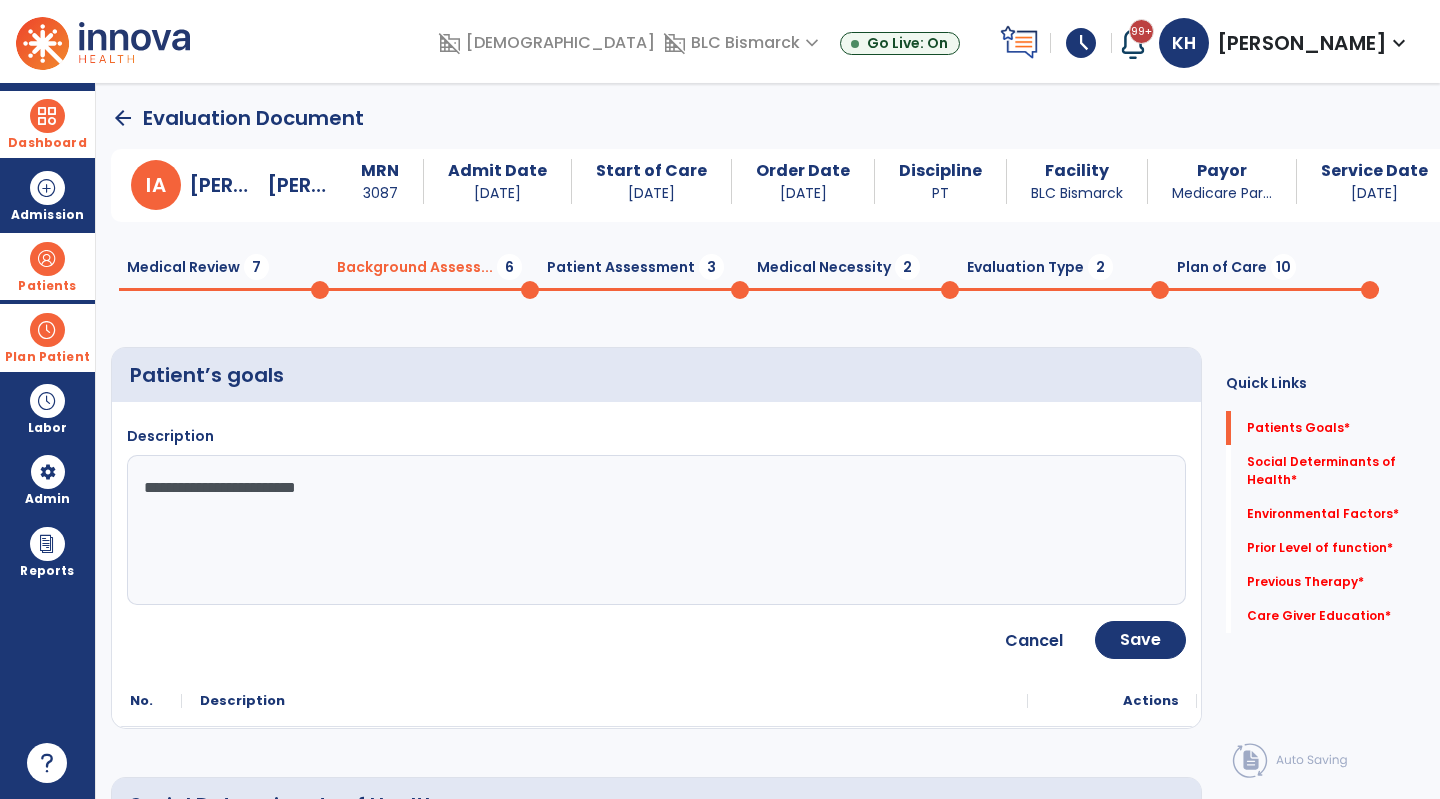 type on "**********" 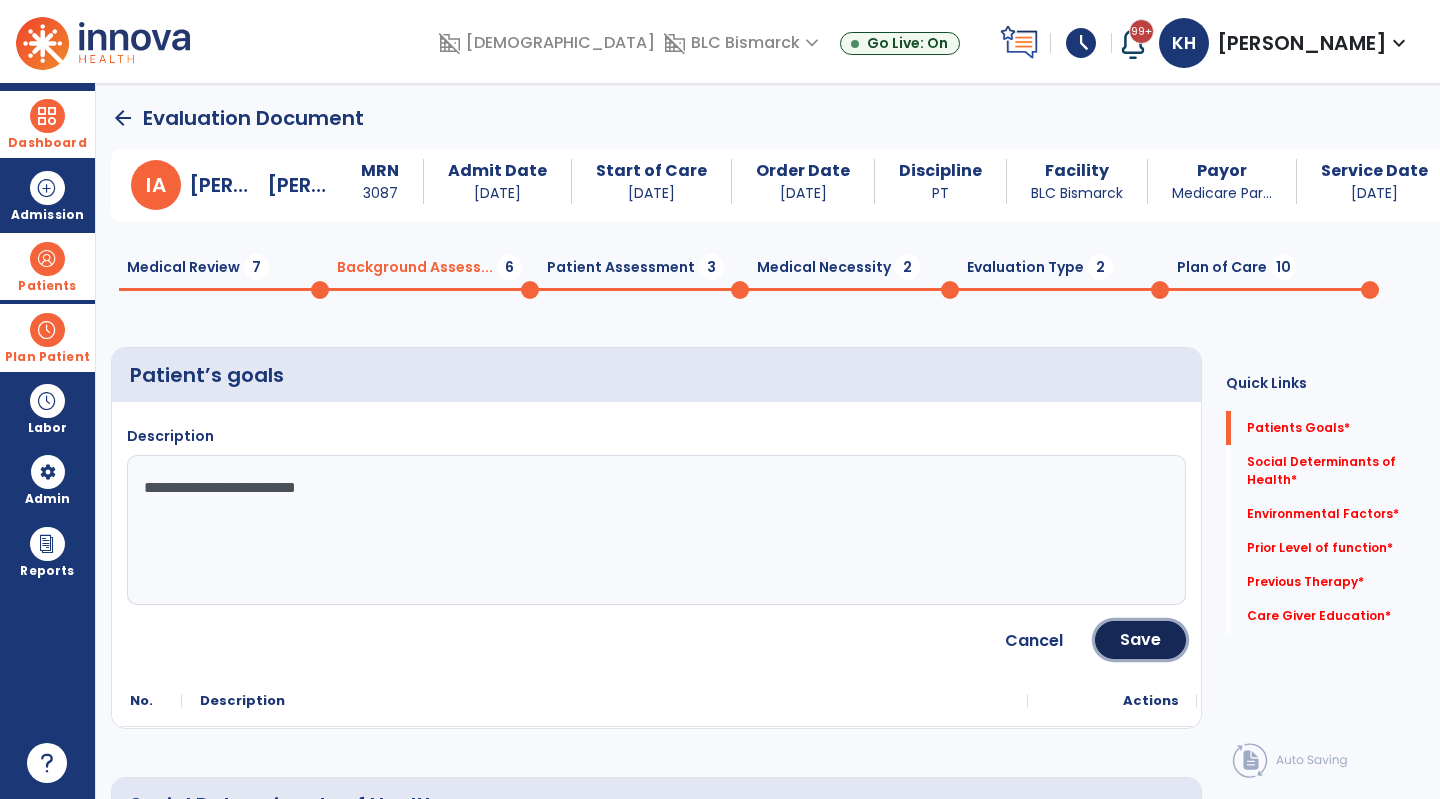 click on "Save" 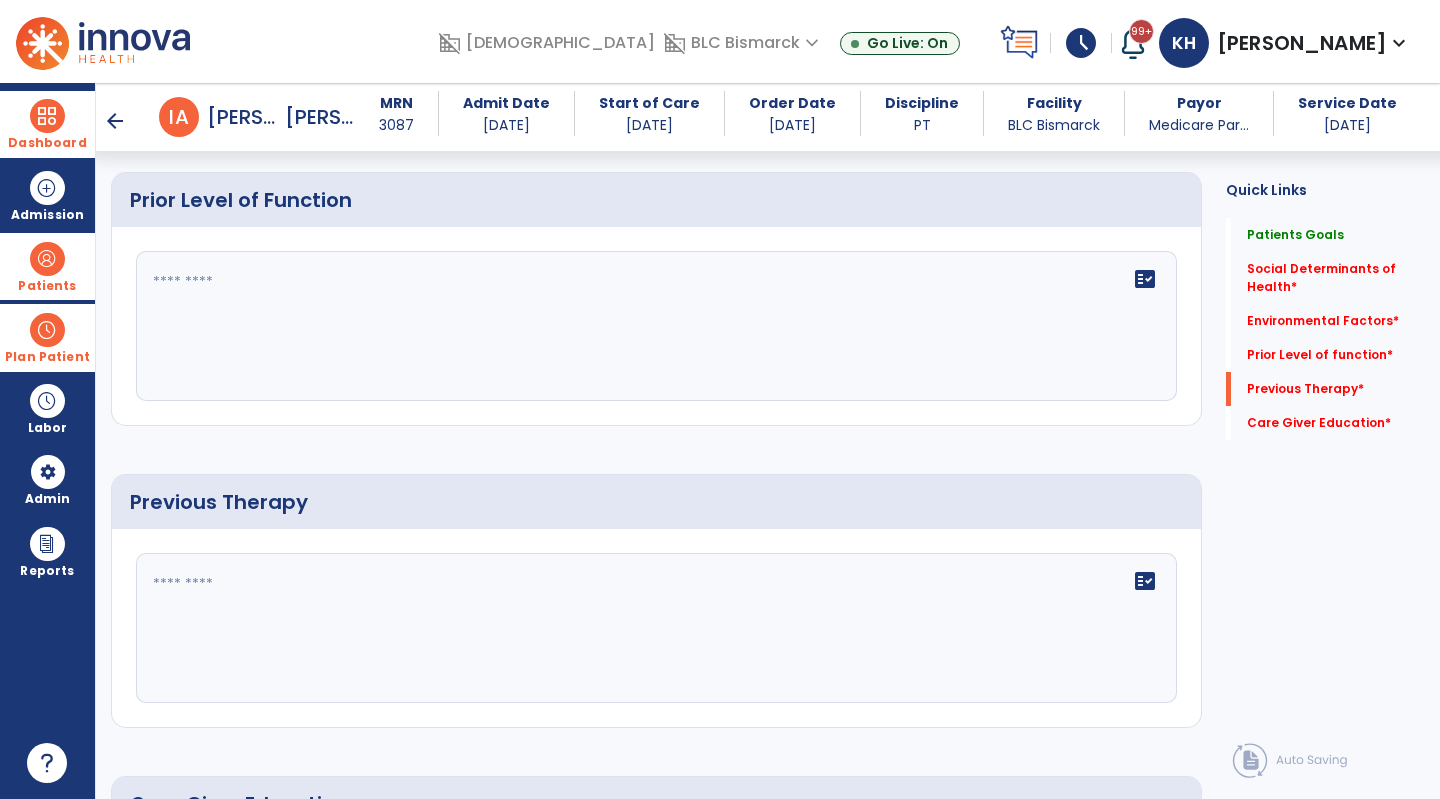 scroll, scrollTop: 1101, scrollLeft: 0, axis: vertical 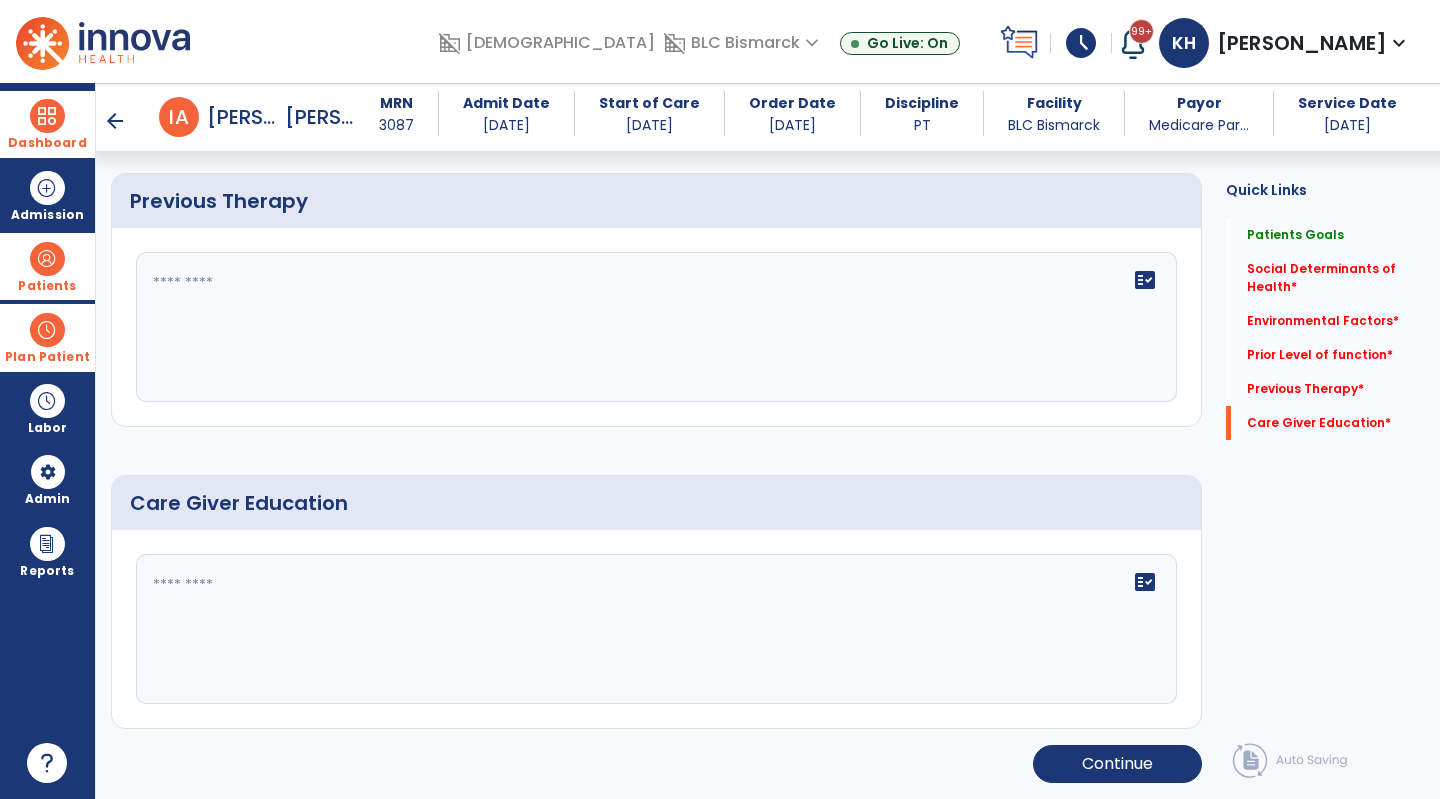 click on "Patient’s goals      add
No.
Description
Actions
1" 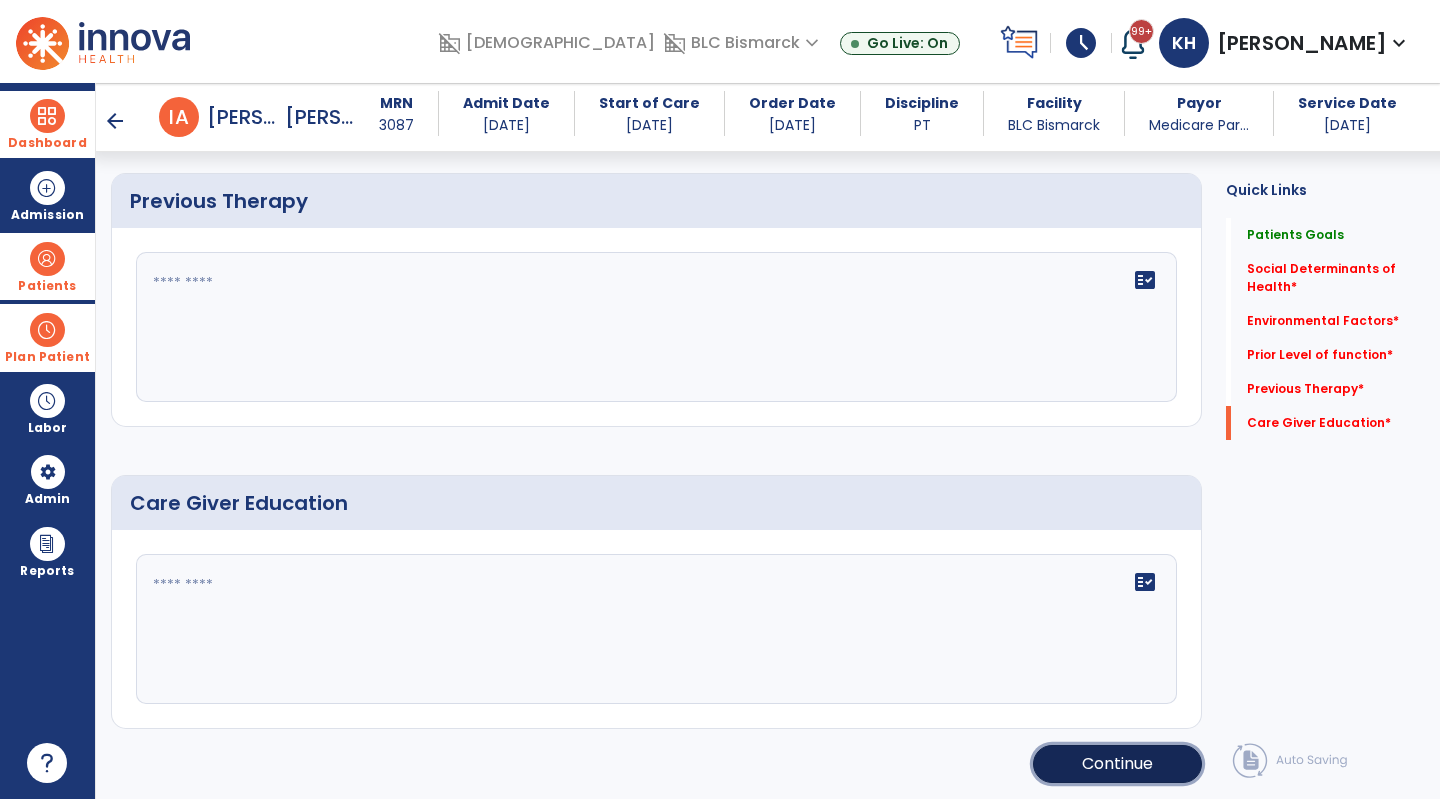 click on "Continue" 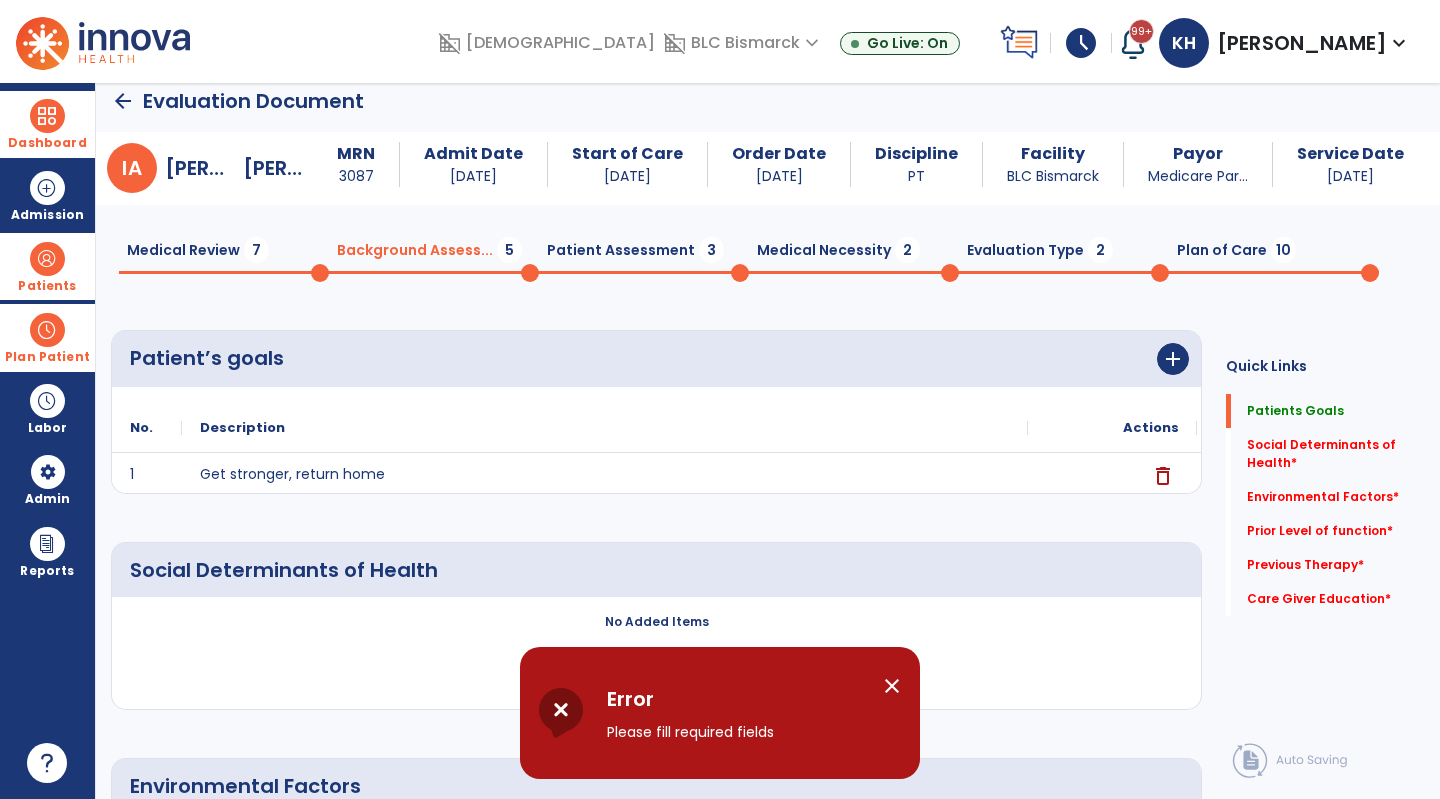 scroll, scrollTop: 0, scrollLeft: 0, axis: both 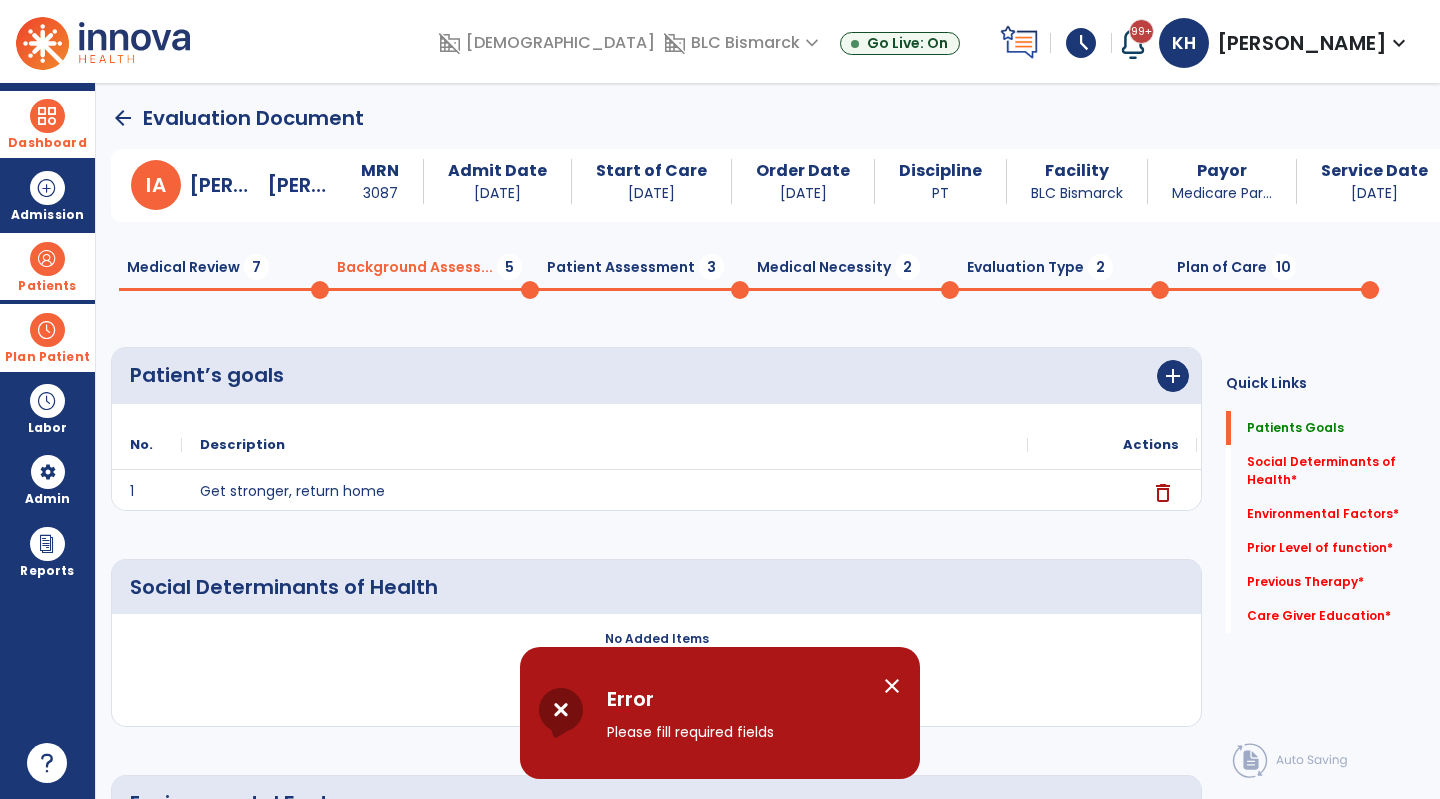 click 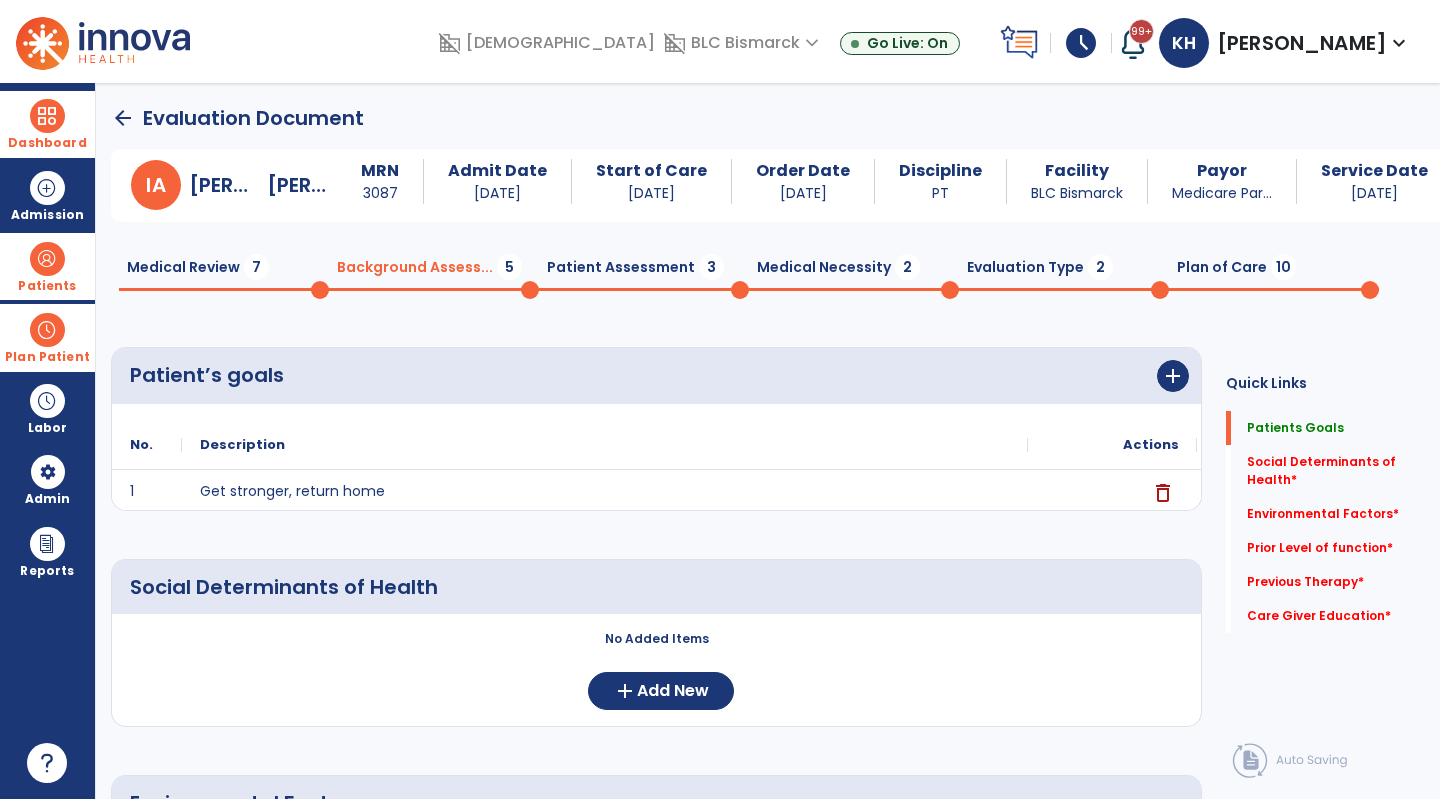 click 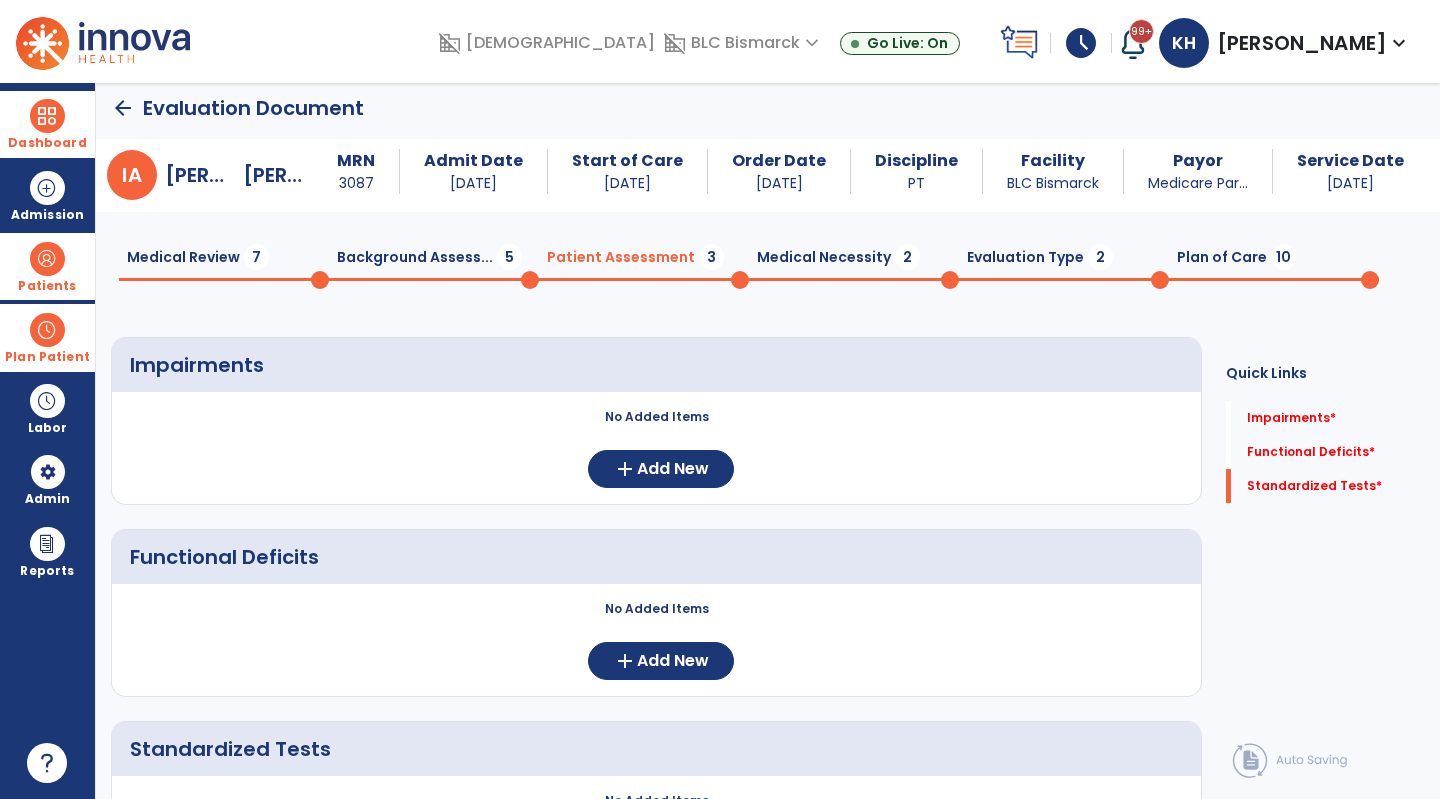 scroll, scrollTop: 0, scrollLeft: 0, axis: both 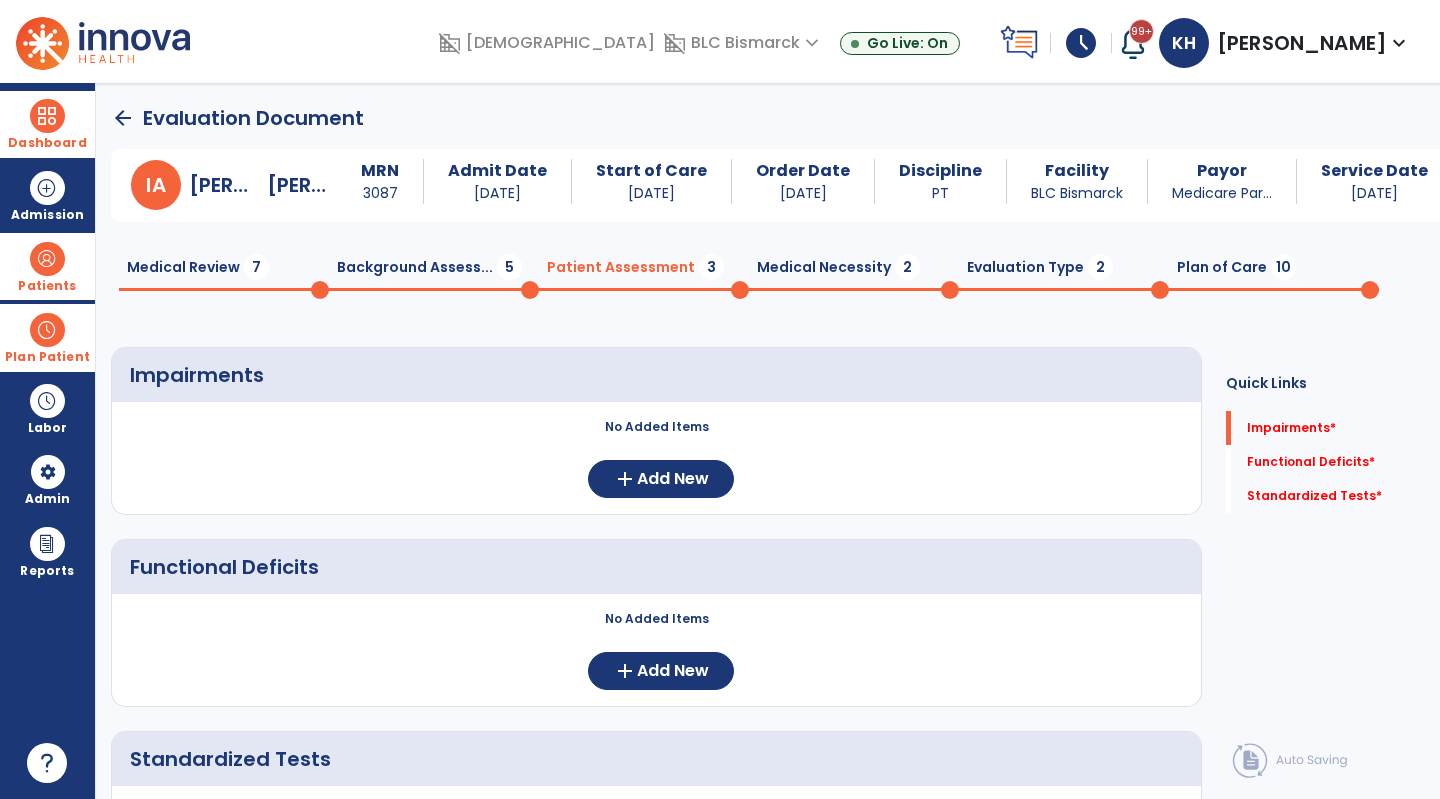 click 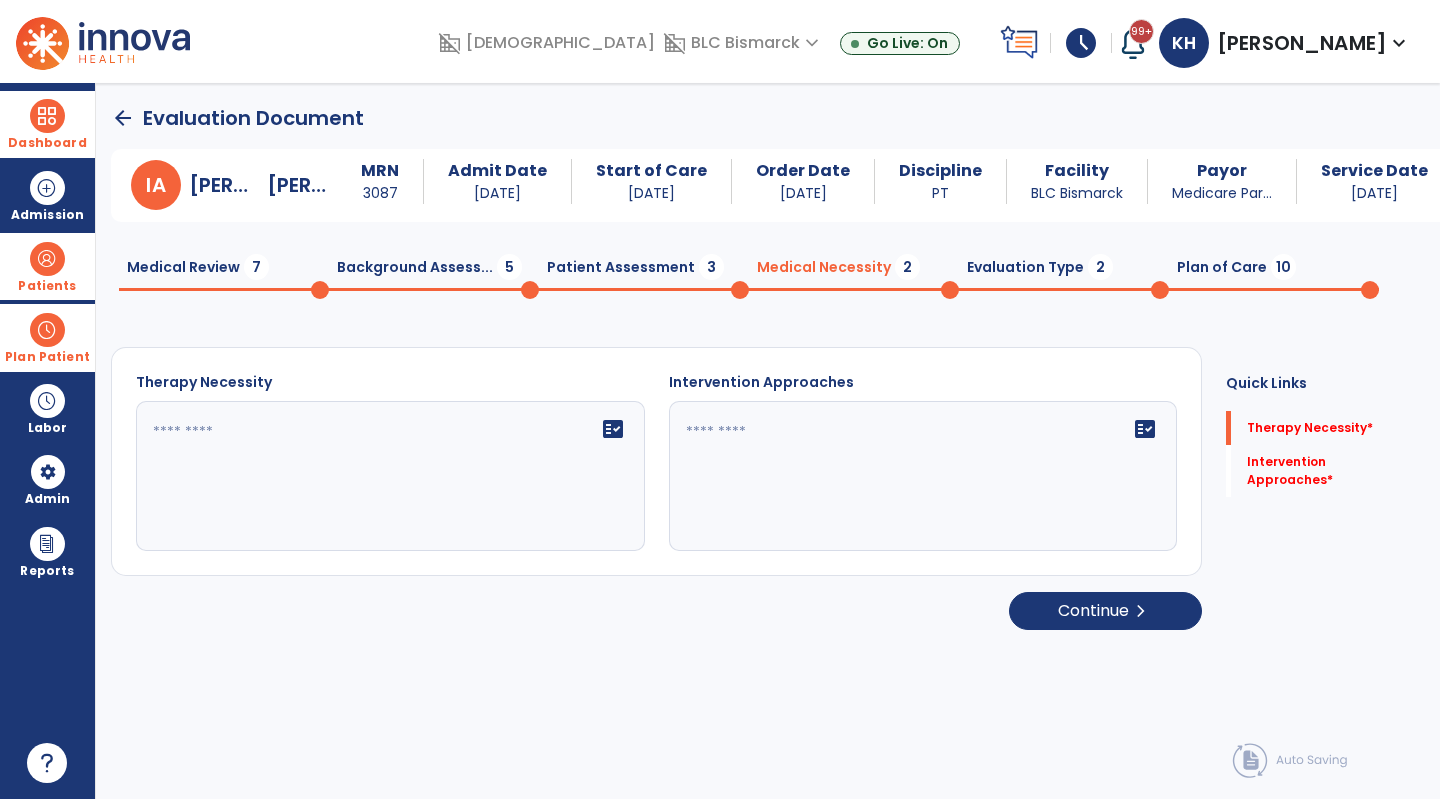 click on "fact_check" 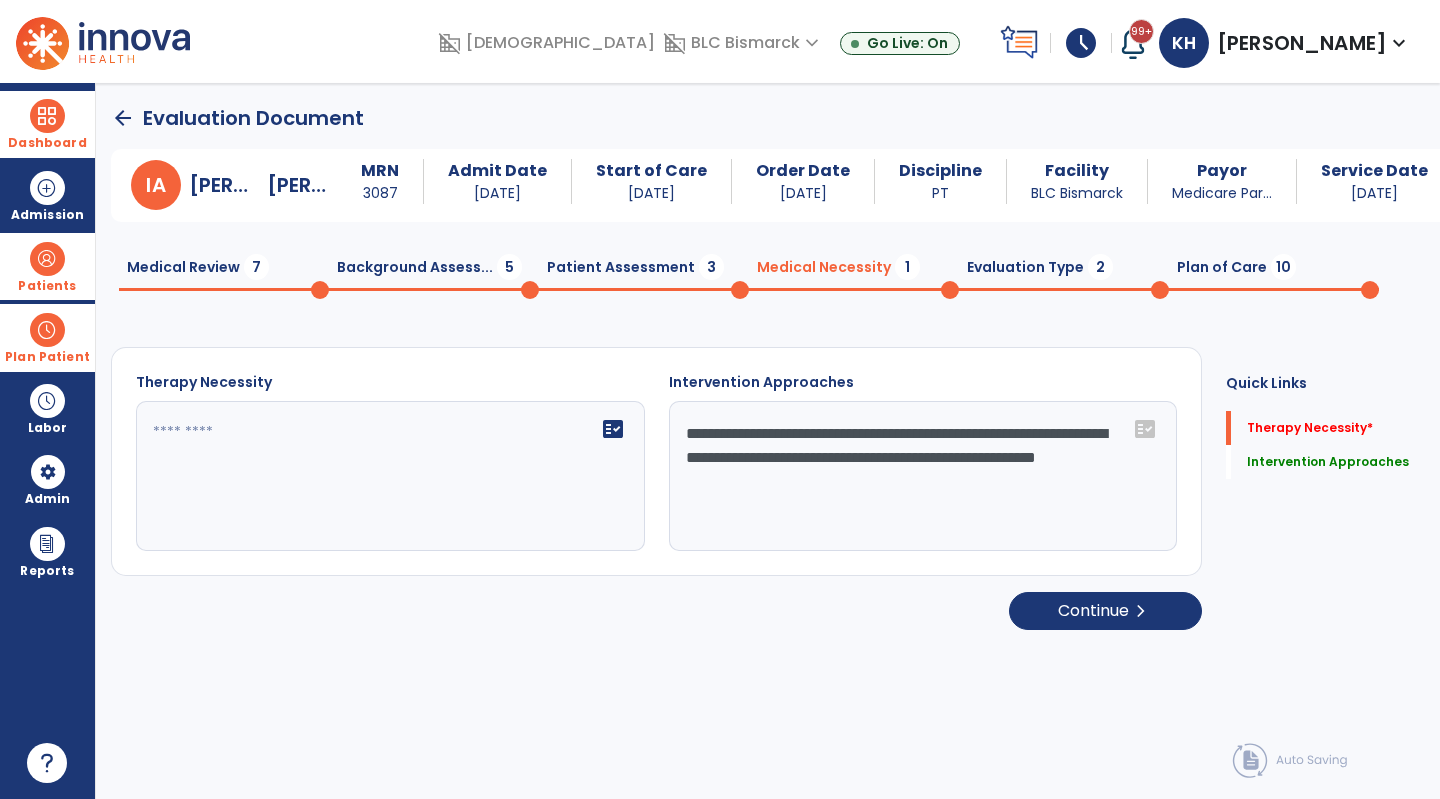 type on "**********" 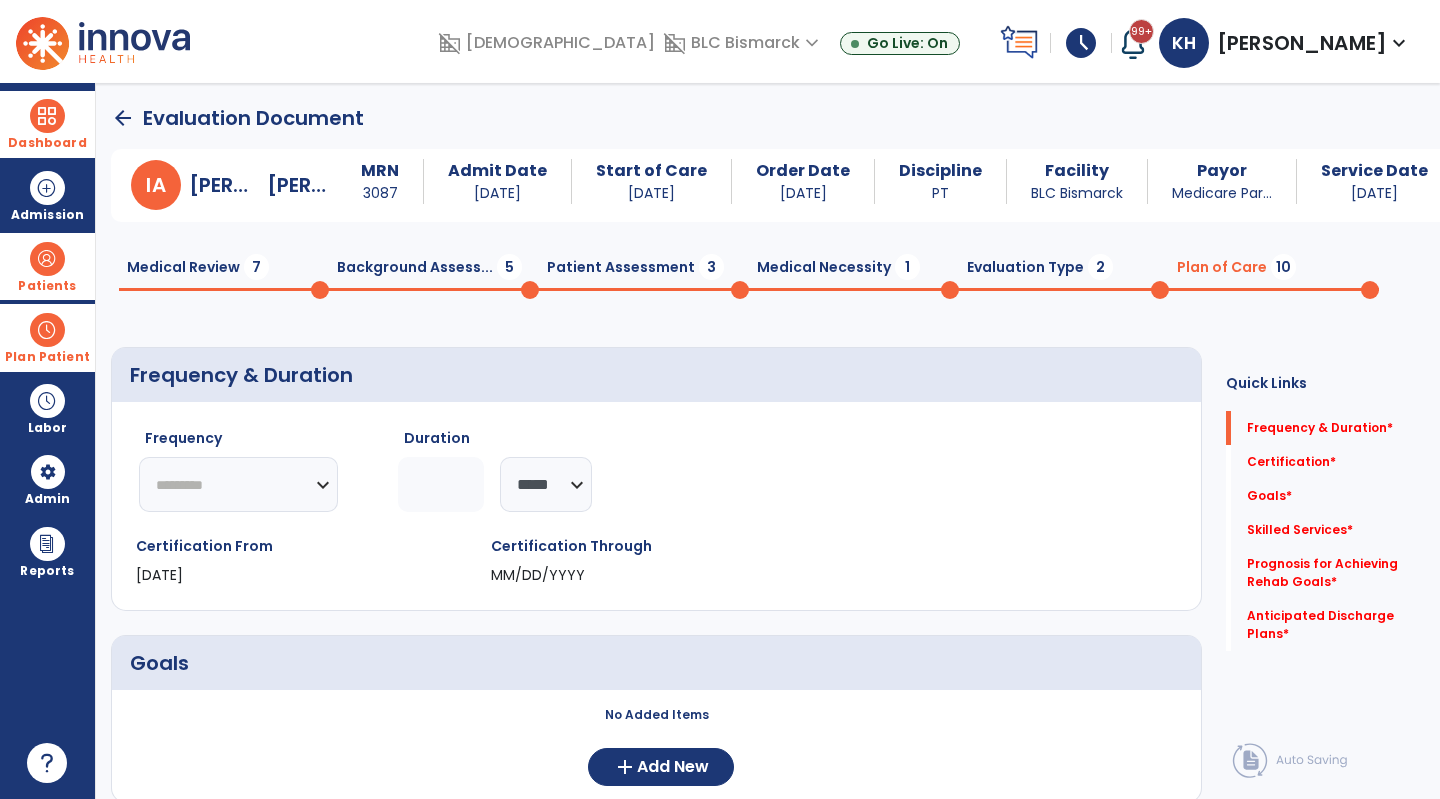 drag, startPoint x: 262, startPoint y: 491, endPoint x: 254, endPoint y: 506, distance: 17 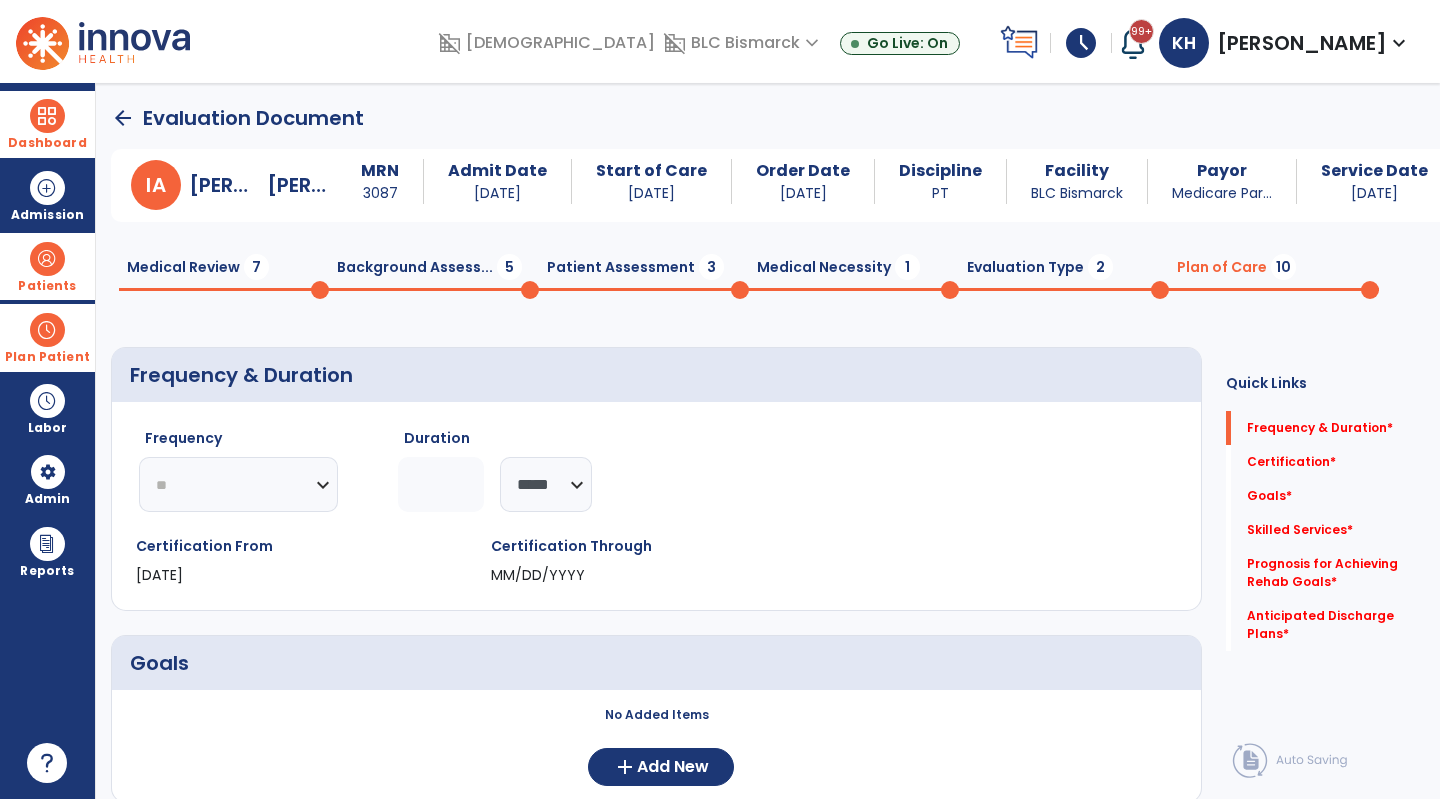 click on "********* ** ** ** ** ** ** **" 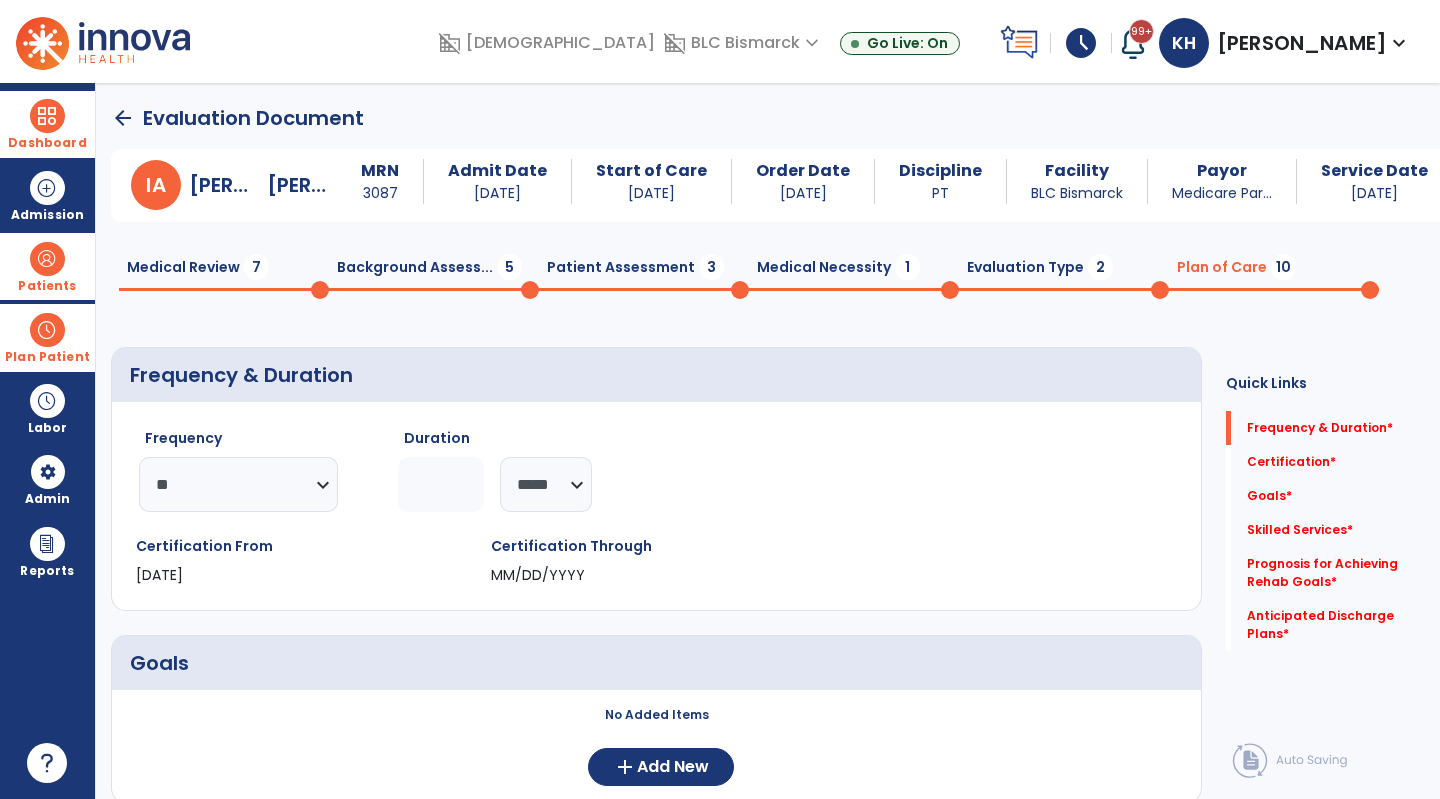 click 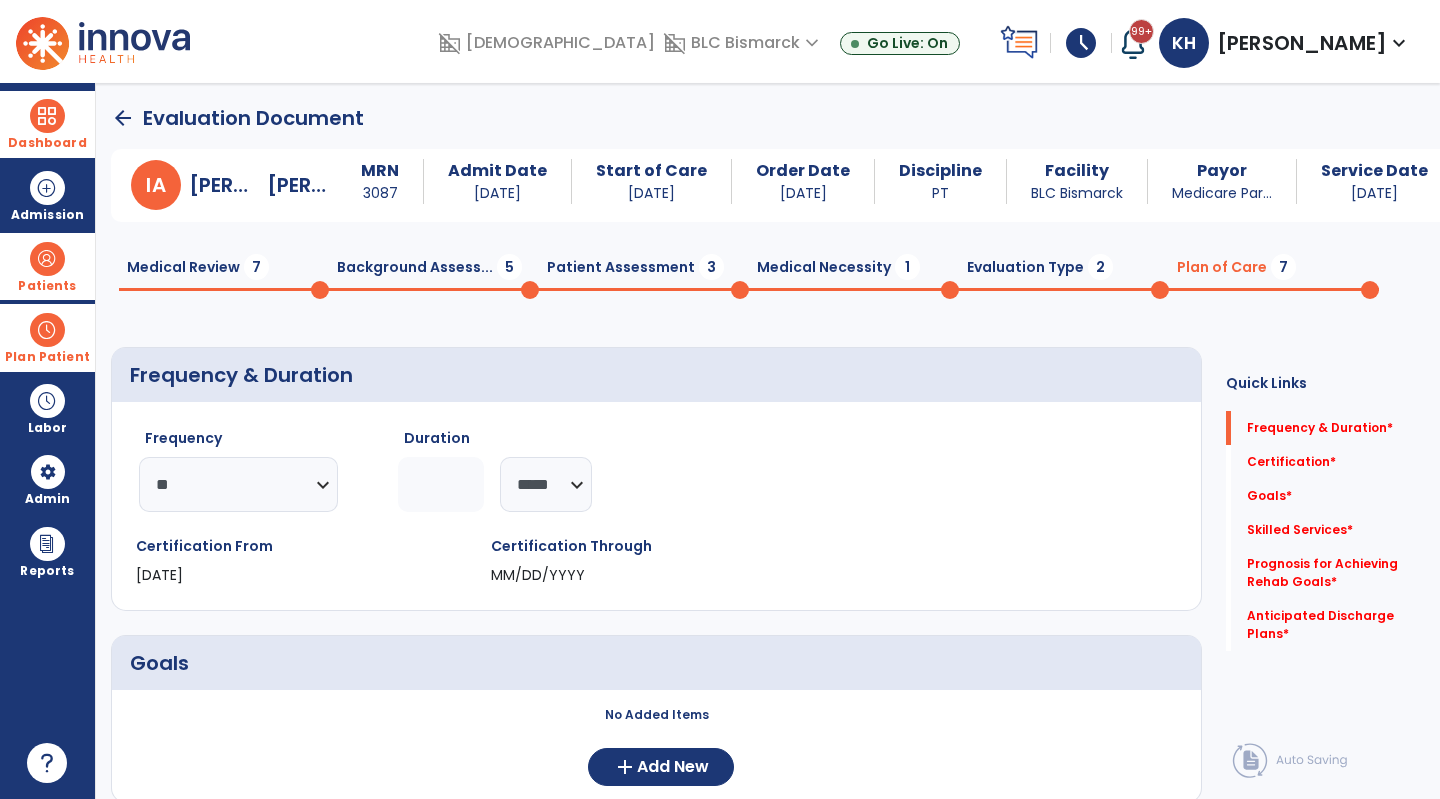 type on "**" 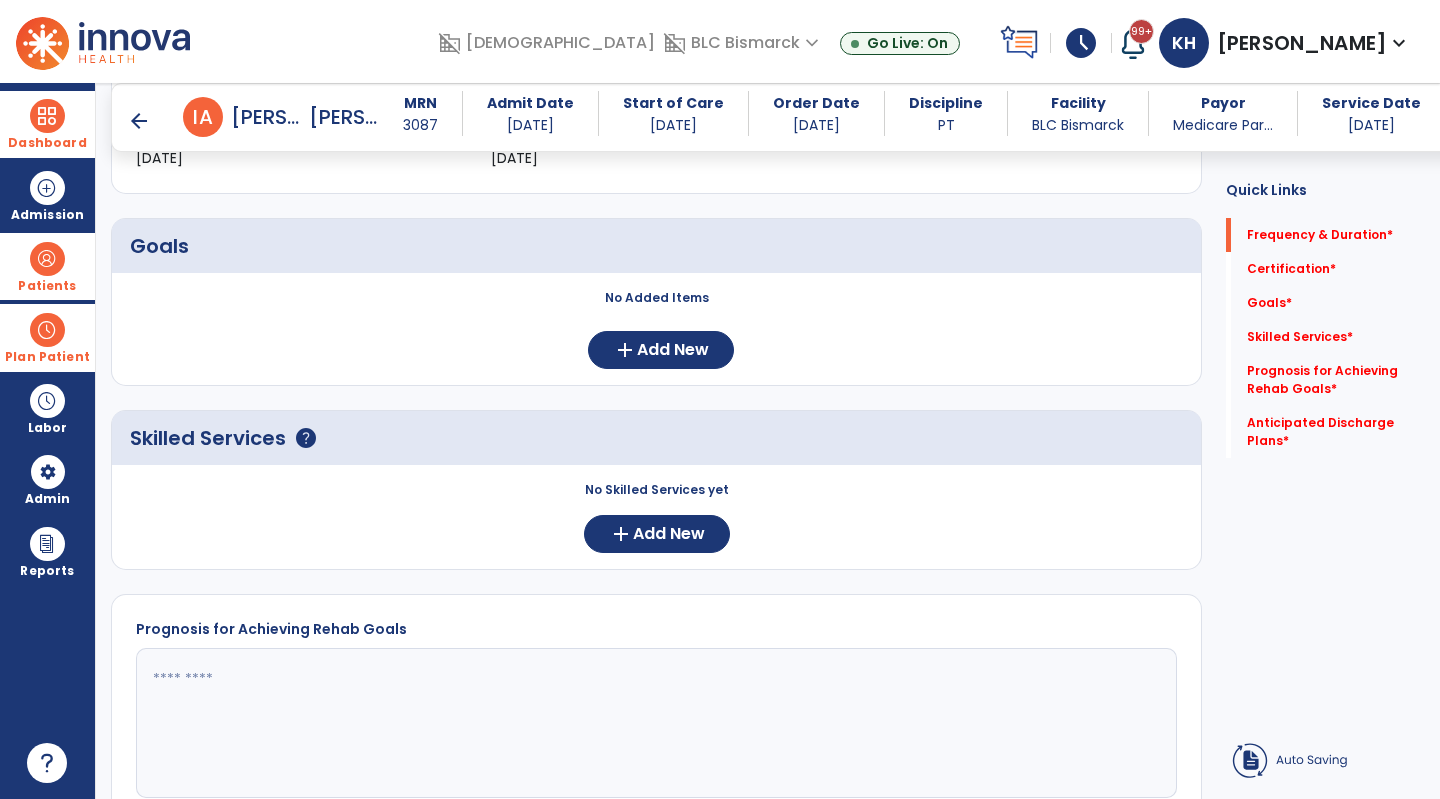 scroll, scrollTop: 400, scrollLeft: 0, axis: vertical 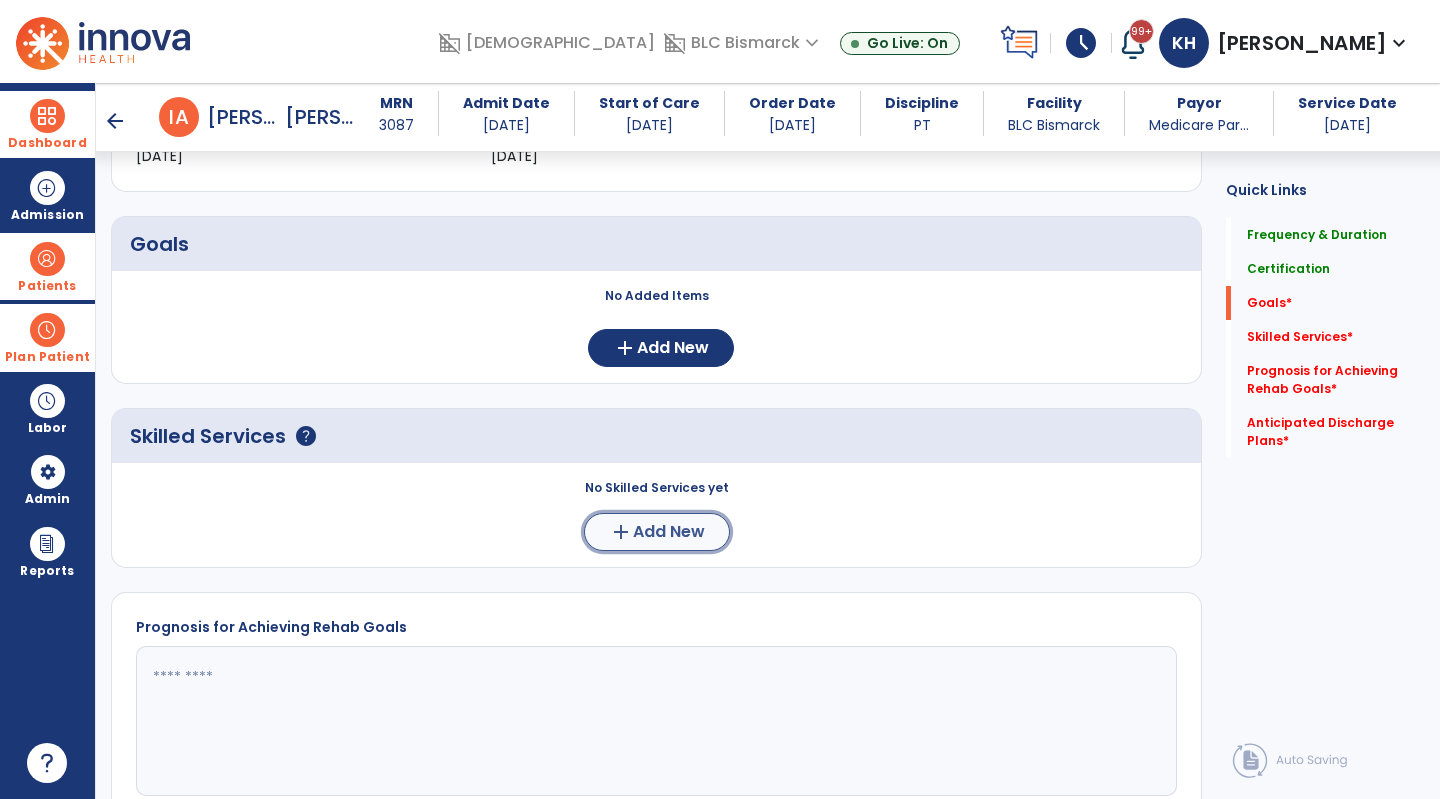 click on "Add New" 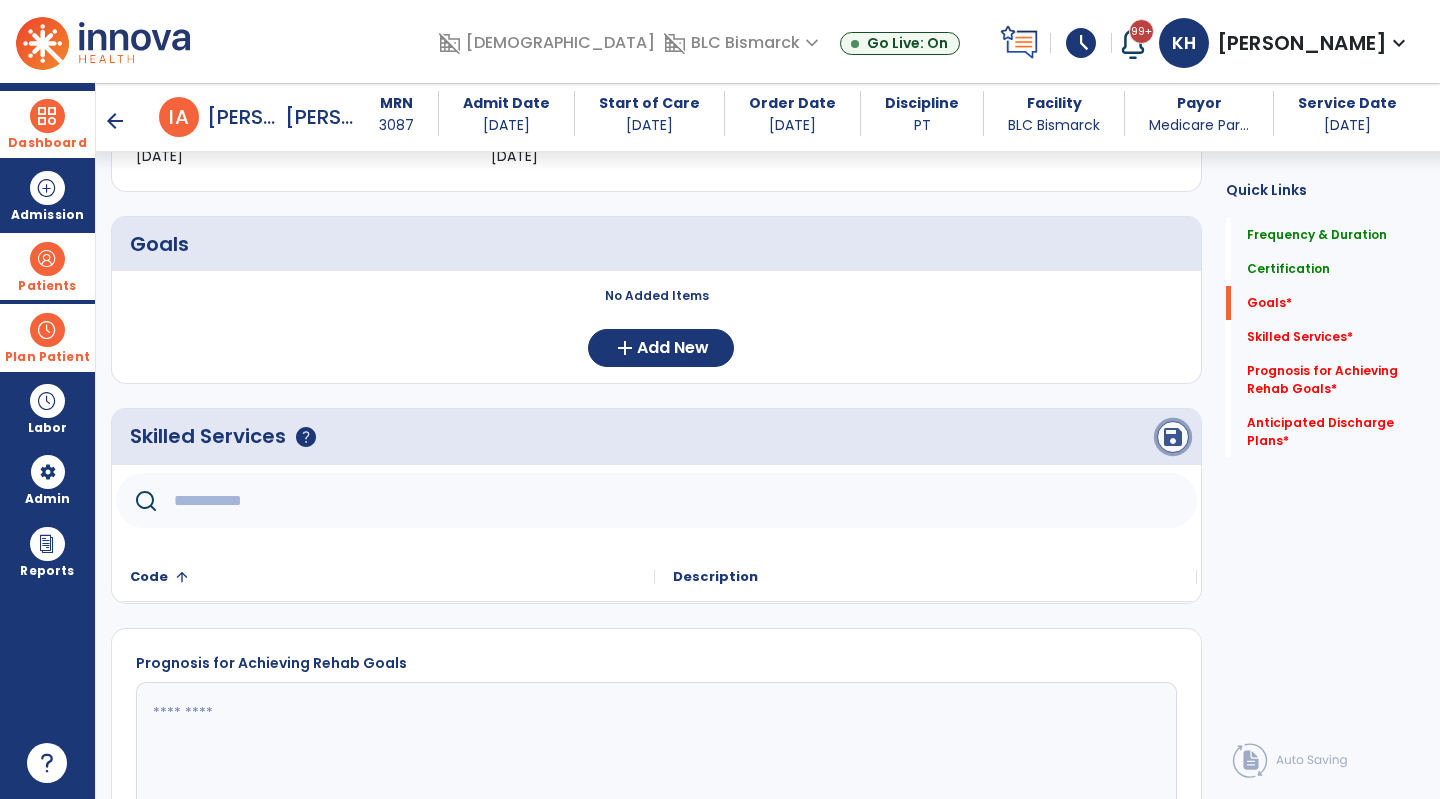 click on "save" 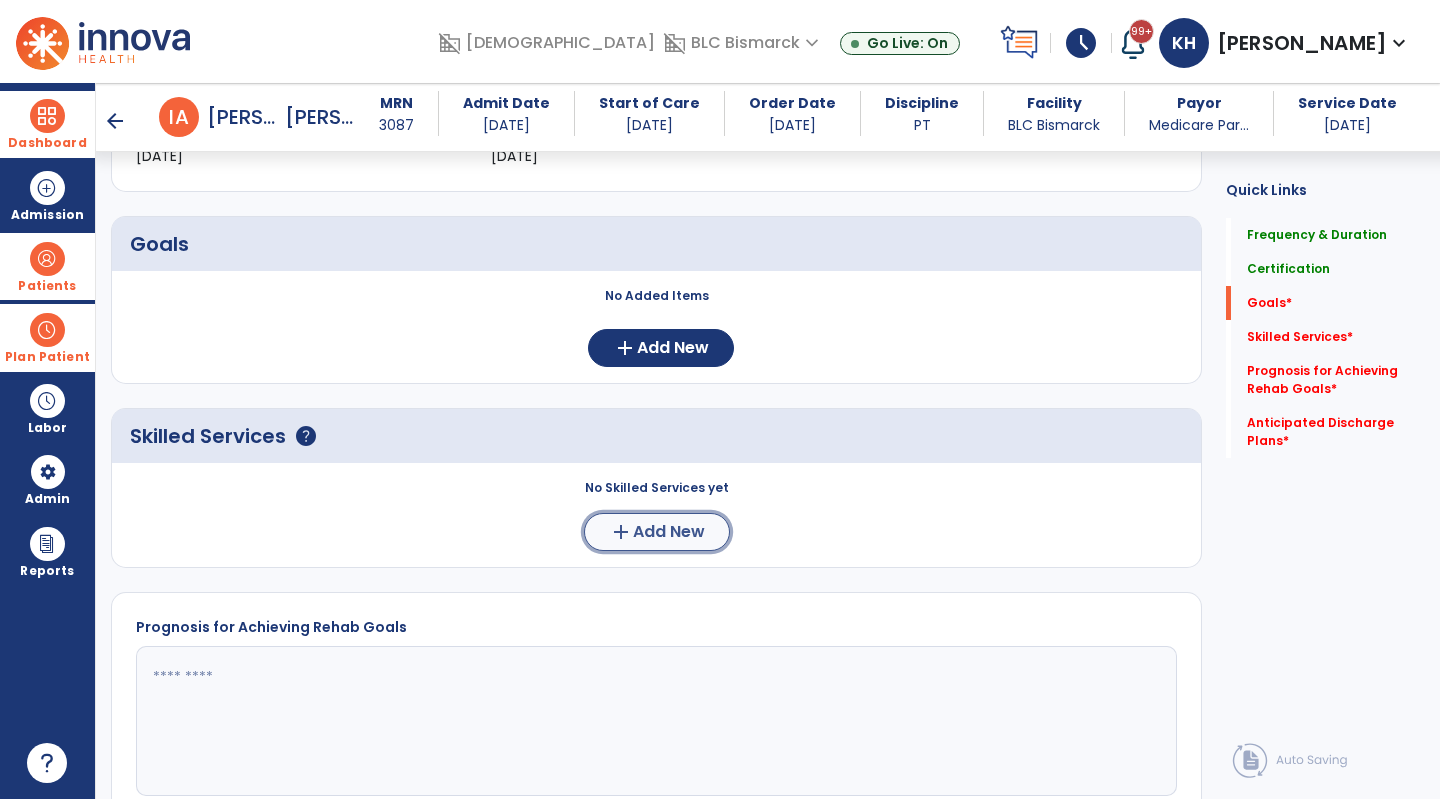click on "Add New" 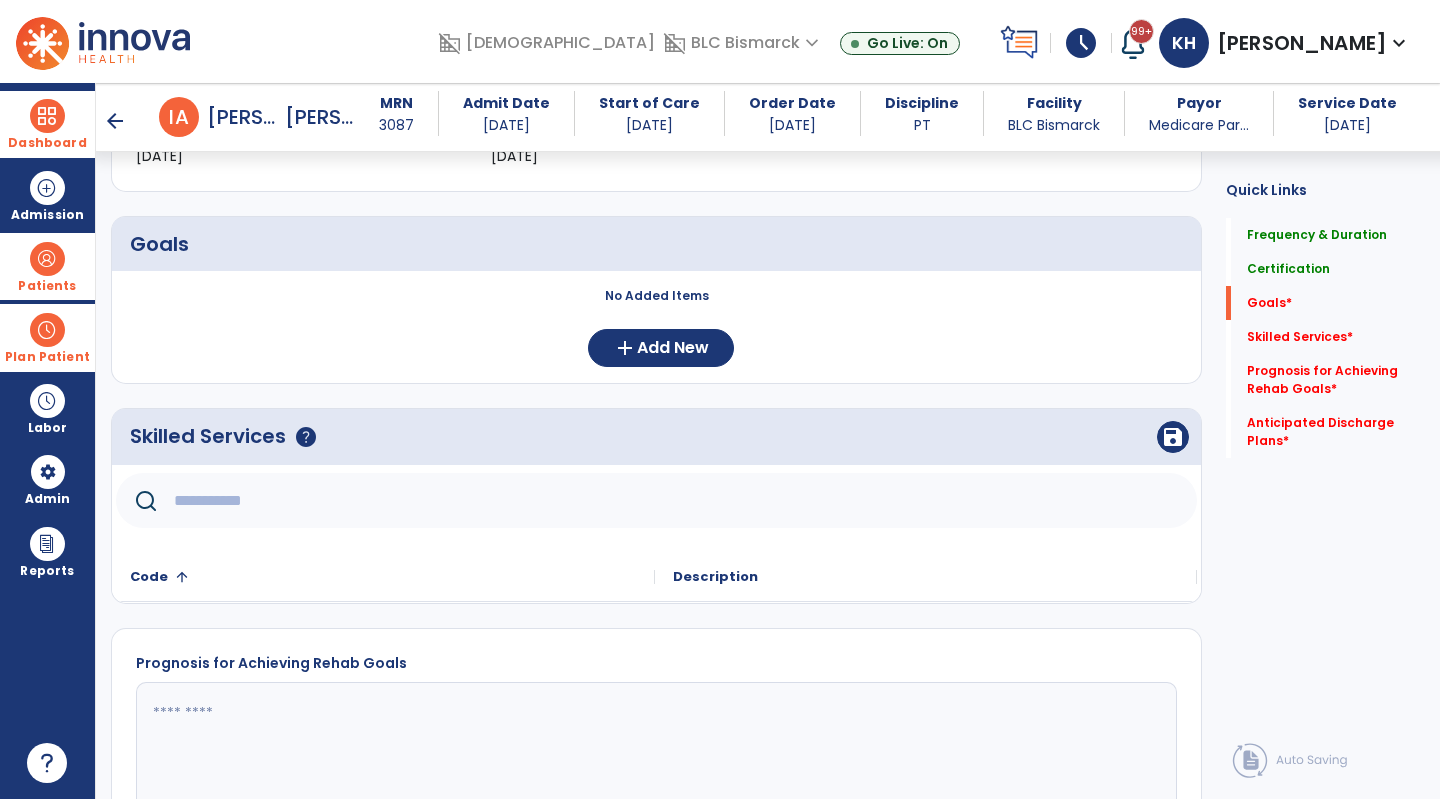 click 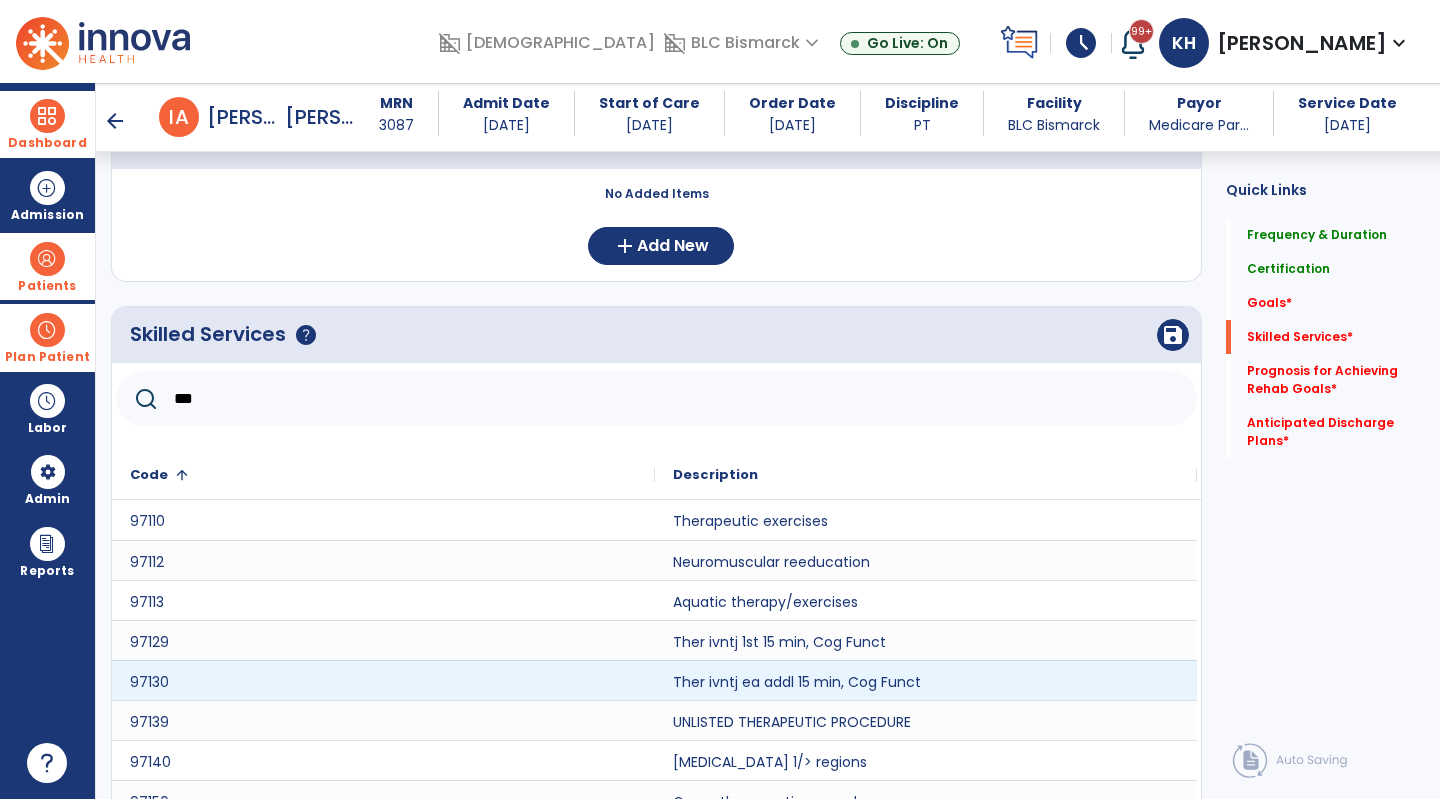 scroll, scrollTop: 651, scrollLeft: 0, axis: vertical 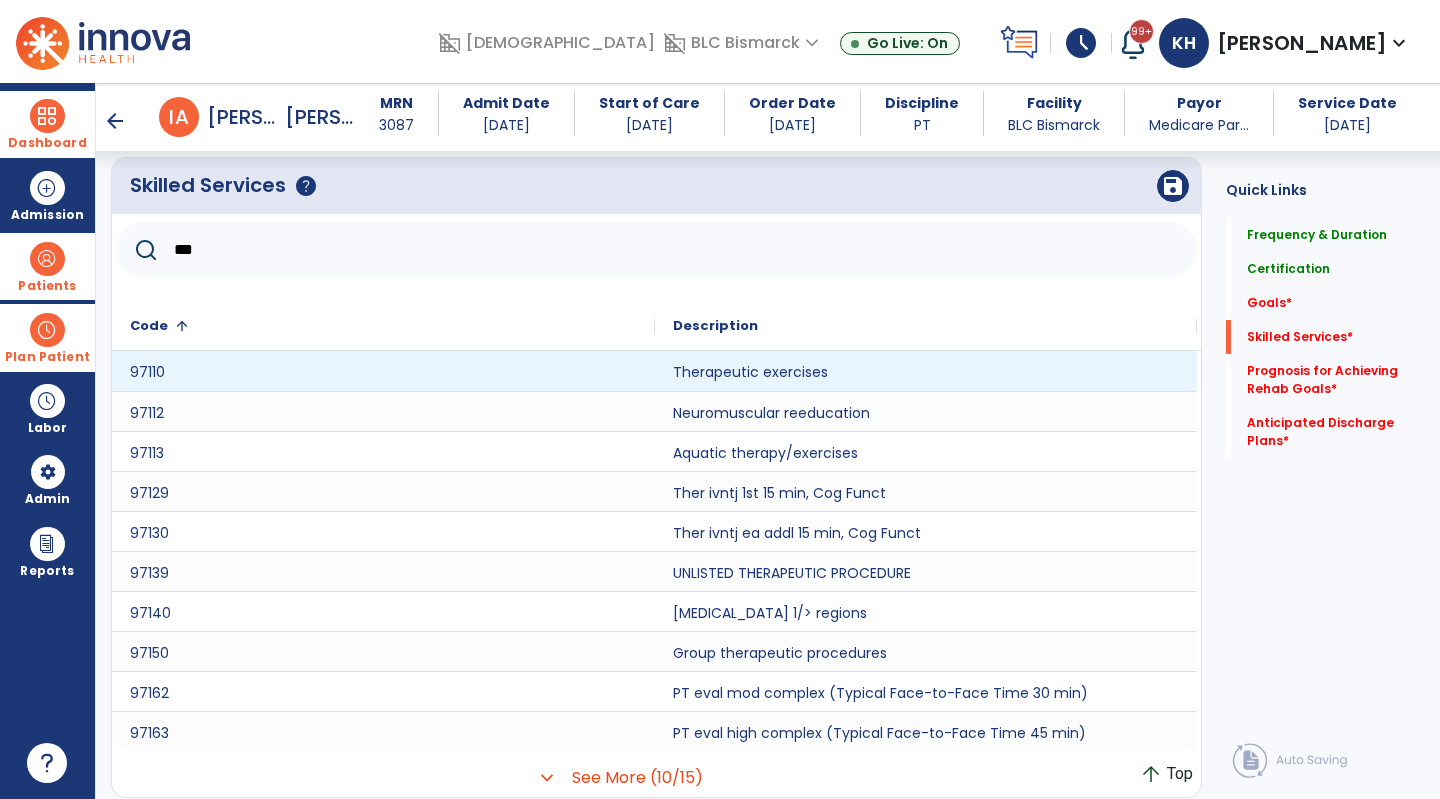 type on "***" 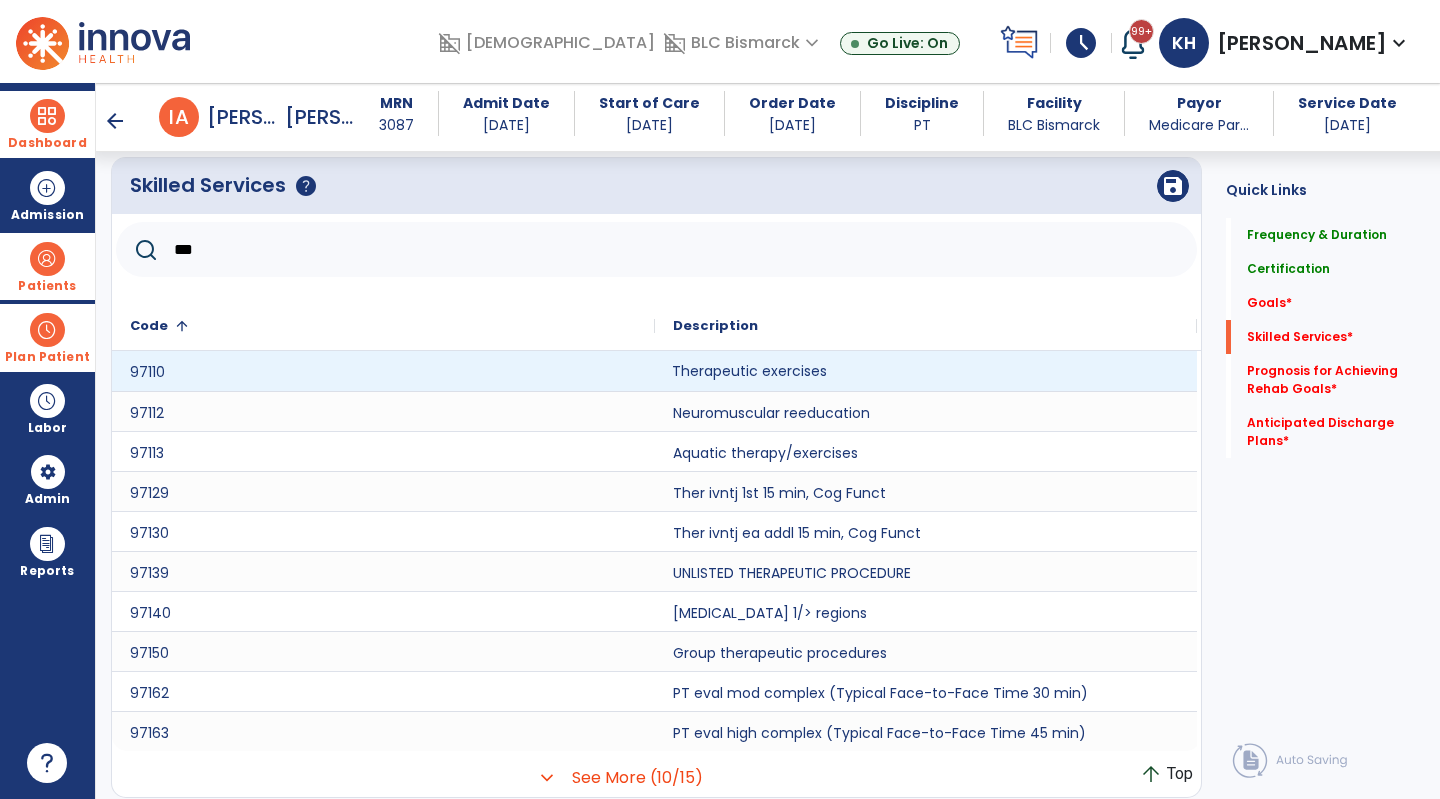 click on "Therapeutic exercises" 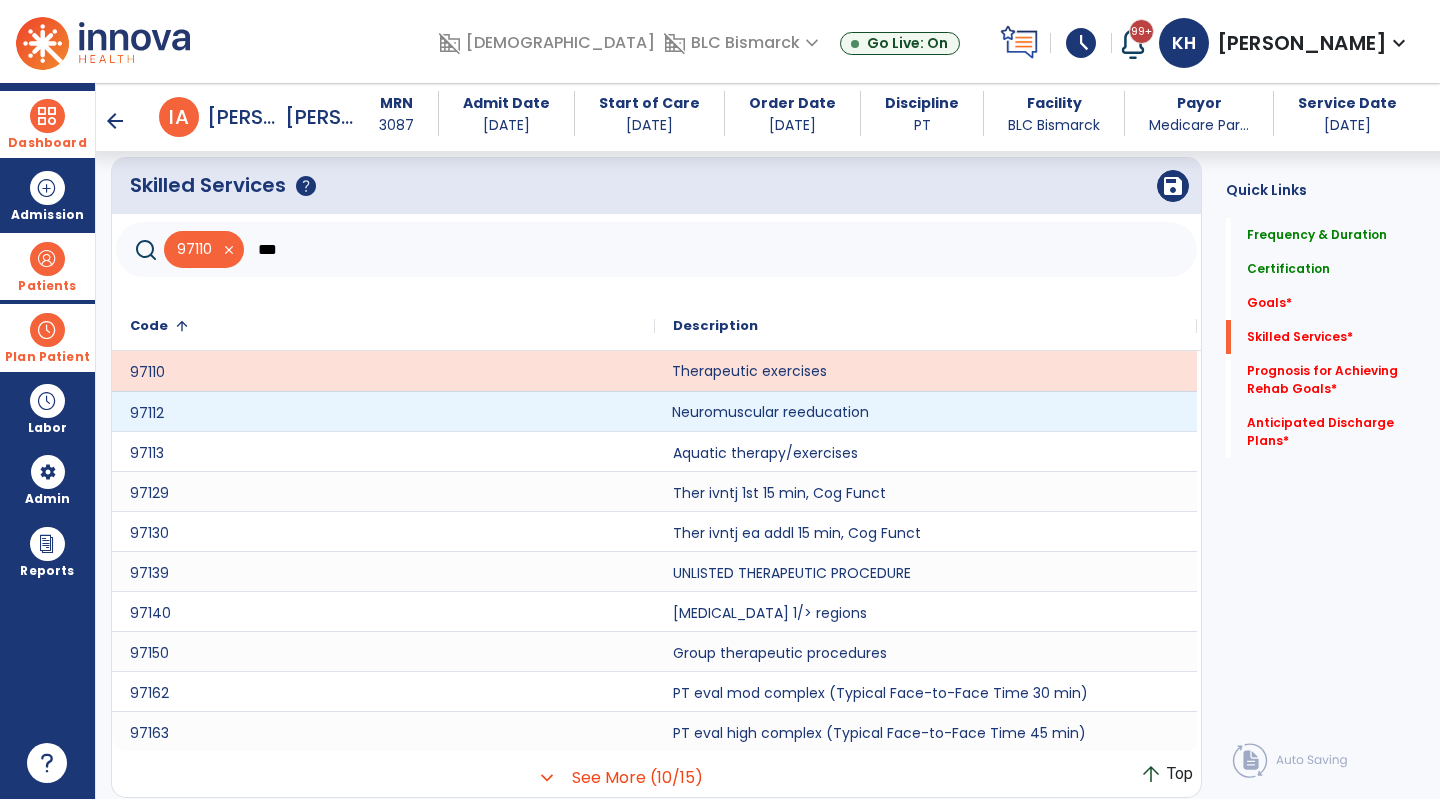 click on "Neuromuscular reeducation" 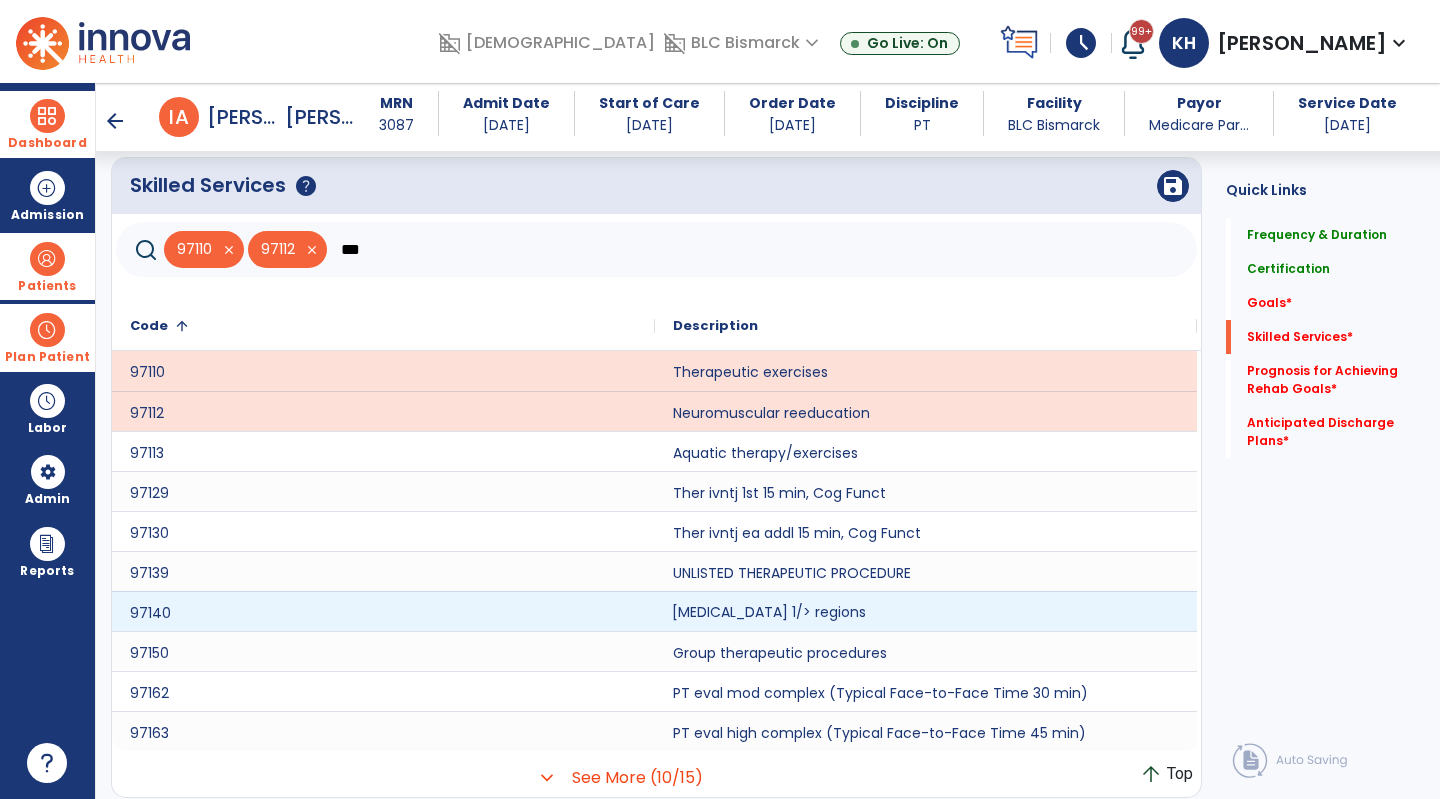 click on "[MEDICAL_DATA] 1/> regions" 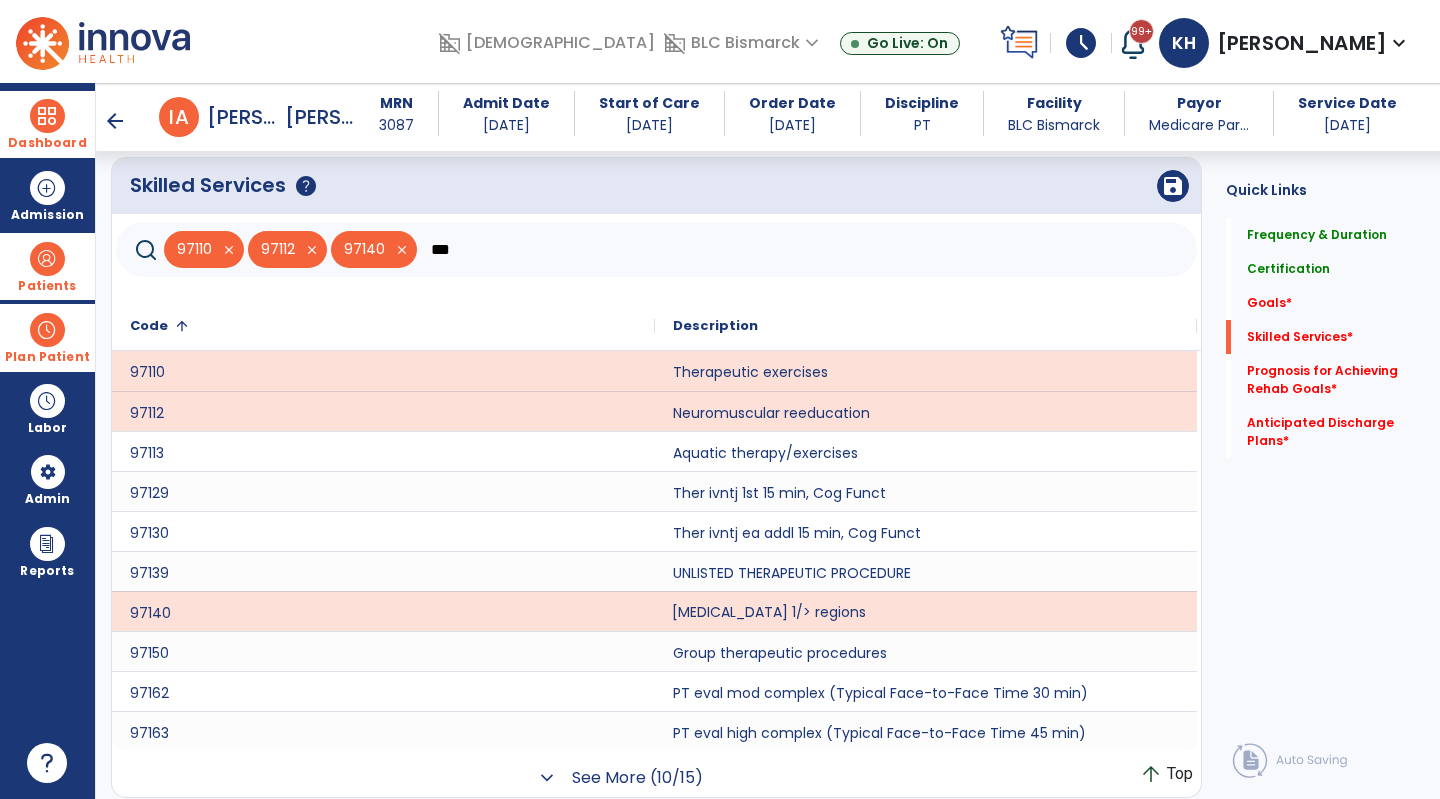 click on "expand_more" 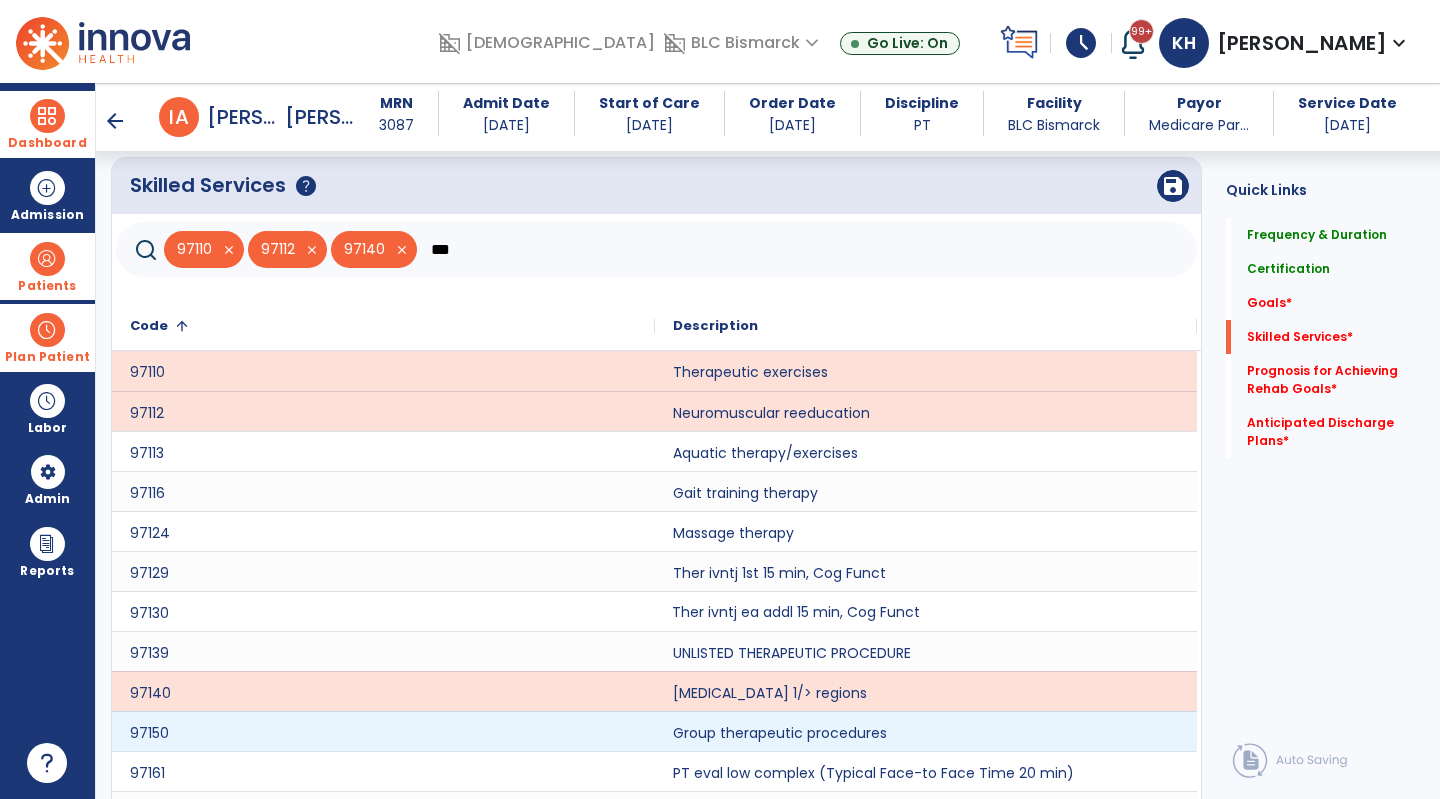 scroll, scrollTop: 851, scrollLeft: 0, axis: vertical 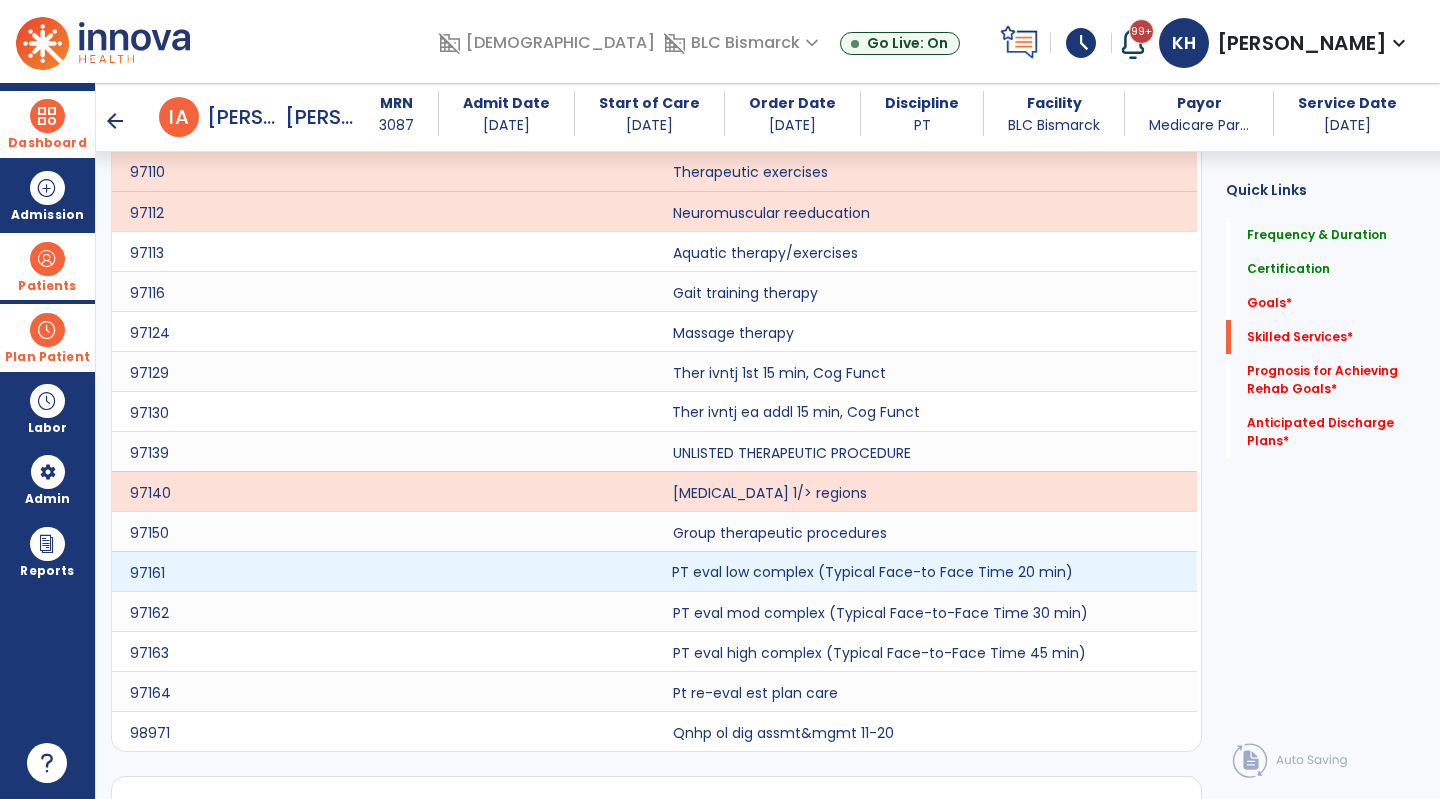 click on "PT eval low complex (Typical Face-to Face Time 20 min)" 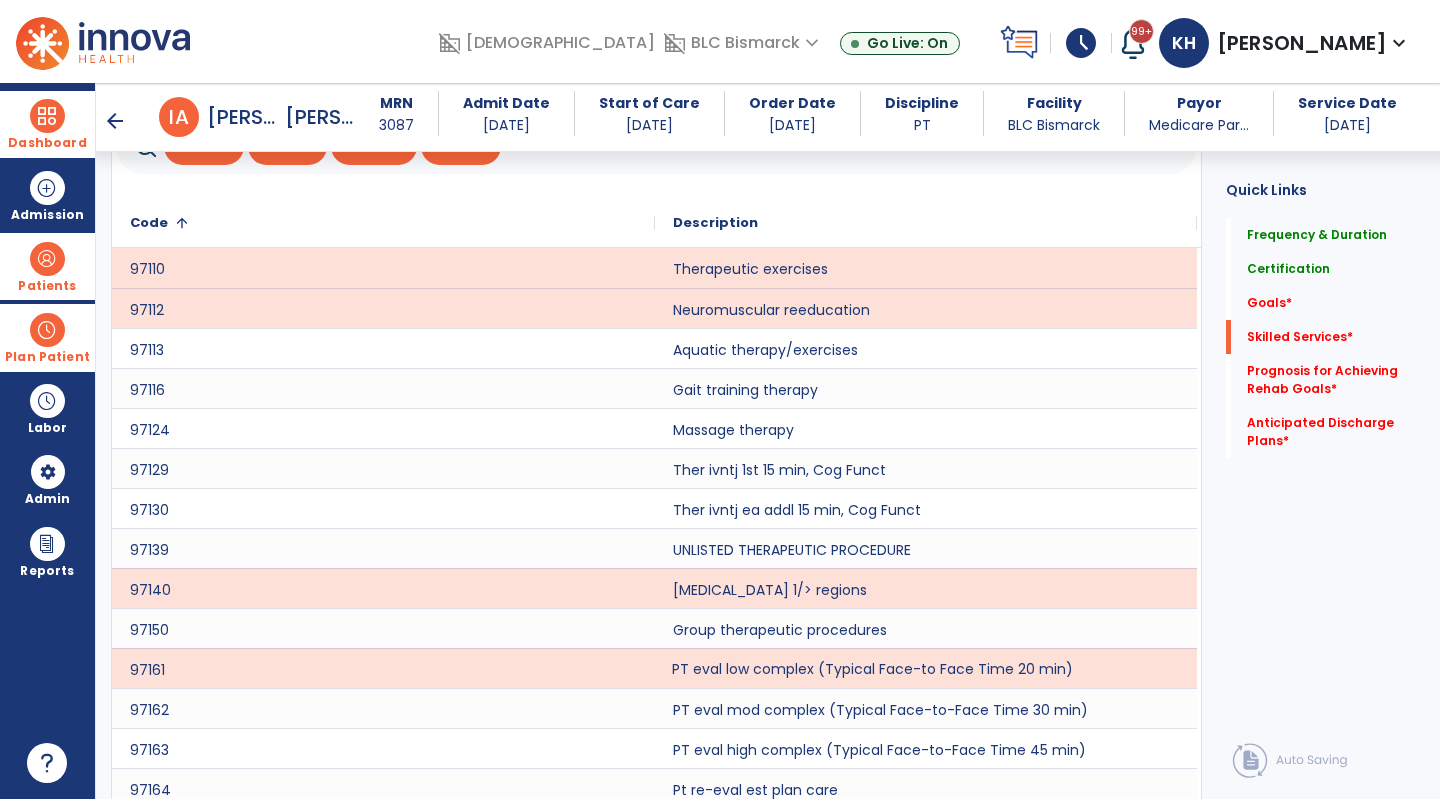 scroll, scrollTop: 751, scrollLeft: 0, axis: vertical 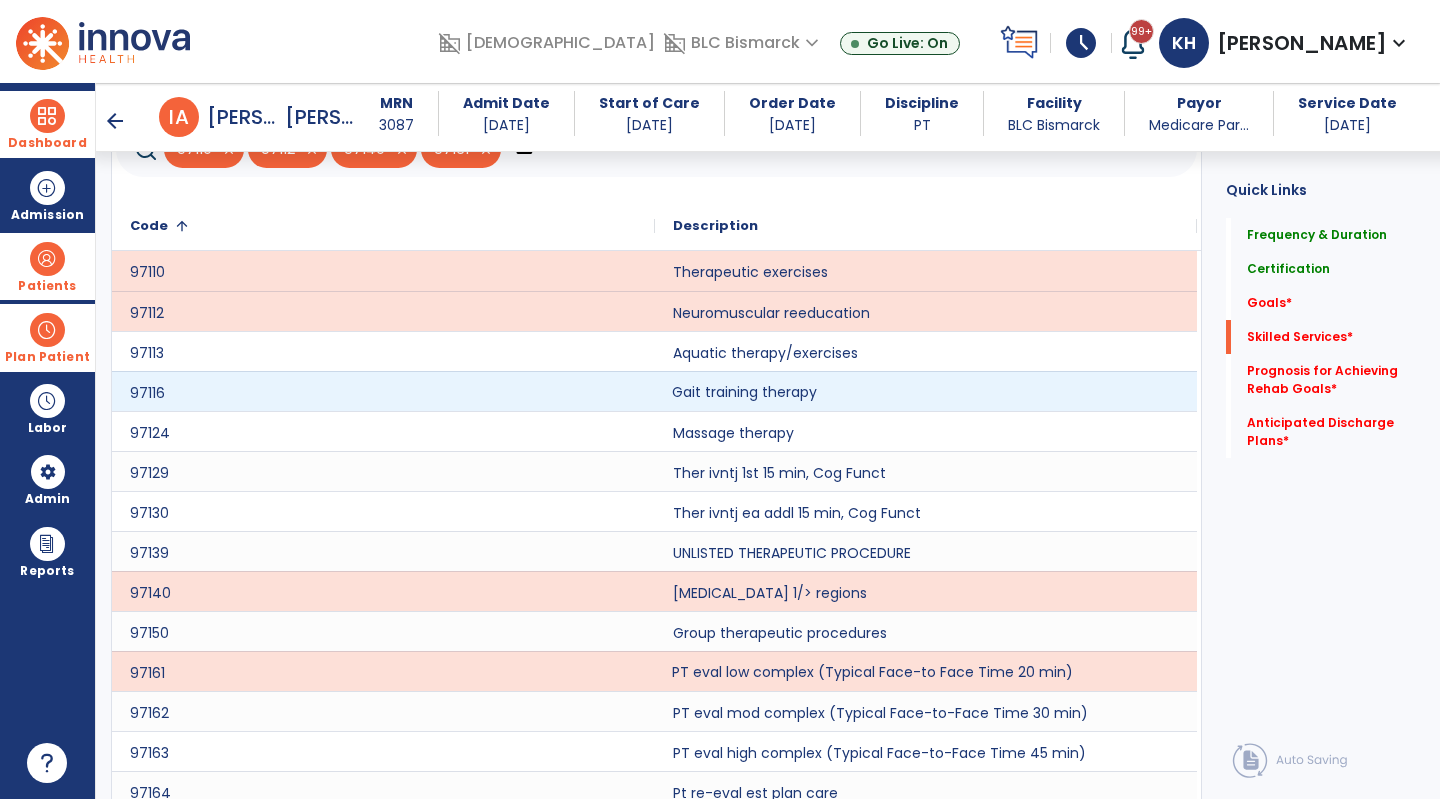 click on "Gait training therapy" 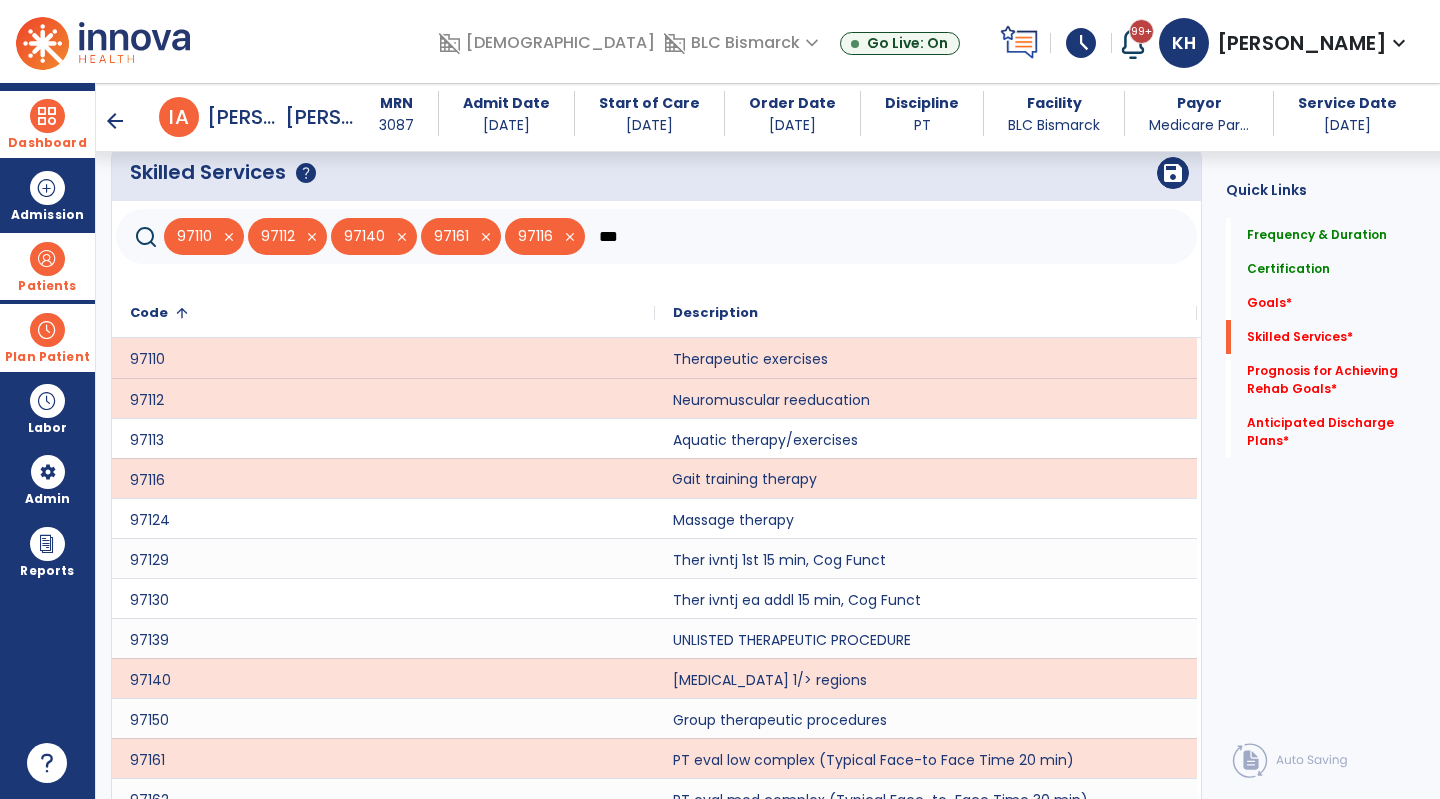 scroll, scrollTop: 551, scrollLeft: 0, axis: vertical 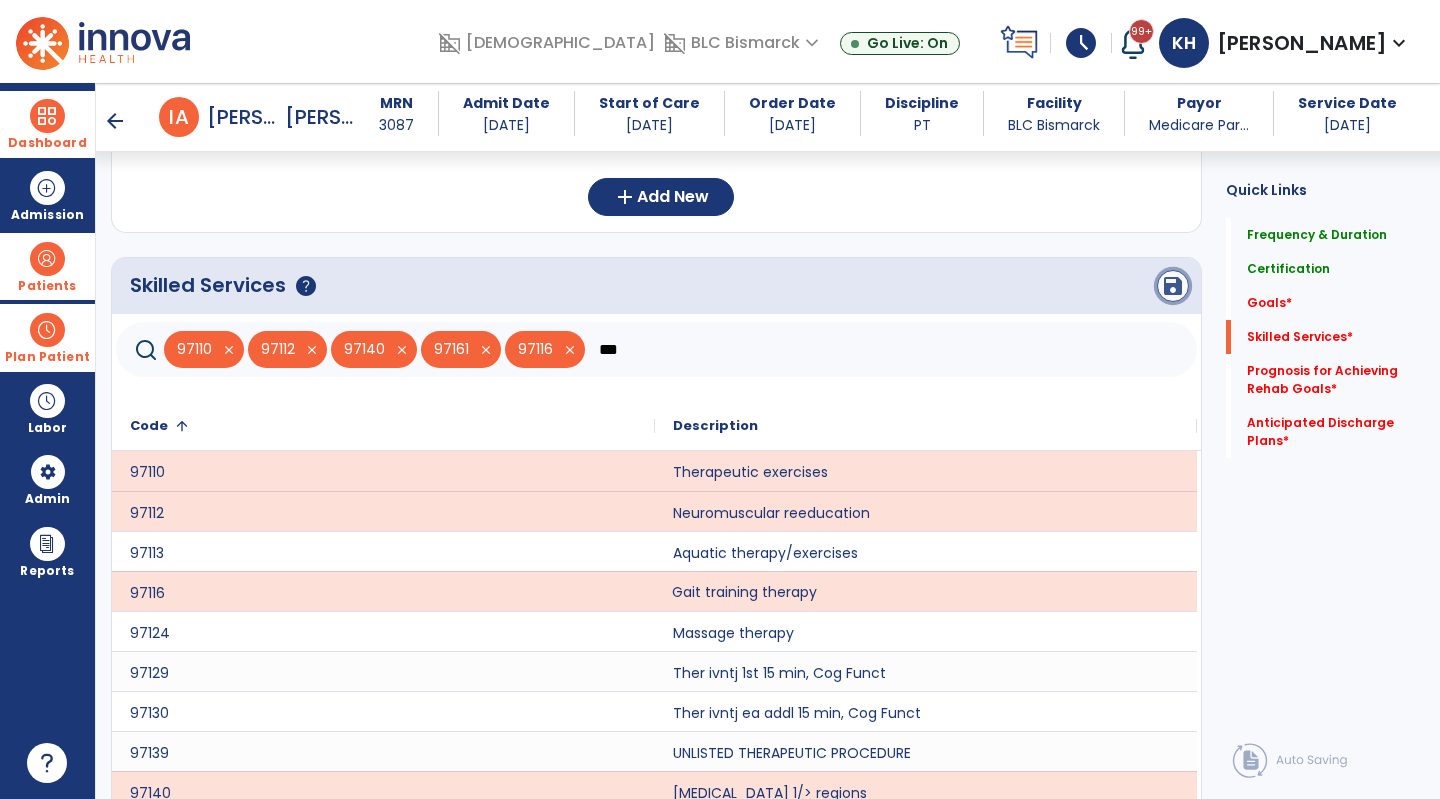 click on "save" 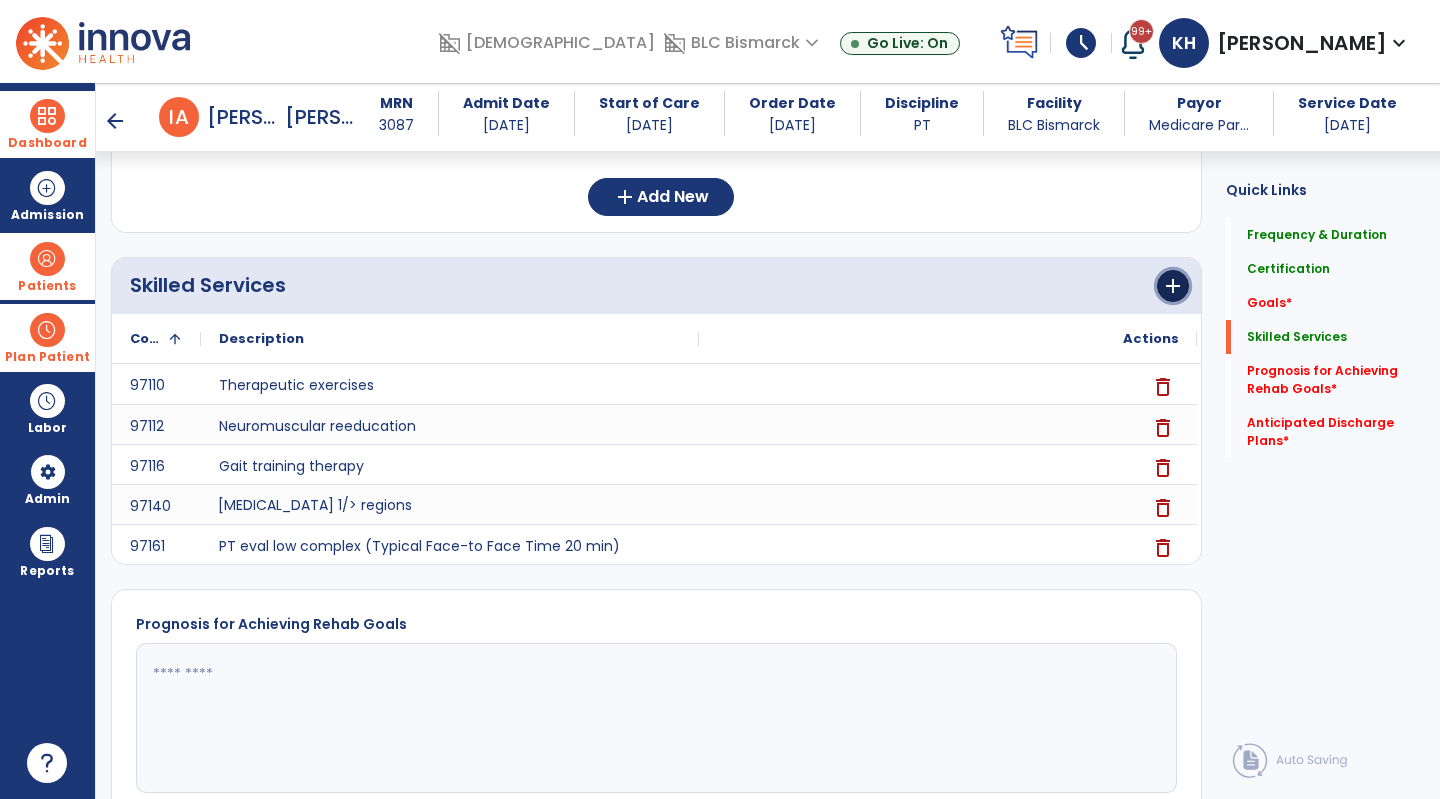 click on "add" 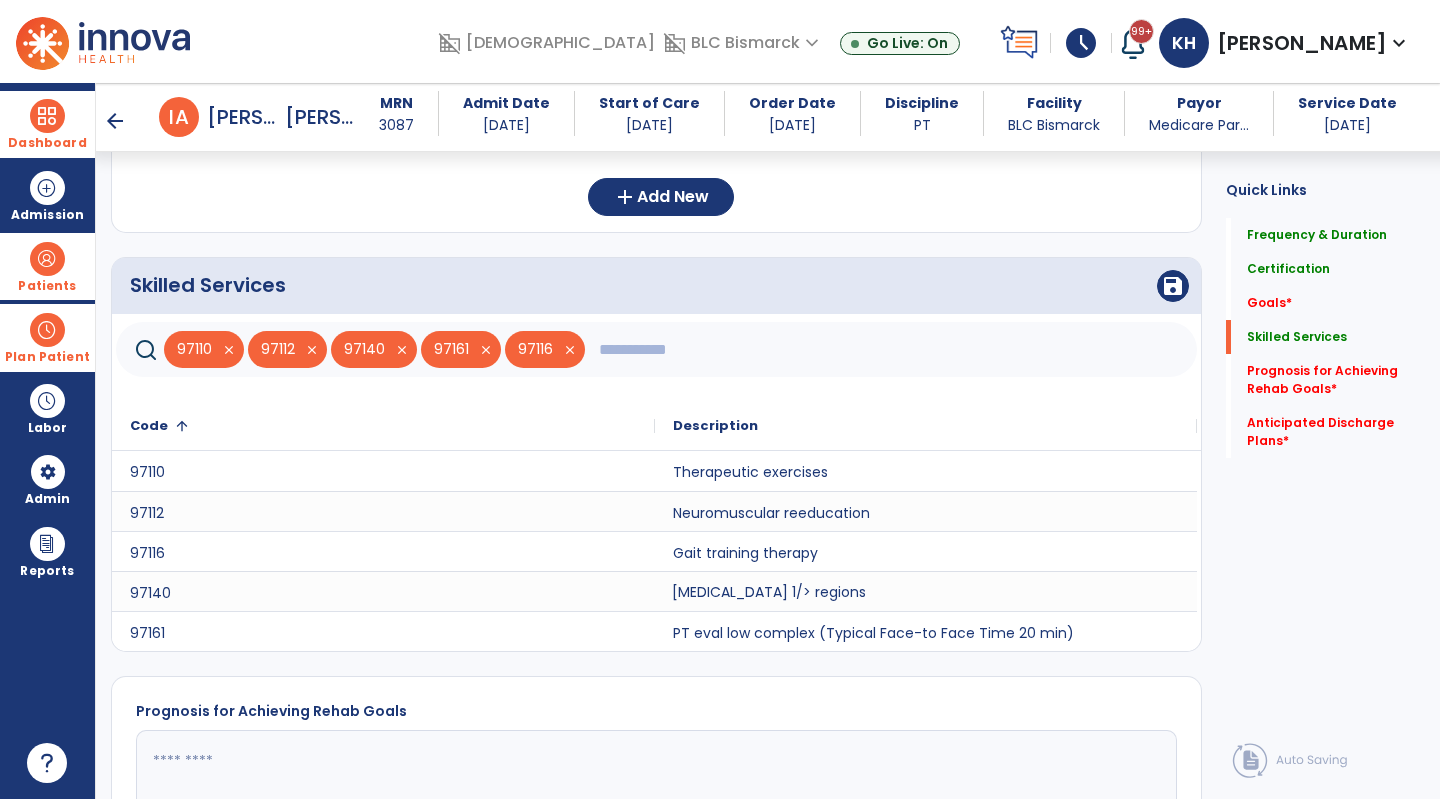 click 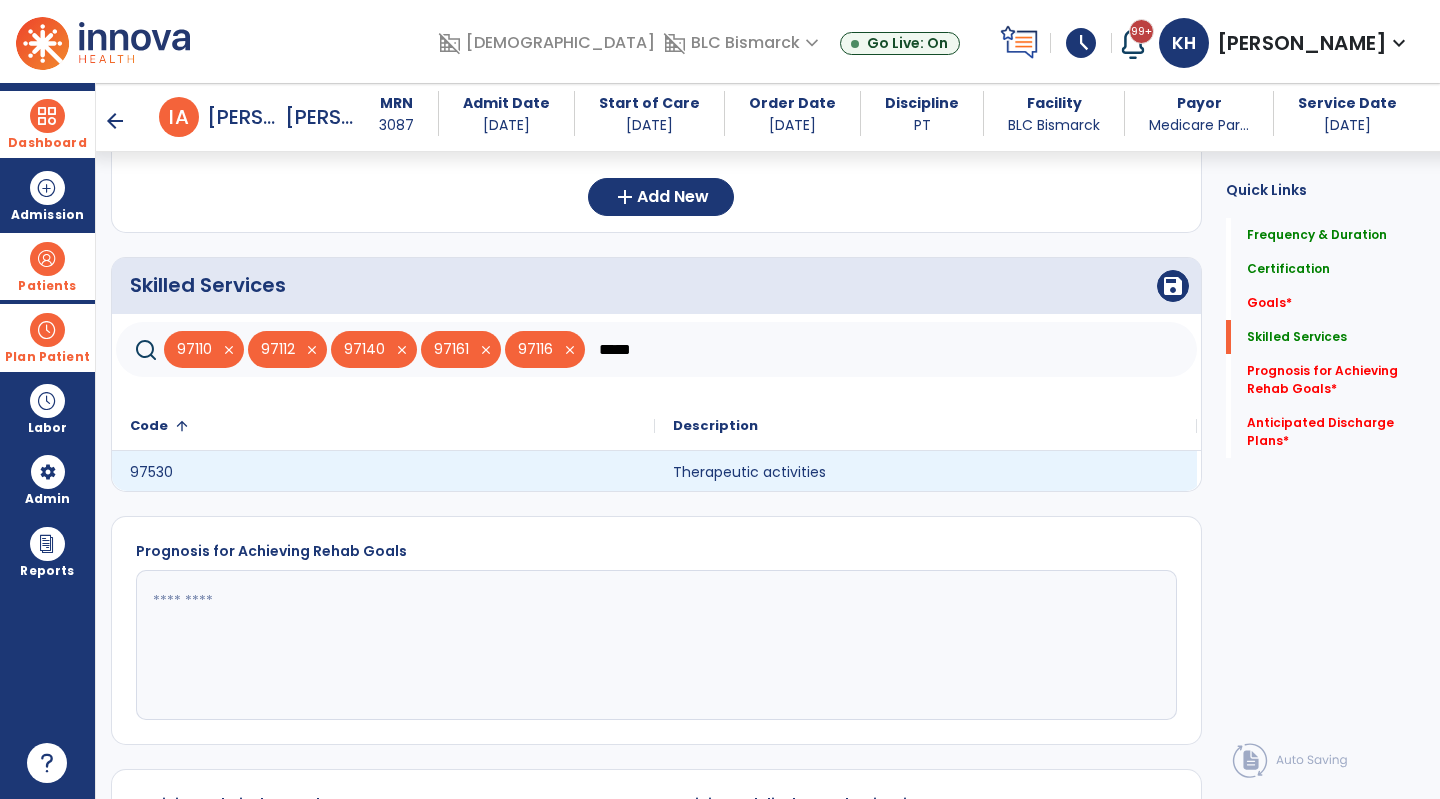 type on "*****" 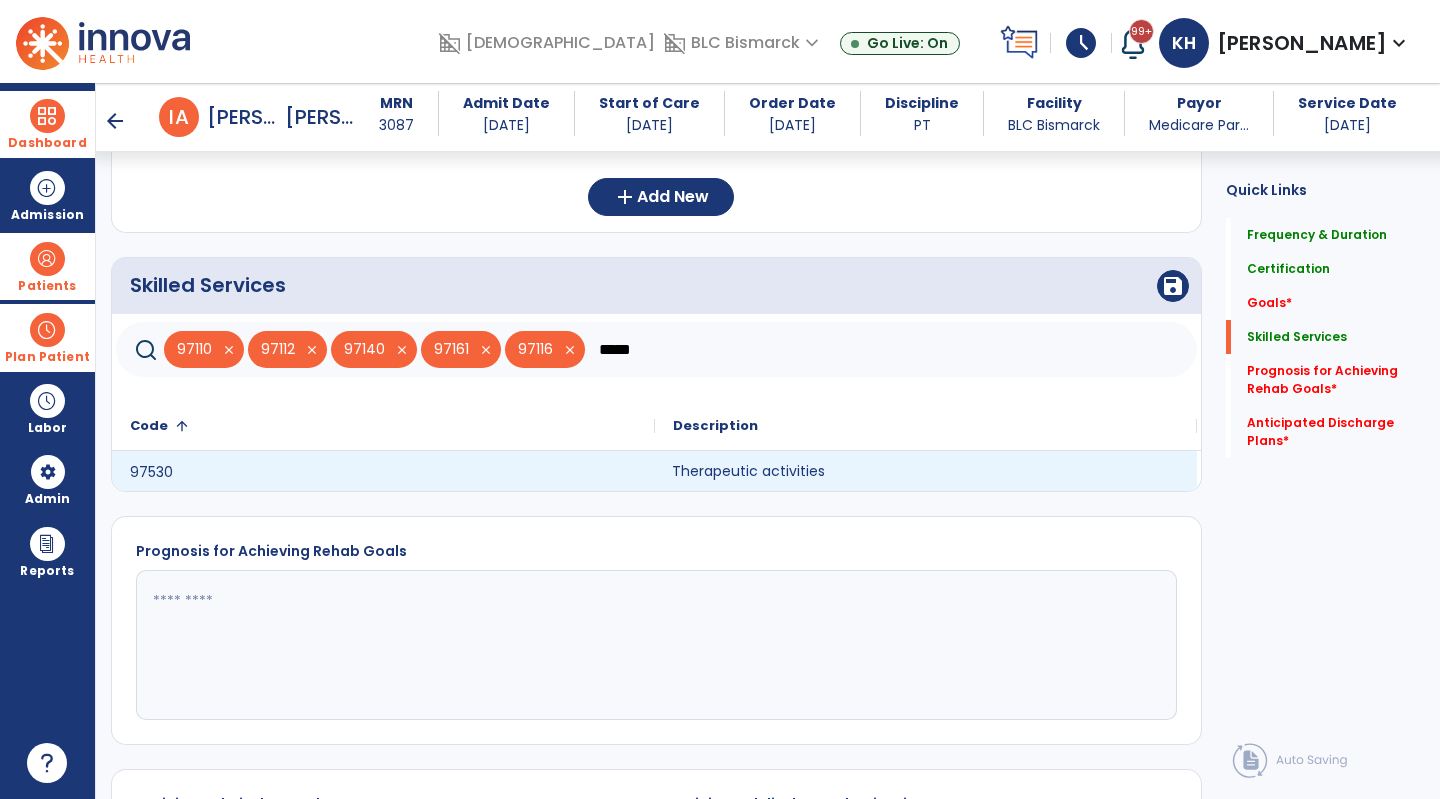 click on "Therapeutic activities" 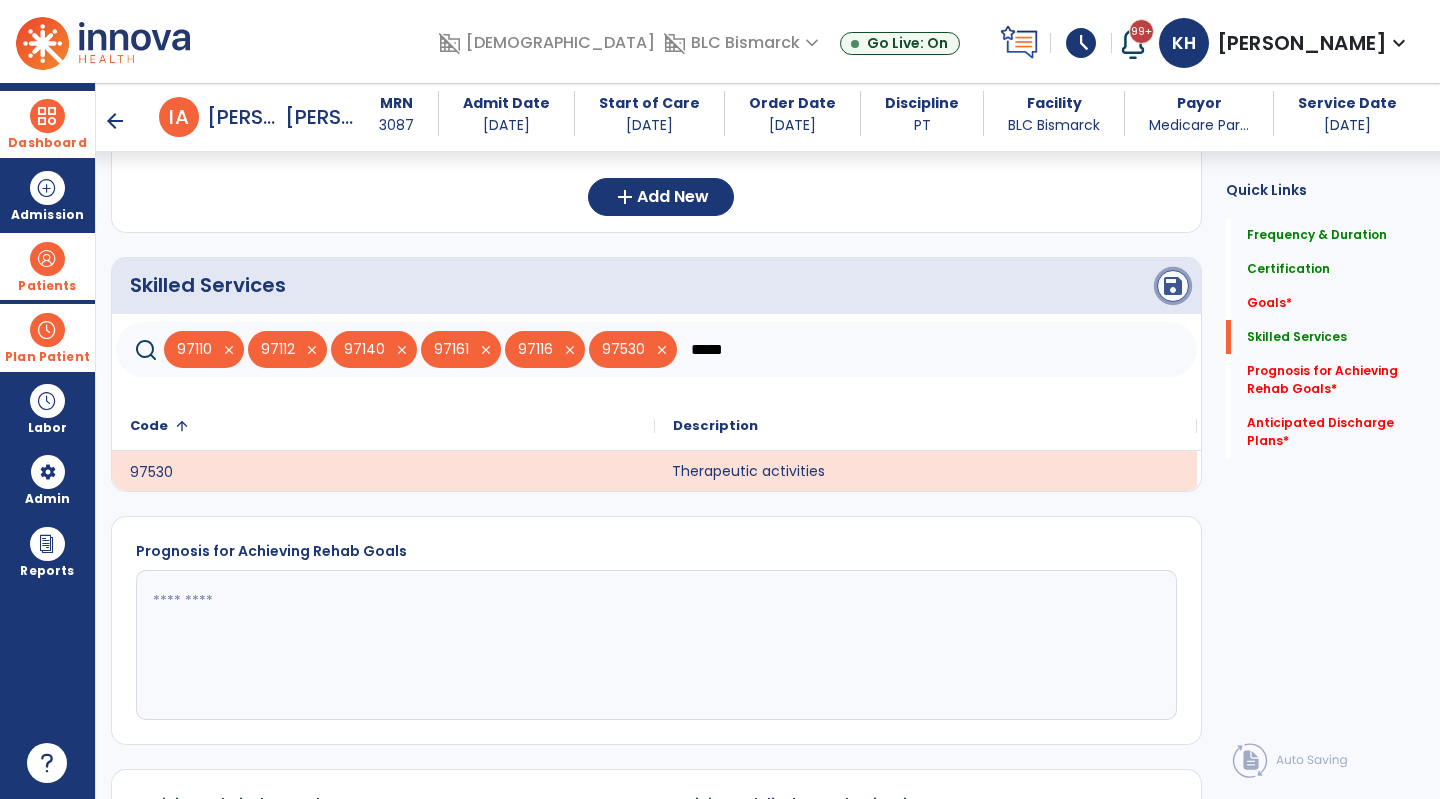 click on "save" 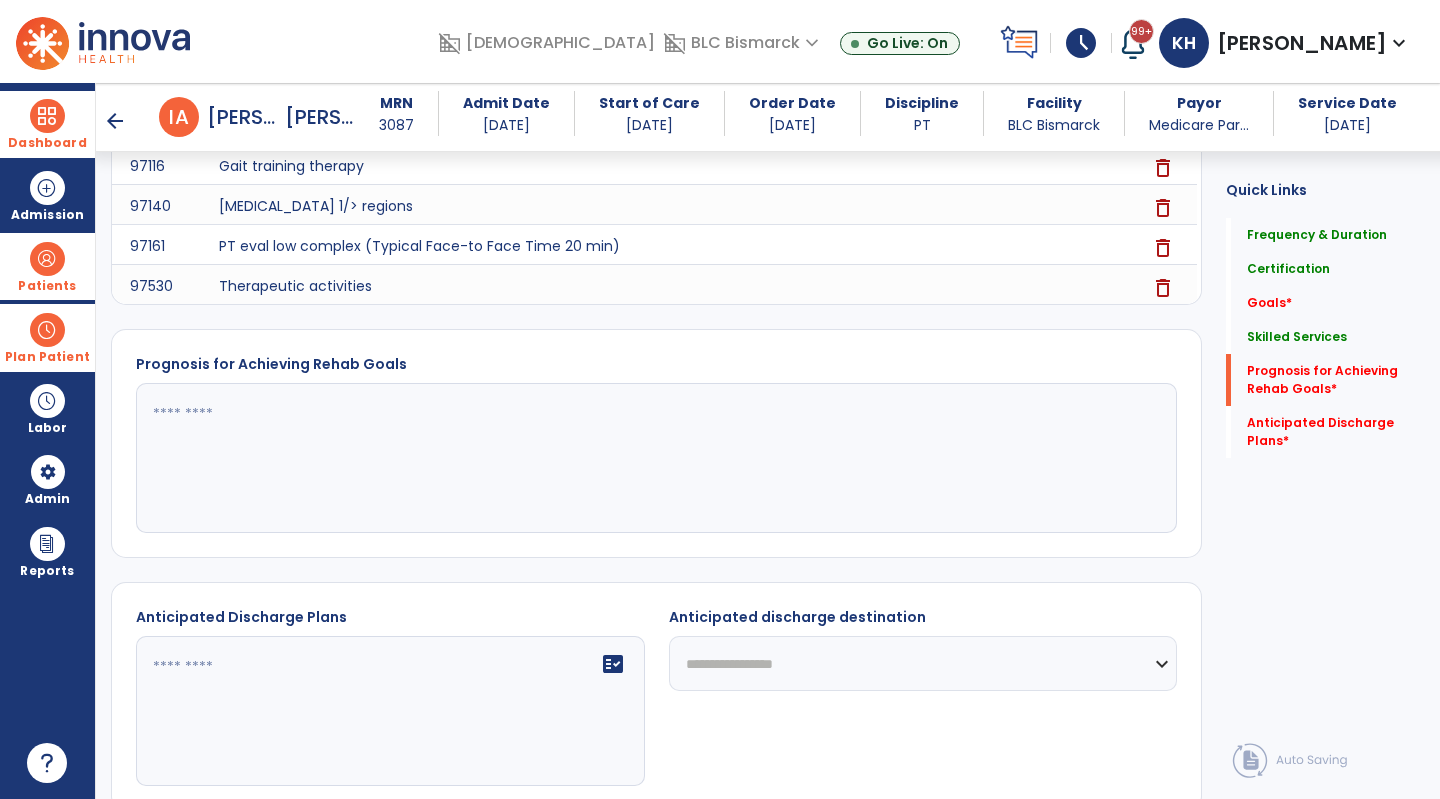 click on "Prognosis for Achieving Rehab Goals" 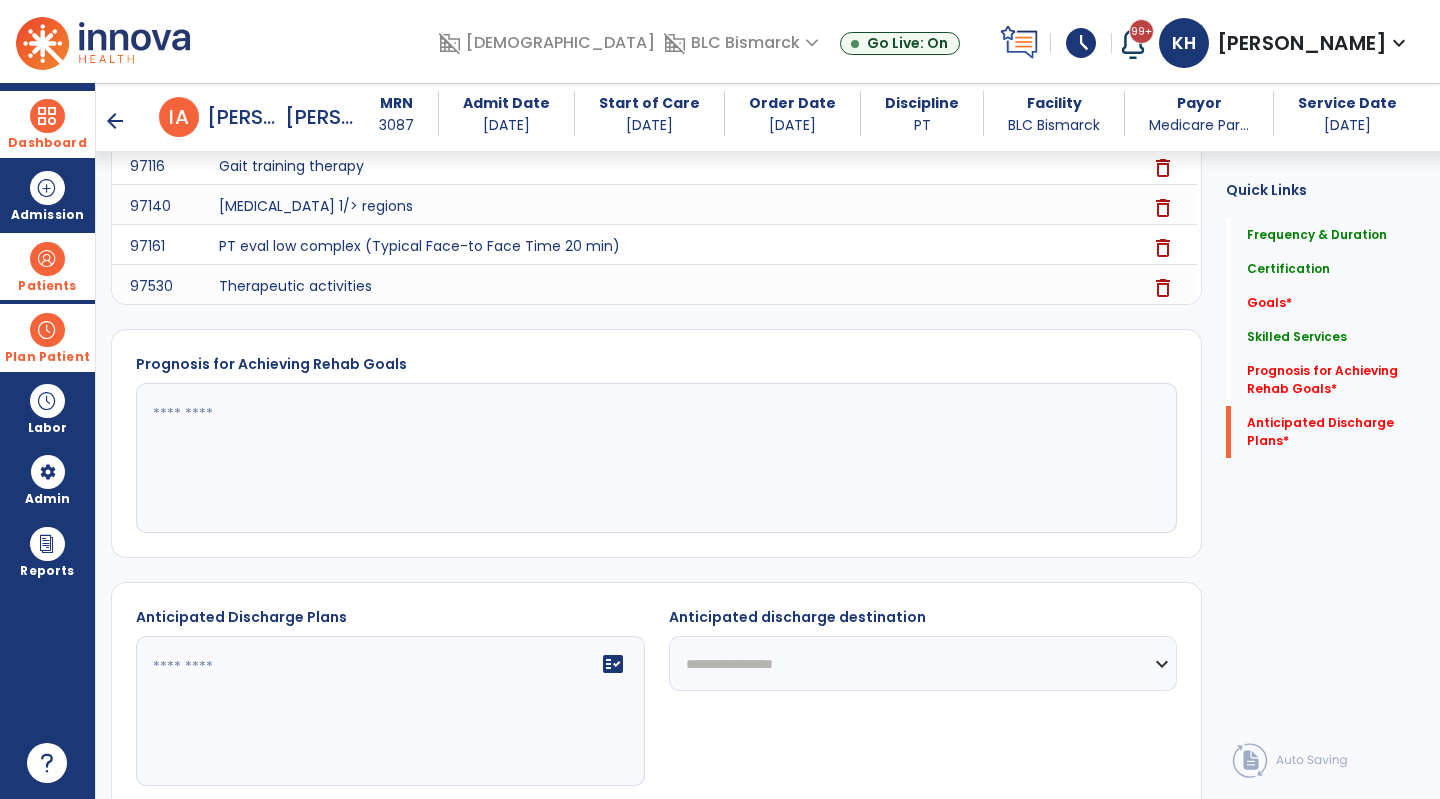 scroll, scrollTop: 951, scrollLeft: 0, axis: vertical 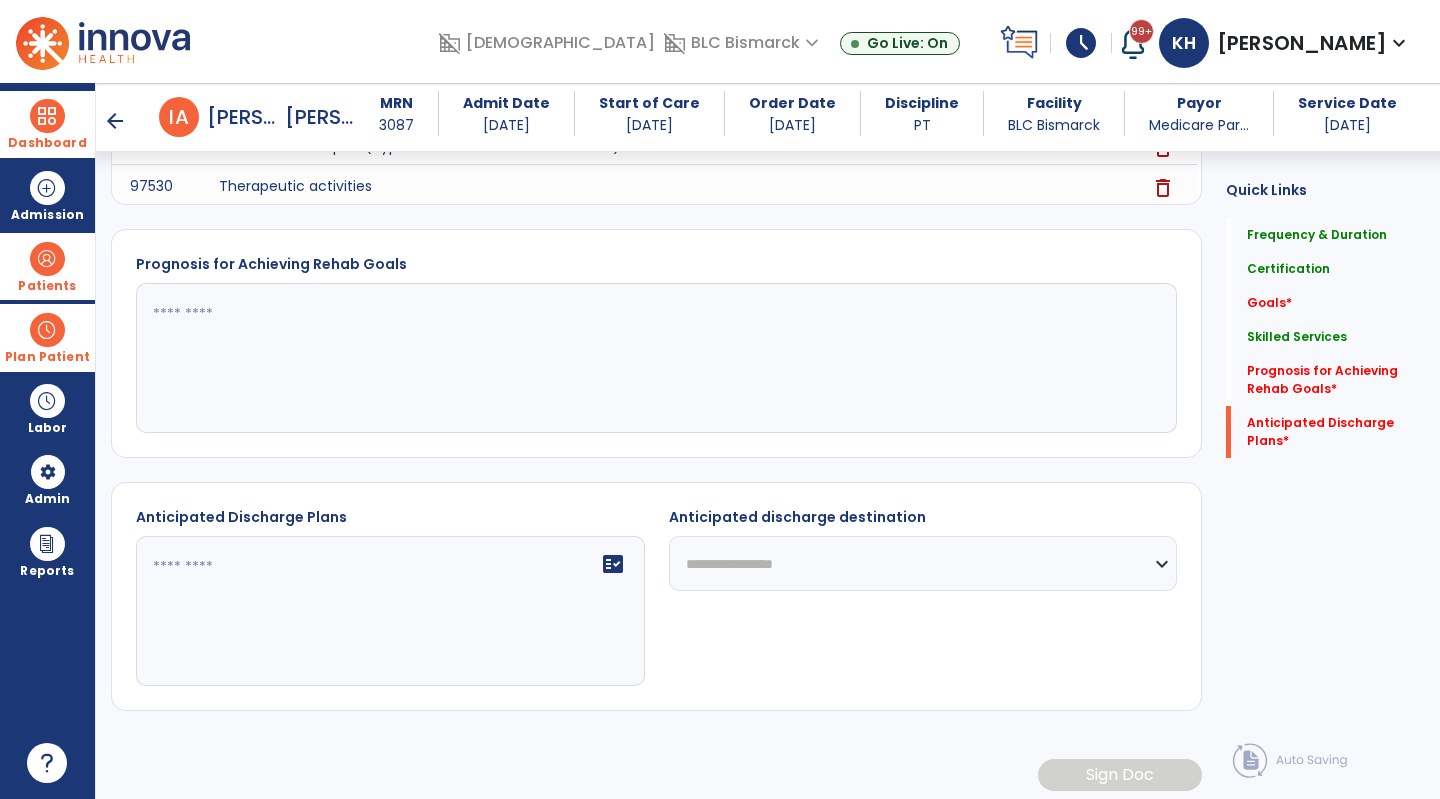 click on "fact_check" 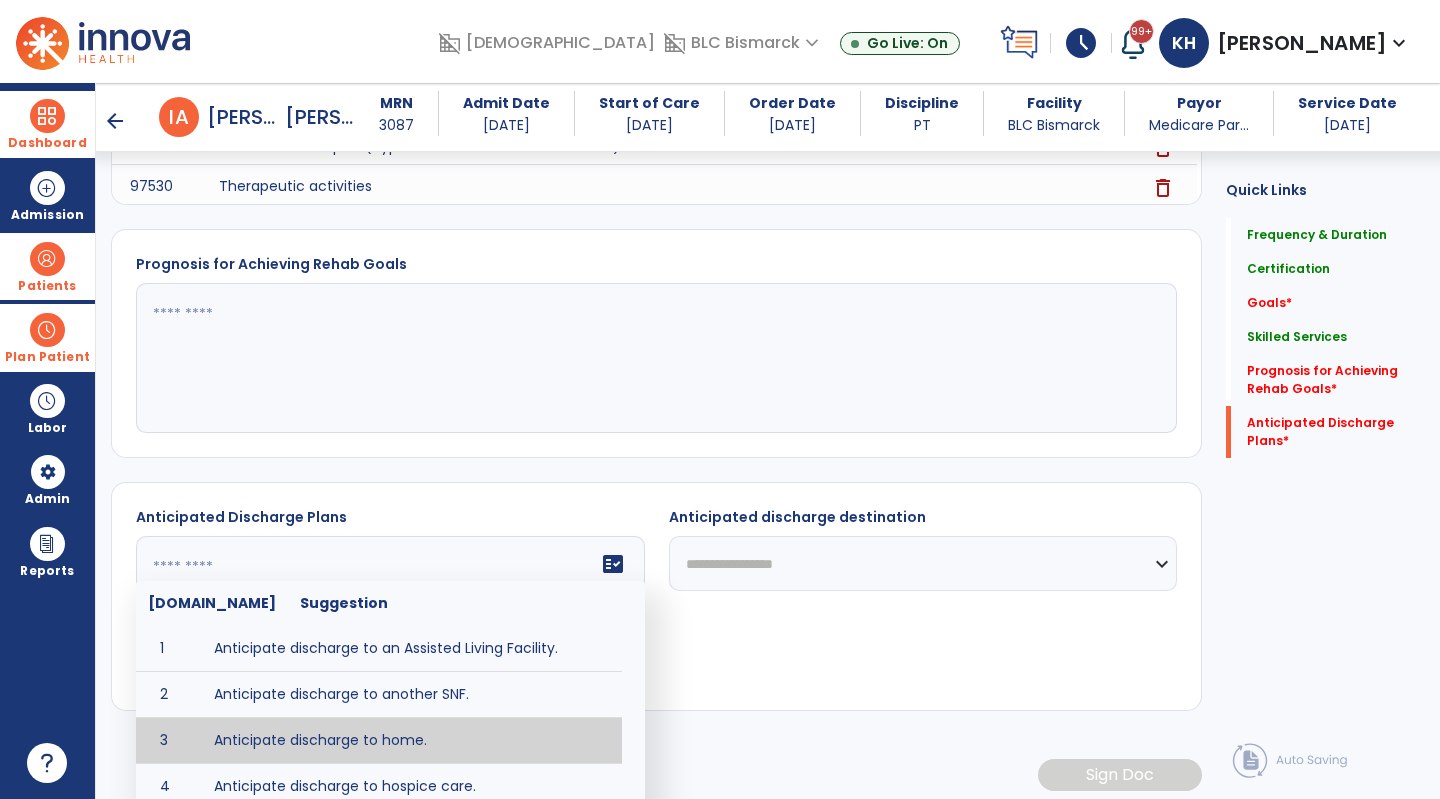 type on "**********" 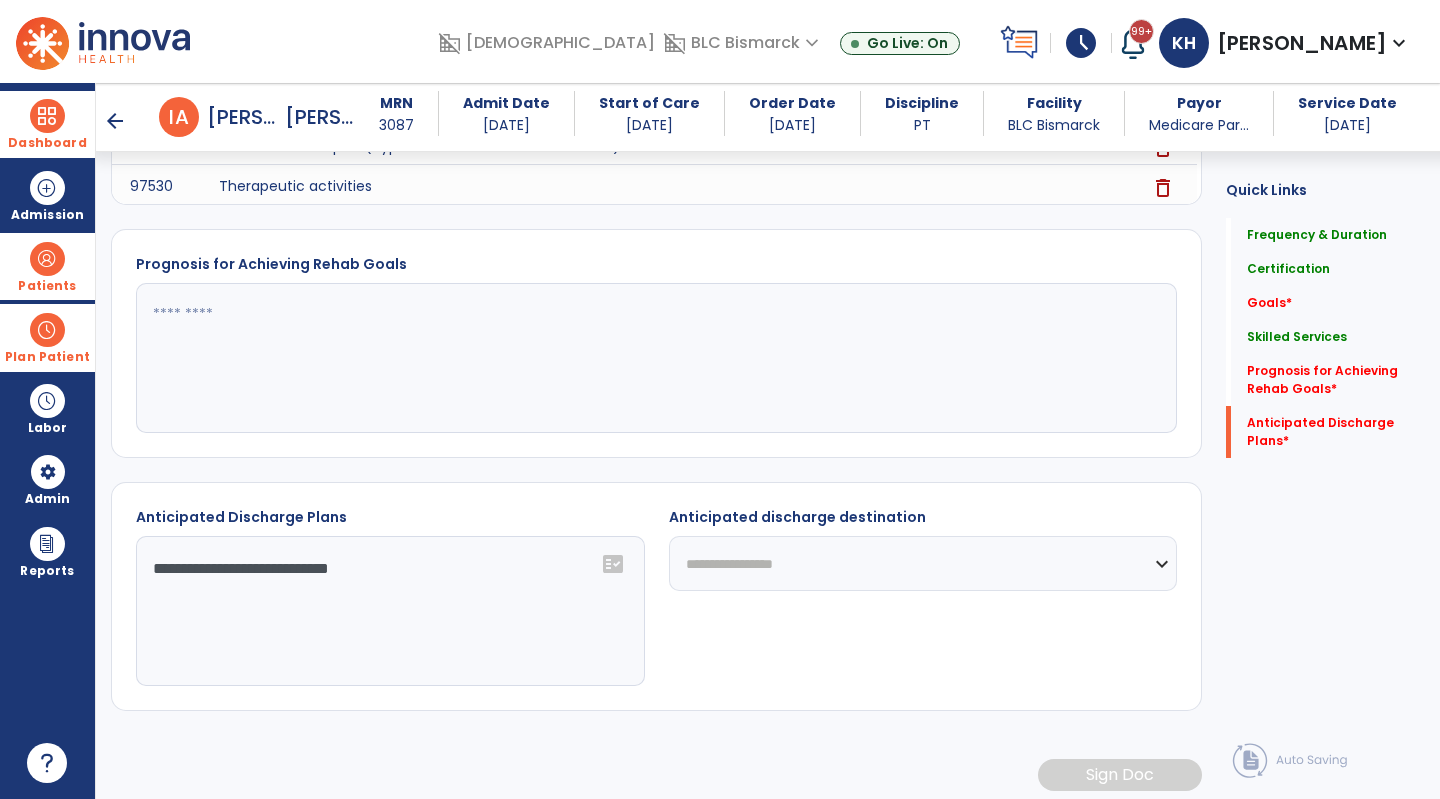 click on "**********" 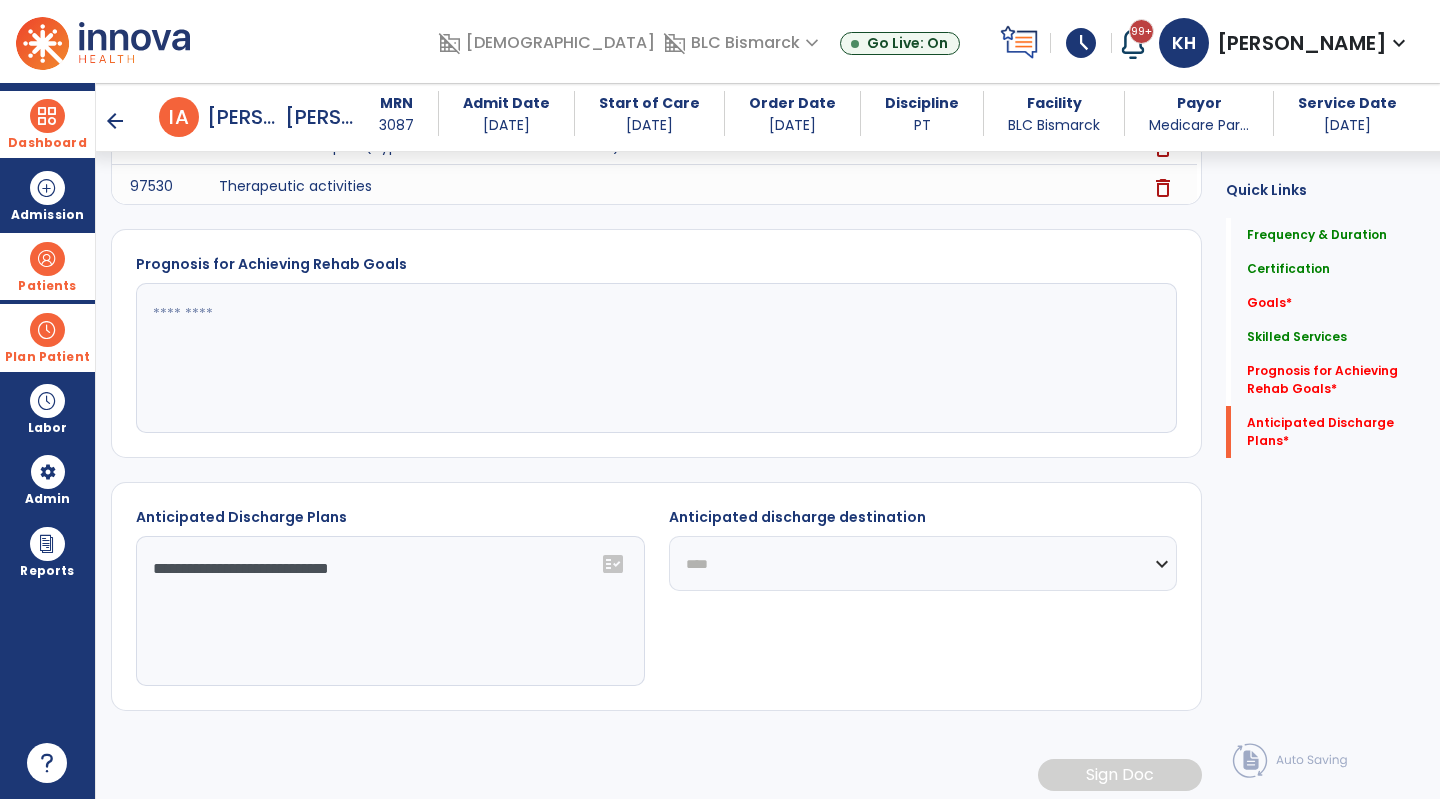click on "**********" 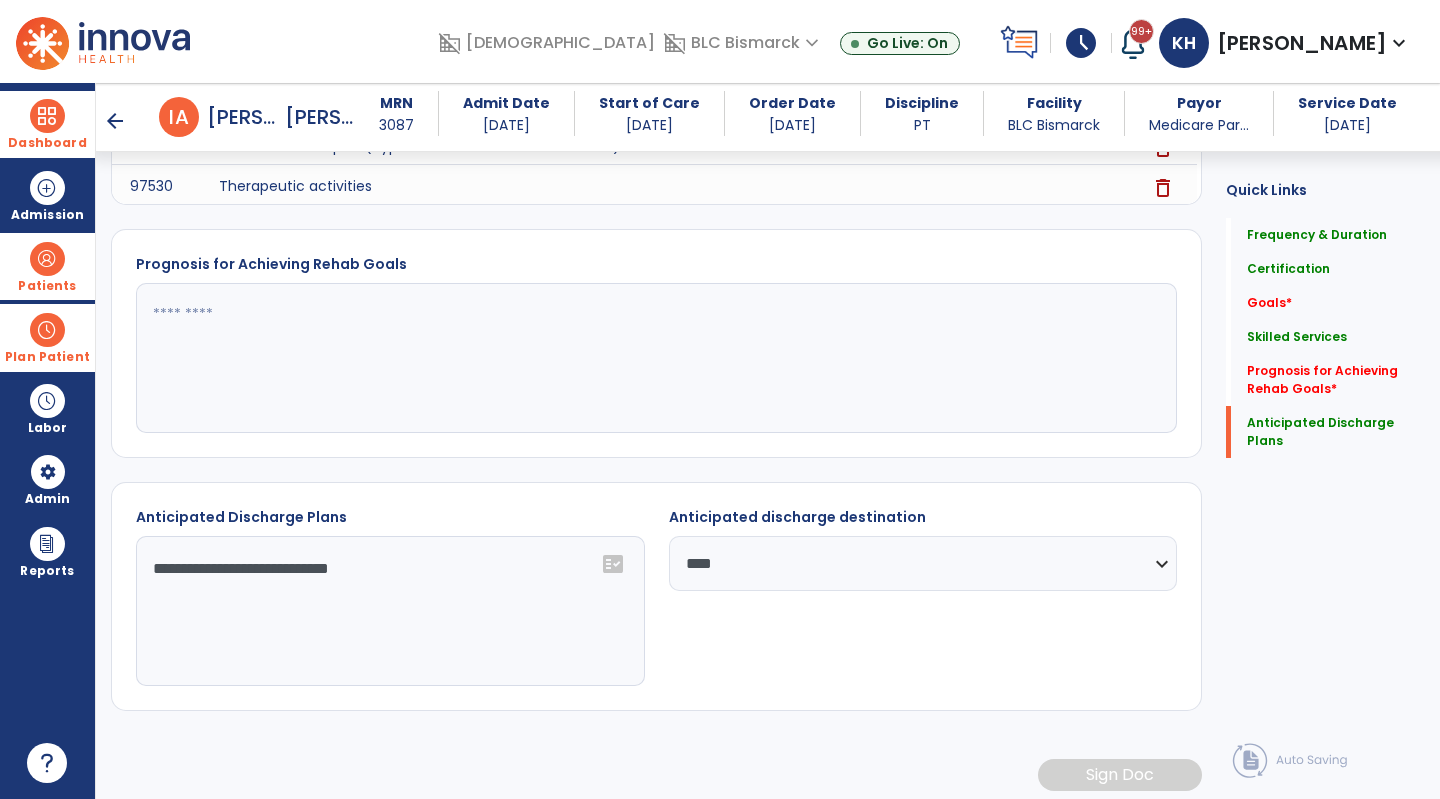click on "Dashboard" at bounding box center (47, 143) 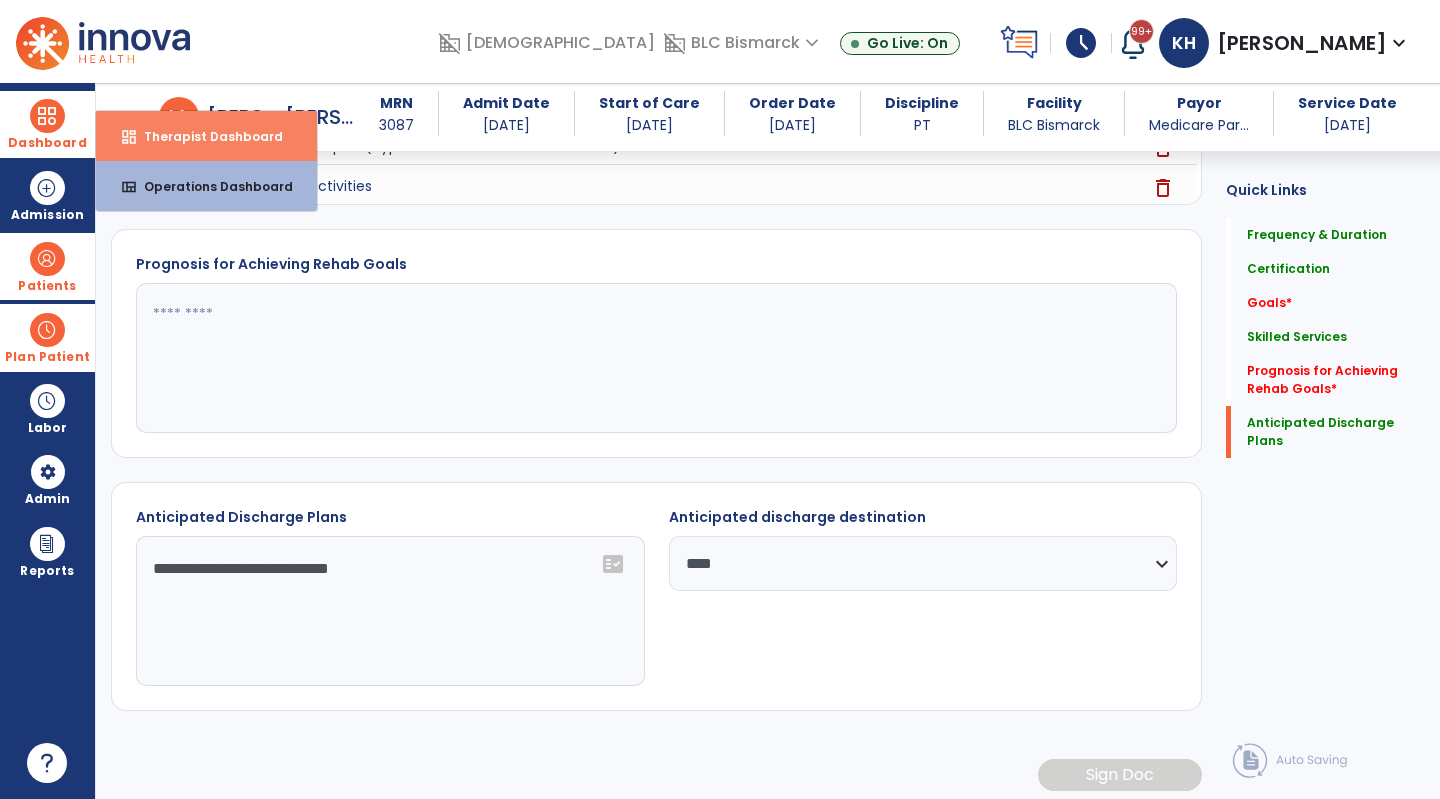 click on "dashboard  Therapist Dashboard" at bounding box center (206, 136) 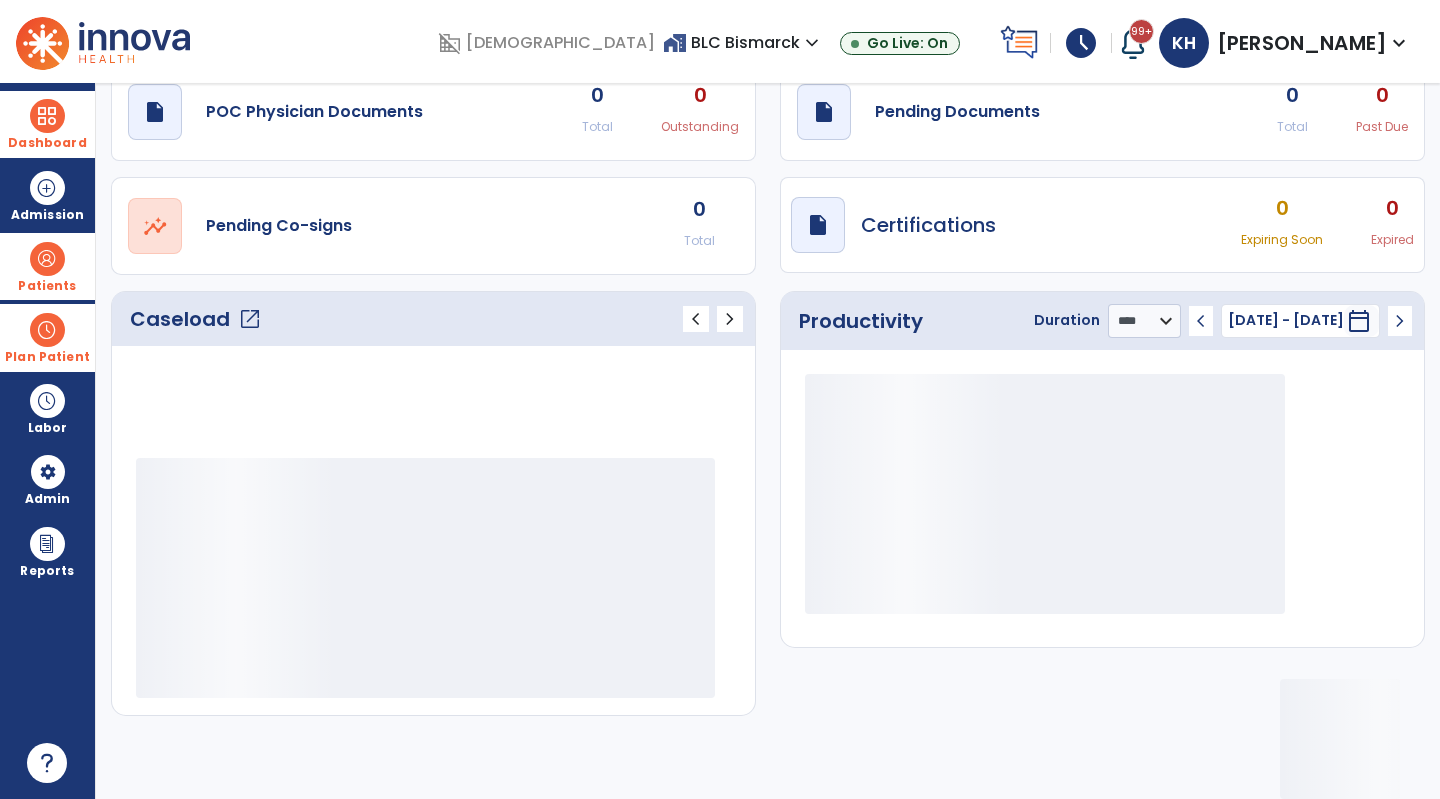 scroll, scrollTop: 76, scrollLeft: 0, axis: vertical 